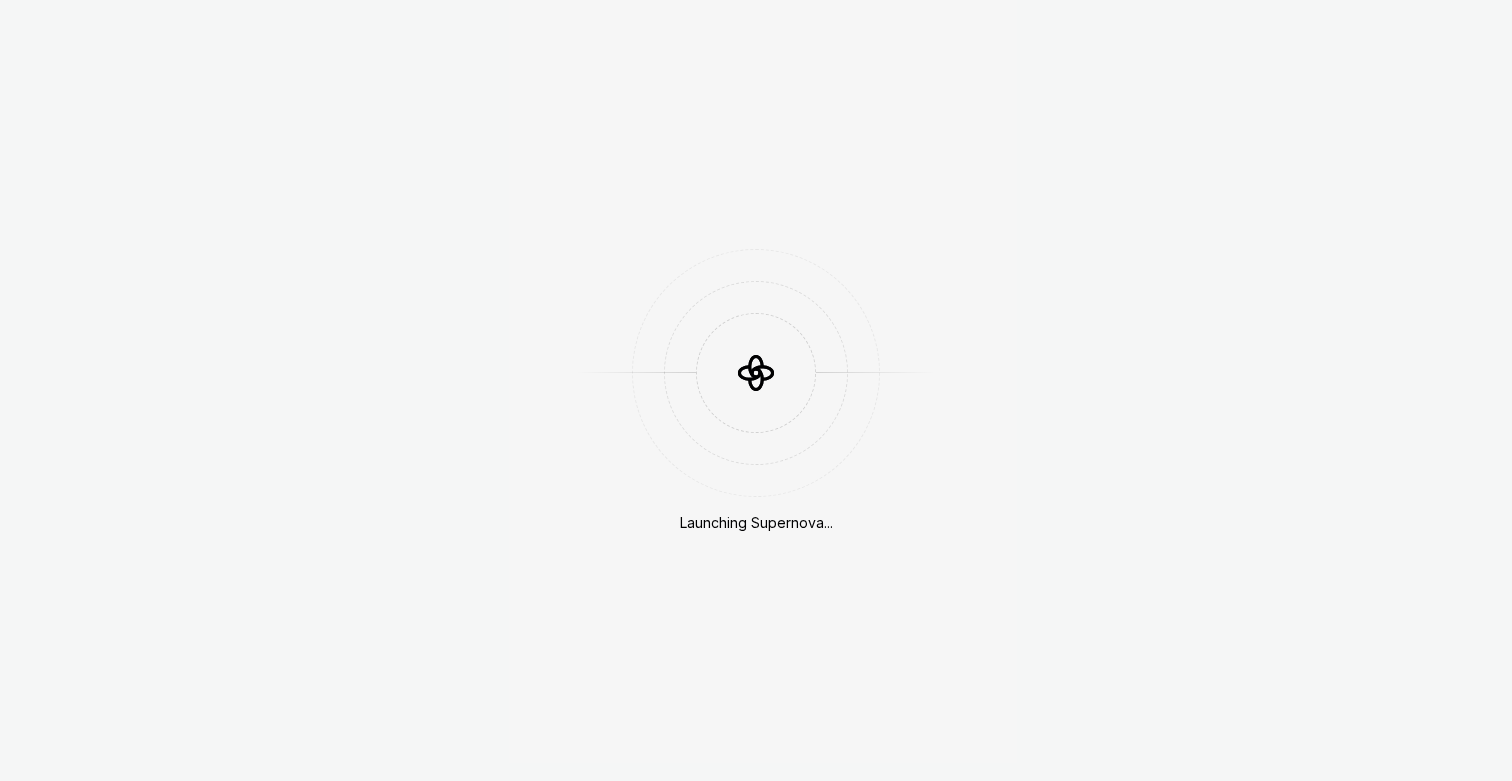scroll, scrollTop: 0, scrollLeft: 0, axis: both 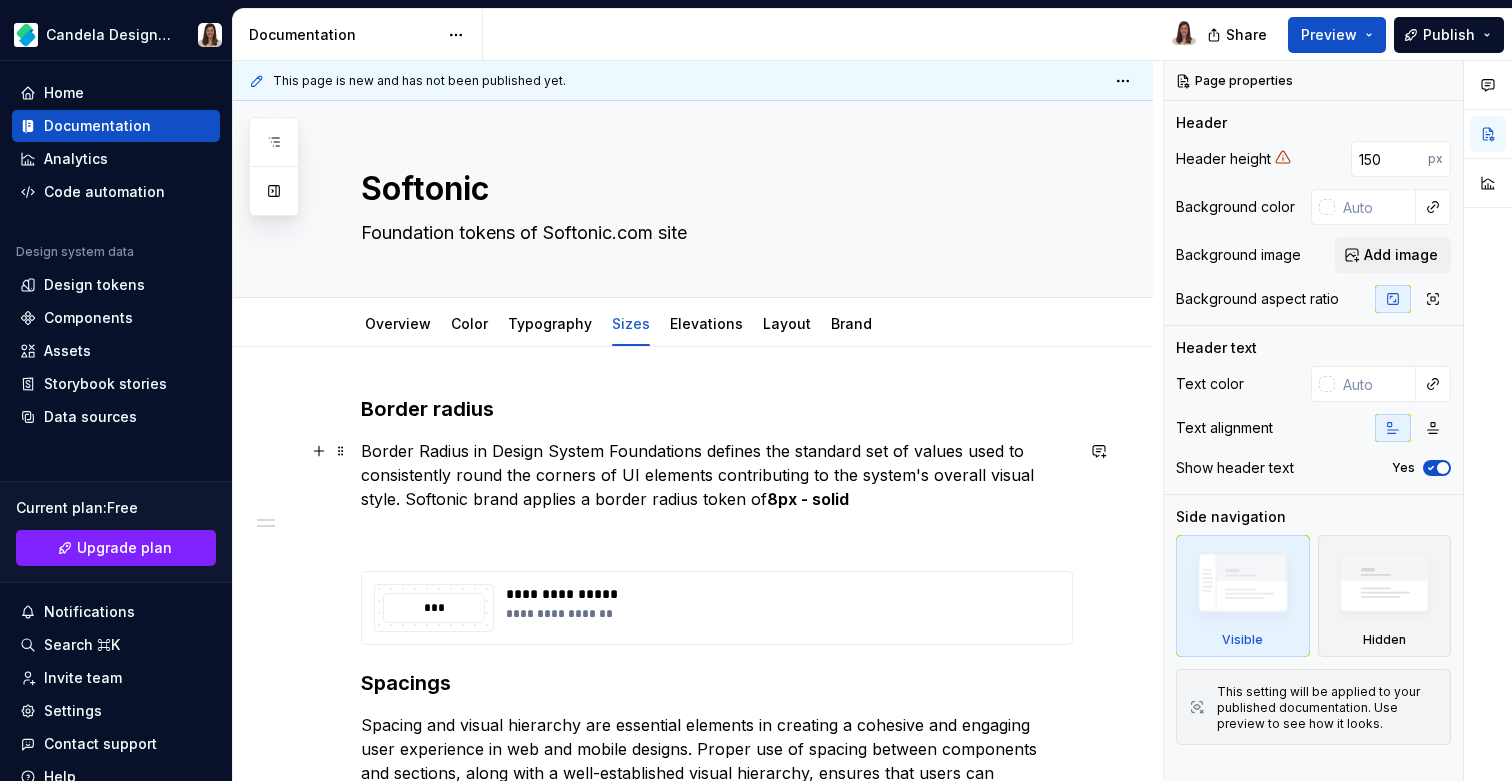 click on "Border Radius in Design System Foundations defines the standard set of values used to consistently round the corners of UI elements contributing to the system's overall visual style. Softonic brand applies a border radius token of  8px - solid" at bounding box center (717, 475) 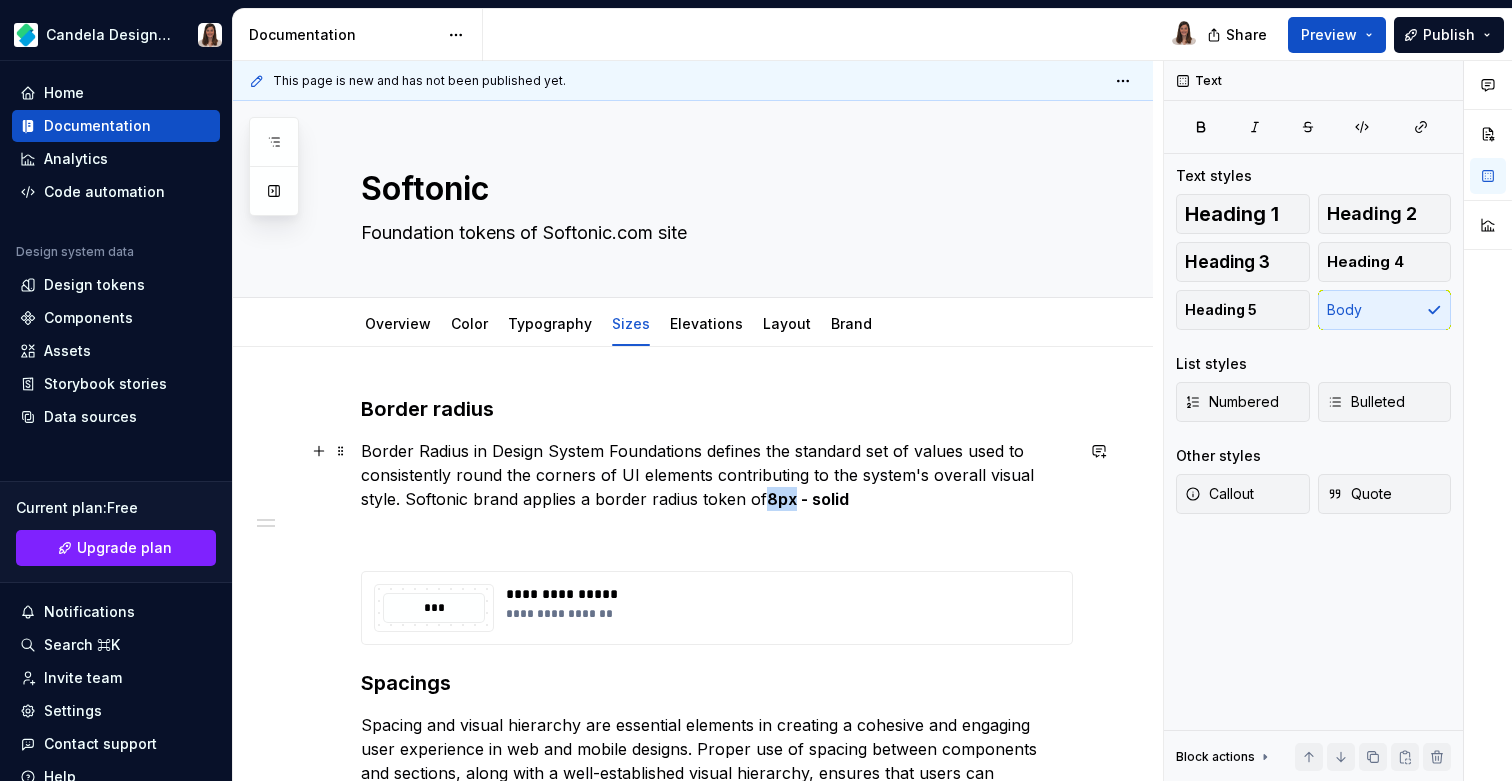 click on "Border Radius in Design System Foundations defines the standard set of values used to consistently round the corners of UI elements contributing to the system's overall visual style. Softonic brand applies a border radius token of  8px - solid" at bounding box center (717, 475) 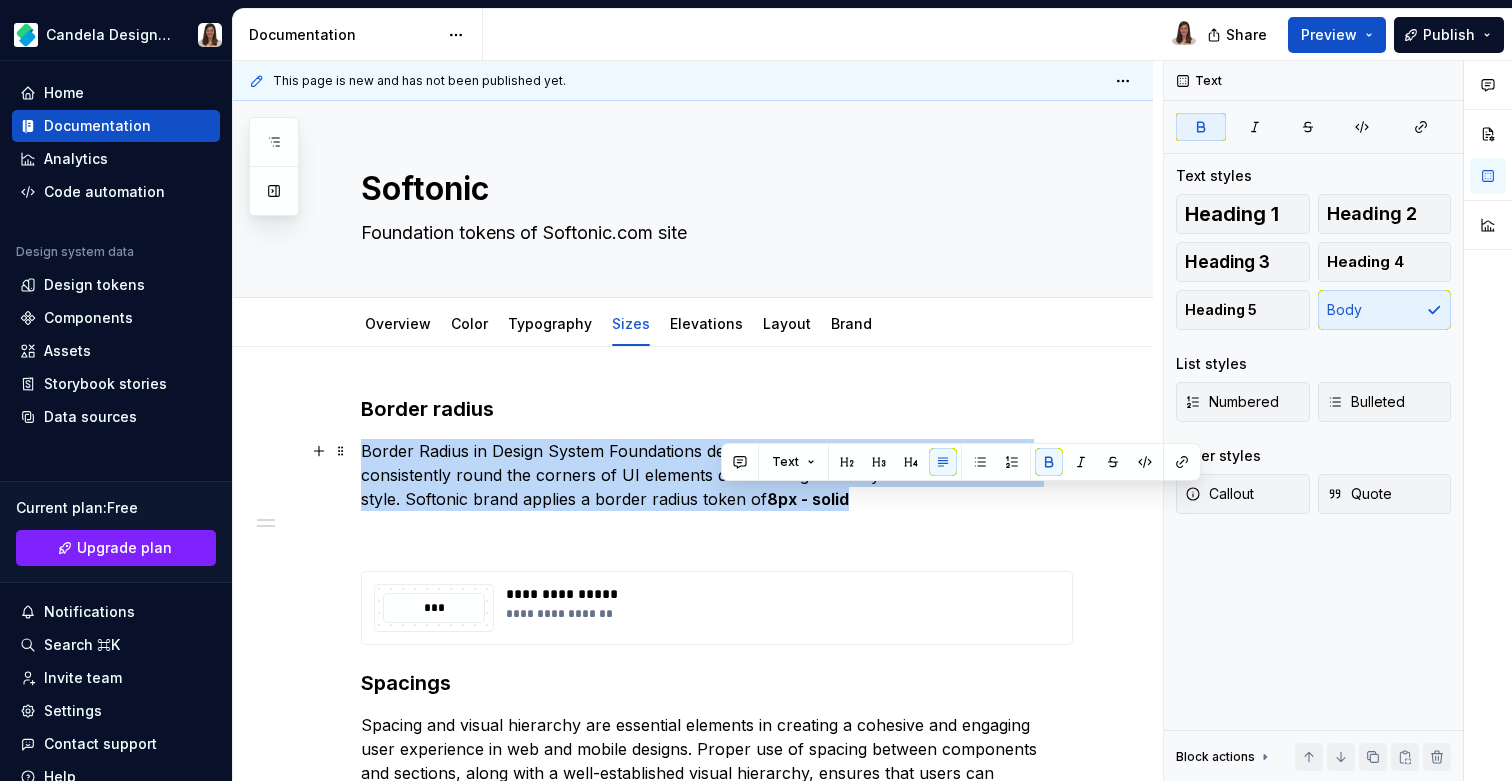 click on "Border Radius in Design System Foundations defines the standard set of values used to consistently round the corners of UI elements contributing to the system's overall visual style. Softonic brand applies a border radius token of  8px - solid" at bounding box center [717, 475] 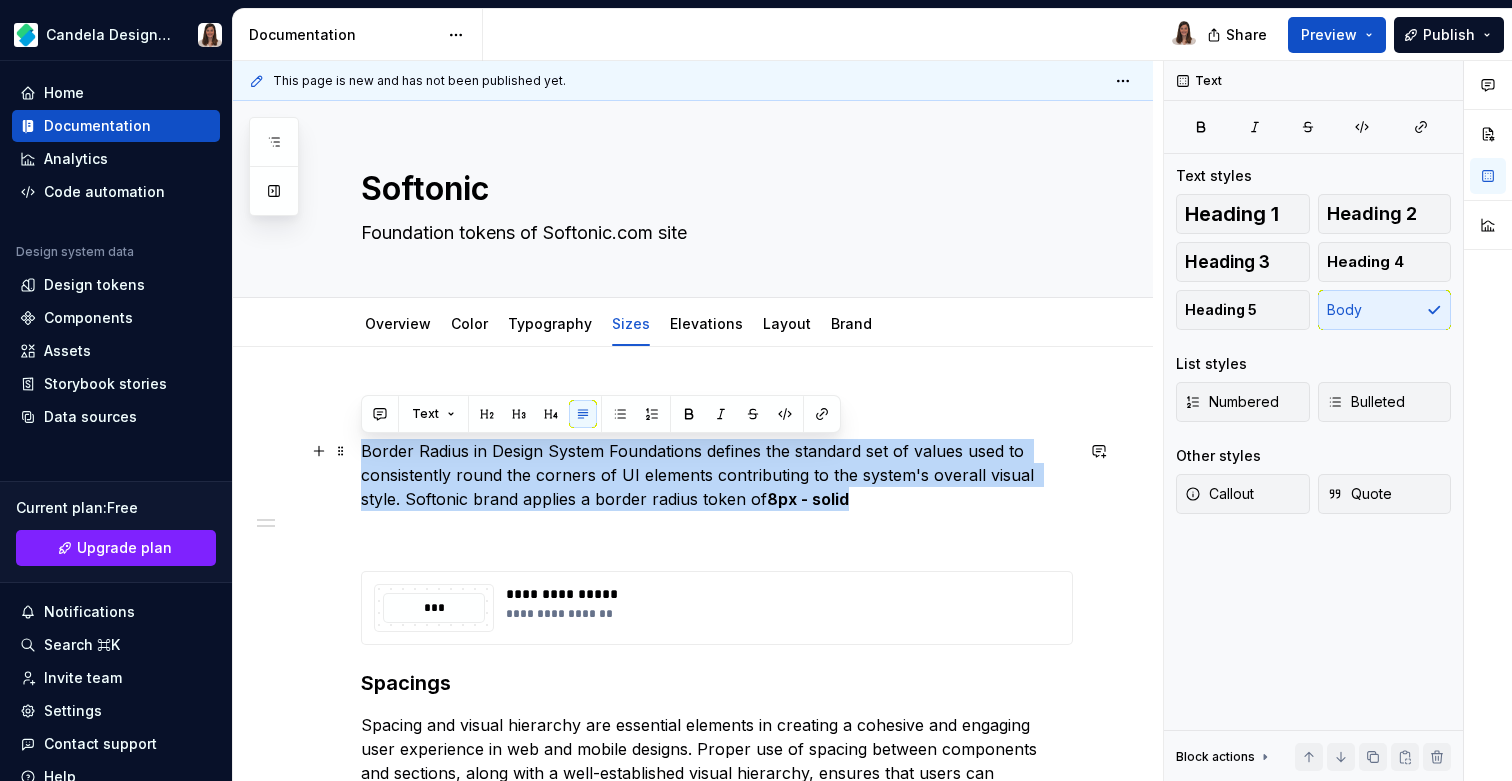 click on "Border Radius in Design System Foundations defines the standard set of values used to consistently round the corners of UI elements contributing to the system's overall visual style. Softonic brand applies a border radius token of  8px - solid" at bounding box center [717, 475] 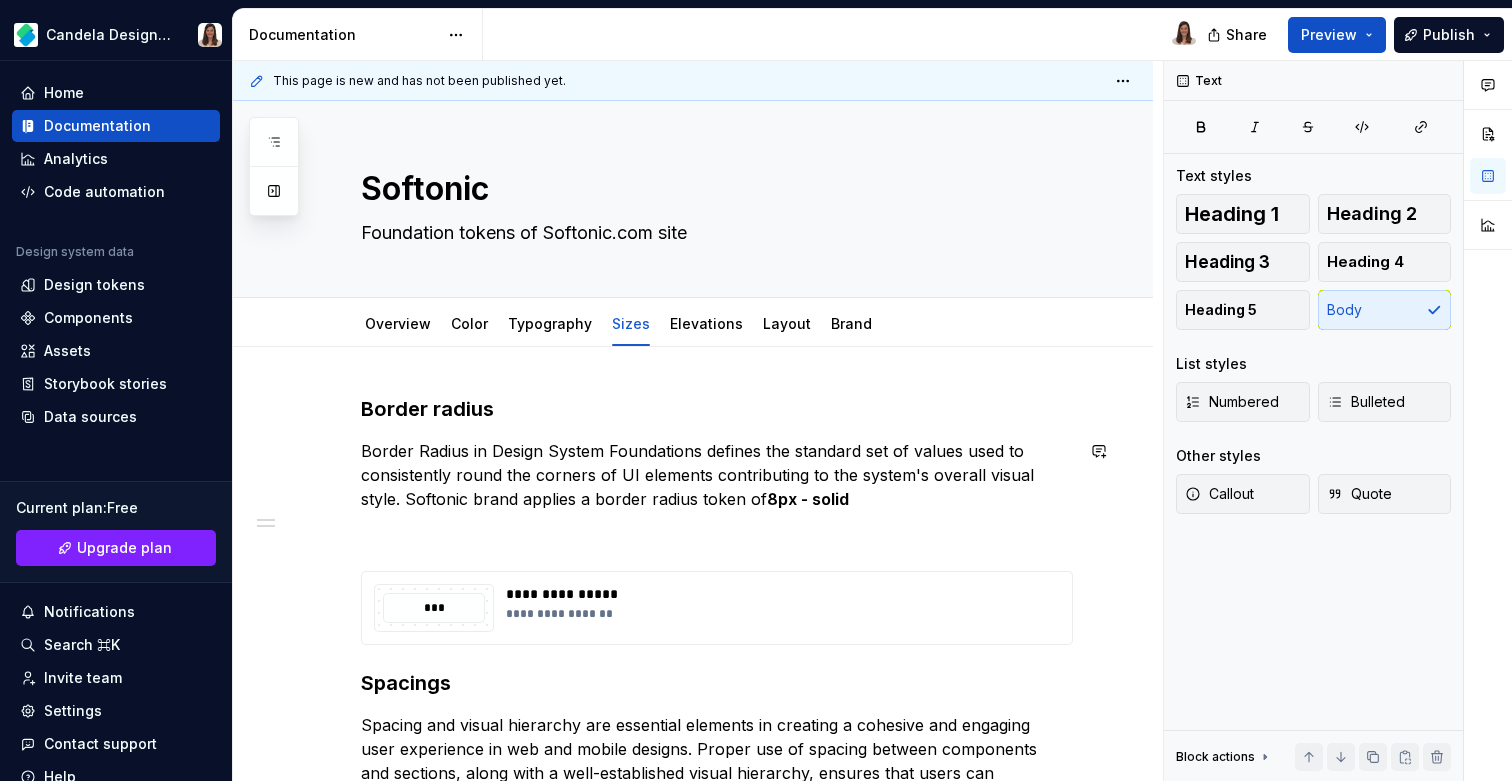scroll, scrollTop: 11, scrollLeft: 0, axis: vertical 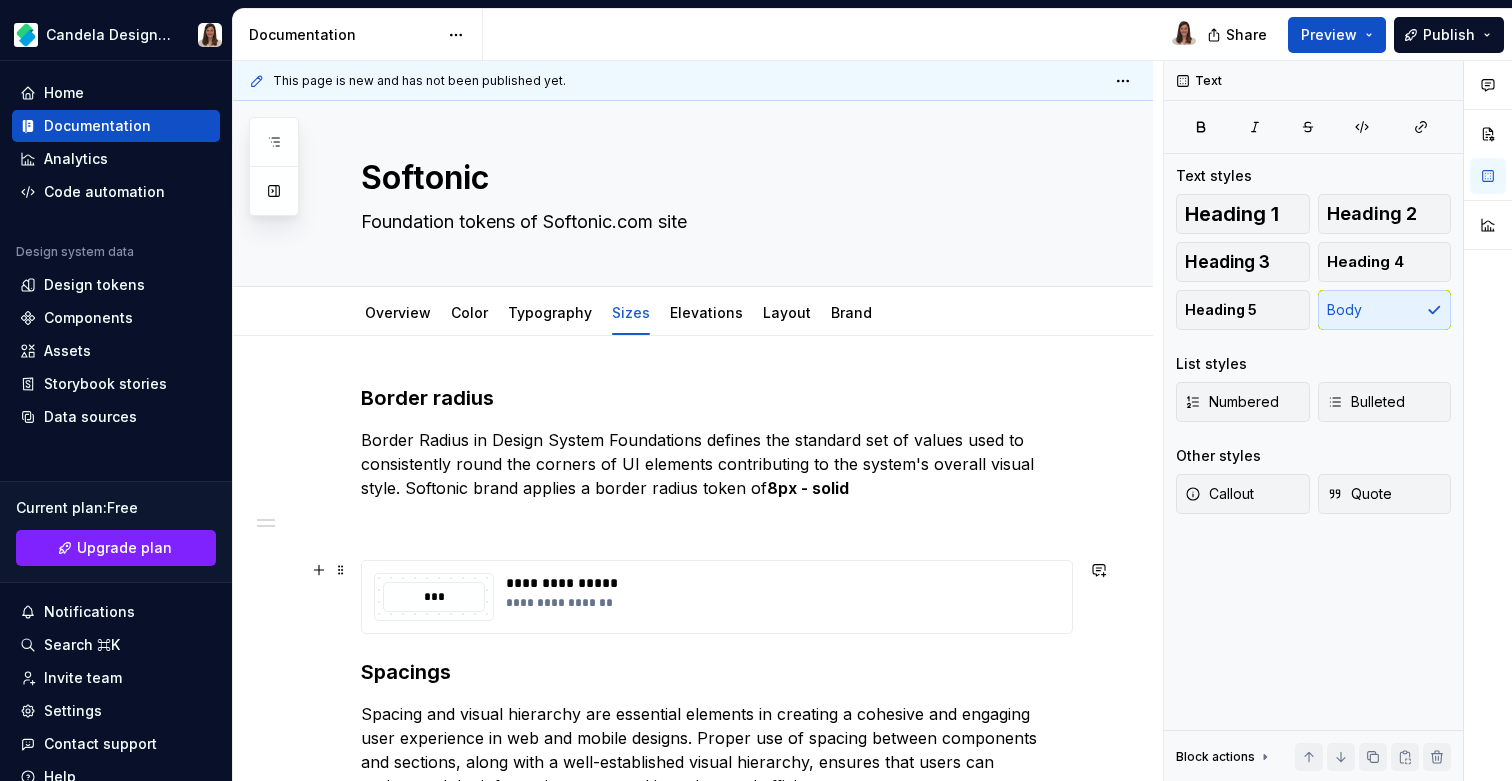 click on "**********" at bounding box center (693, 1196) 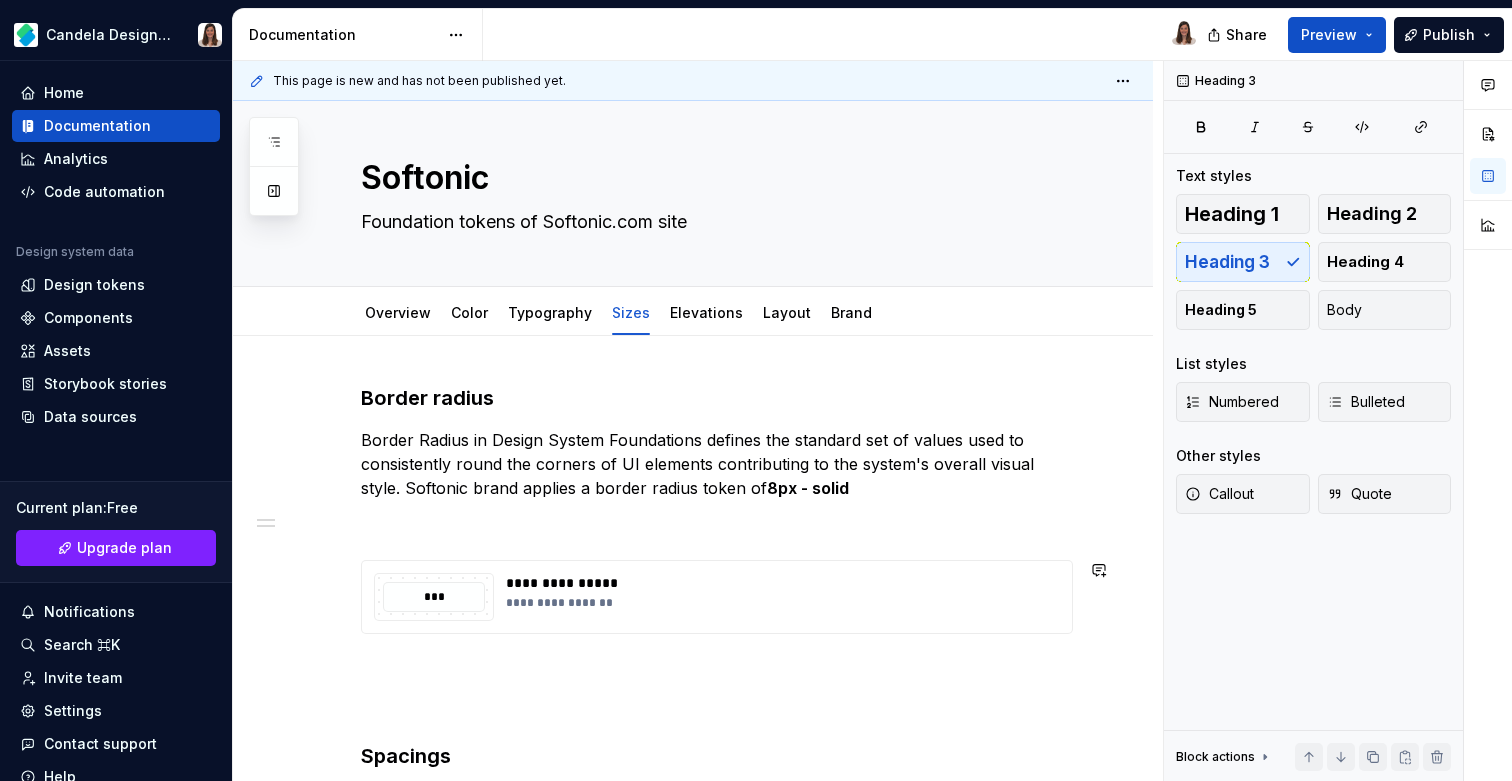 scroll, scrollTop: 295, scrollLeft: 0, axis: vertical 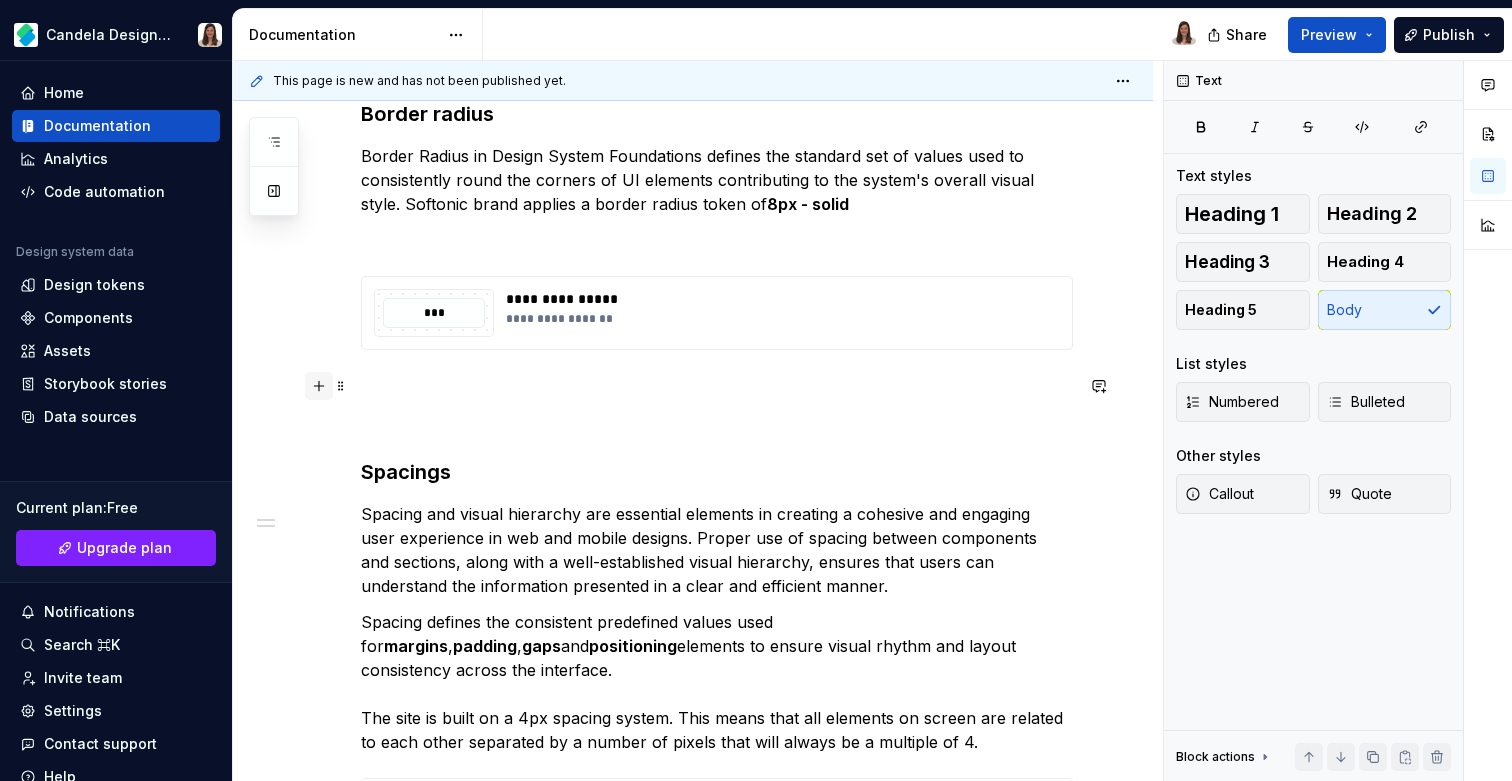 click at bounding box center [319, 386] 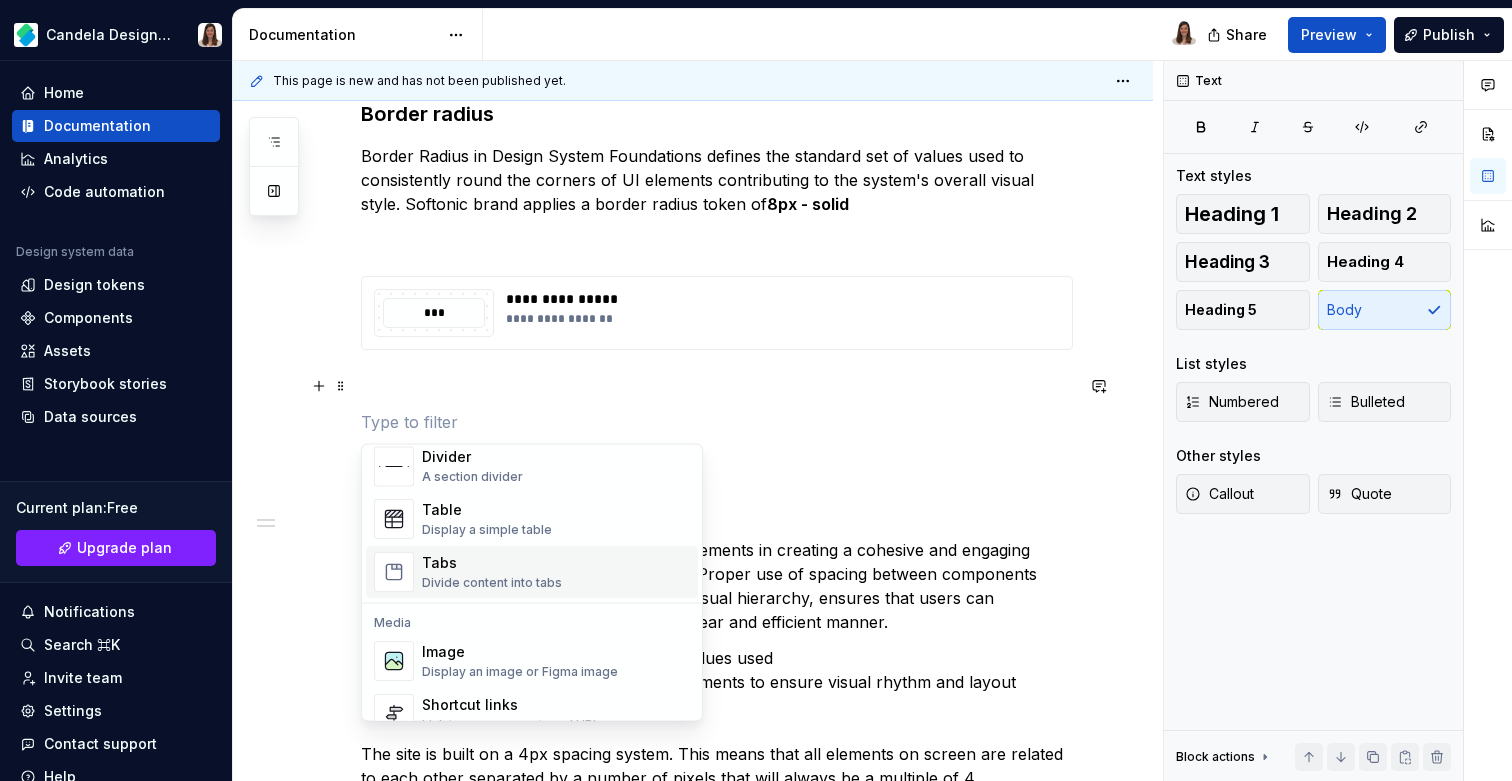 scroll, scrollTop: 426, scrollLeft: 0, axis: vertical 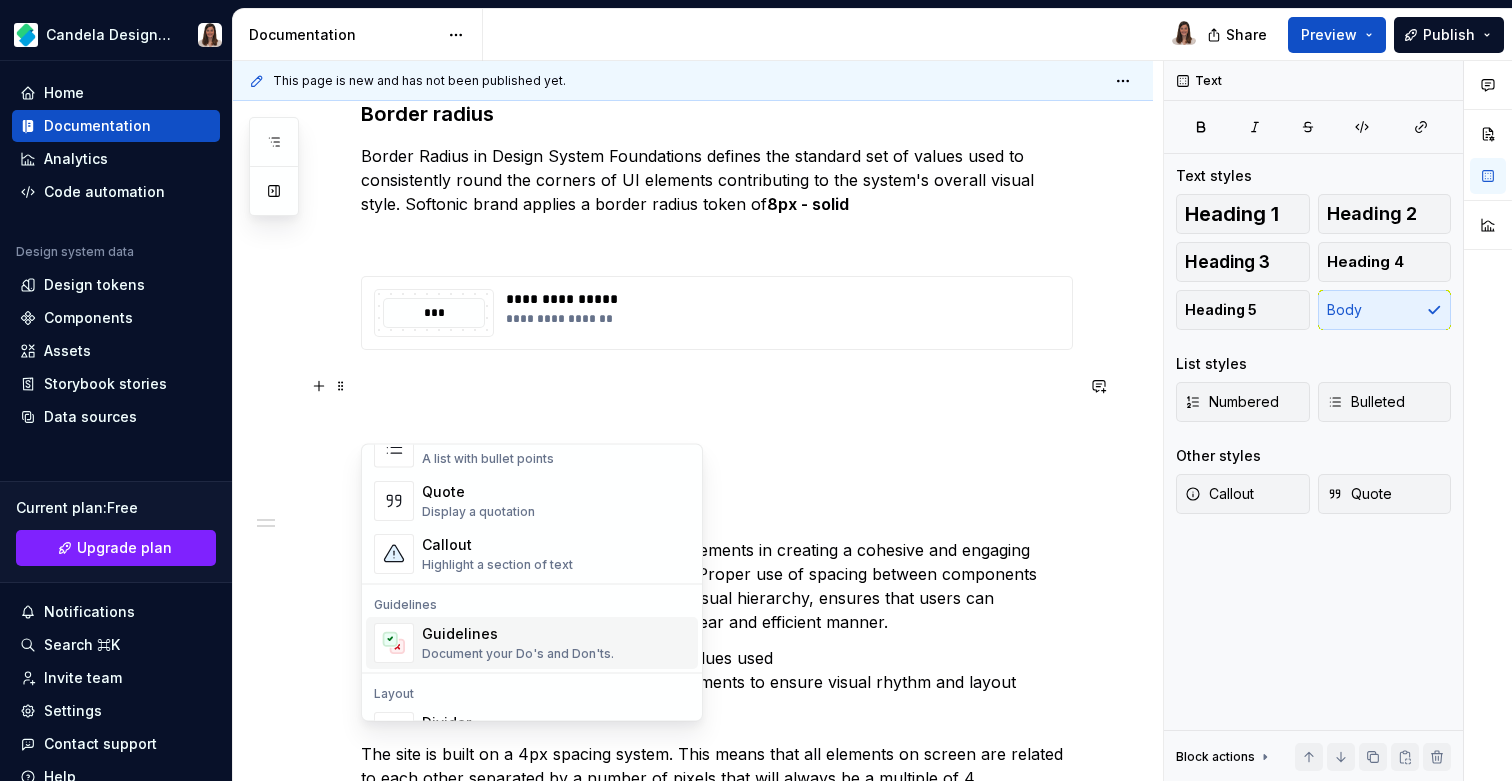 click on "Guidelines" at bounding box center [518, 634] 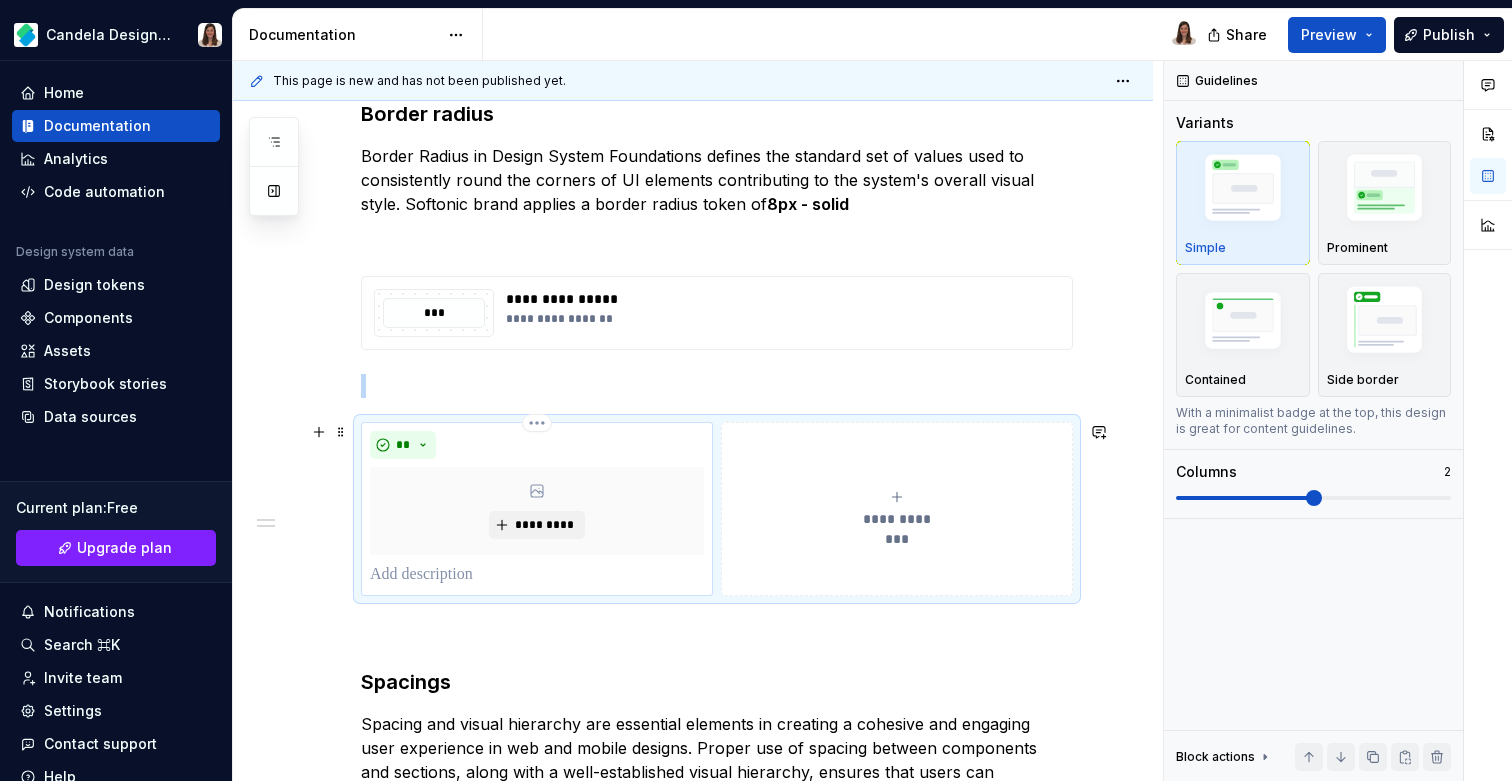 click on "*********" at bounding box center (537, 511) 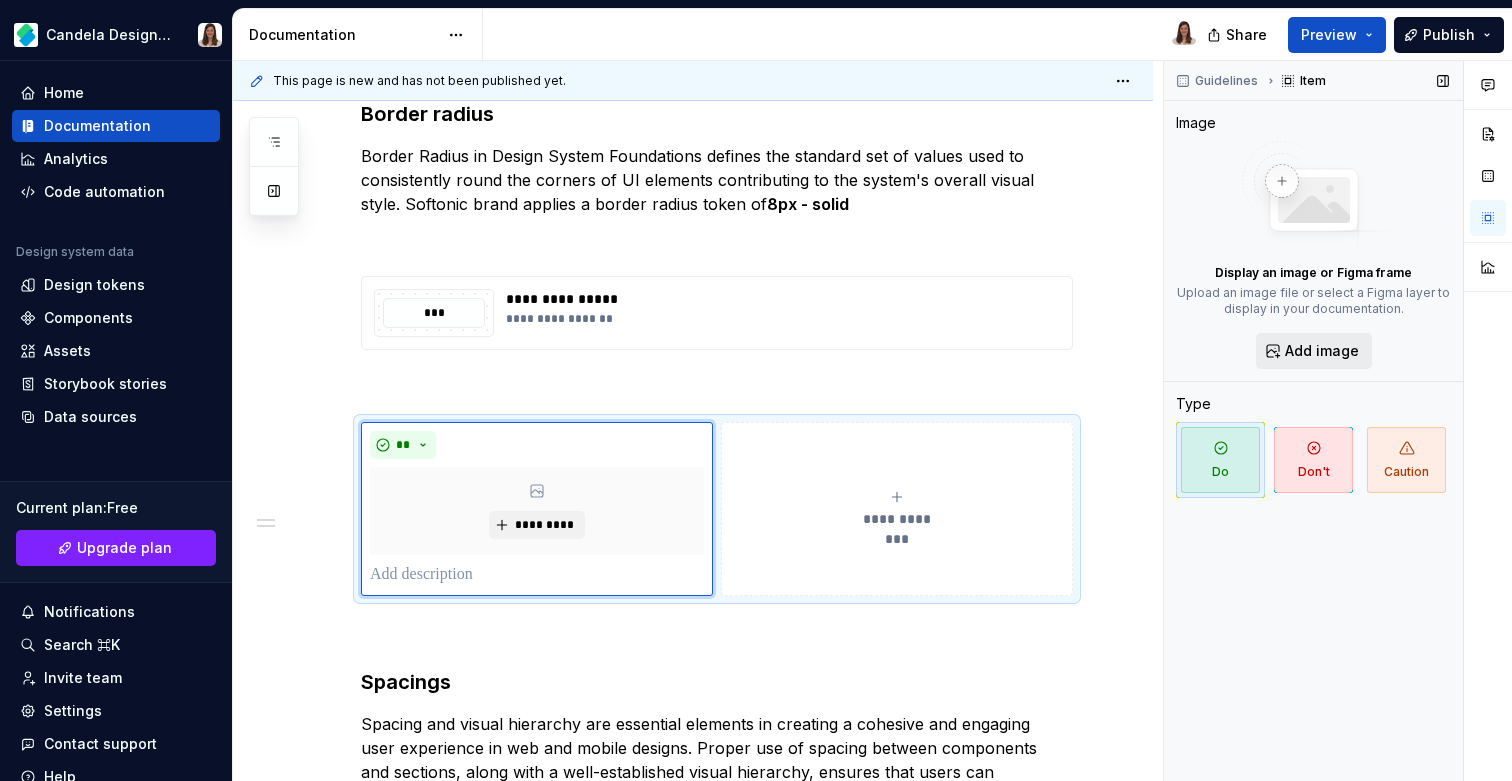 click on "Add image" at bounding box center (1322, 351) 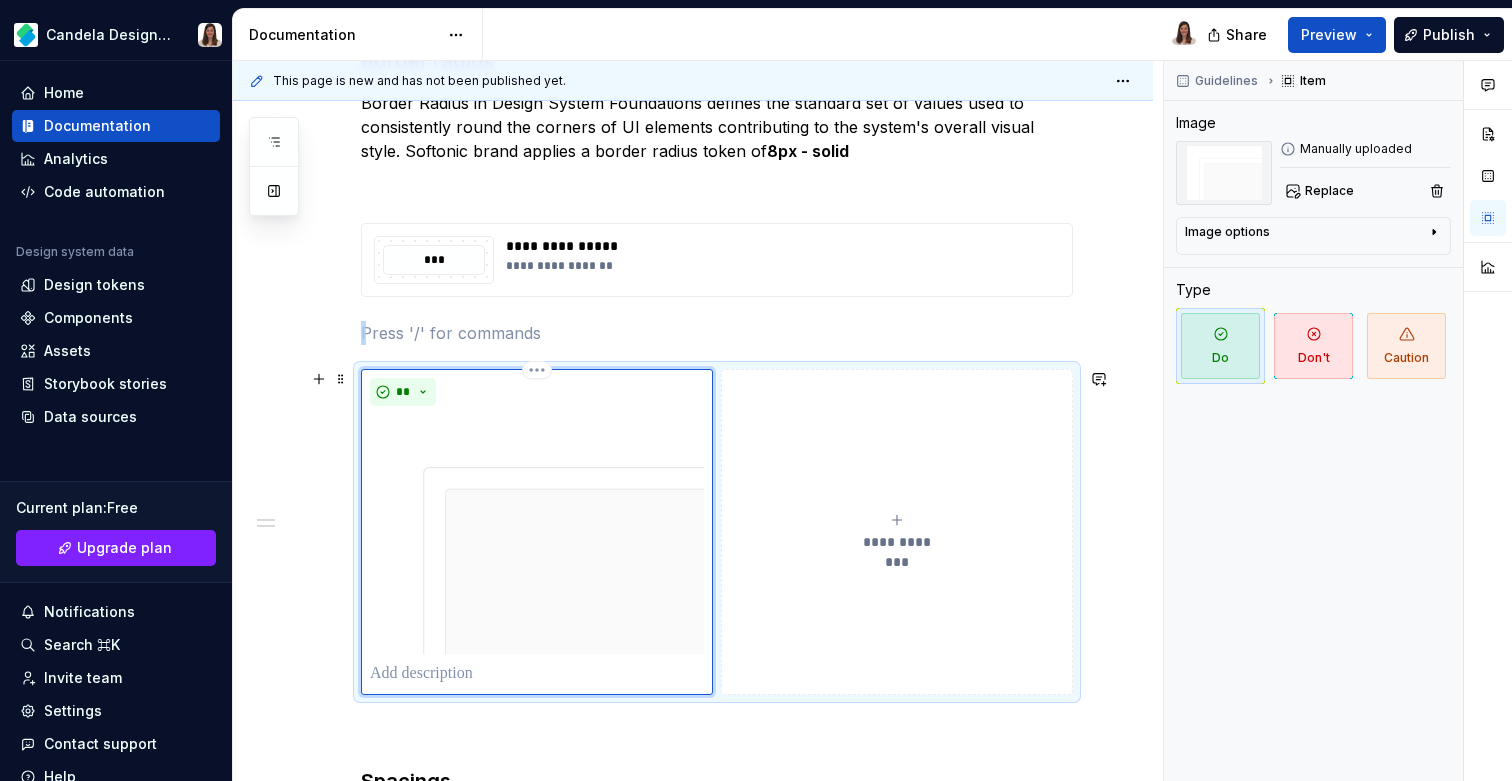 scroll, scrollTop: 352, scrollLeft: 0, axis: vertical 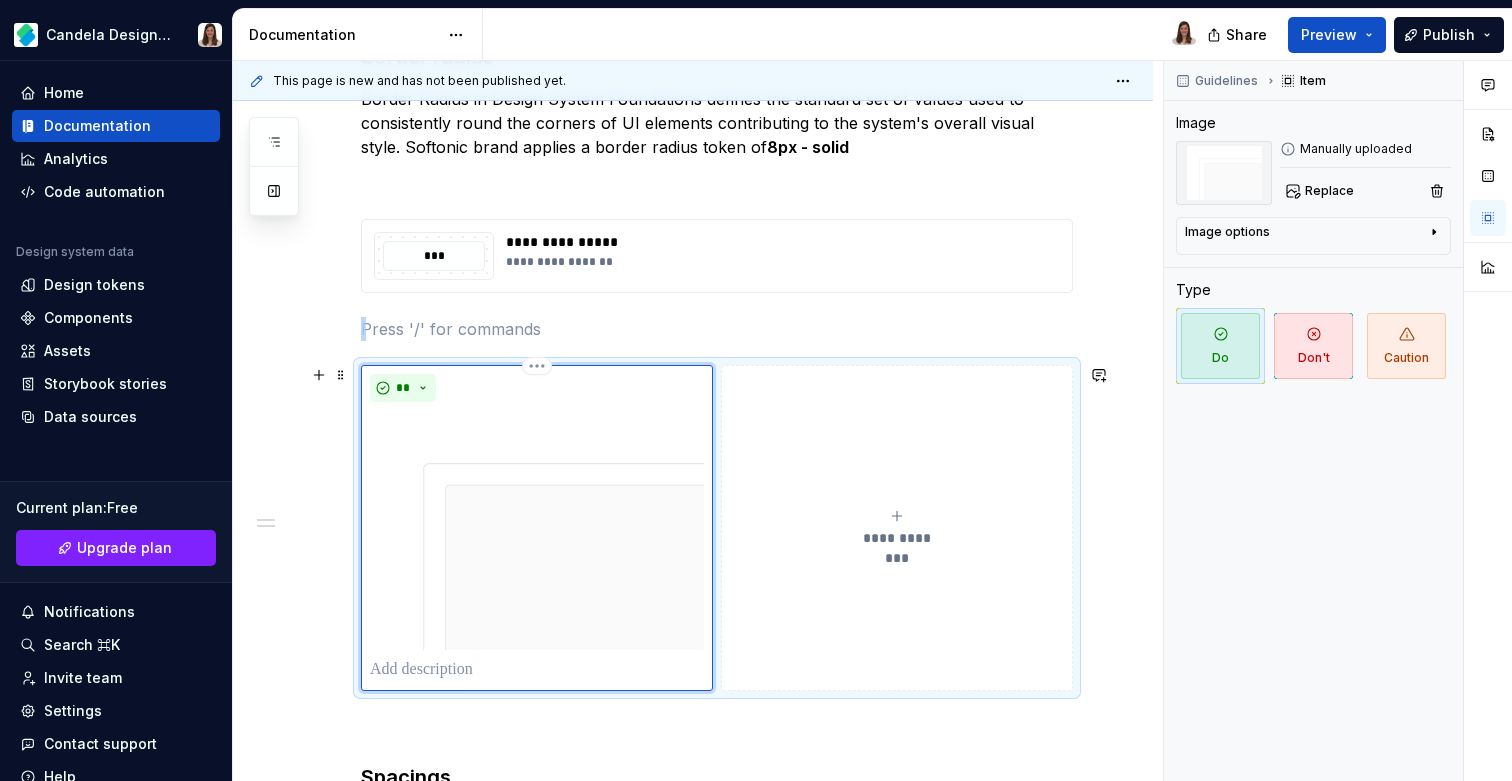 click at bounding box center (537, 670) 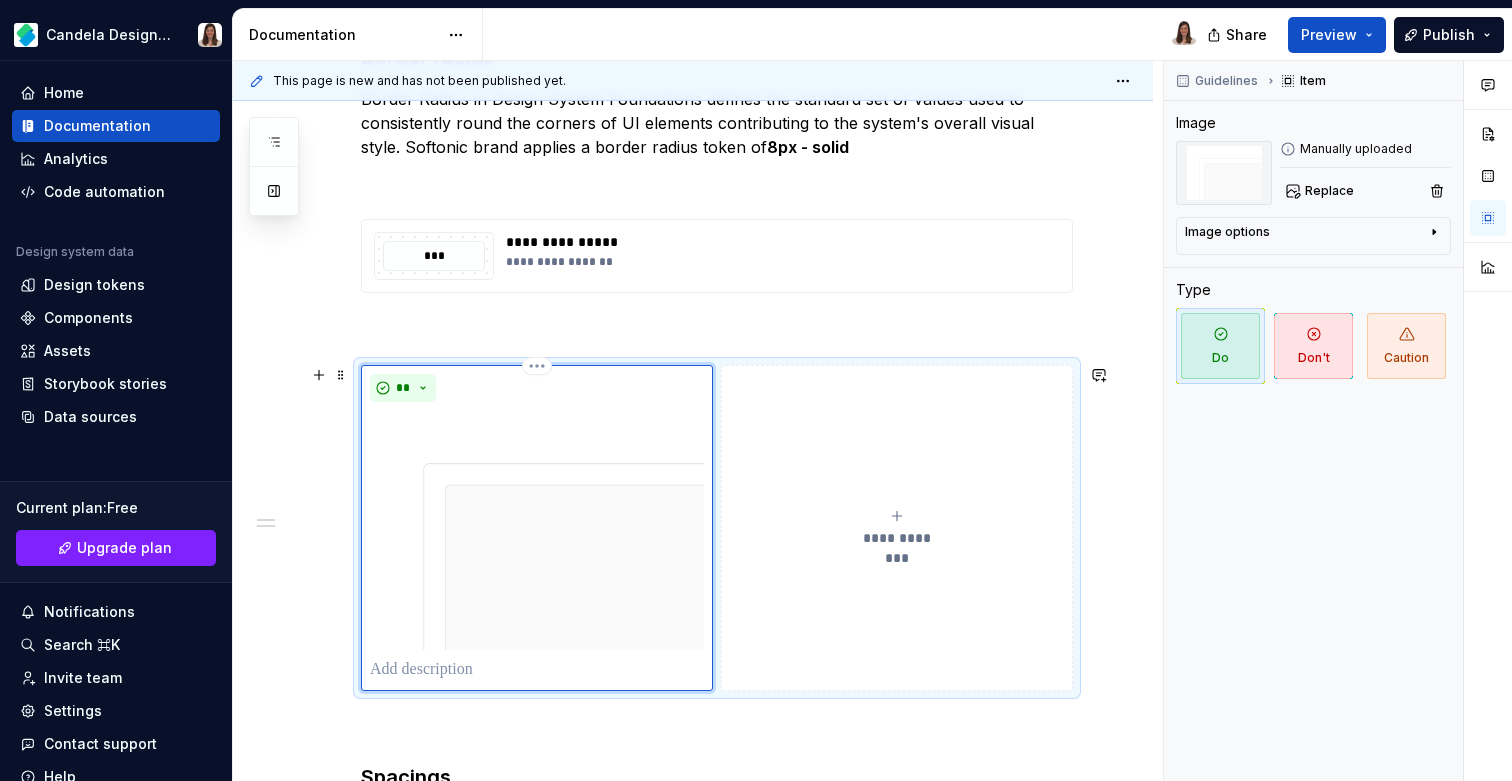 click at bounding box center [537, 670] 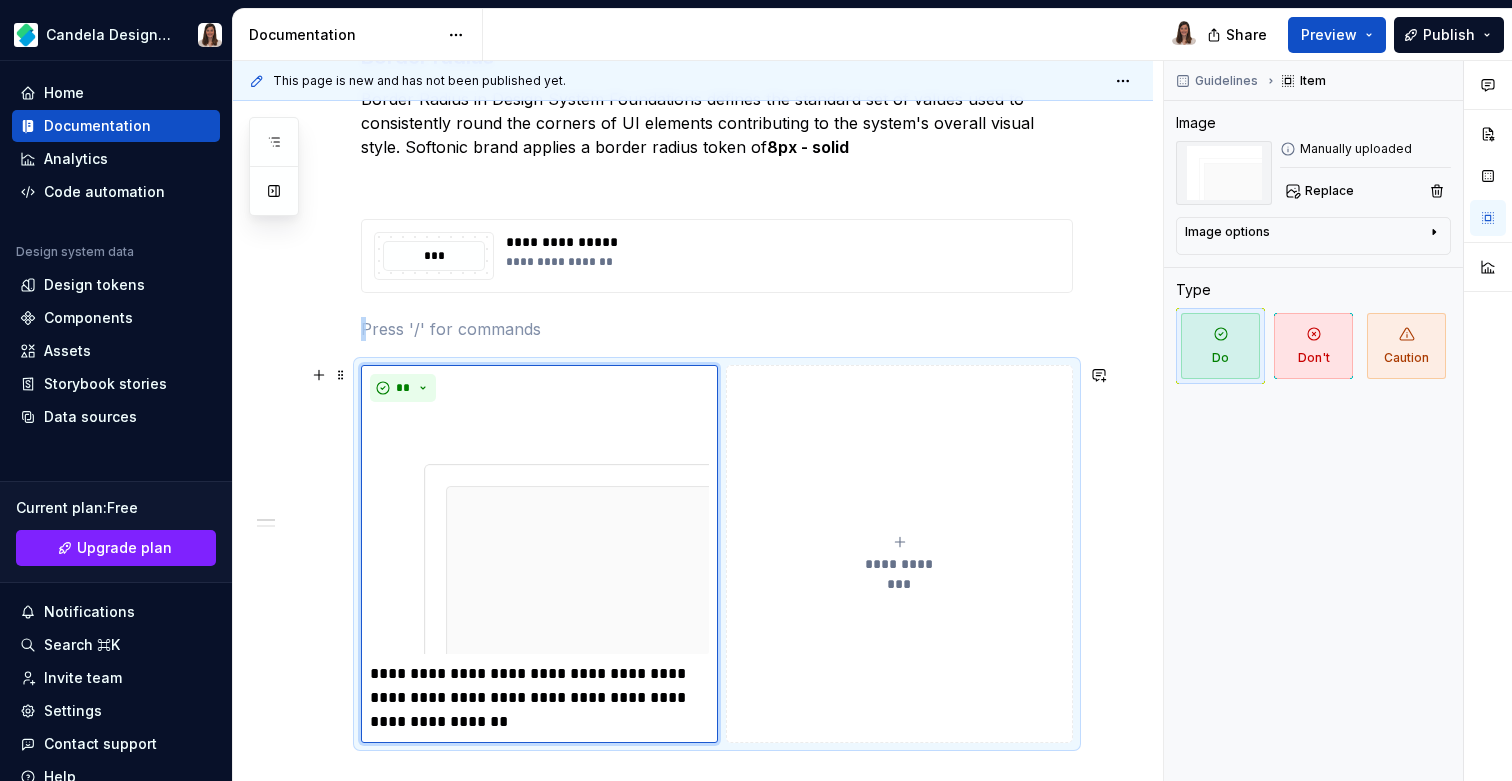 click on "**********" at bounding box center (899, 554) 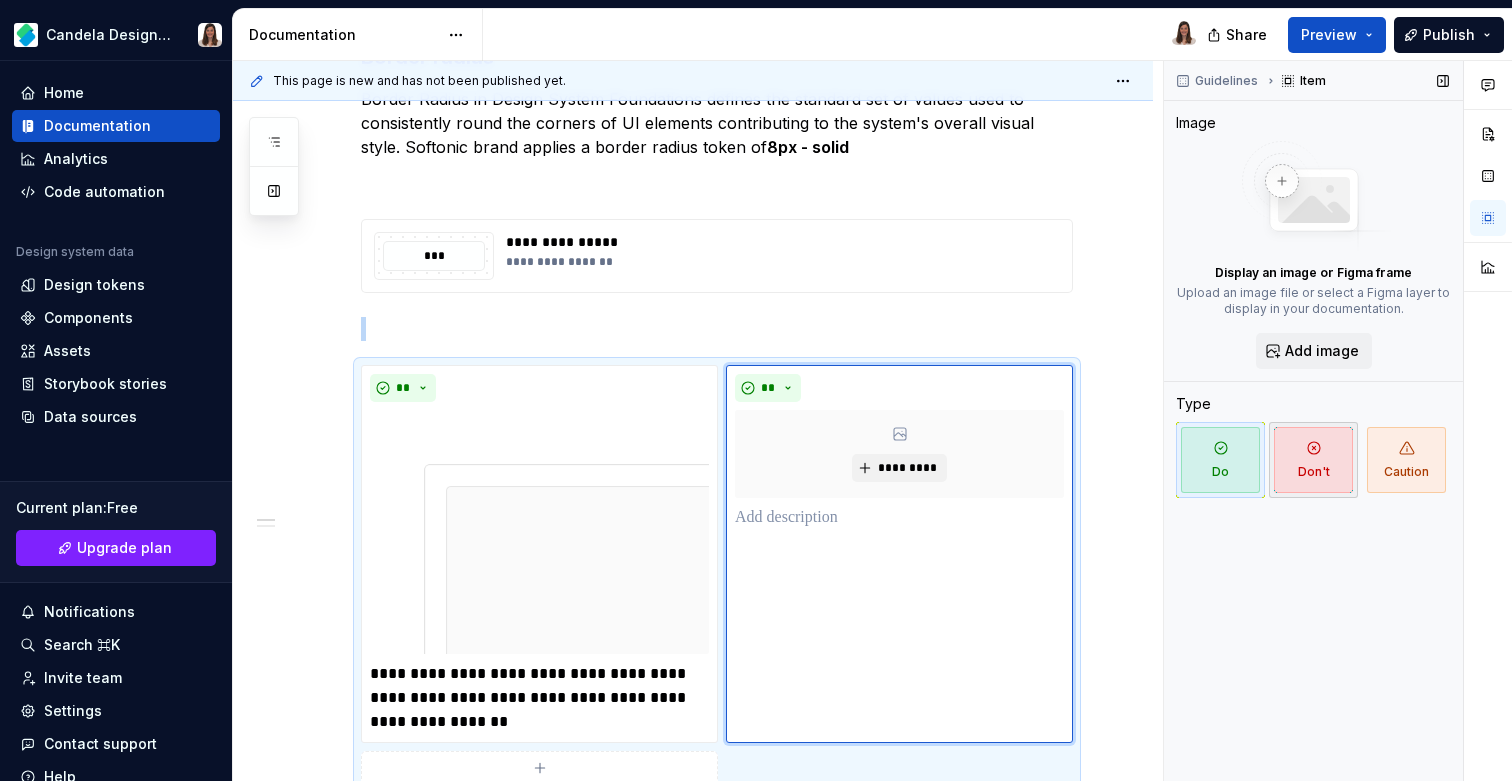 click on "Don't" at bounding box center [1313, 460] 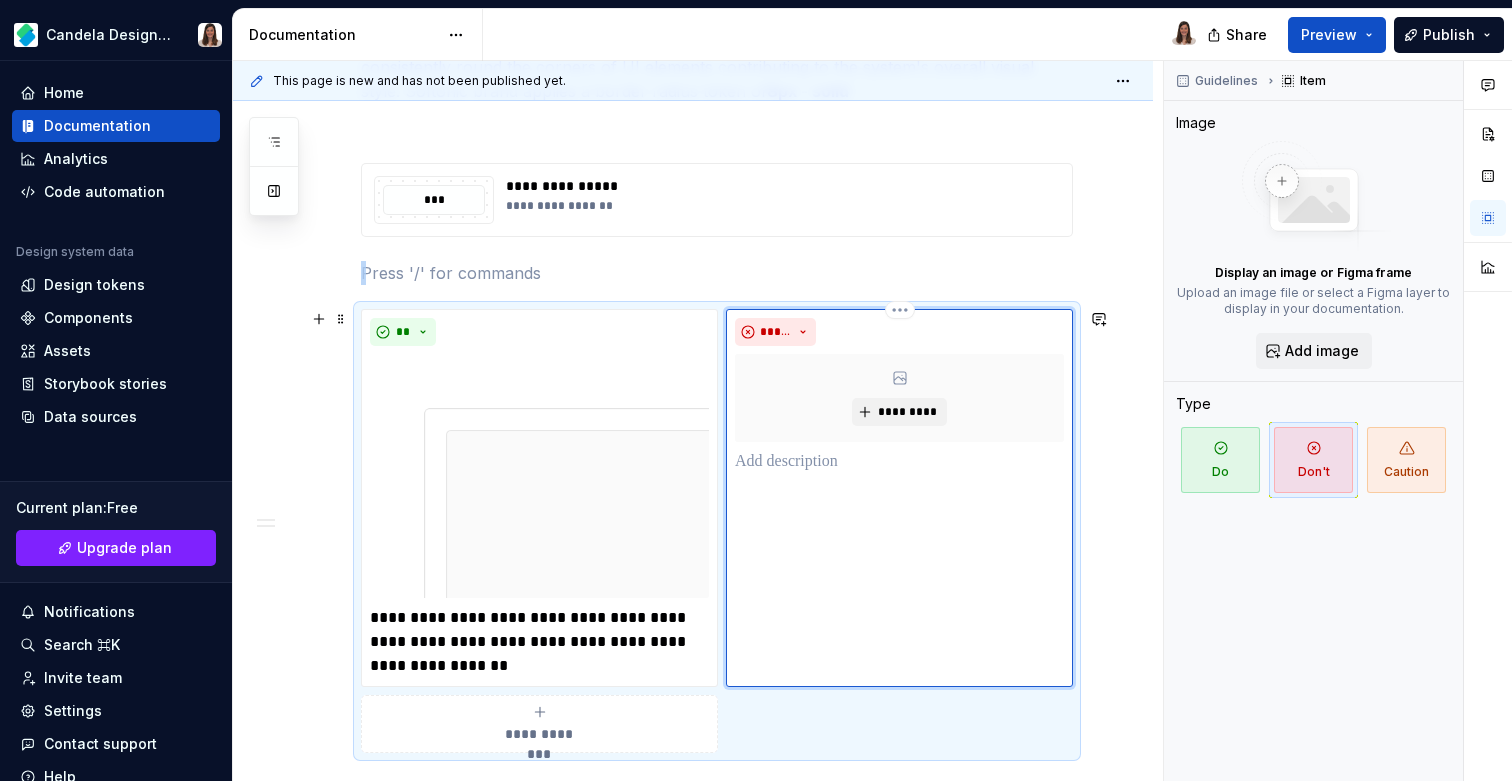 click on "*********" at bounding box center [899, 398] 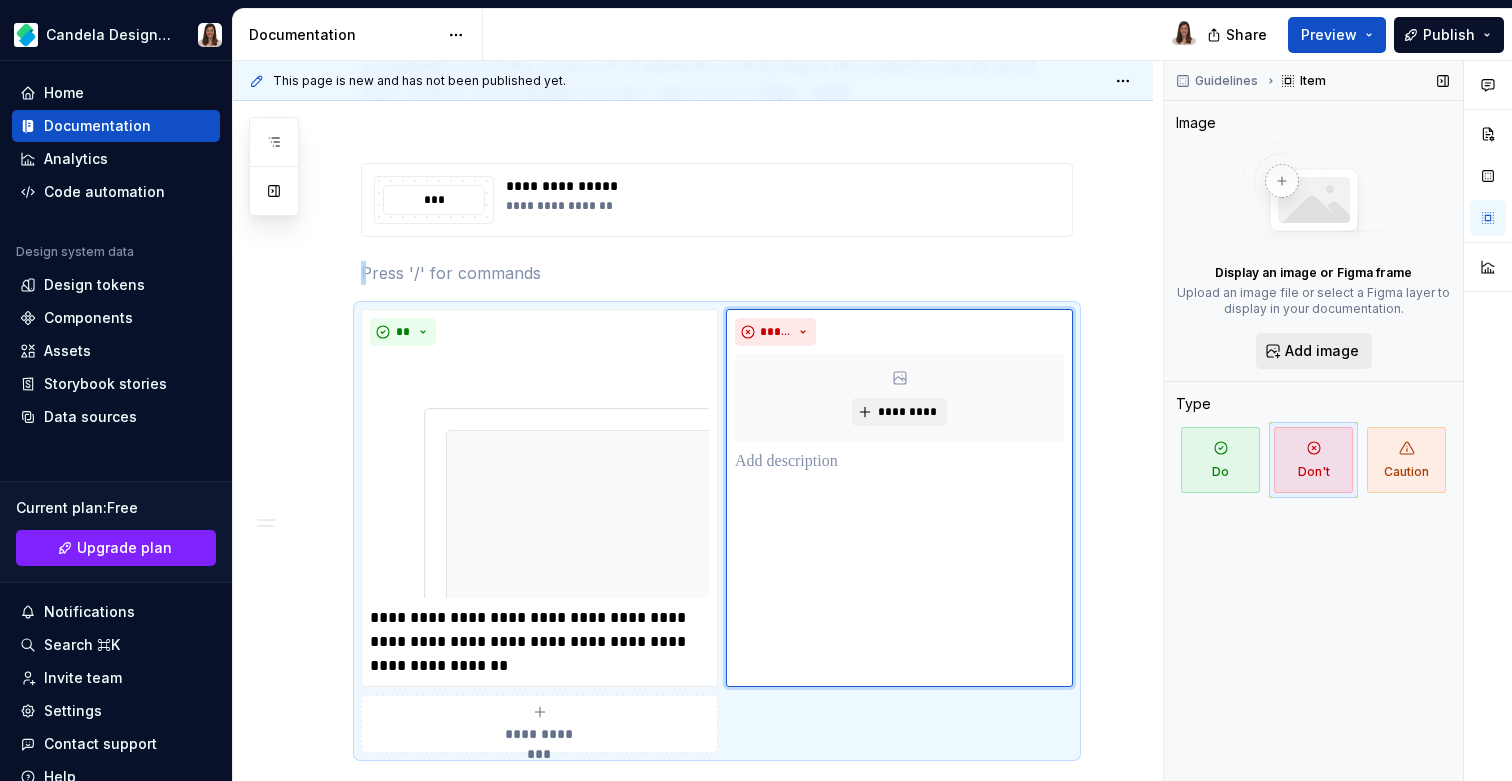 click on "Add image" at bounding box center (1322, 351) 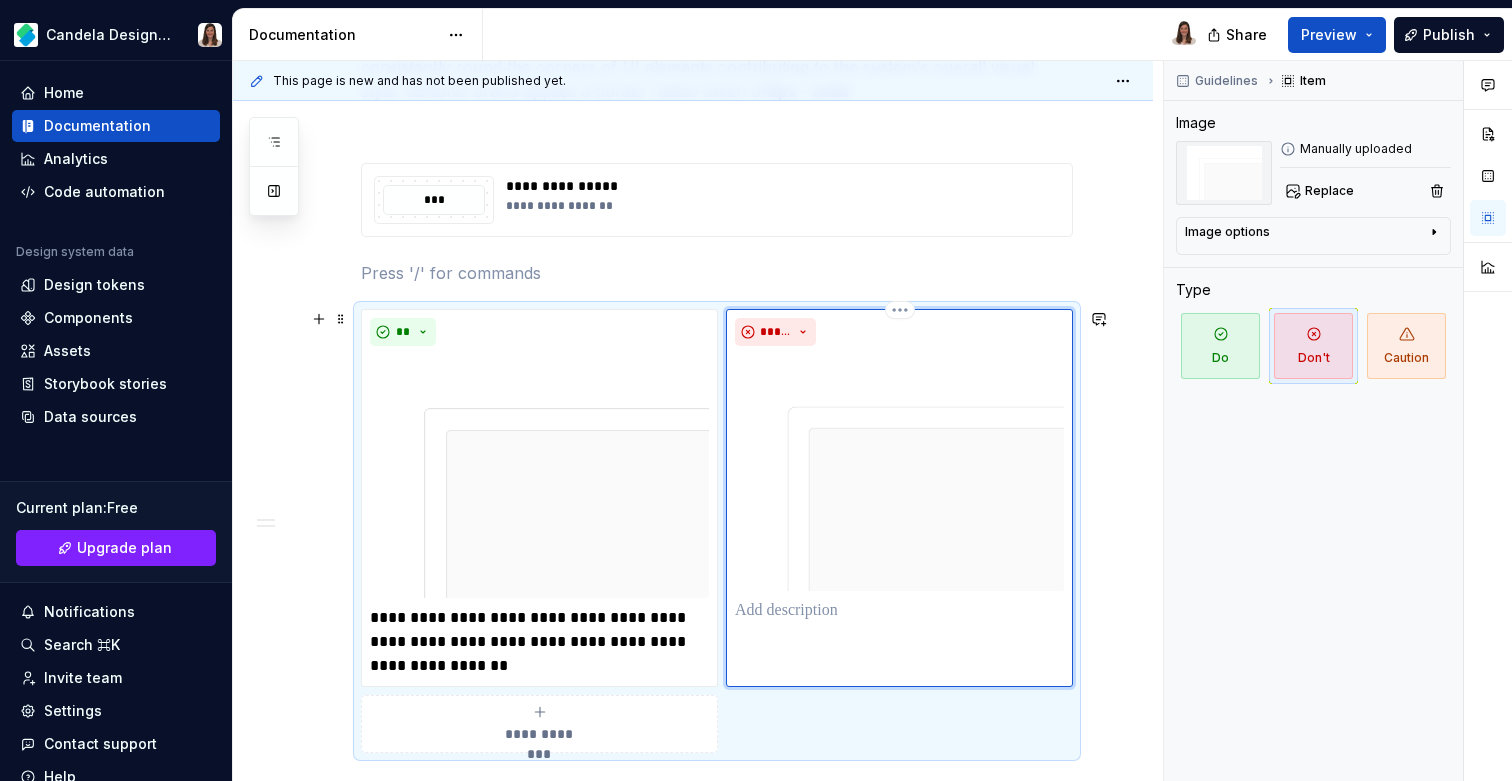 click on "*****" at bounding box center [899, 498] 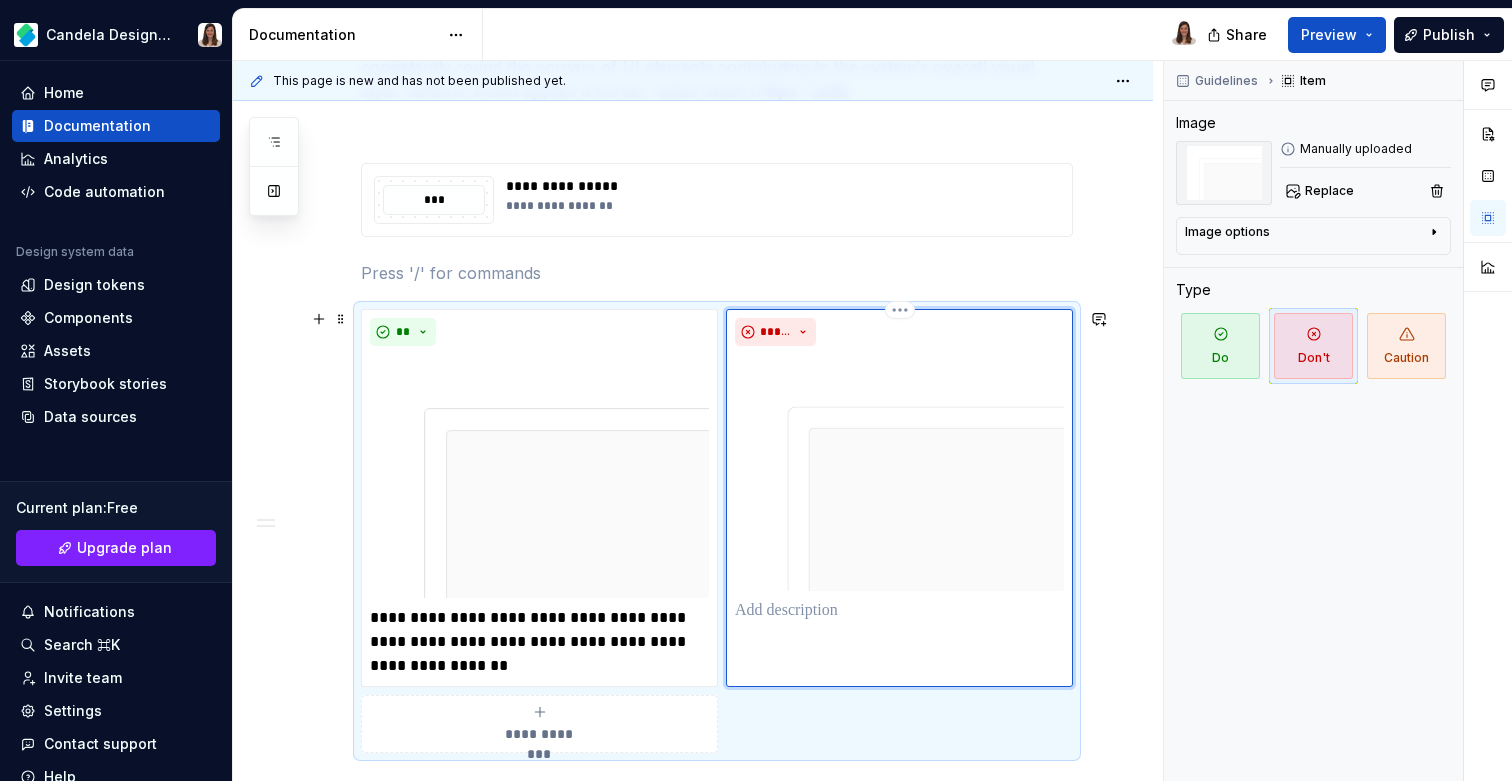 click at bounding box center (899, 611) 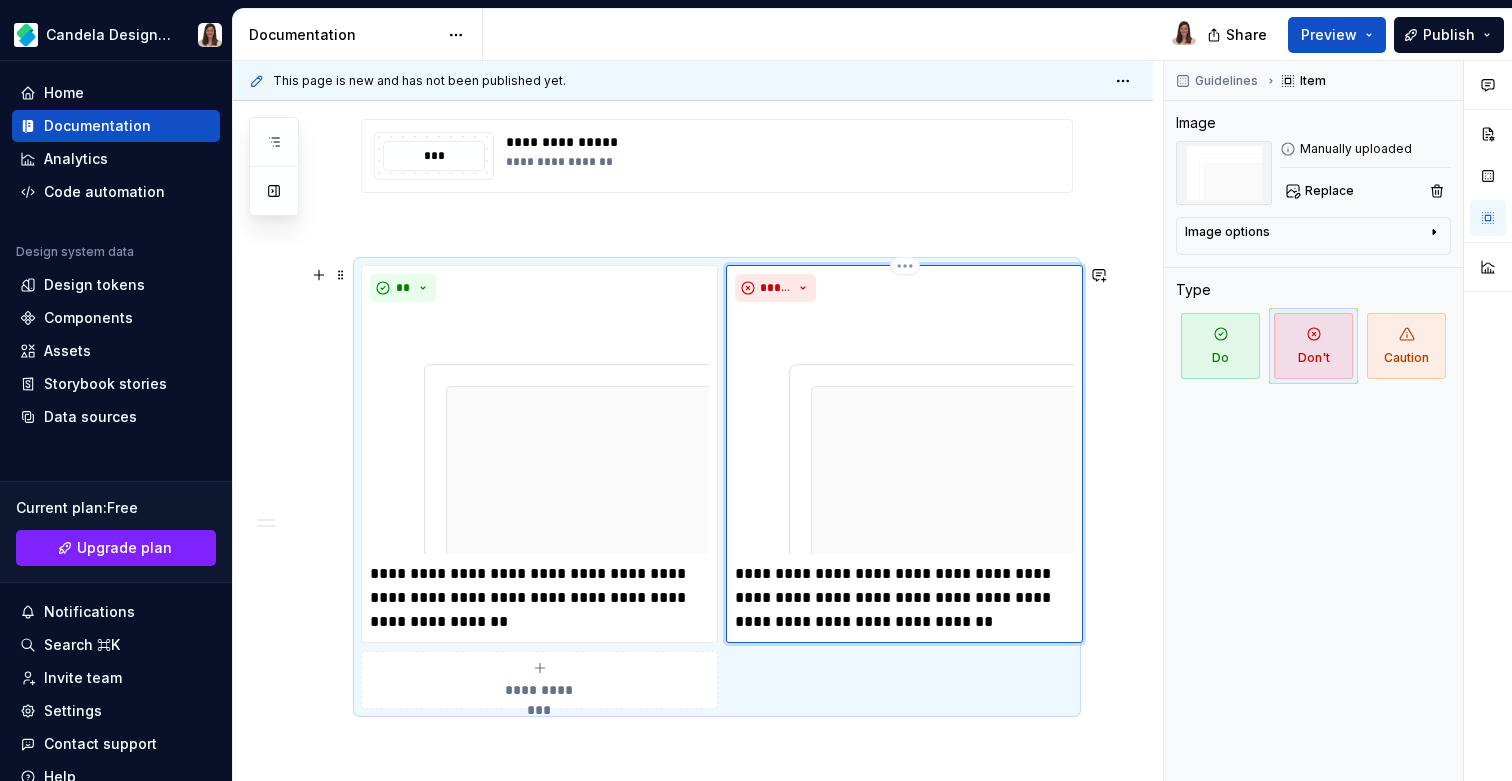 scroll, scrollTop: 459, scrollLeft: 0, axis: vertical 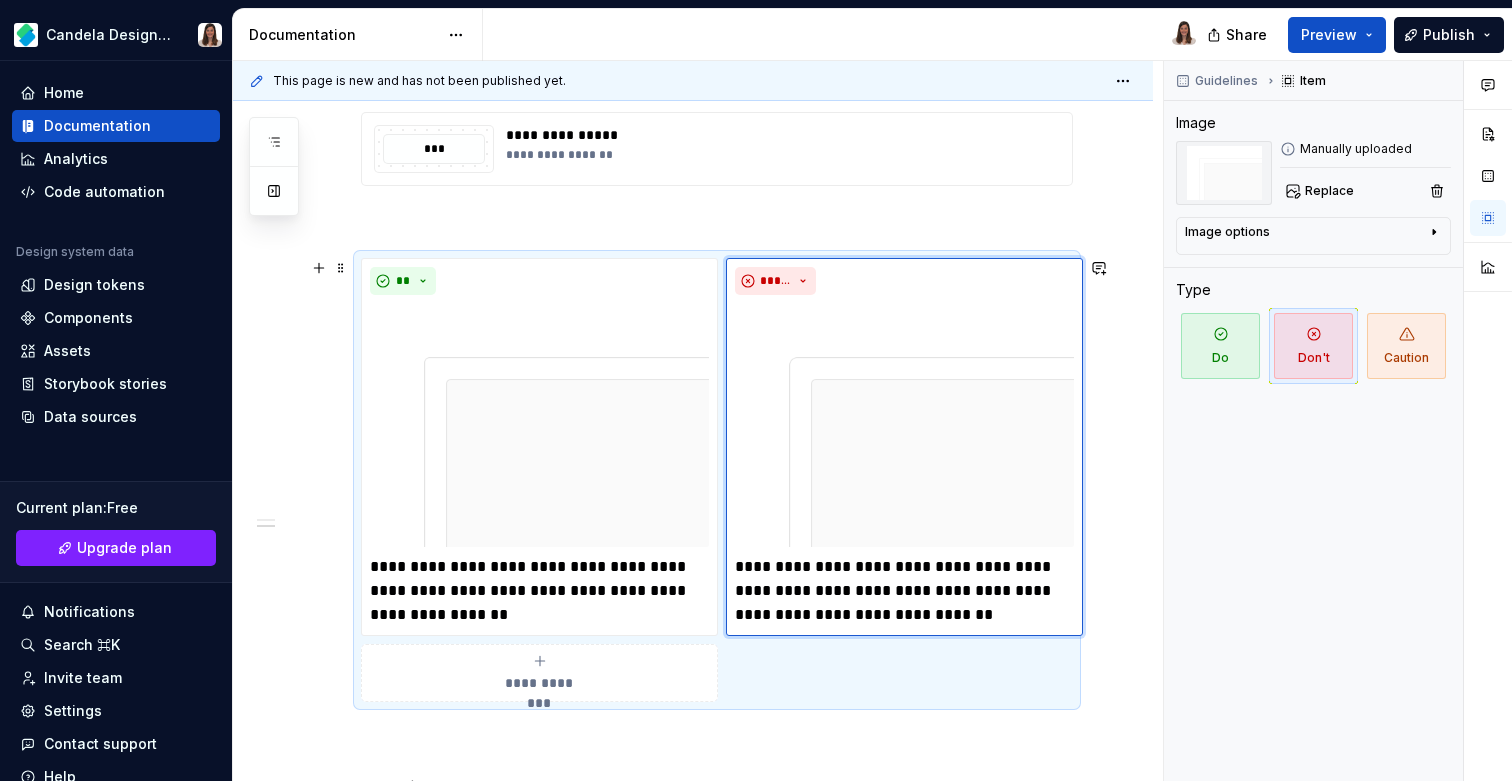 click on "**********" at bounding box center [693, 1030] 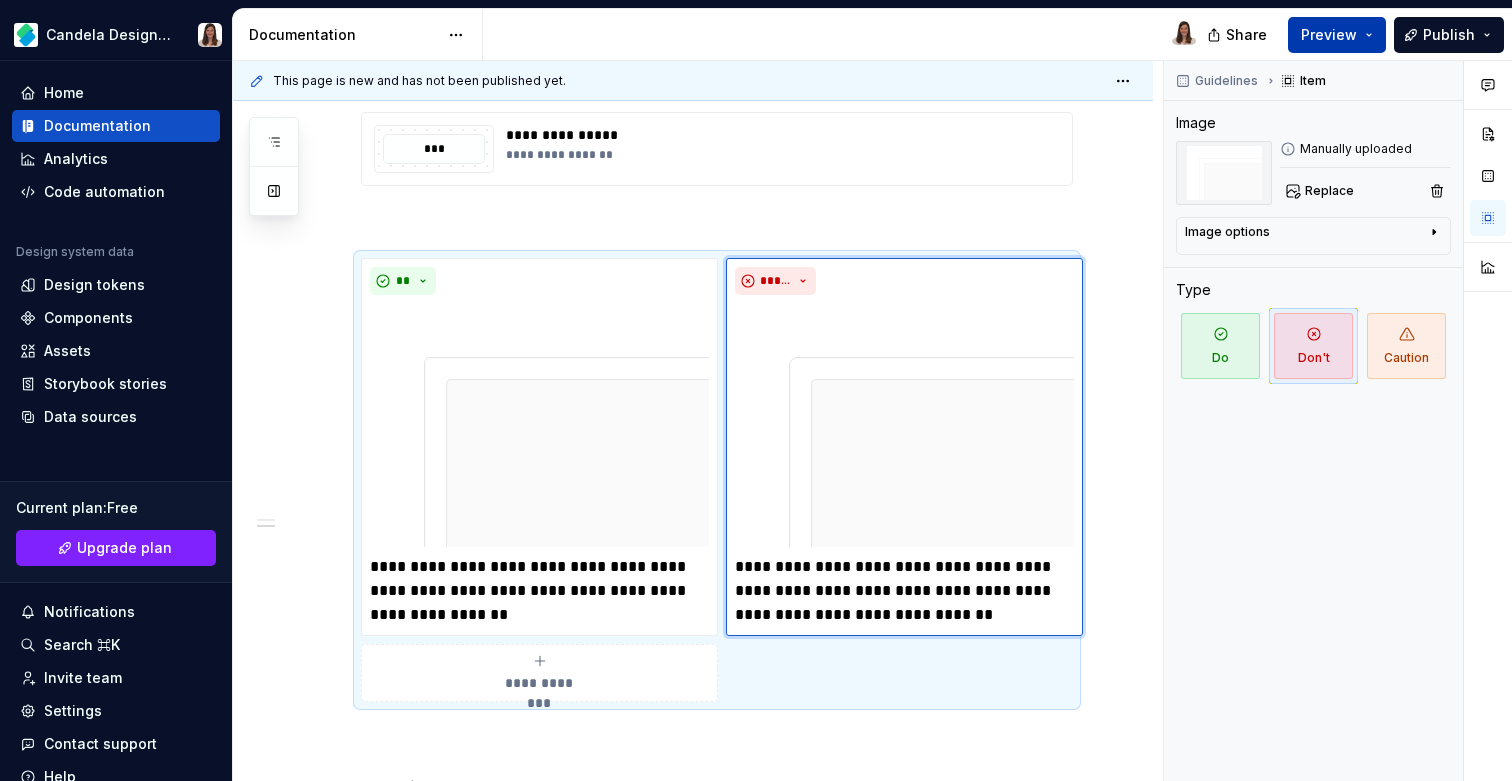 click on "Preview" at bounding box center [1329, 35] 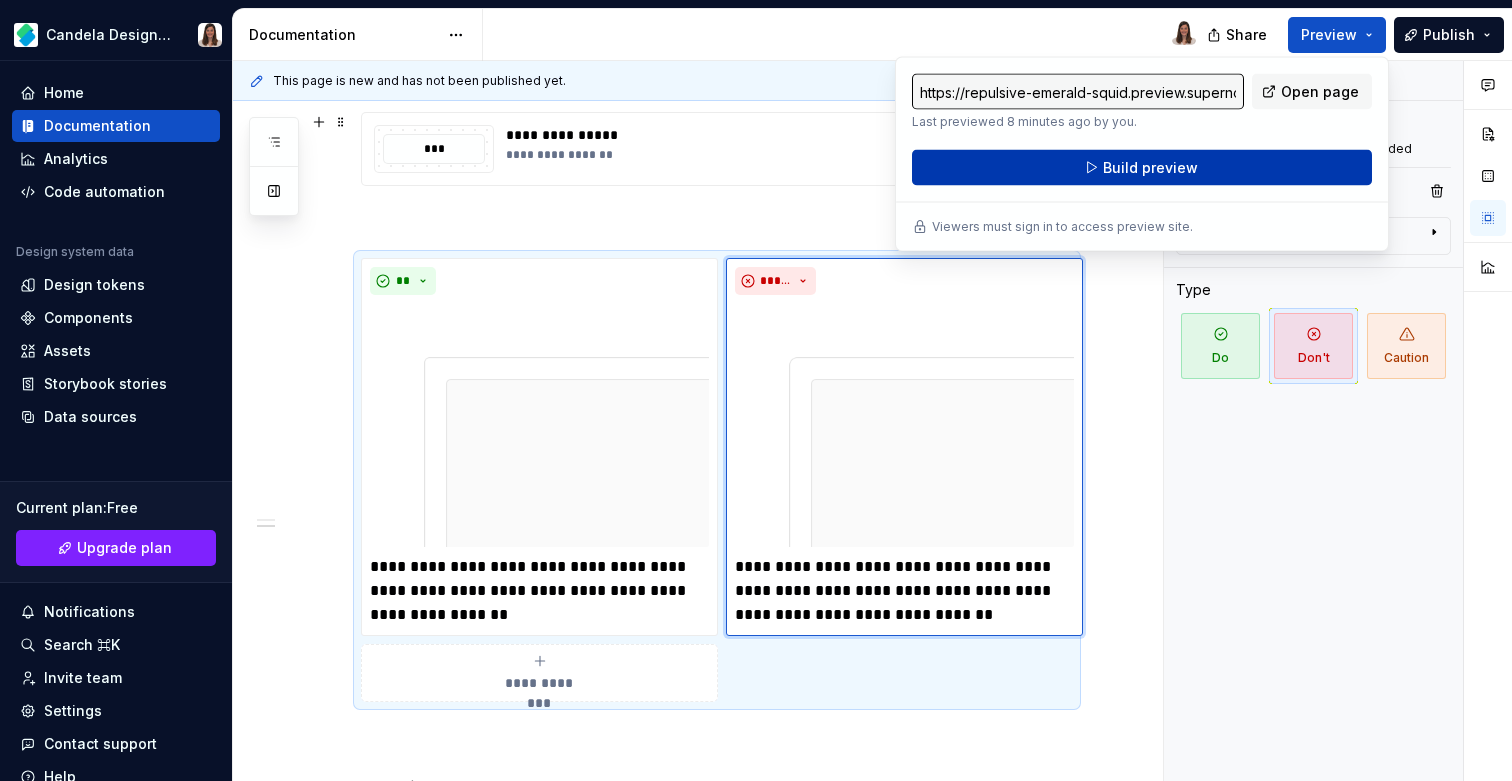 click on "Build preview" at bounding box center (1150, 168) 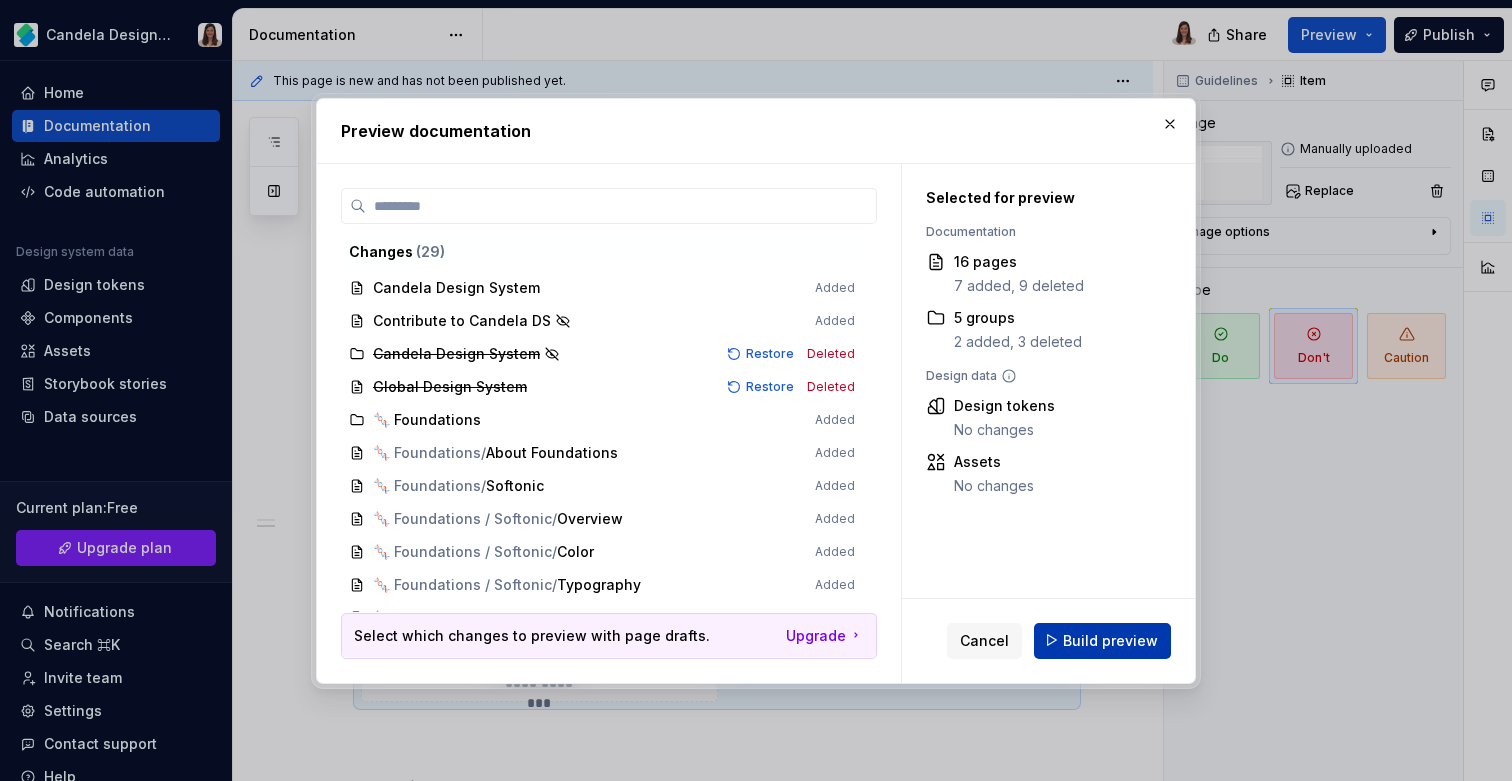 click on "Build preview" at bounding box center [1110, 640] 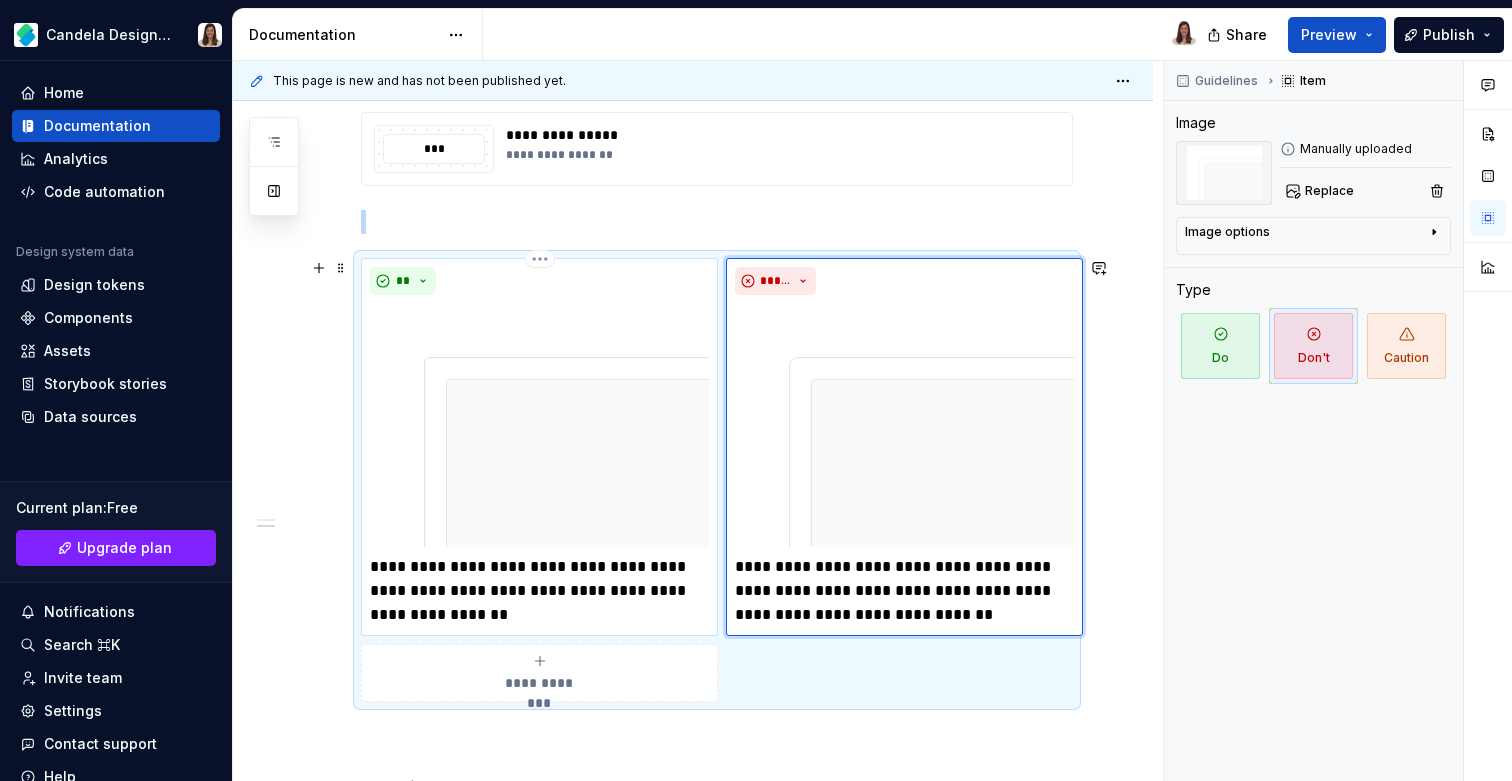 click at bounding box center (539, 425) 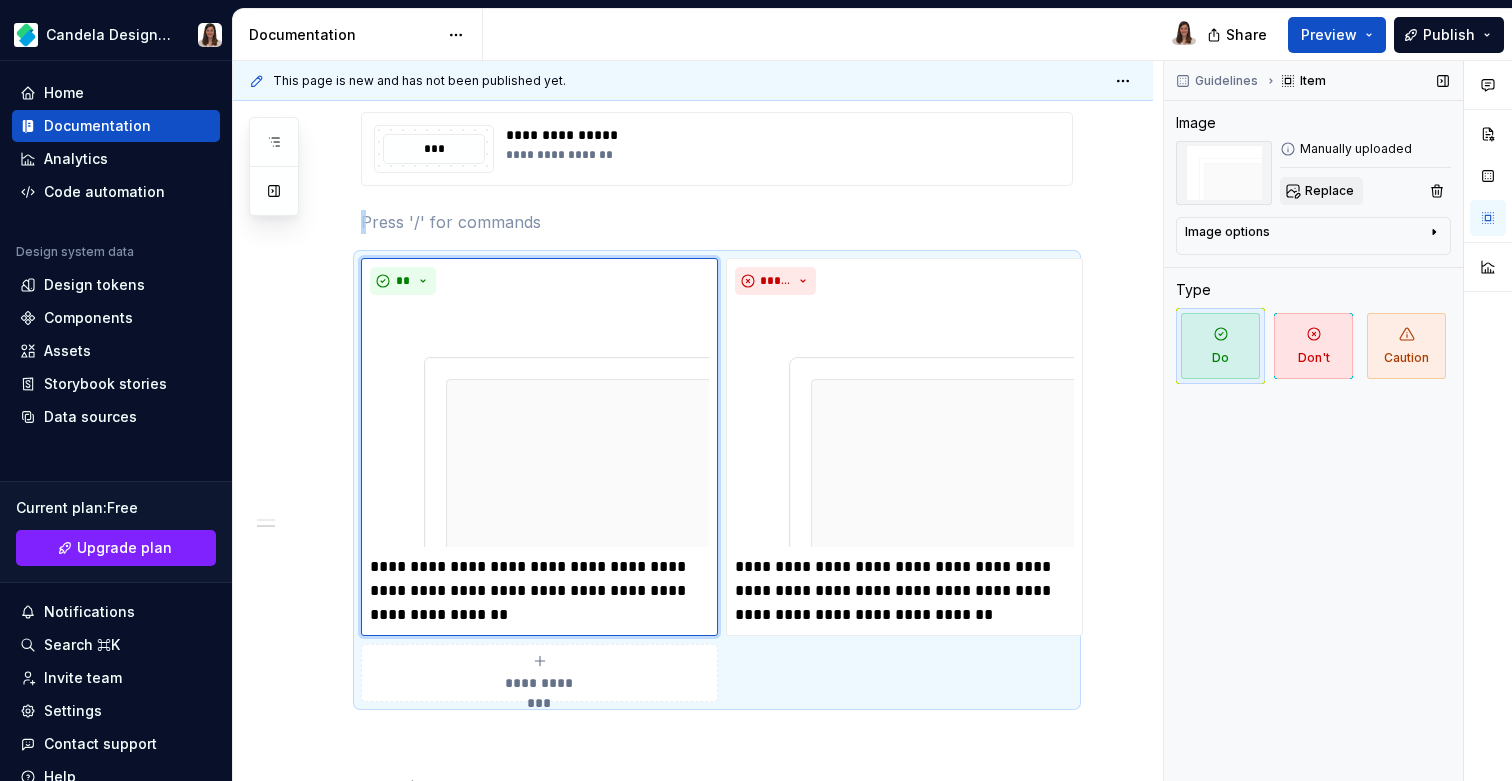 click on "Replace" at bounding box center [1329, 191] 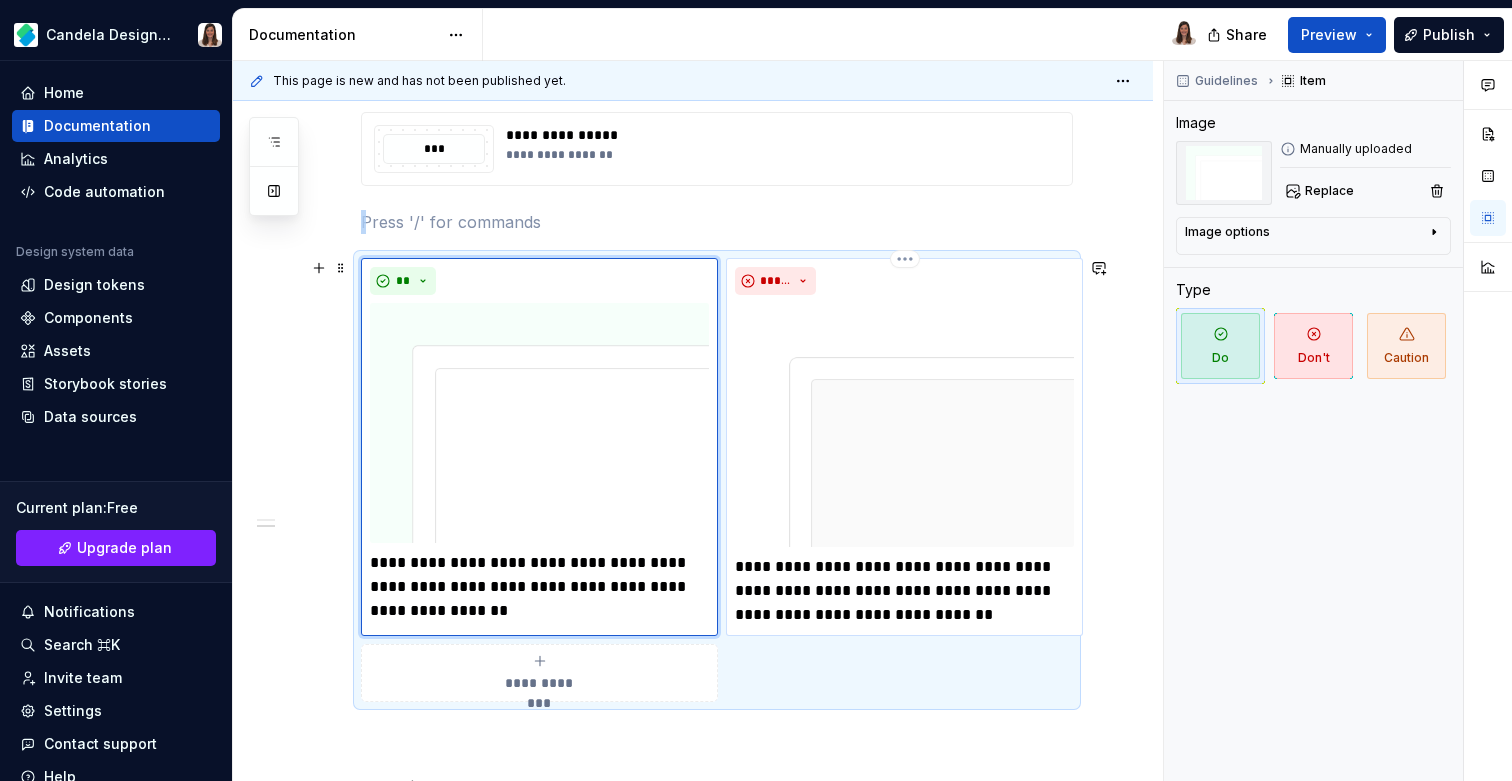 click at bounding box center [904, 425] 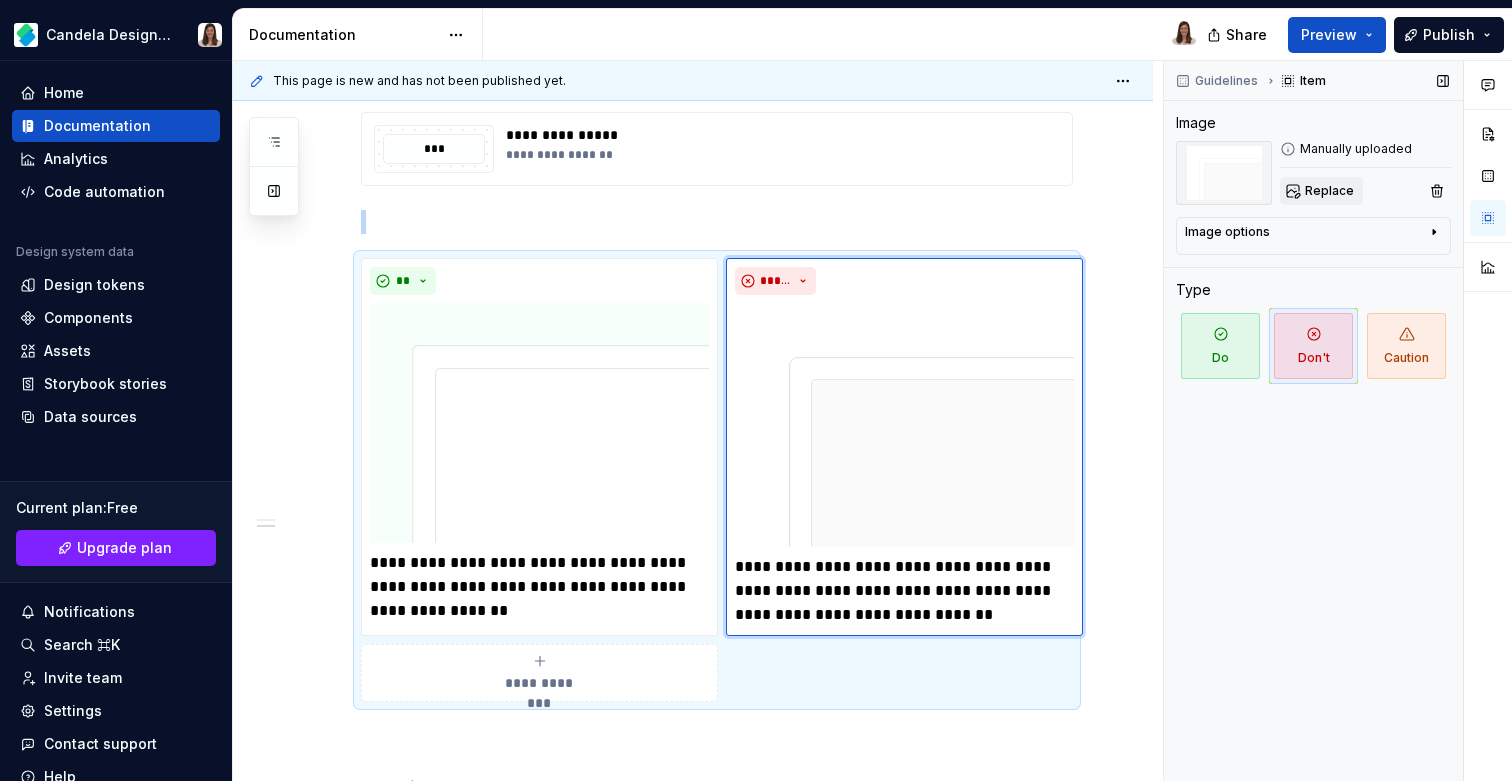click on "Replace" at bounding box center [1321, 191] 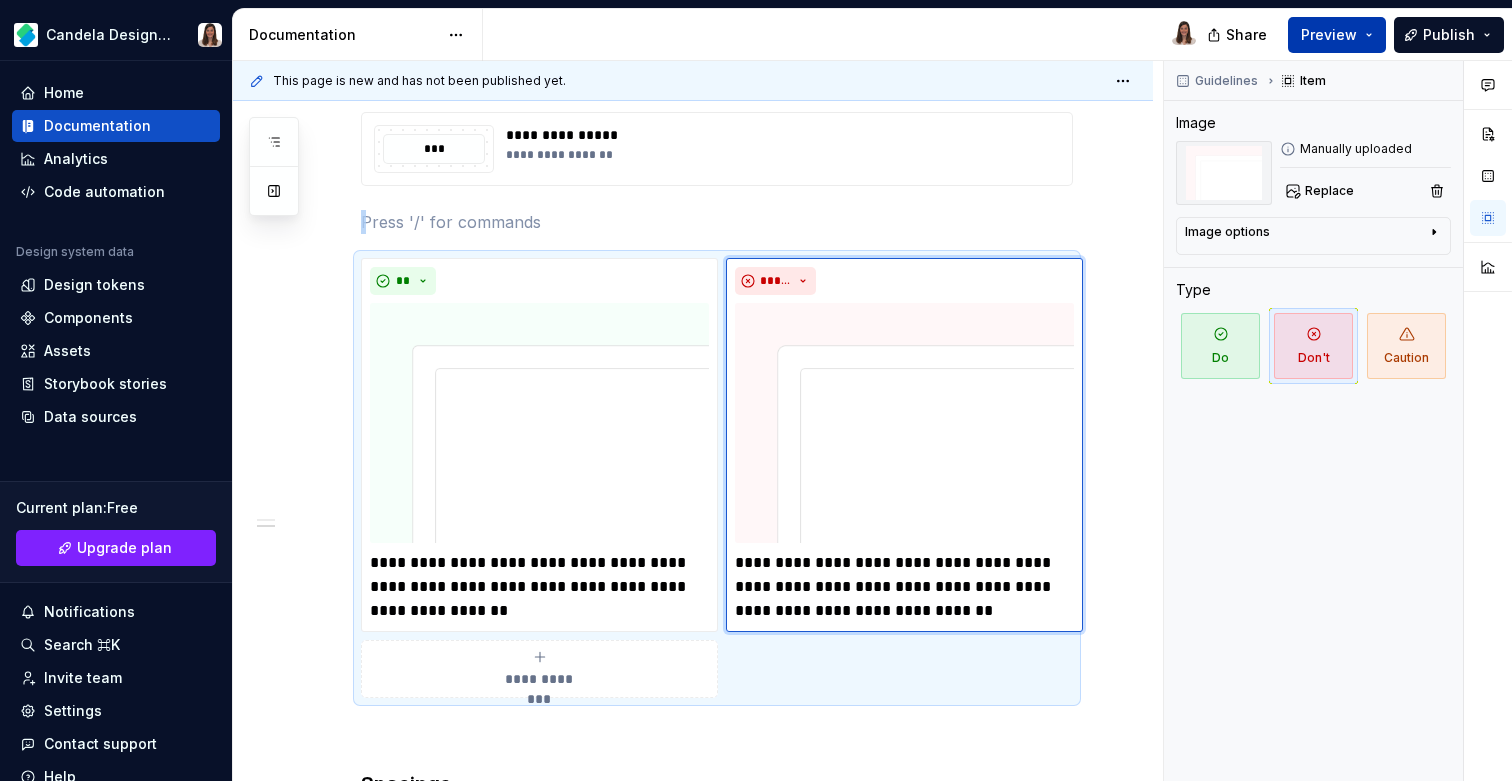 click on "Preview" at bounding box center [1329, 35] 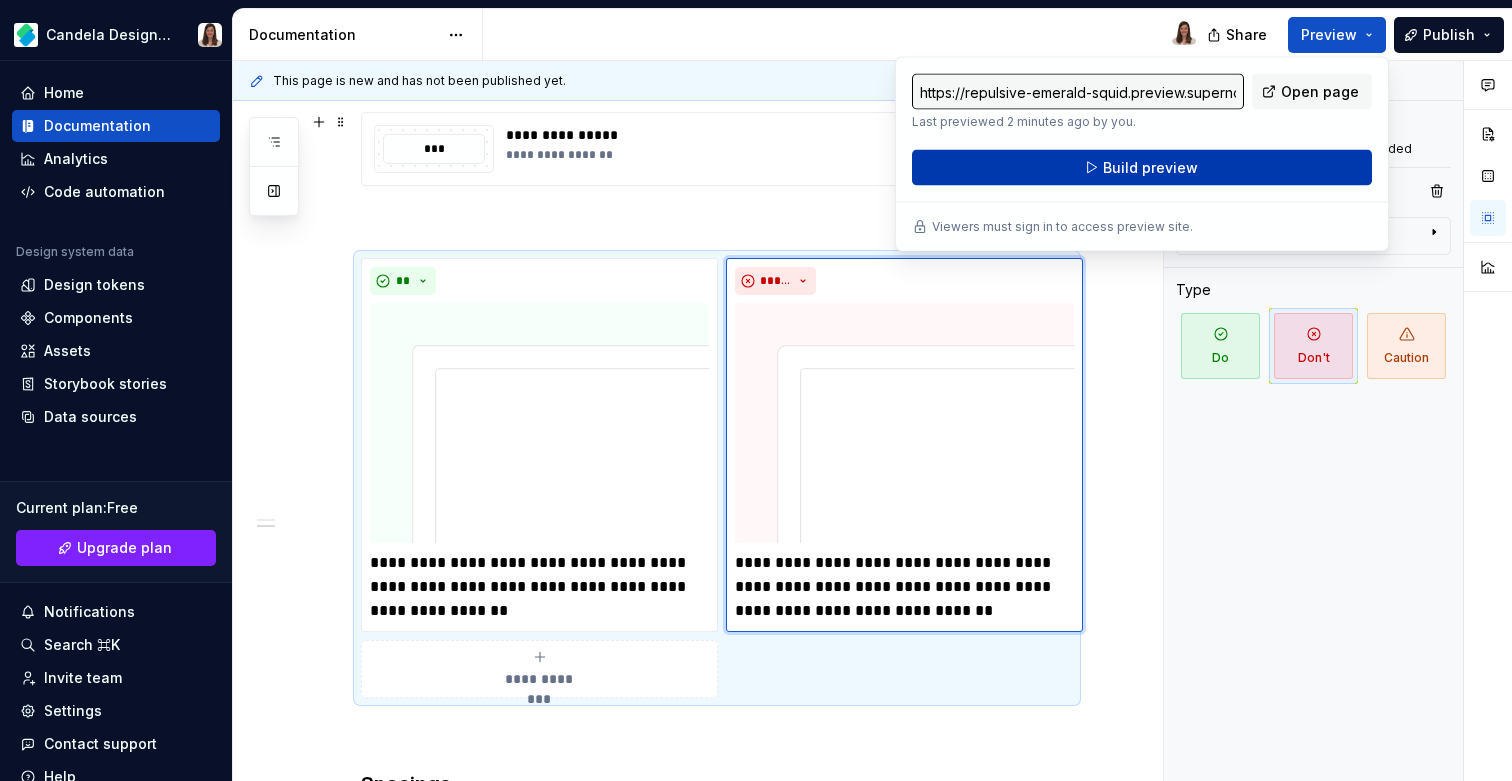 click on "Build preview" at bounding box center [1150, 168] 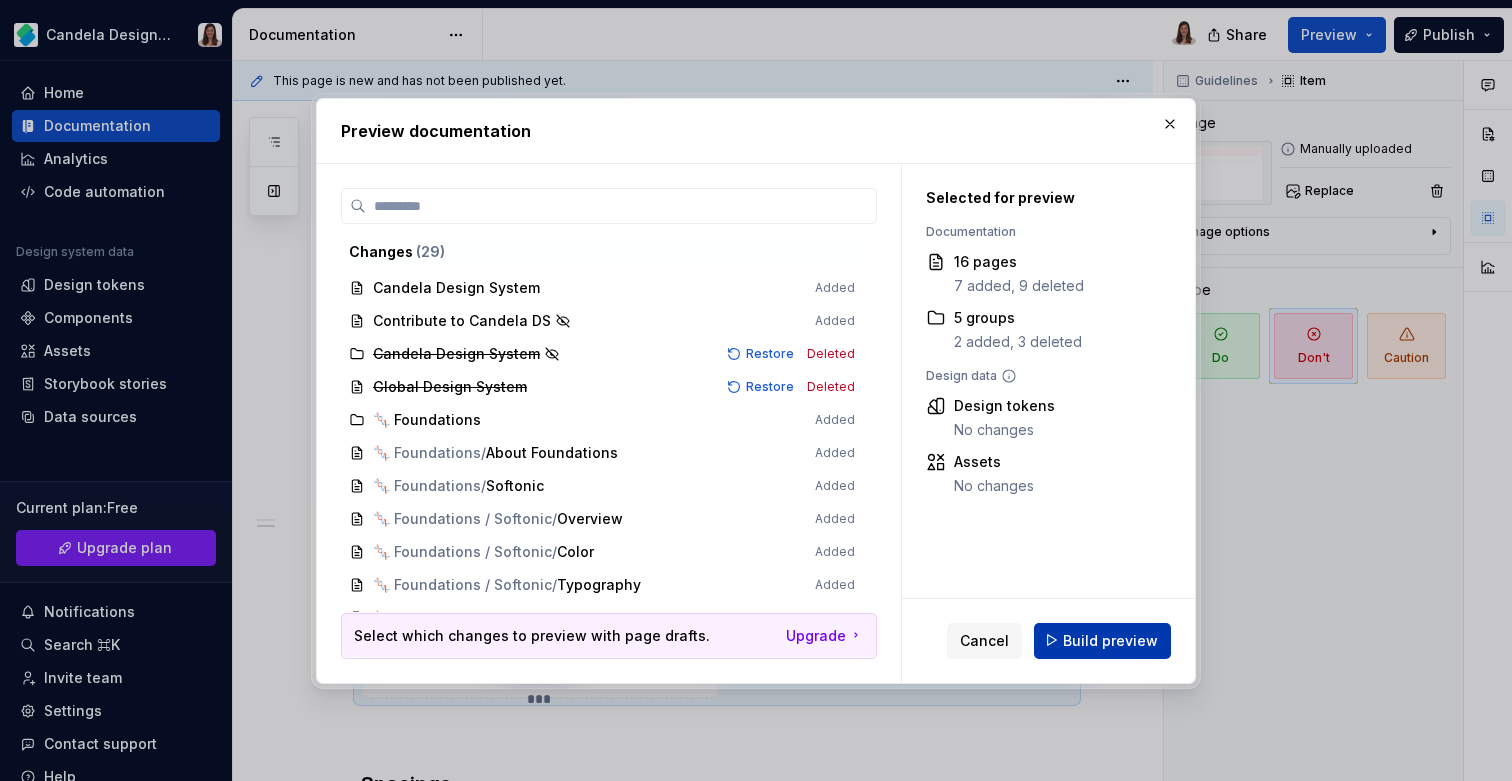 click on "Build preview" at bounding box center (1110, 640) 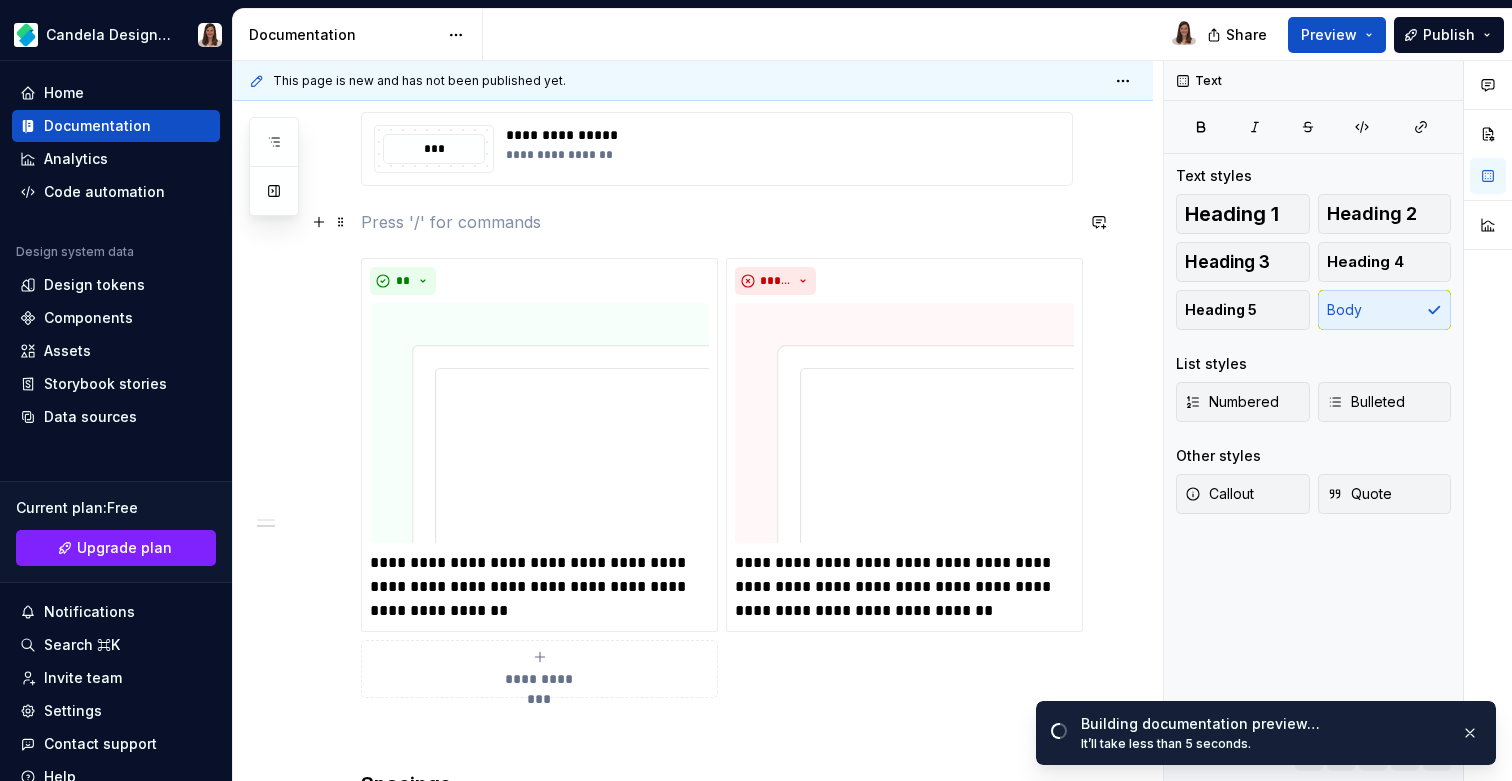 click at bounding box center (717, 222) 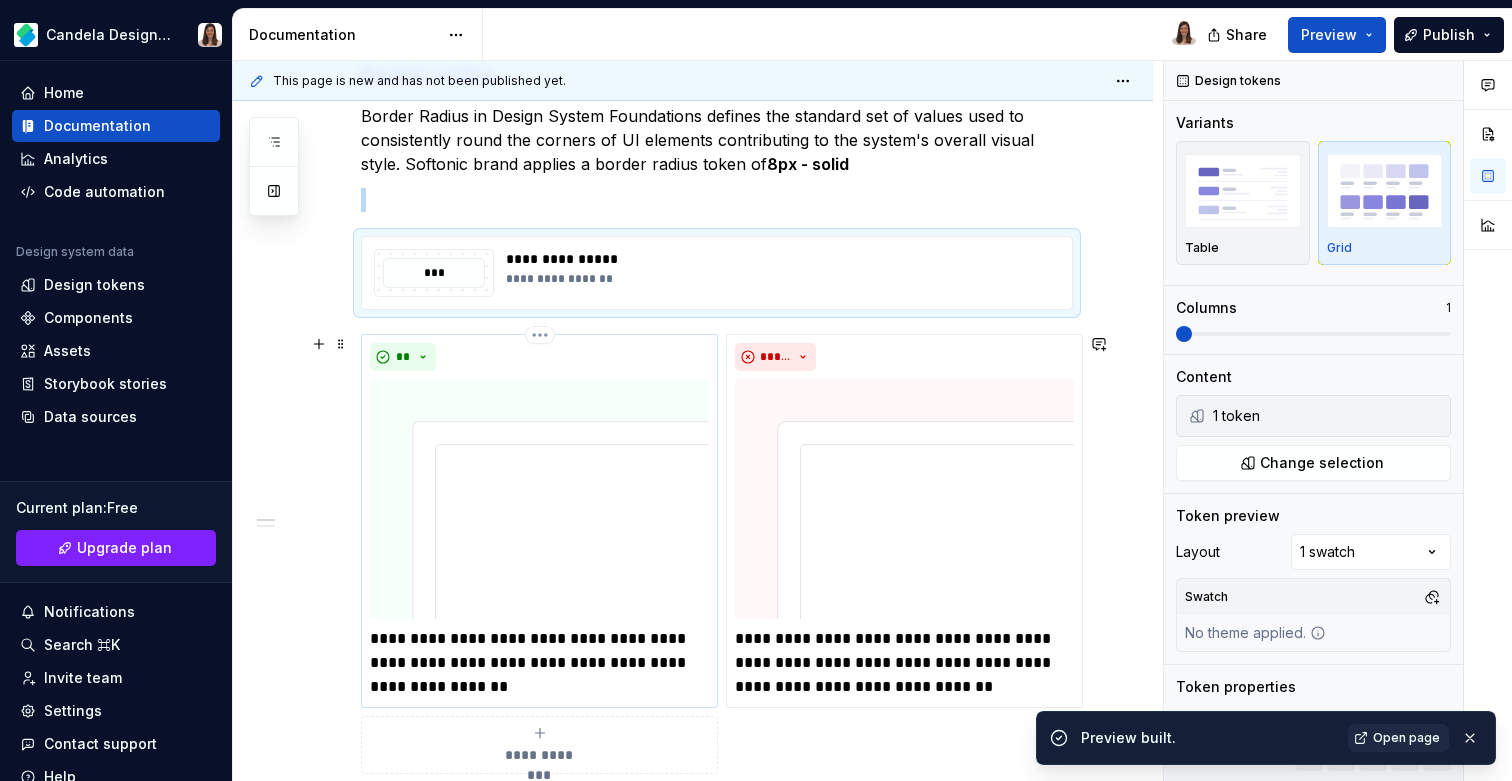 scroll, scrollTop: 311, scrollLeft: 0, axis: vertical 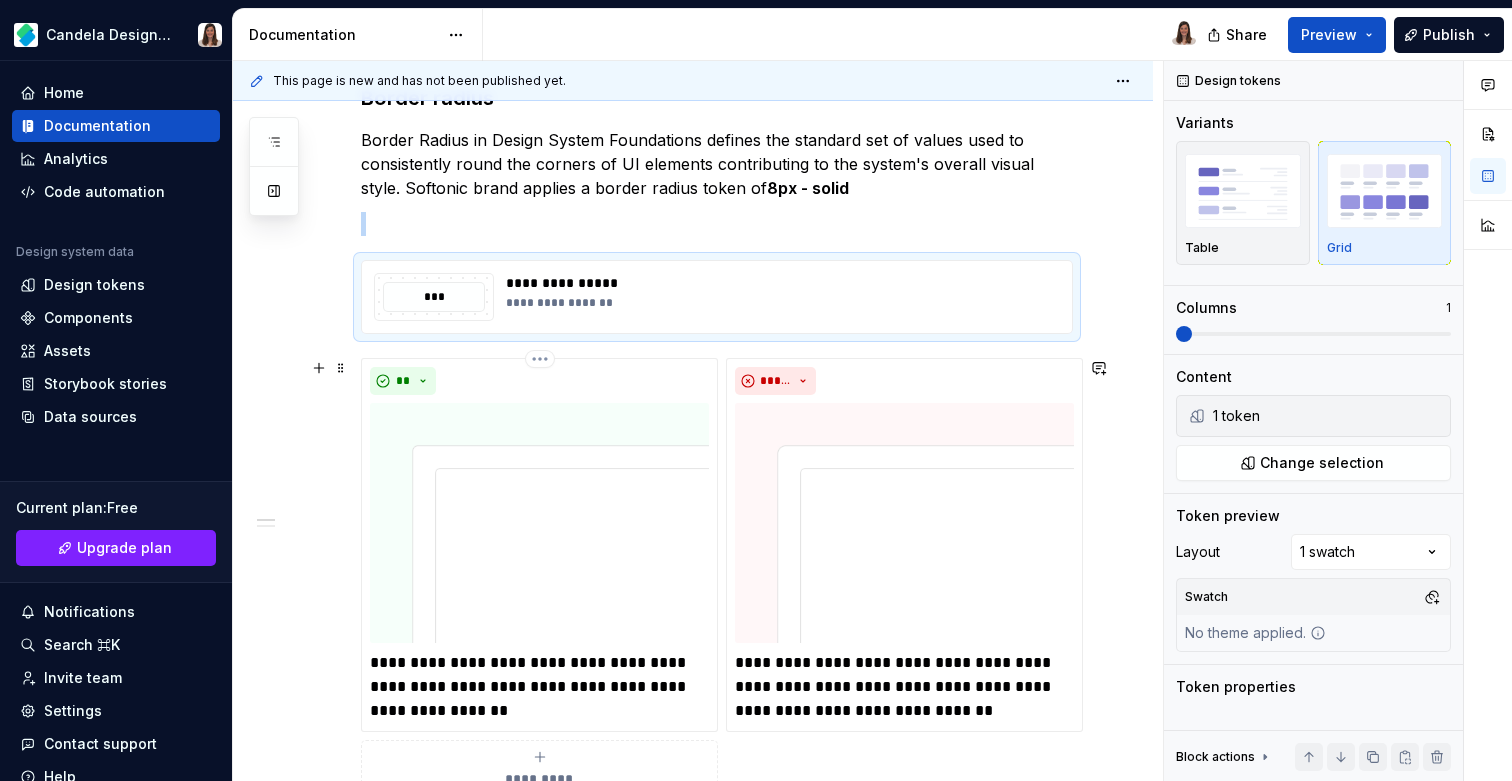 type on "*" 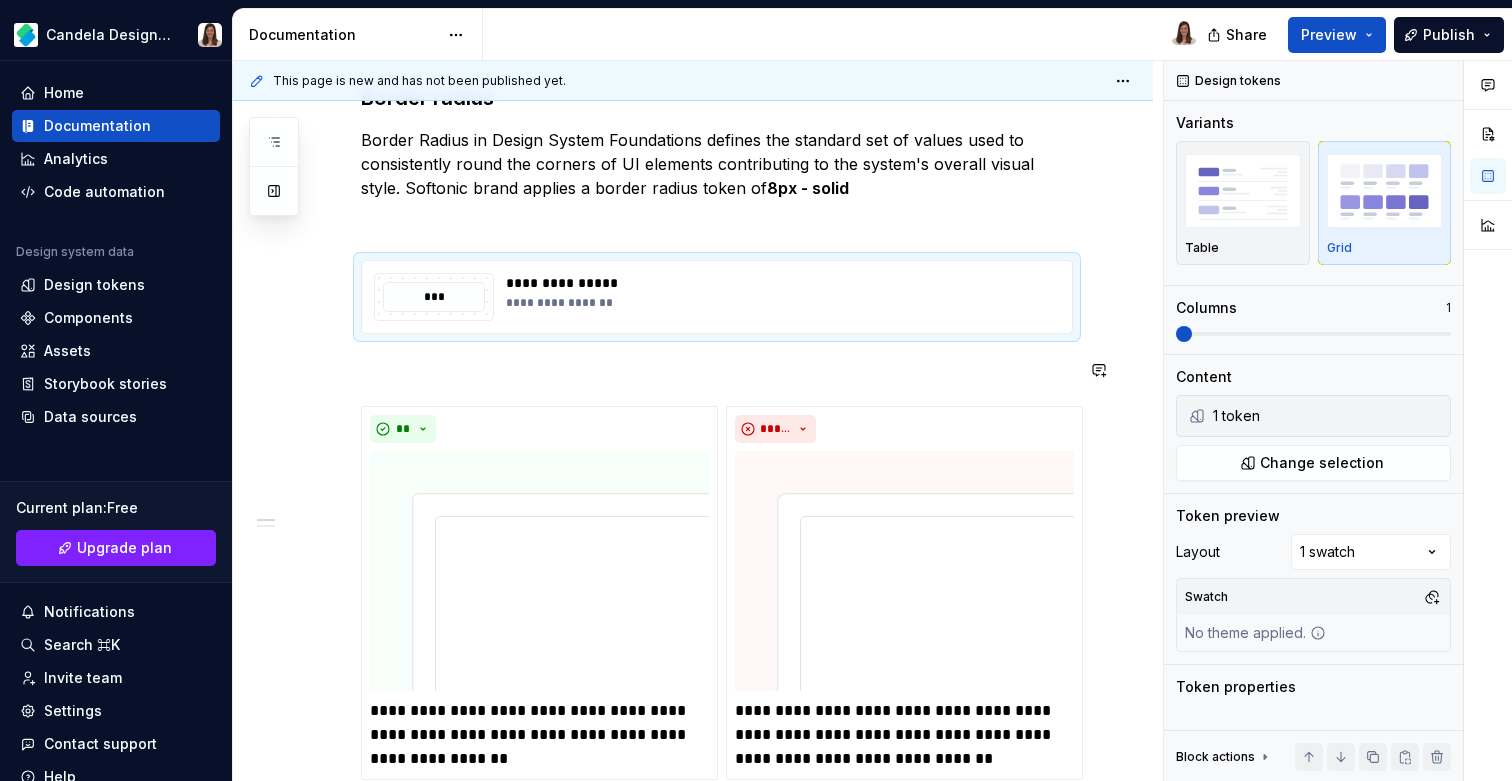 click on "**********" at bounding box center (717, 1071) 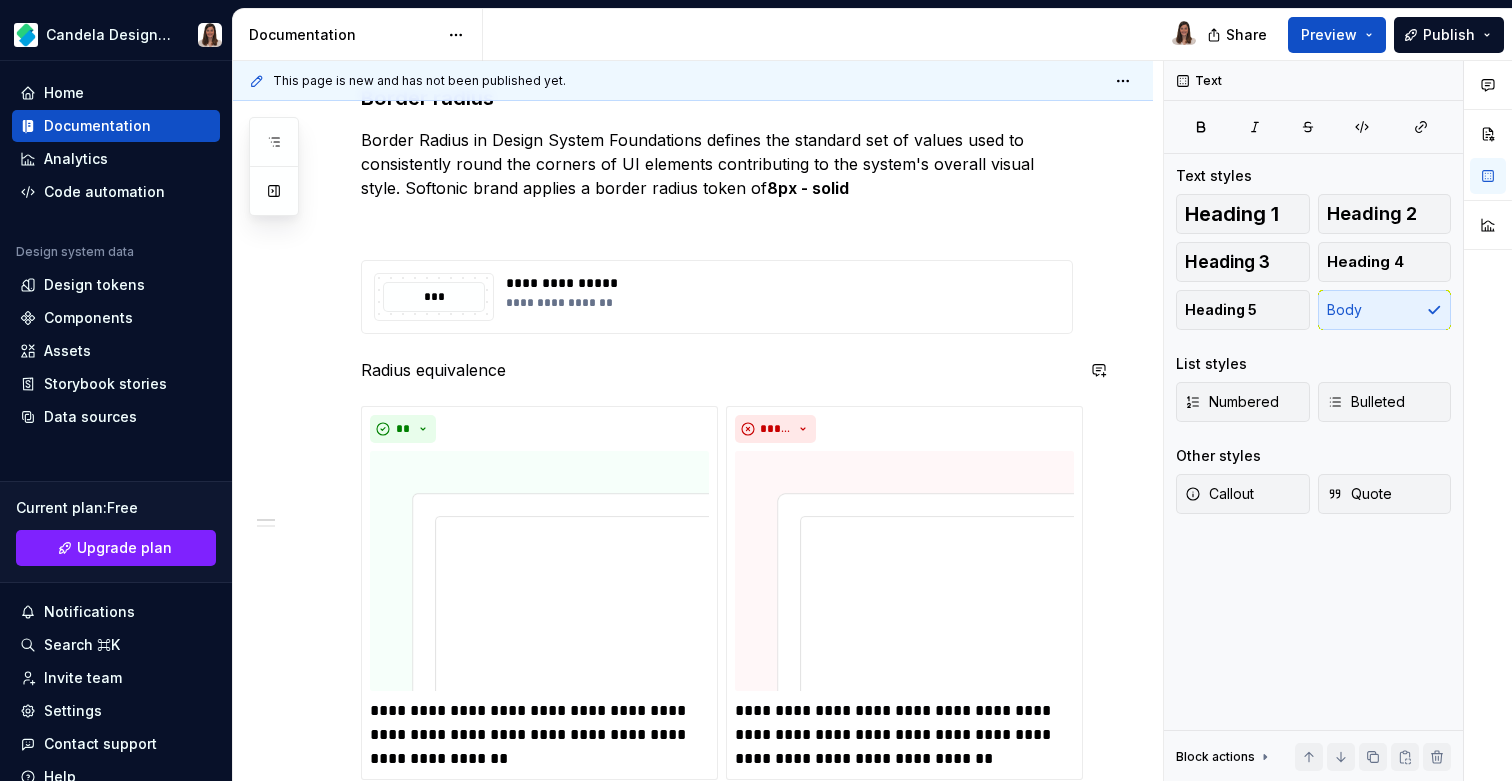 click on "Radius equivalence" at bounding box center [717, 370] 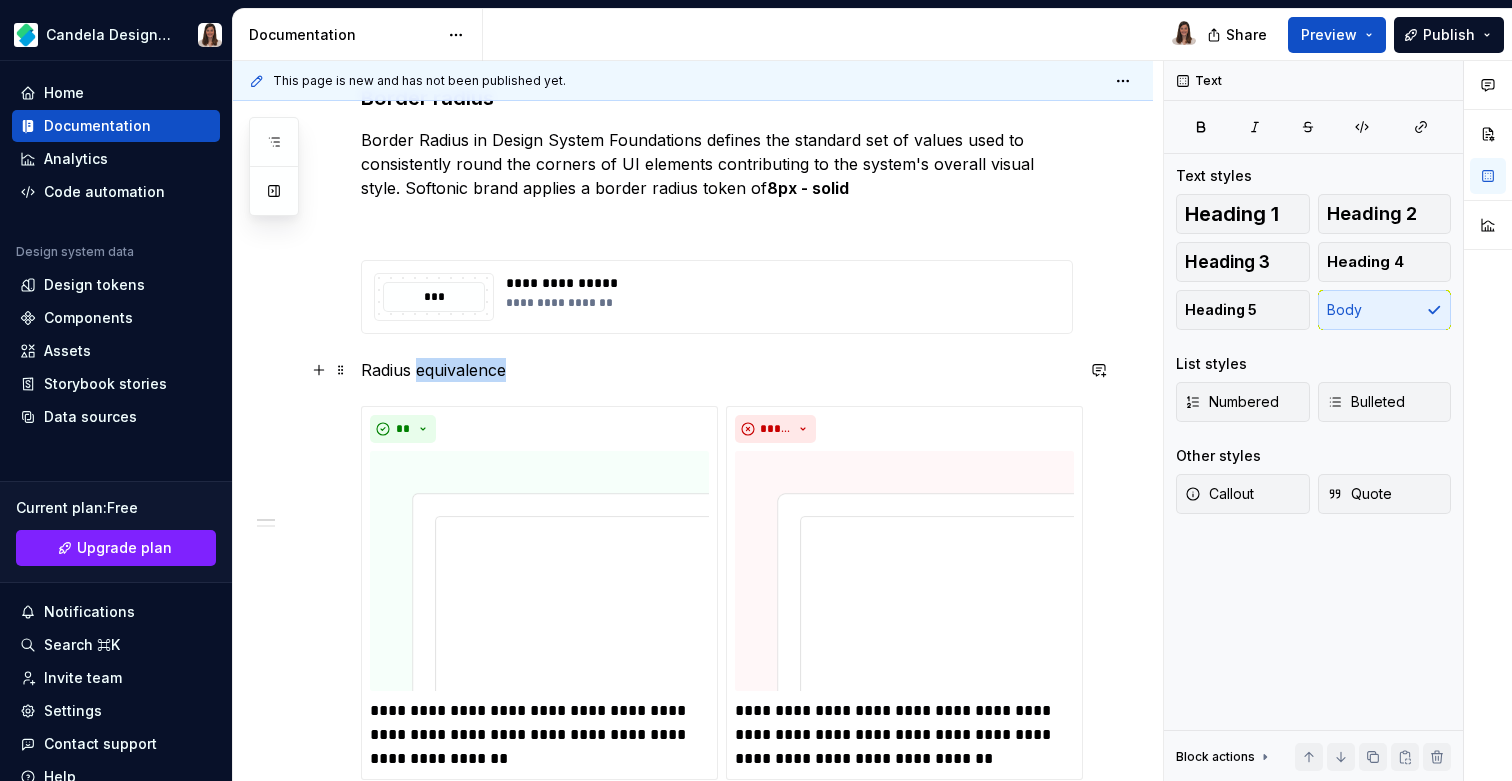 click on "Radius equivalence" at bounding box center [717, 370] 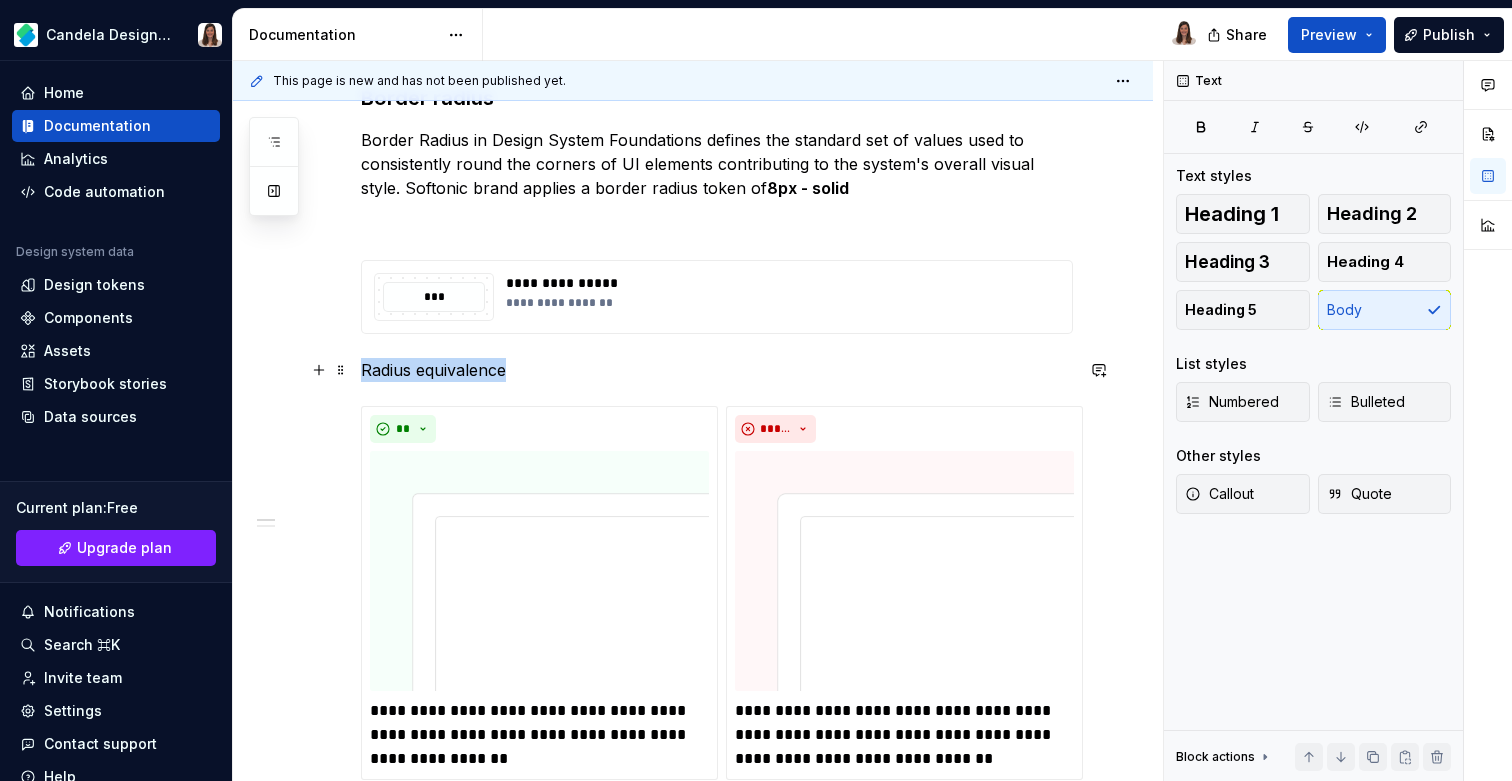 click on "Radius equivalence" at bounding box center (717, 370) 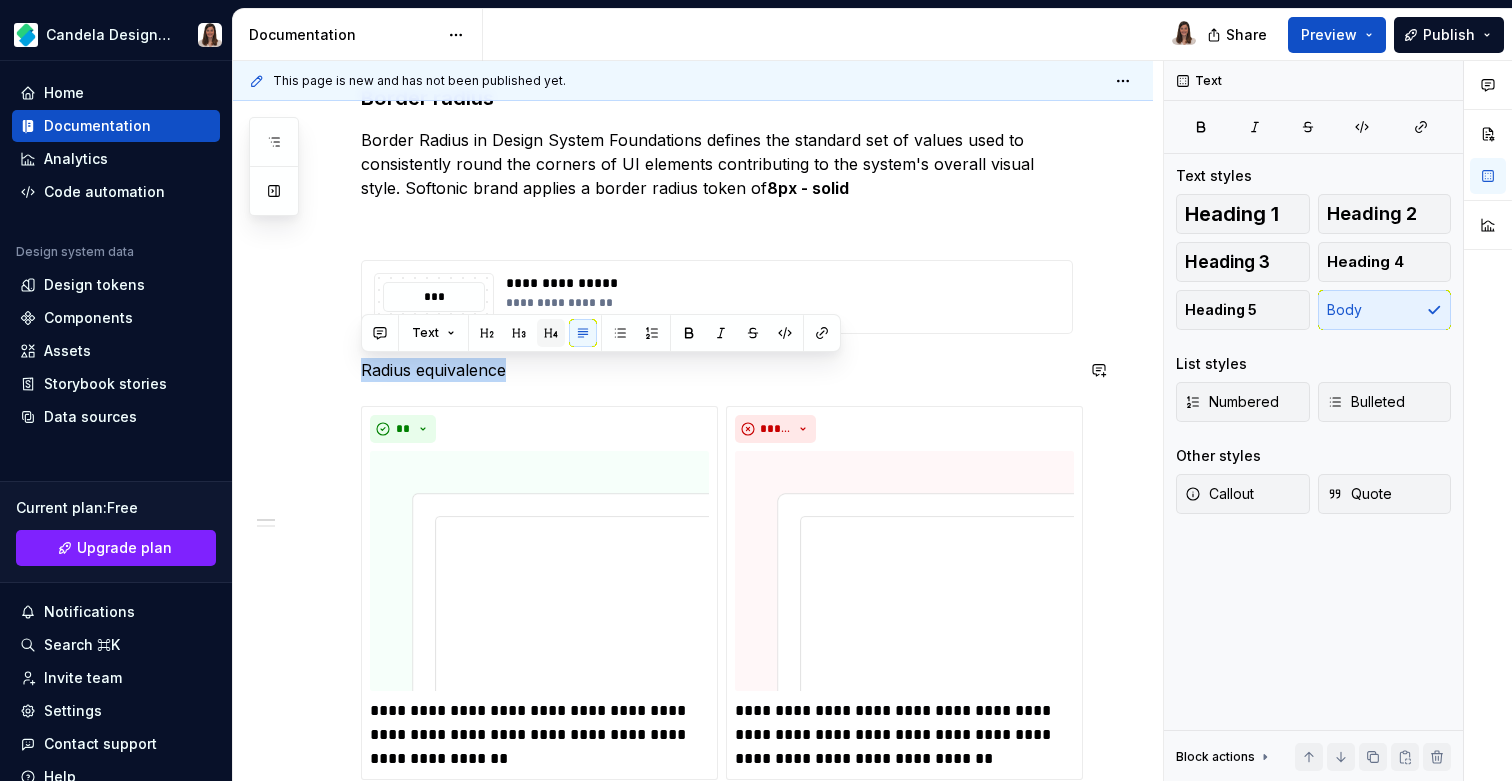 click at bounding box center (551, 333) 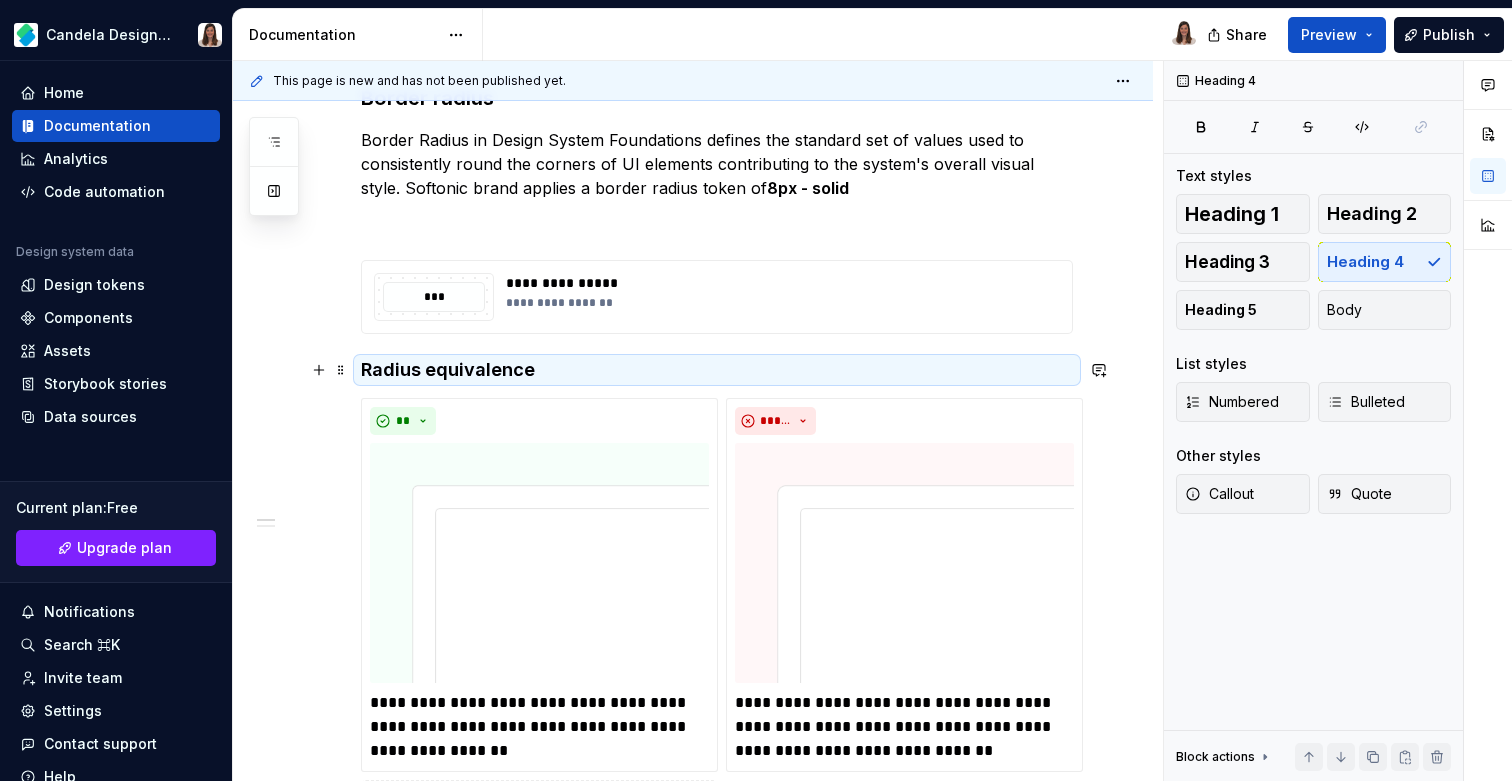 click on "Radius equivalence" at bounding box center (717, 370) 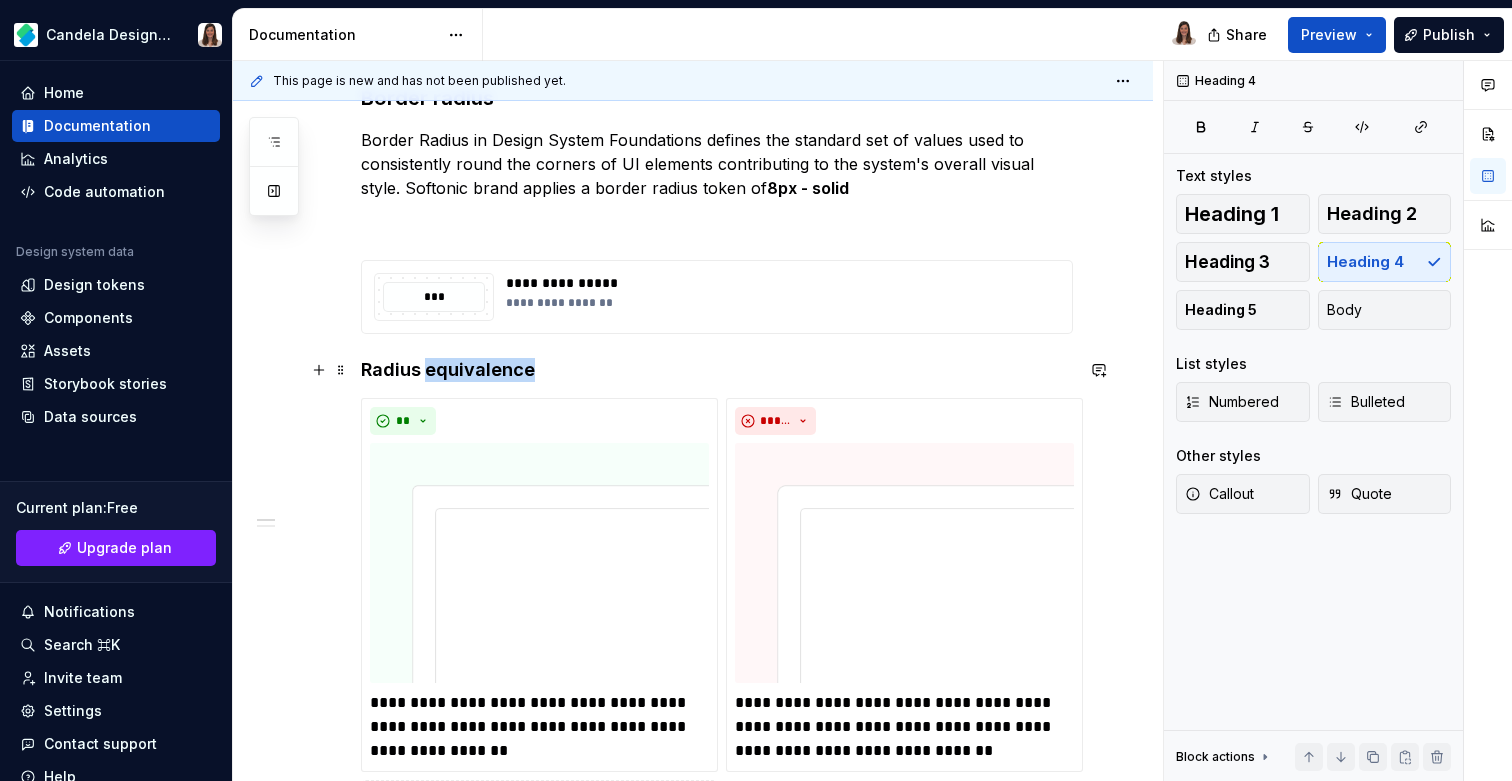 click on "Radius equivalence" at bounding box center [717, 370] 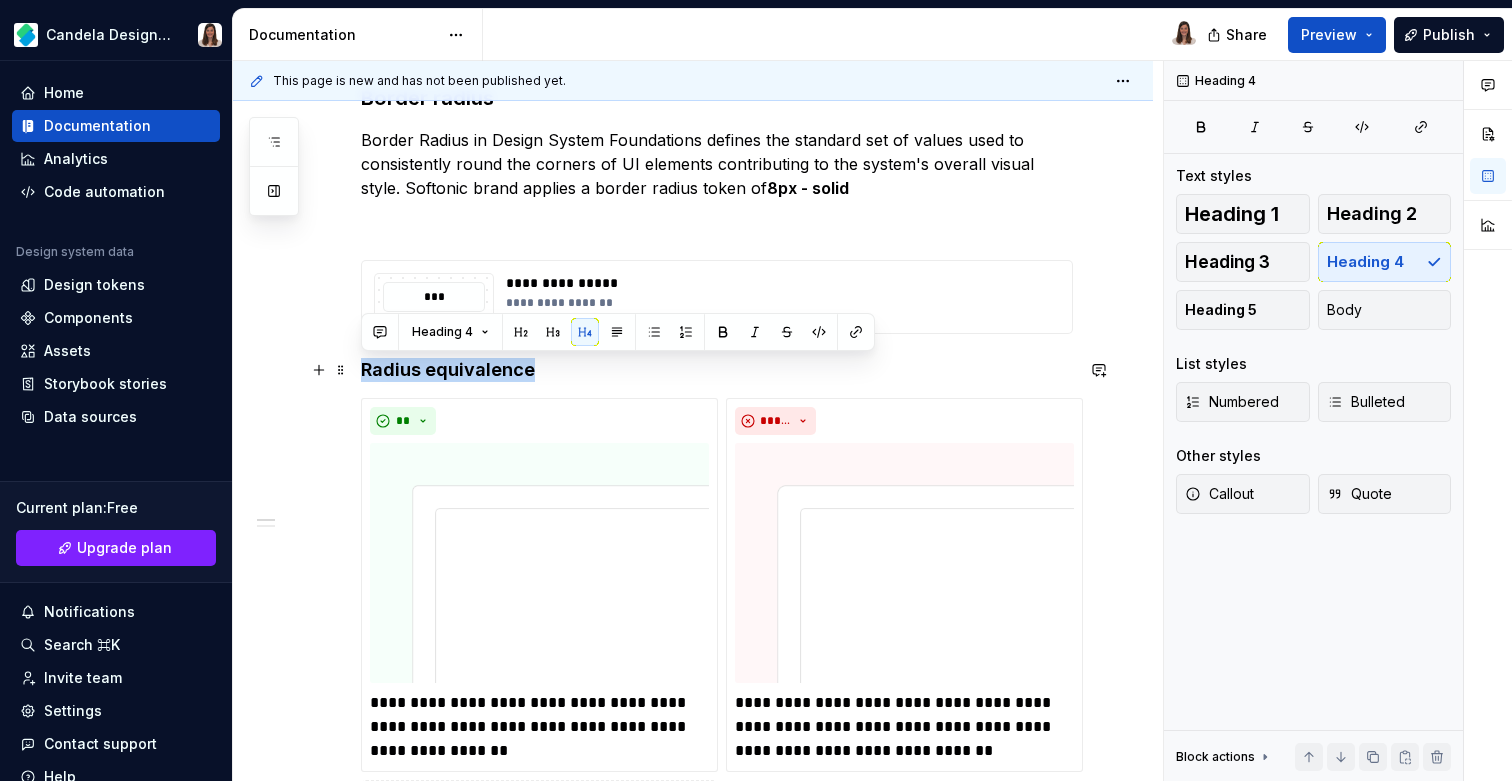 click on "Radius equivalence" at bounding box center [717, 370] 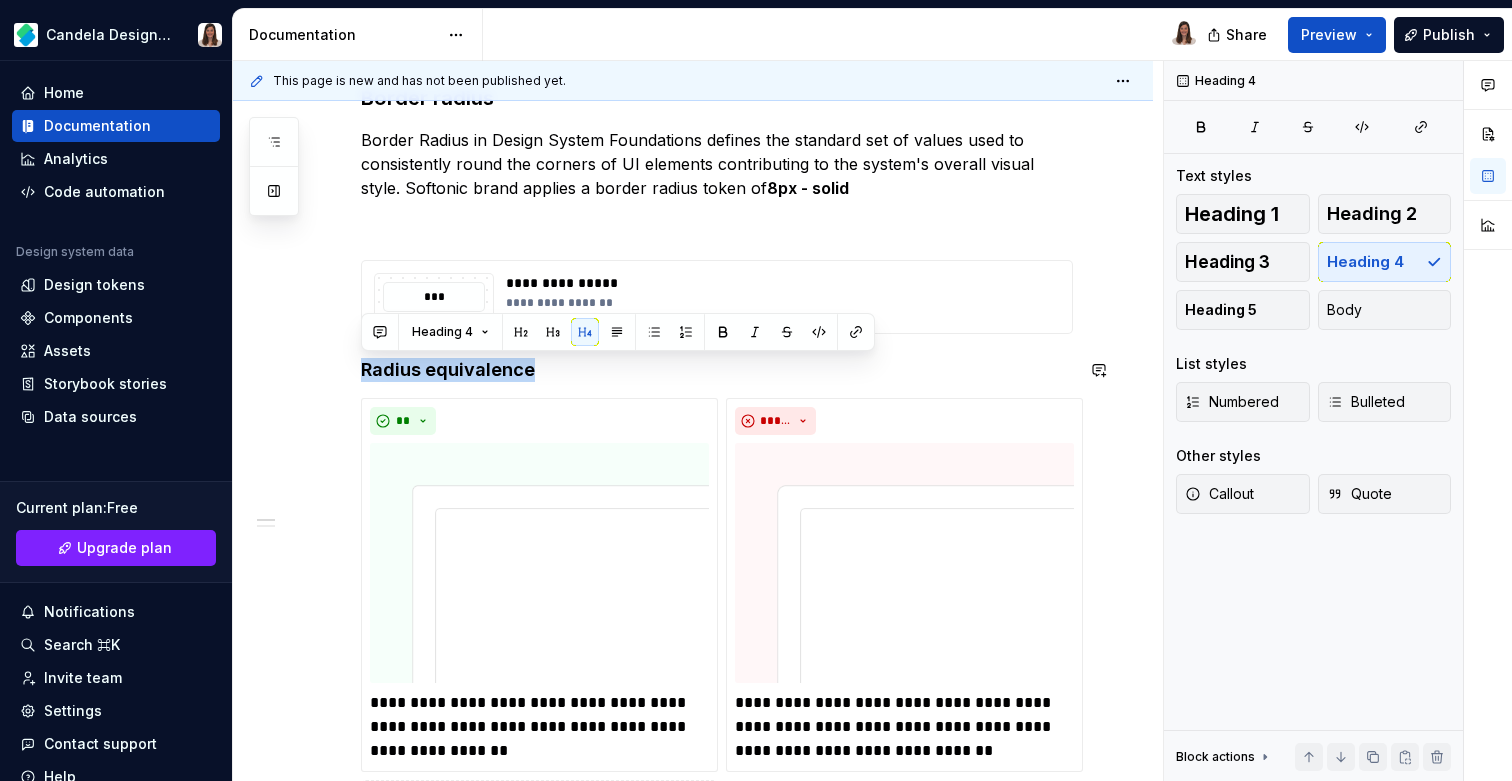 copy on "Radius equivalence" 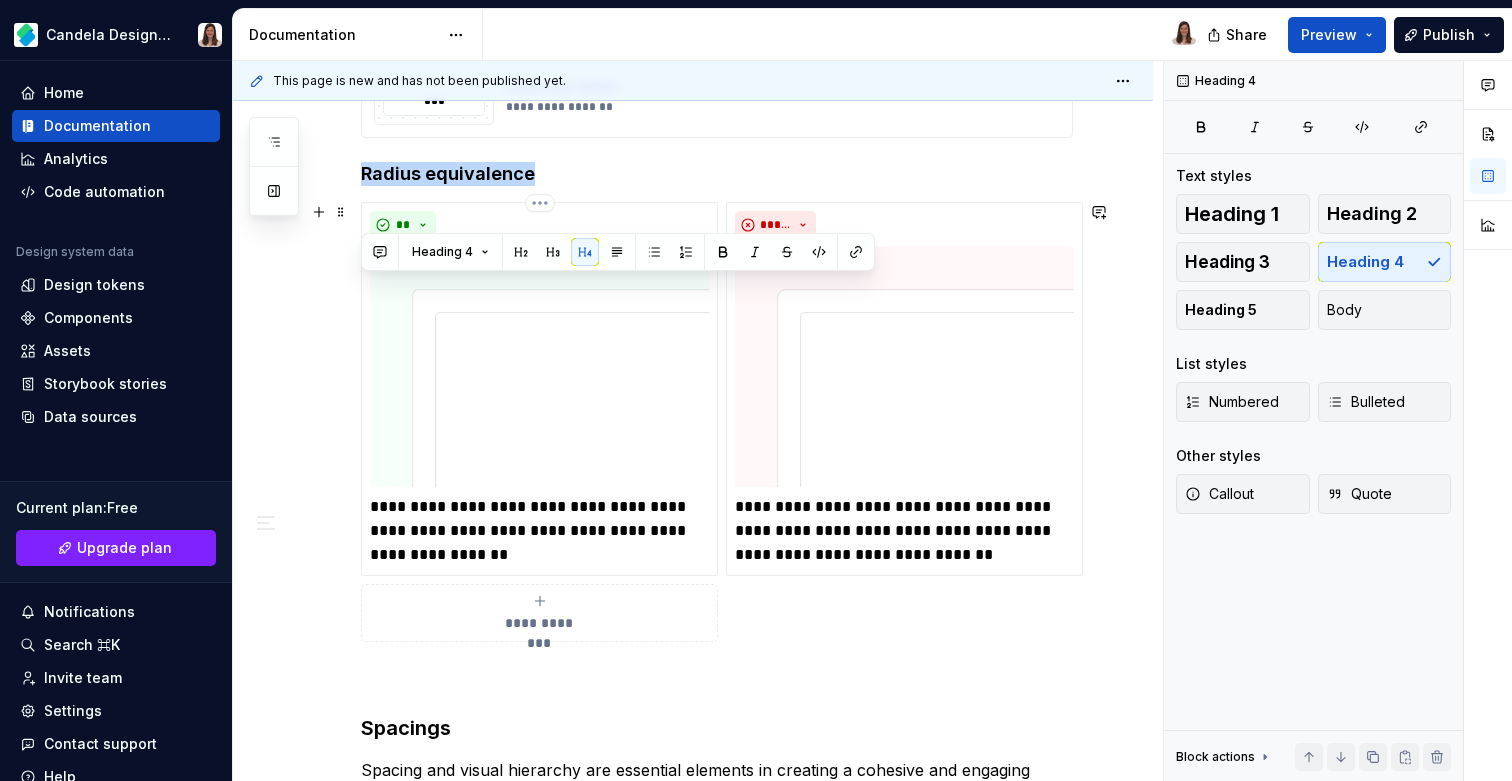 scroll, scrollTop: 524, scrollLeft: 0, axis: vertical 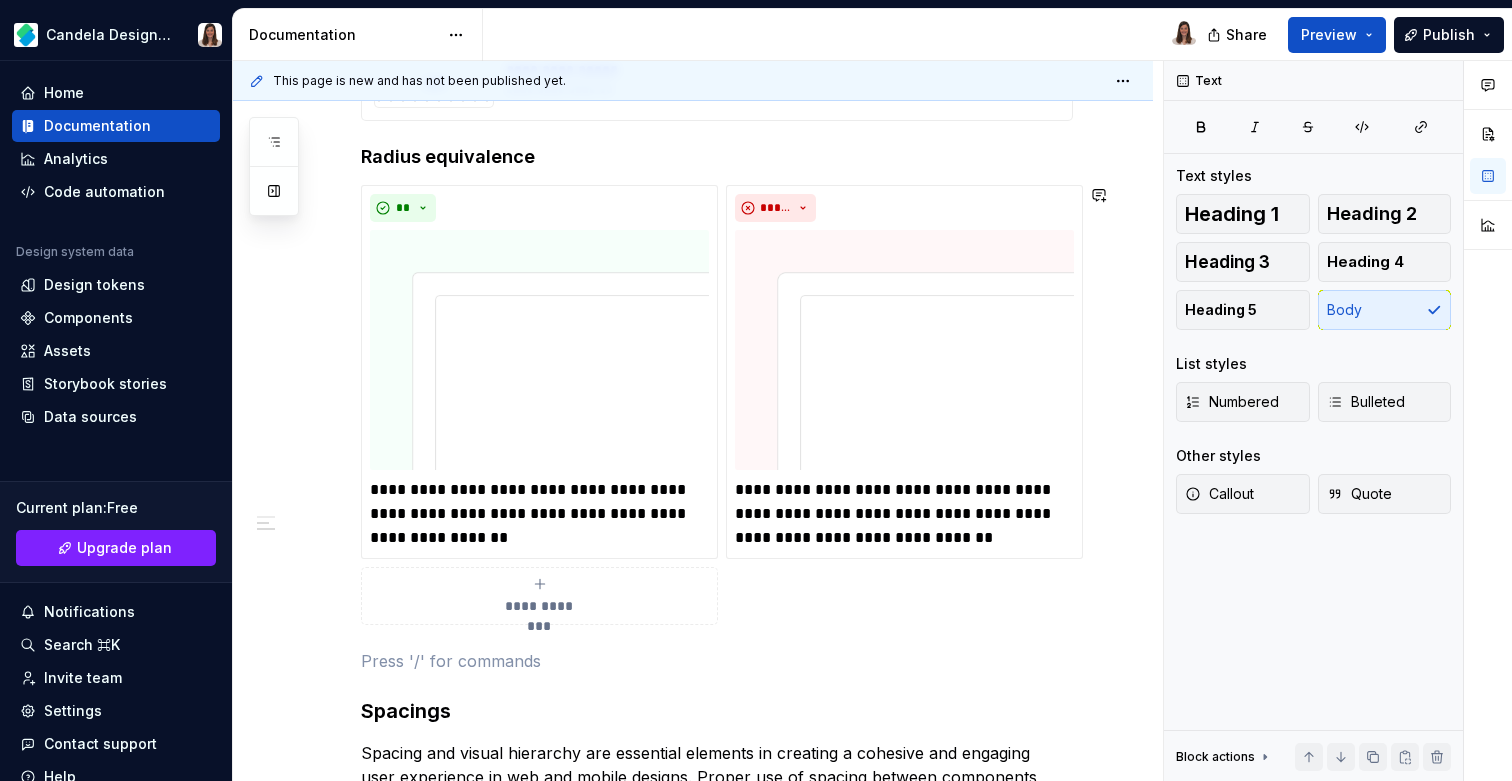 click on "**********" at bounding box center (717, 854) 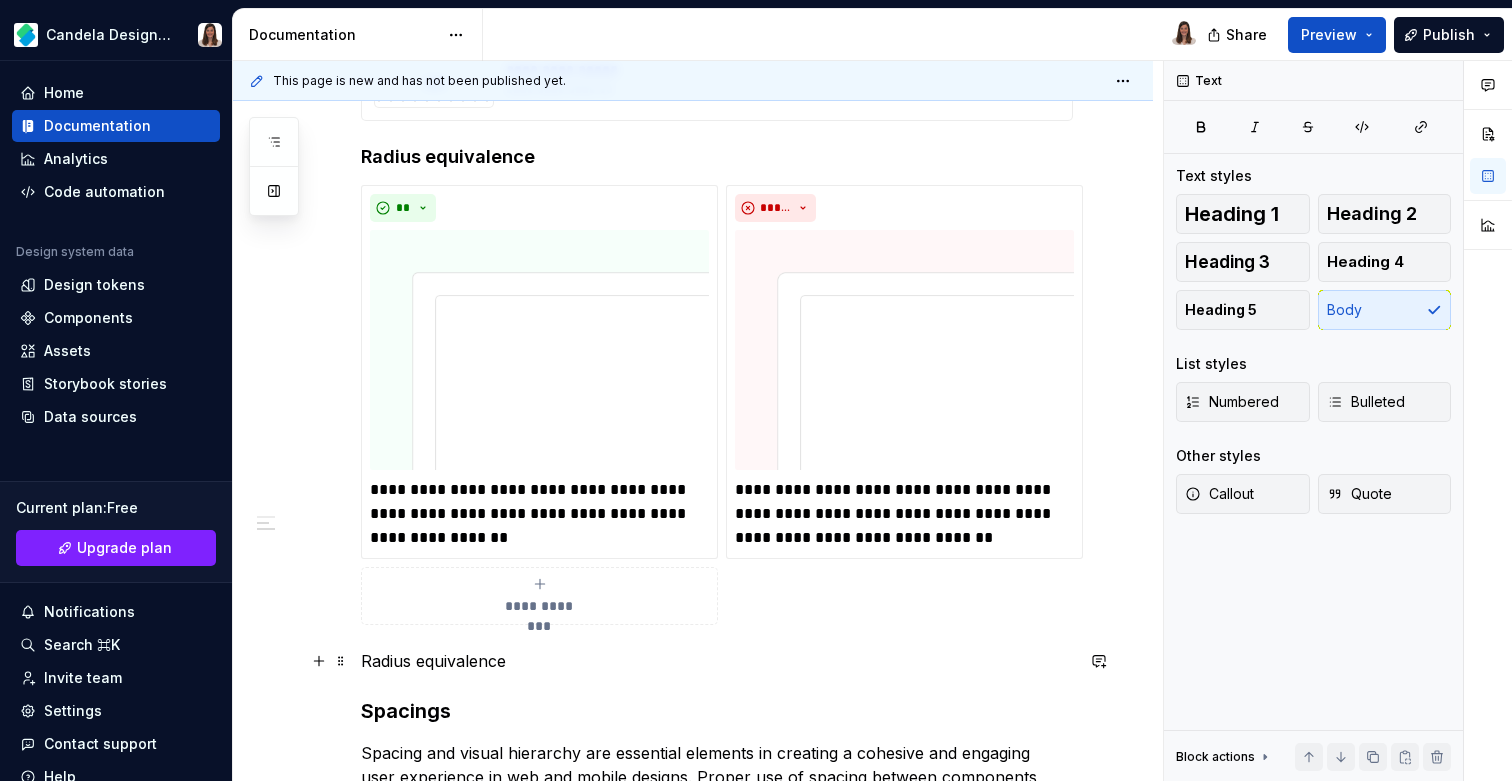 click on "Radius equivalence" at bounding box center [717, 661] 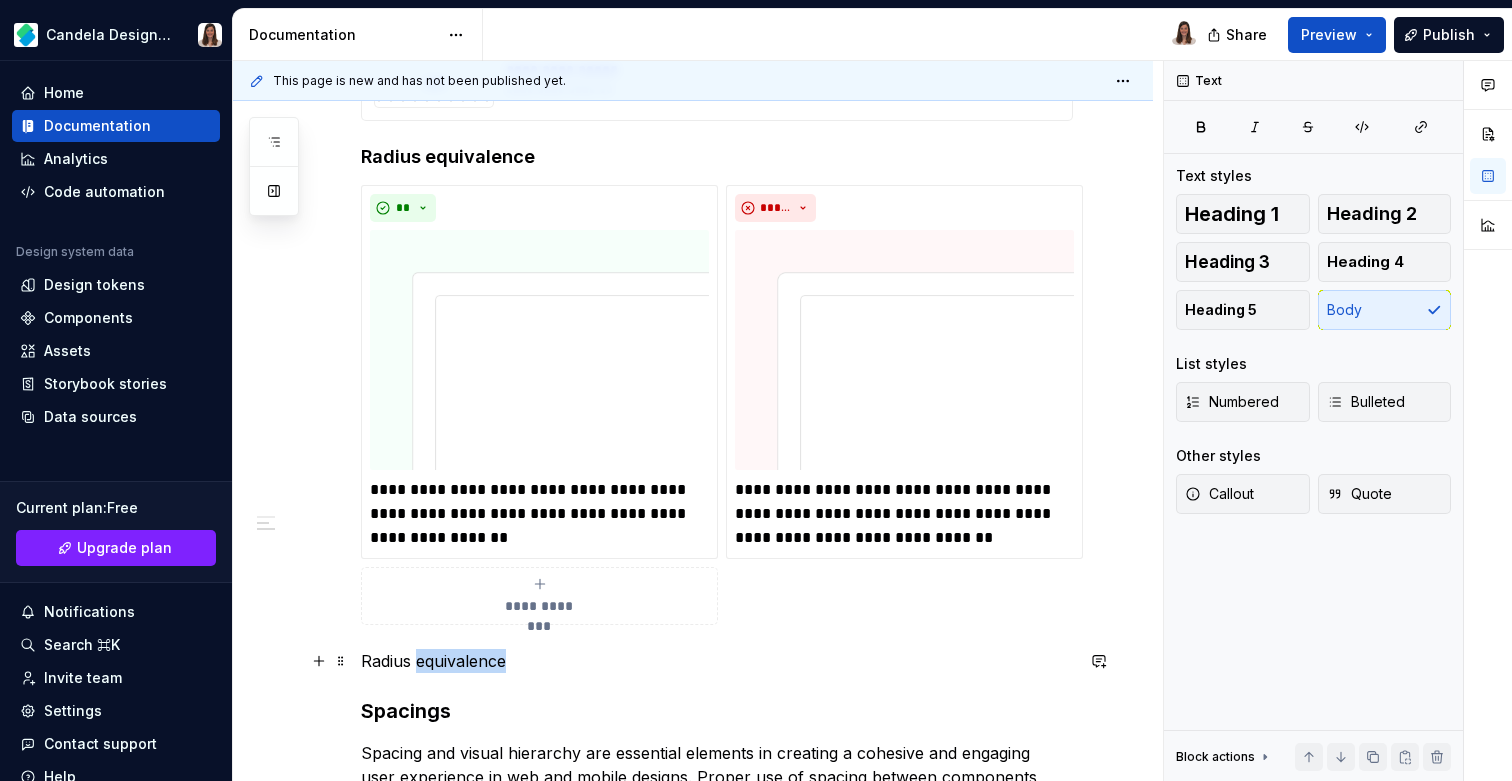click on "Radius equivalence" at bounding box center (717, 661) 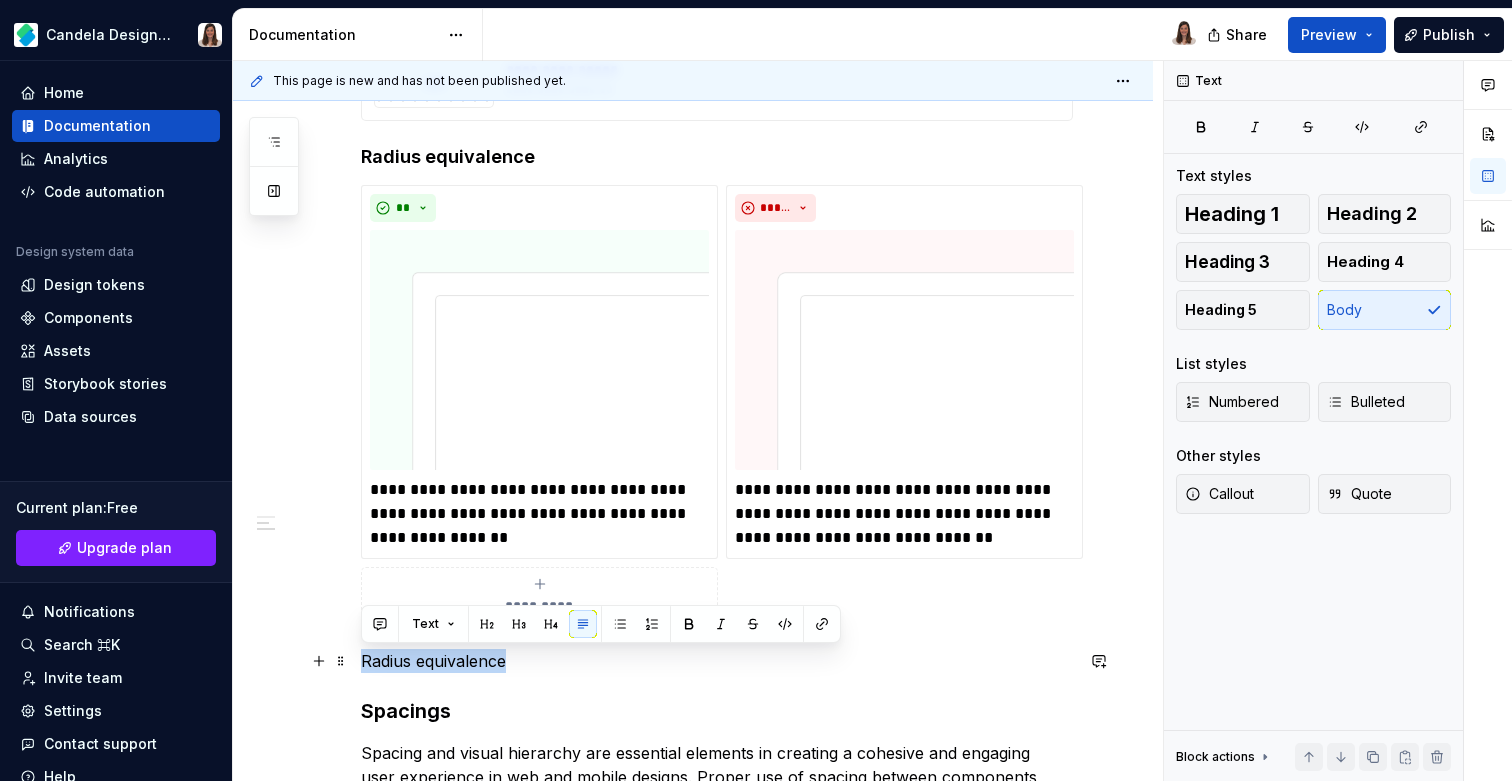 click on "Radius equivalence" at bounding box center (717, 661) 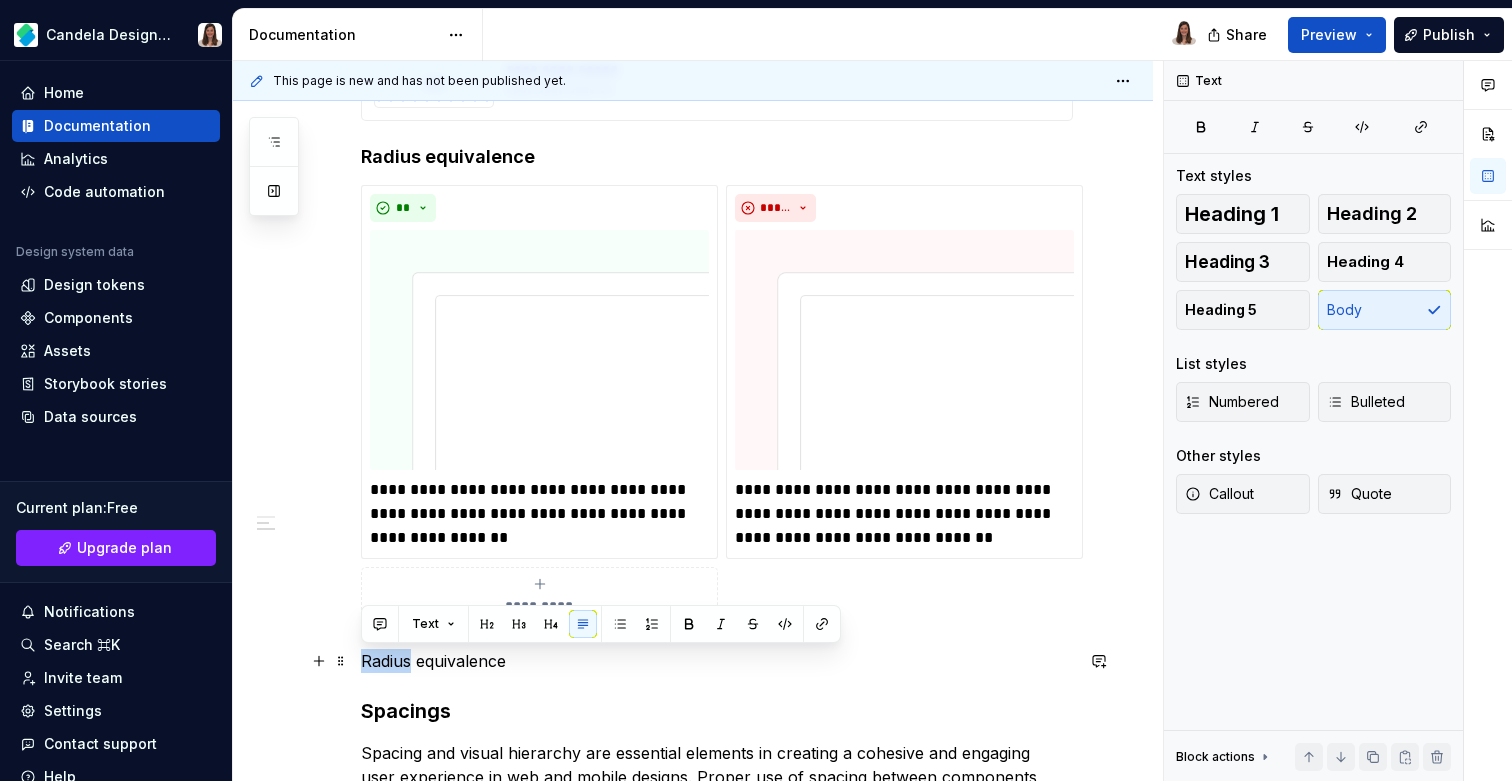 click on "Radius equivalence" at bounding box center (717, 661) 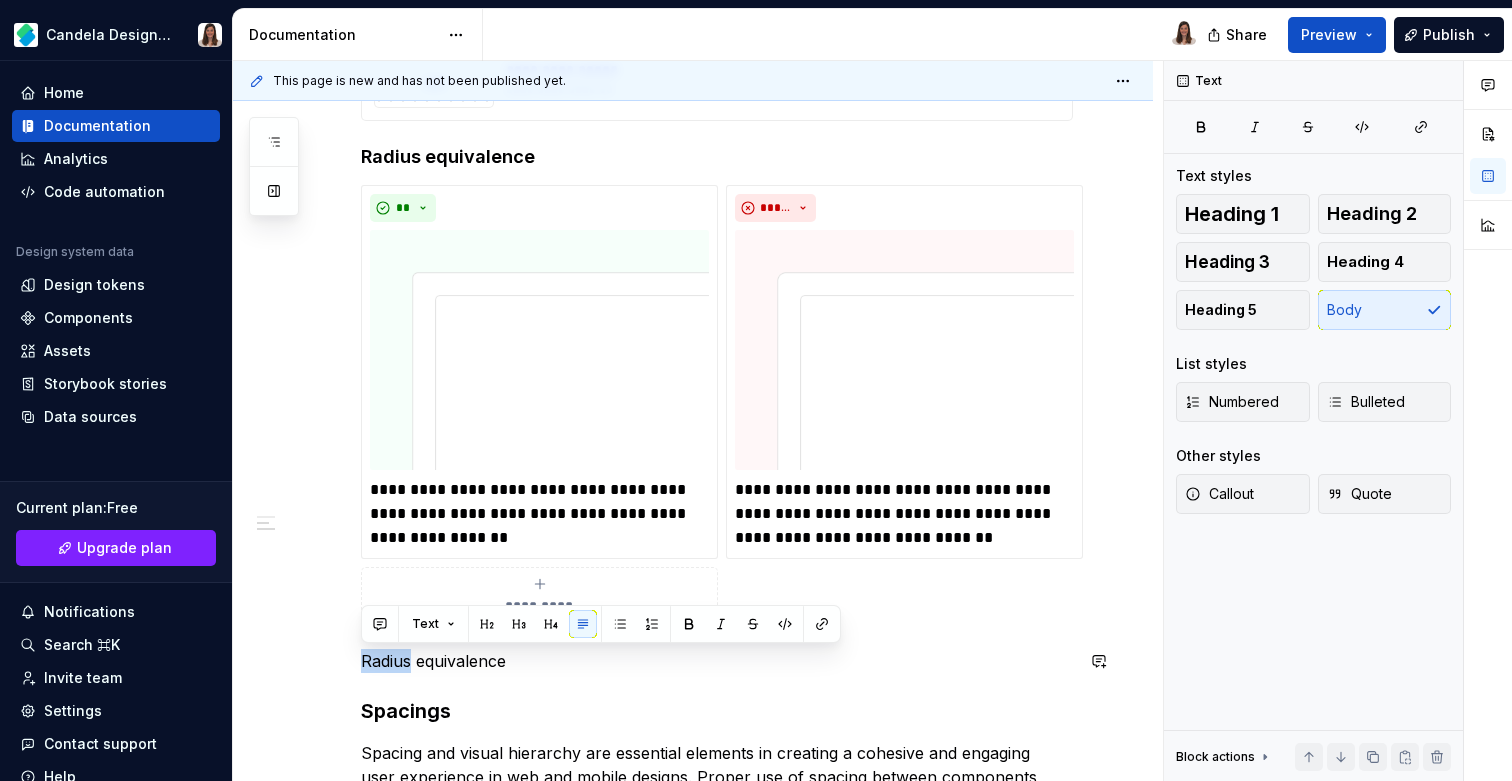 type 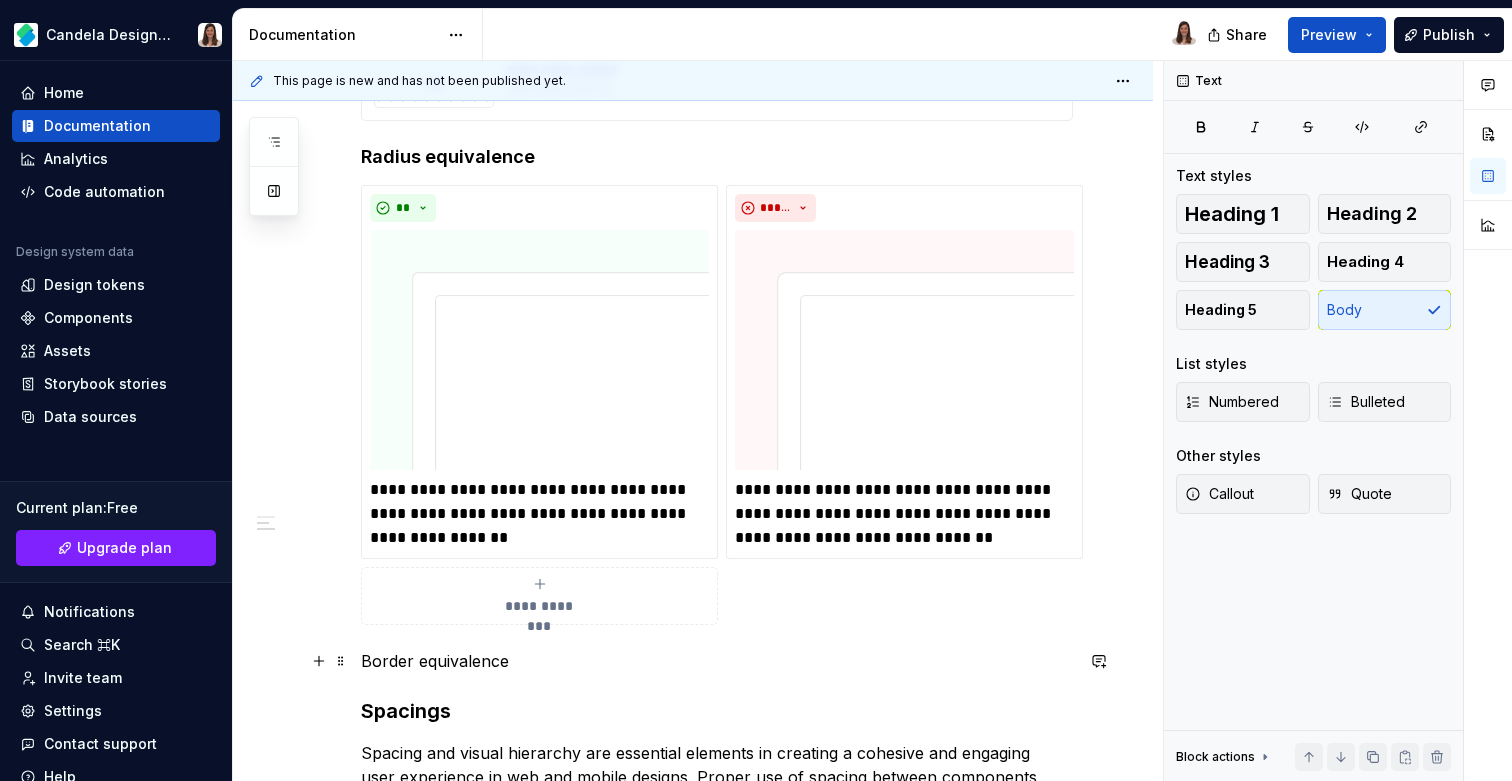 click on "Border equivalence" at bounding box center [717, 661] 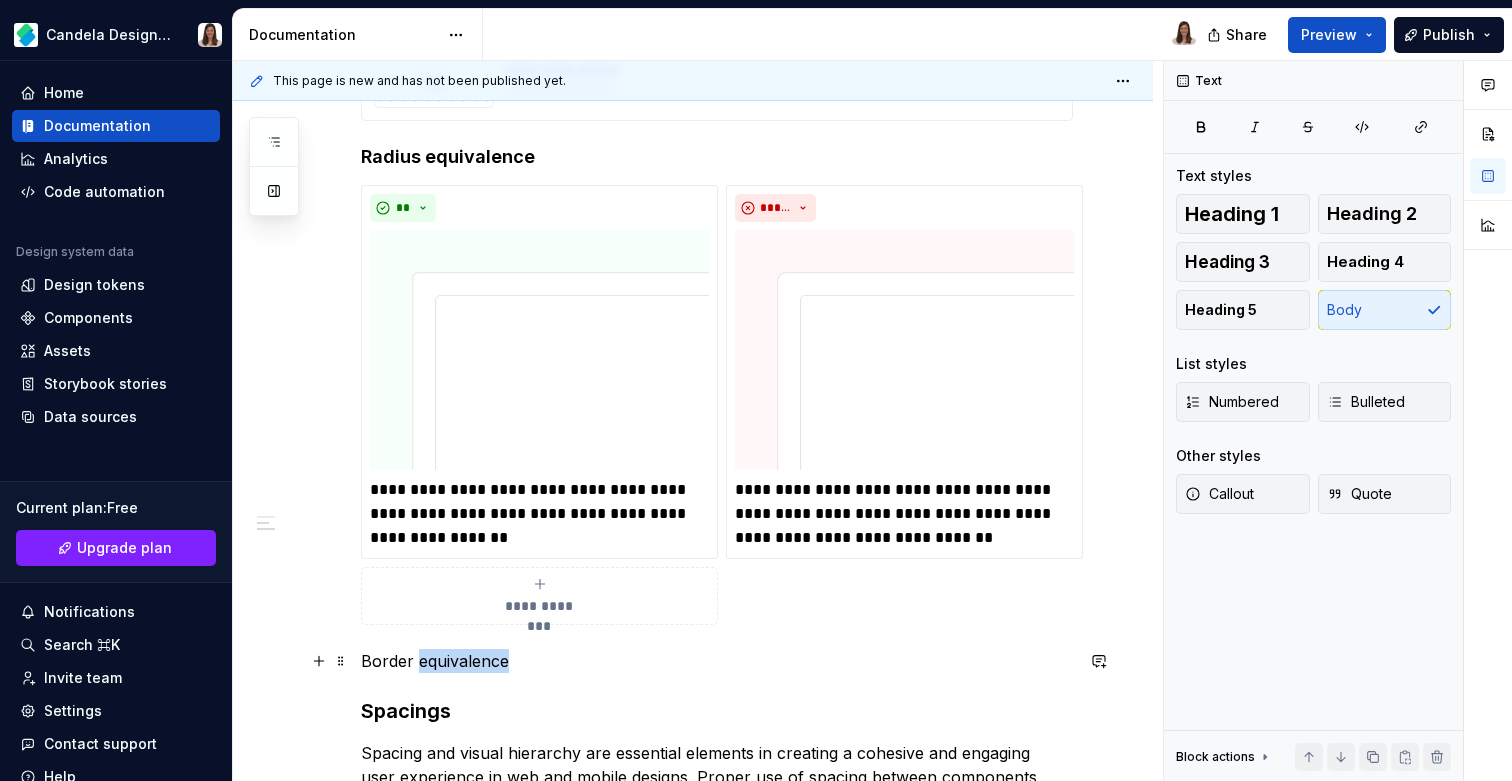 click on "Border equivalence" at bounding box center [717, 661] 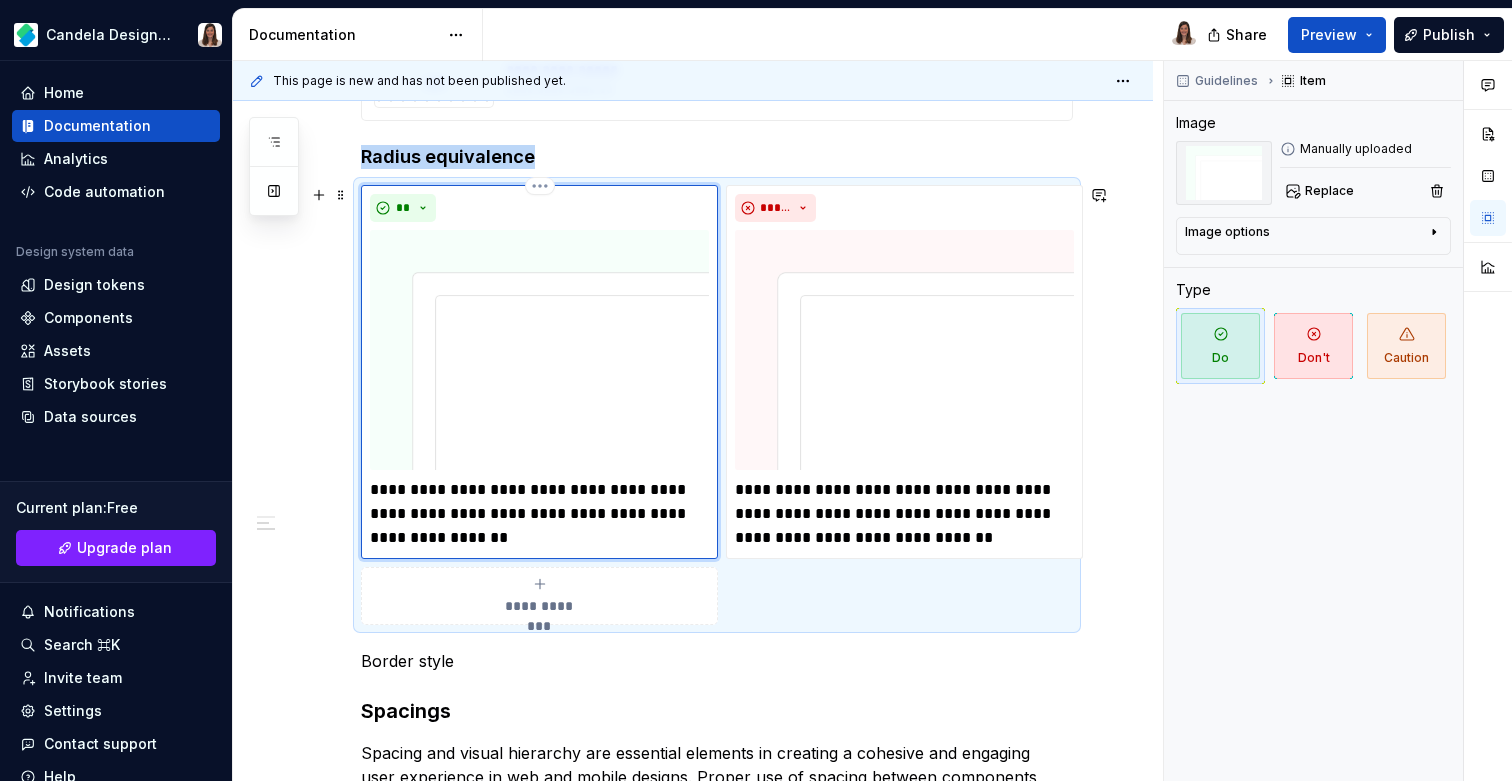click at bounding box center [539, 350] 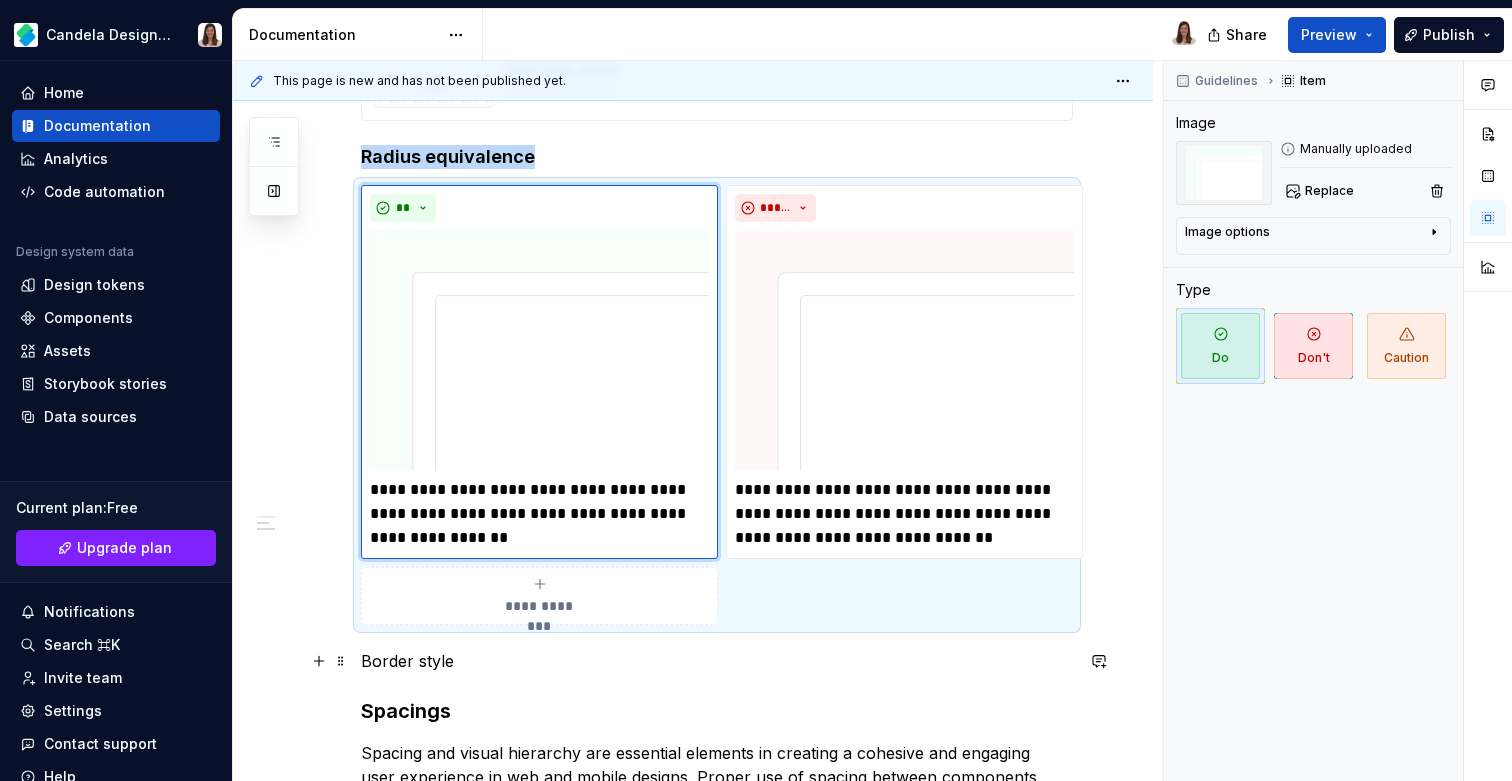 copy on "Radius equivalence" 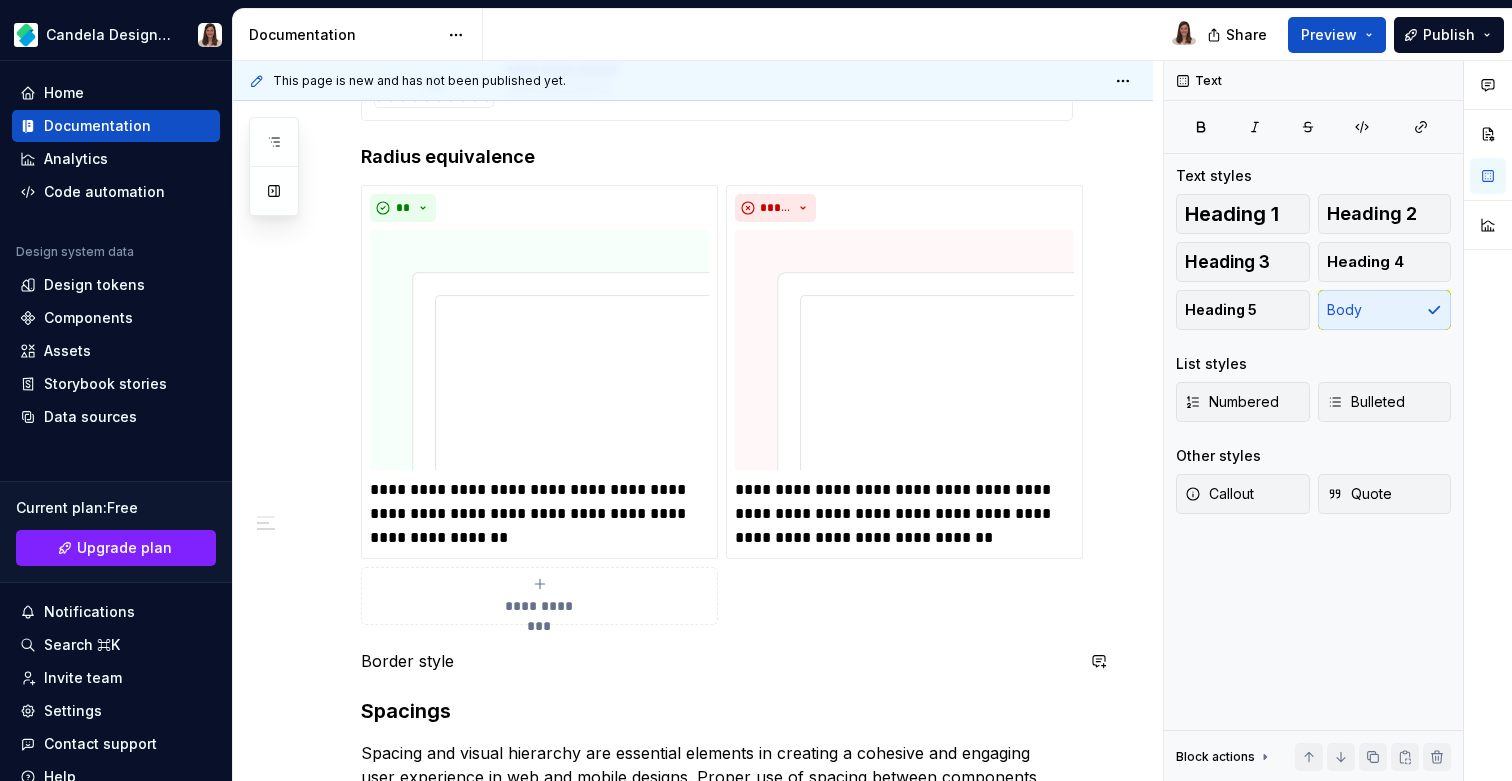 click on "Border style" at bounding box center [717, 661] 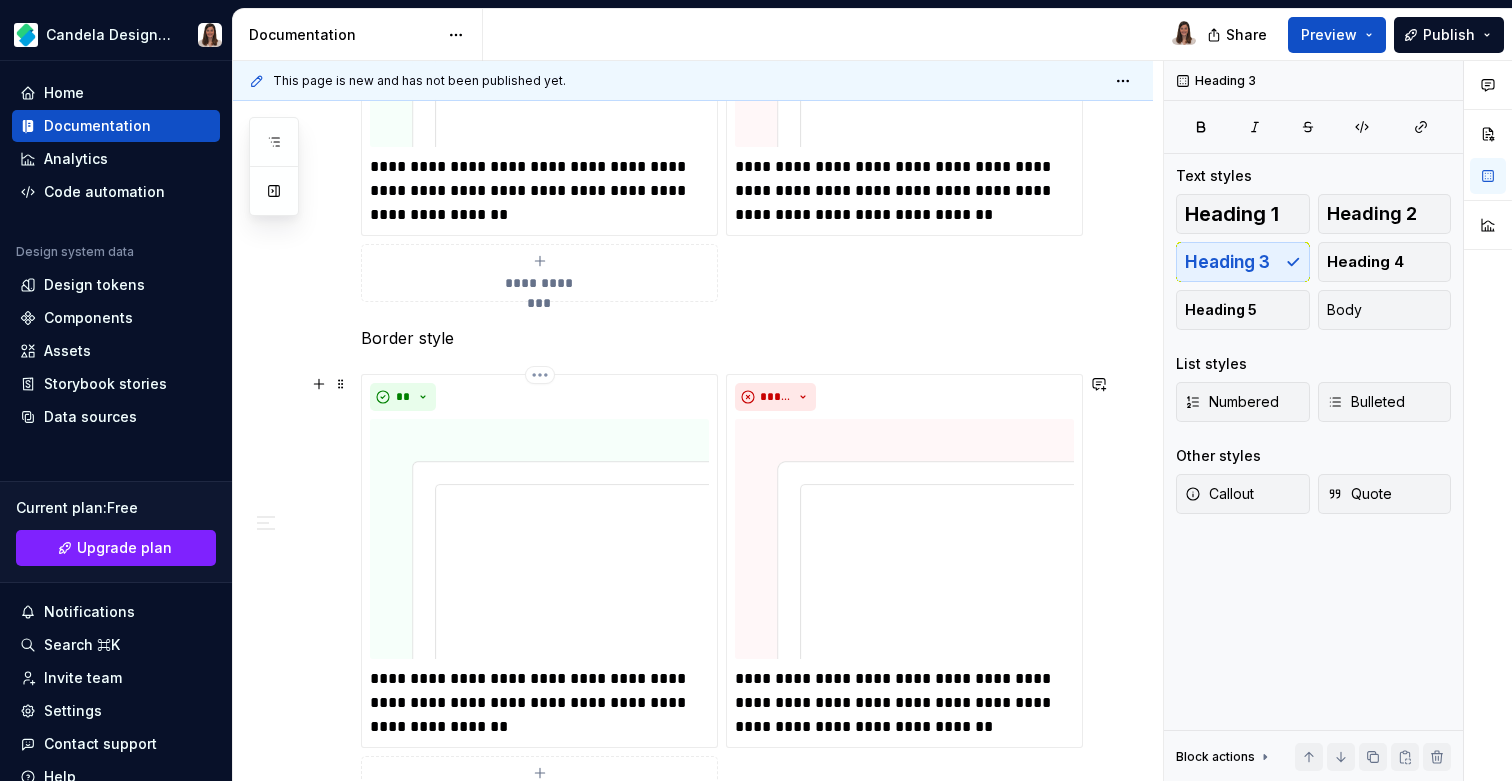 scroll, scrollTop: 850, scrollLeft: 0, axis: vertical 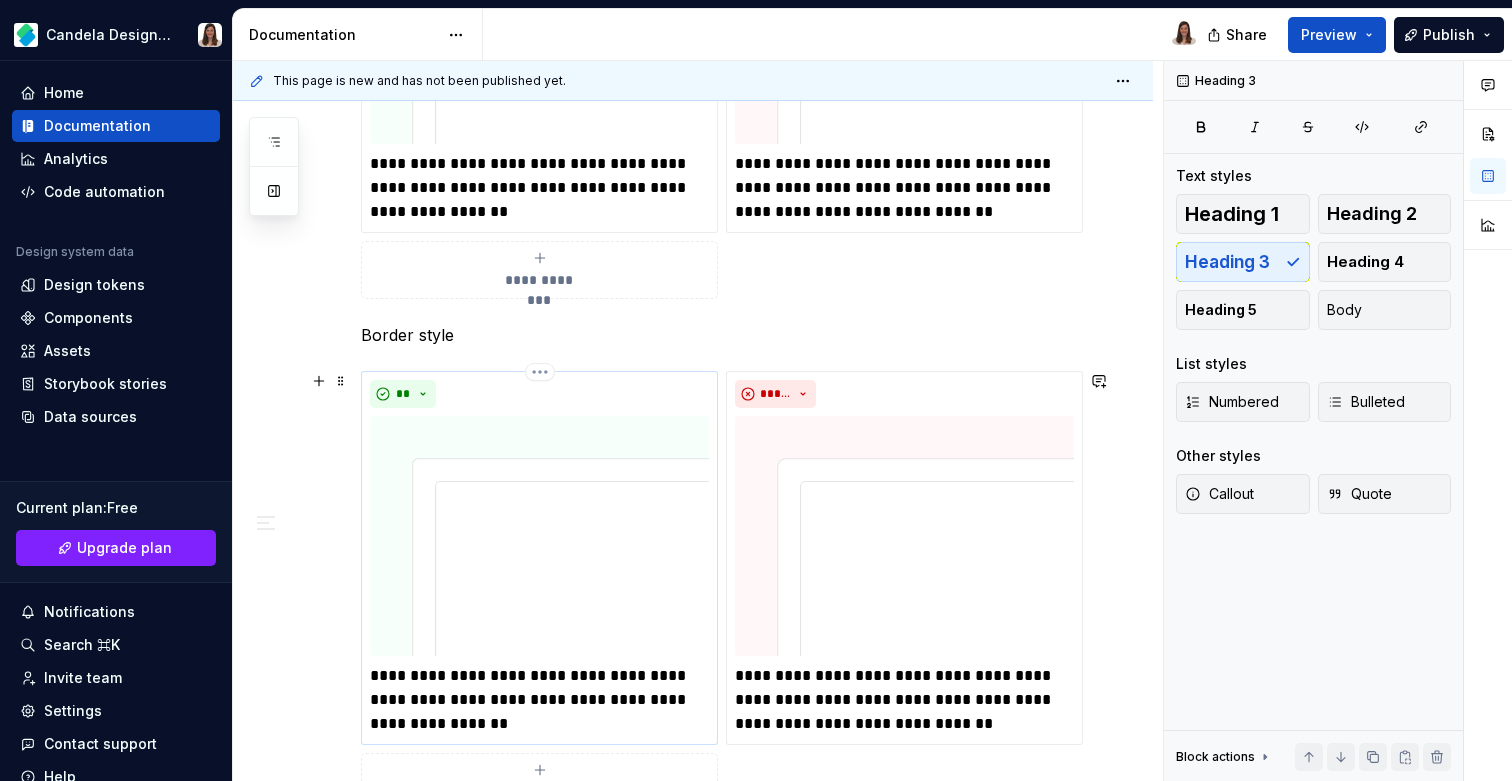 click on "**********" at bounding box center (539, 700) 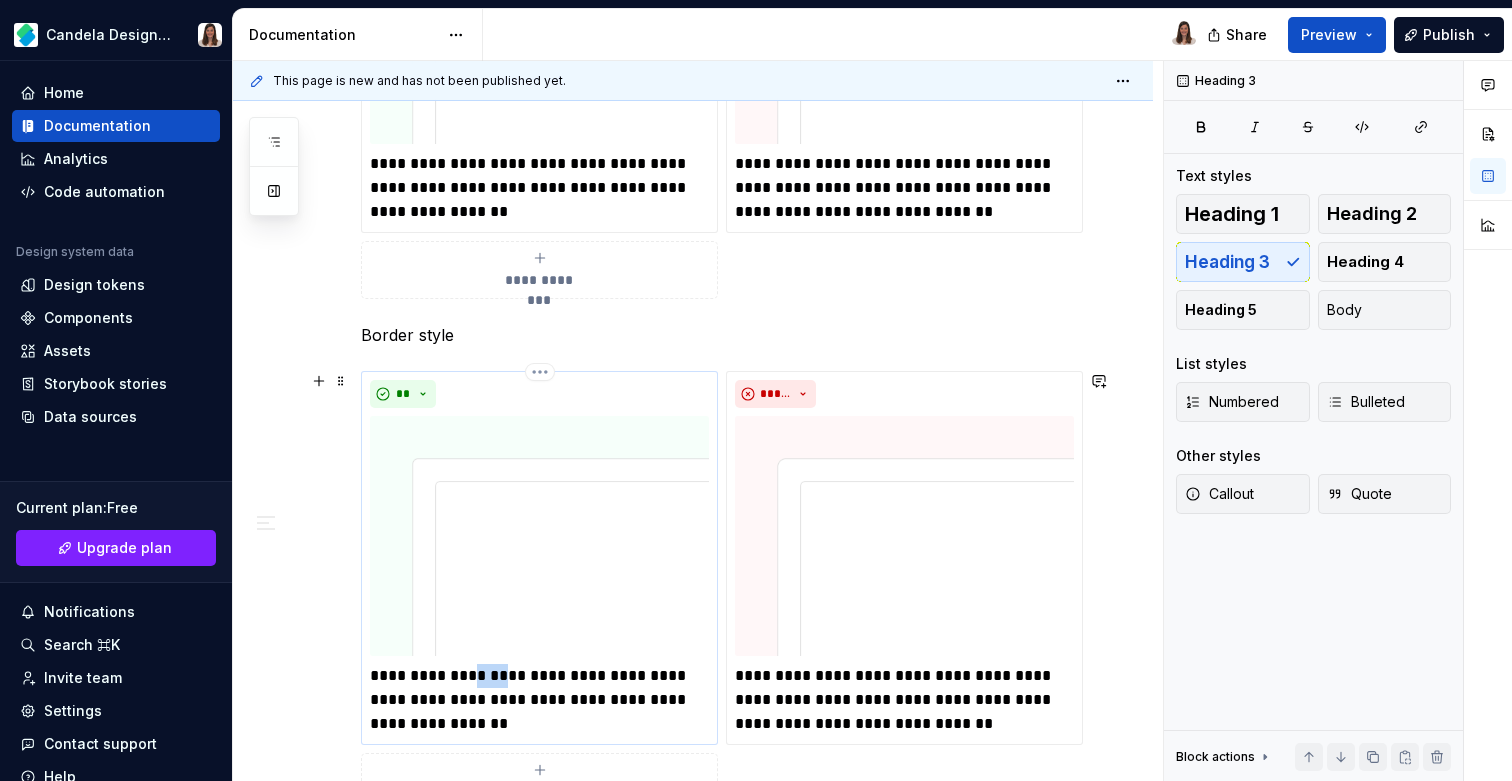 click on "**********" at bounding box center [539, 700] 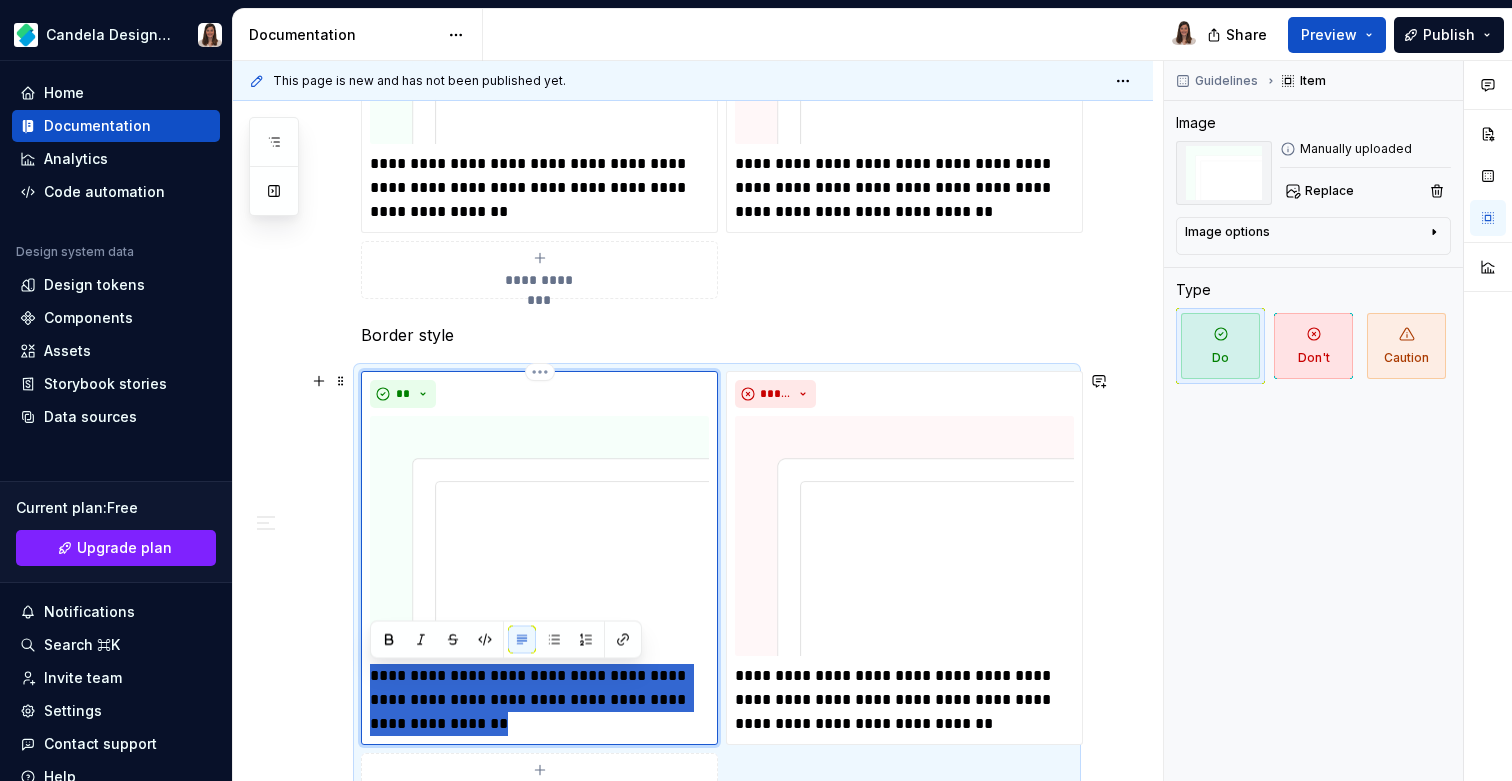 click on "**********" at bounding box center (539, 700) 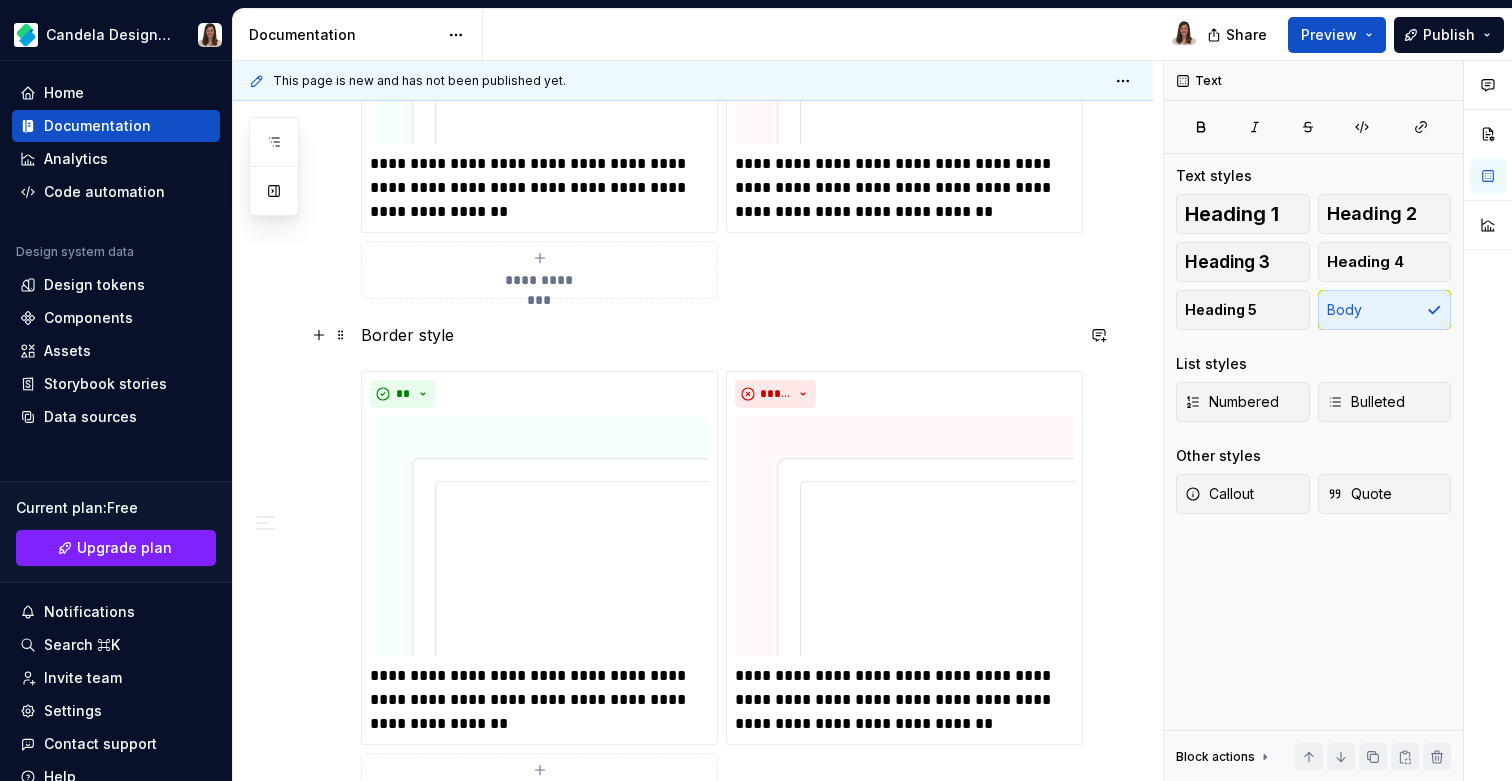 click on "Border style" at bounding box center [717, 335] 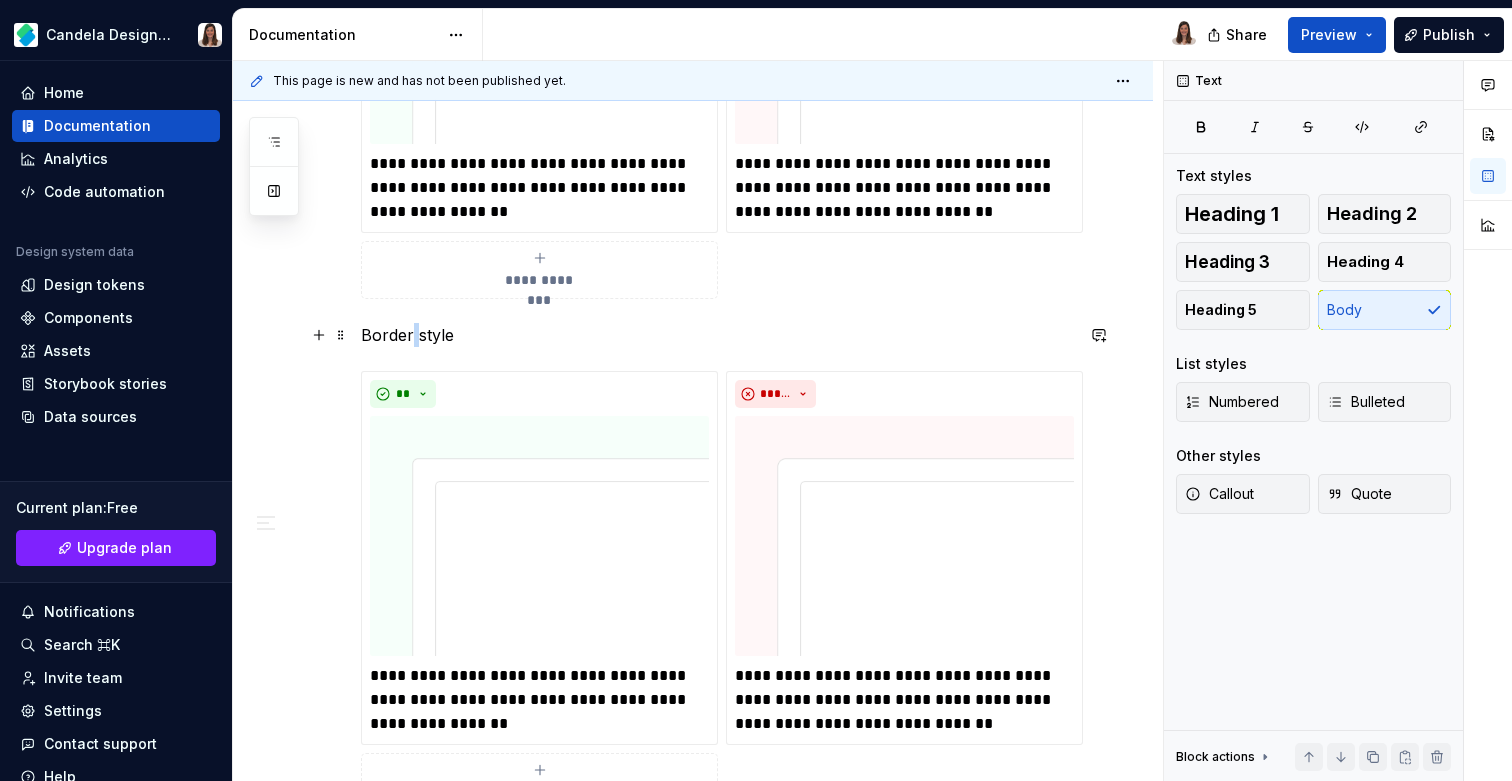 click on "Border style" at bounding box center [717, 335] 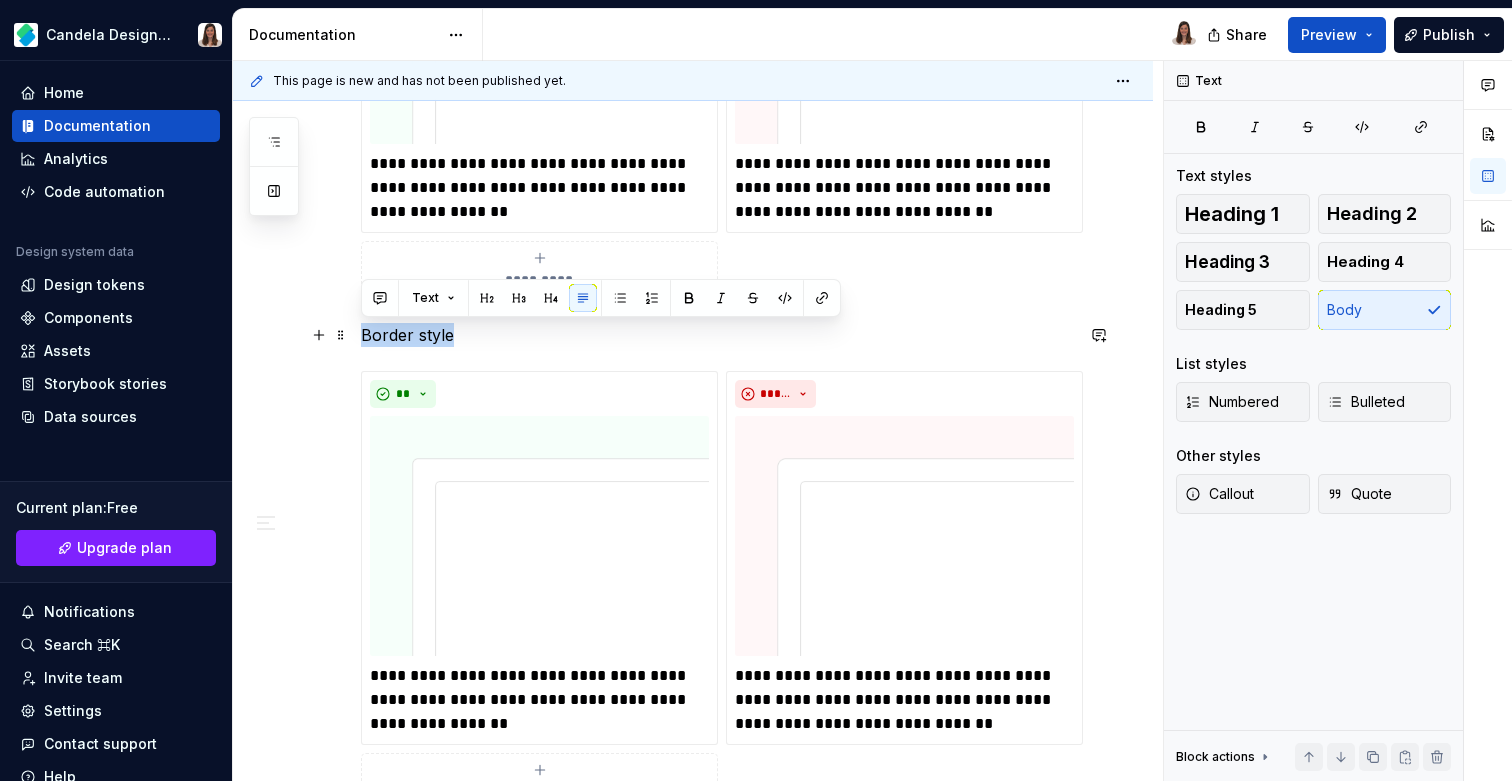 click on "Border style" at bounding box center [717, 335] 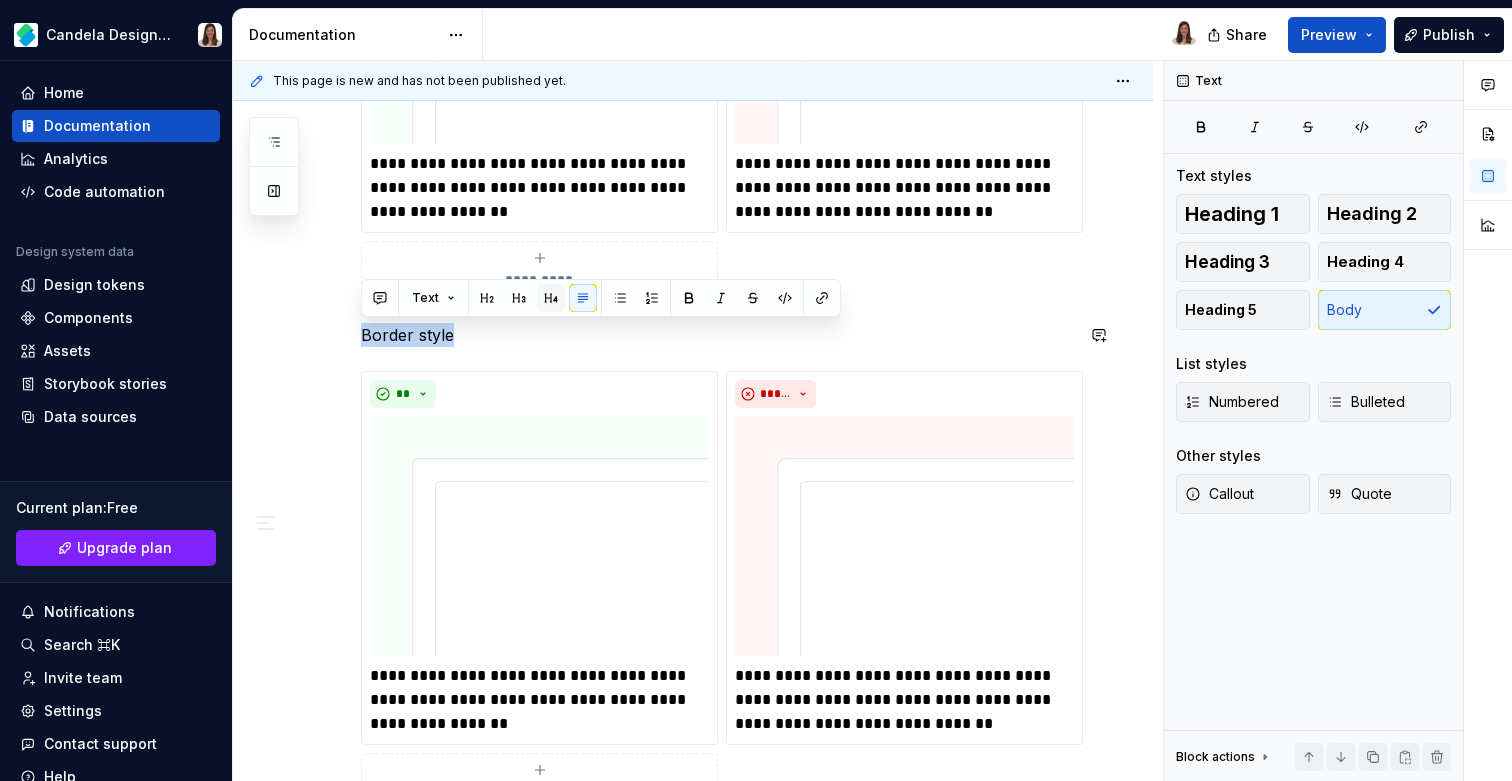 click at bounding box center [551, 298] 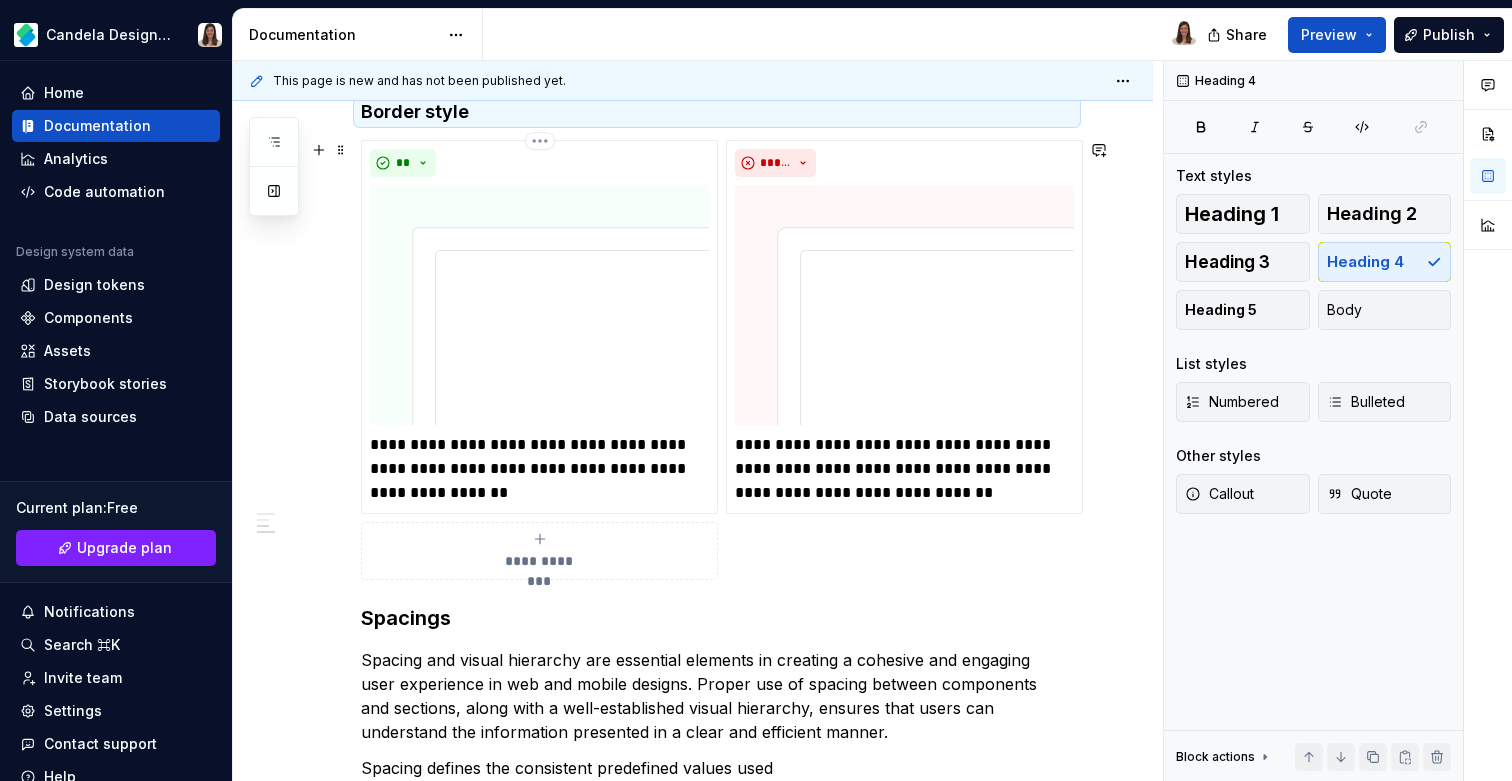 scroll, scrollTop: 1140, scrollLeft: 0, axis: vertical 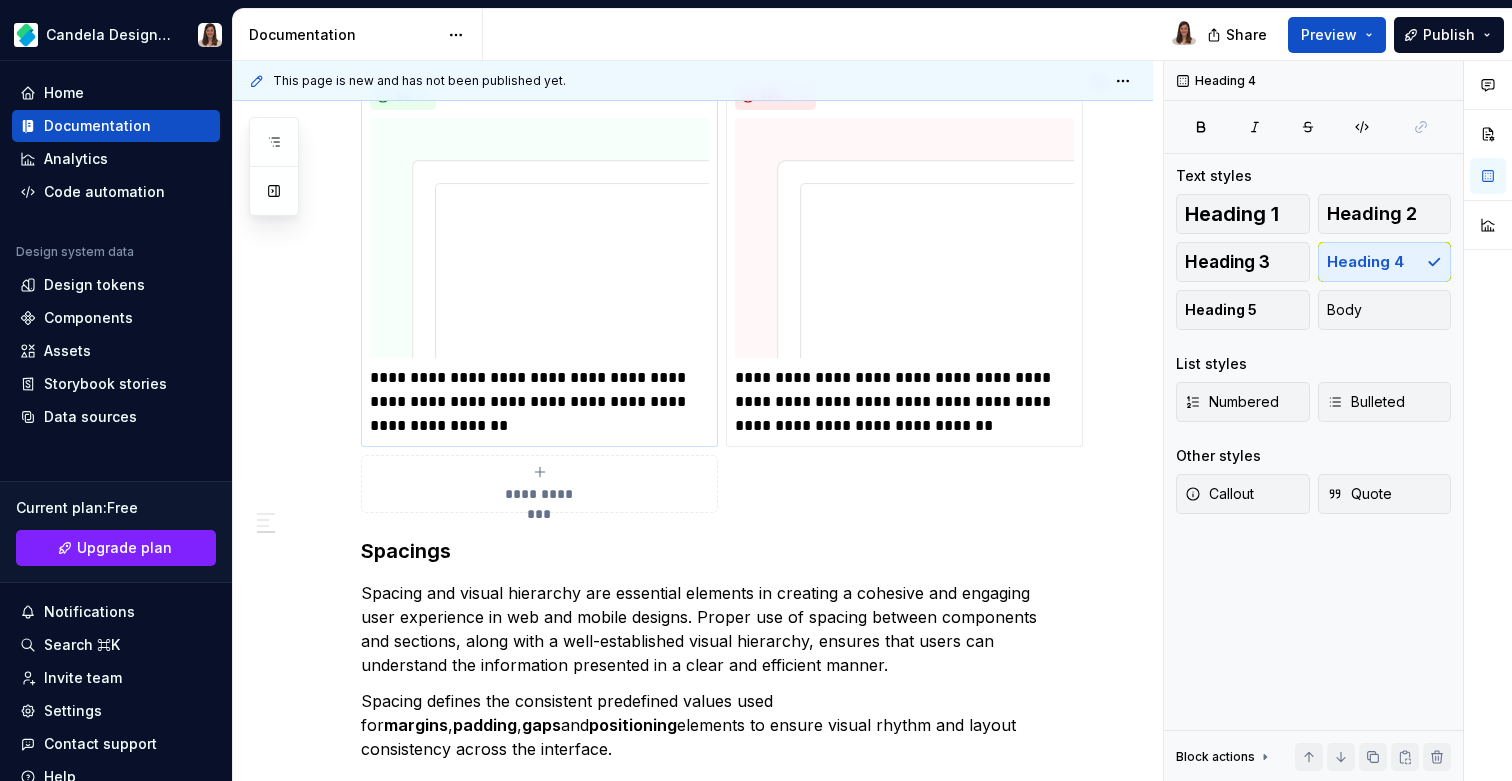 click on "**********" at bounding box center (539, 402) 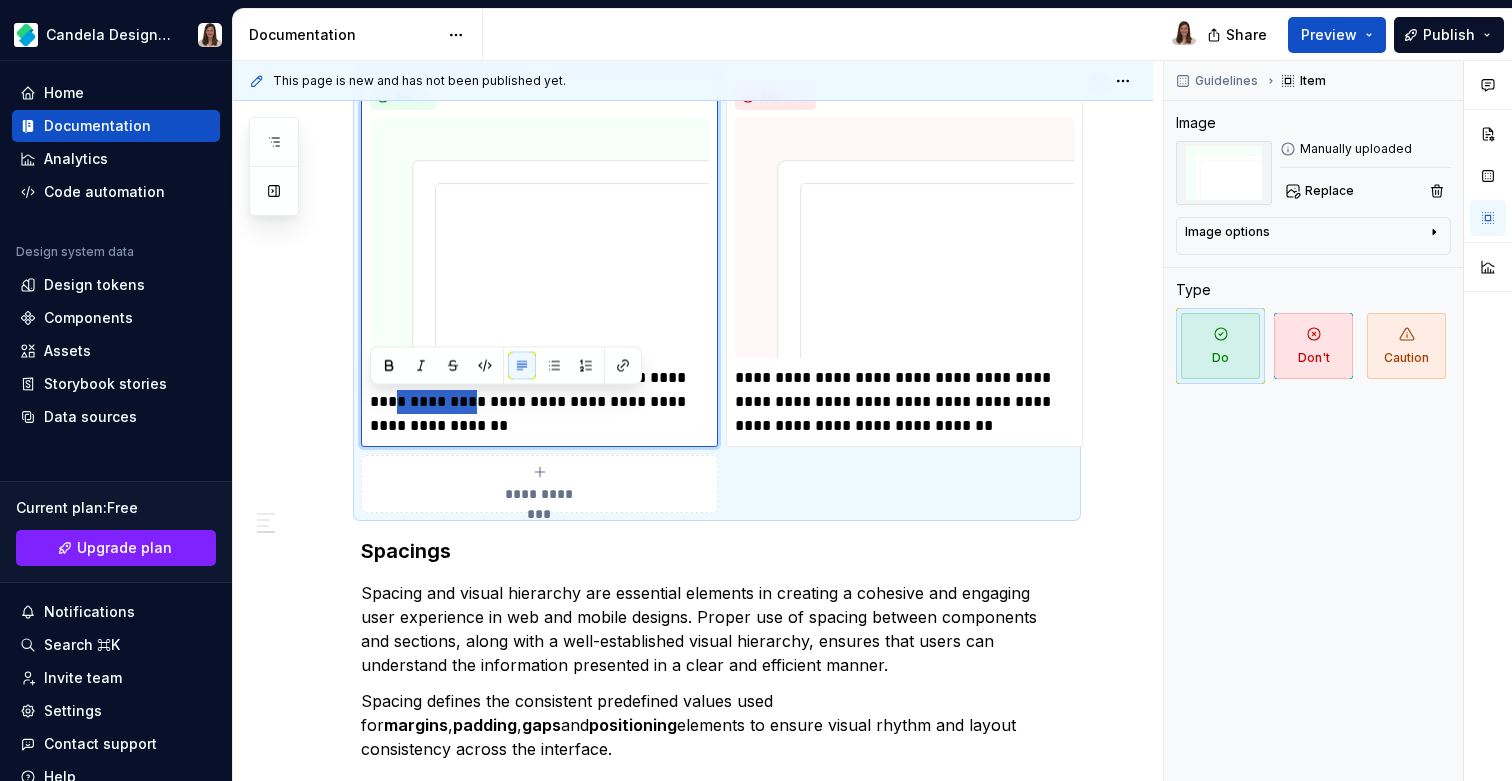 click on "**********" at bounding box center [539, 402] 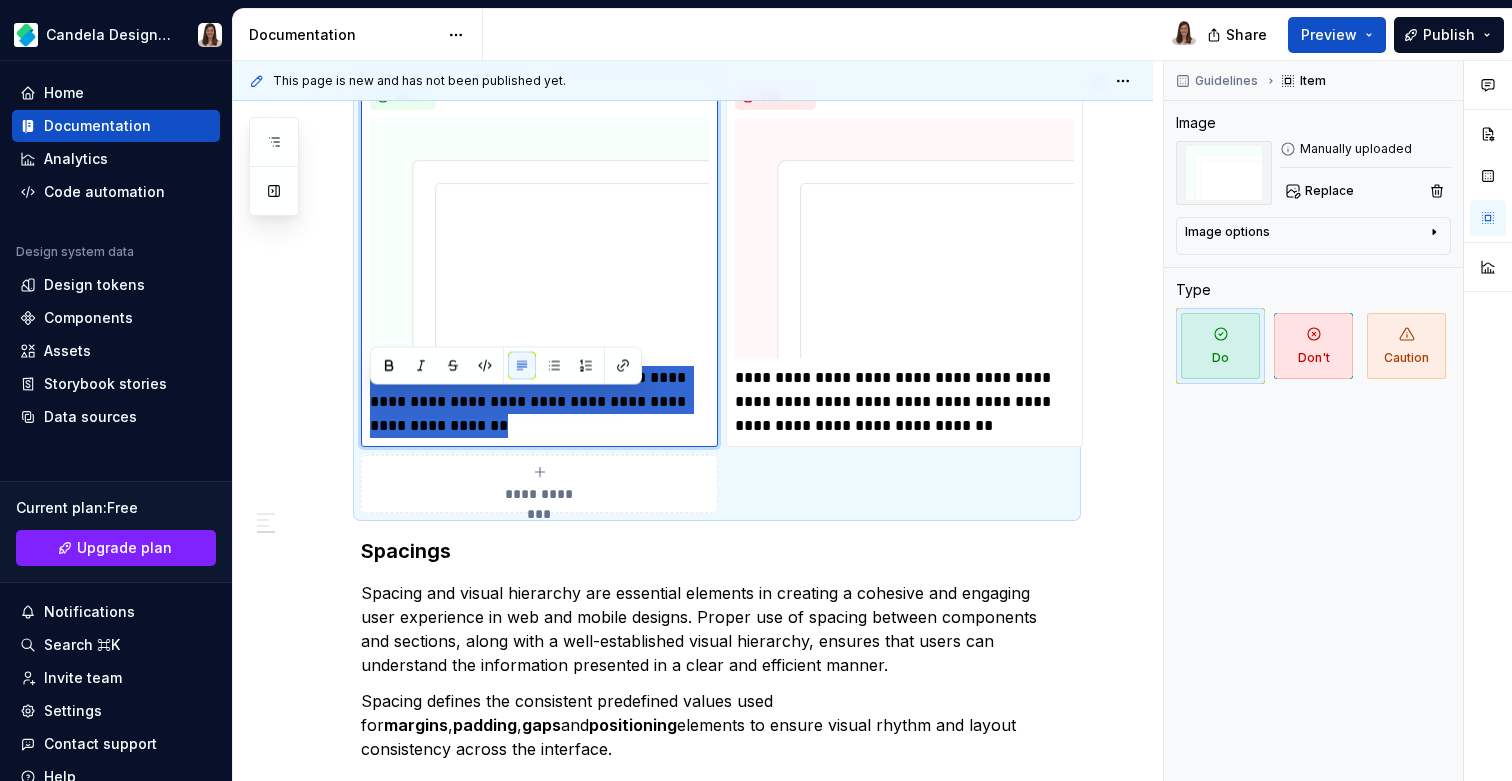 click on "**********" at bounding box center [539, 402] 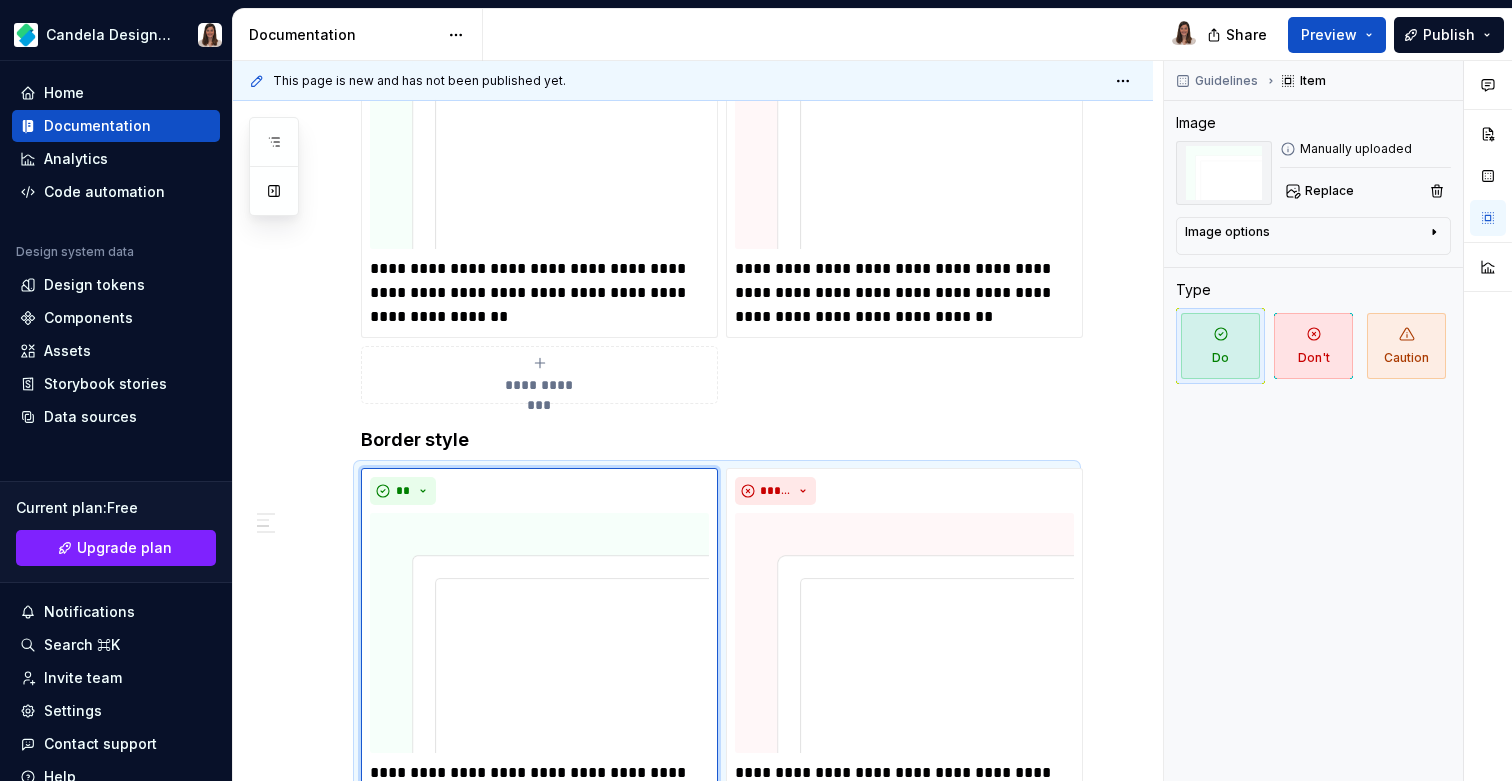 scroll, scrollTop: 722, scrollLeft: 0, axis: vertical 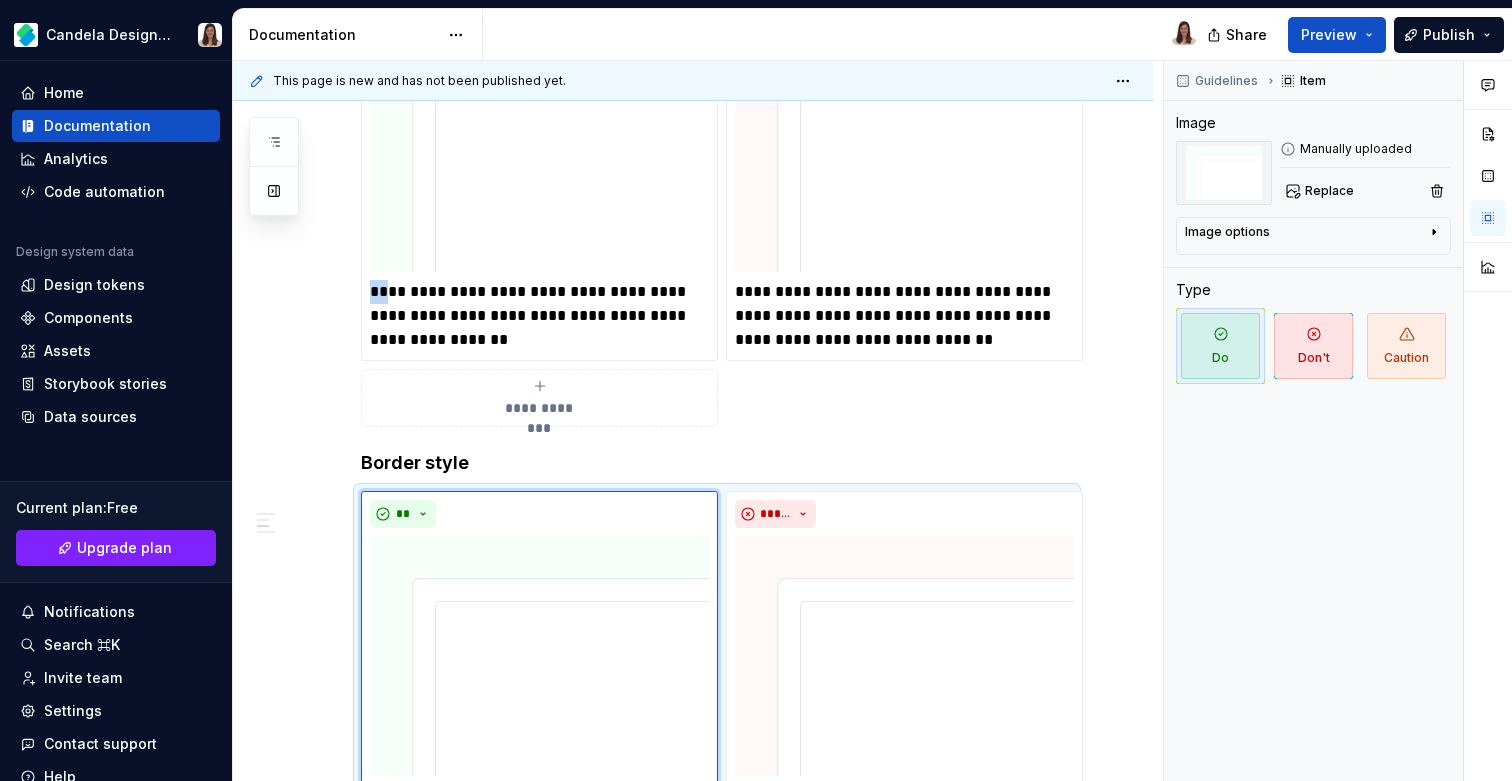 drag, startPoint x: 393, startPoint y: 292, endPoint x: 336, endPoint y: 292, distance: 57 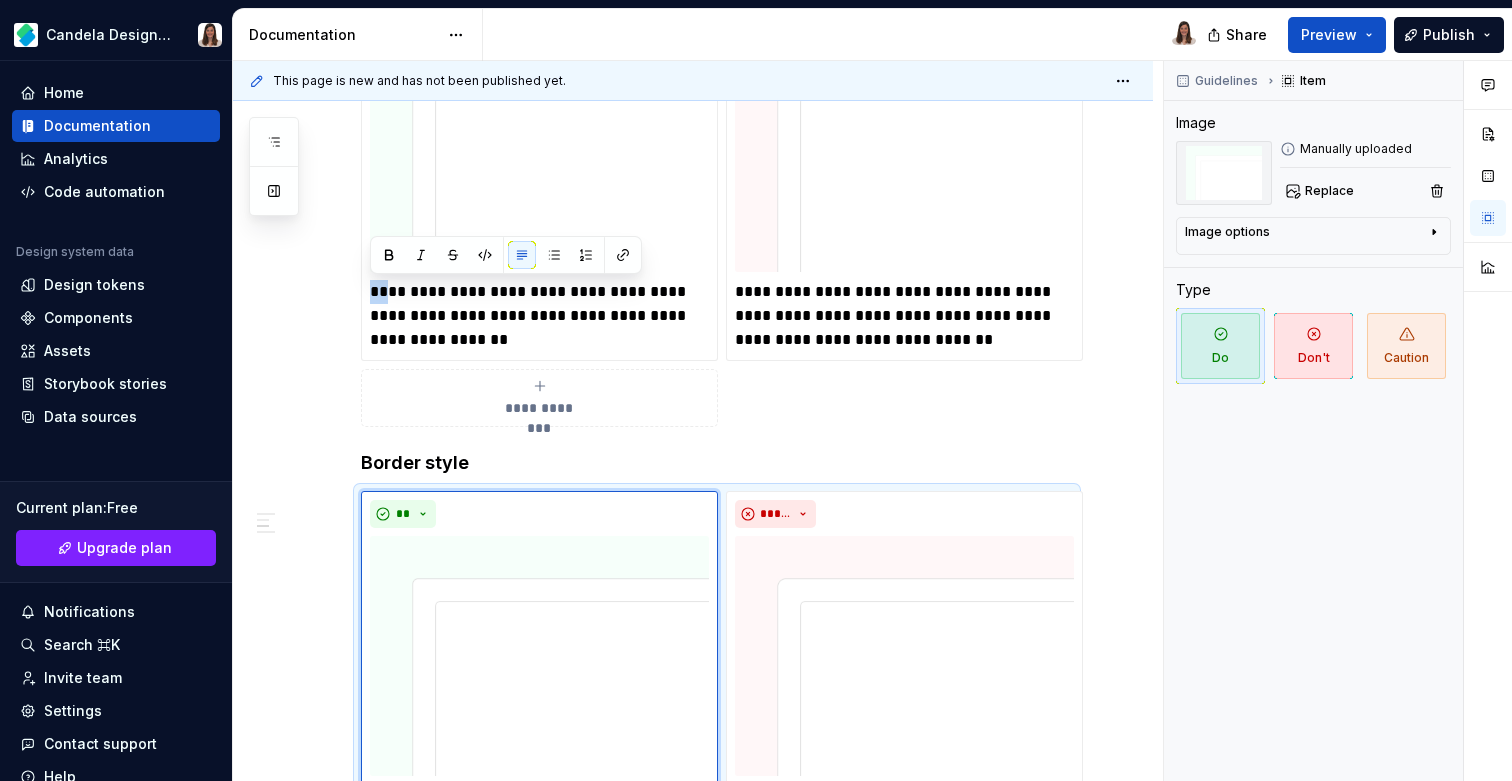 type on "*" 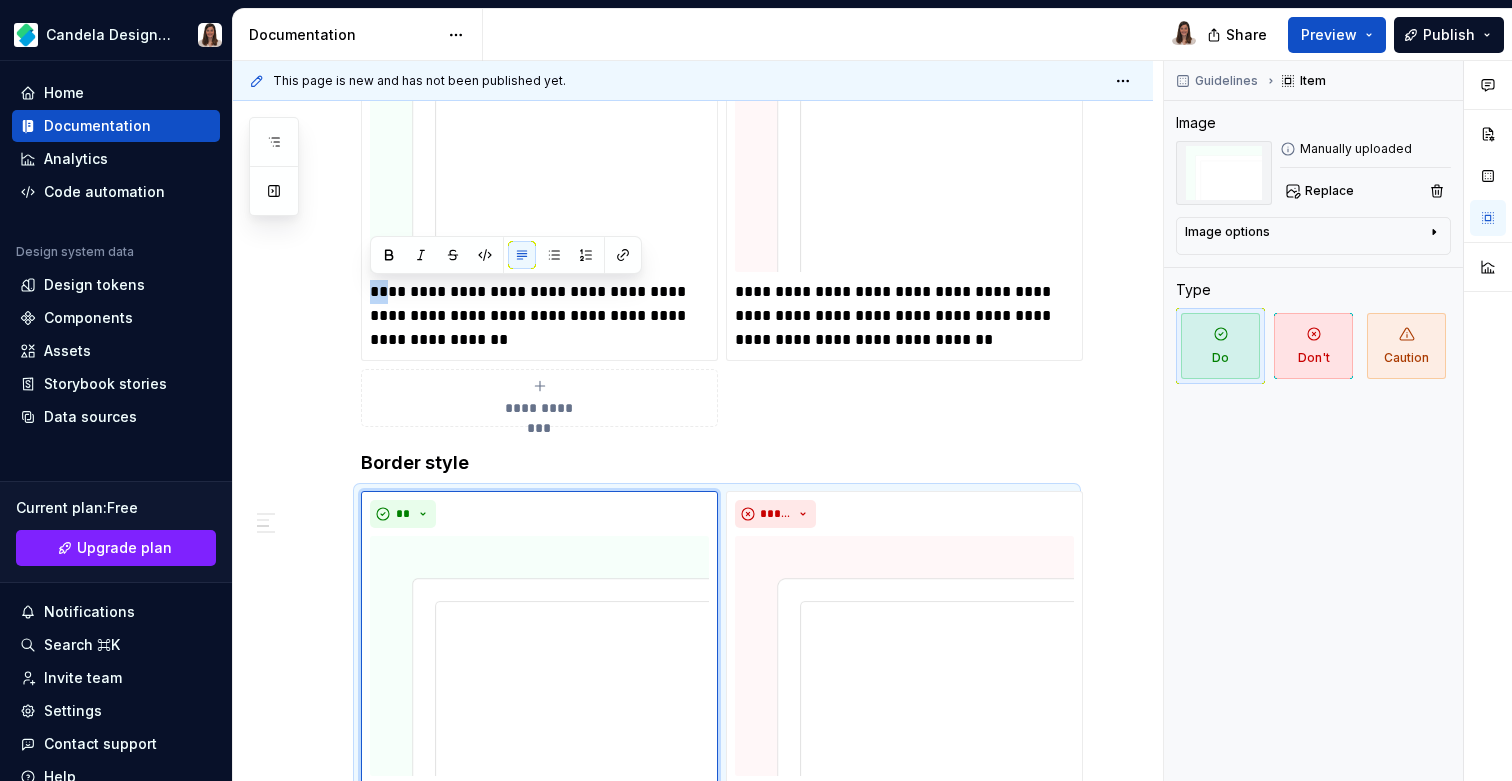 type 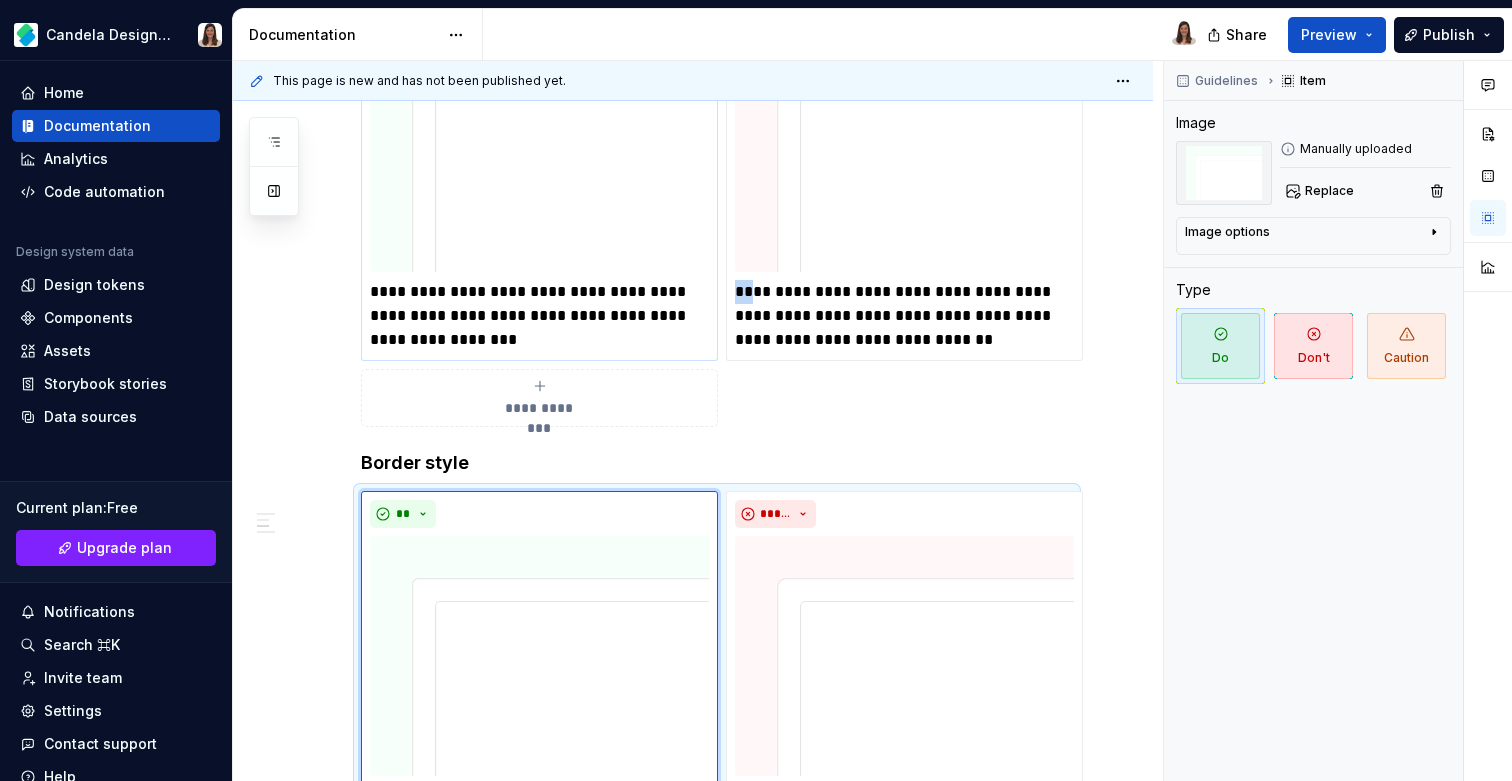 drag, startPoint x: 758, startPoint y: 293, endPoint x: 712, endPoint y: 293, distance: 46 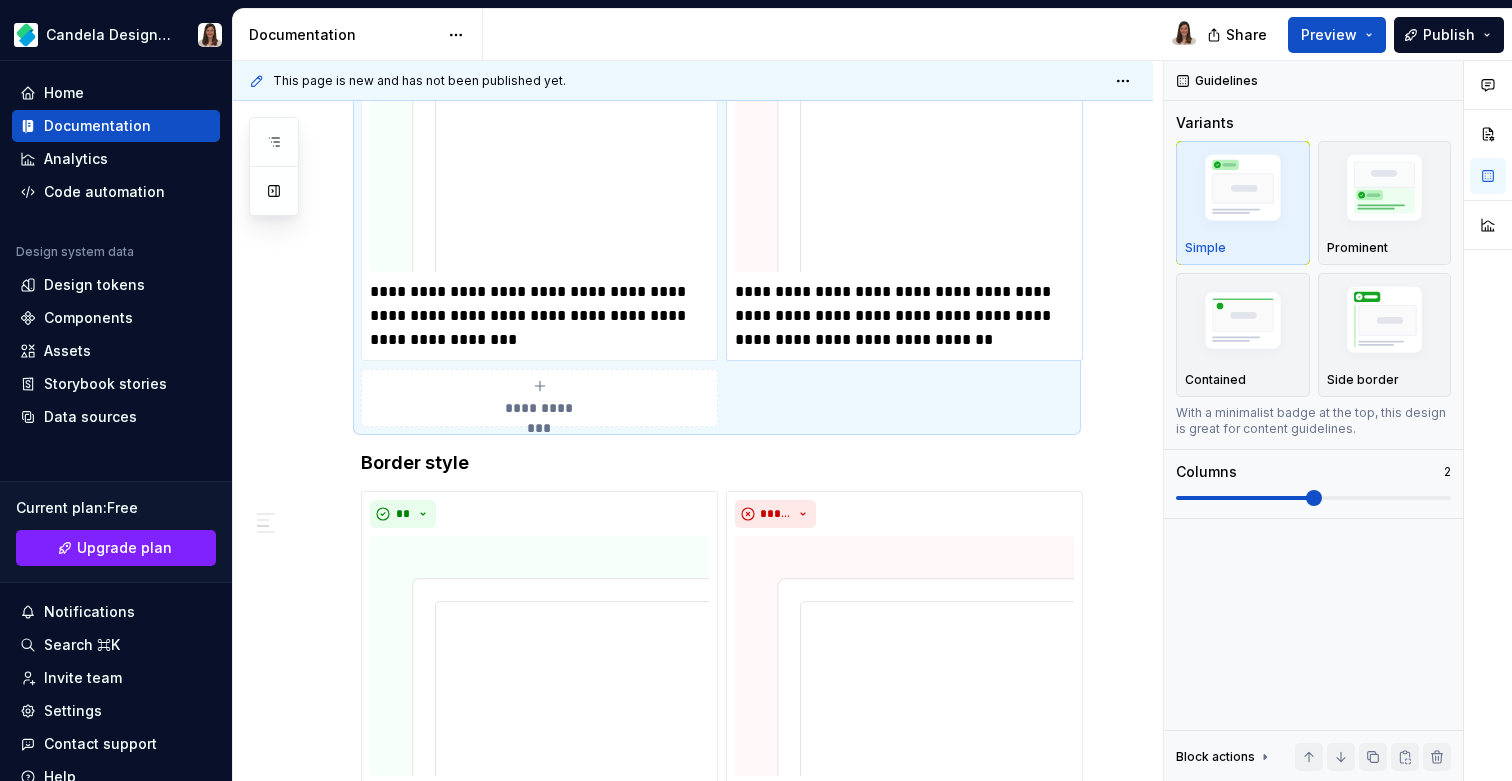 click on "**********" at bounding box center [904, 316] 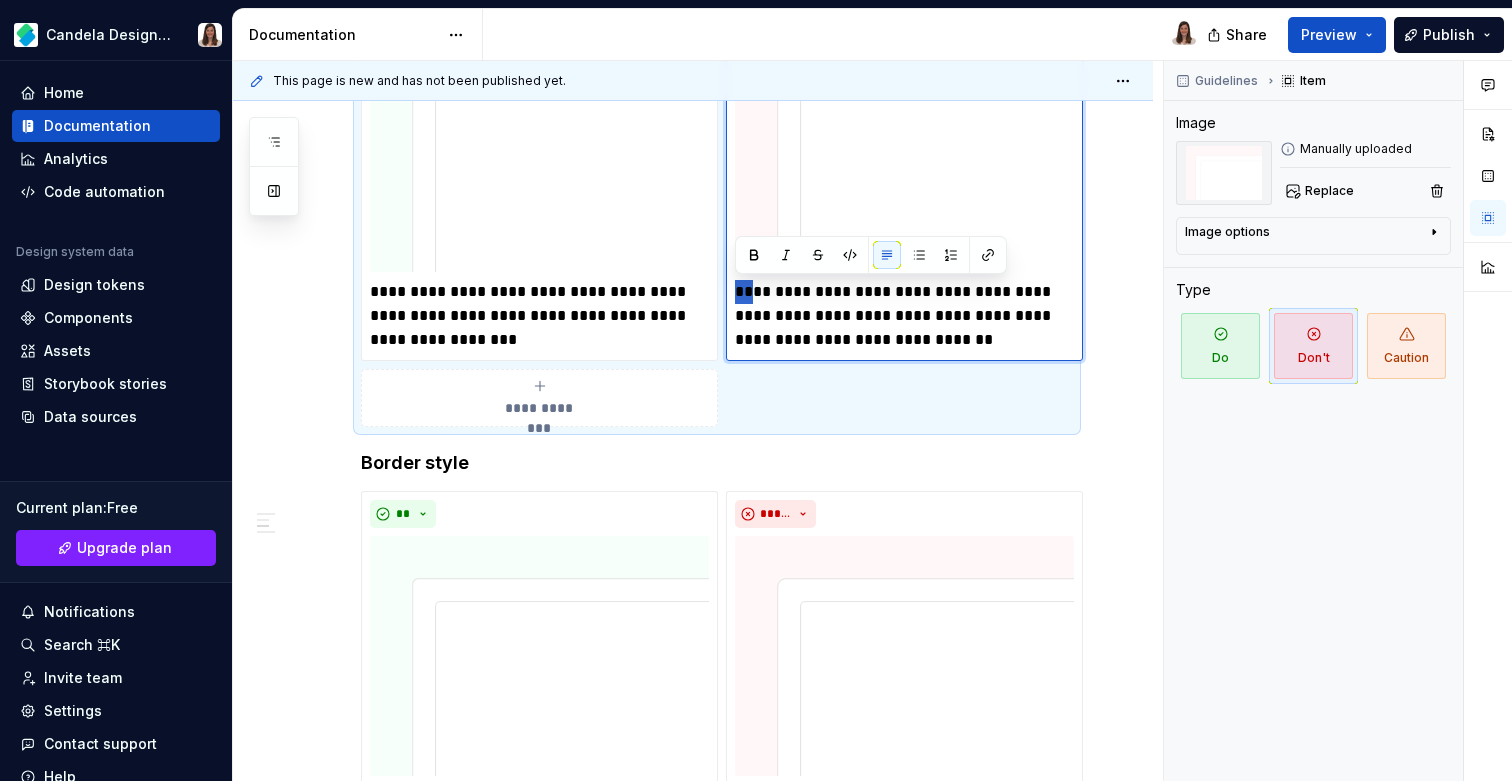 click on "**********" at bounding box center (904, 316) 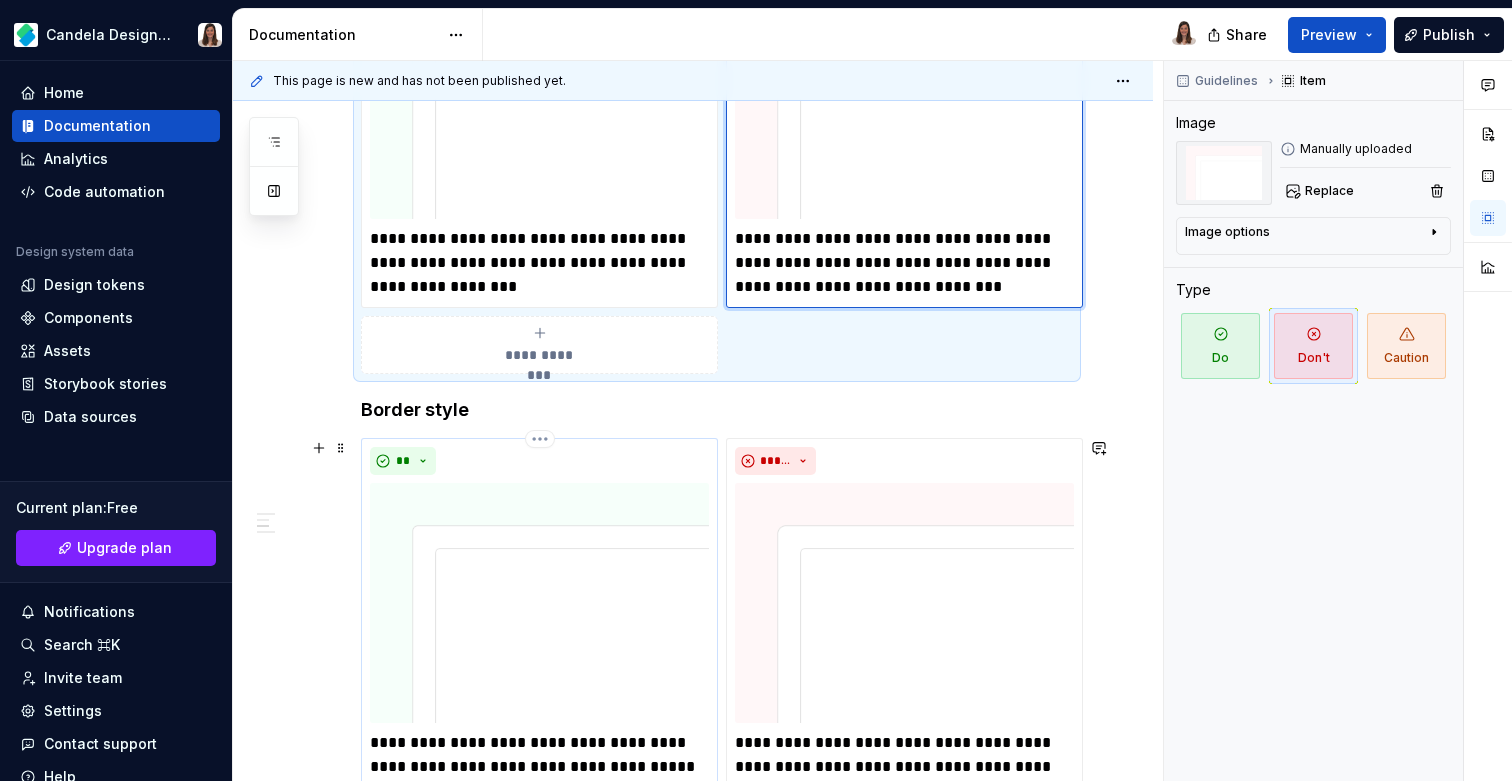 scroll, scrollTop: 943, scrollLeft: 0, axis: vertical 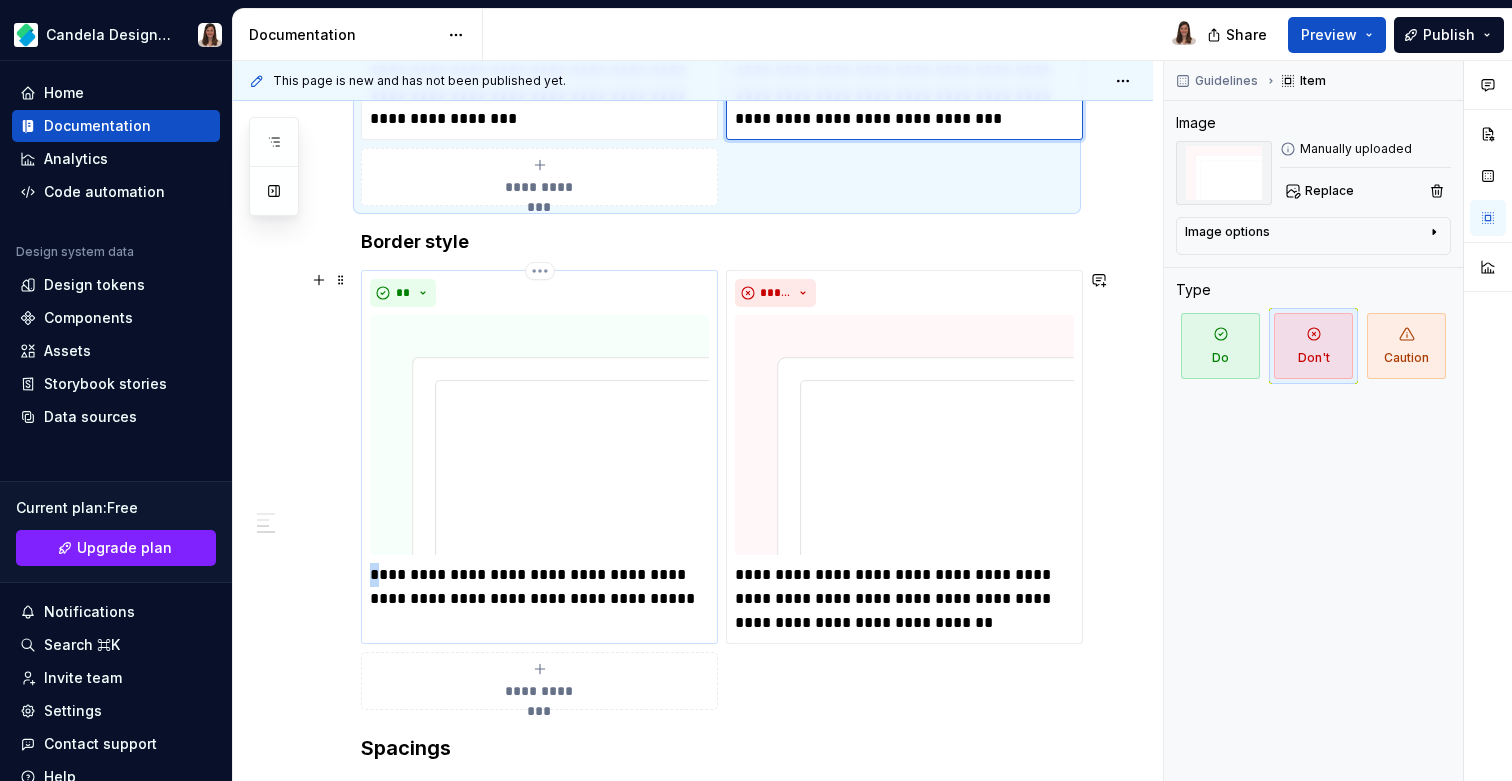 click on "**********" at bounding box center [539, 457] 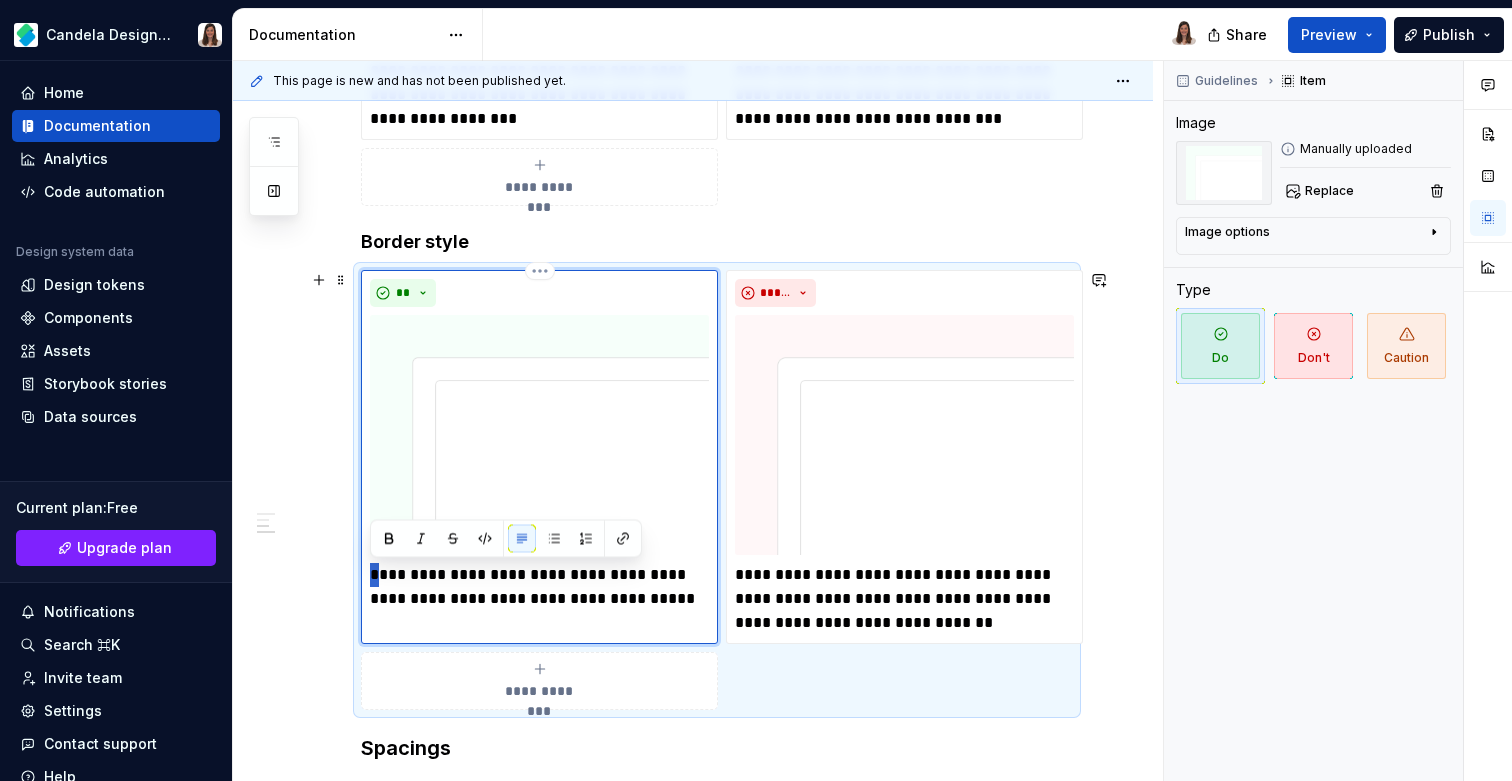 type on "*" 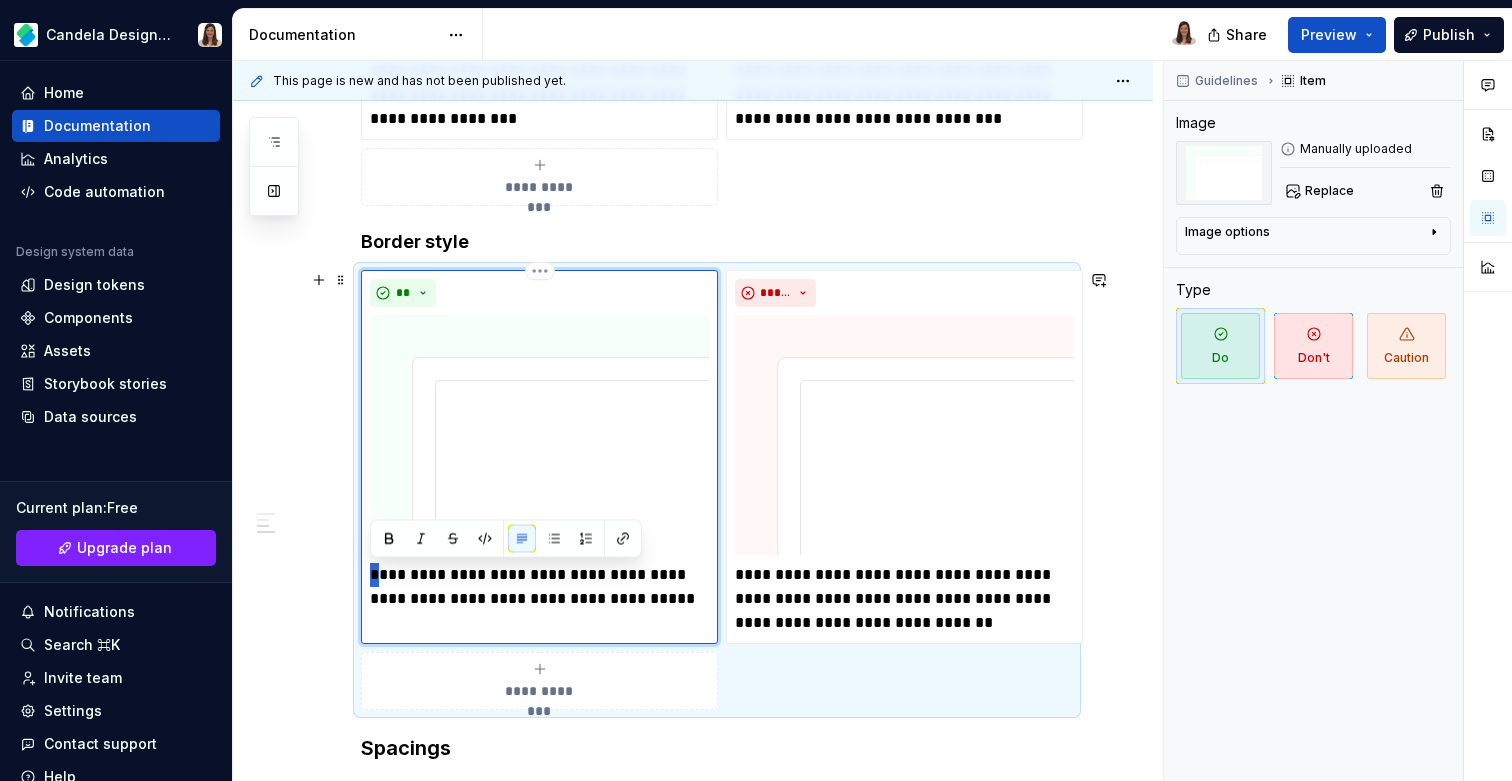 type 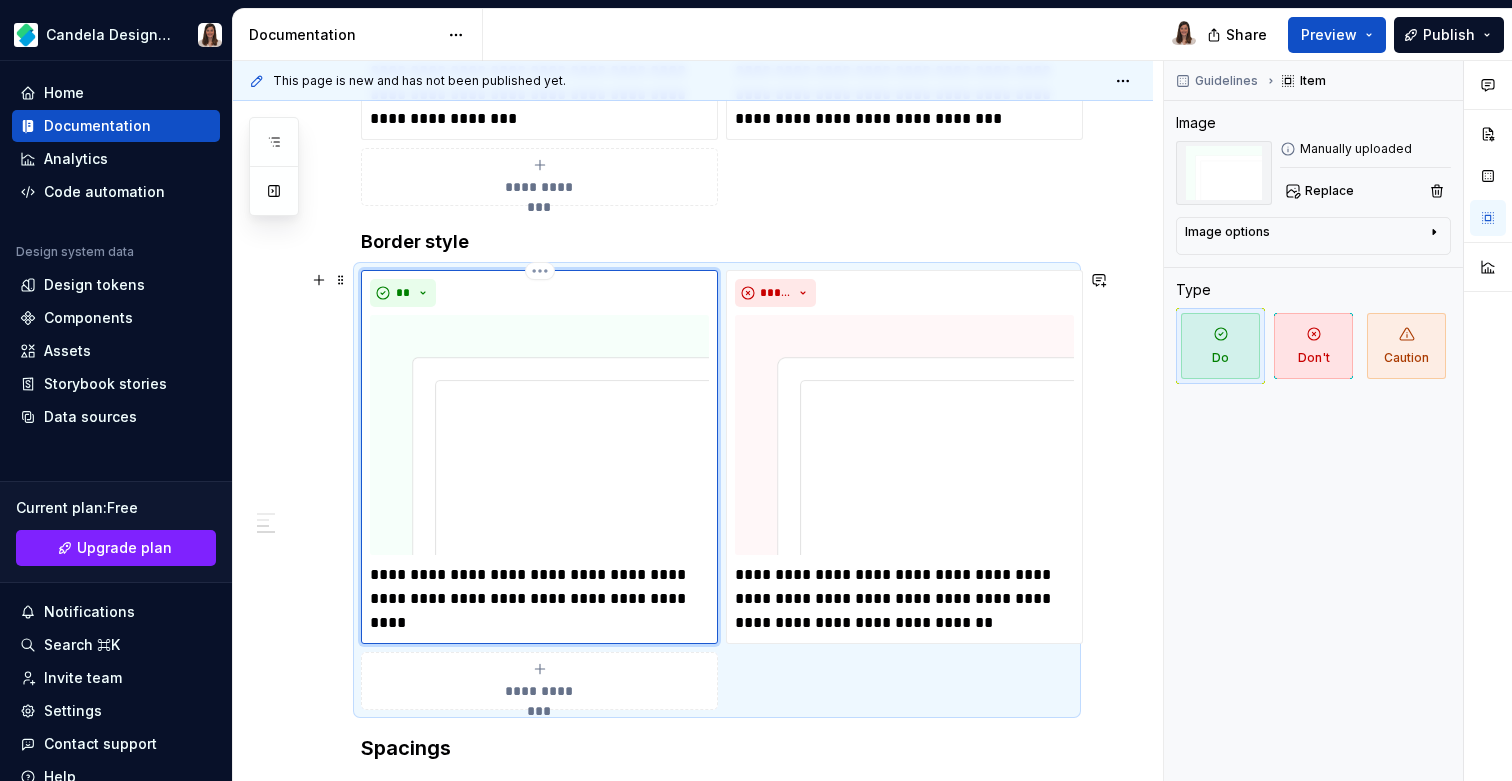 click on "**********" at bounding box center (539, 599) 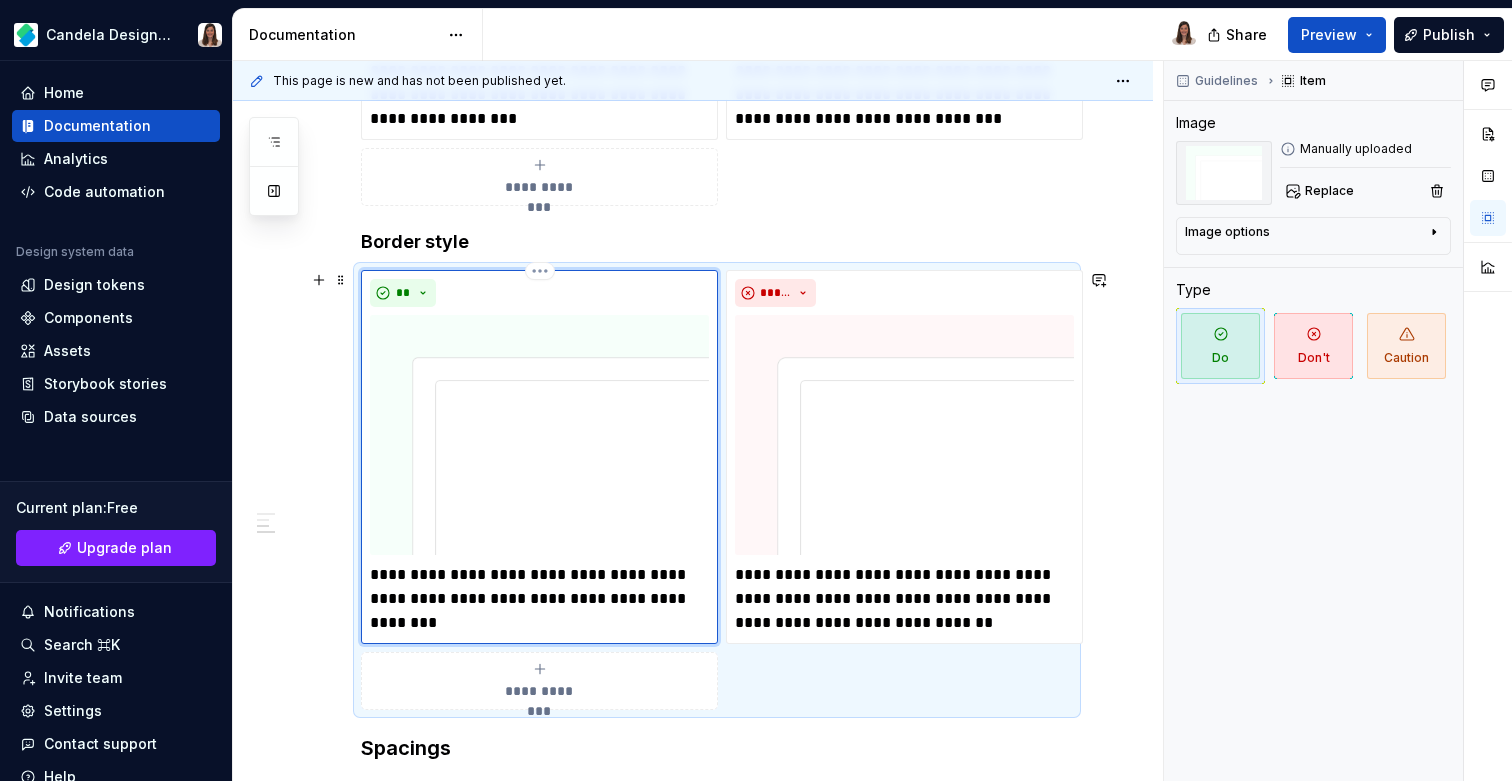 click on "**********" at bounding box center (539, 599) 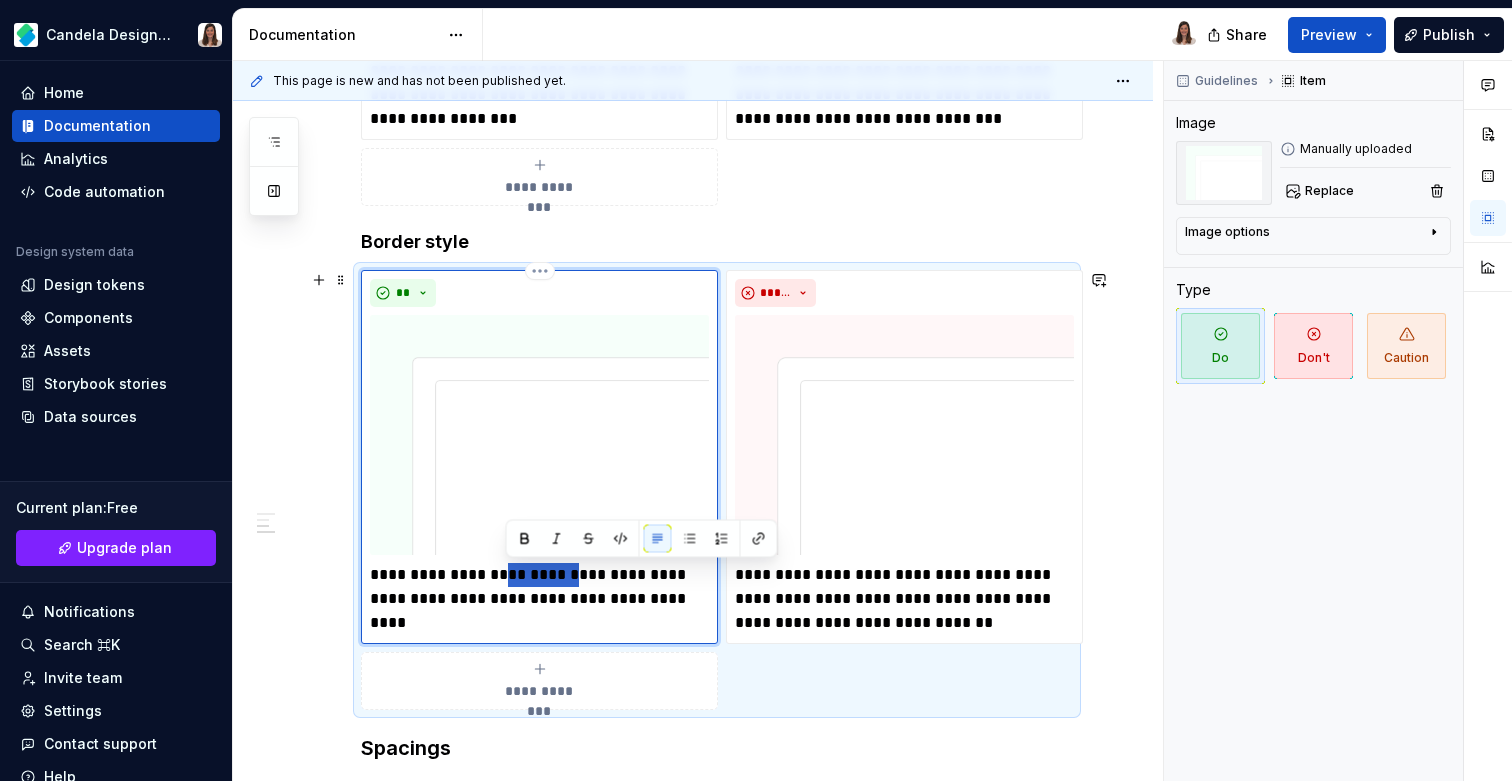 drag, startPoint x: 508, startPoint y: 576, endPoint x: 570, endPoint y: 575, distance: 62.008064 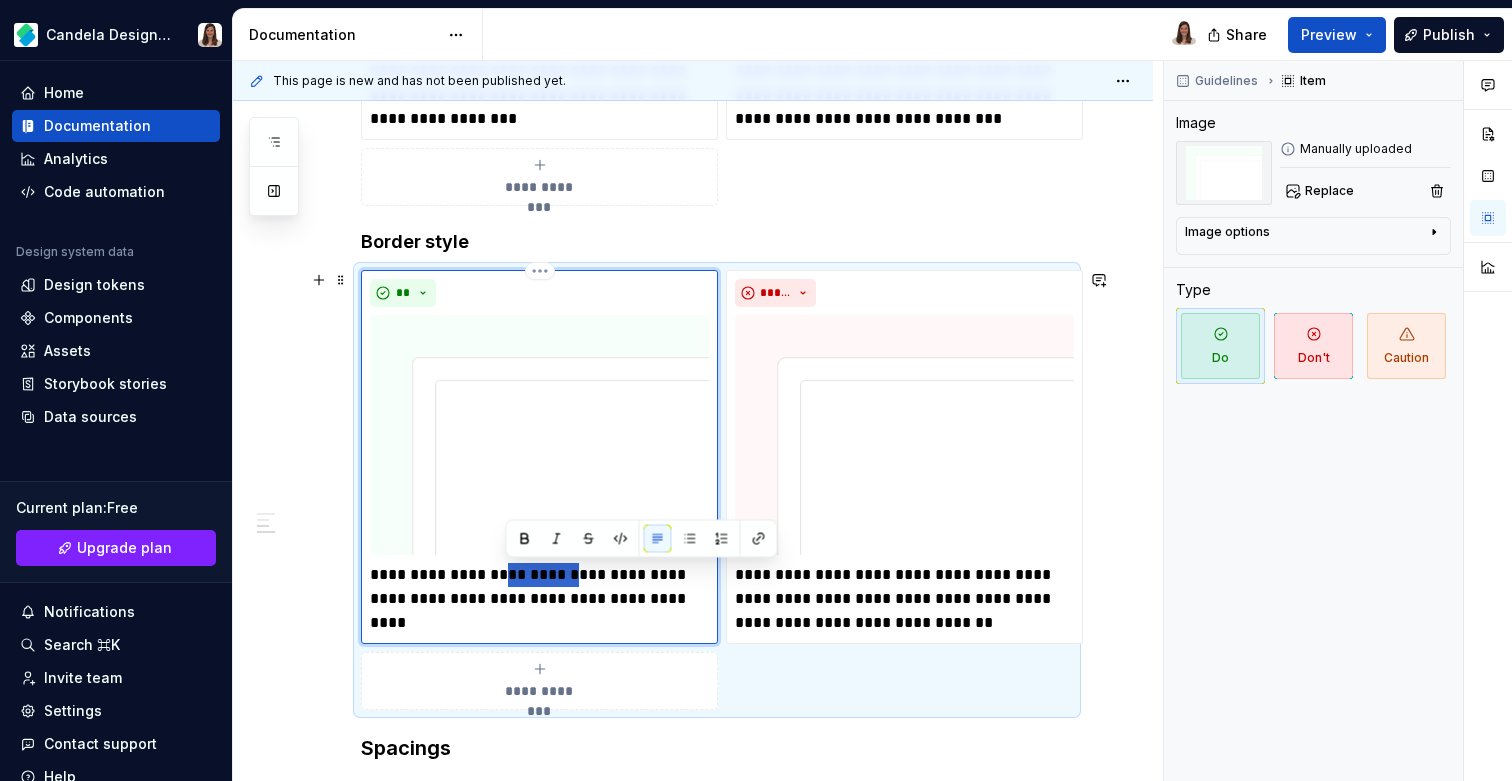 click on "**********" at bounding box center (539, 599) 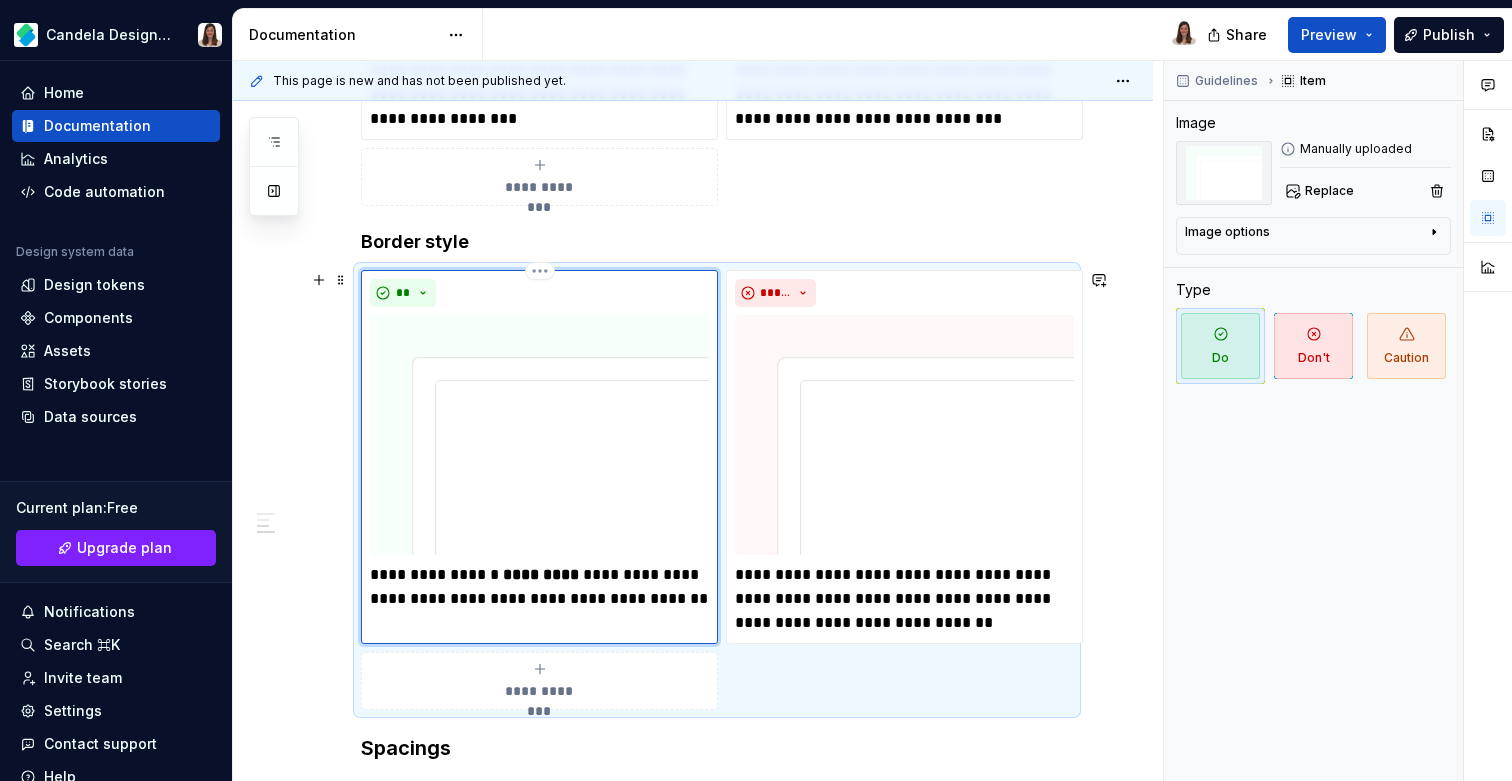 click on "**********" at bounding box center (539, 599) 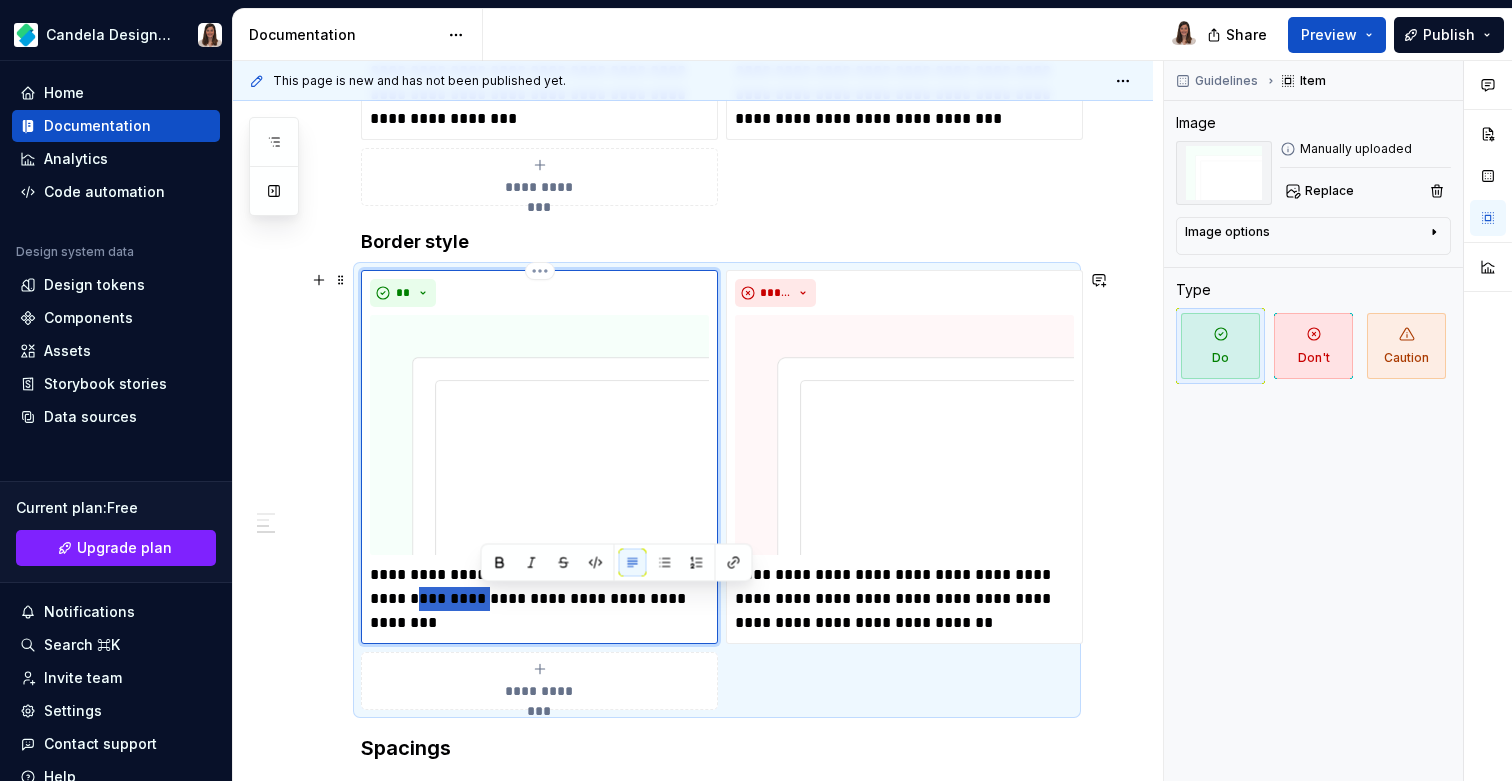 drag, startPoint x: 481, startPoint y: 599, endPoint x: 548, endPoint y: 599, distance: 67 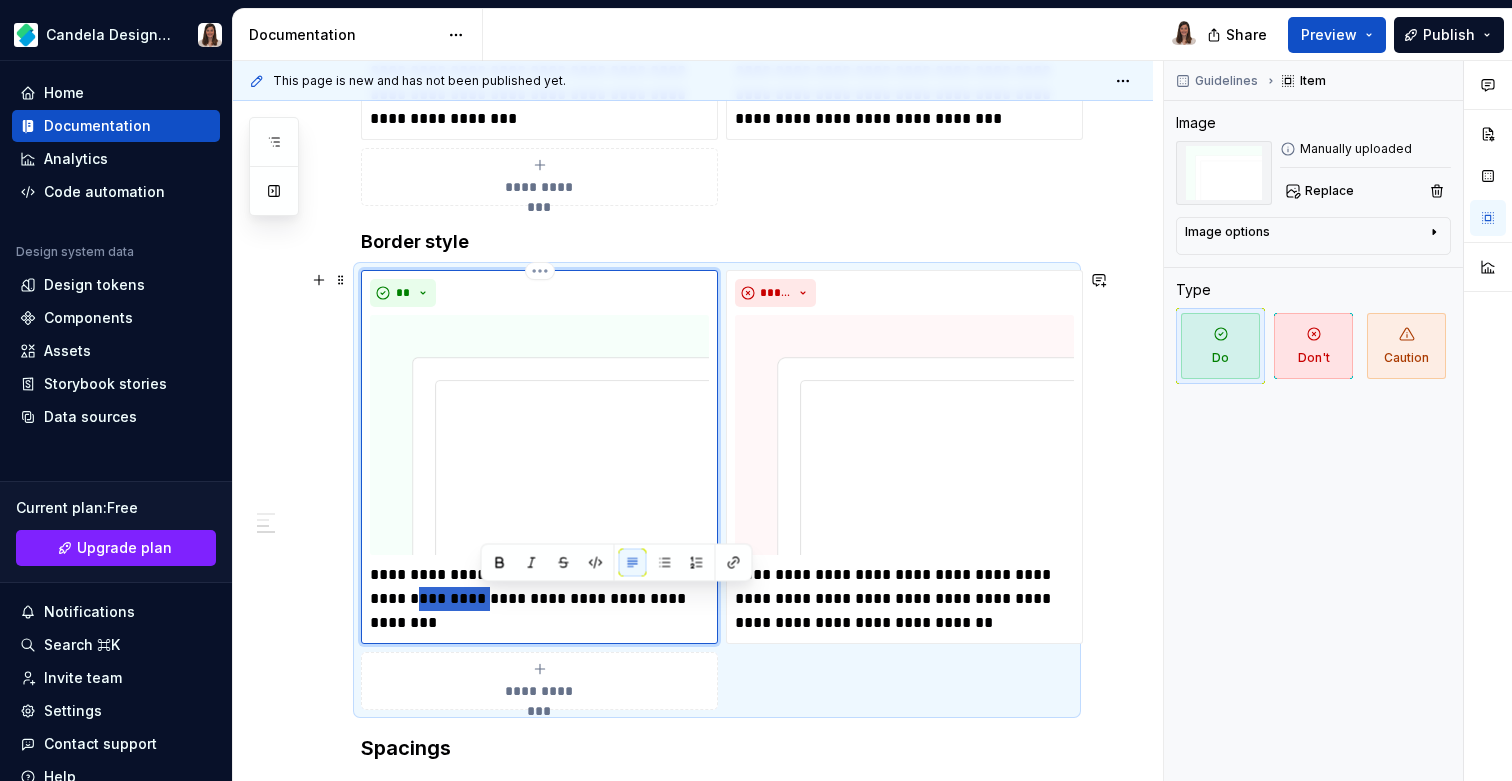click on "**********" at bounding box center [539, 599] 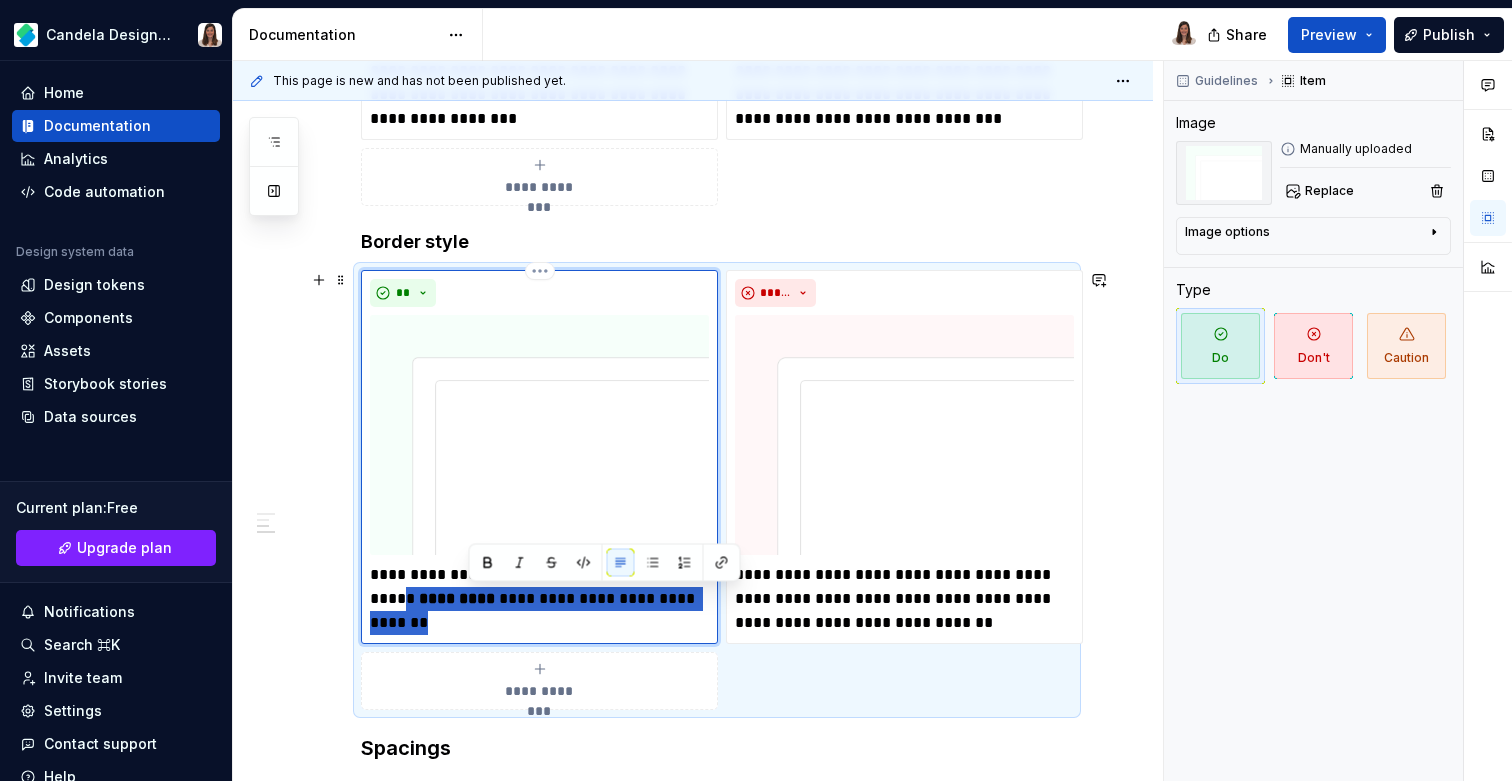 drag, startPoint x: 471, startPoint y: 598, endPoint x: 510, endPoint y: 623, distance: 46.32494 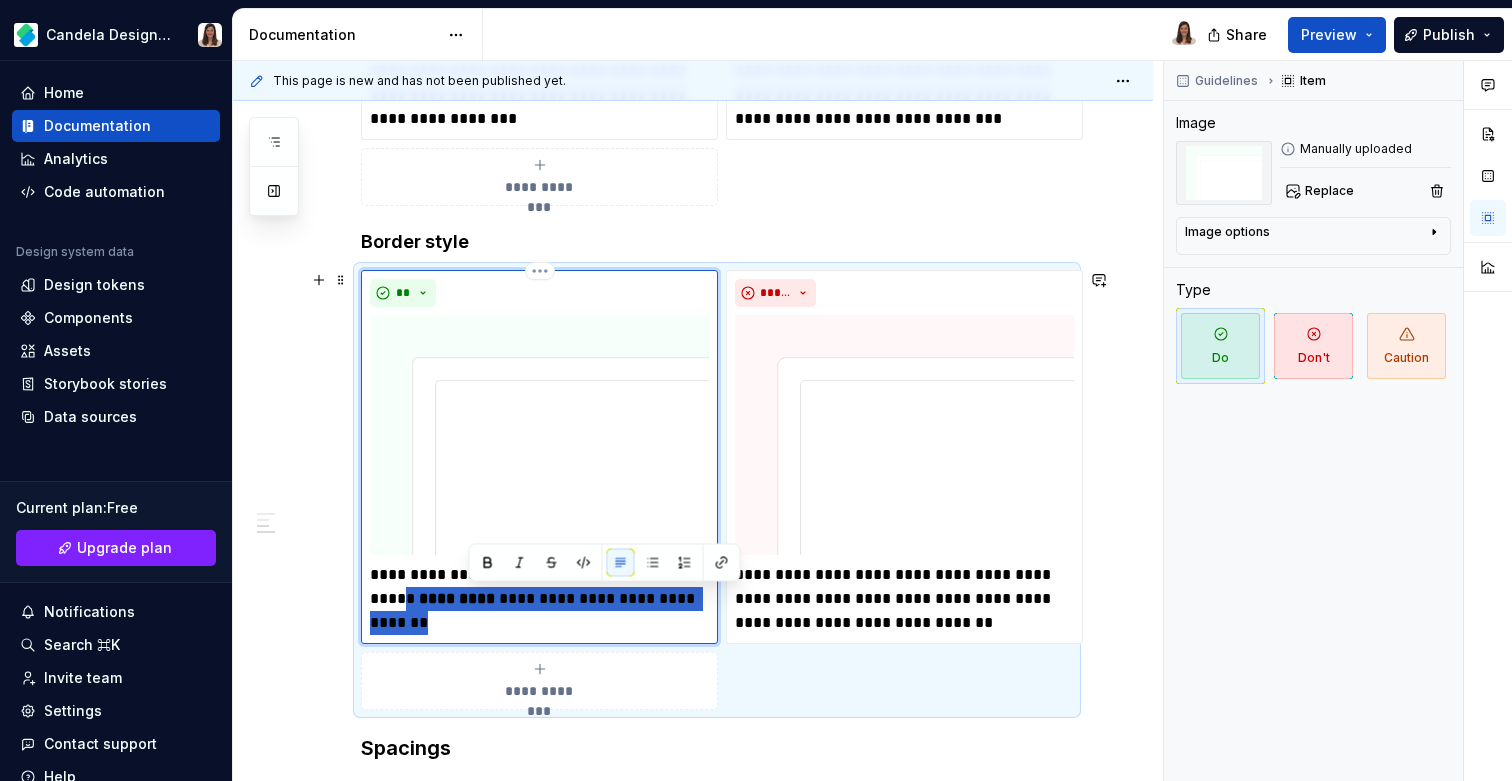click on "**********" at bounding box center [539, 599] 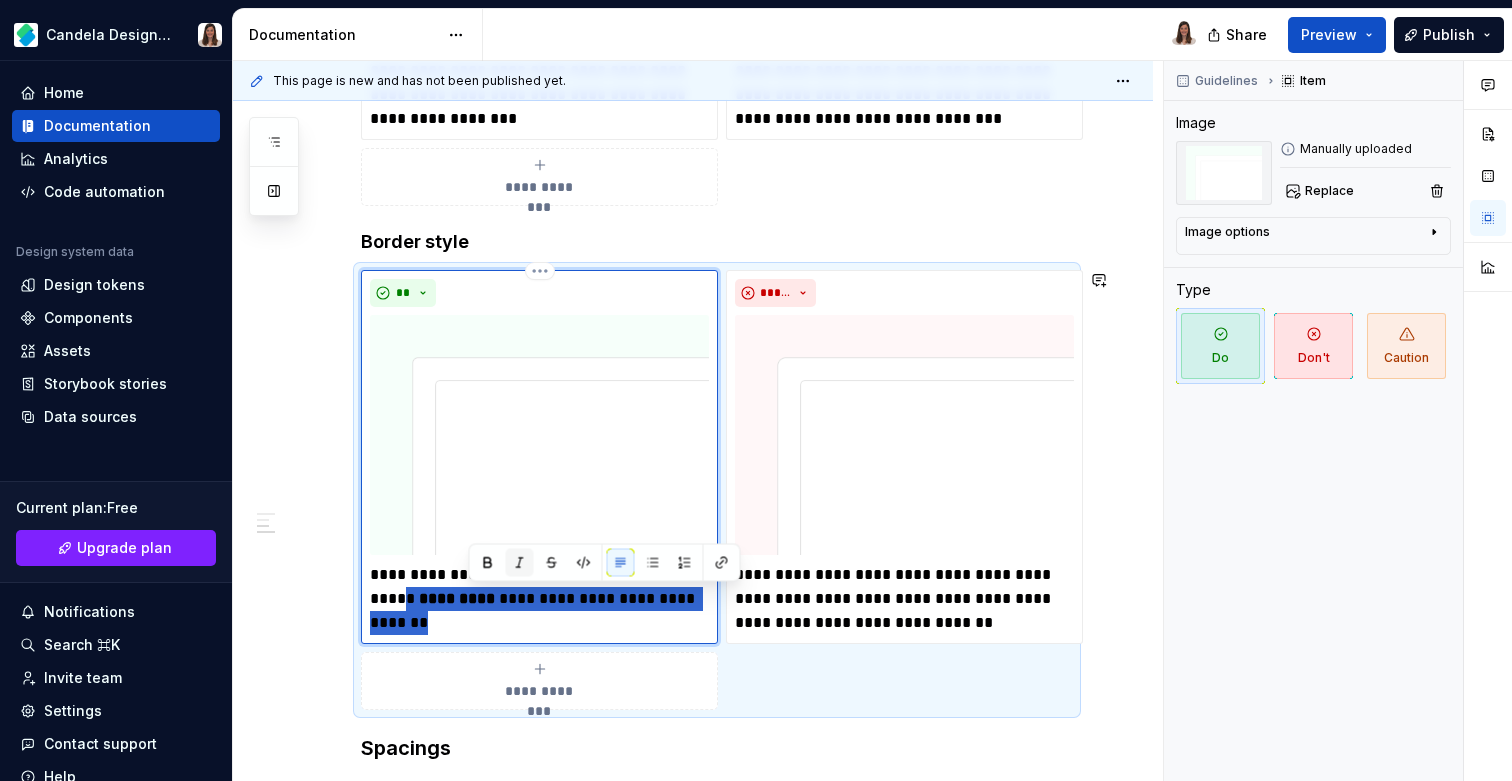 click at bounding box center [520, 563] 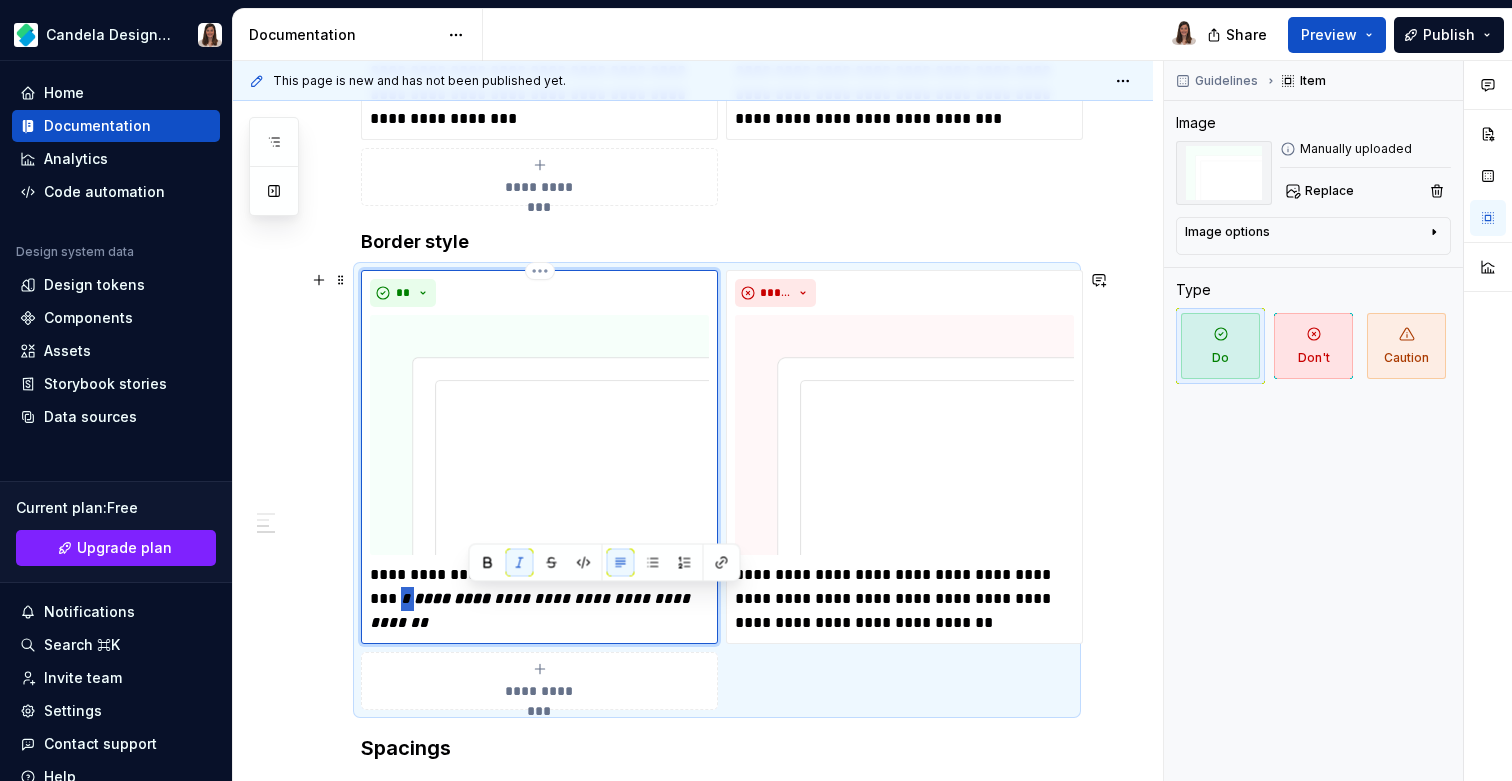 click on "**********" at bounding box center (539, 599) 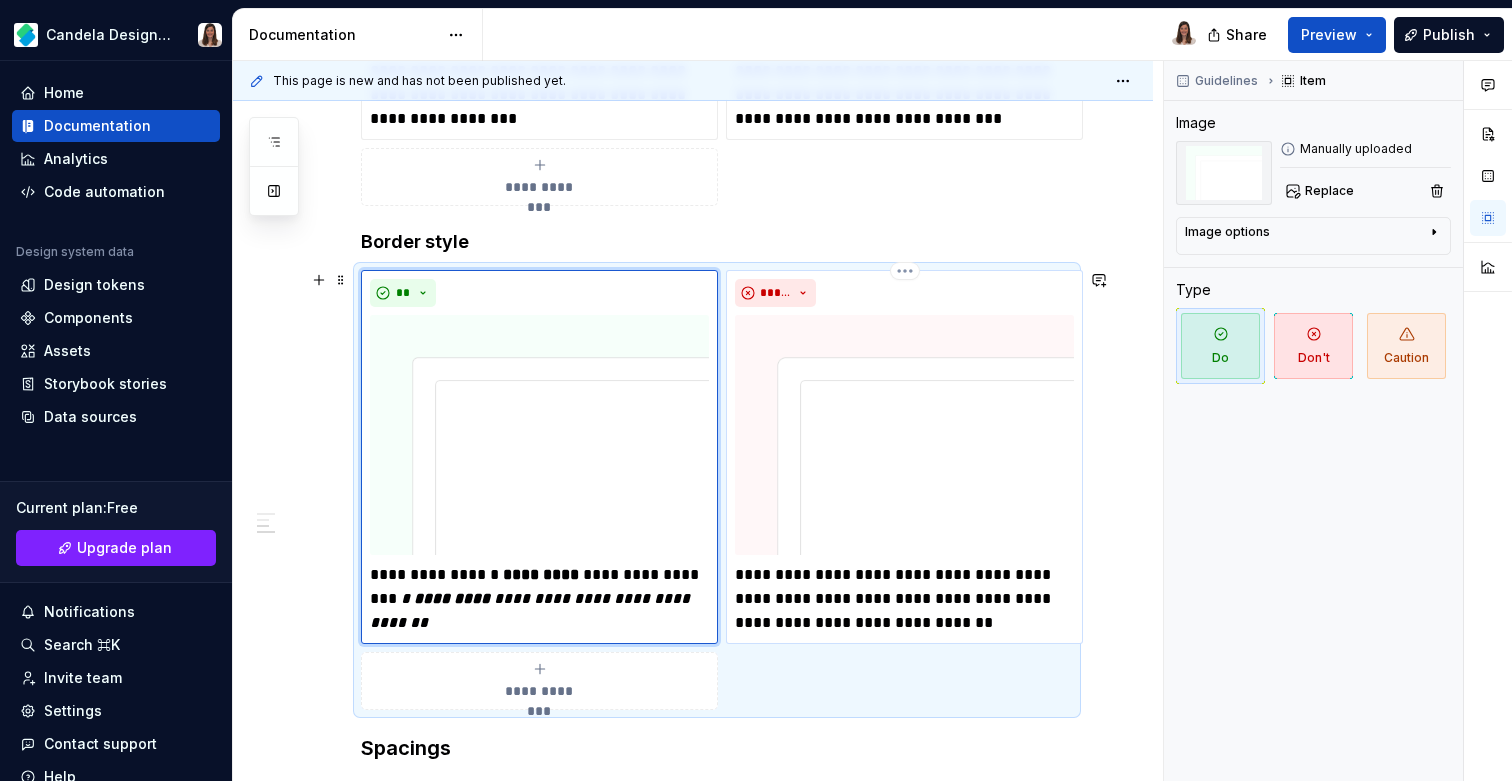 click on "**********" at bounding box center (904, 599) 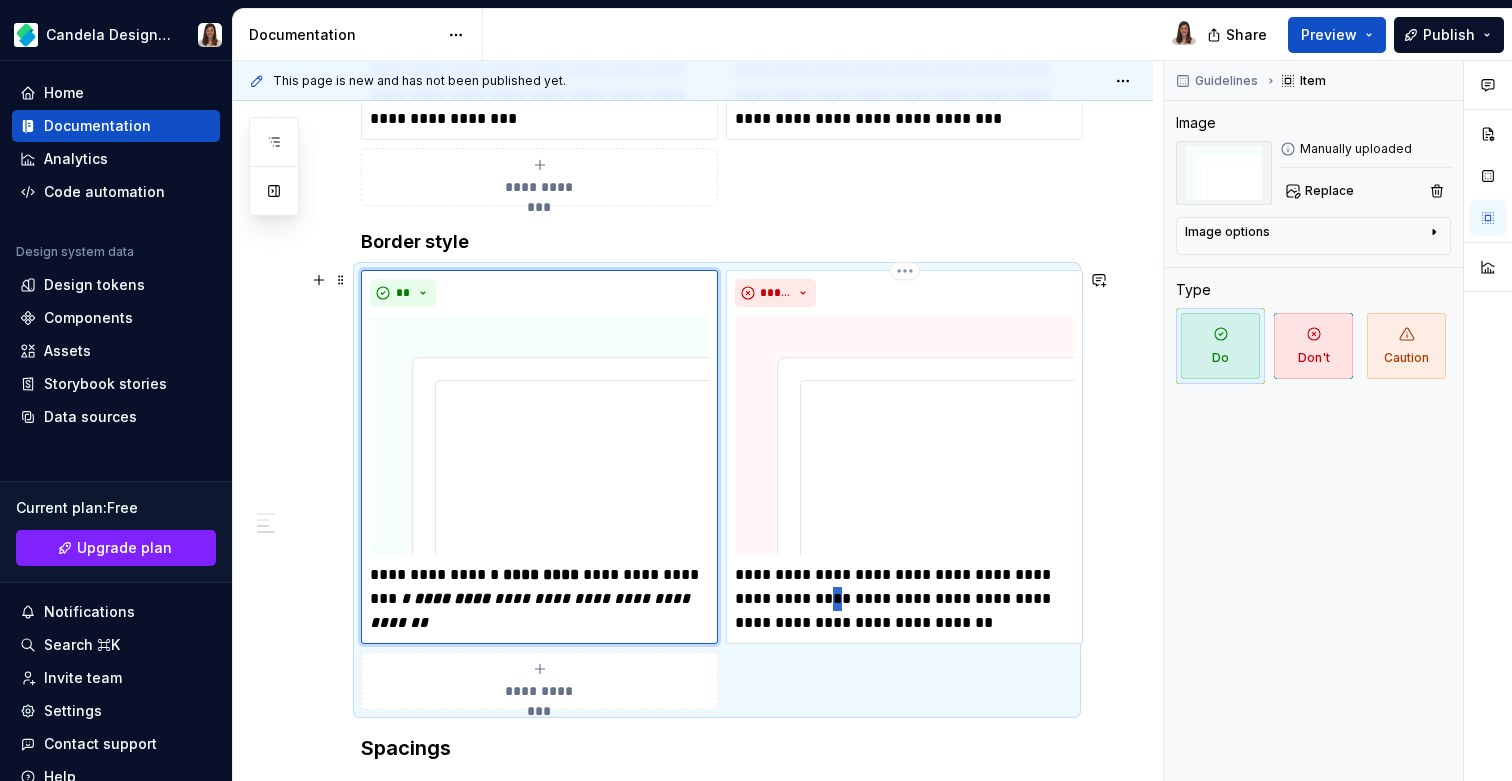 click on "**********" at bounding box center (904, 599) 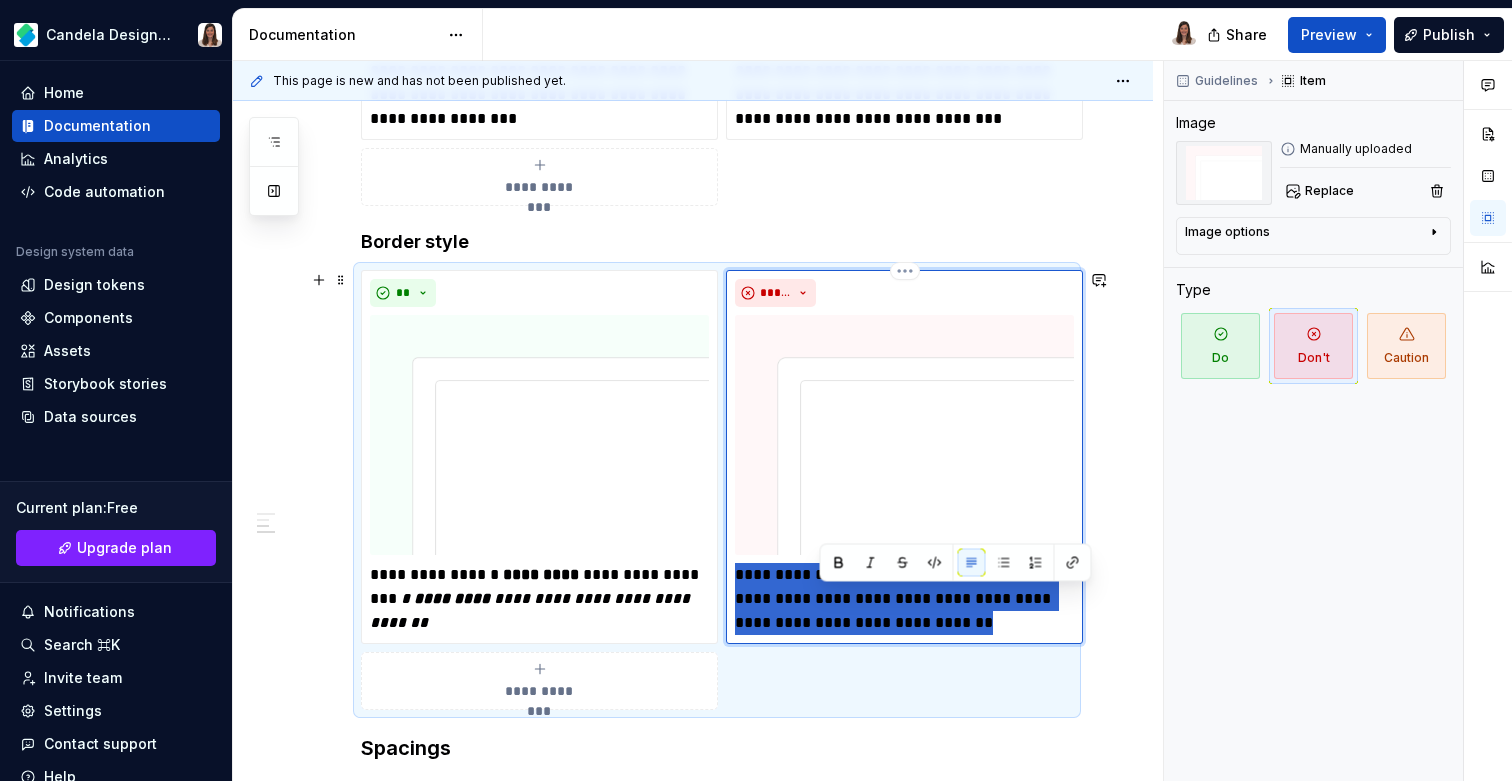 click on "**********" at bounding box center [904, 599] 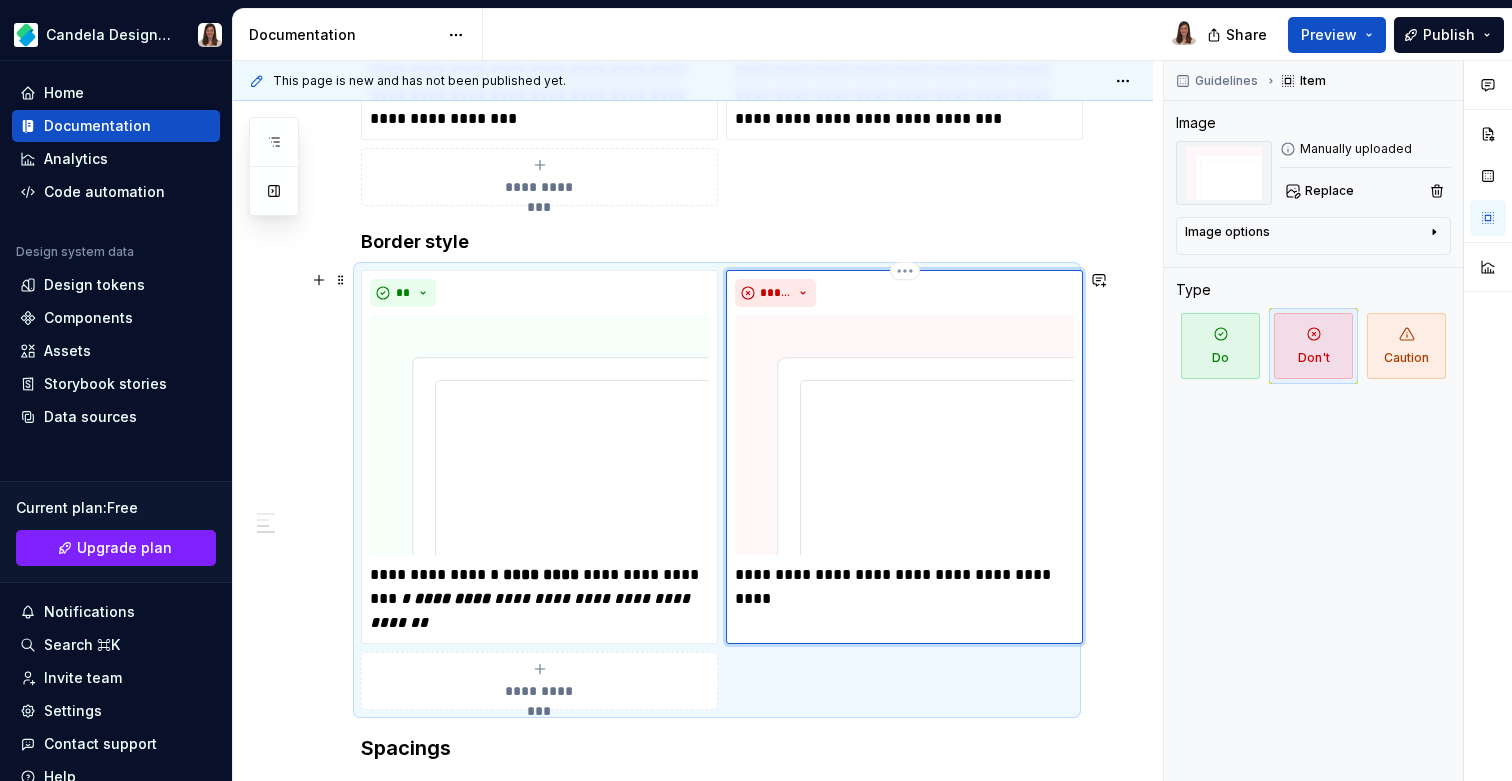 click on "**********" at bounding box center (904, 587) 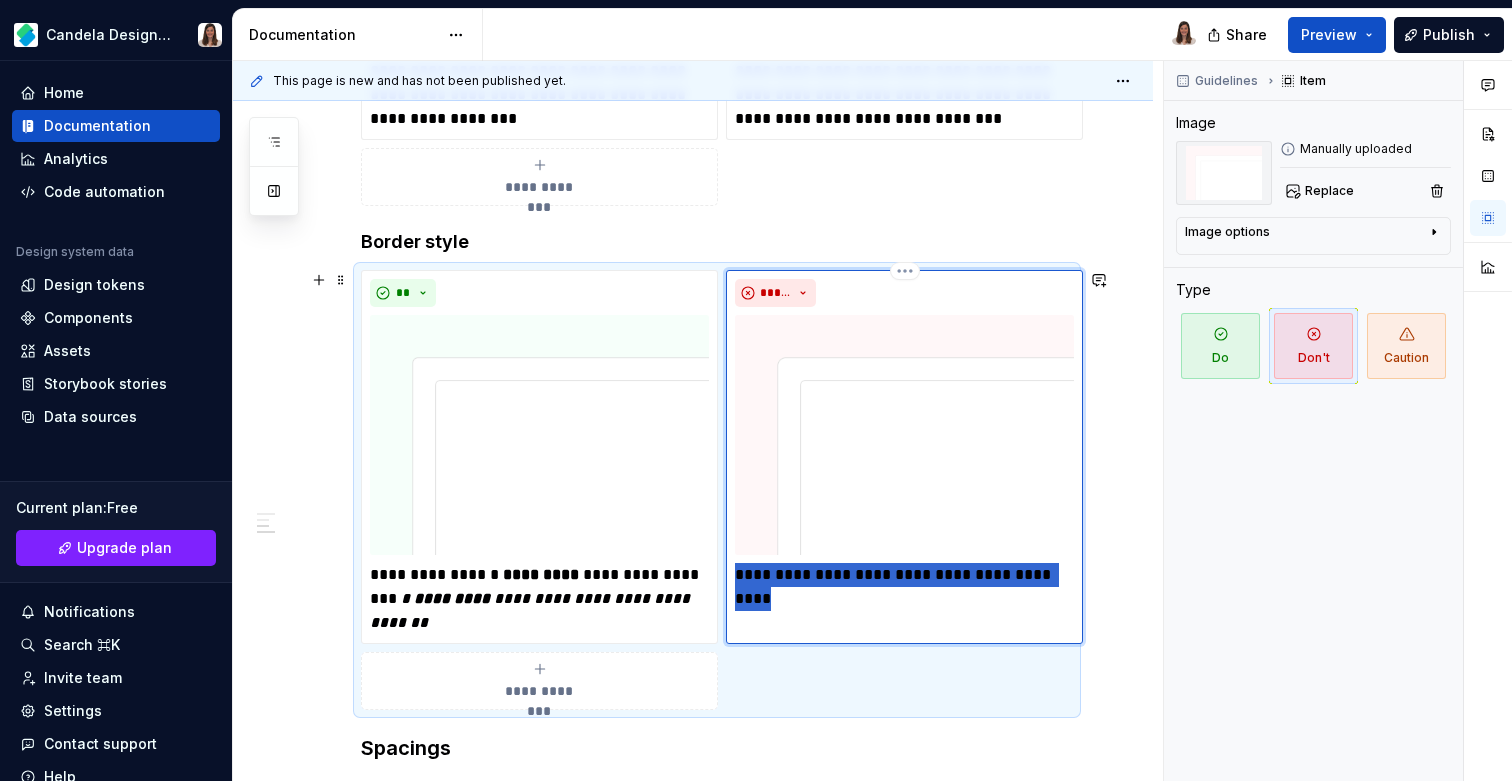 click on "**********" at bounding box center (904, 587) 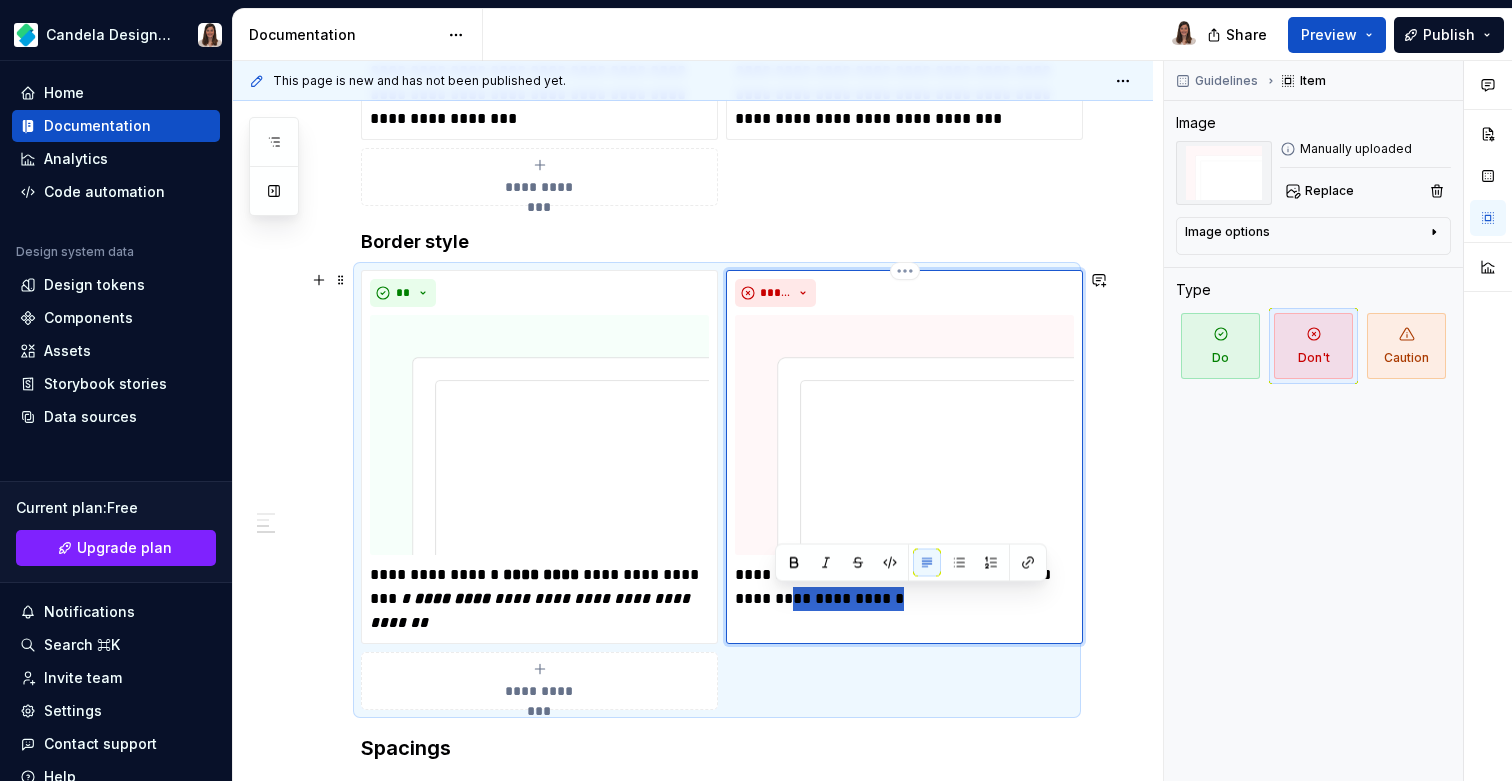 drag, startPoint x: 920, startPoint y: 599, endPoint x: 774, endPoint y: 602, distance: 146.03082 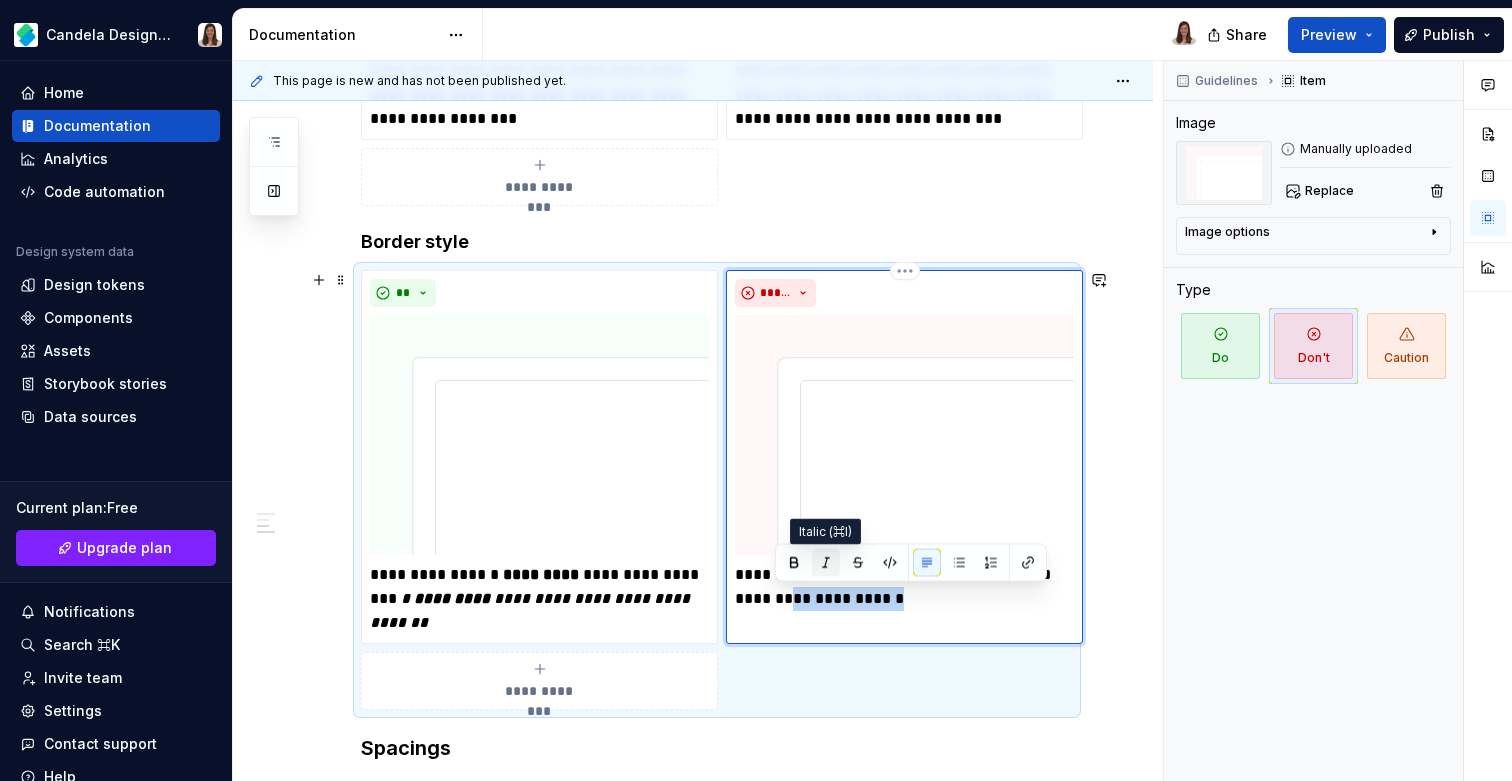 click at bounding box center [826, 563] 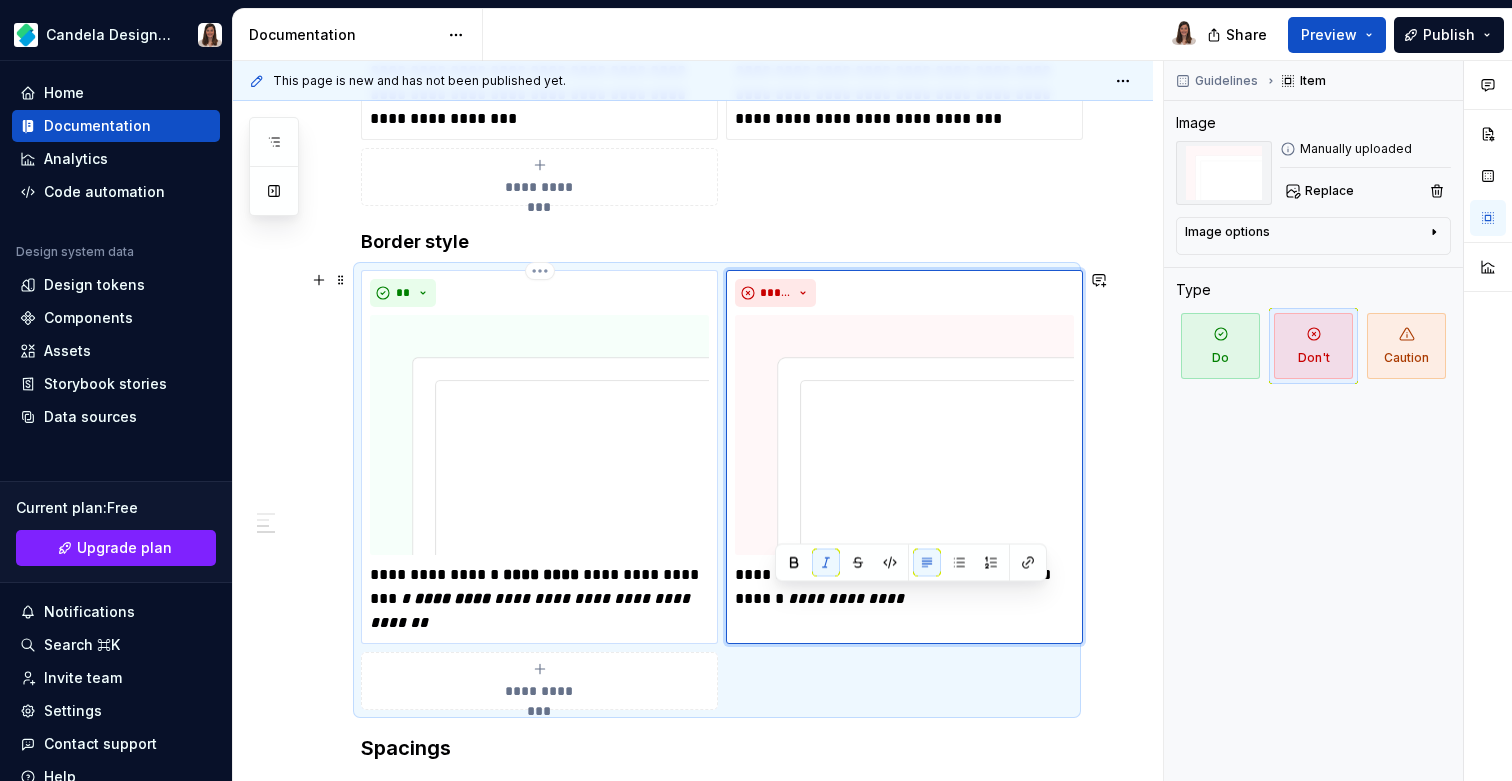 click on "**********" at bounding box center [539, 599] 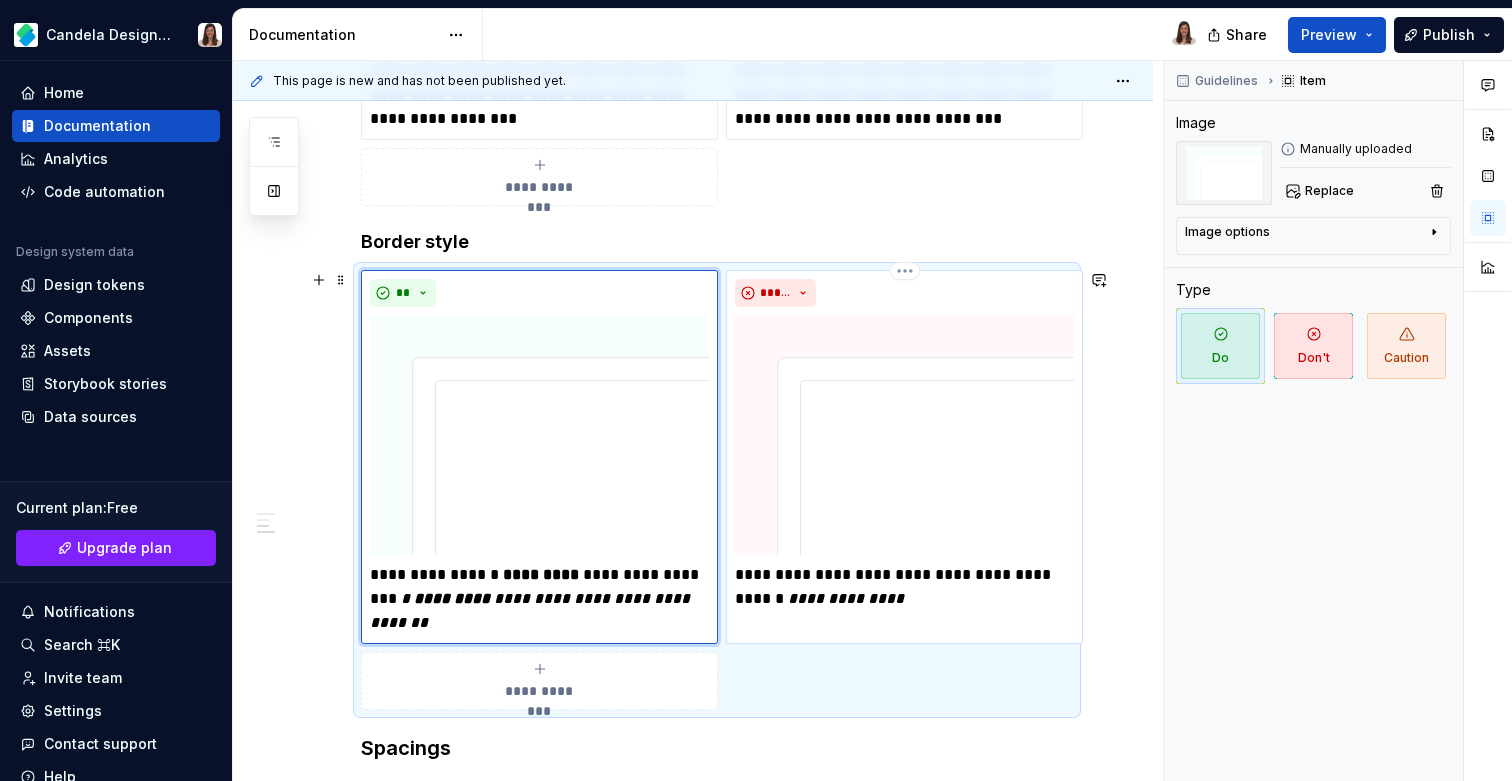click on "**********" at bounding box center (904, 587) 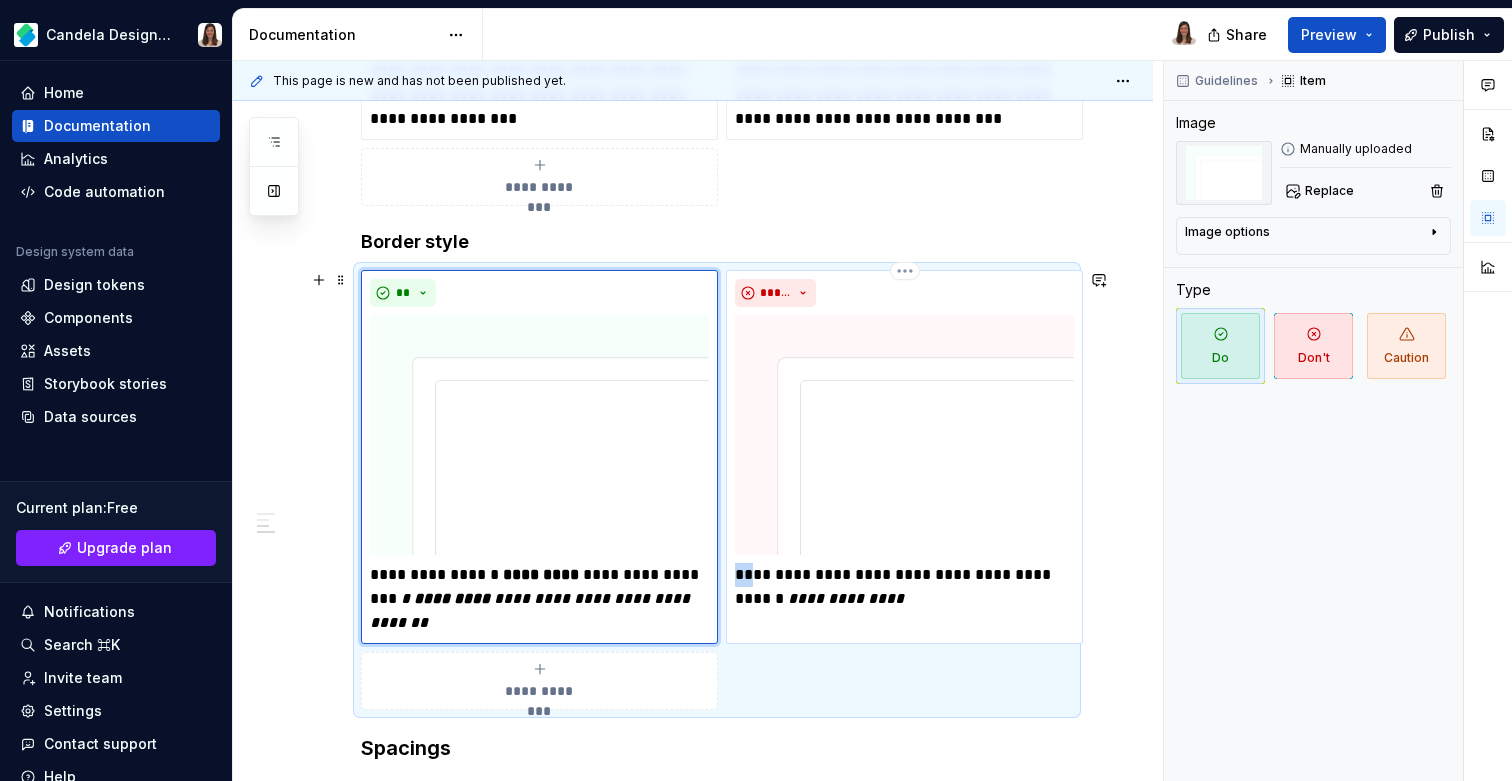 click on "**********" at bounding box center [904, 587] 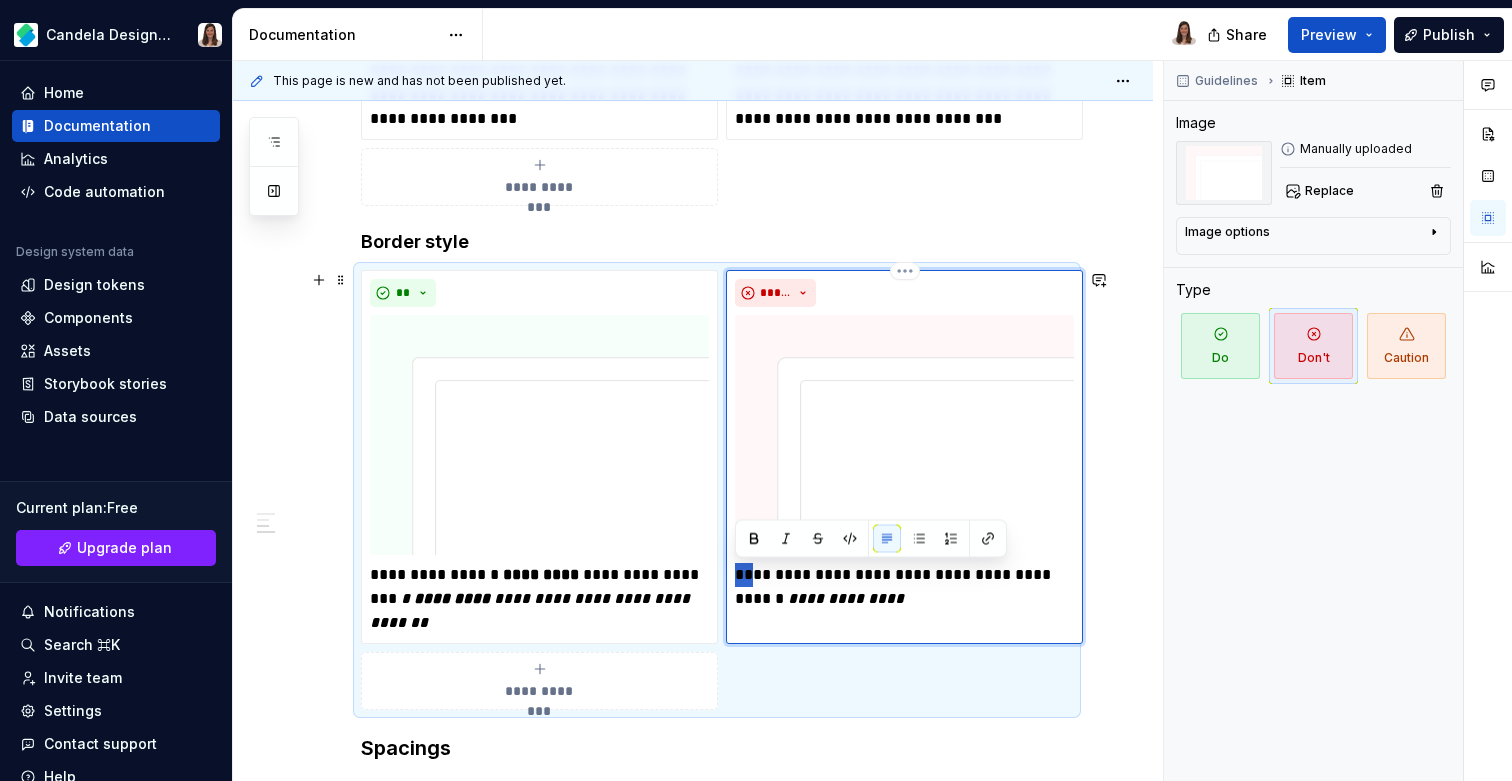 type on "*" 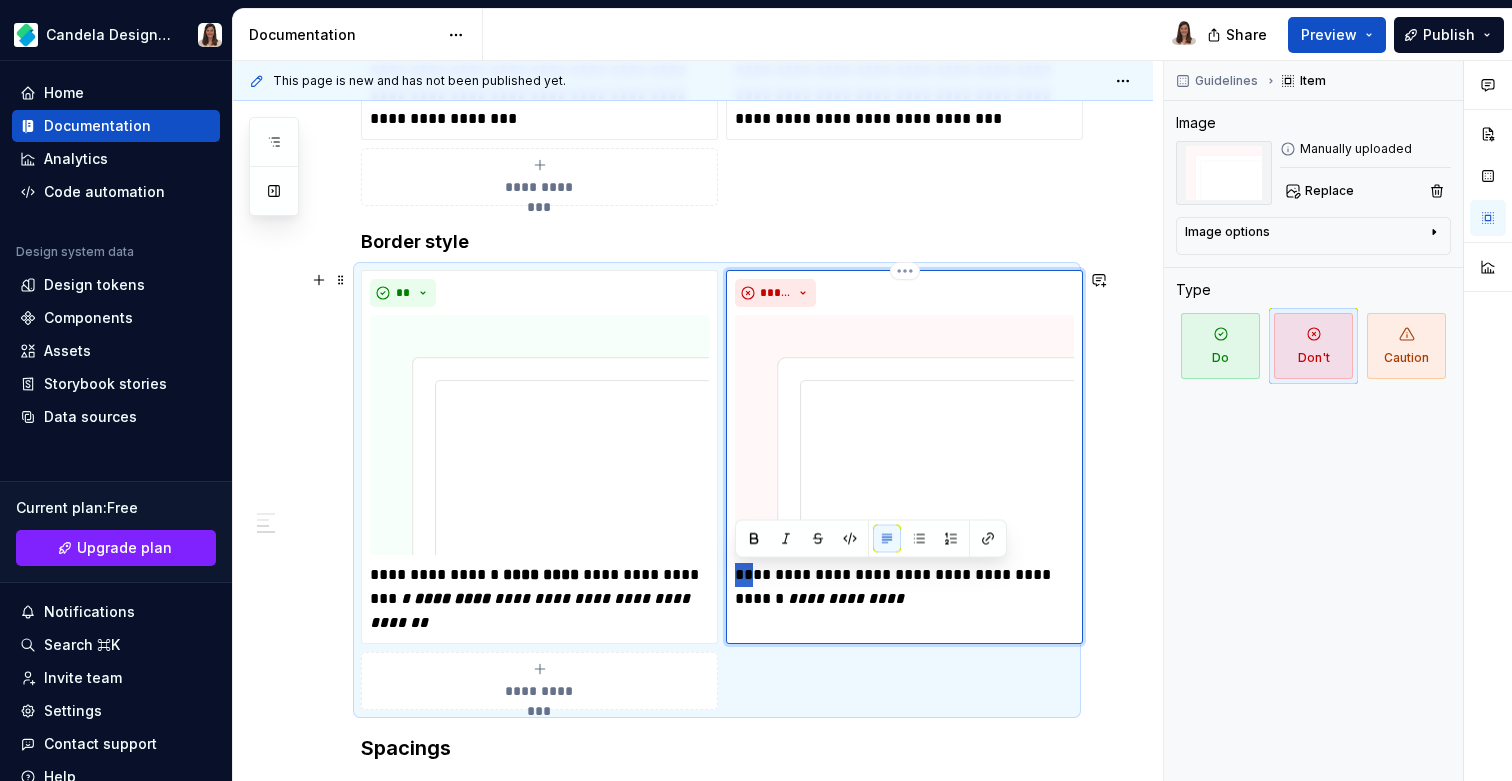type 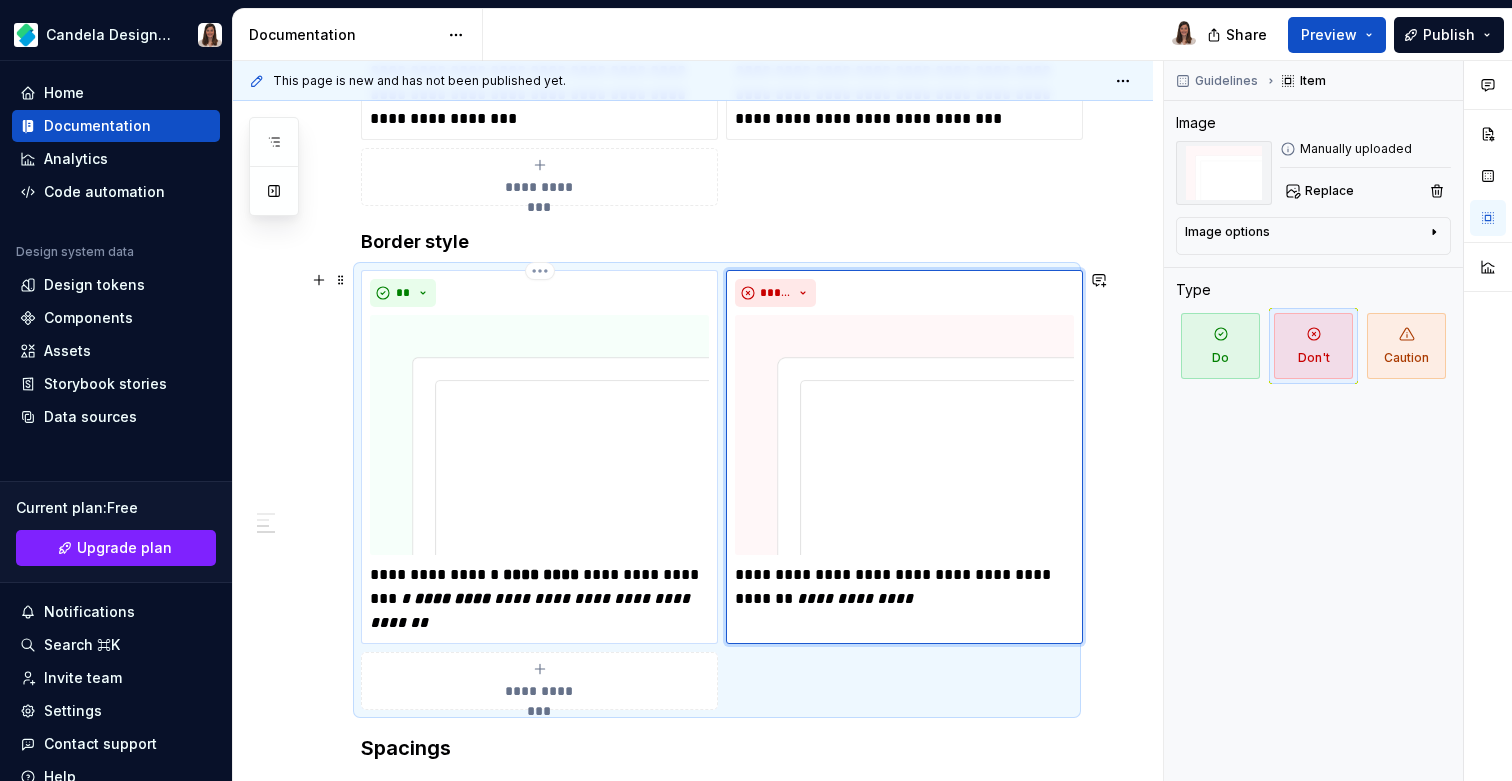 click at bounding box center [539, 435] 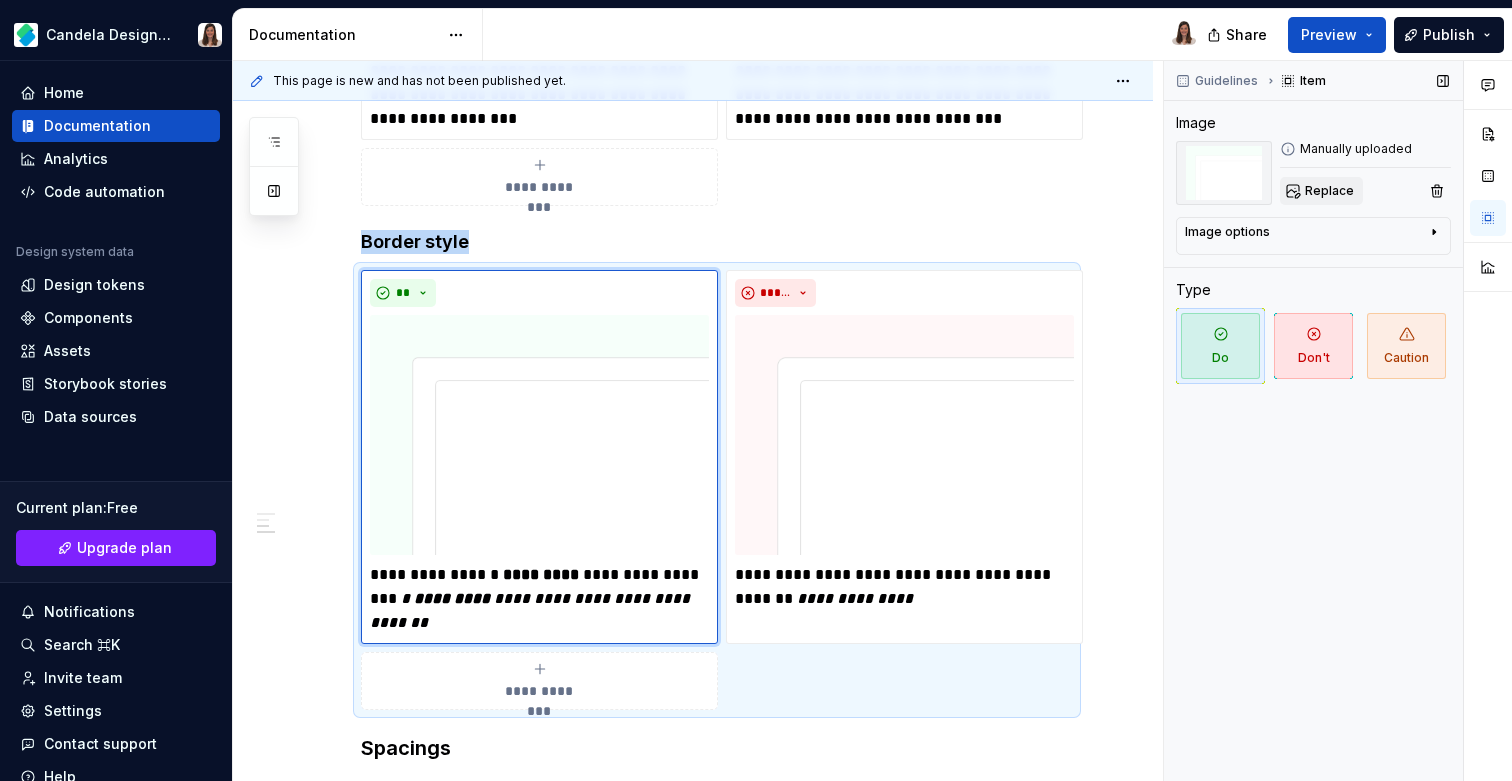 click on "Replace" at bounding box center [1329, 191] 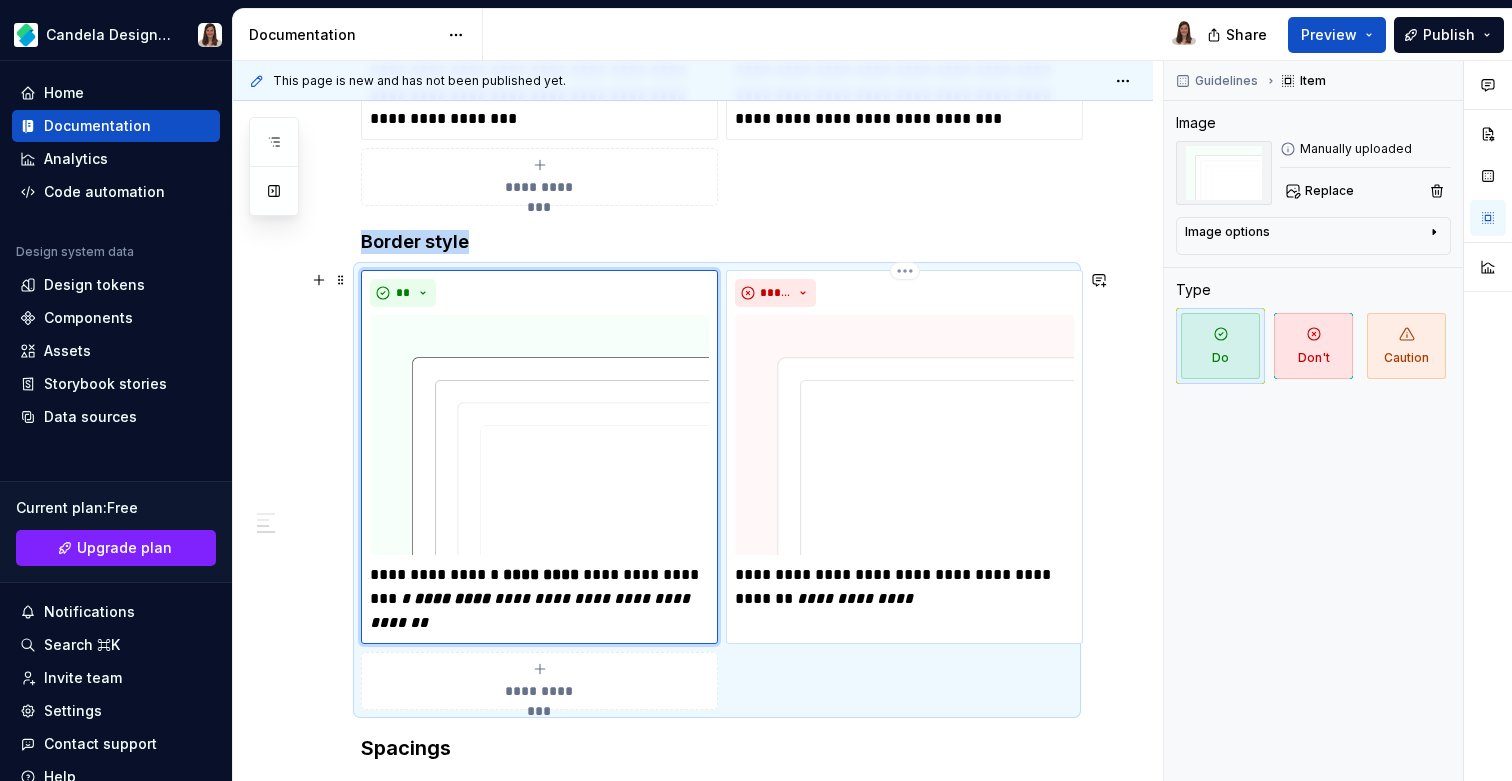 click at bounding box center [904, 435] 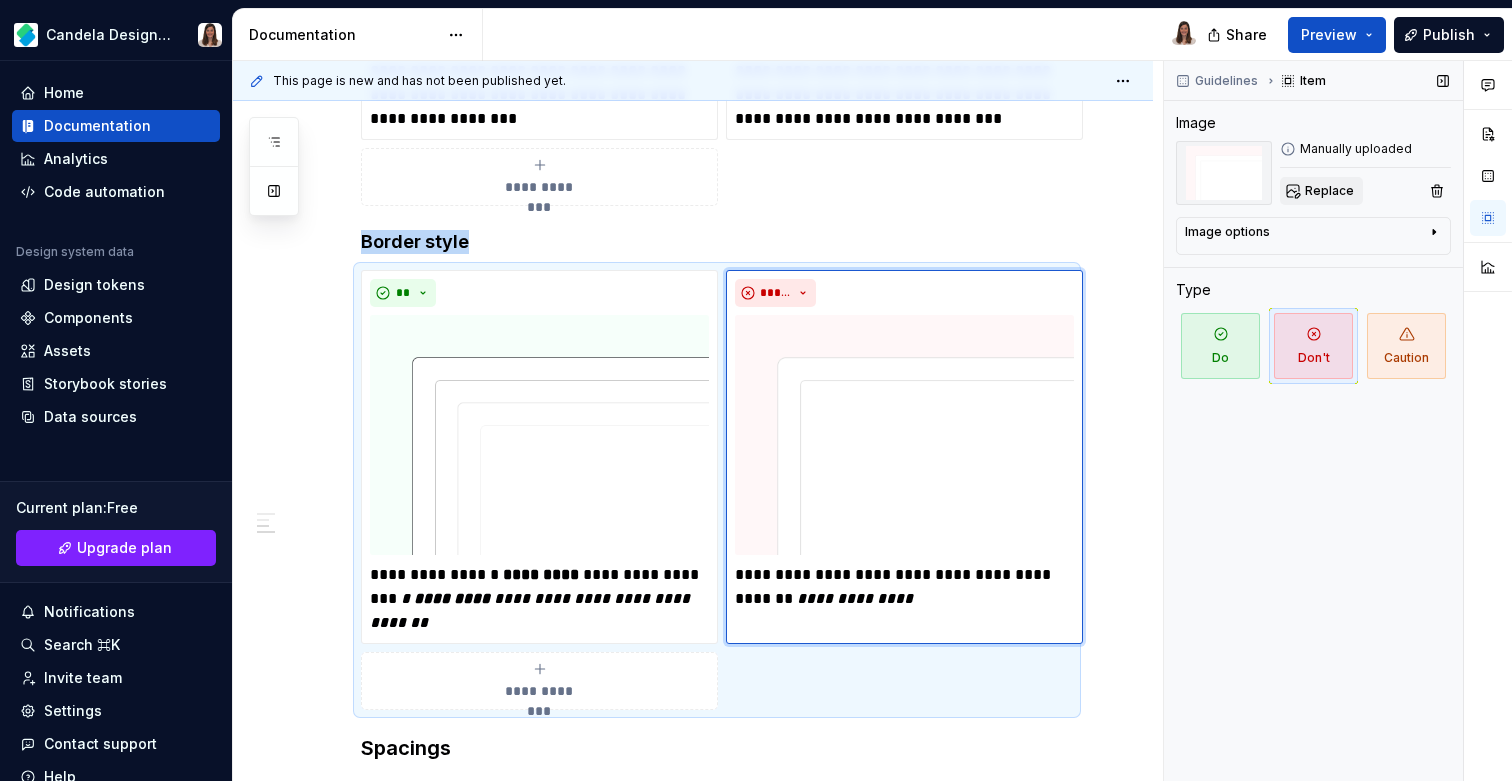 click on "Replace" at bounding box center (1329, 191) 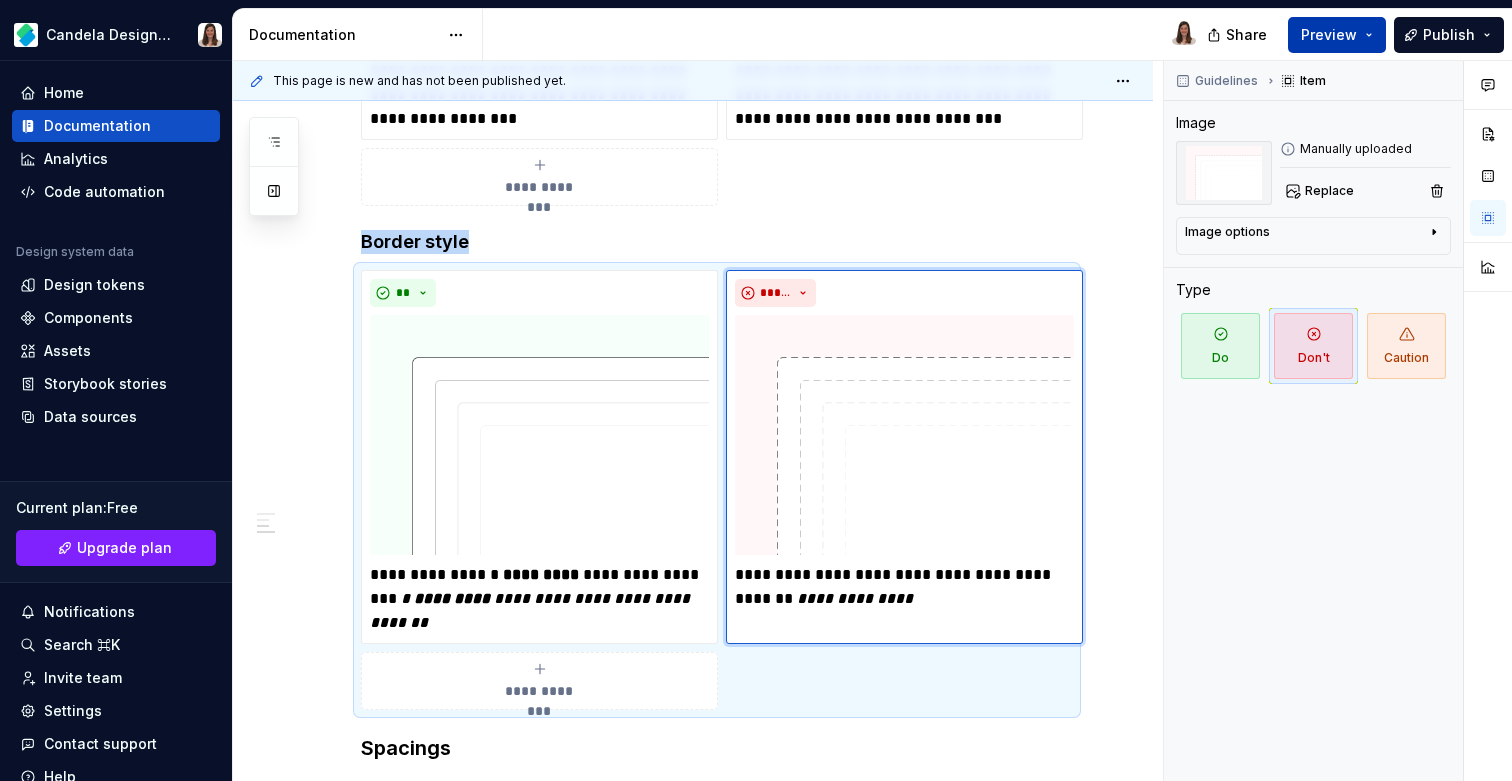click on "Preview" at bounding box center (1329, 35) 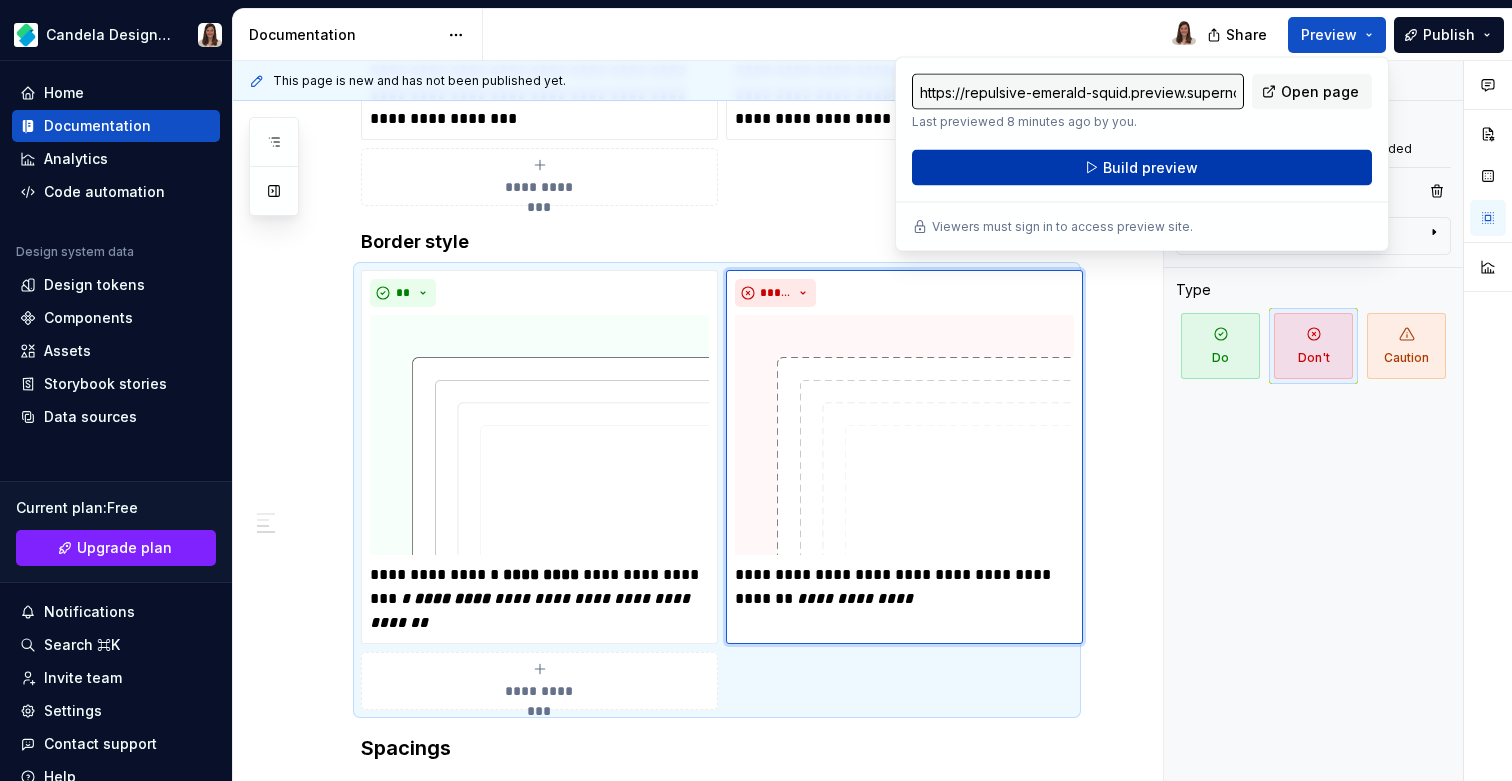 click on "Build preview" at bounding box center (1142, 168) 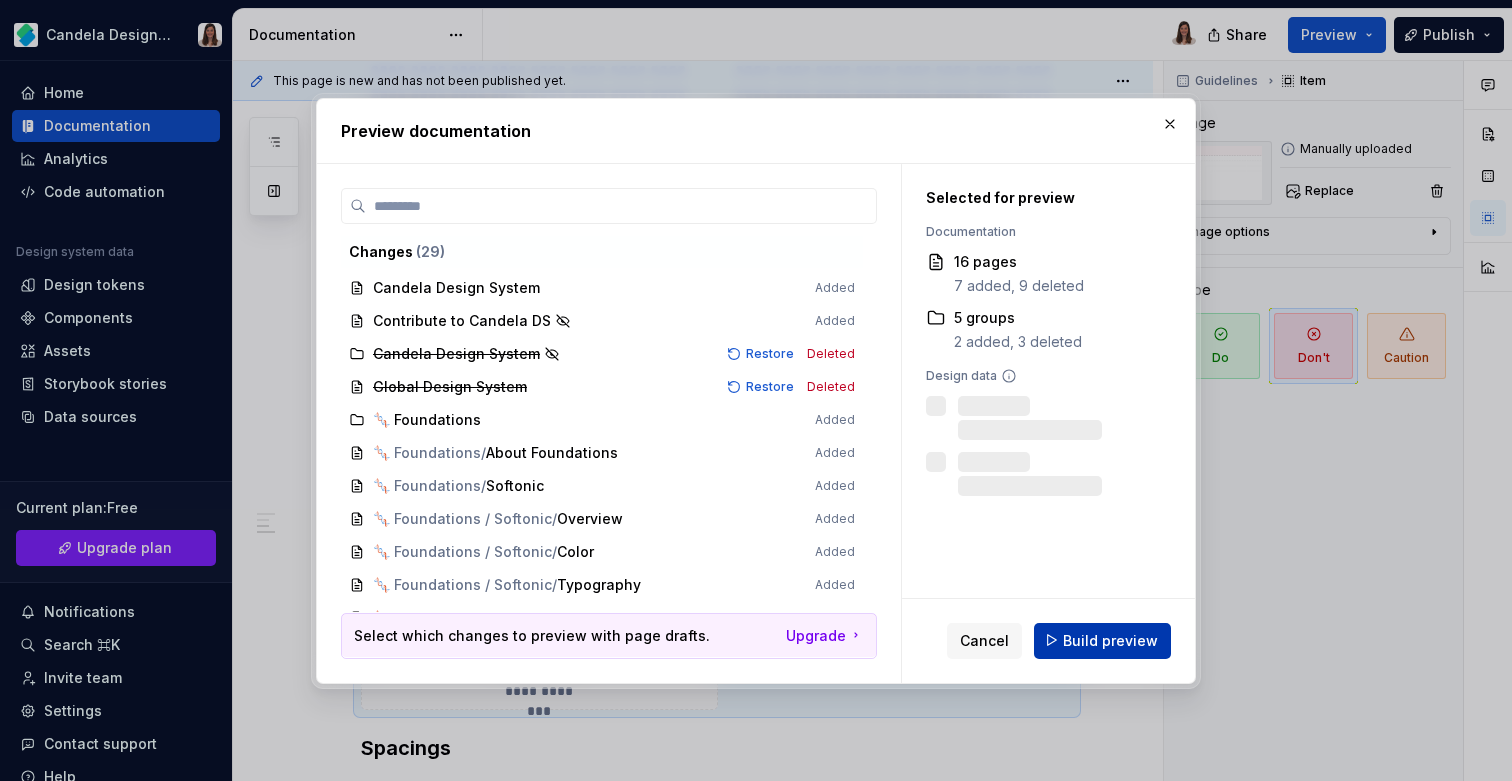 click on "Build preview" at bounding box center (1110, 640) 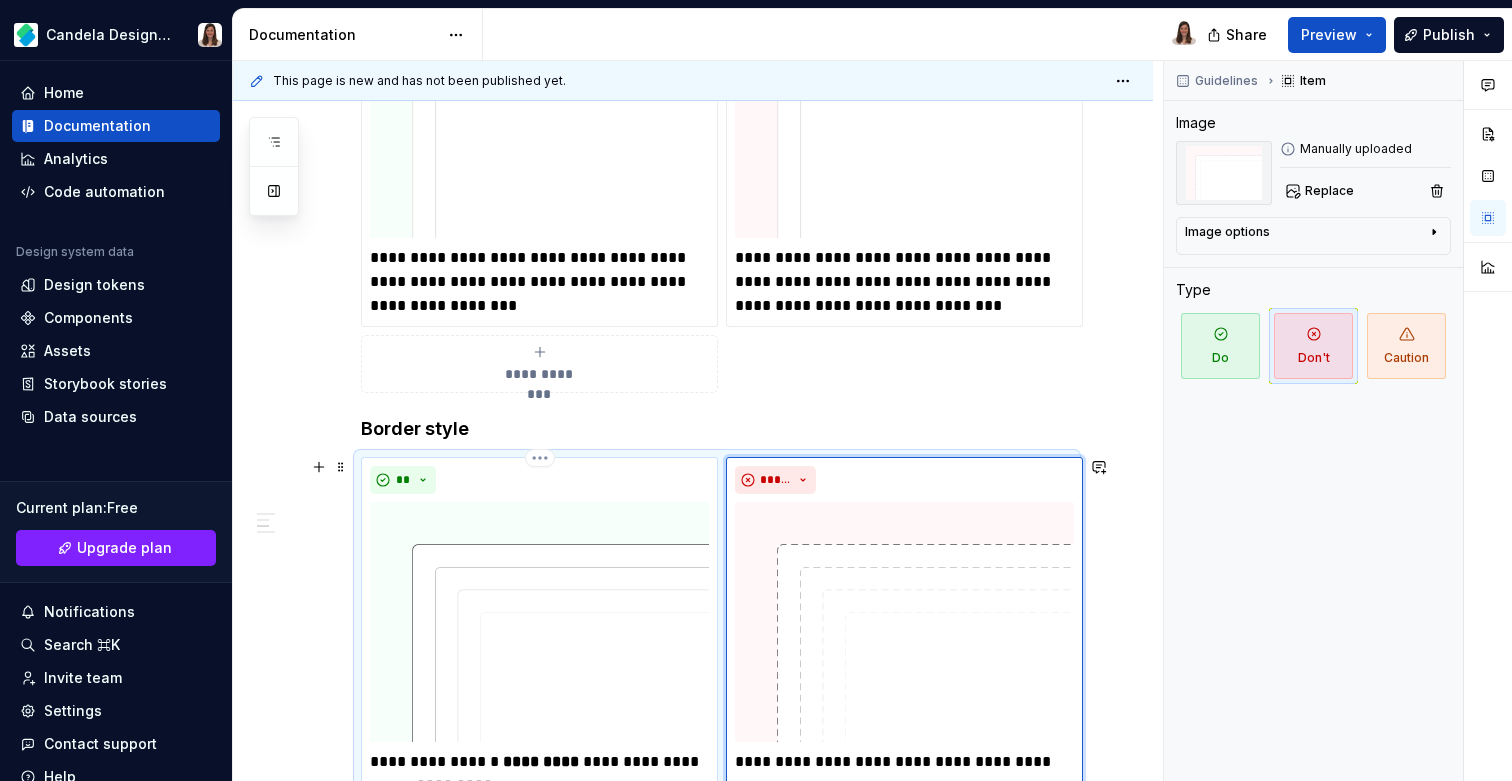 scroll, scrollTop: 709, scrollLeft: 0, axis: vertical 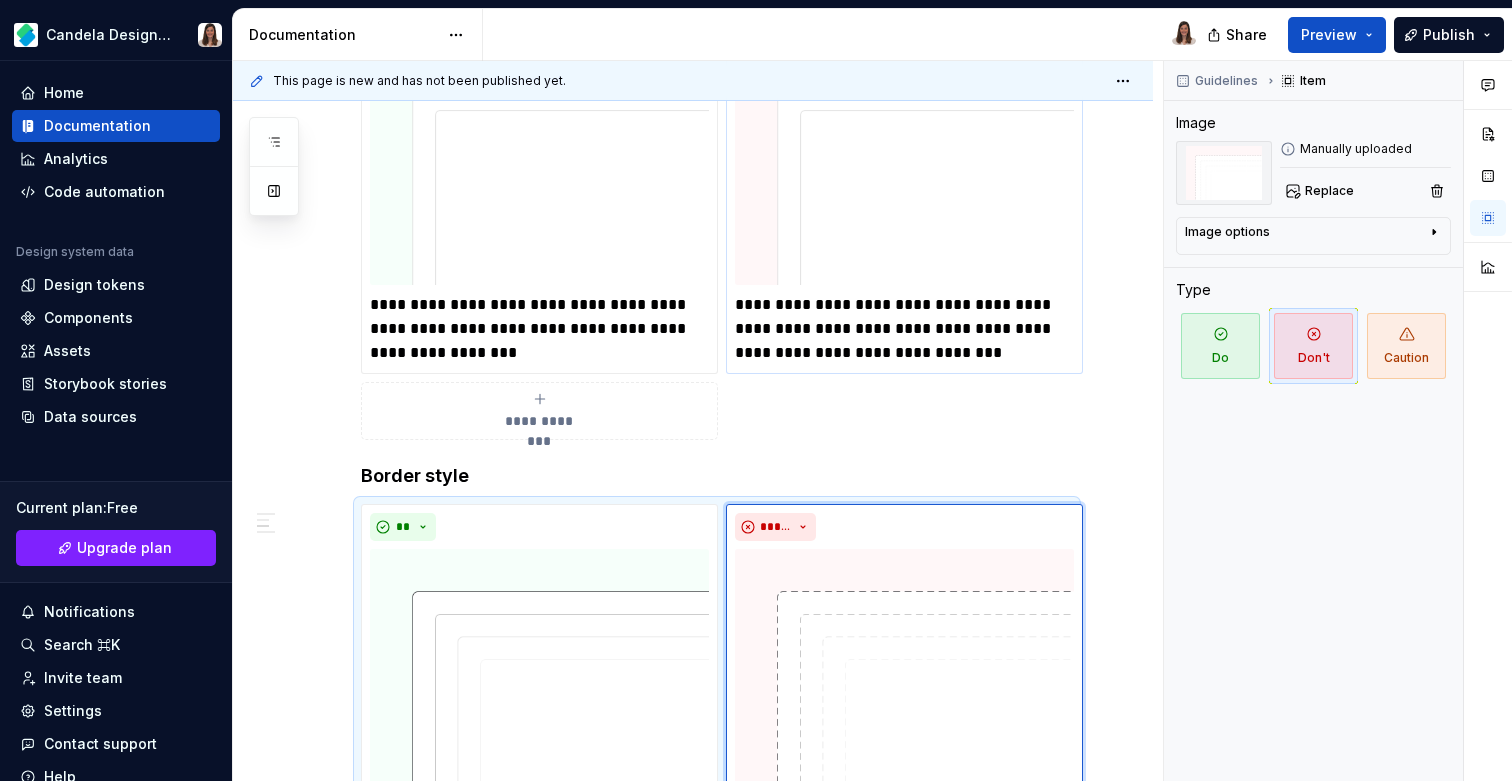 click on "**********" at bounding box center [904, 329] 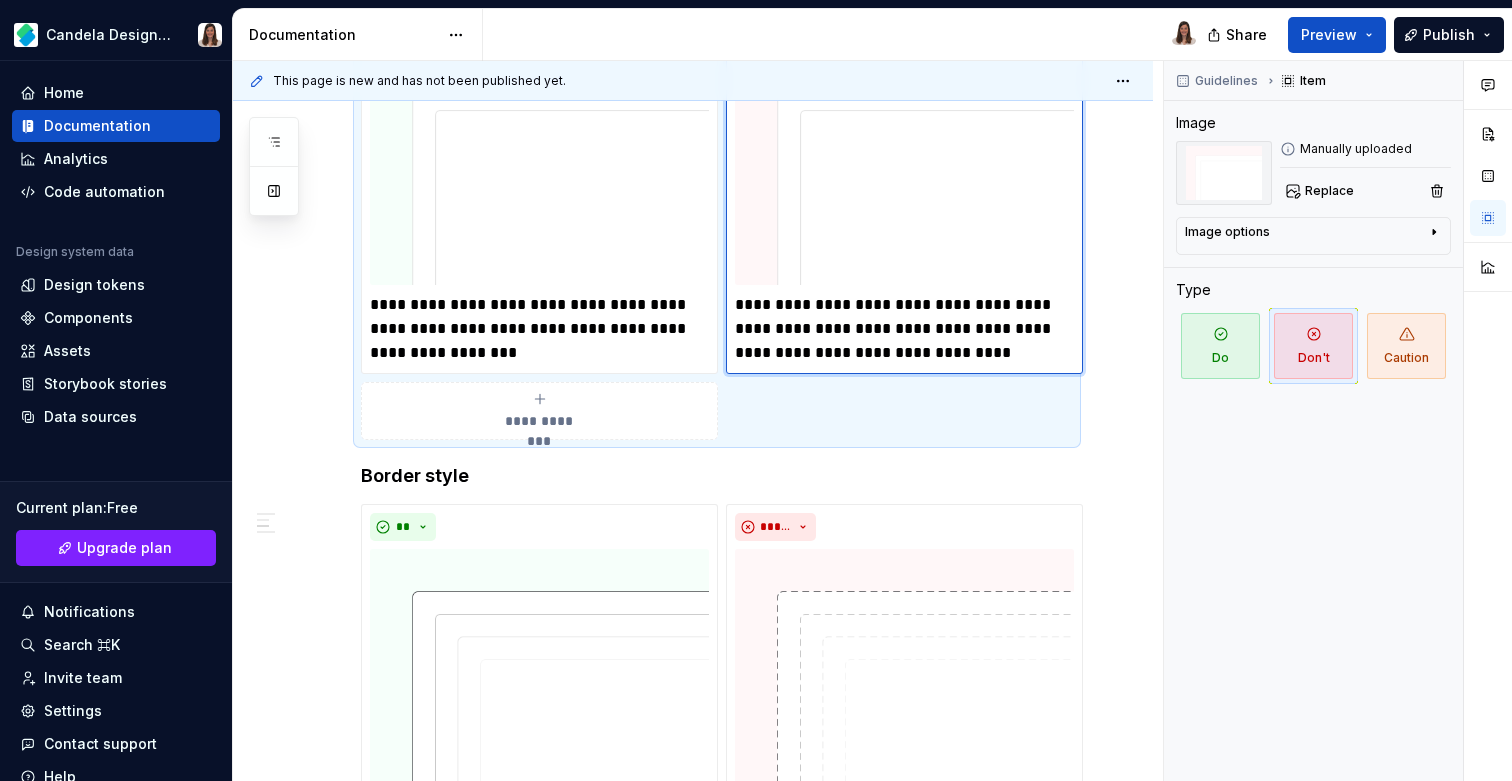 click on "**********" at bounding box center (904, 329) 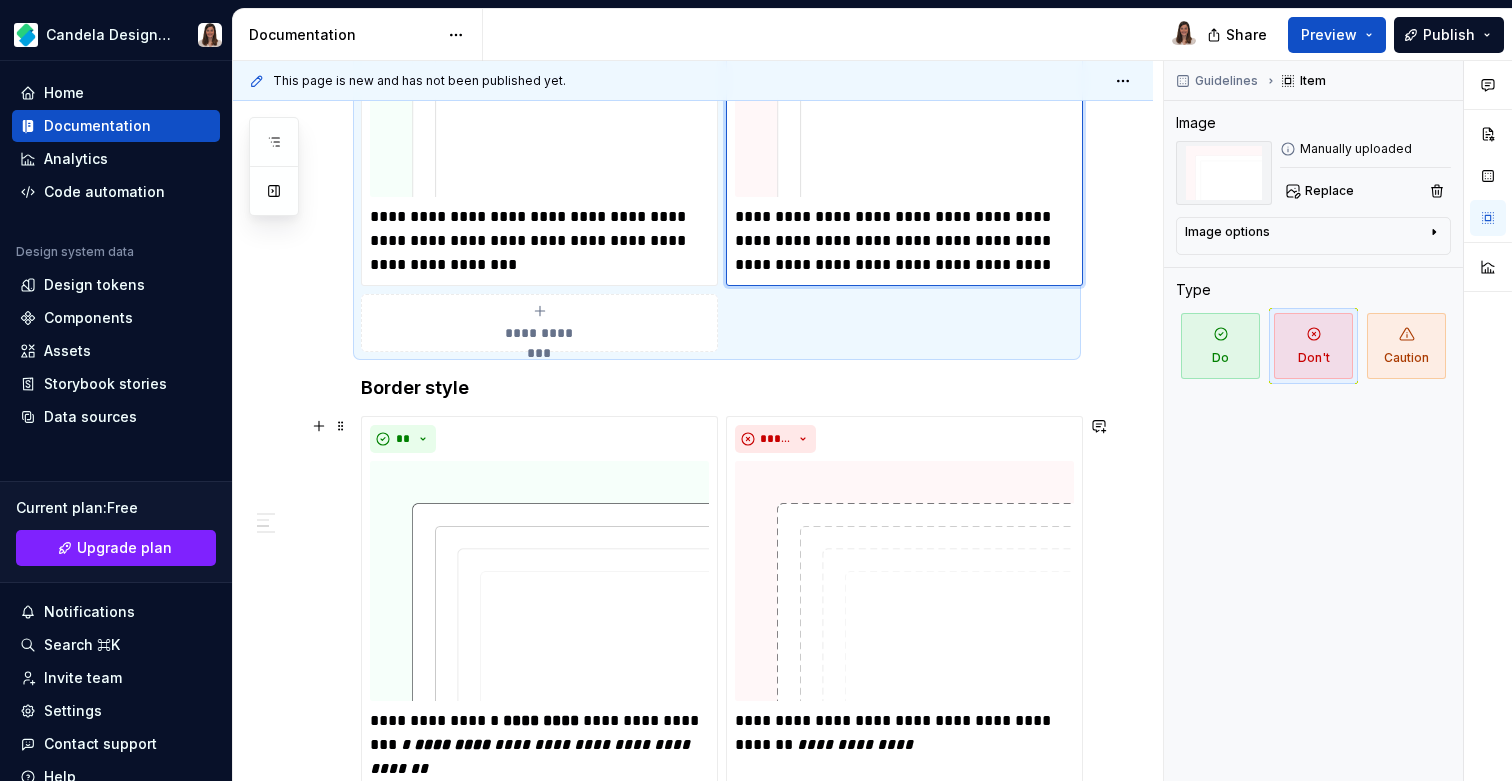 scroll, scrollTop: 819, scrollLeft: 0, axis: vertical 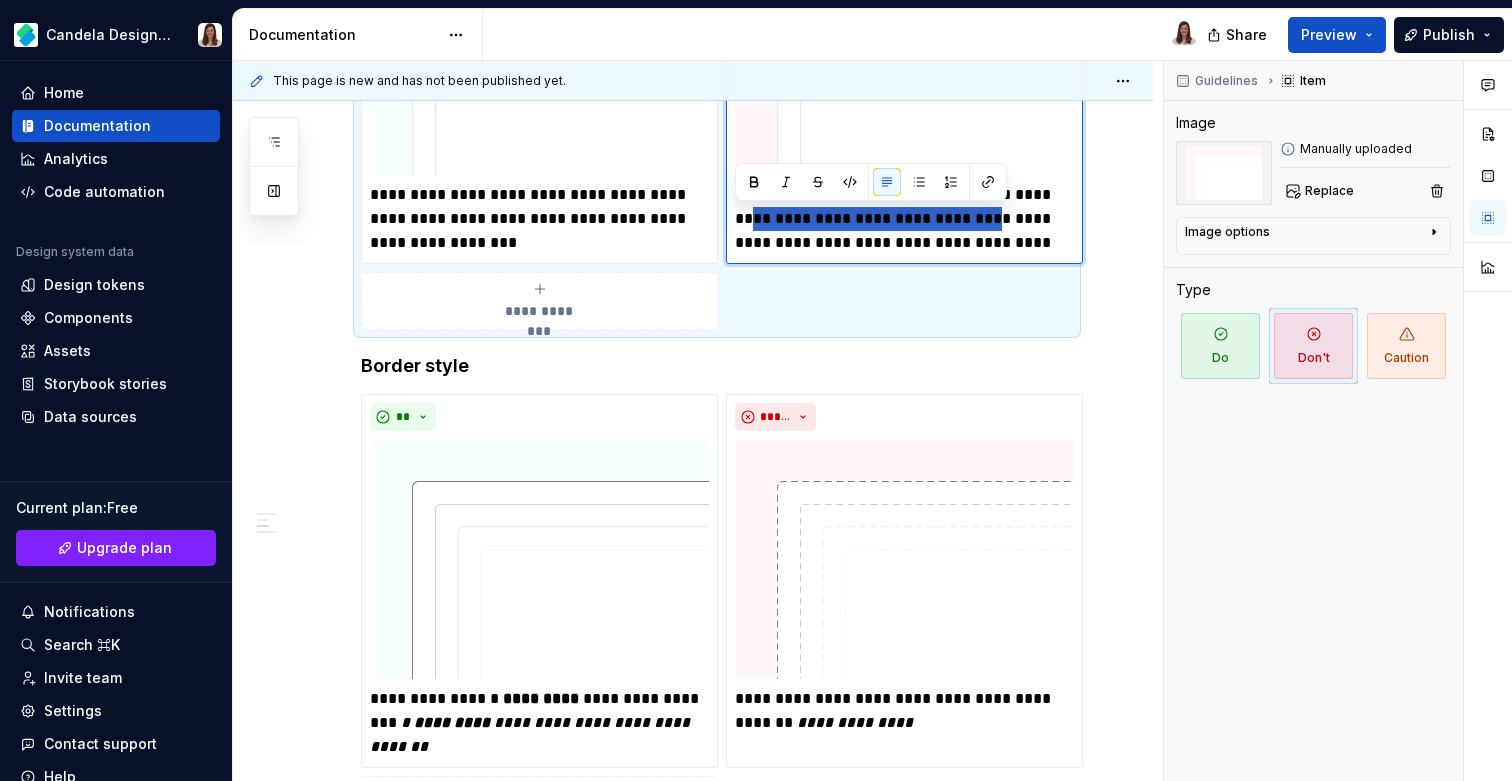 drag, startPoint x: 960, startPoint y: 218, endPoint x: 722, endPoint y: 217, distance: 238.0021 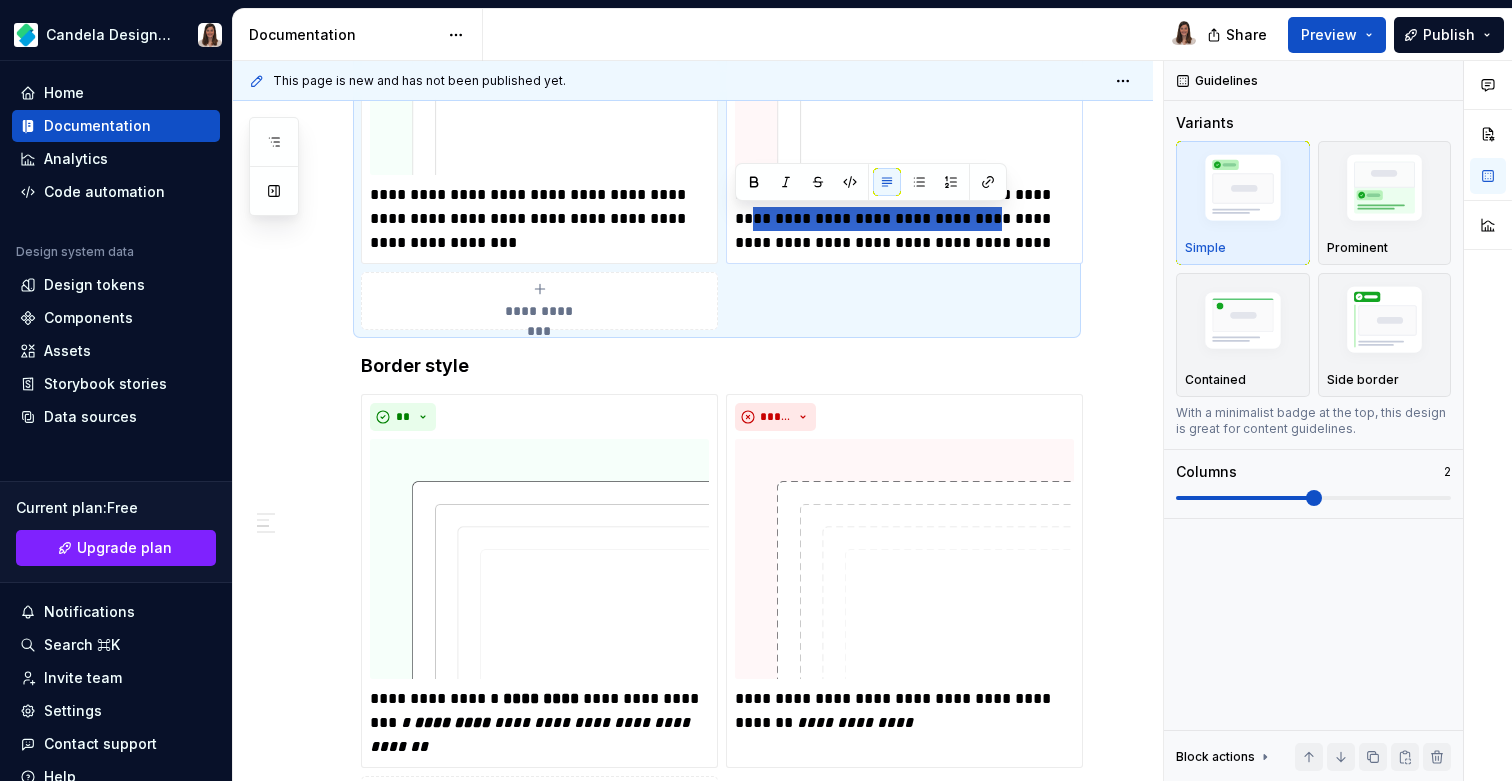 drag, startPoint x: 962, startPoint y: 217, endPoint x: 737, endPoint y: 219, distance: 225.0089 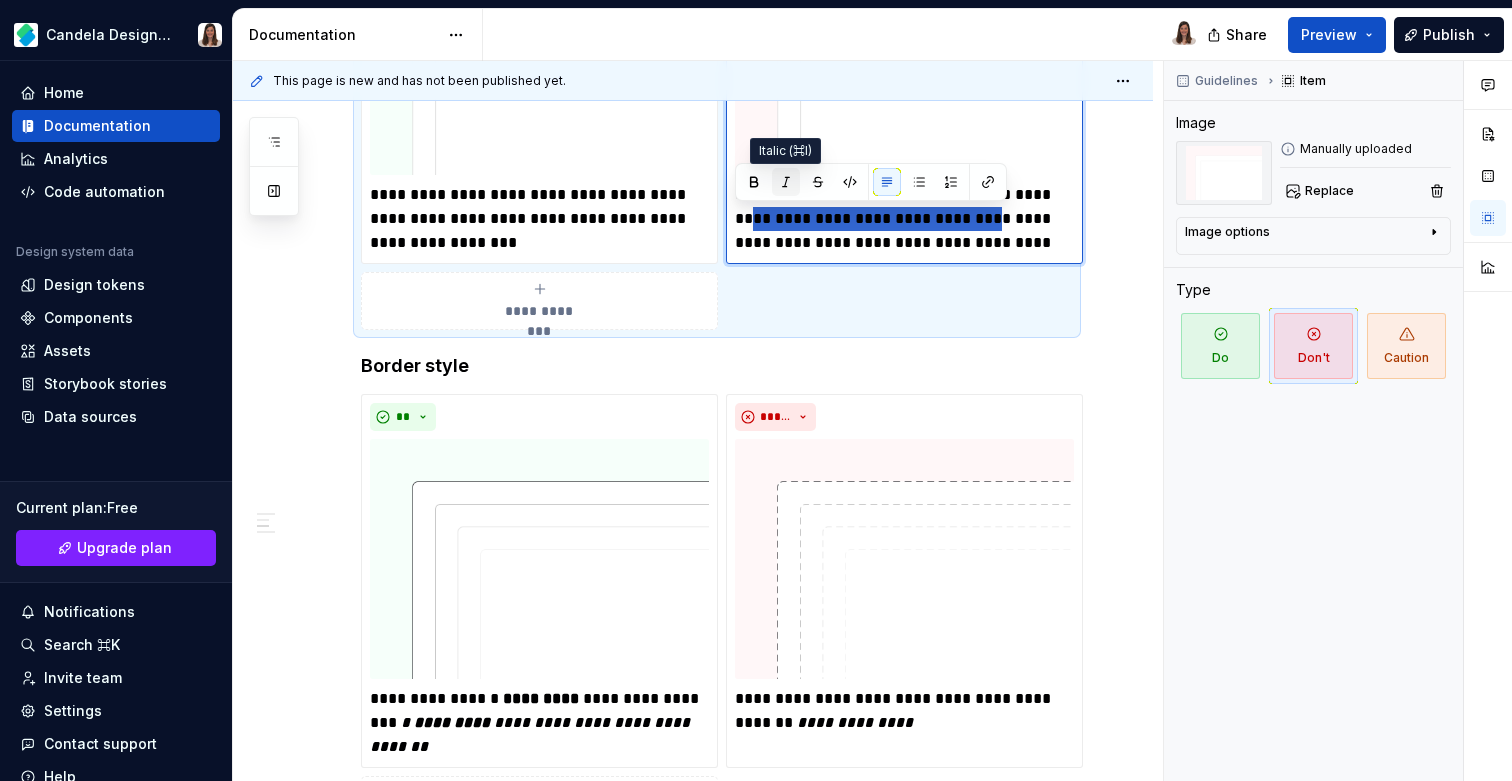 click at bounding box center (786, 182) 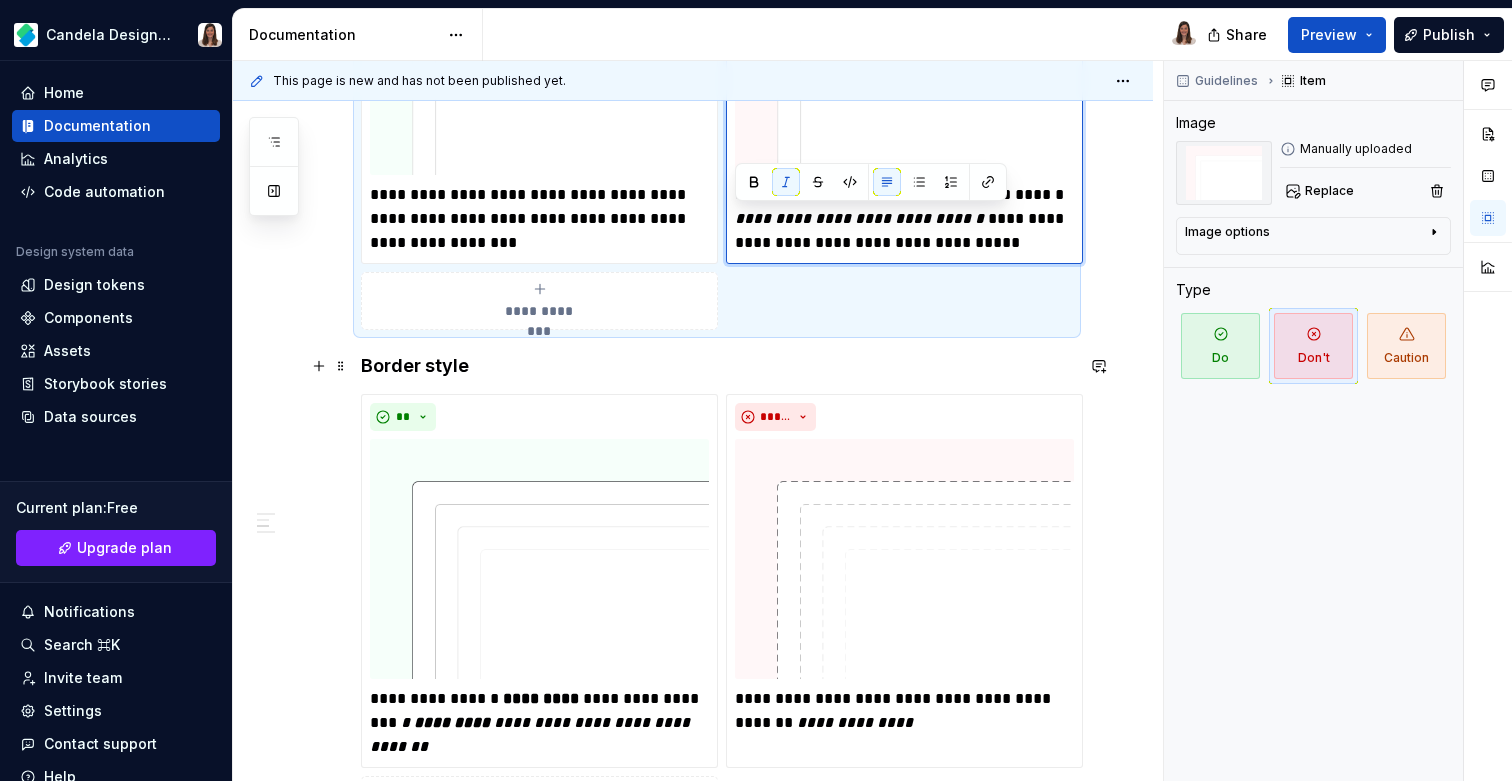 click on "Border style" at bounding box center [717, 366] 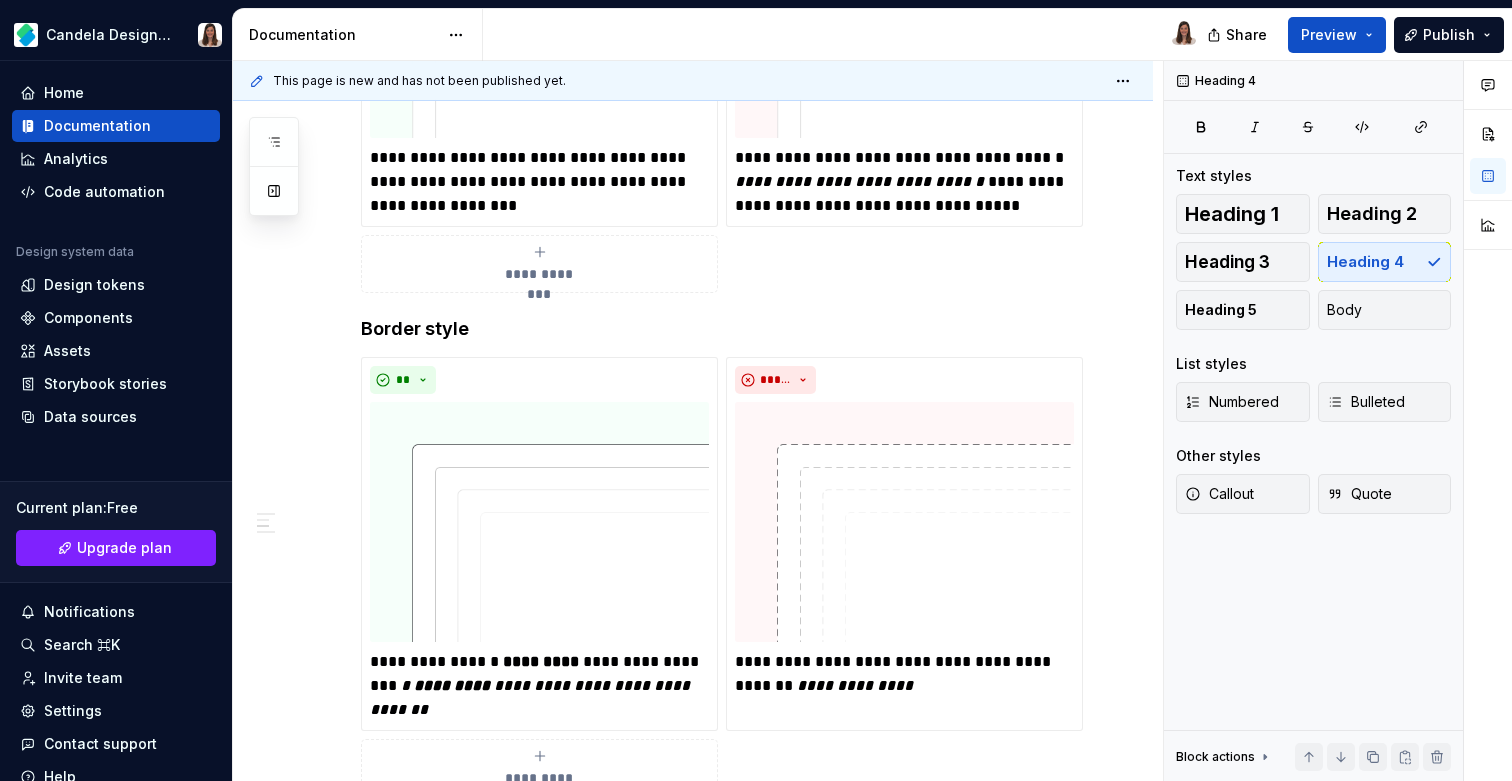 scroll, scrollTop: 871, scrollLeft: 0, axis: vertical 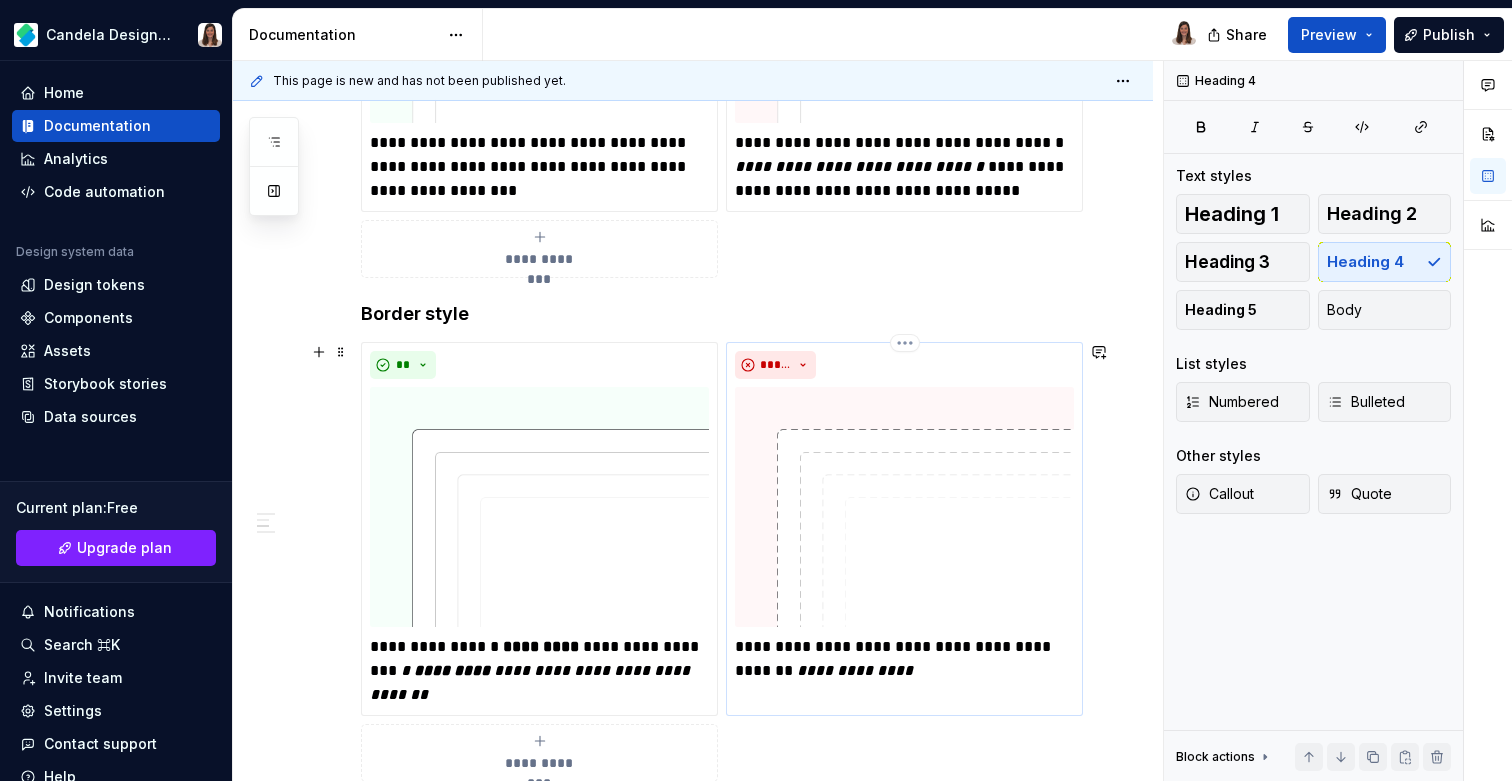 click on "**********" at bounding box center (855, 670) 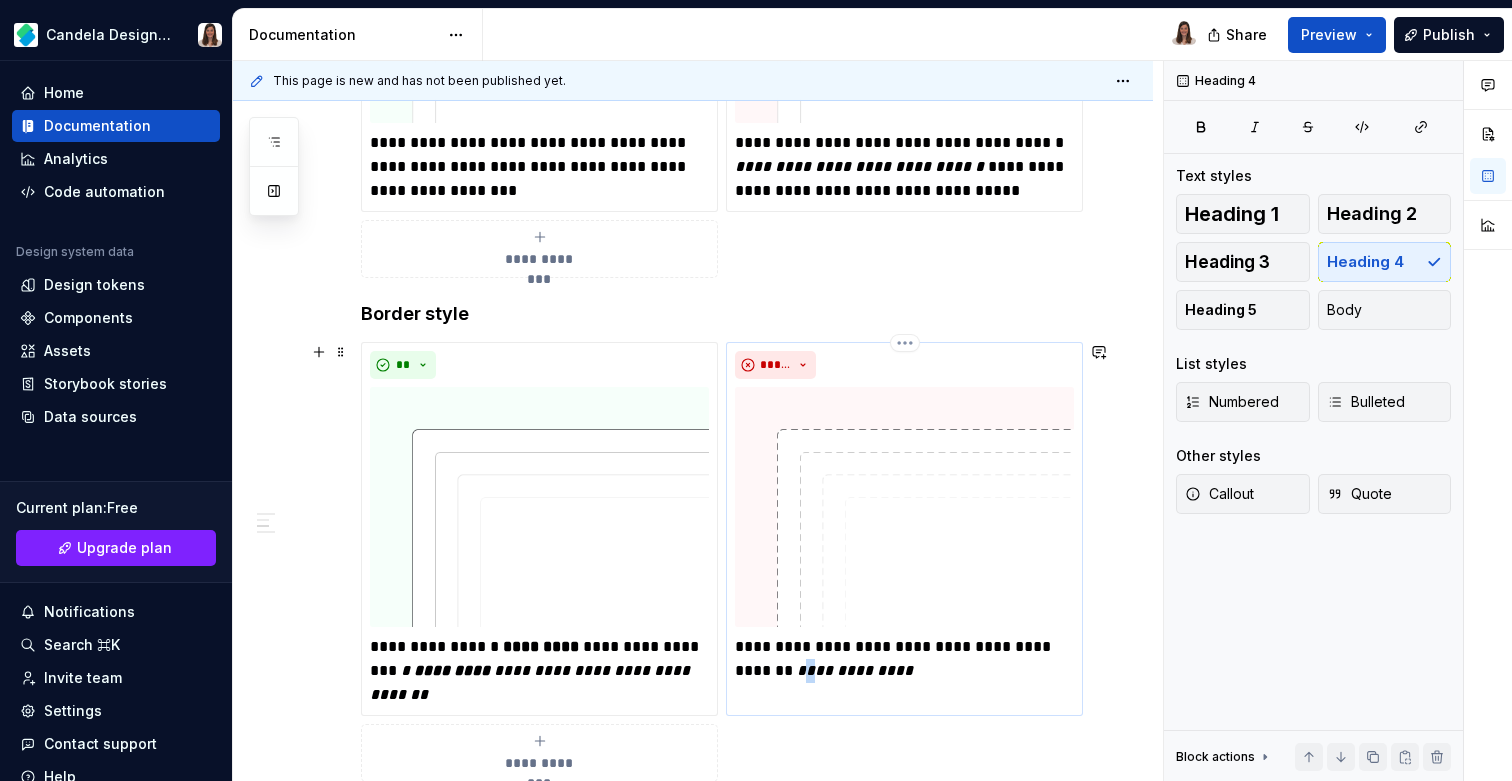 click on "**********" at bounding box center (855, 670) 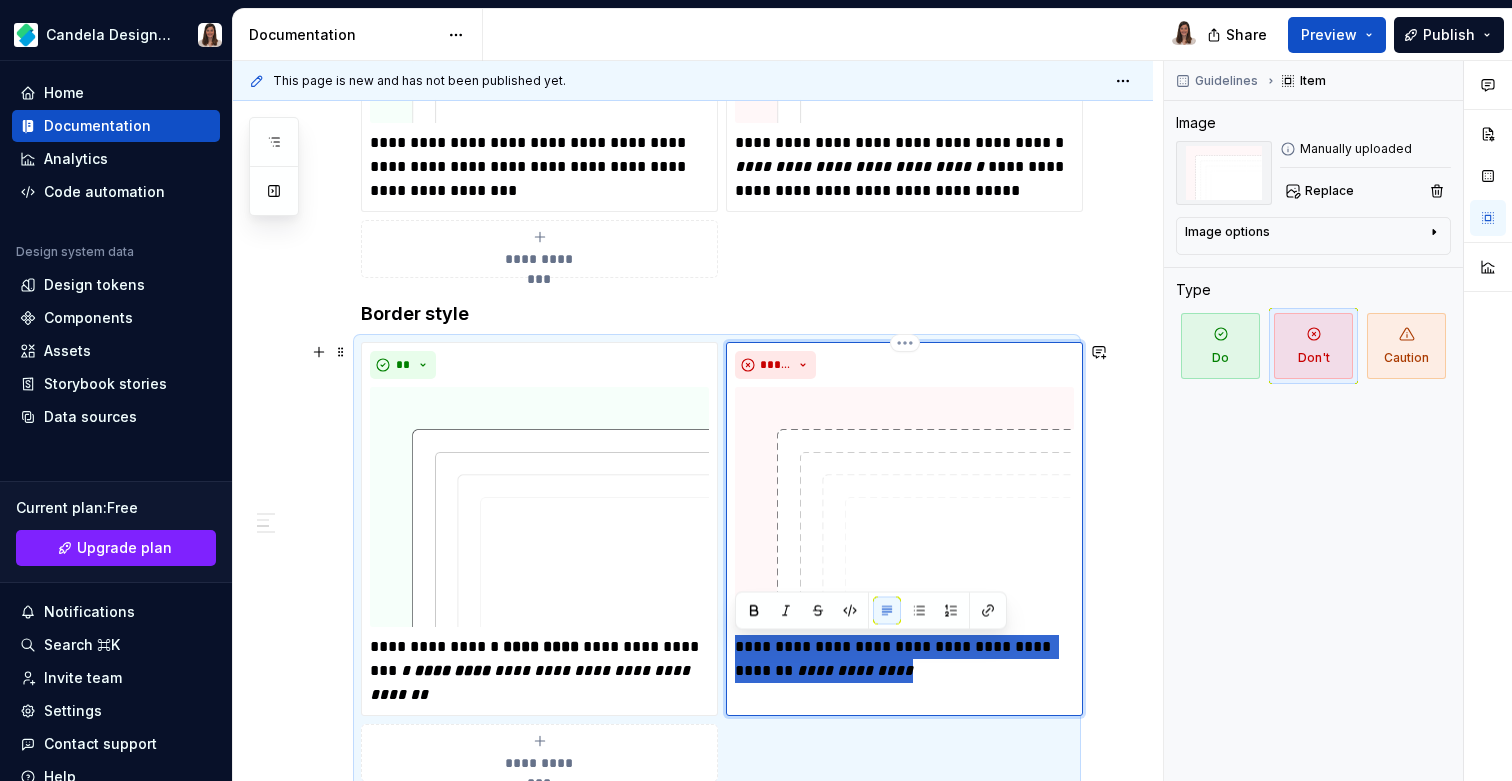 click on "**********" at bounding box center [855, 670] 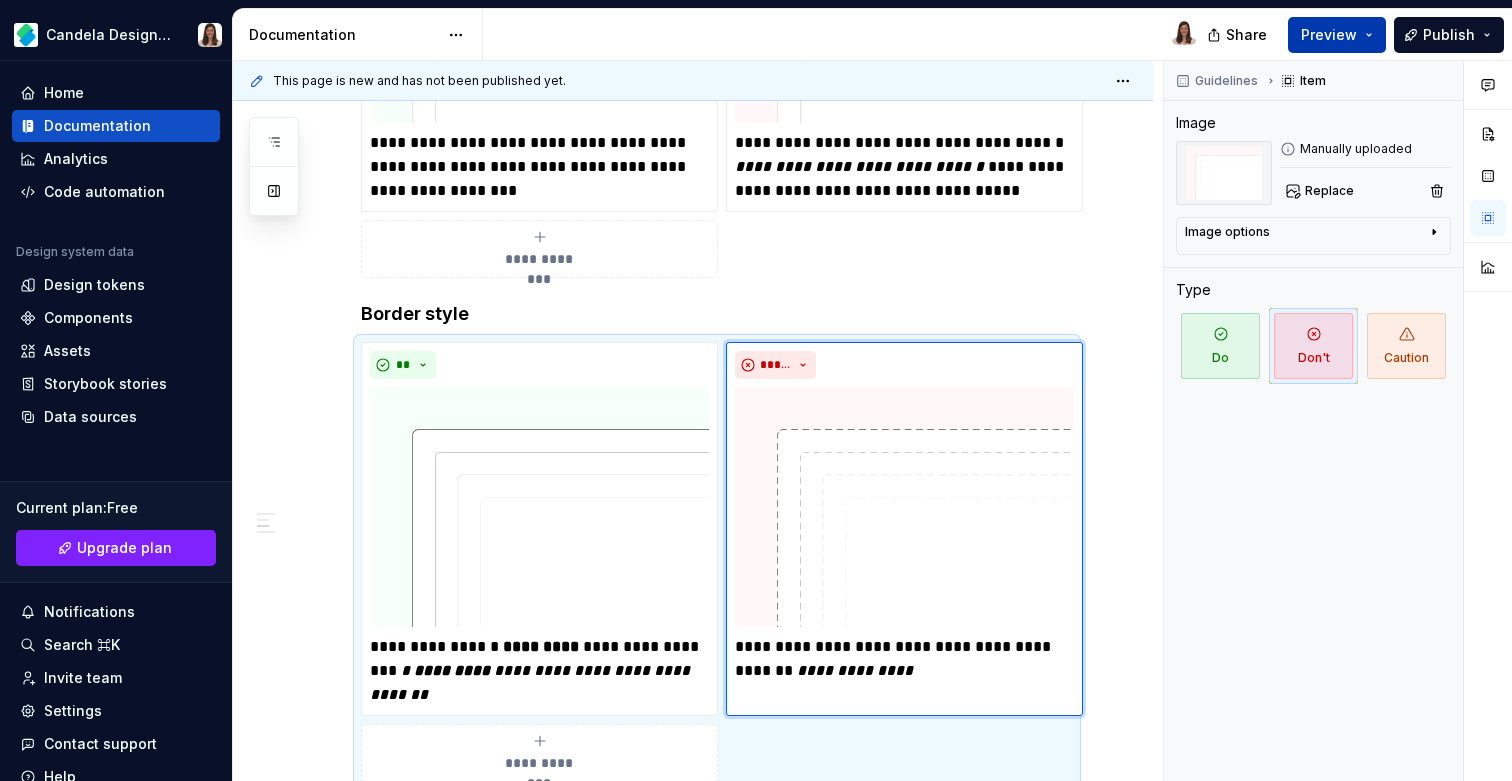 click on "Preview" at bounding box center (1329, 35) 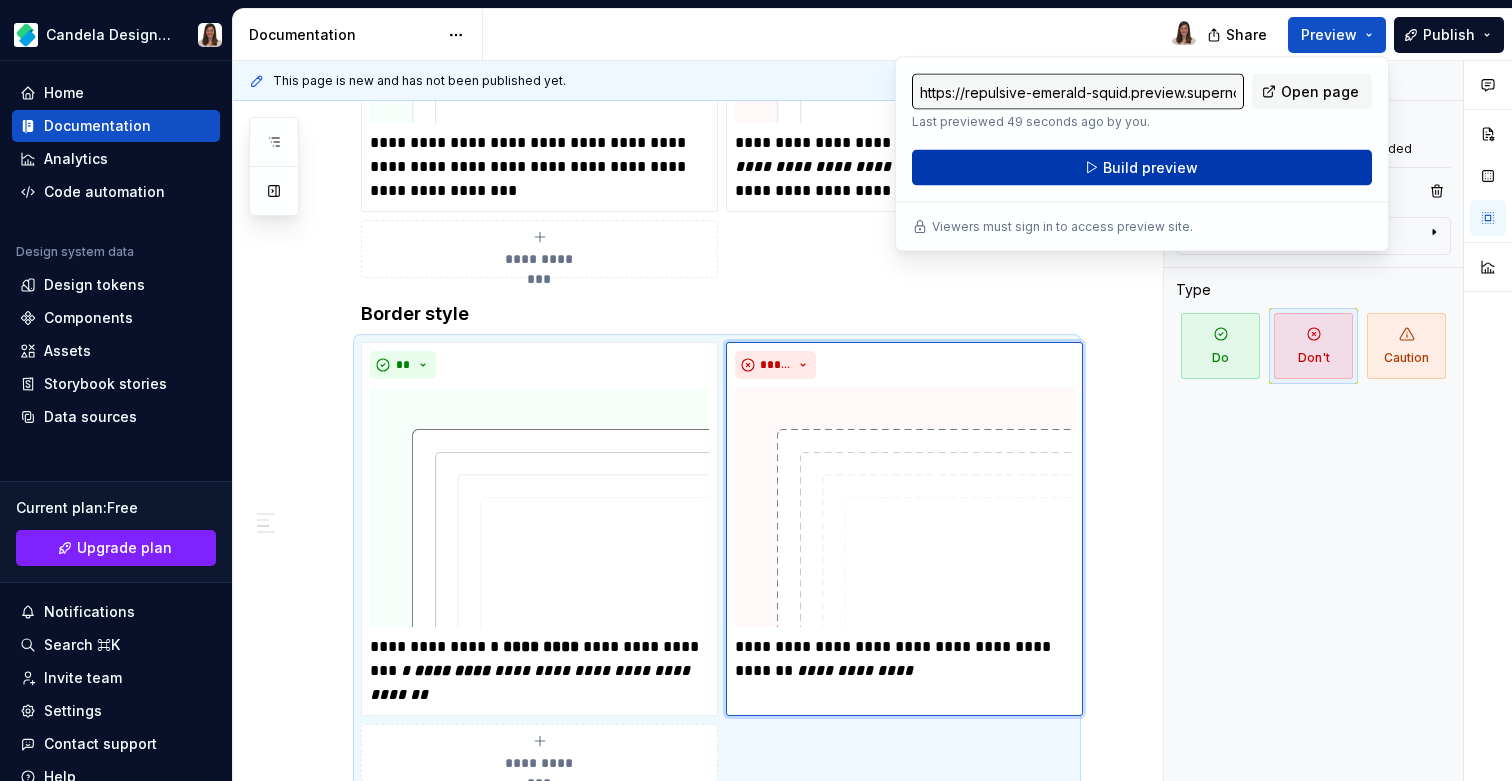 click on "Build preview" at bounding box center [1150, 168] 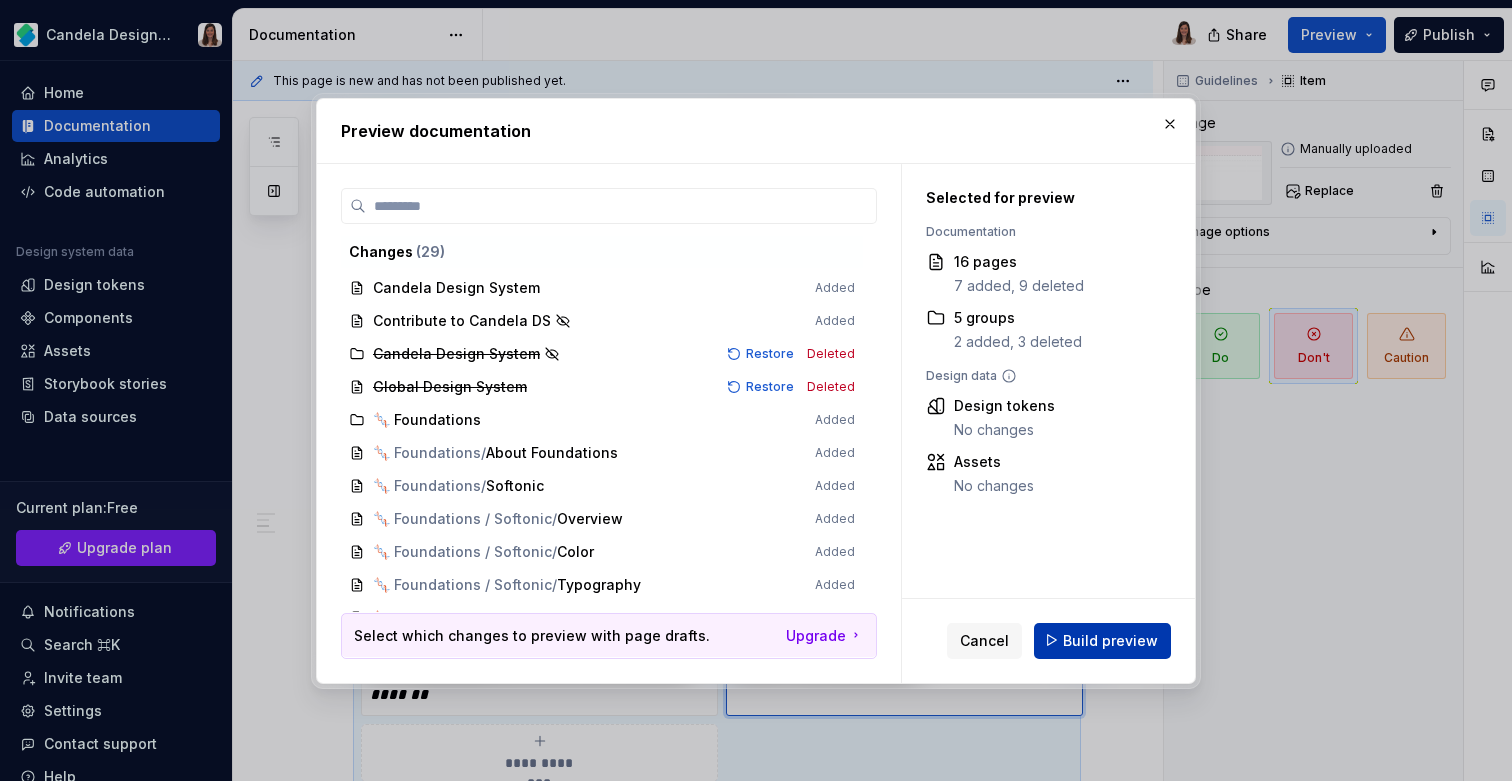 click on "Build preview" at bounding box center (1110, 640) 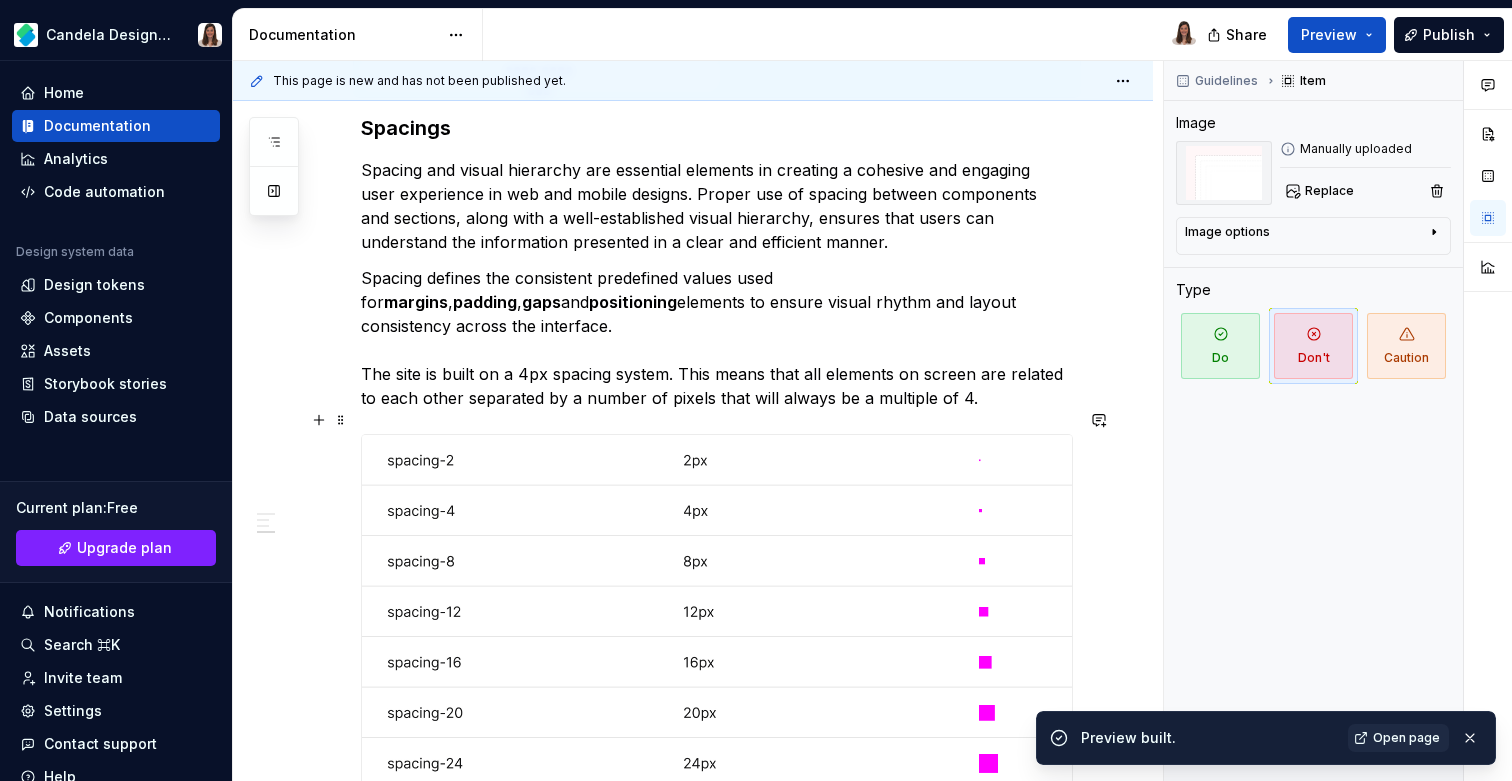 scroll, scrollTop: 1482, scrollLeft: 0, axis: vertical 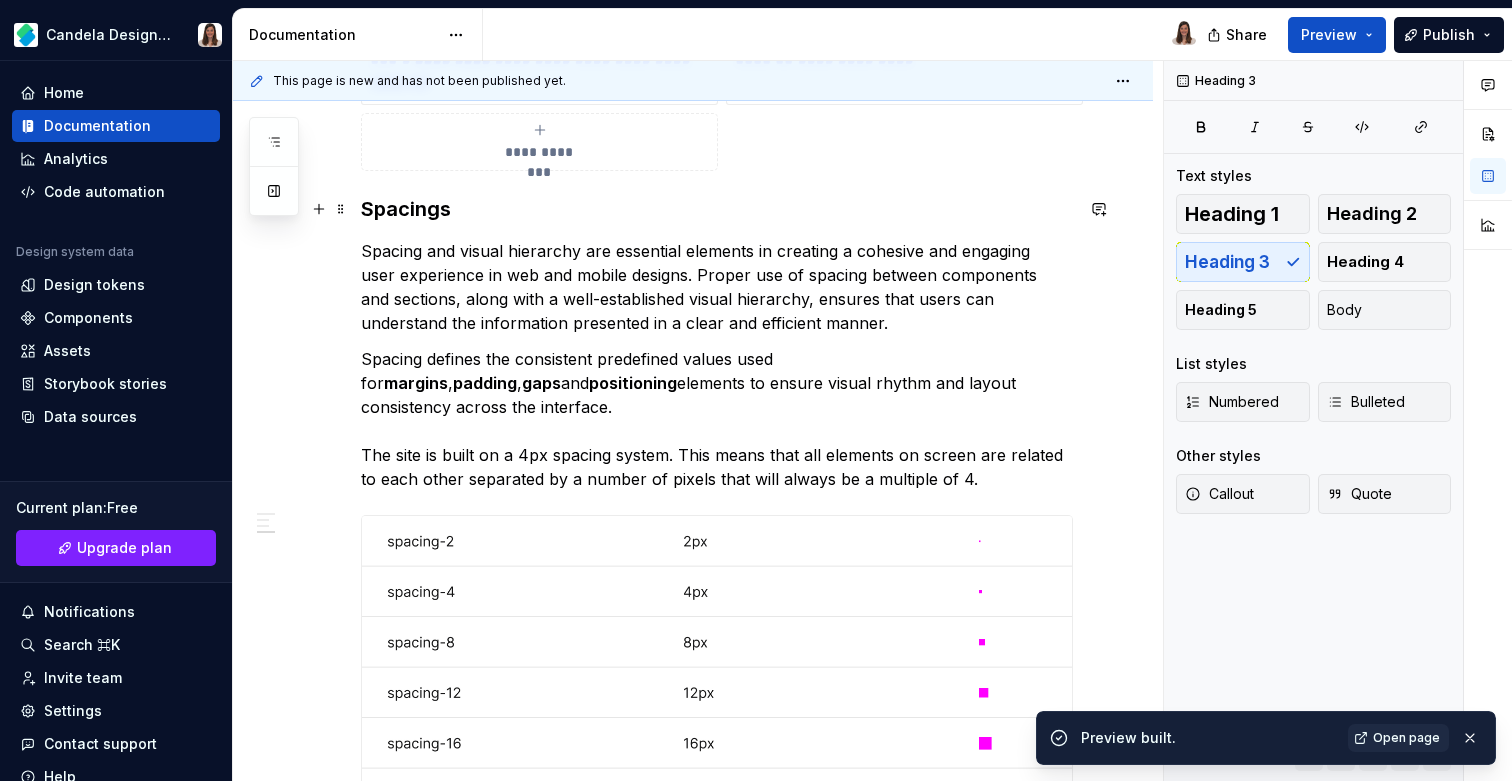click on "Spacings" at bounding box center (717, 209) 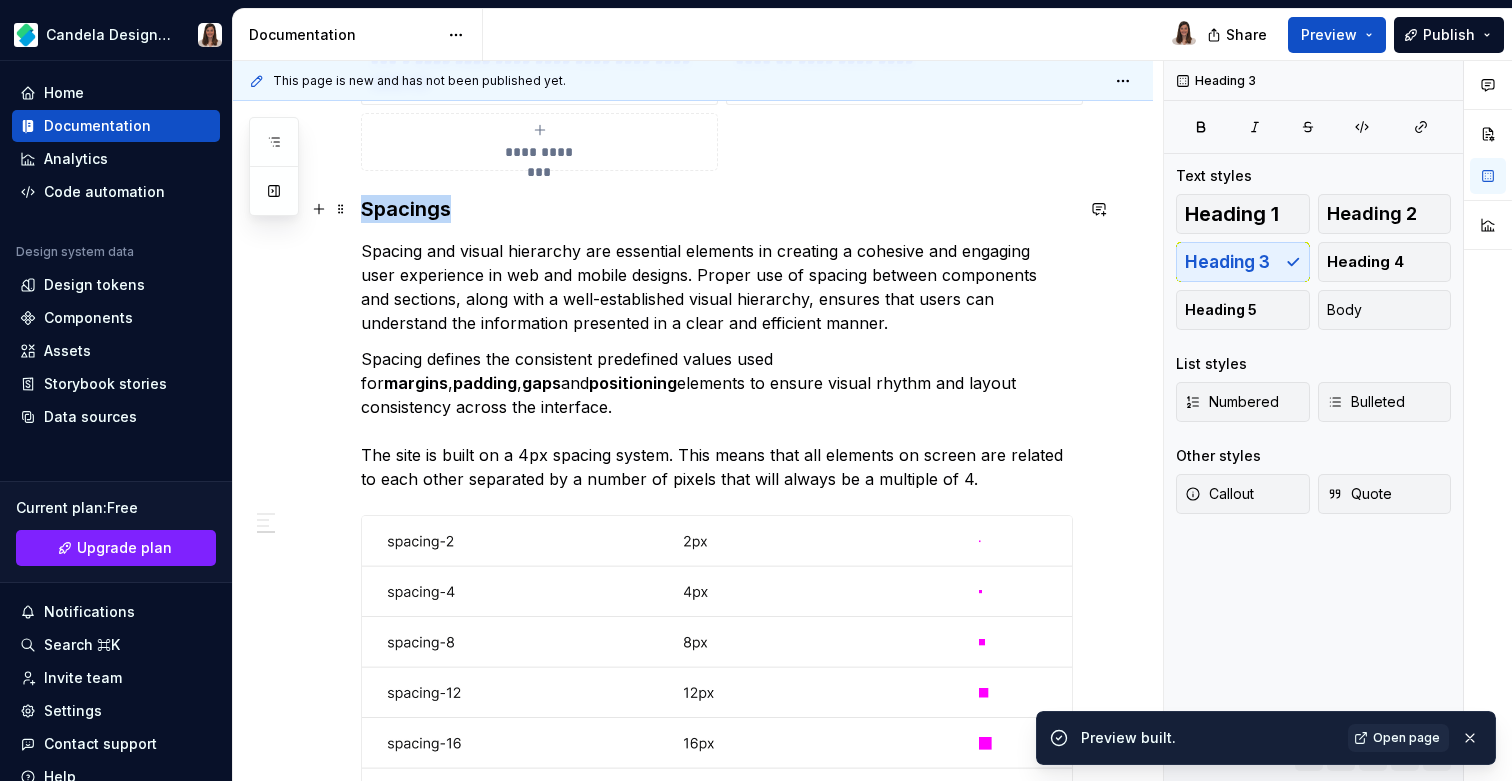 click on "Spacings" at bounding box center [717, 209] 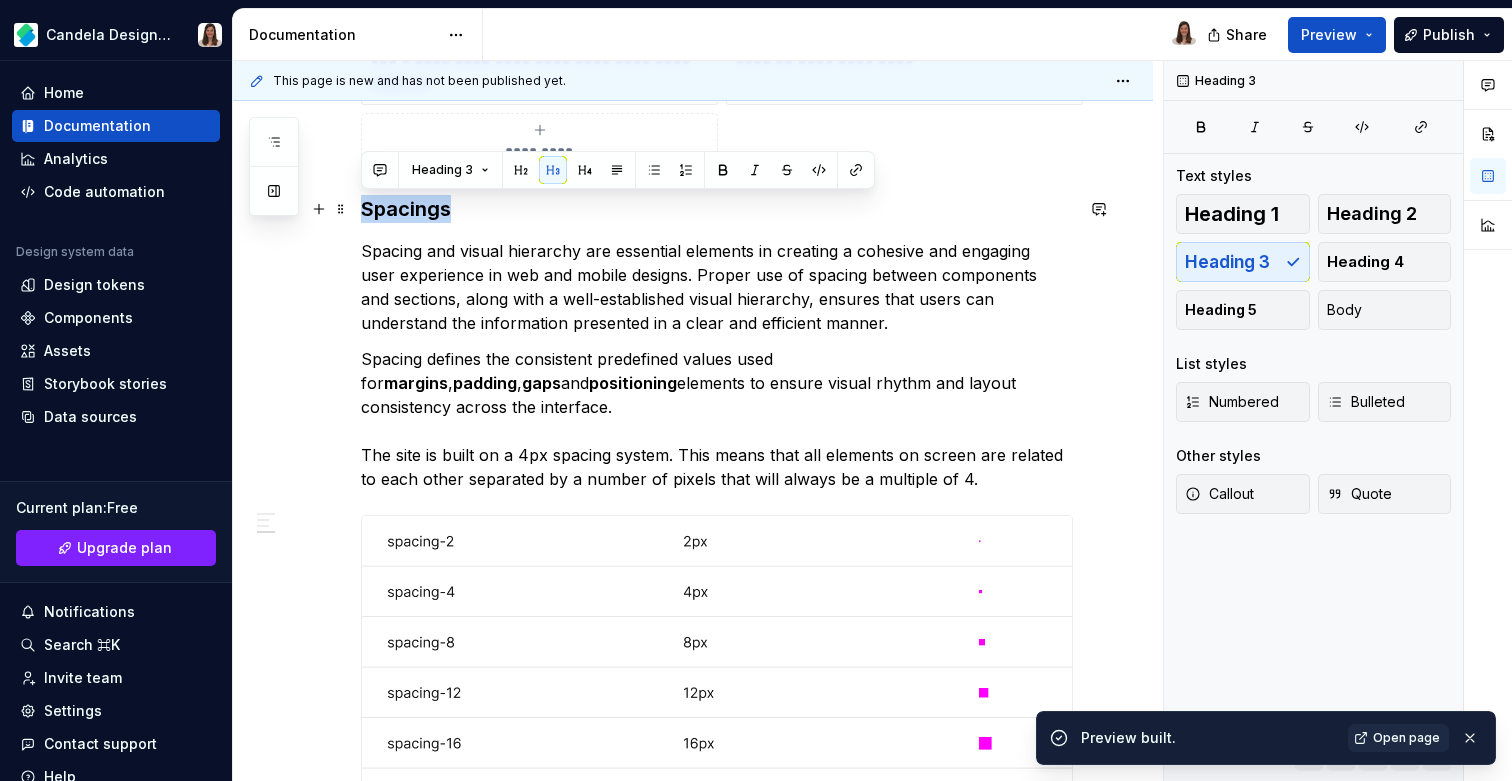click on "Spacings" at bounding box center (717, 209) 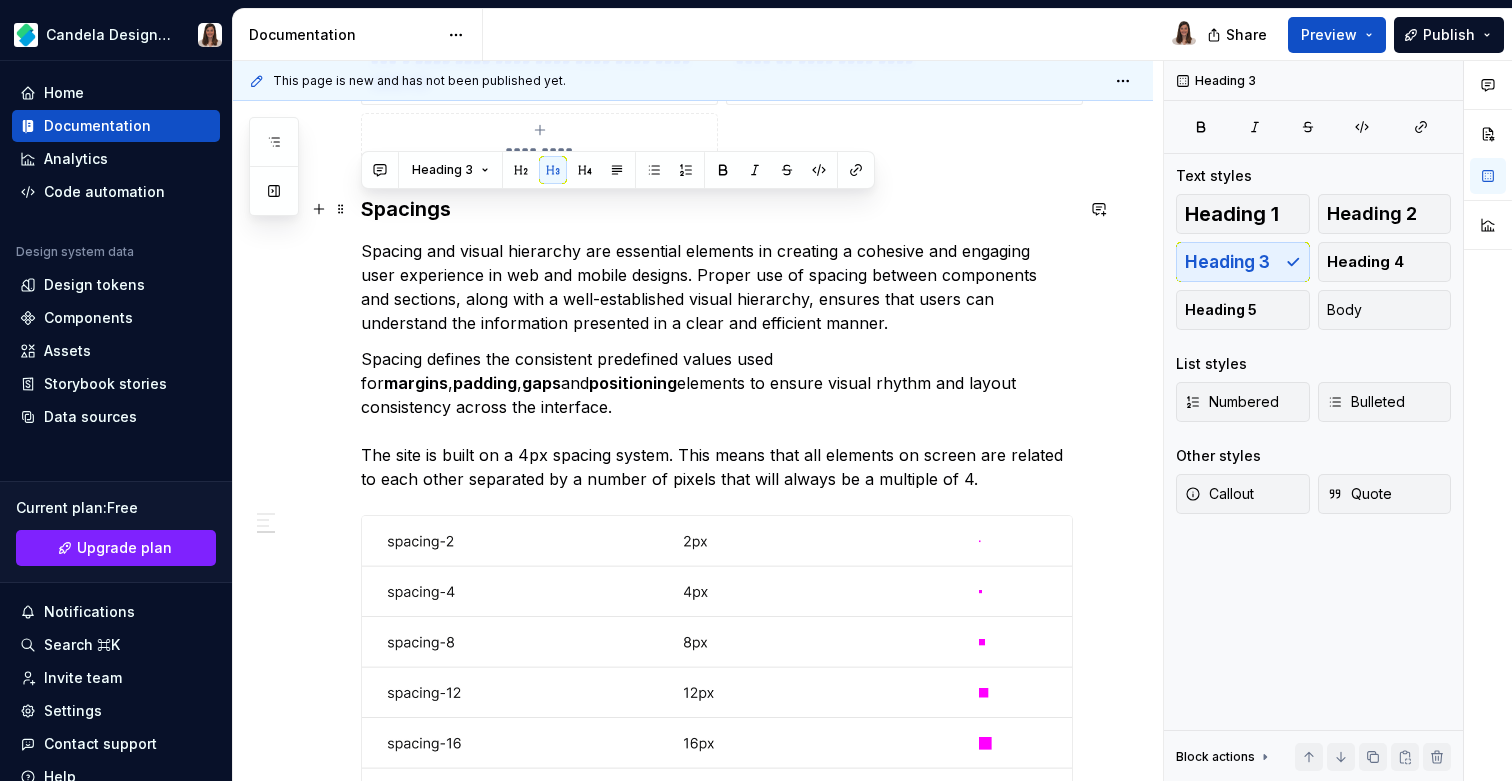 click on "Spacings" at bounding box center [717, 209] 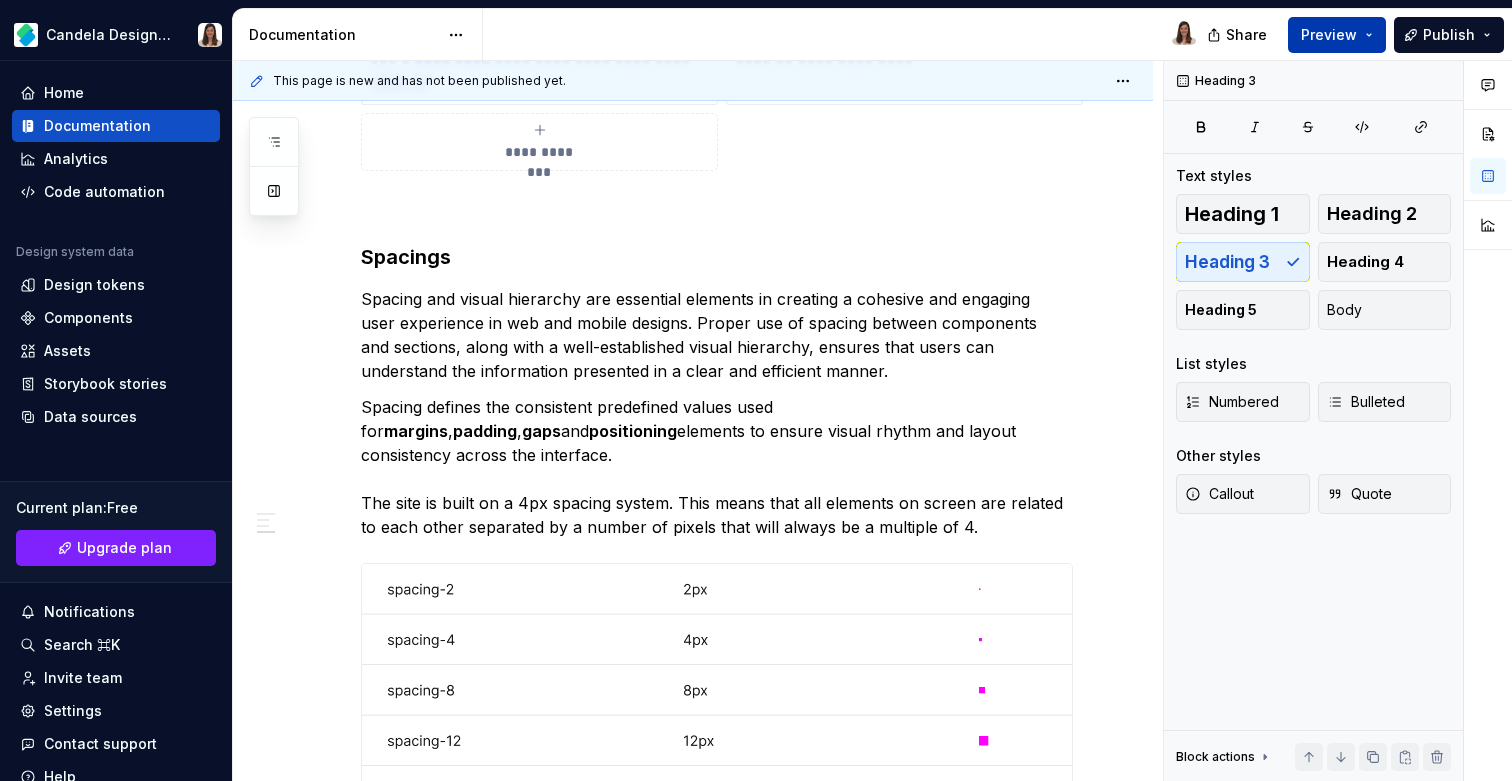 click on "Preview" at bounding box center (1329, 35) 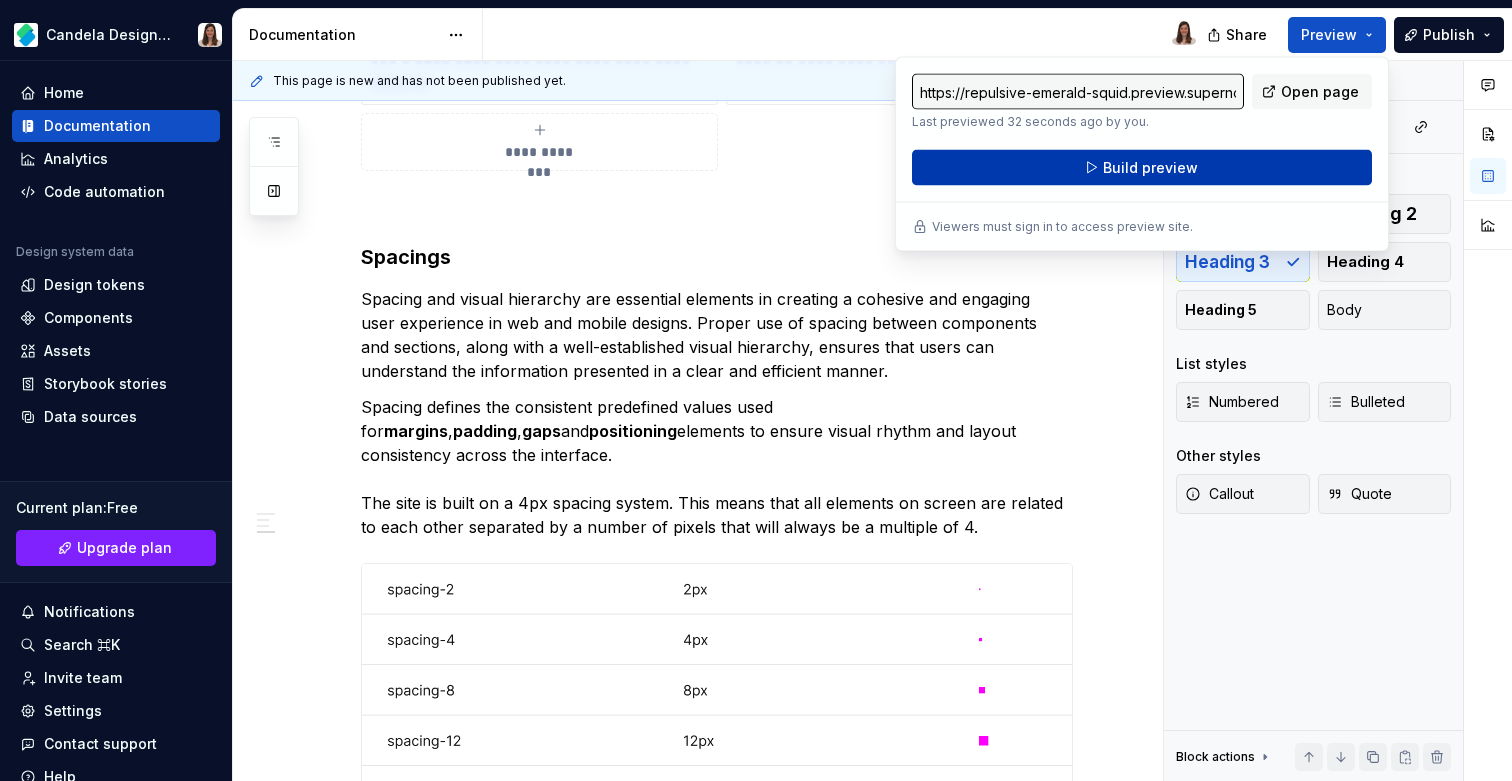 click on "Build preview" at bounding box center (1142, 168) 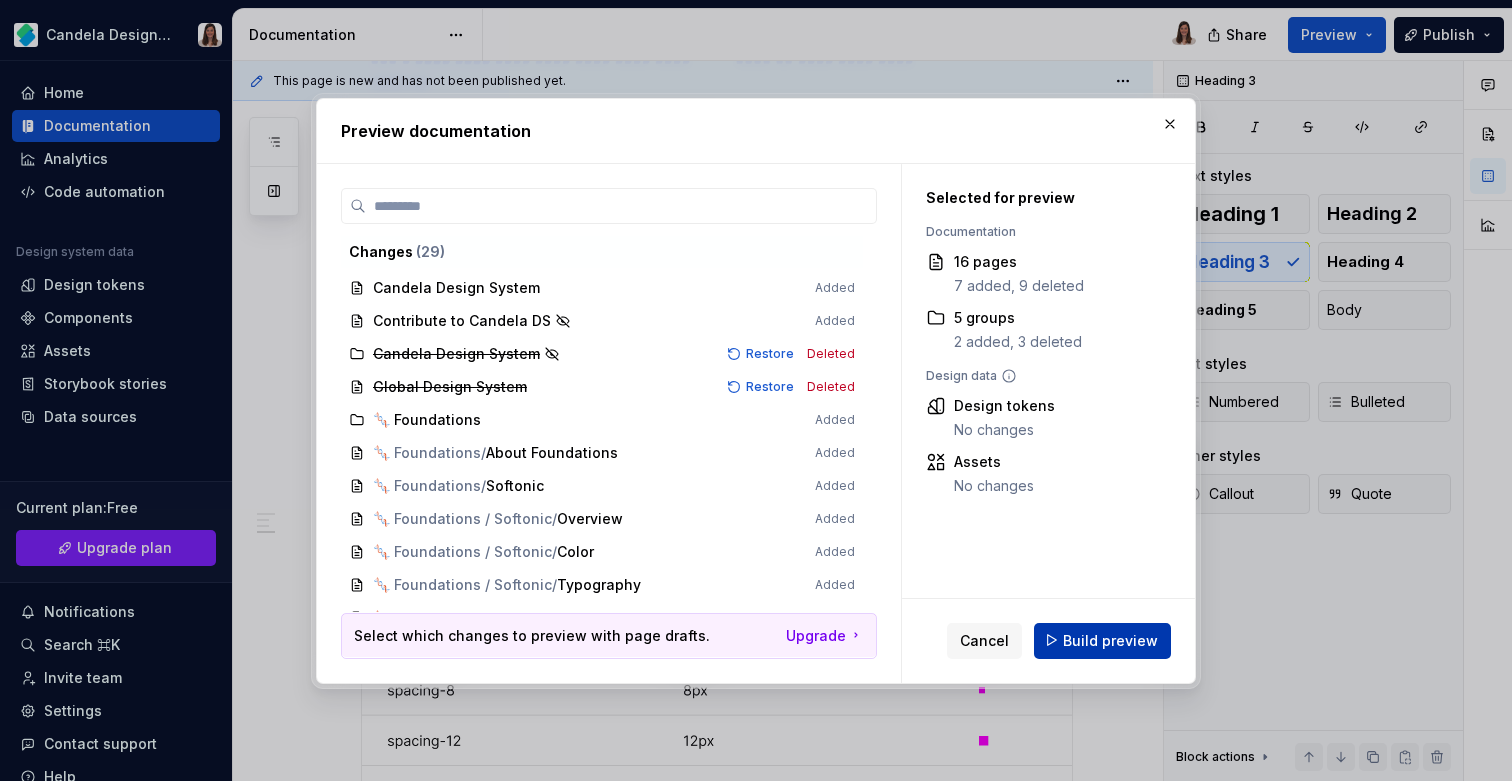 click on "Build preview" at bounding box center (1110, 640) 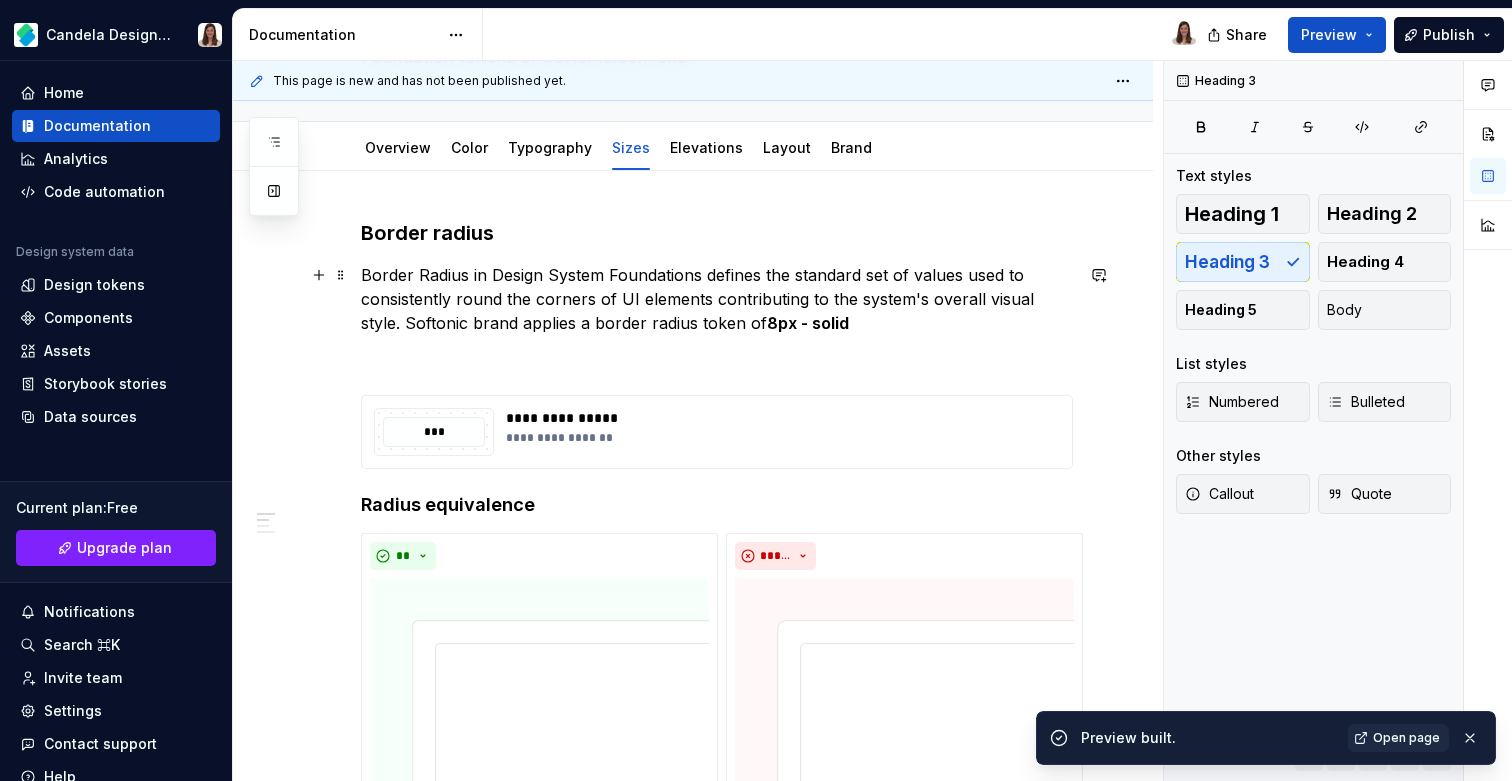 scroll, scrollTop: 160, scrollLeft: 0, axis: vertical 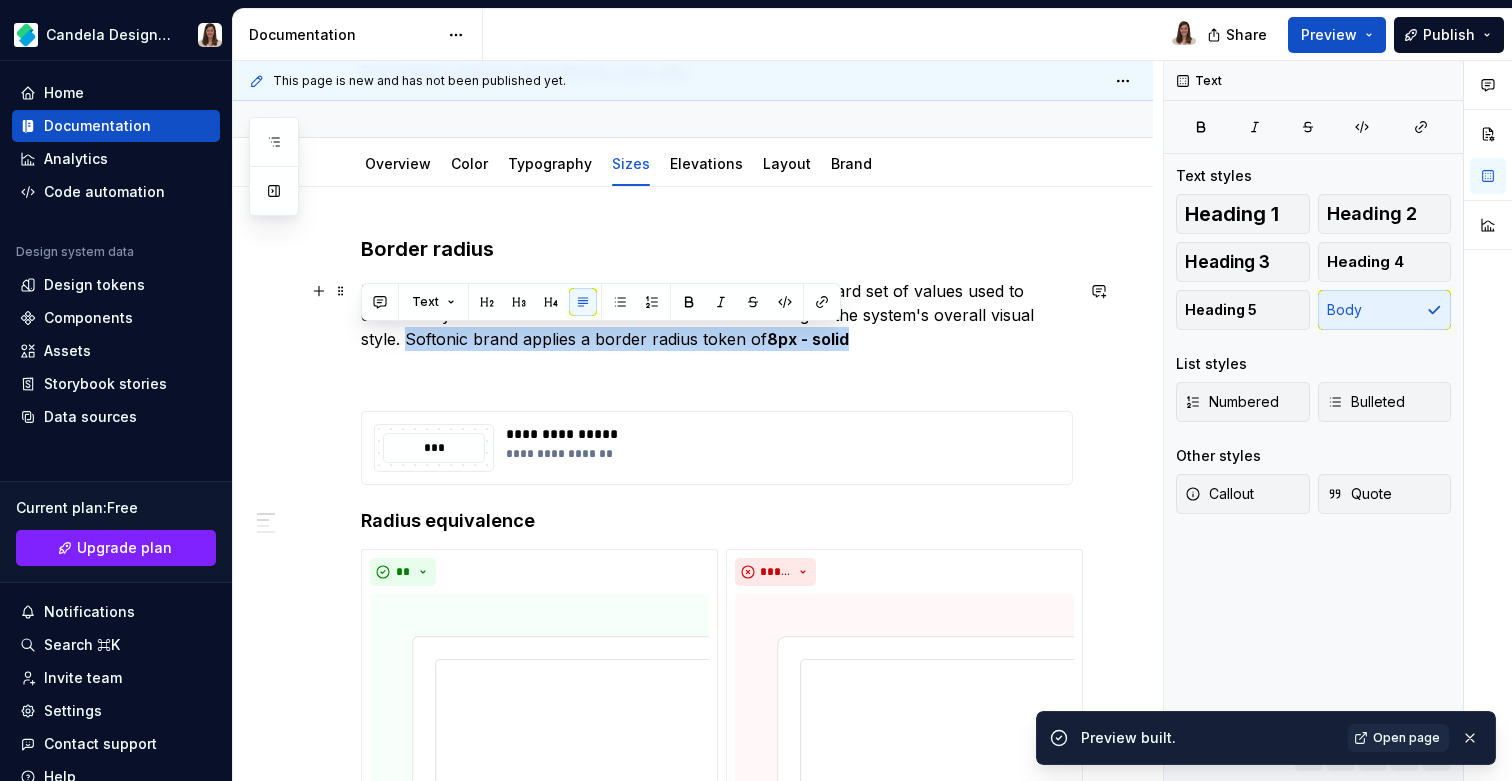 drag, startPoint x: 813, startPoint y: 342, endPoint x: 329, endPoint y: 333, distance: 484.08368 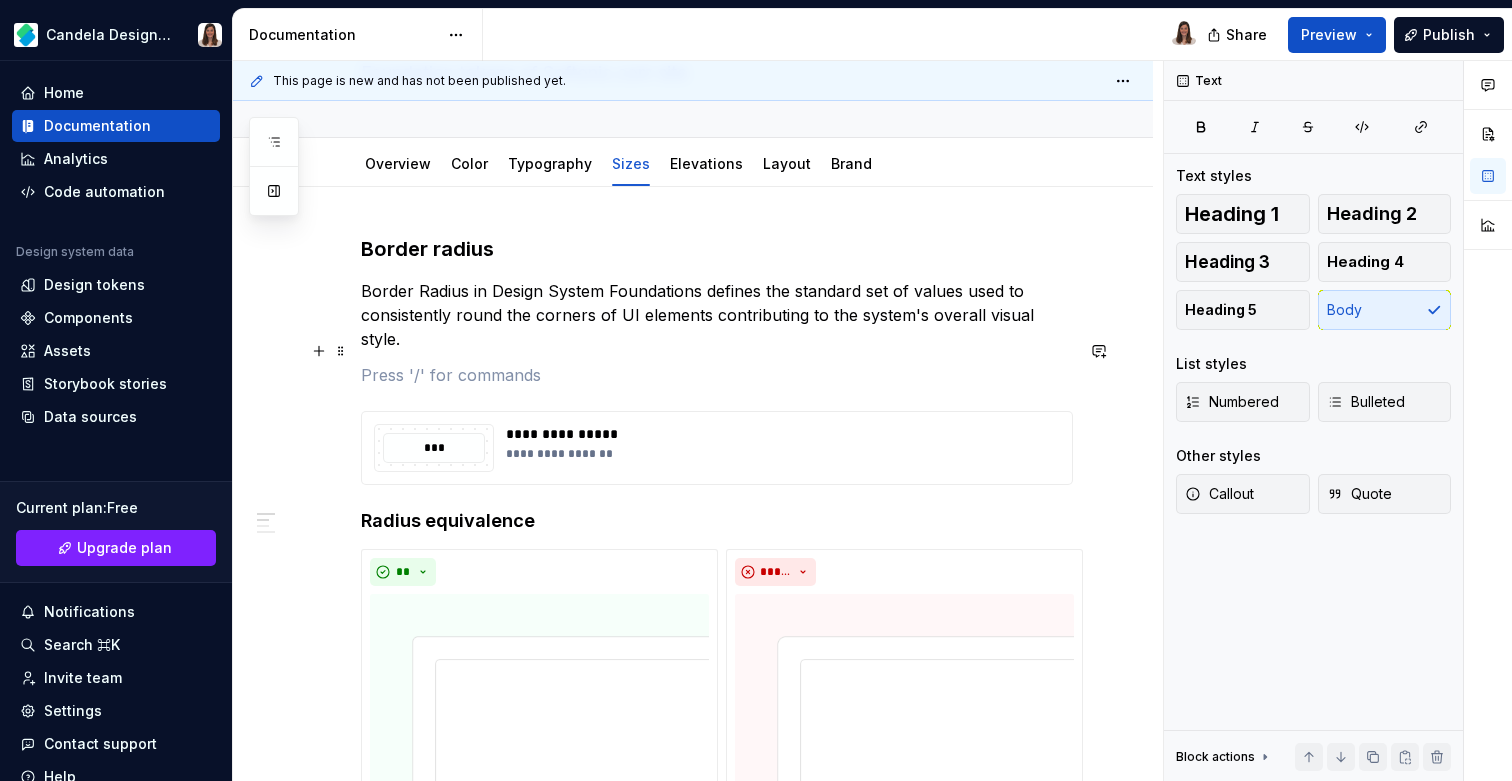 click at bounding box center [717, 375] 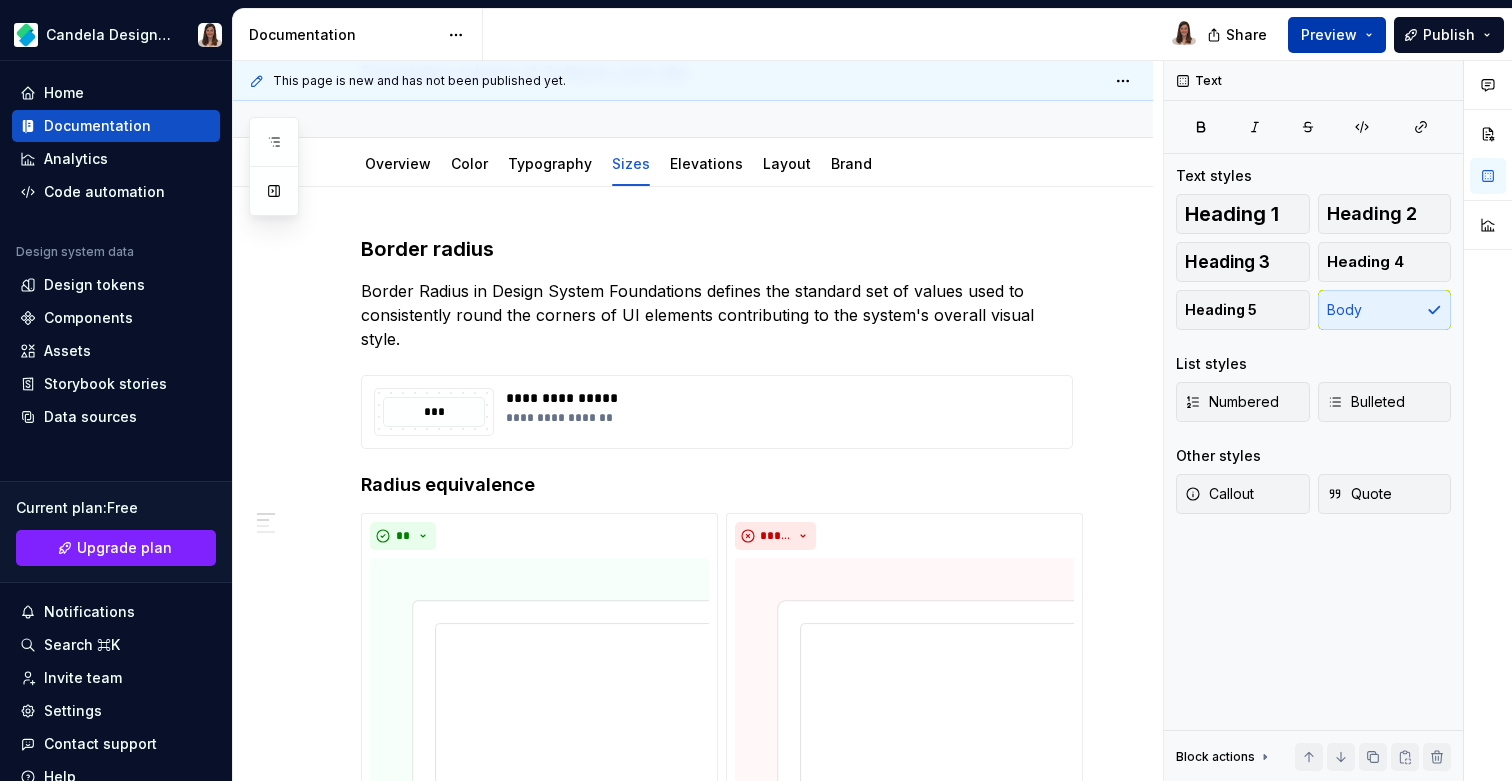 click on "Preview" at bounding box center [1337, 35] 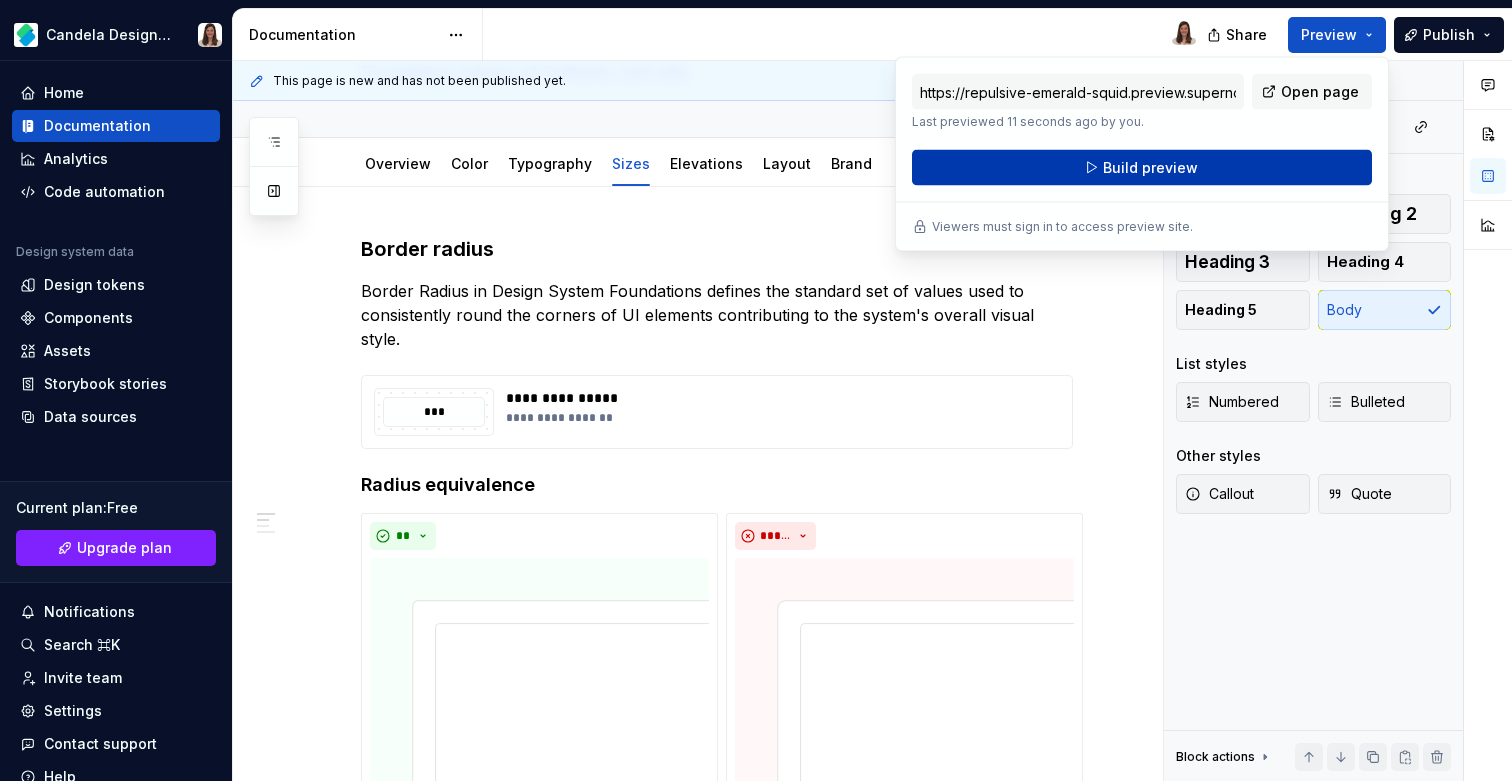 click on "Build preview" at bounding box center (1150, 168) 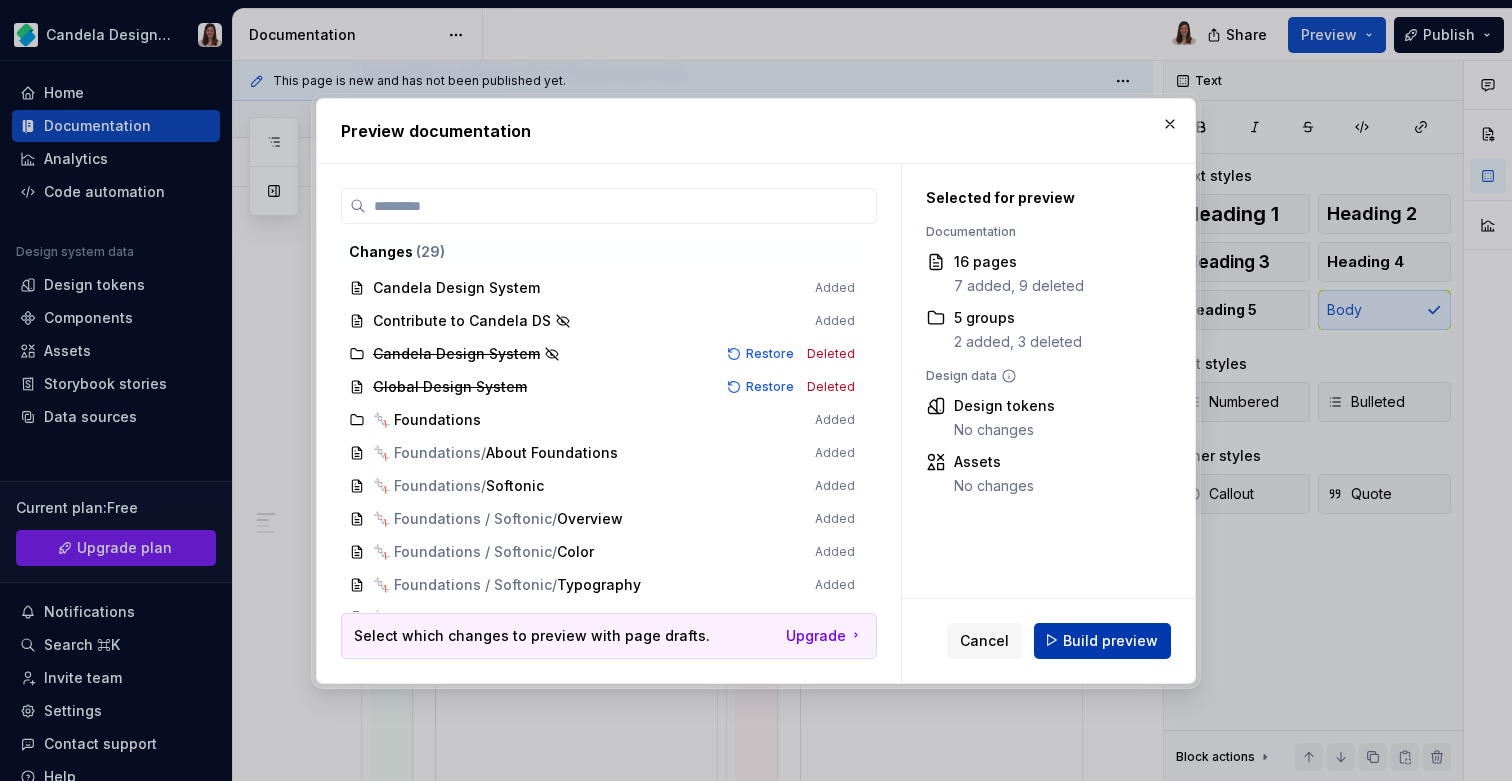 click on "Build preview" at bounding box center [1110, 640] 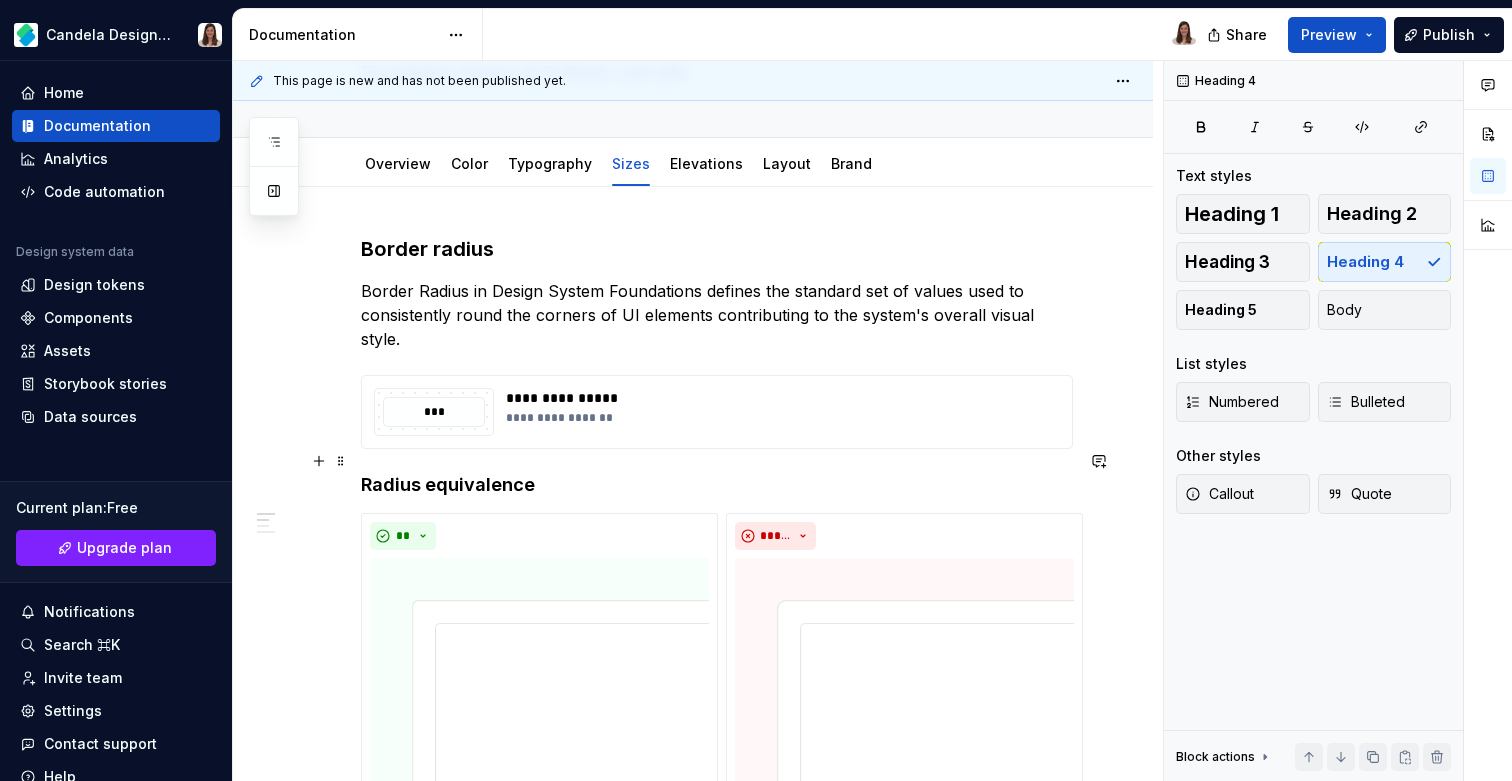 click on "Radius equivalence" at bounding box center (717, 485) 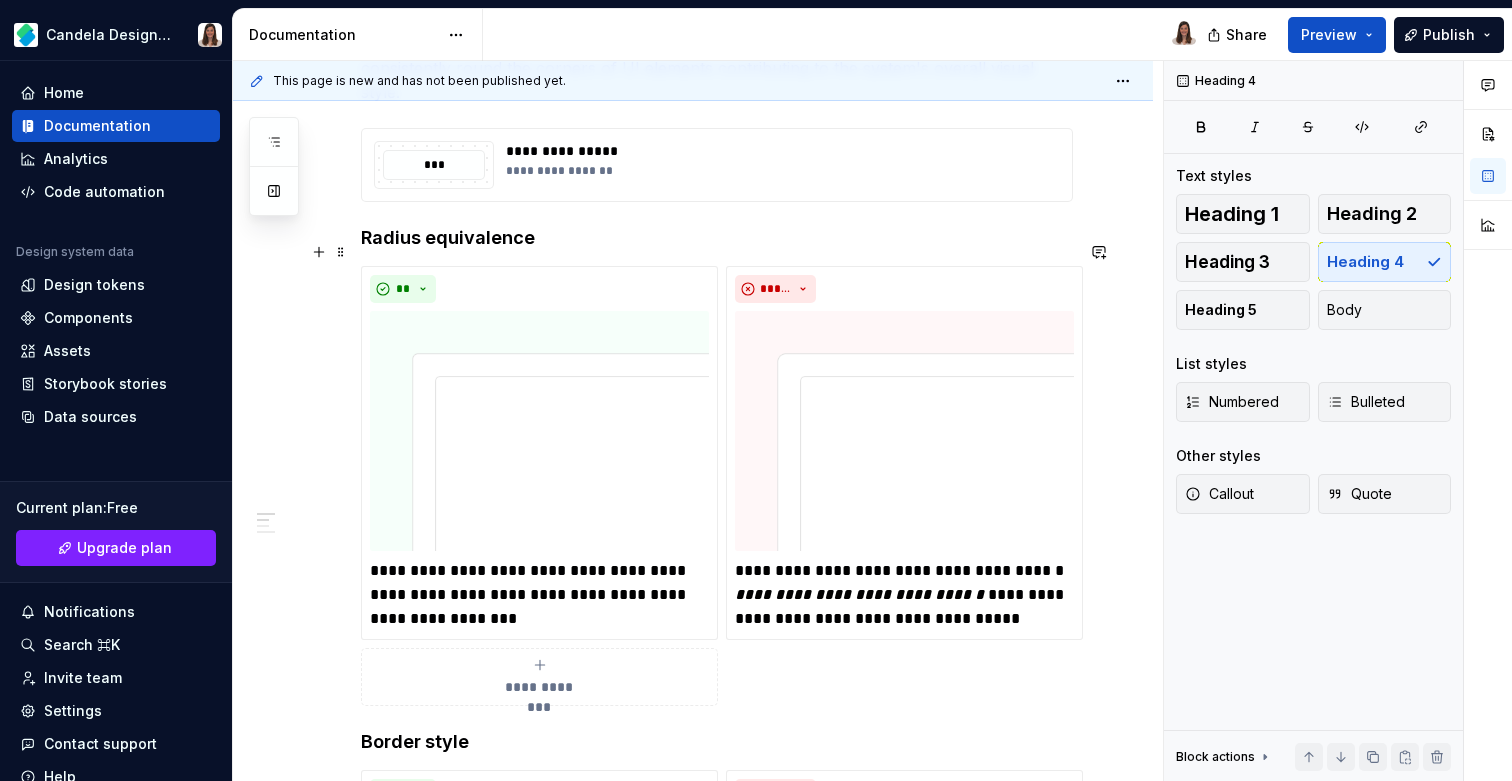 scroll, scrollTop: 661, scrollLeft: 0, axis: vertical 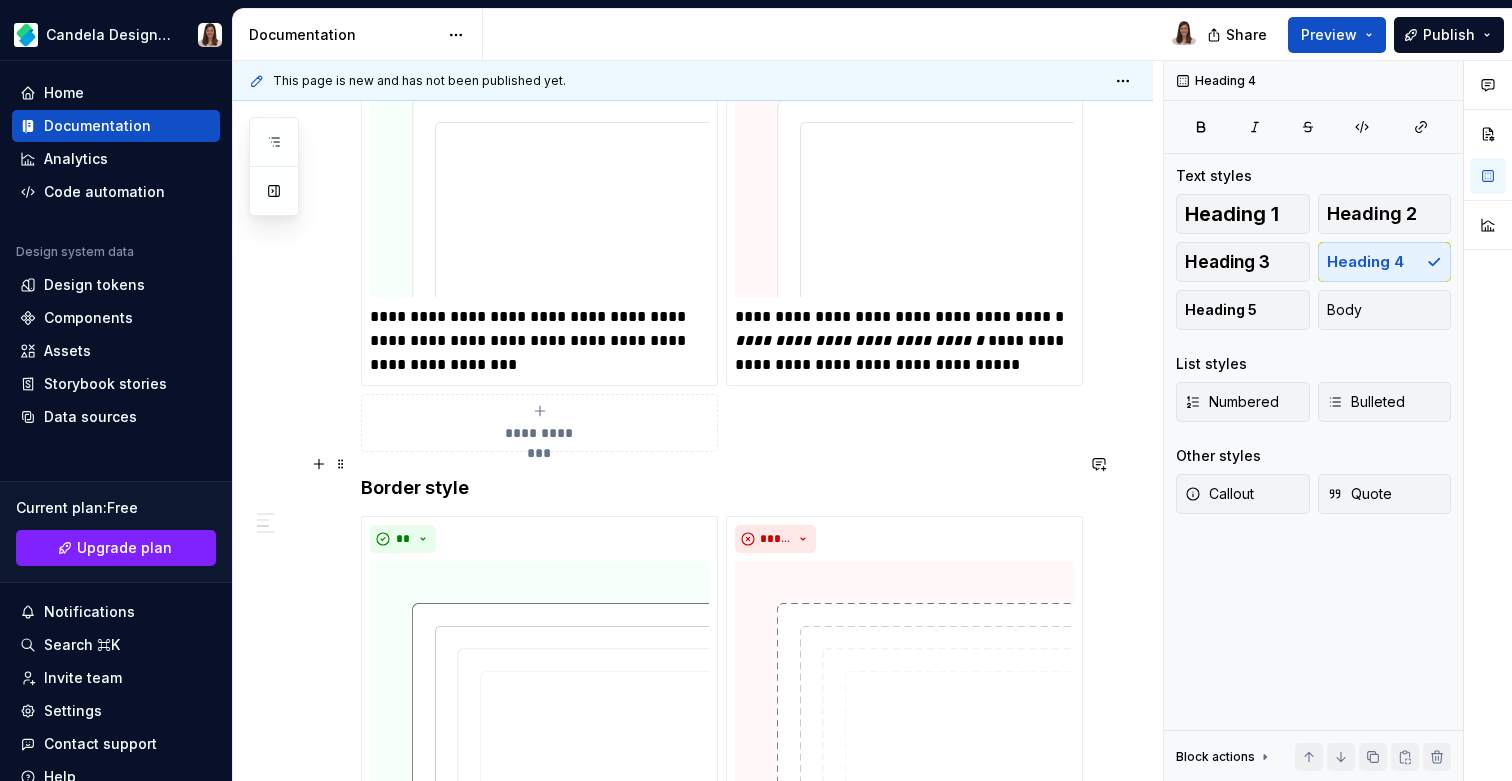 click on "Border style" at bounding box center (717, 488) 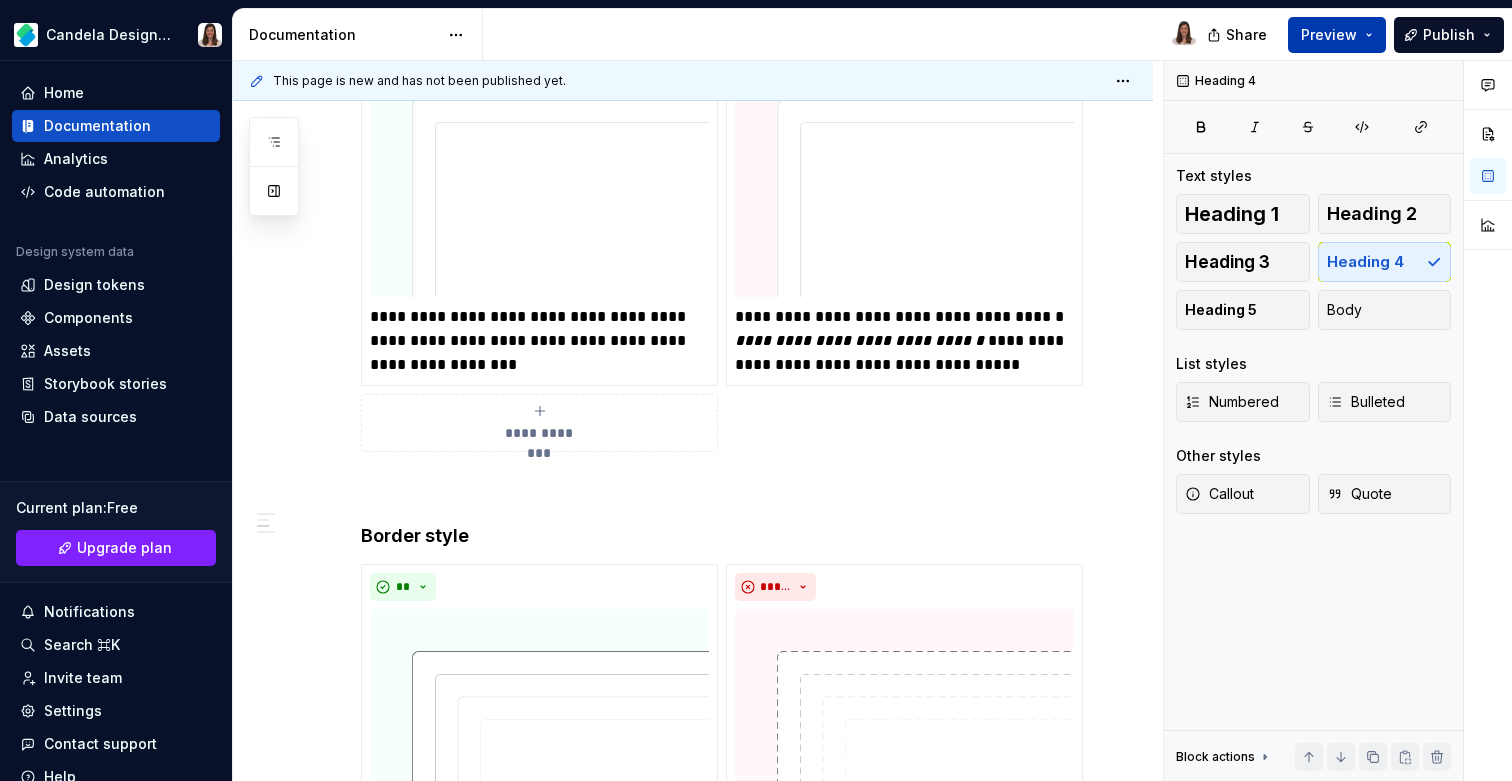 click on "Preview" at bounding box center (1329, 35) 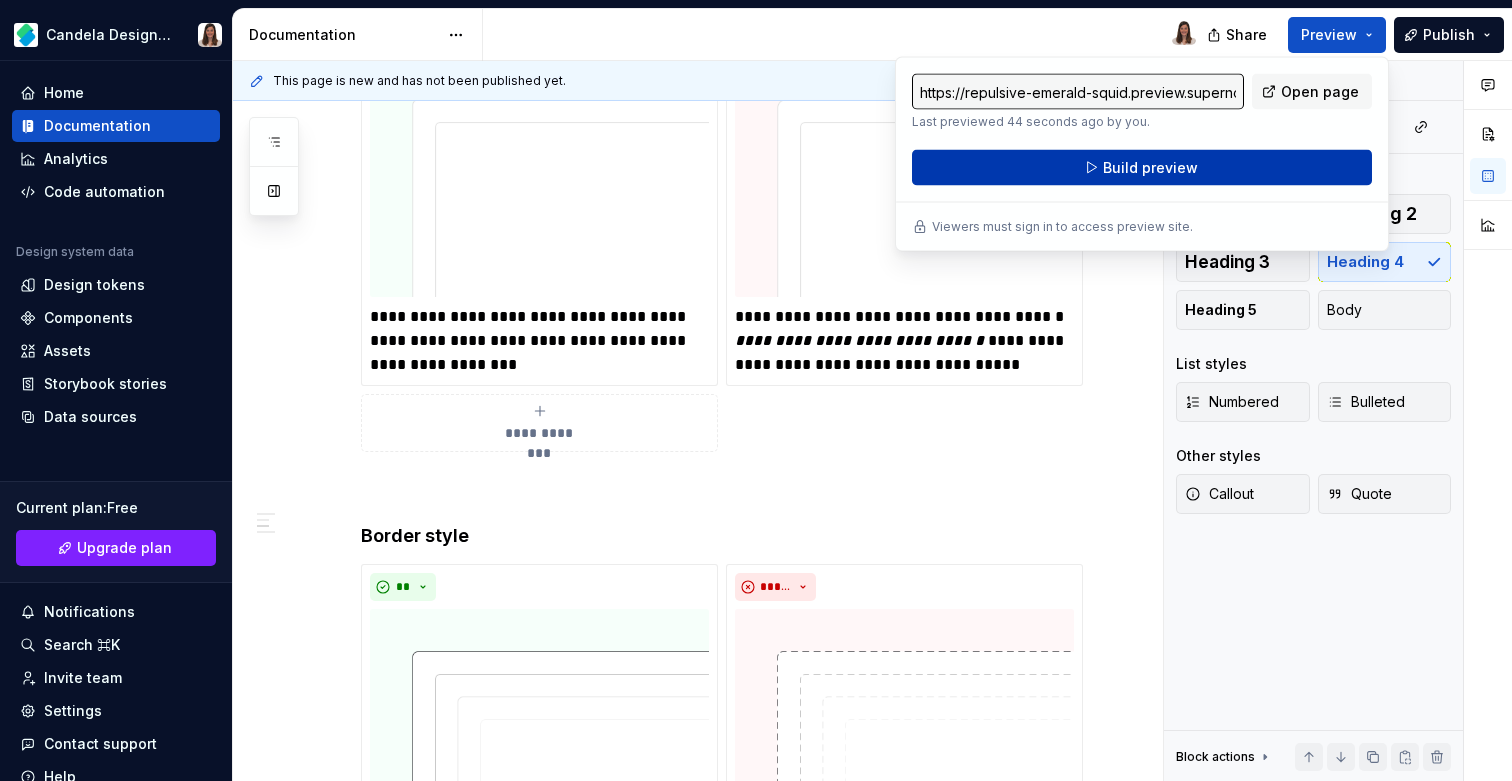 click on "Build preview" at bounding box center [1150, 168] 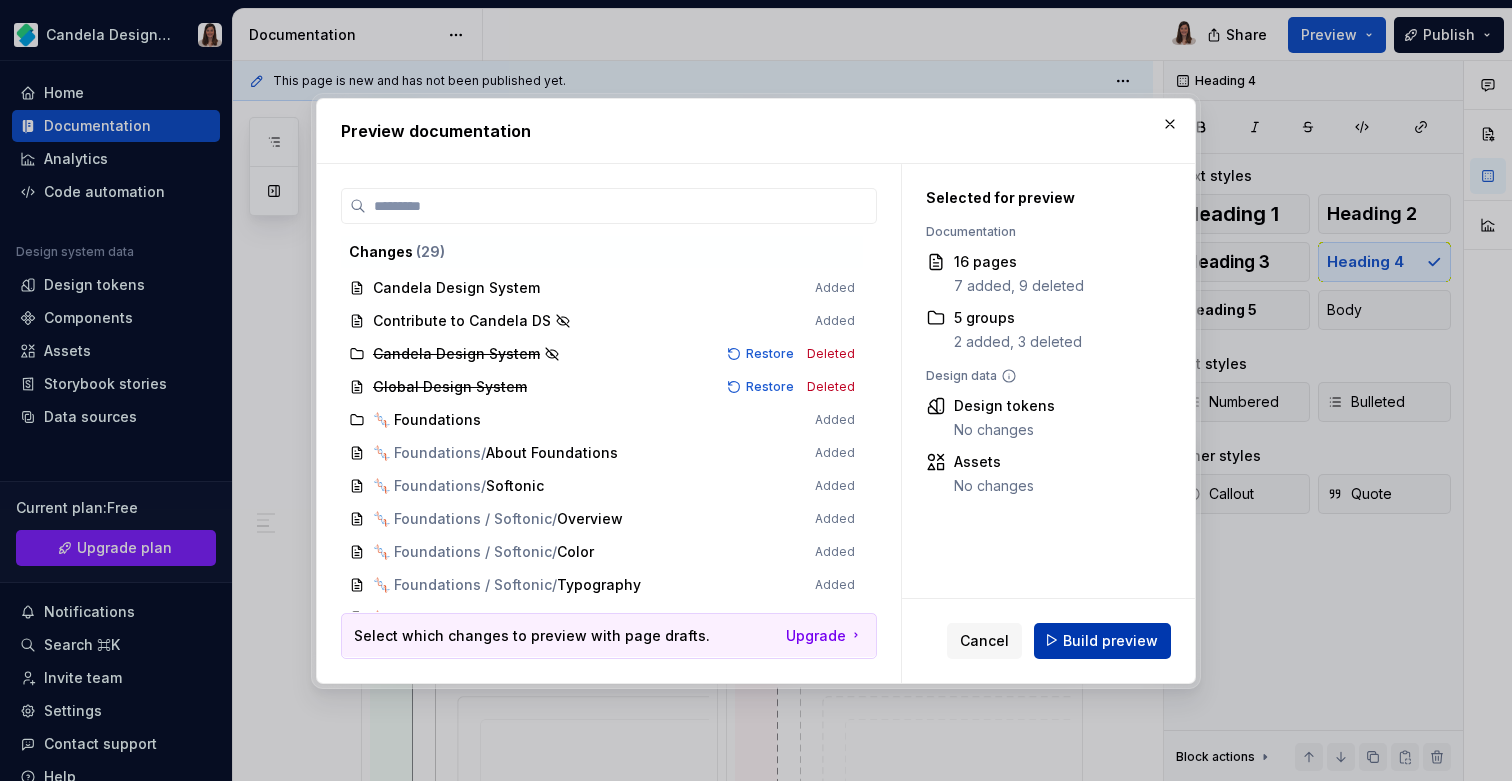 click on "Build preview" at bounding box center (1102, 640) 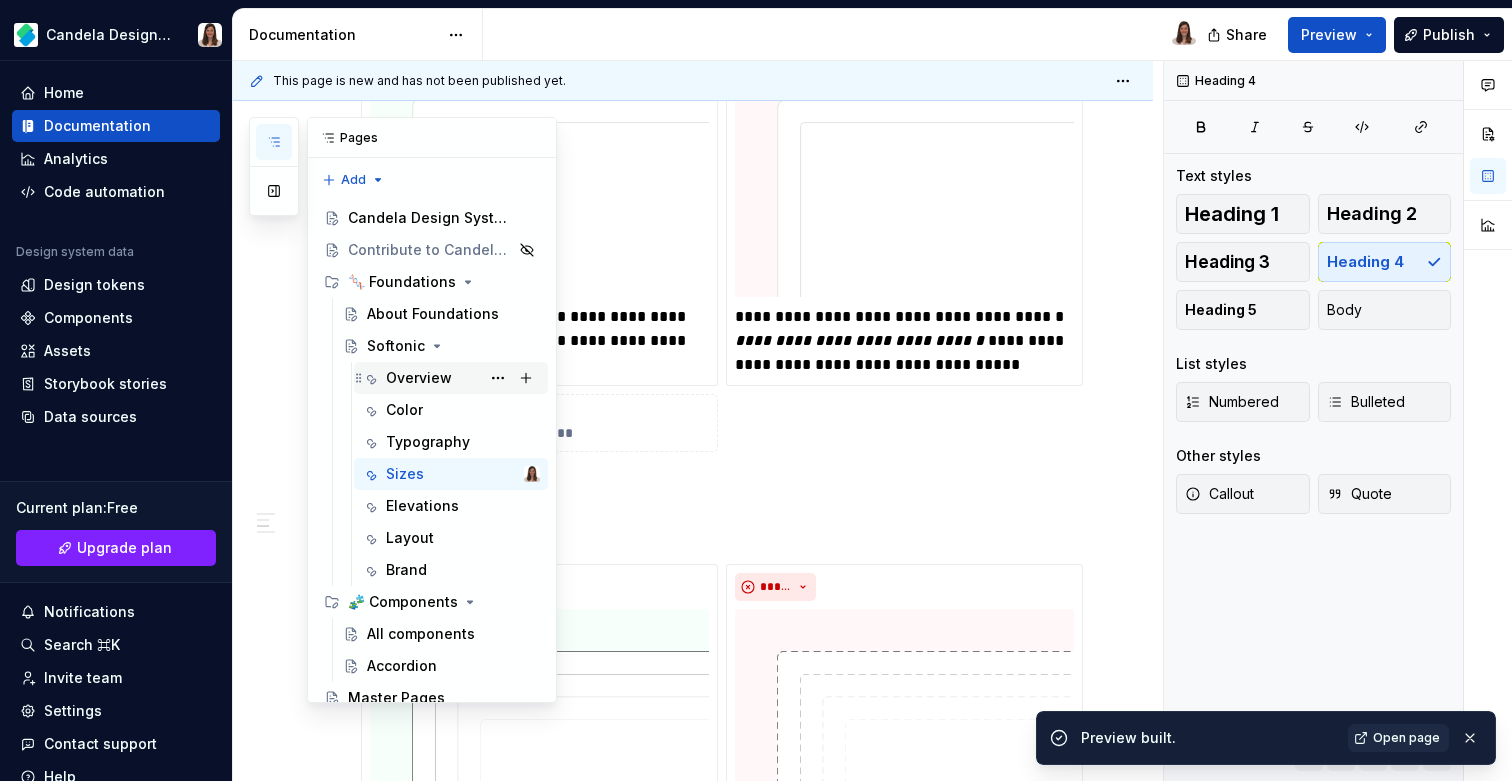 click on "Overview" at bounding box center (419, 378) 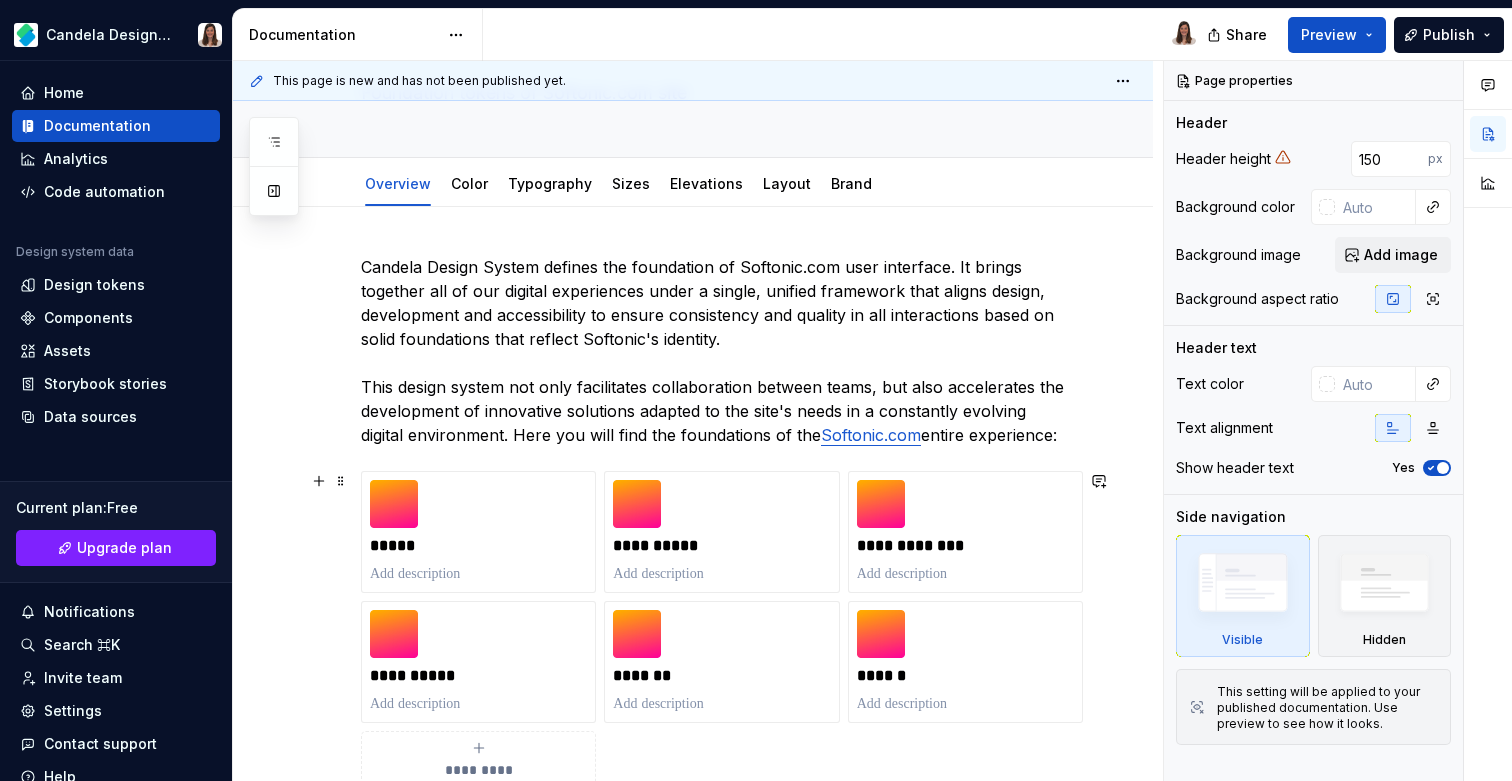scroll, scrollTop: 142, scrollLeft: 0, axis: vertical 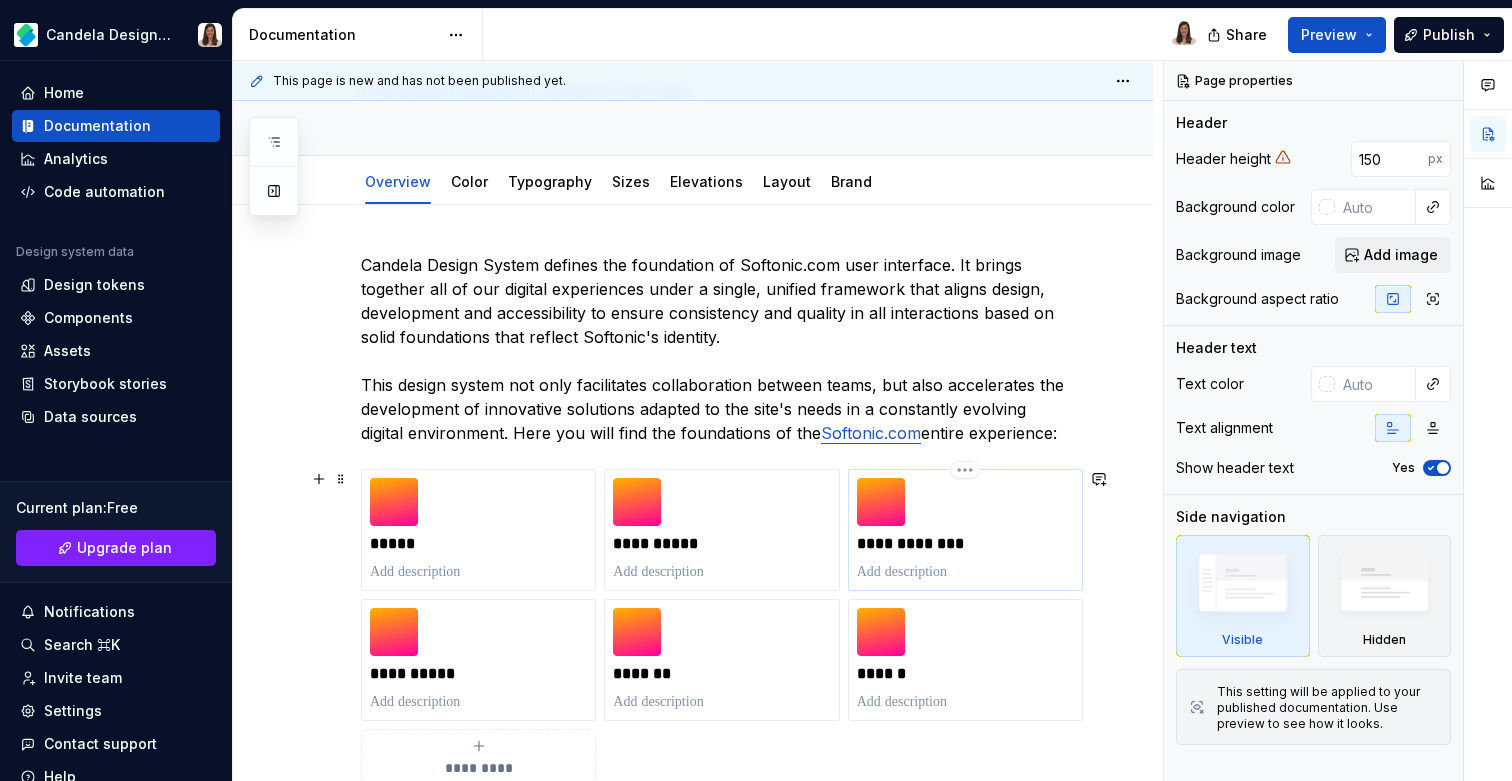 click on "**********" at bounding box center (965, 544) 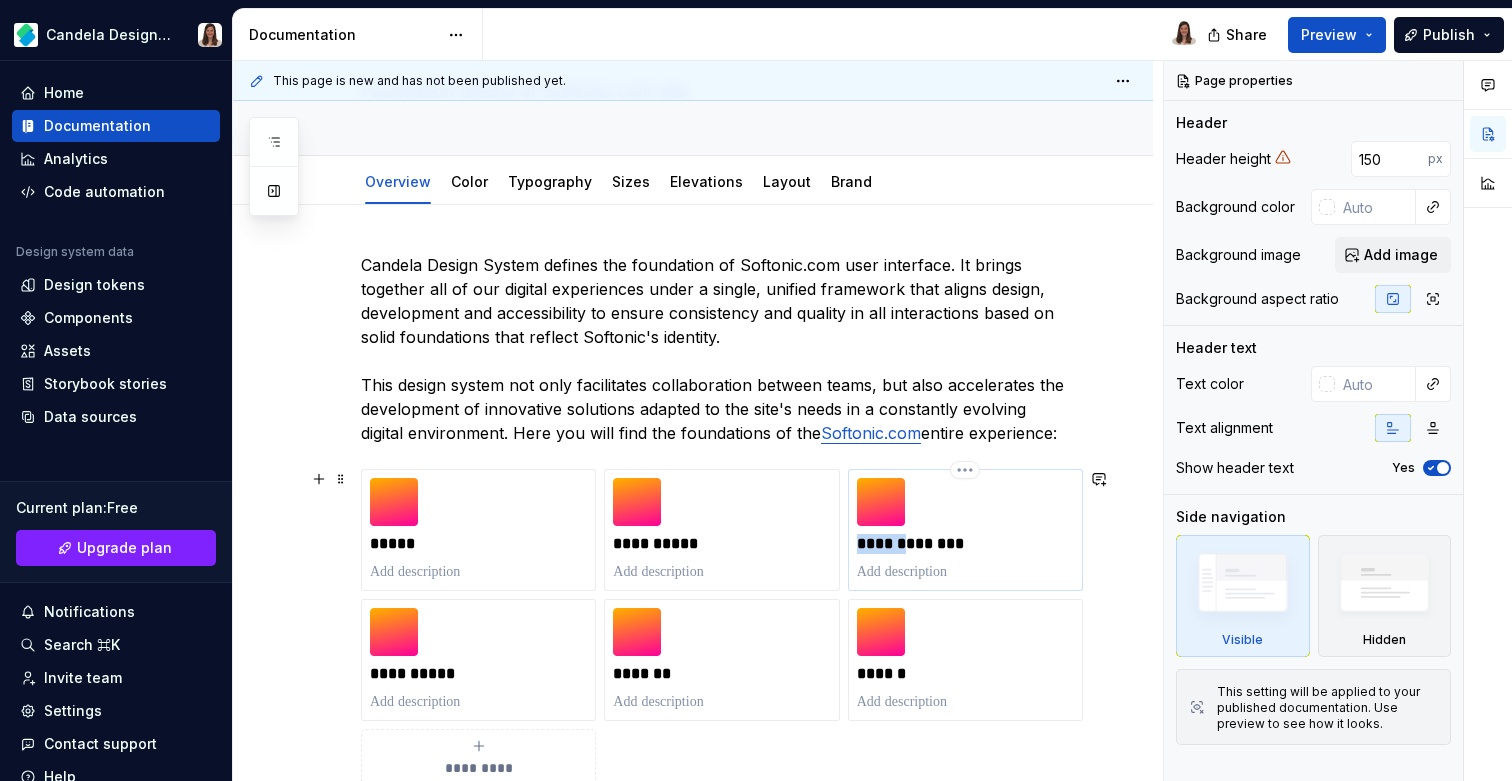 click on "**********" at bounding box center (965, 544) 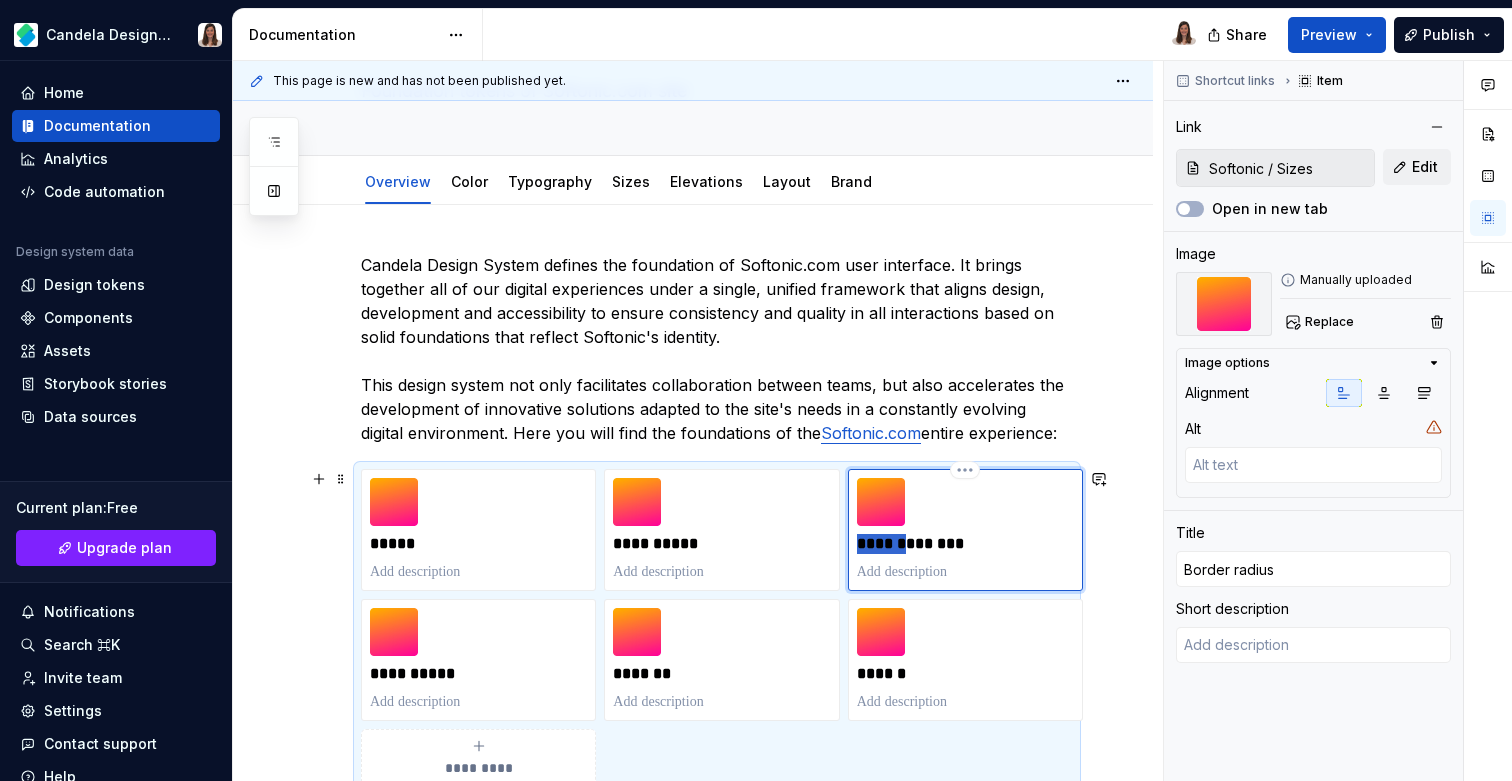 click on "**********" at bounding box center (965, 544) 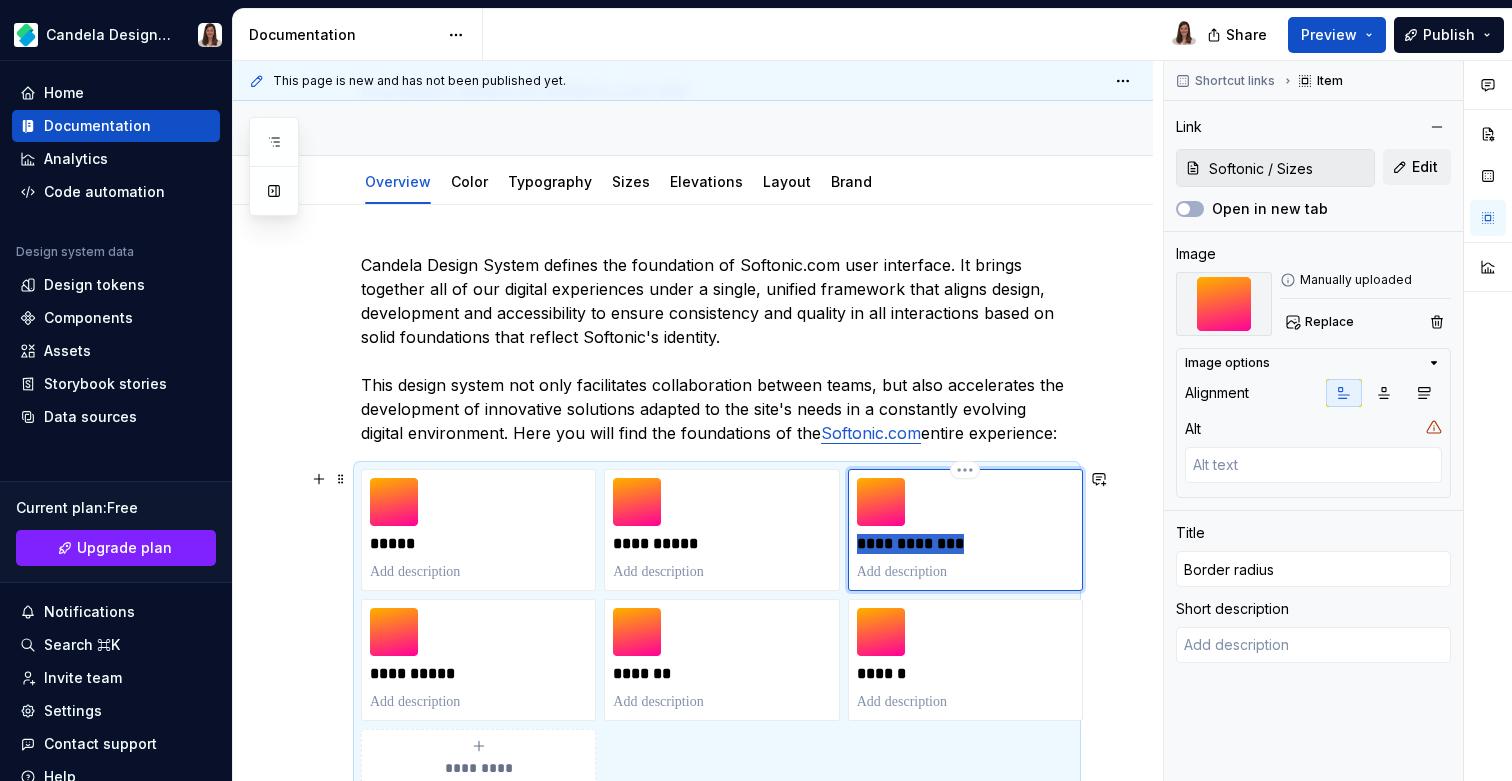 click on "**********" at bounding box center (965, 544) 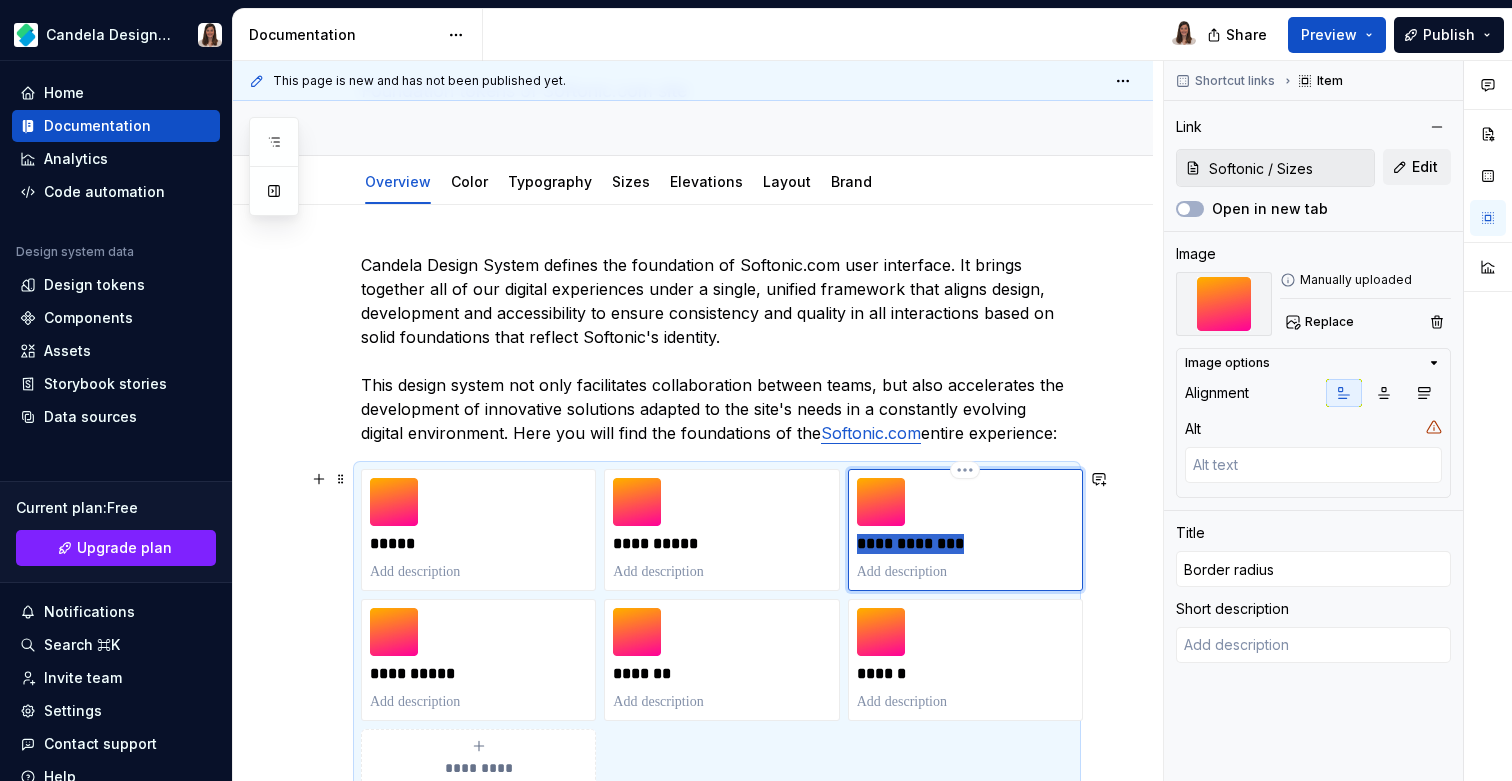 type on "*" 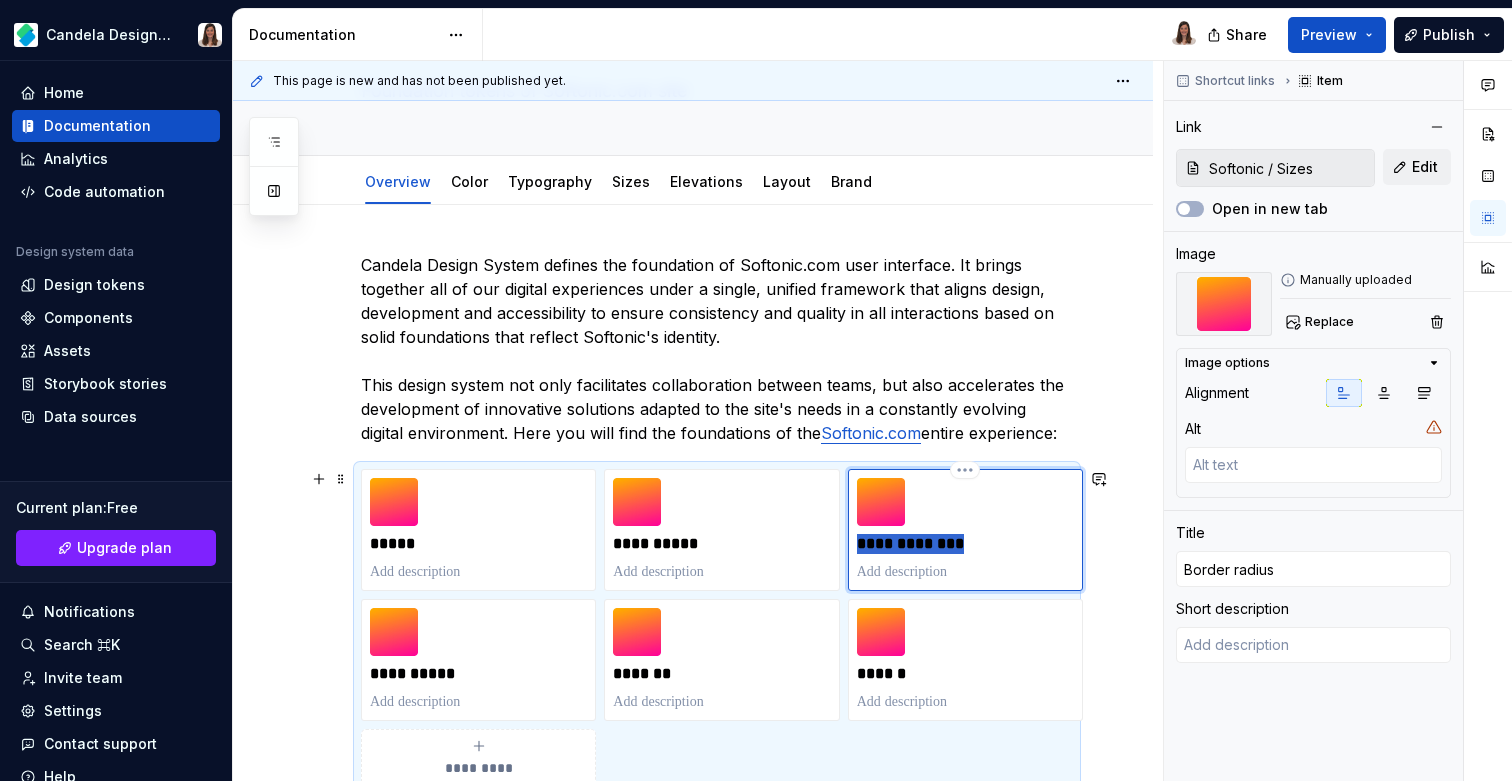 type 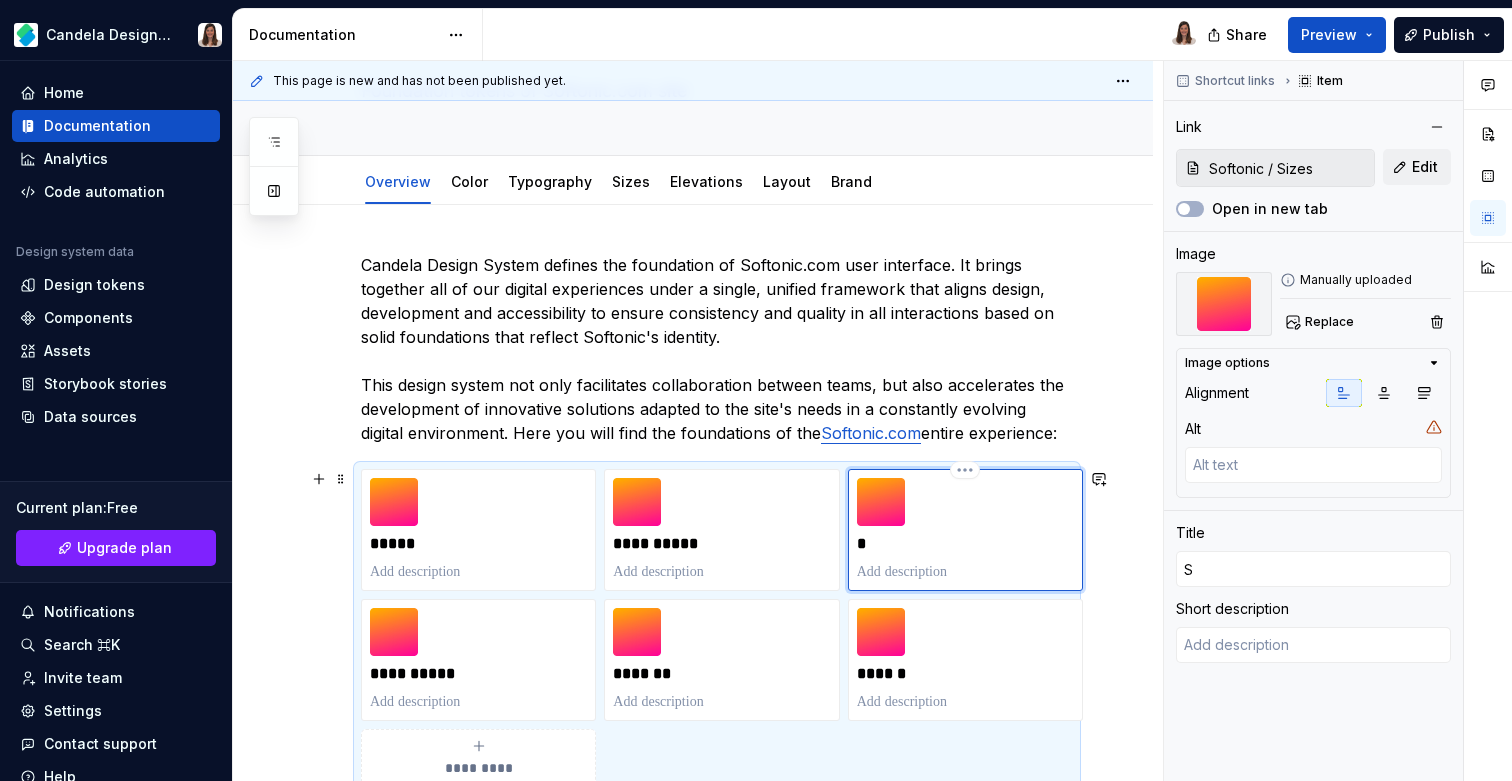 type on "*" 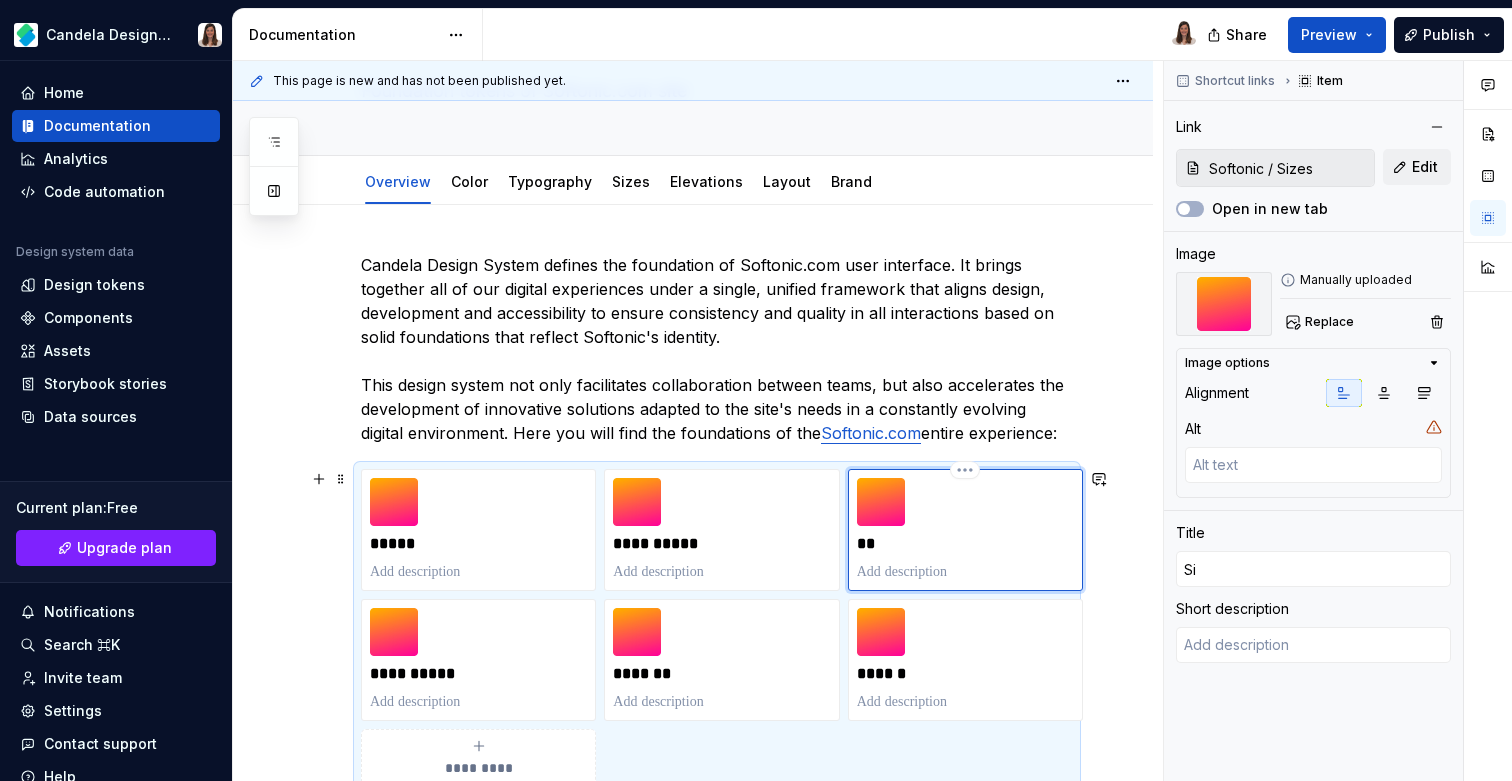 type on "*" 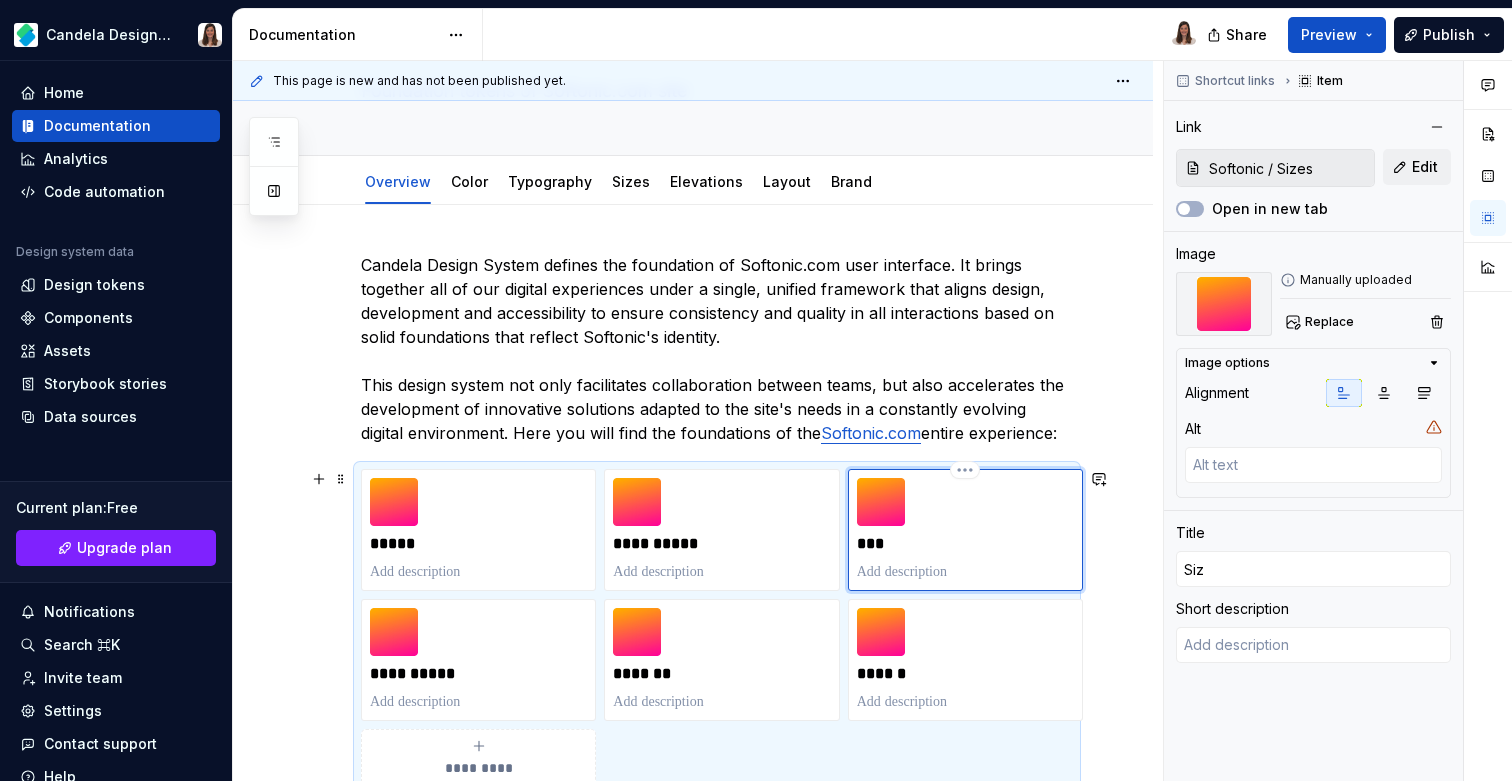 type on "*" 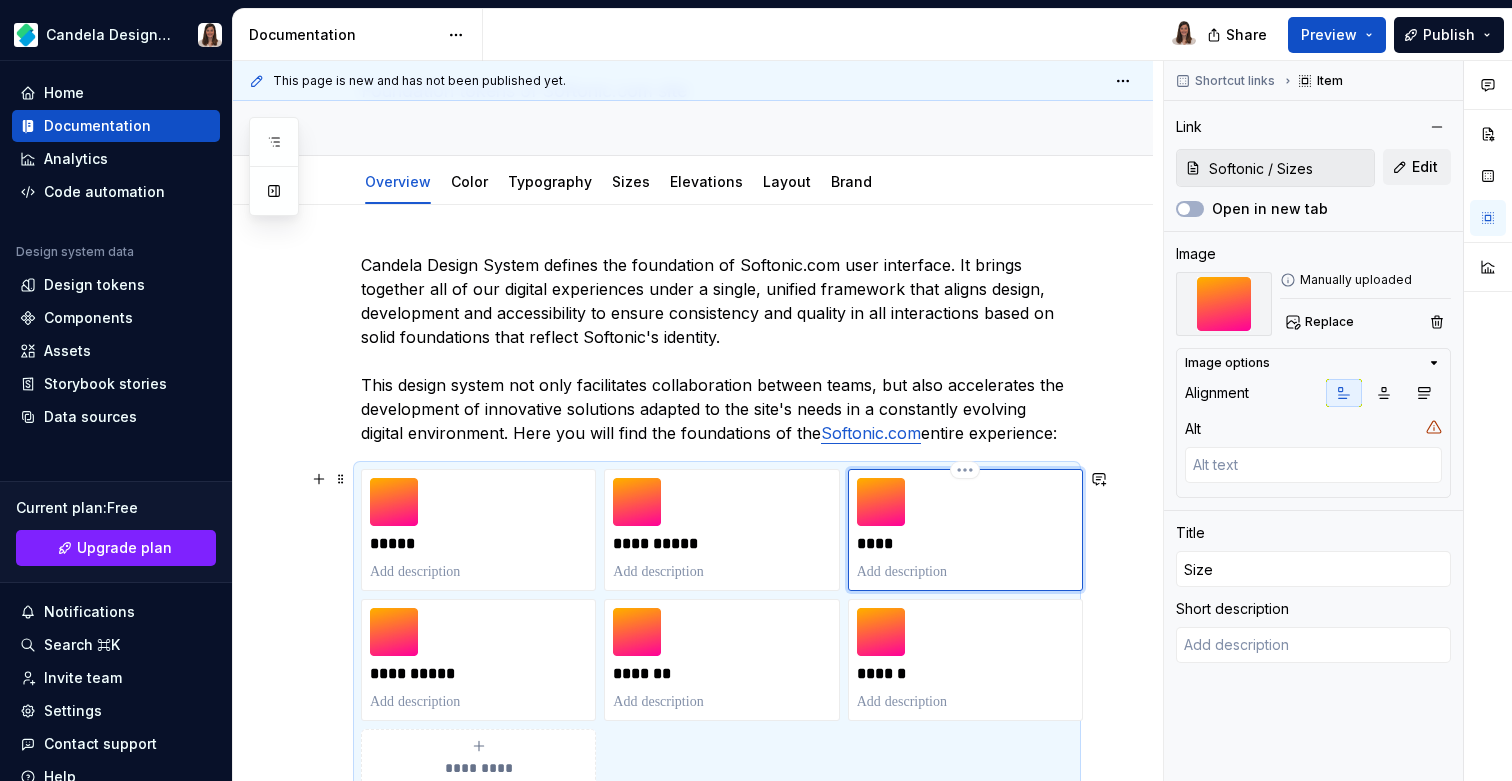 type on "*" 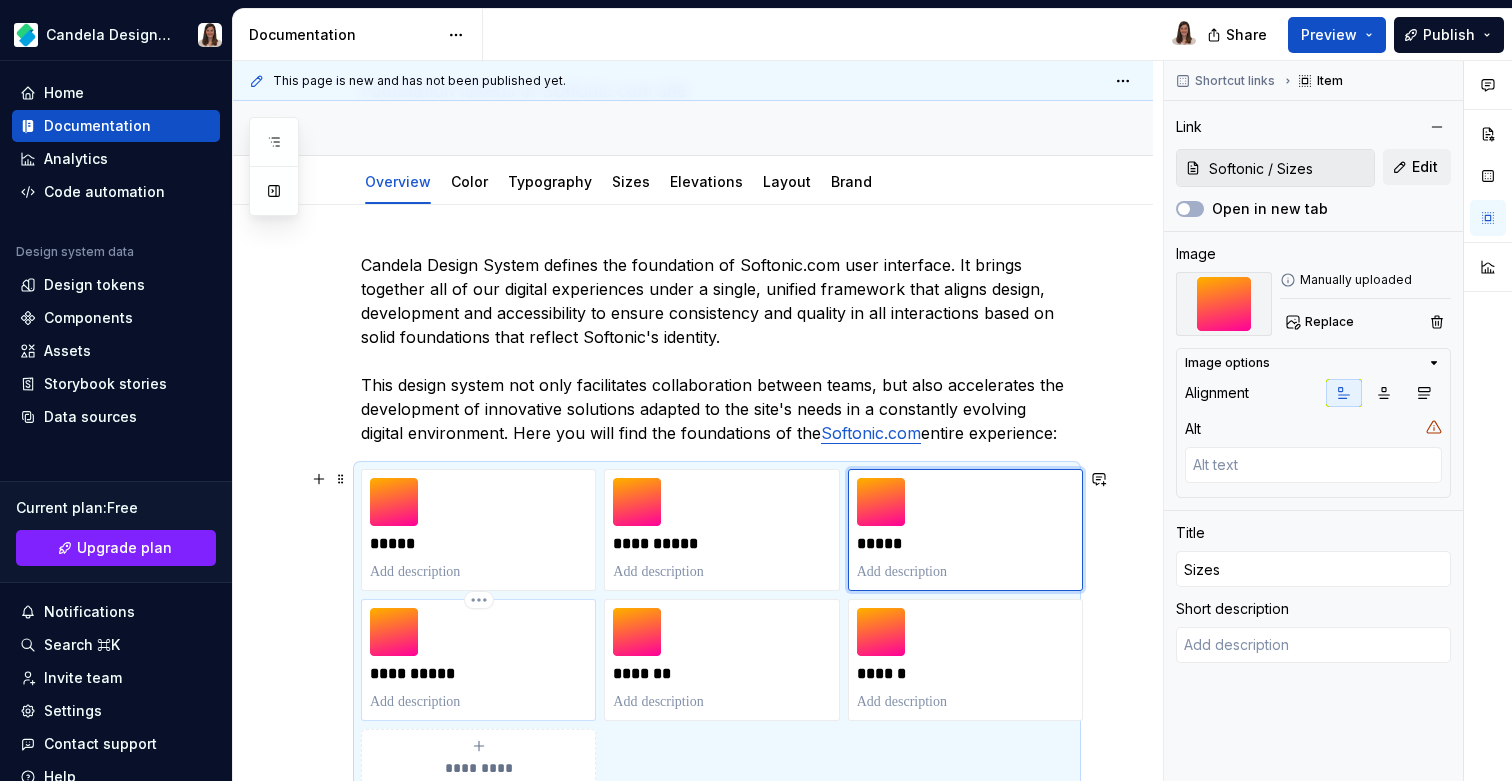 click on "**********" at bounding box center [478, 674] 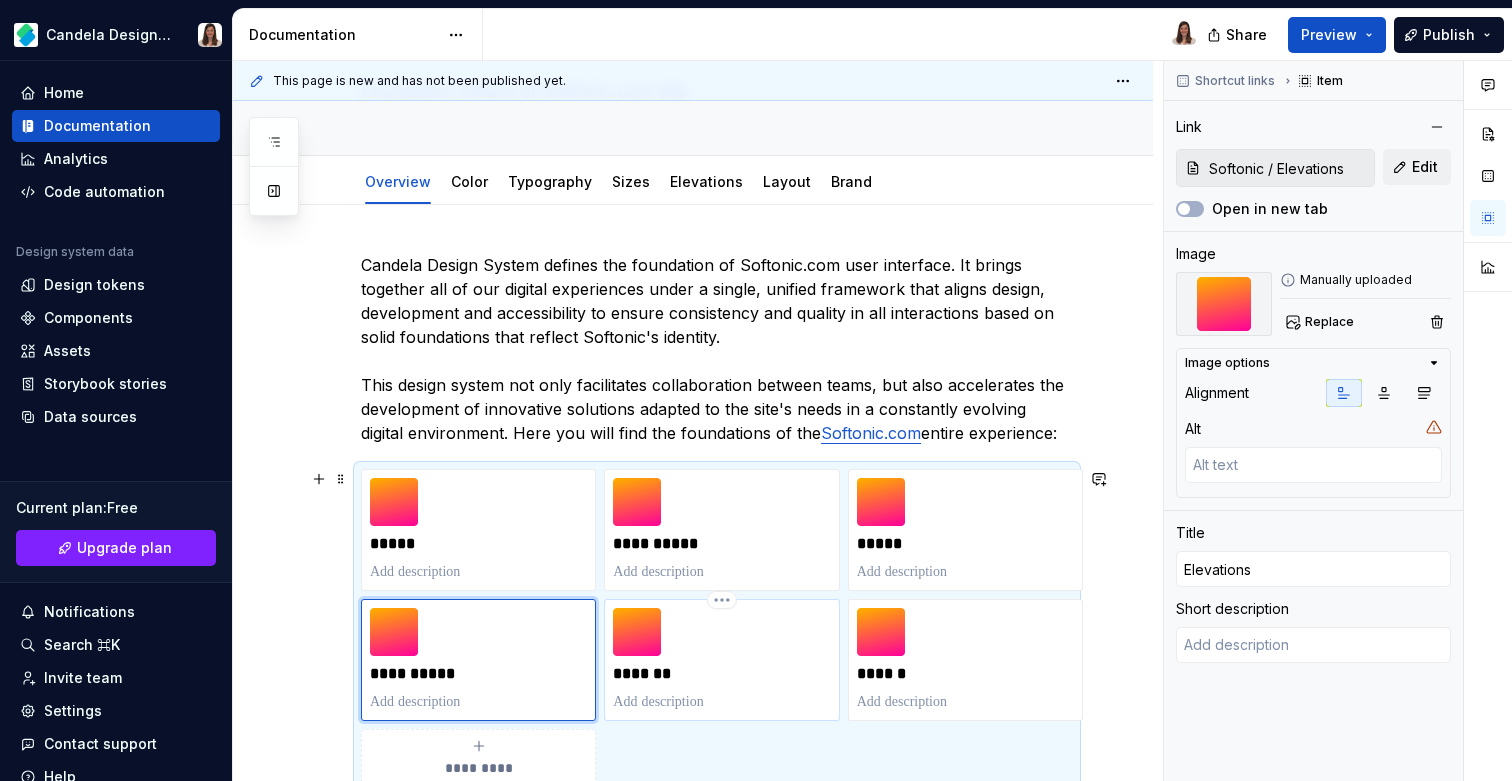 click on "*******" at bounding box center (721, 674) 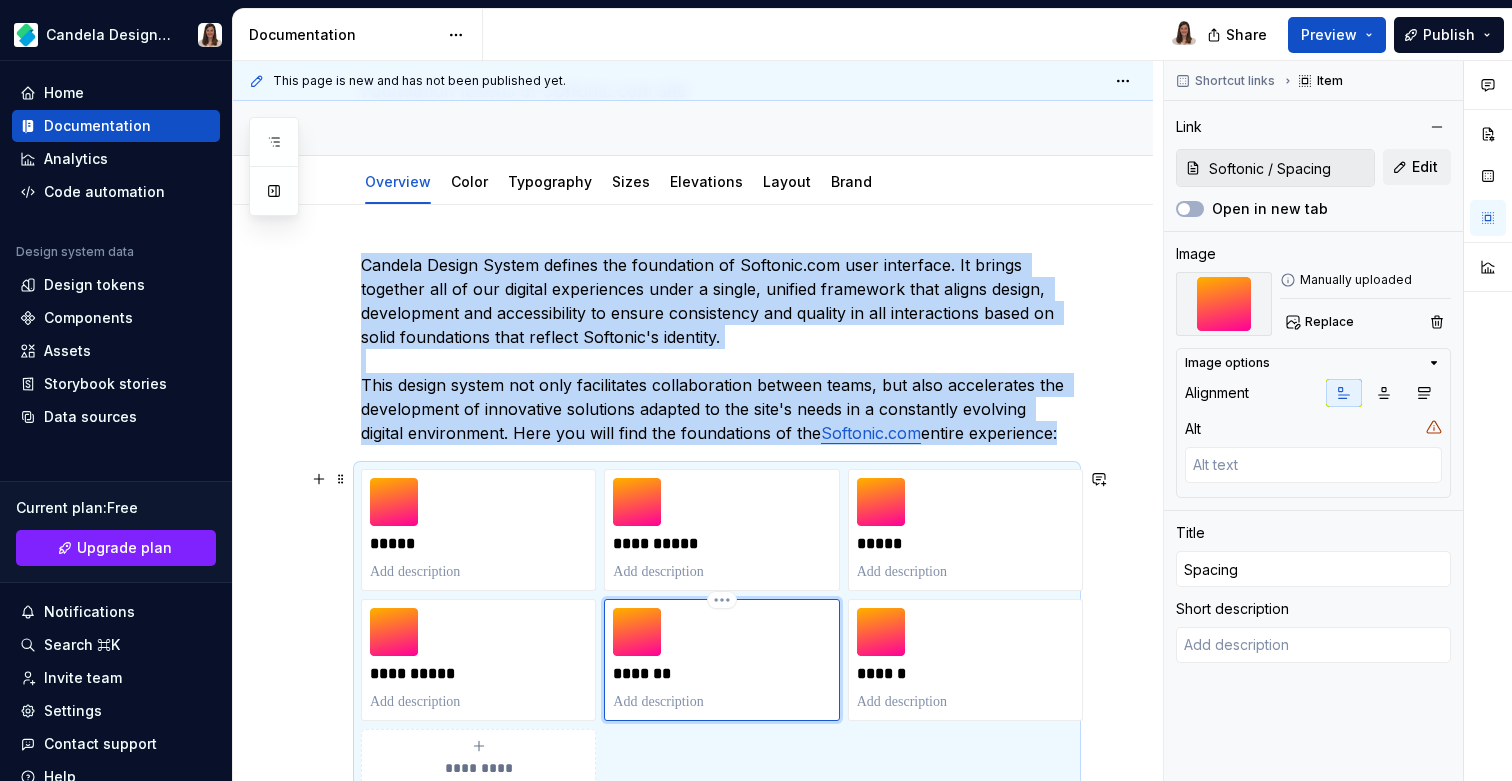 click on "*******" at bounding box center (721, 660) 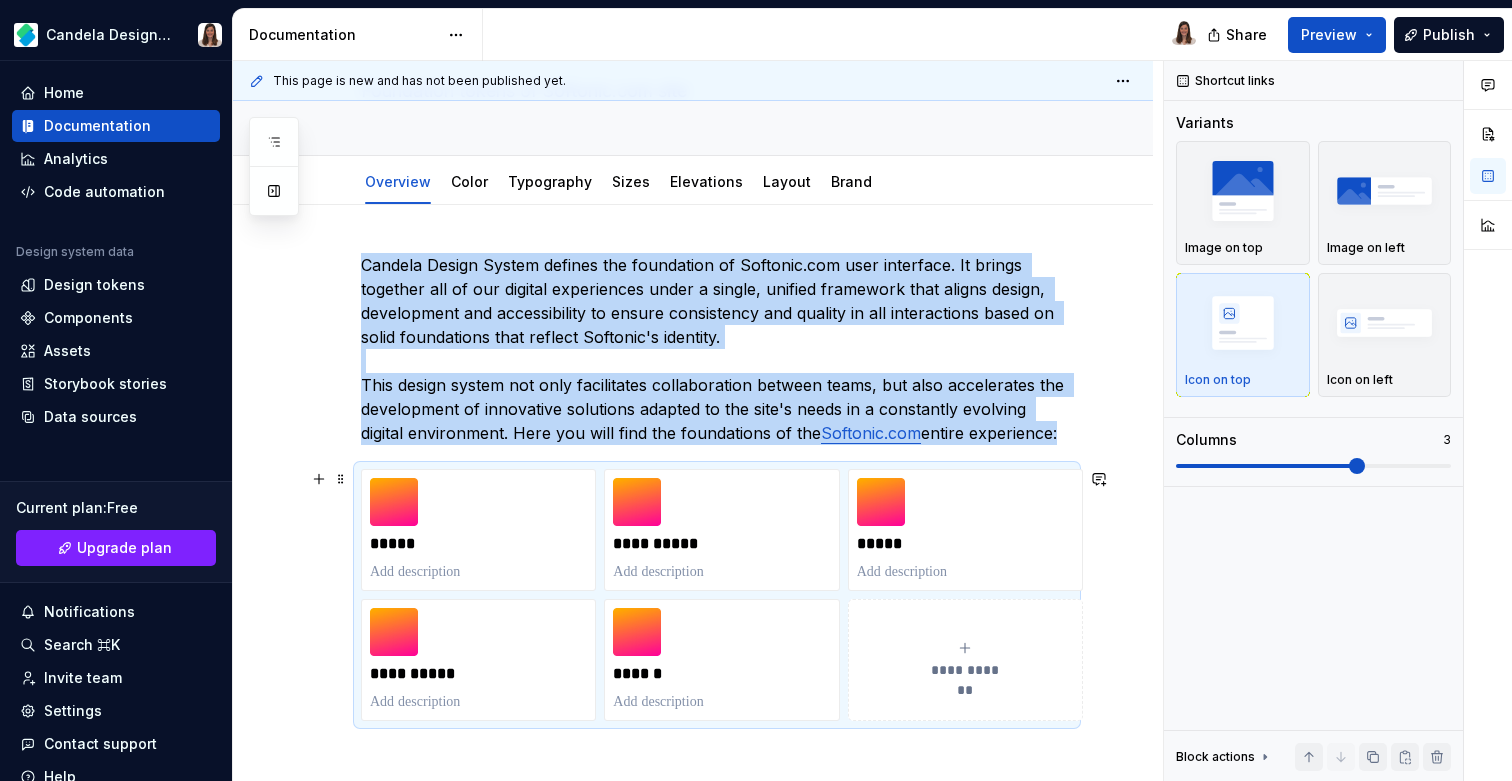 click on "**********" at bounding box center (965, 670) 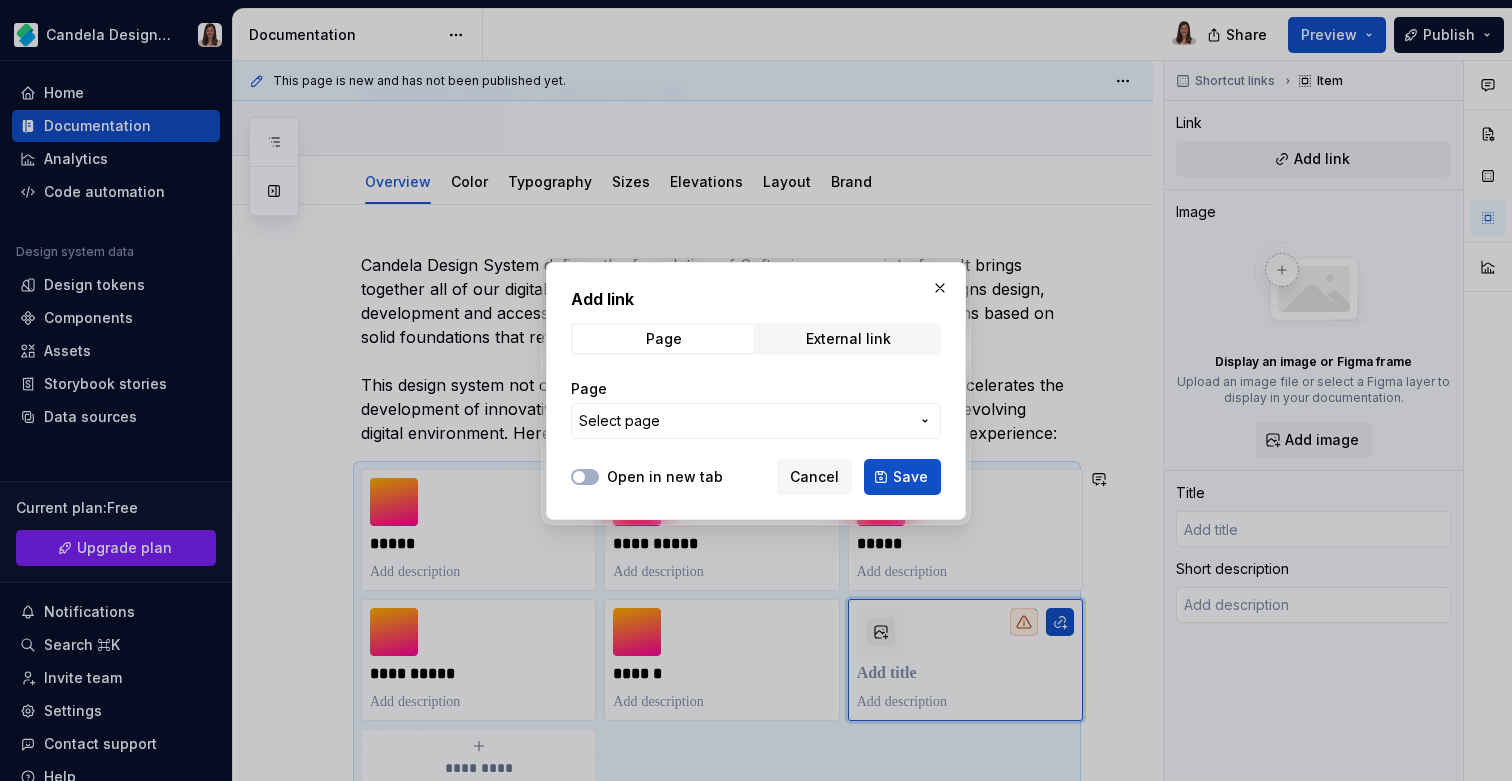 click on "Open in new tab" at bounding box center (665, 477) 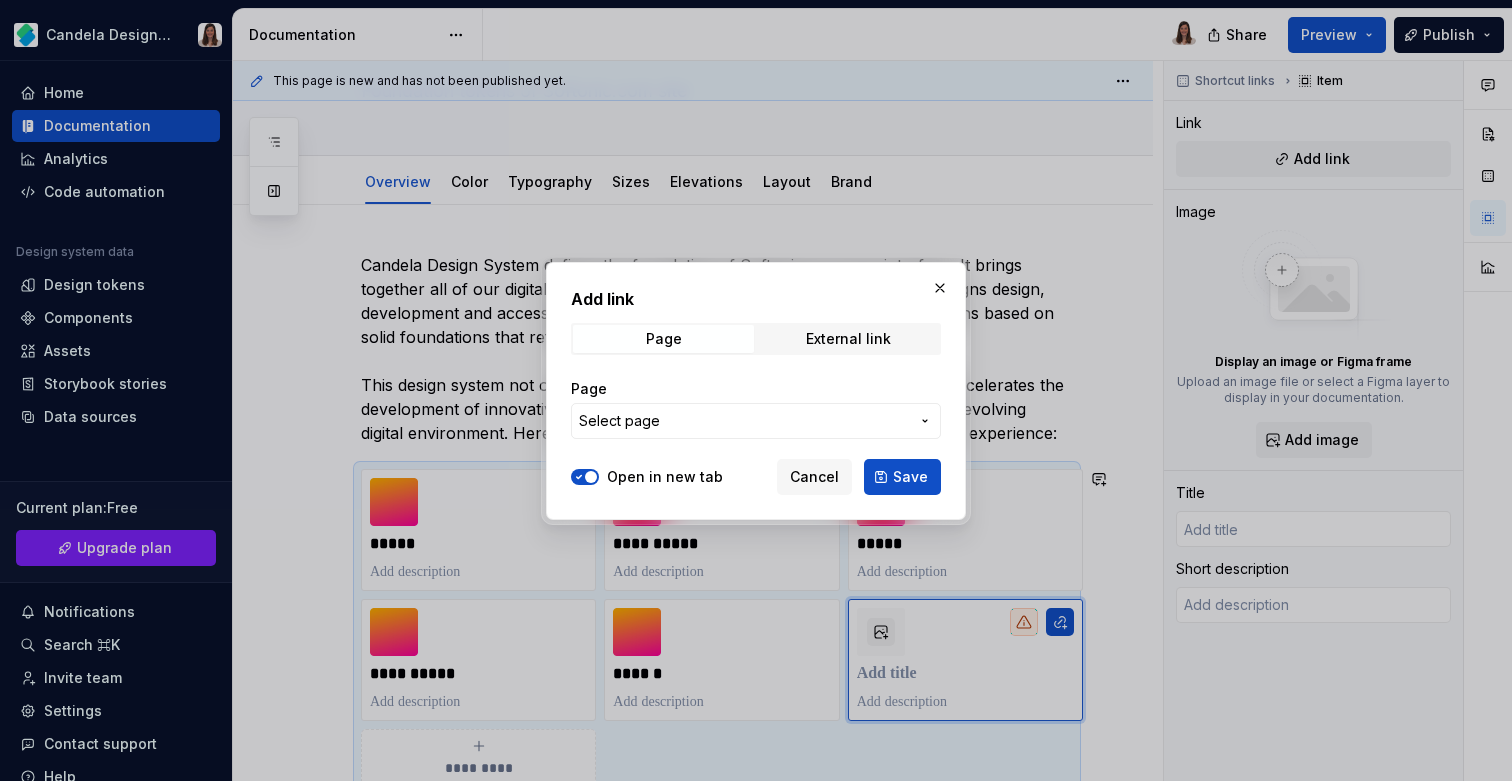 click on "Select page" at bounding box center (744, 421) 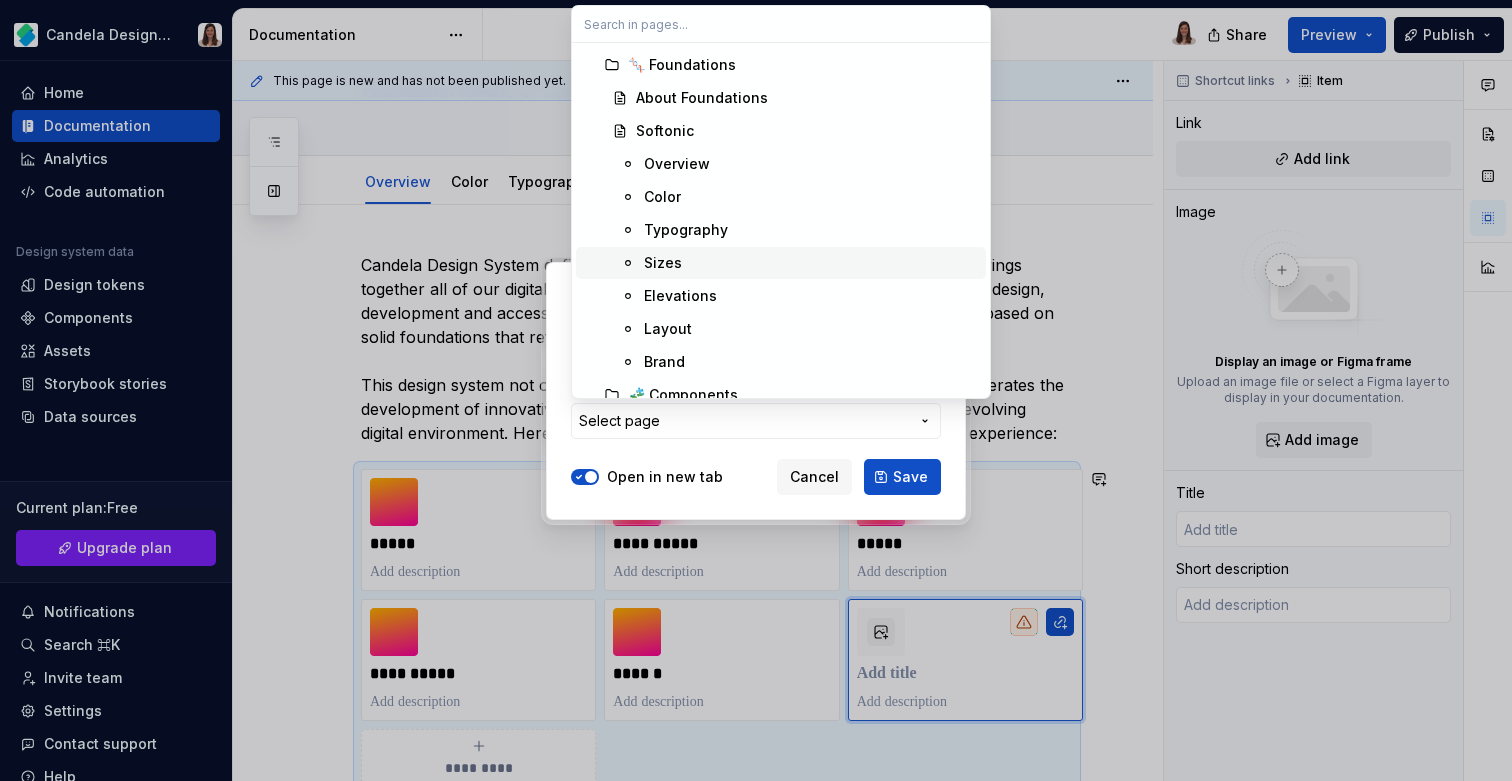 scroll, scrollTop: 107, scrollLeft: 0, axis: vertical 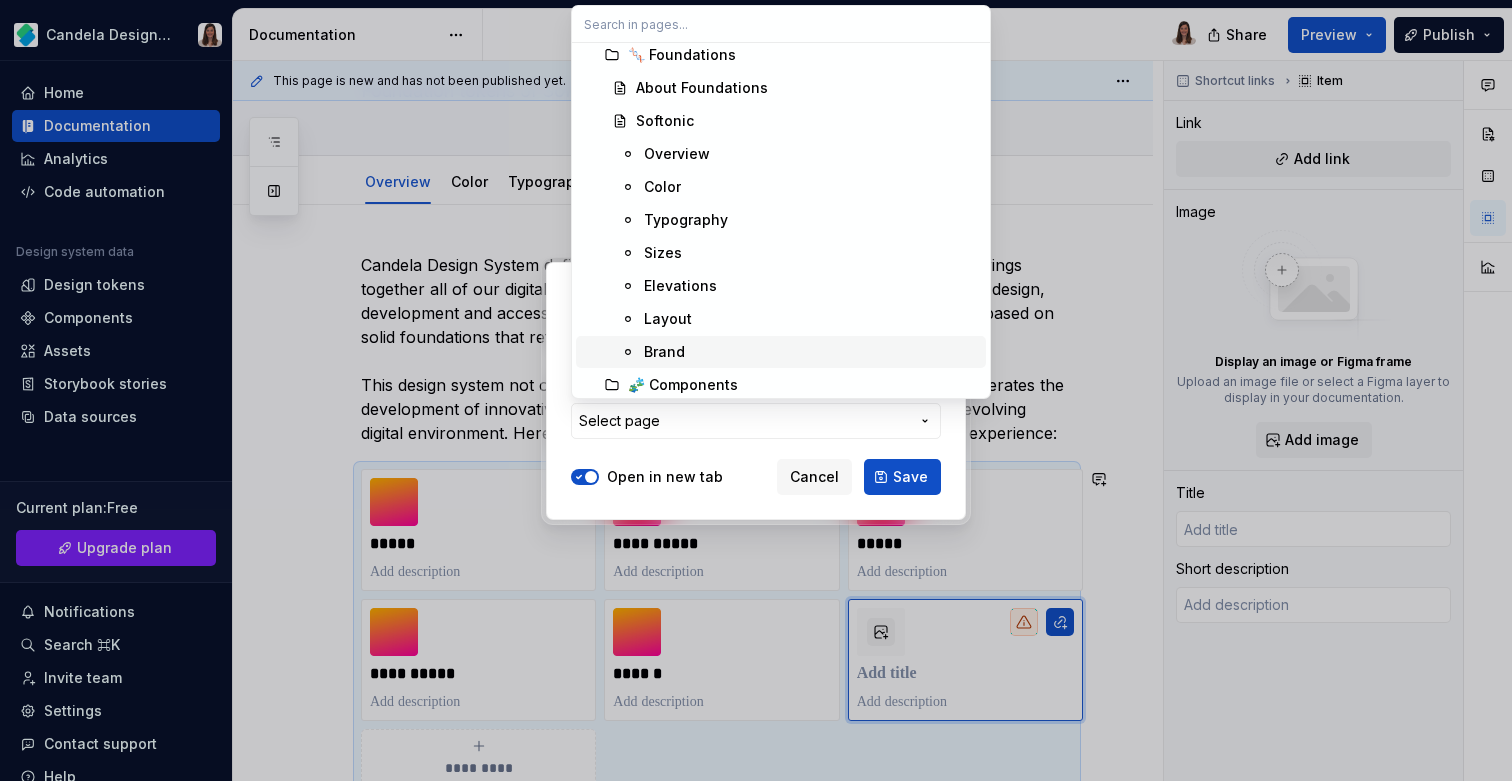 click on "Brand" at bounding box center [664, 352] 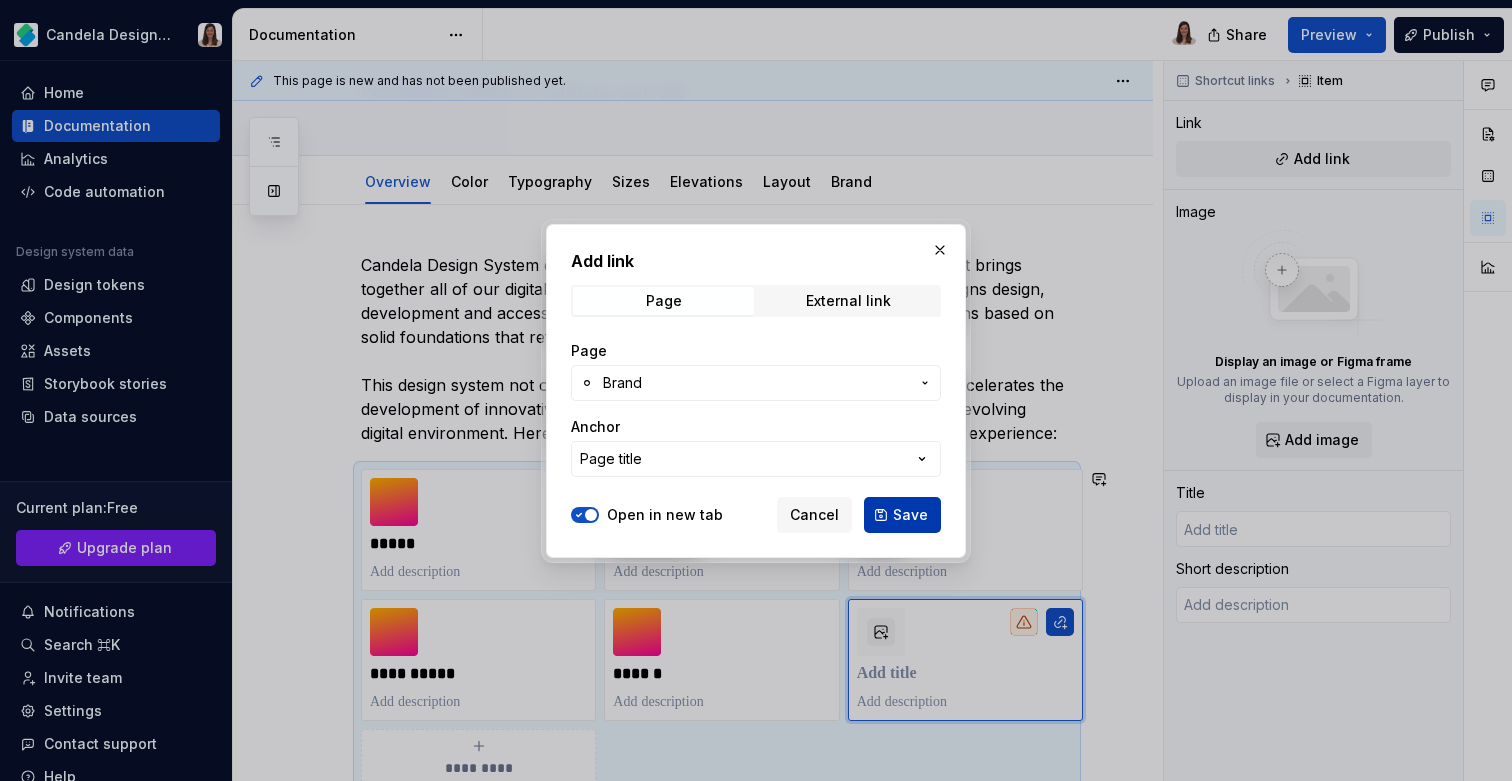 click on "Save" at bounding box center (910, 515) 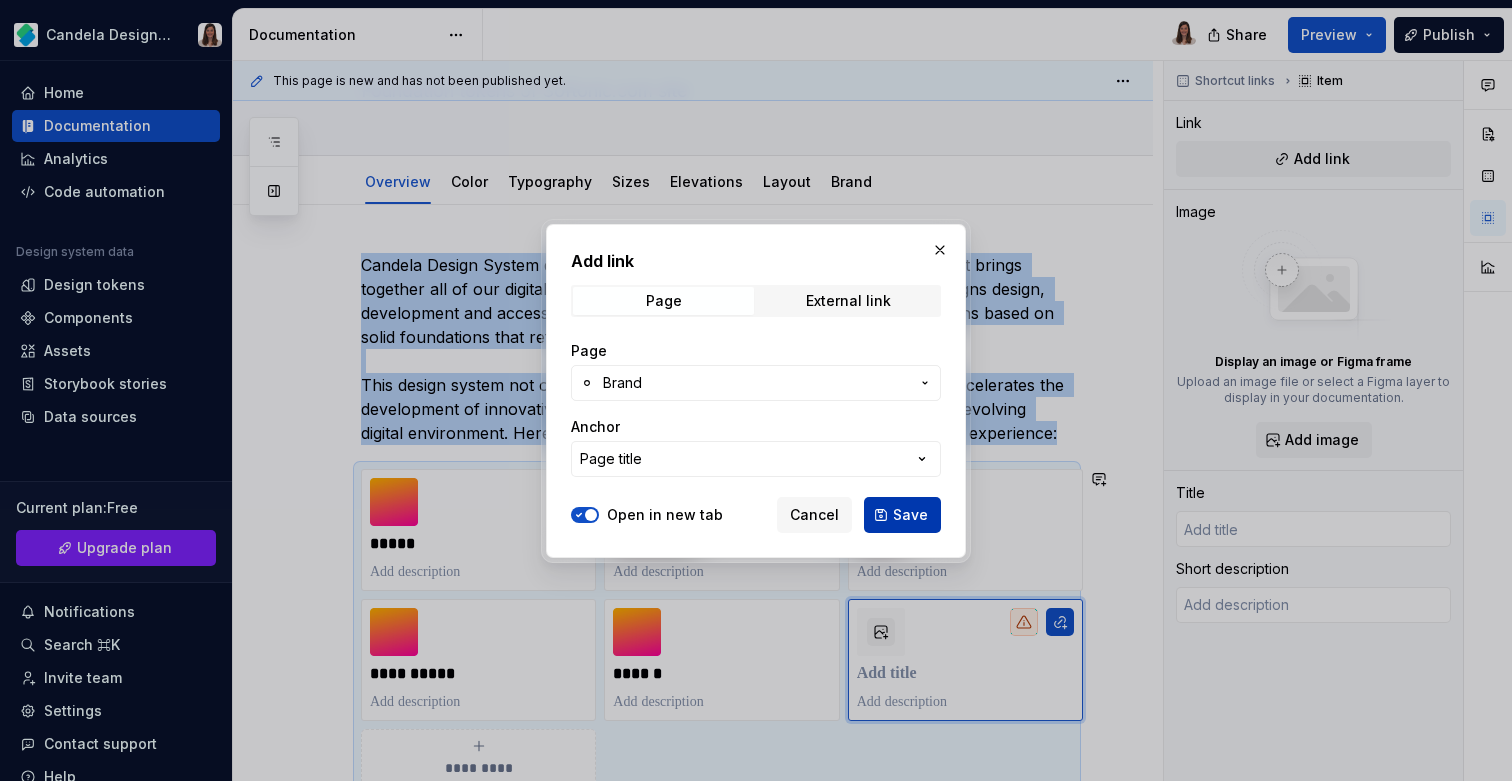 scroll, scrollTop: 152, scrollLeft: 0, axis: vertical 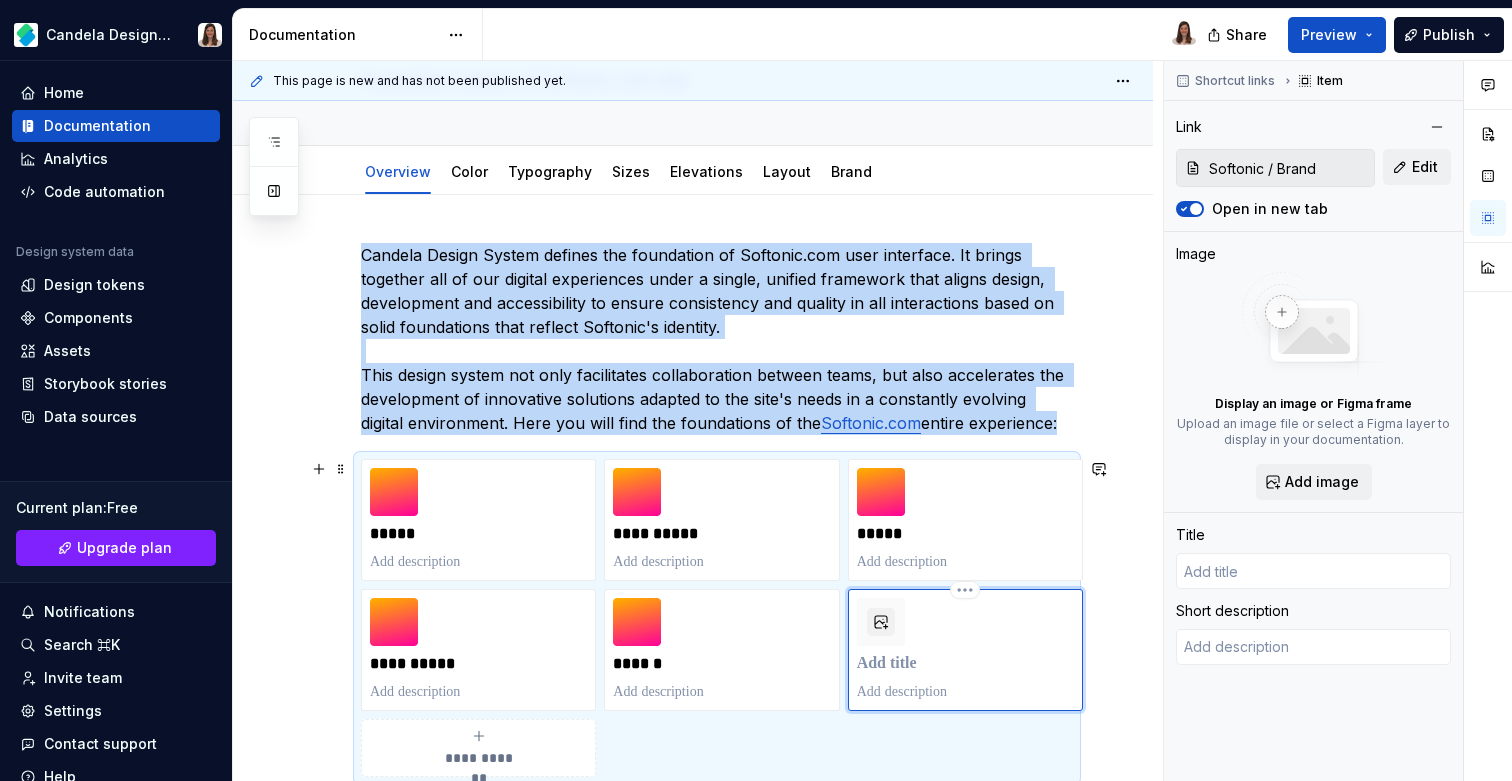type on "*" 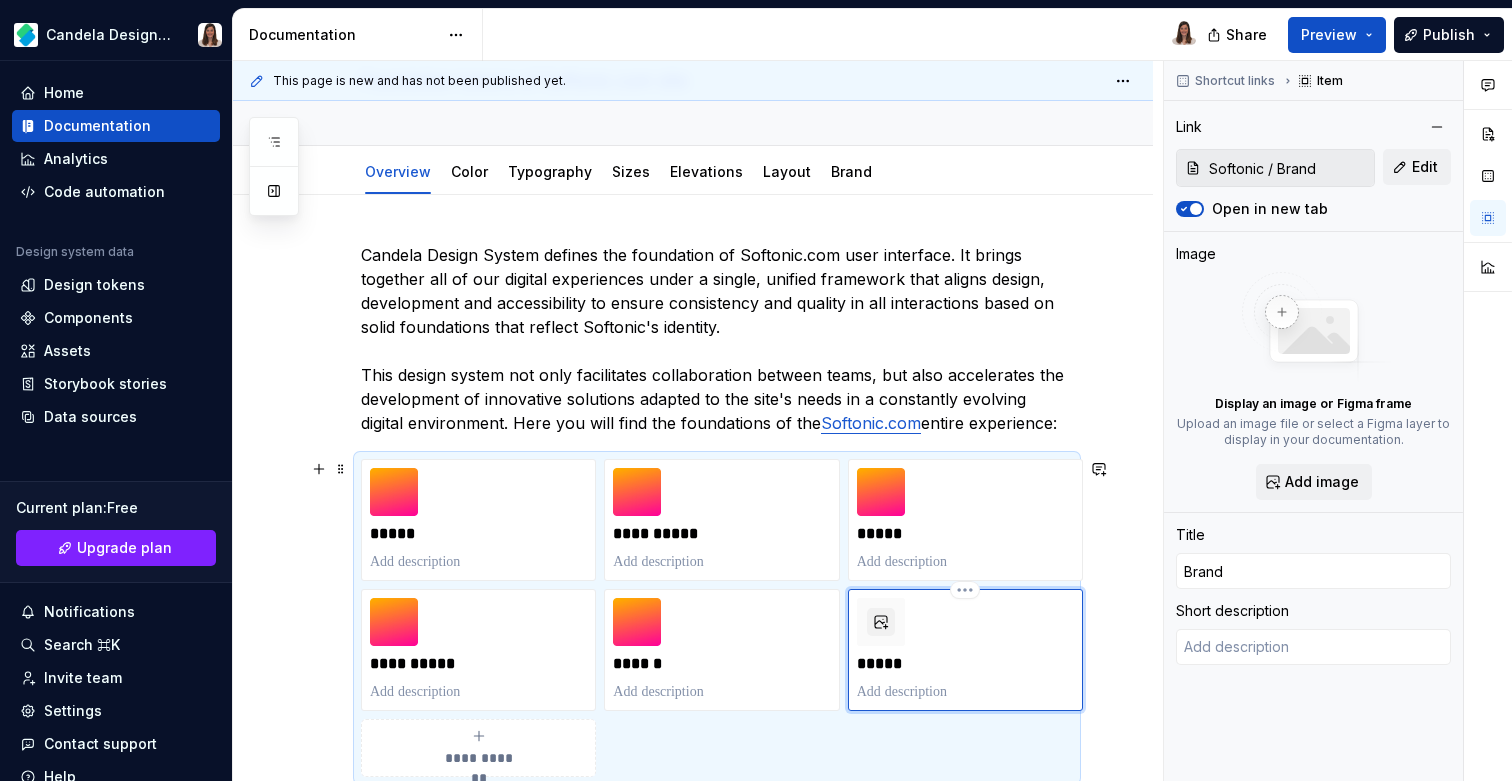click on "*****" at bounding box center [965, 664] 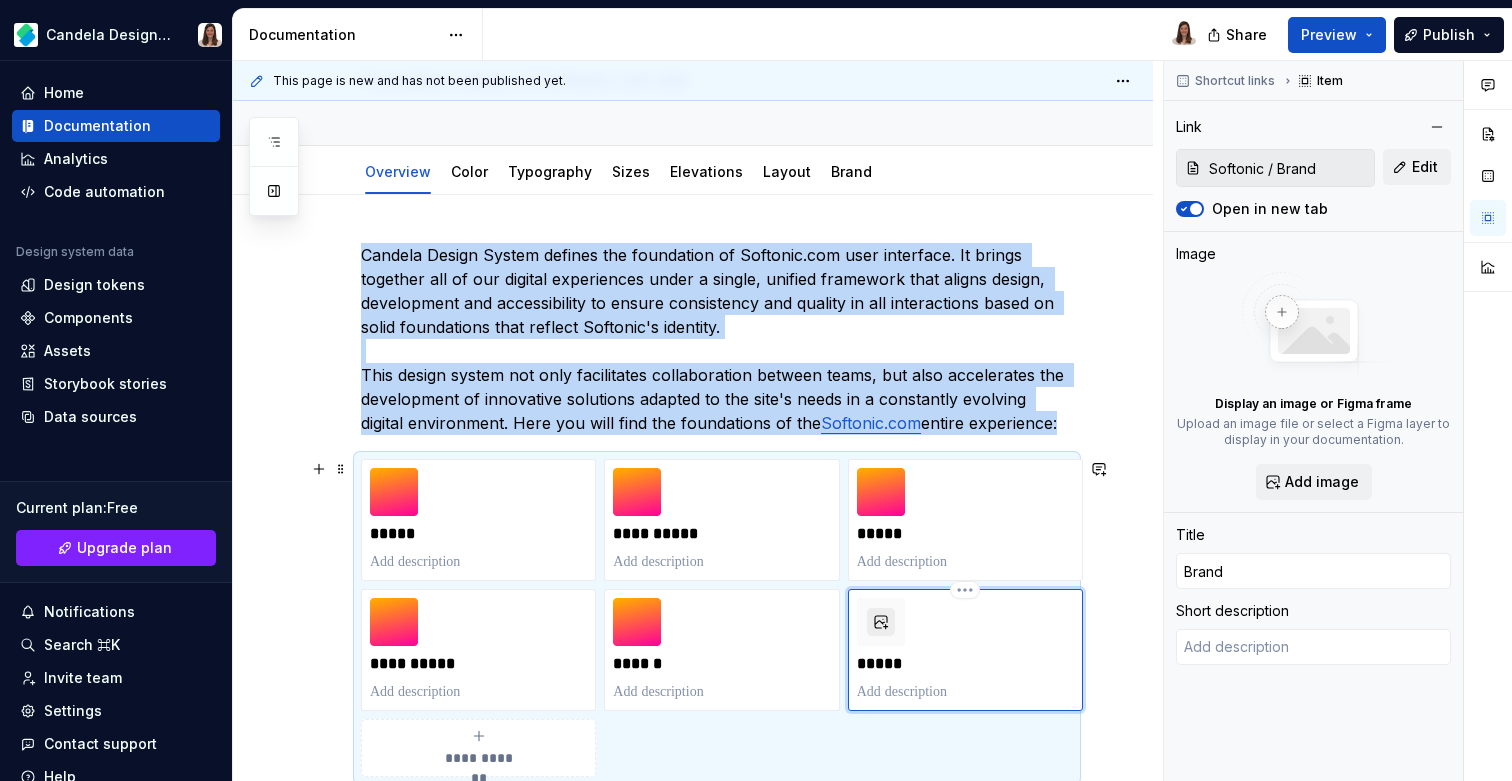 click at bounding box center (881, 622) 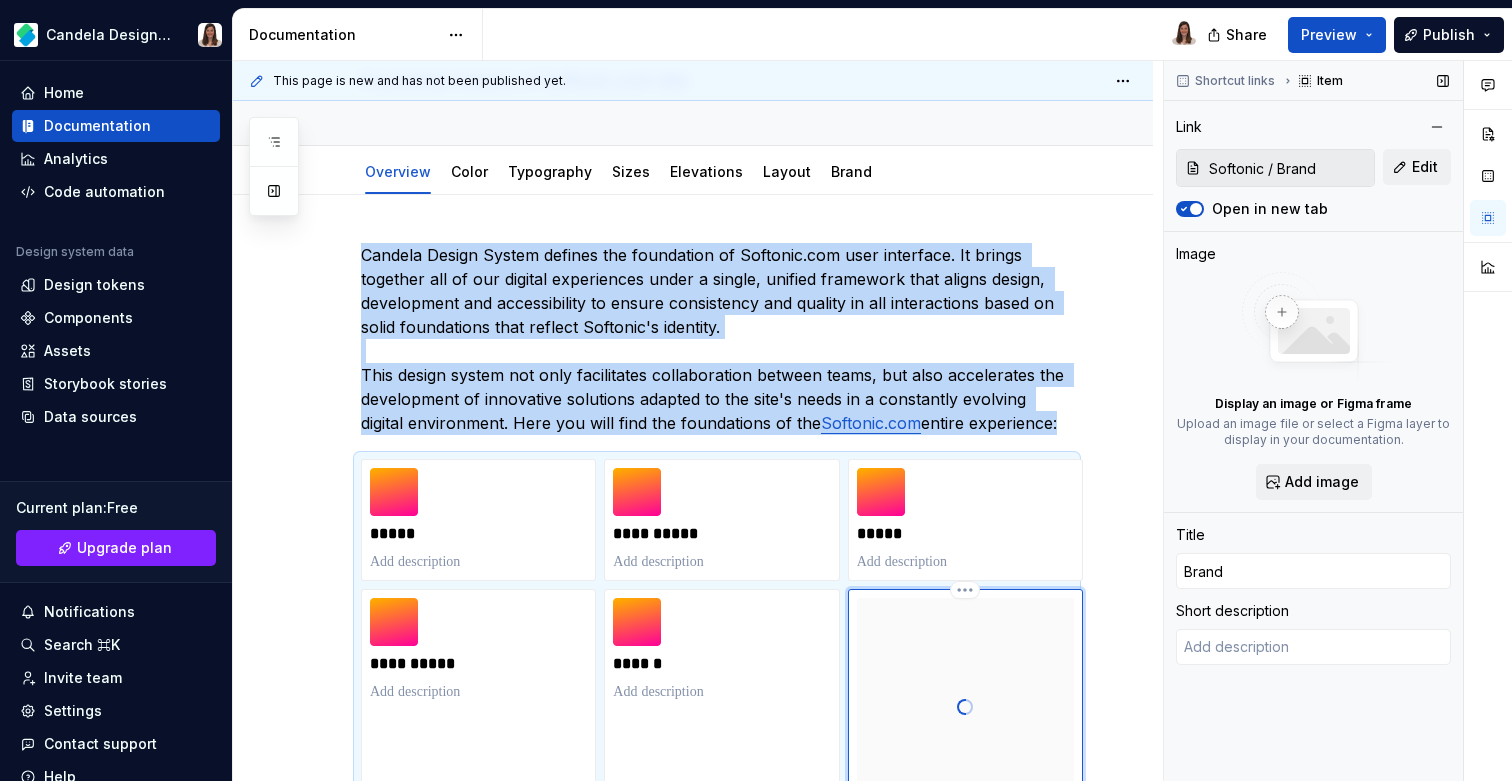 scroll, scrollTop: 321, scrollLeft: 0, axis: vertical 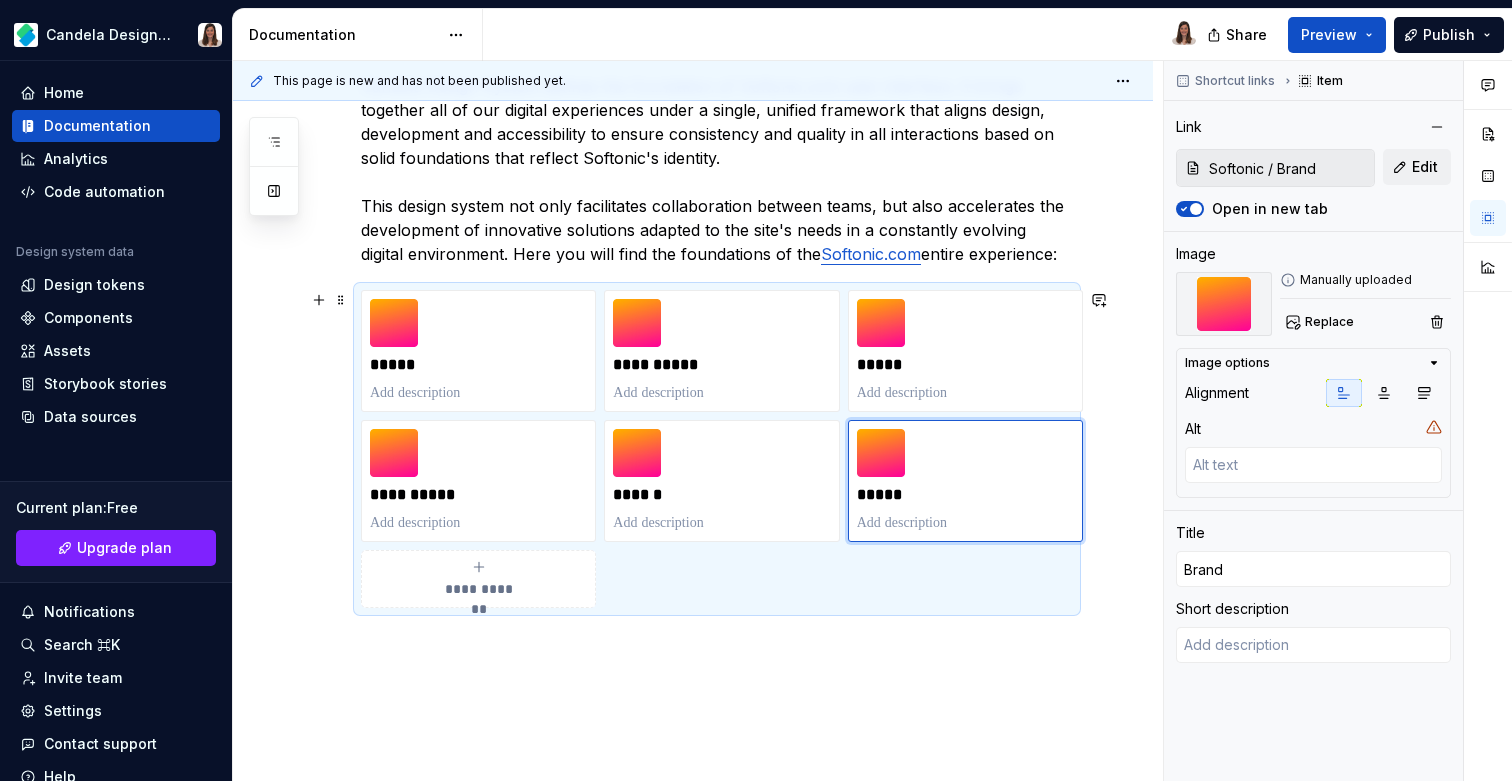 click on "**********" at bounding box center (717, 449) 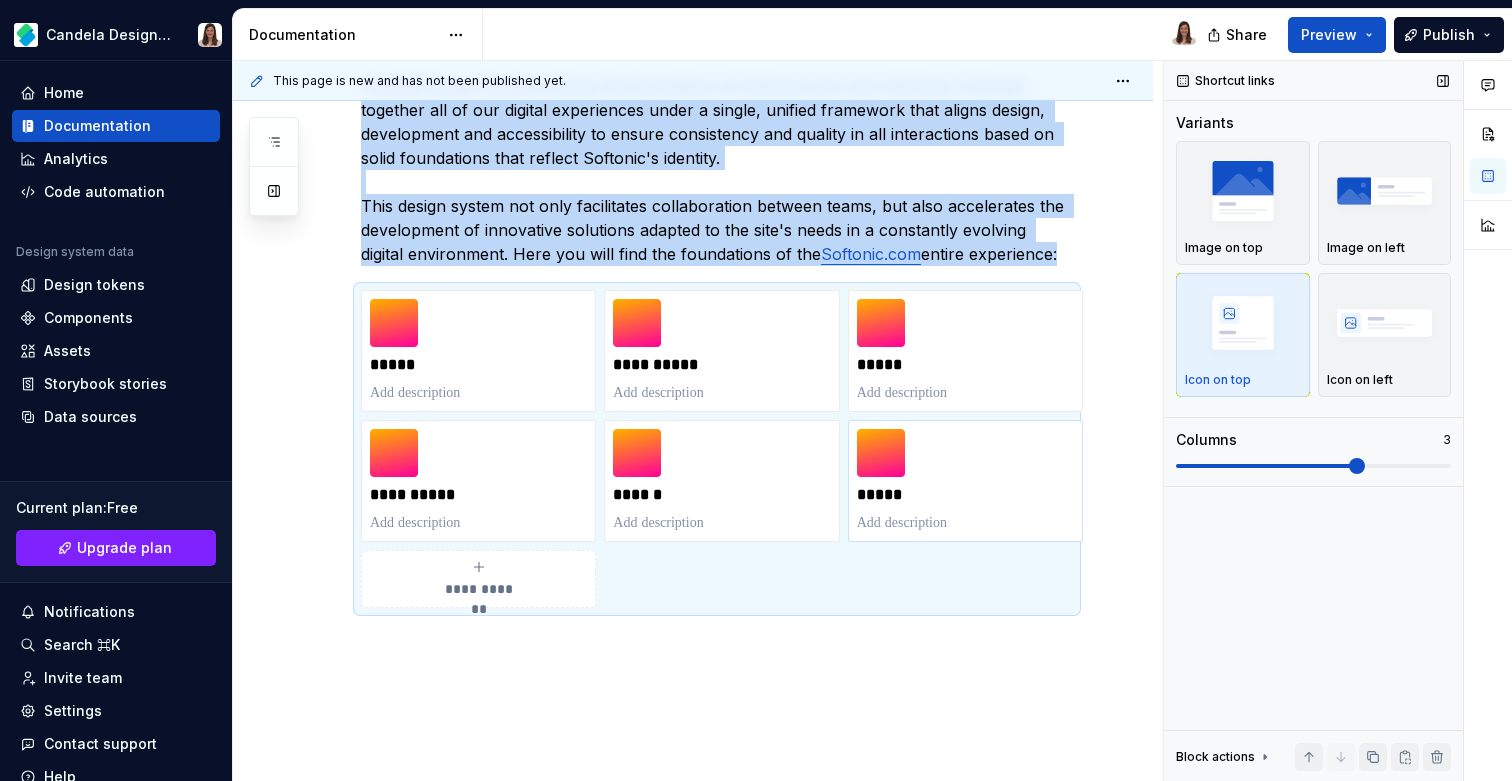 click at bounding box center [1357, 466] 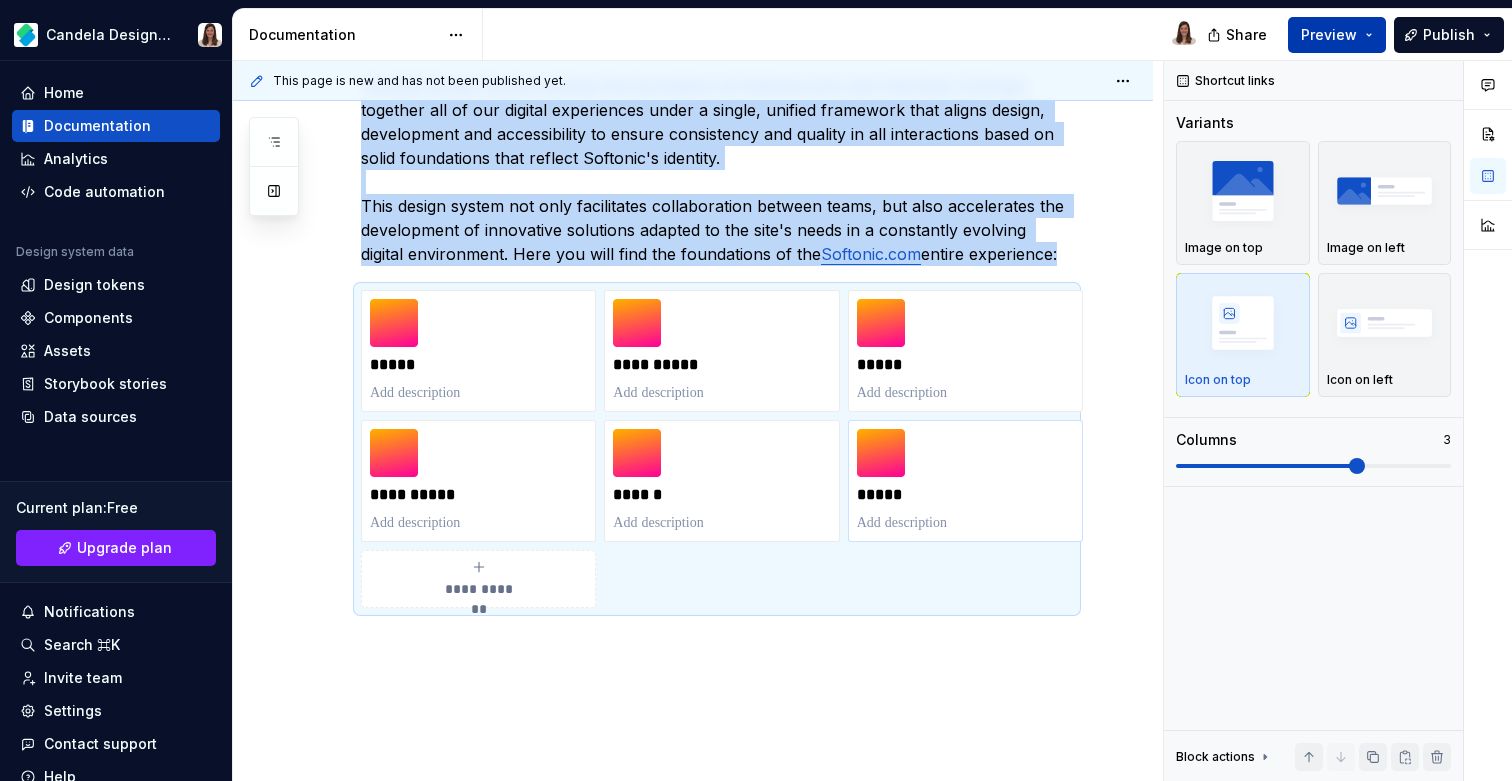 click on "Preview" at bounding box center (1329, 35) 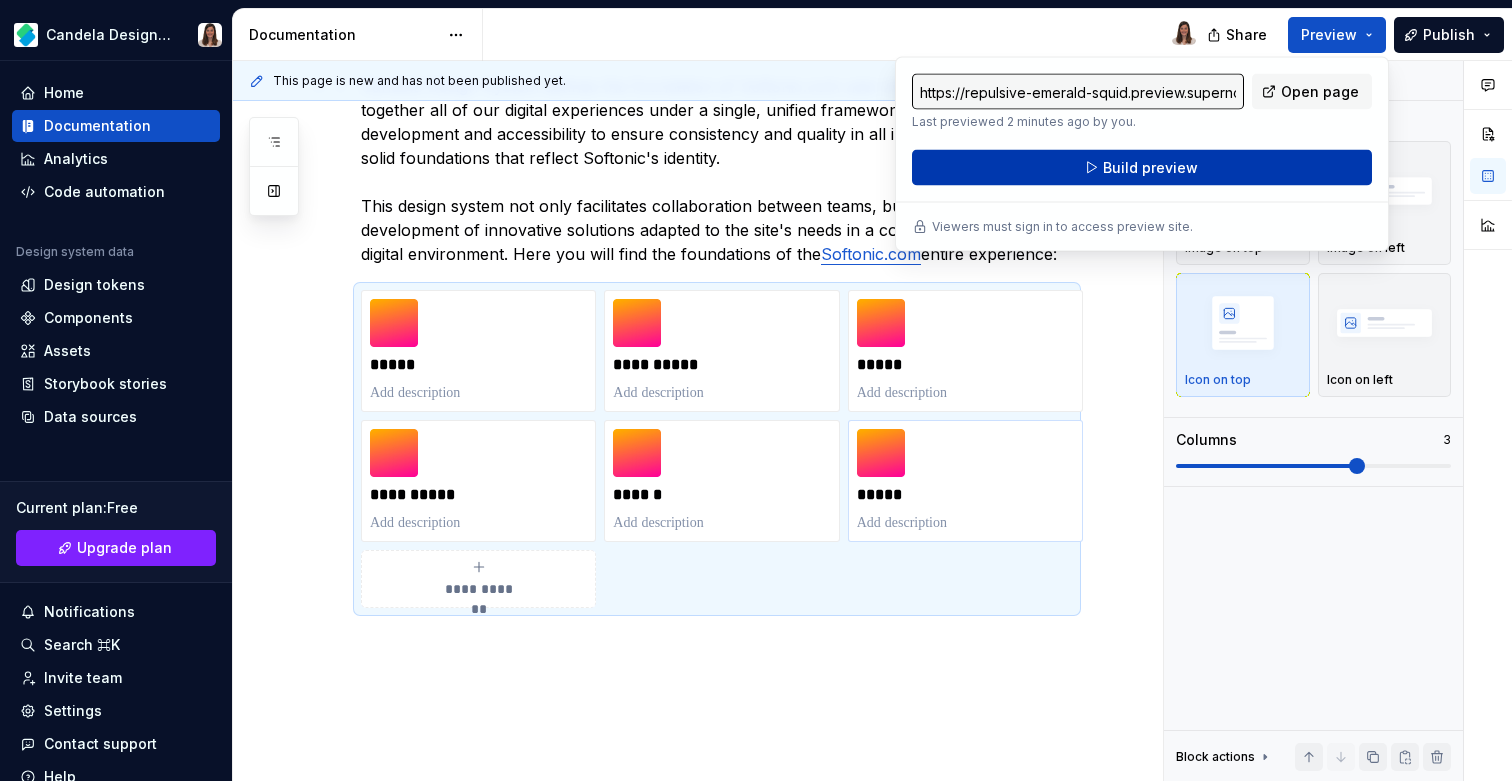 click on "Build preview" at bounding box center (1150, 168) 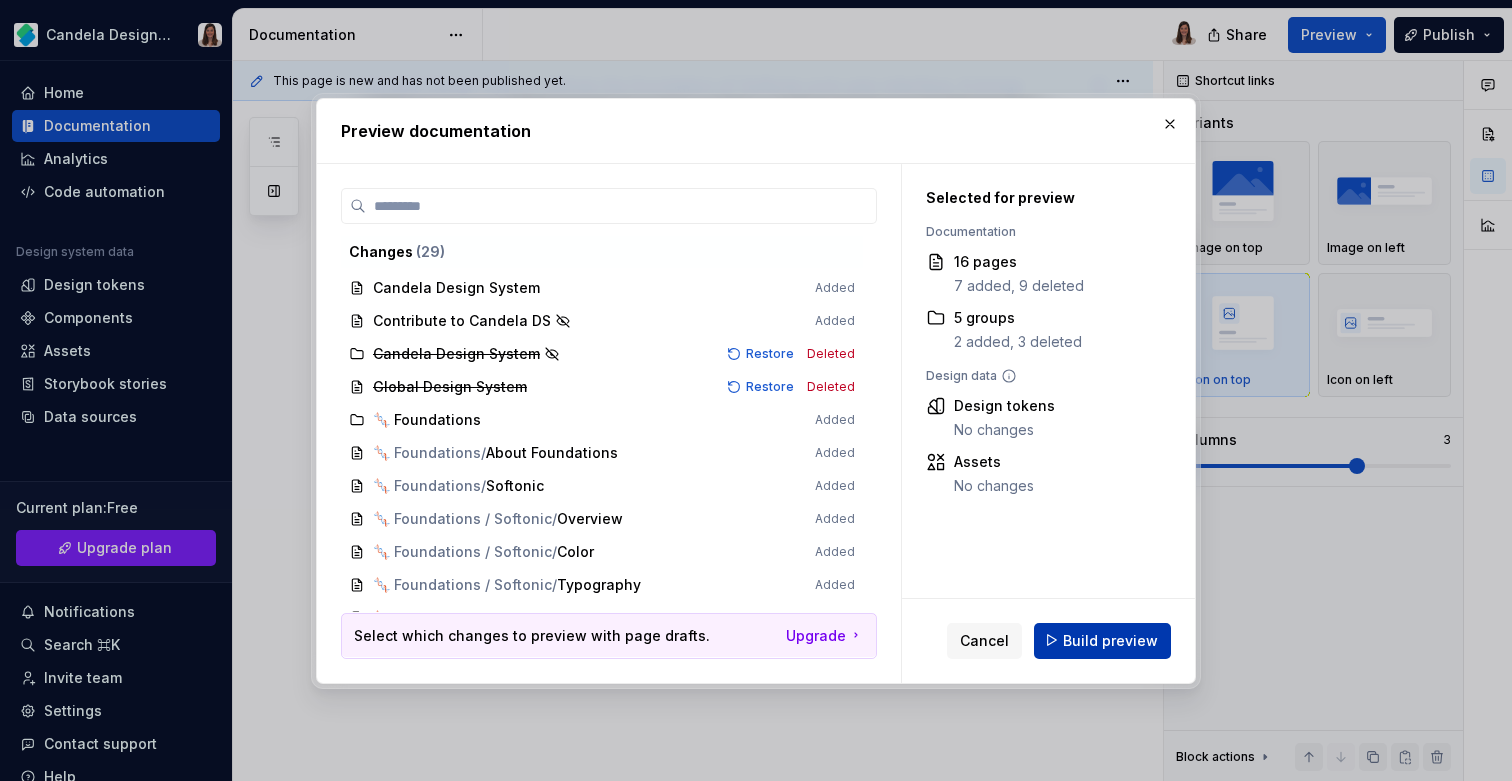 click on "Build preview" at bounding box center (1110, 640) 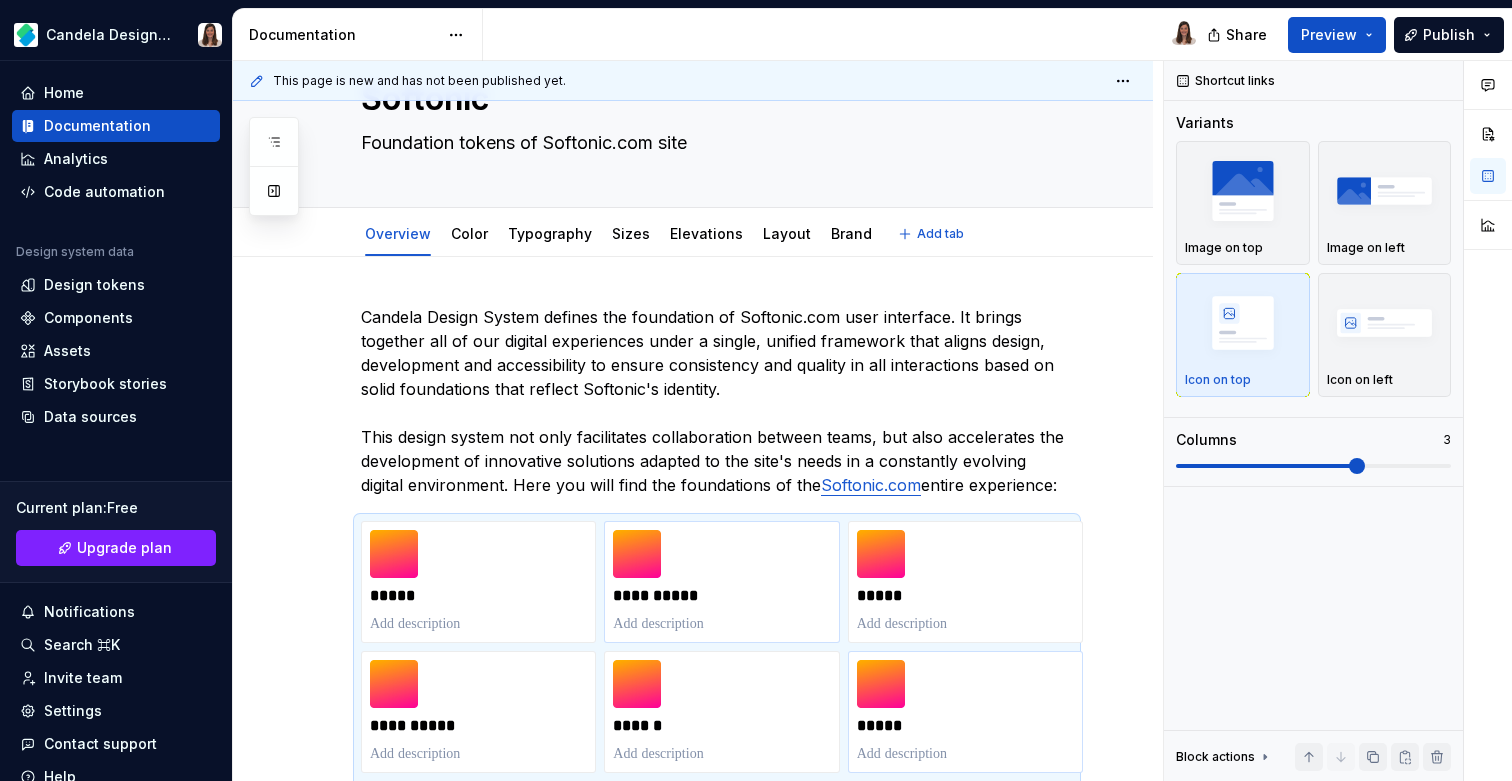 scroll, scrollTop: 0, scrollLeft: 0, axis: both 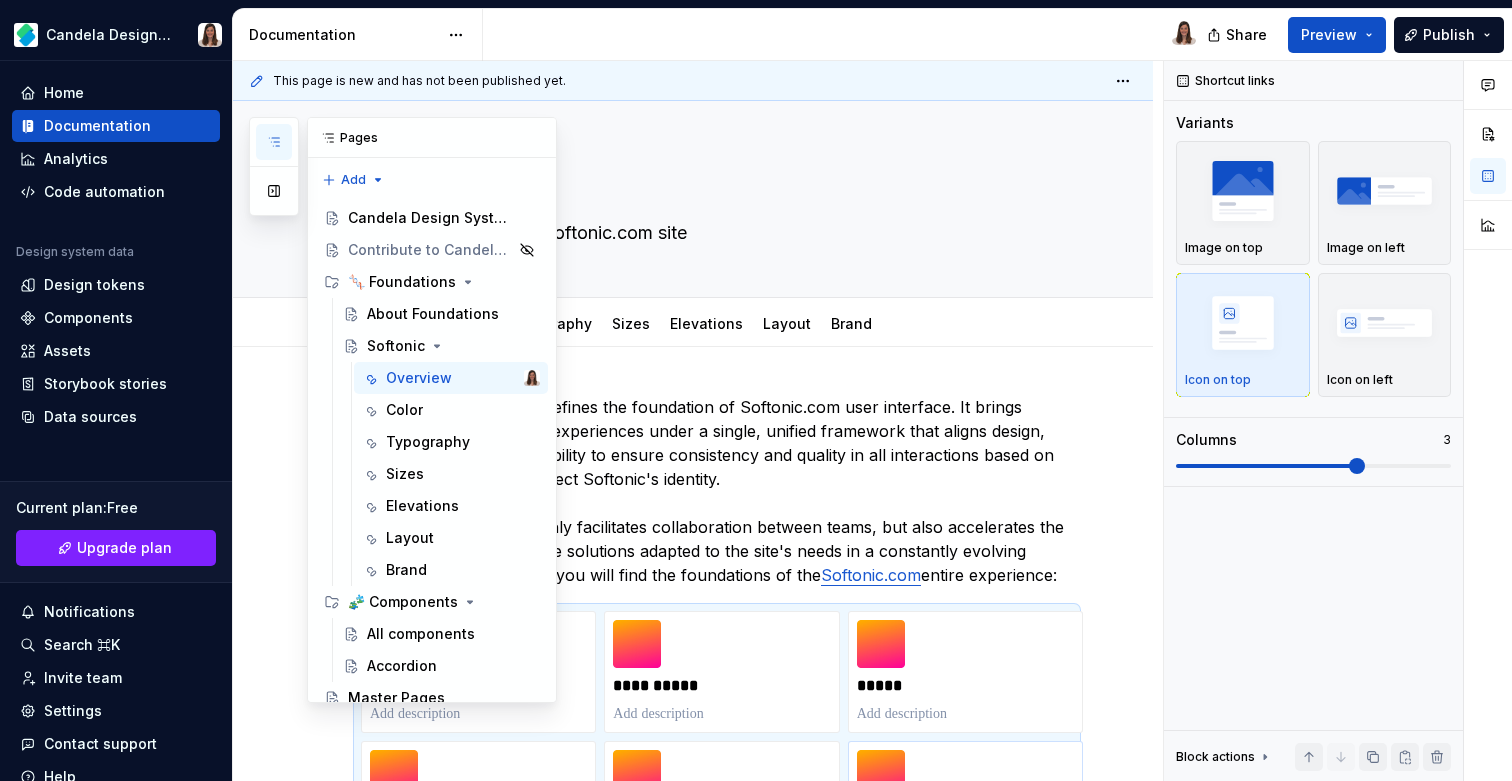 click at bounding box center (274, 142) 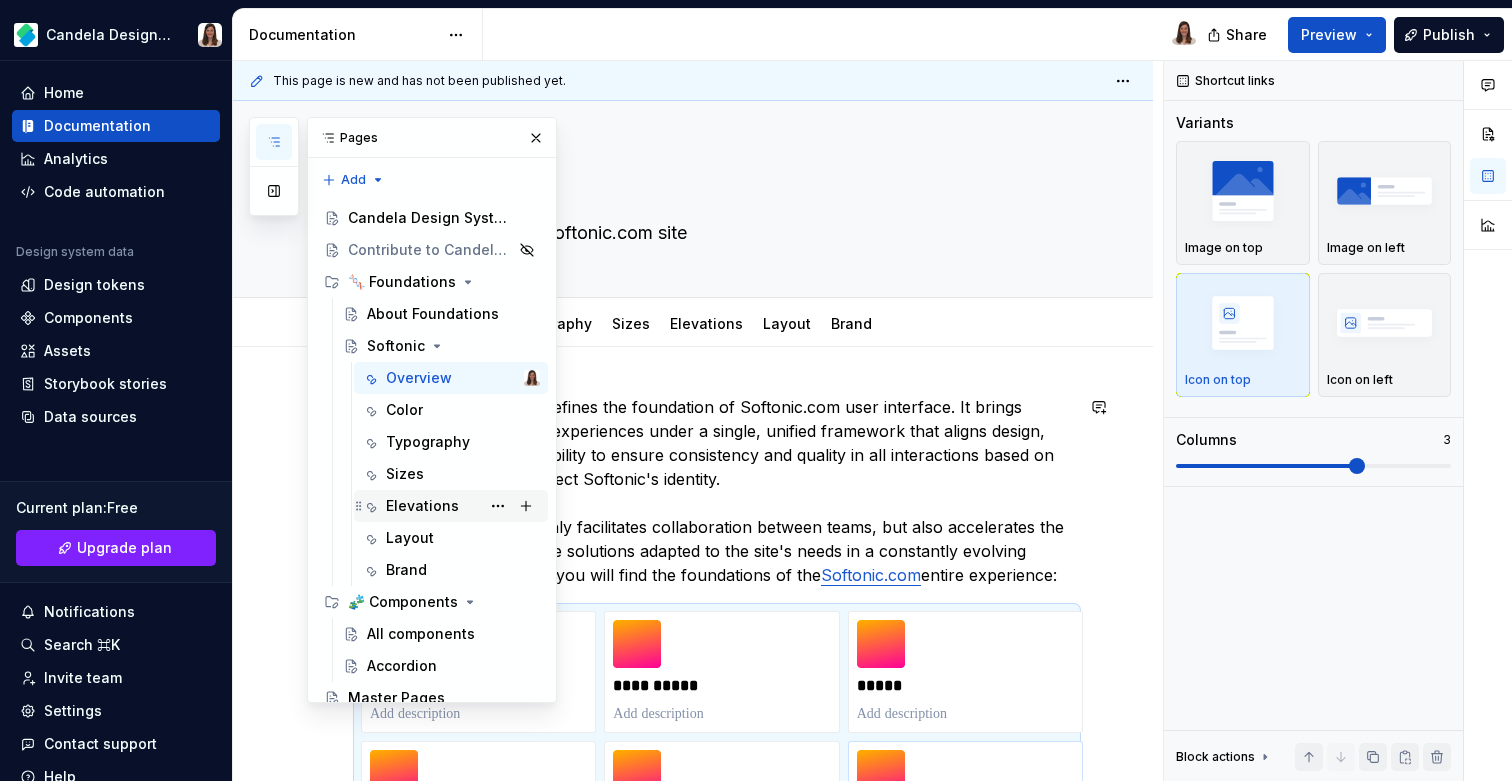 click on "Elevations" at bounding box center (422, 506) 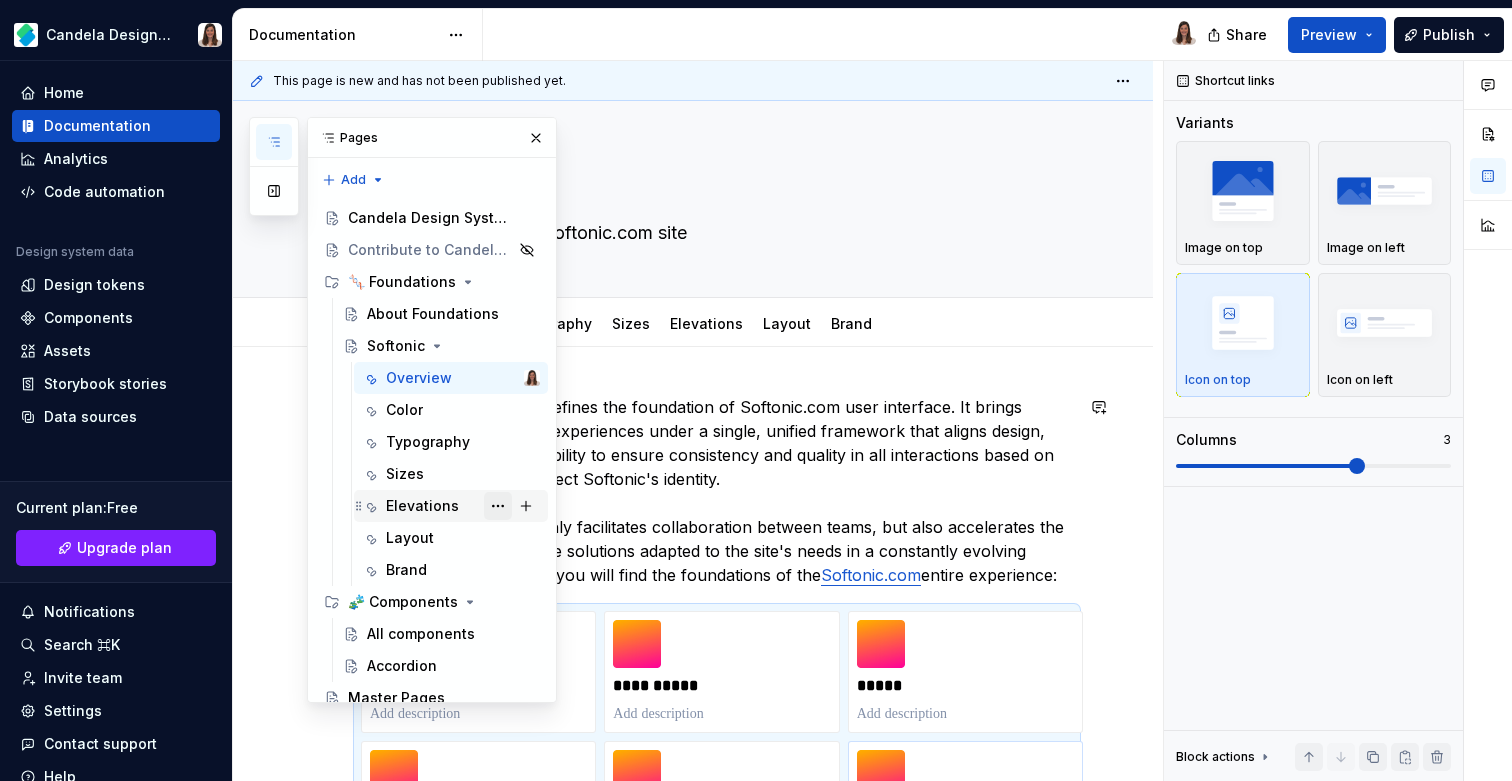 click at bounding box center (498, 506) 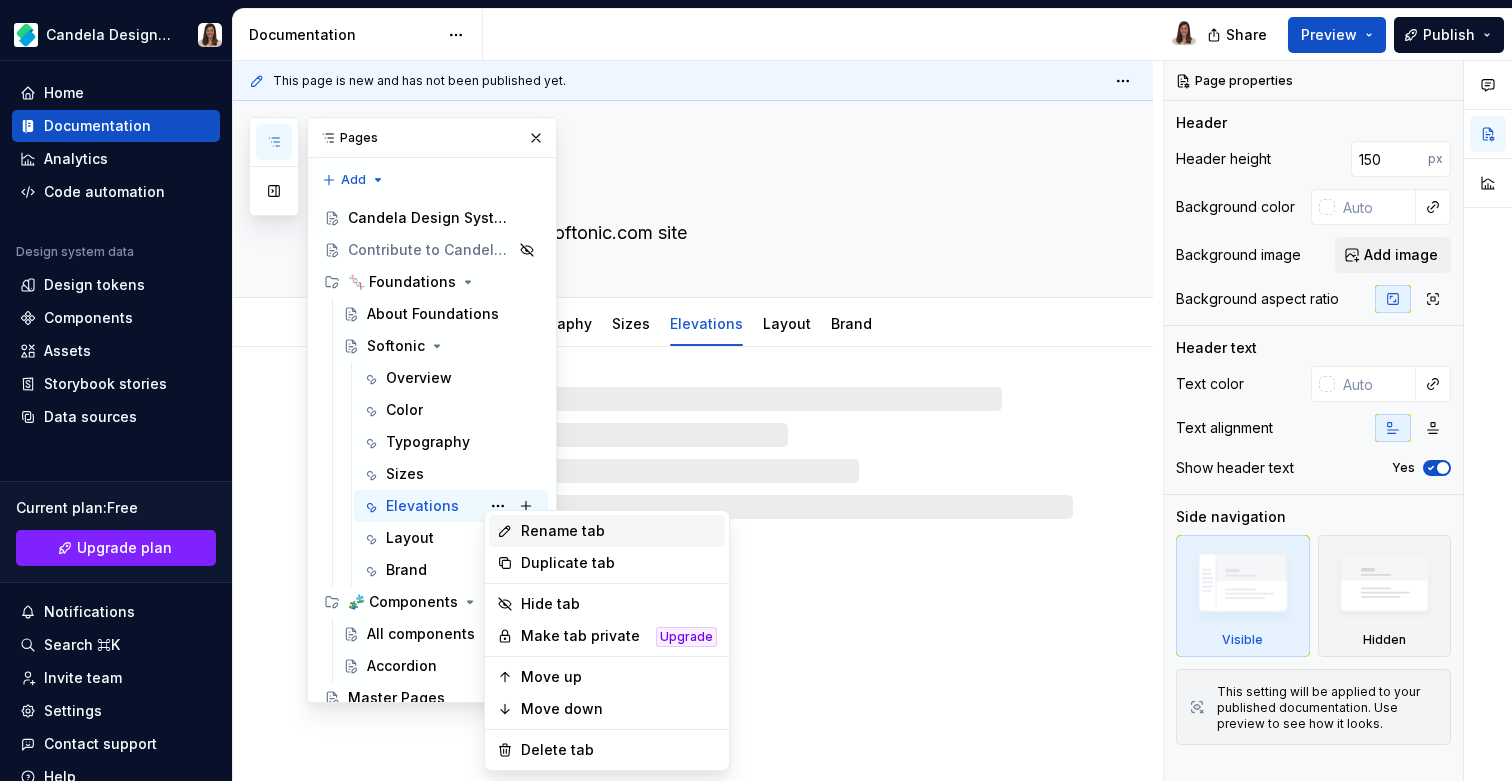click on "Rename tab" at bounding box center (619, 531) 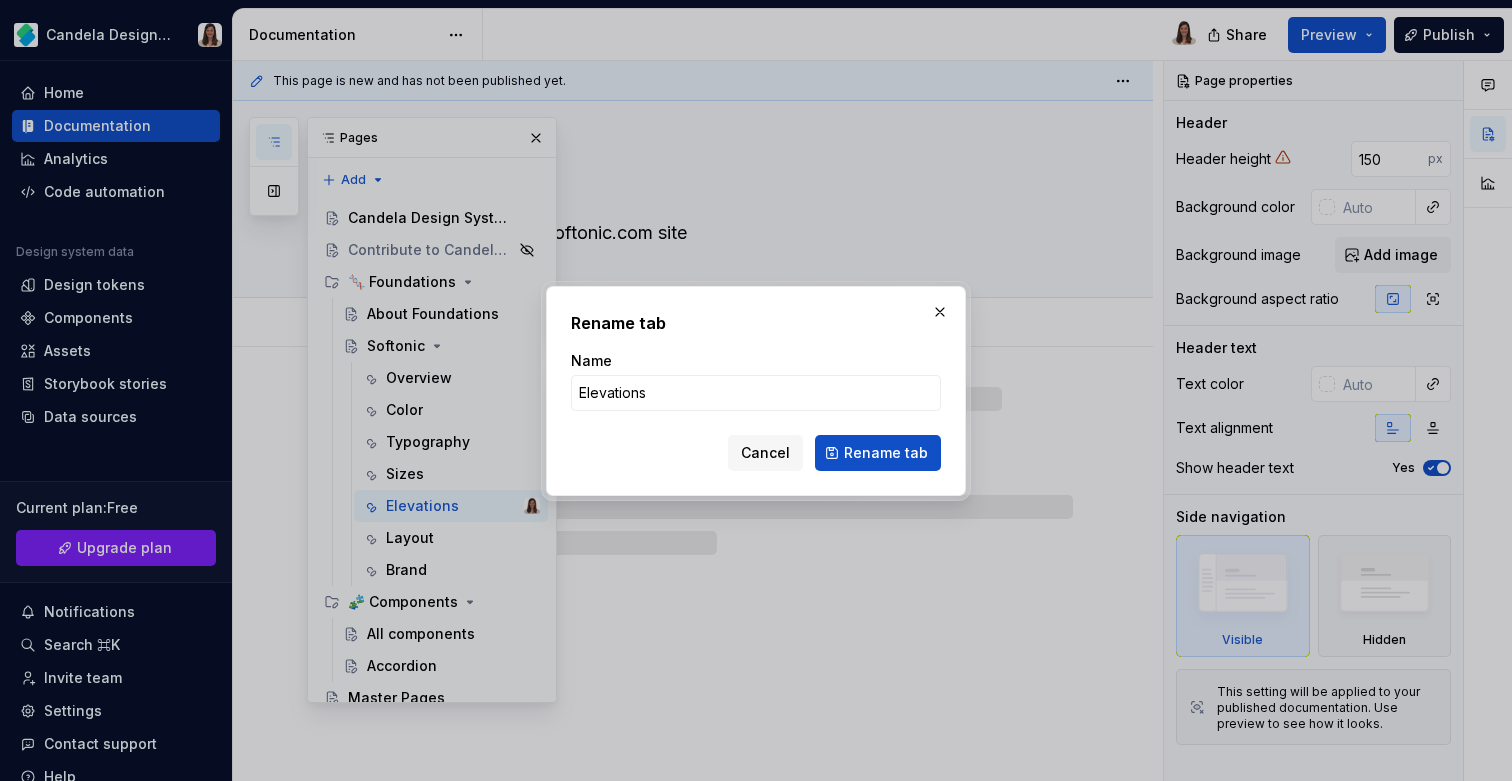 type on "*" 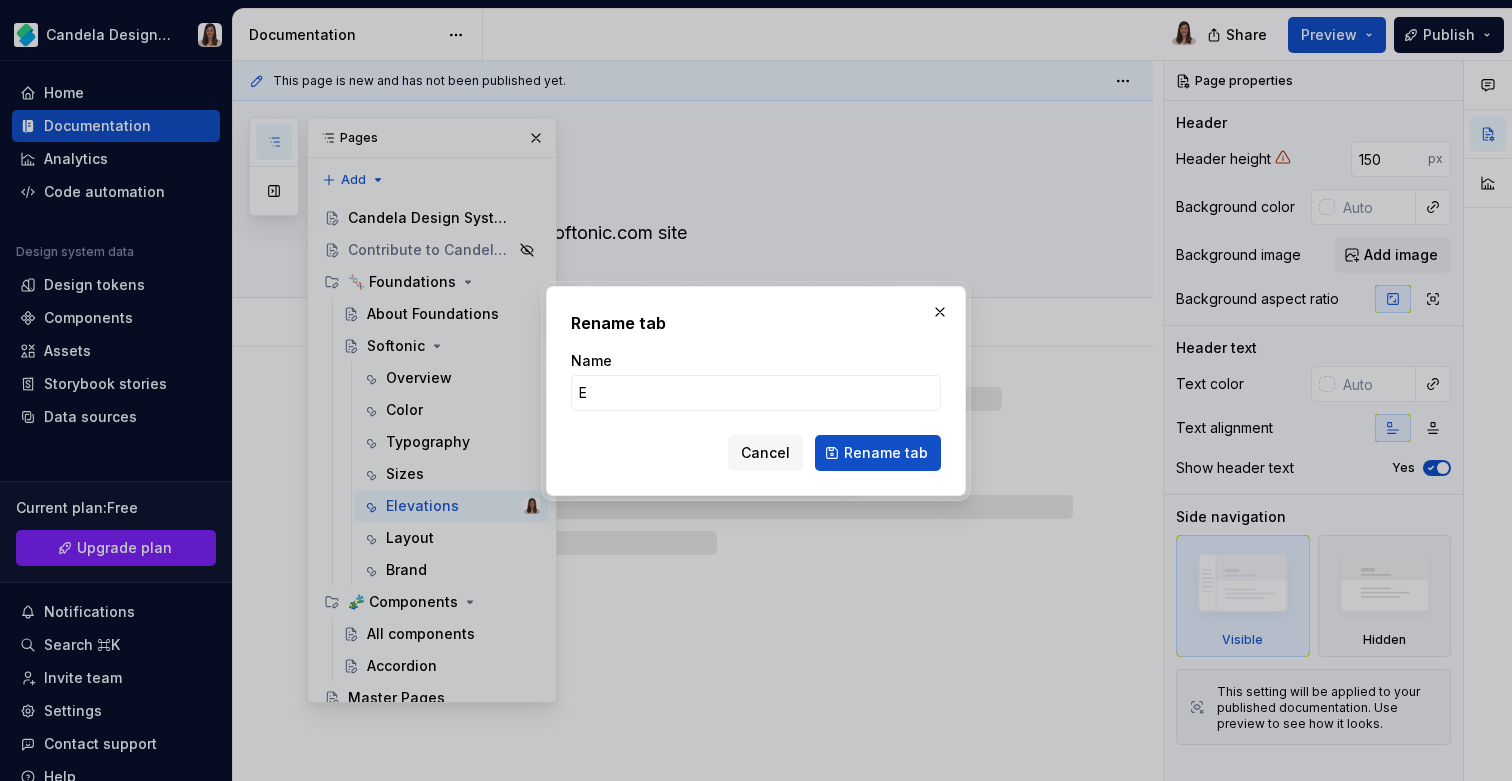 type on "*" 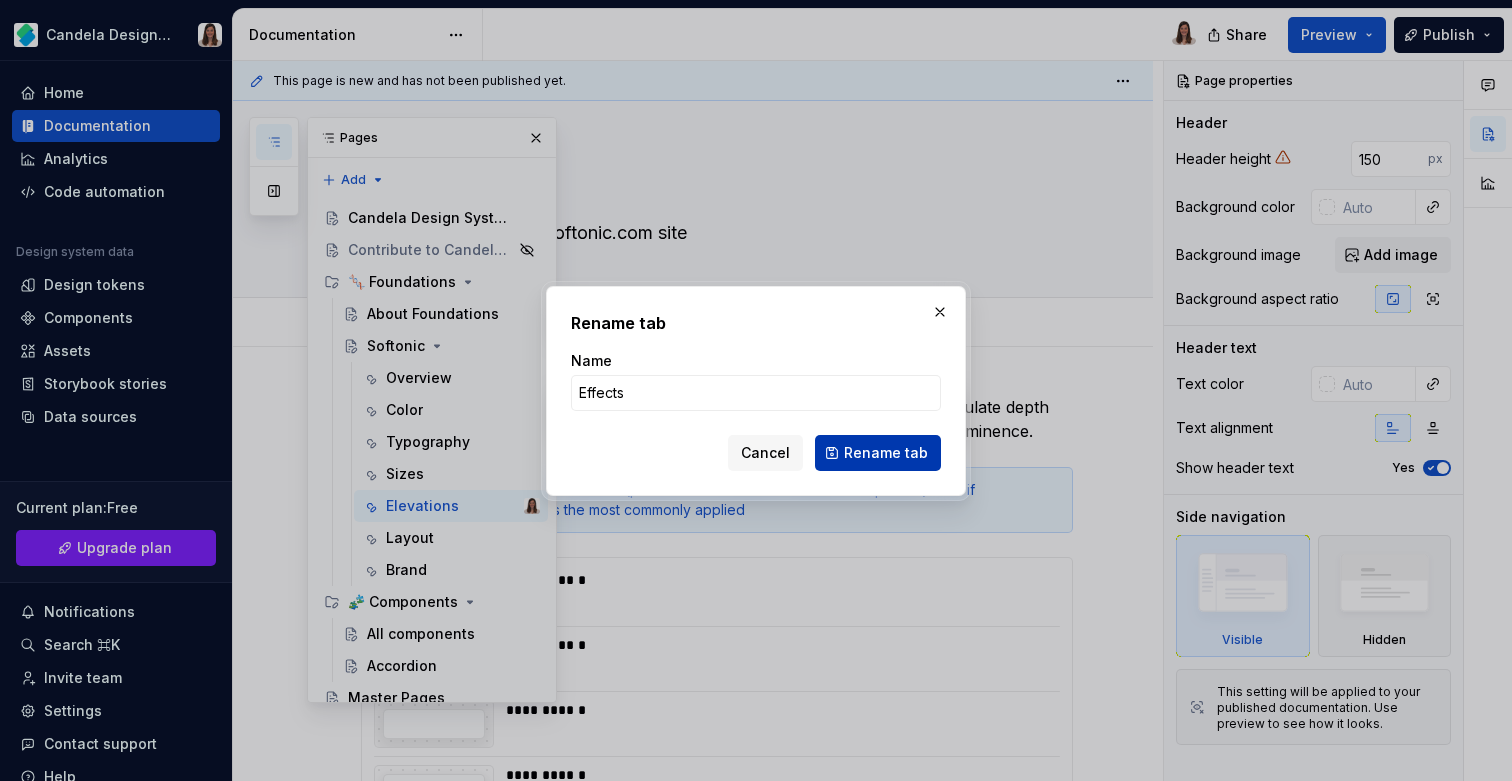 type on "Effects" 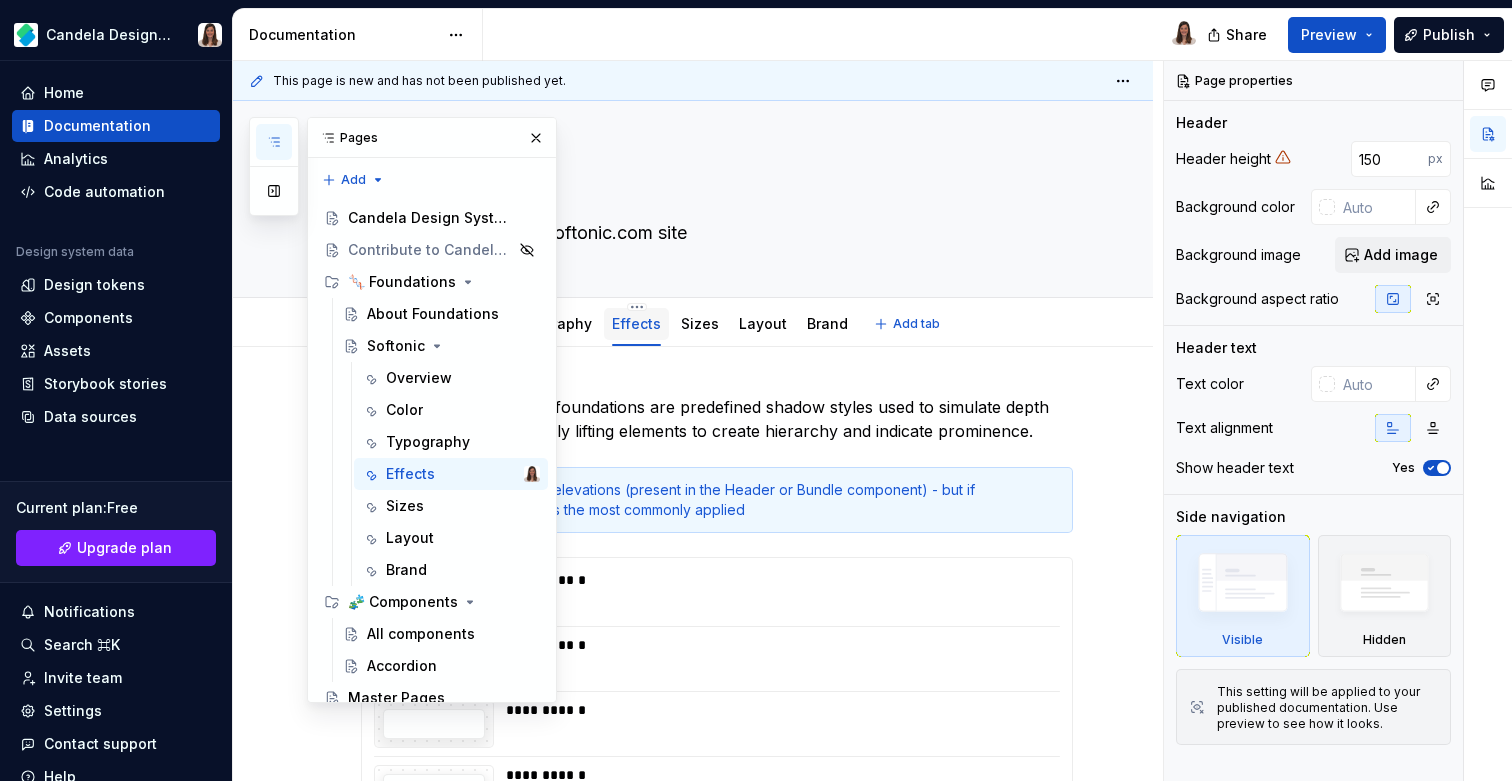 click on "Effects" at bounding box center (636, 323) 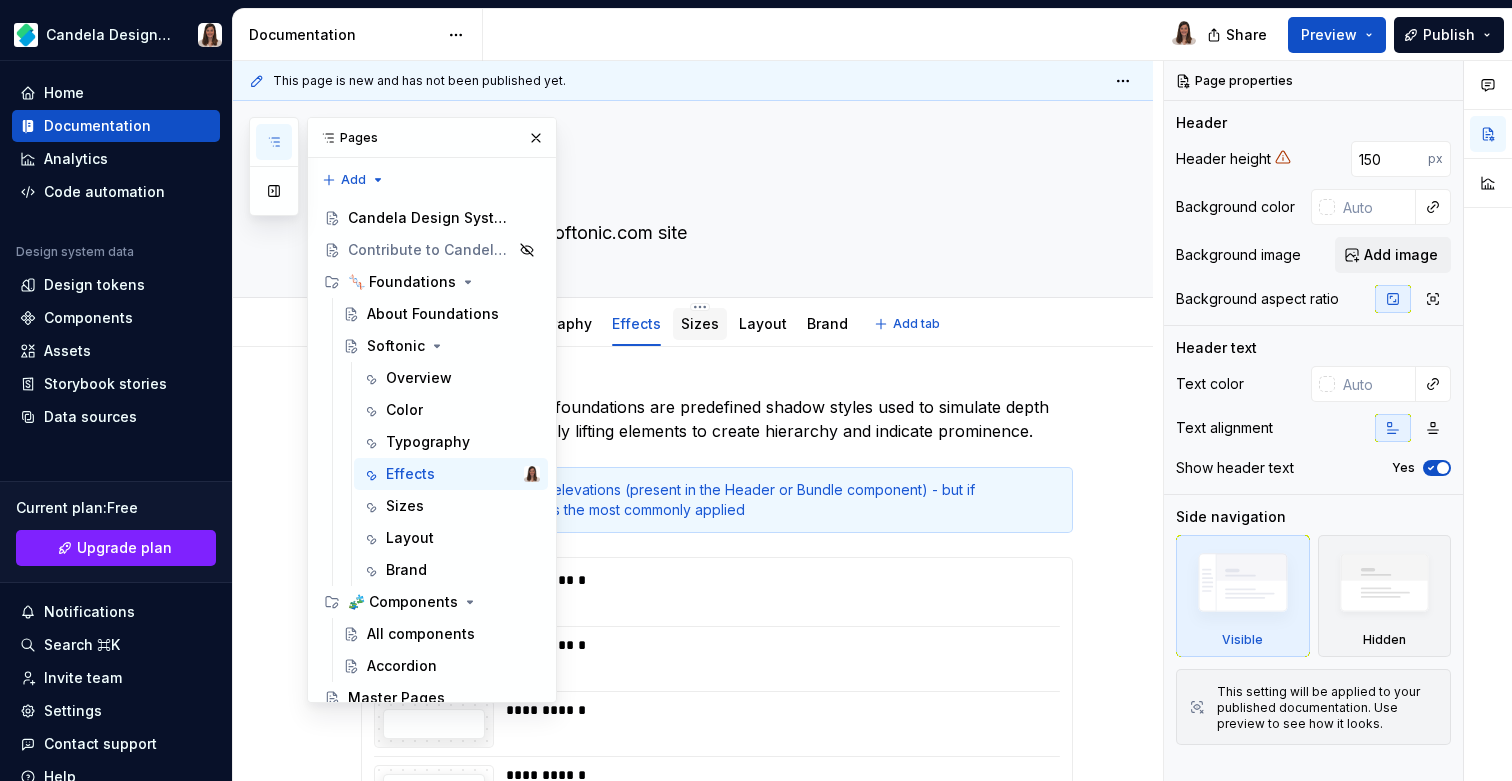 click on "Sizes" at bounding box center [700, 323] 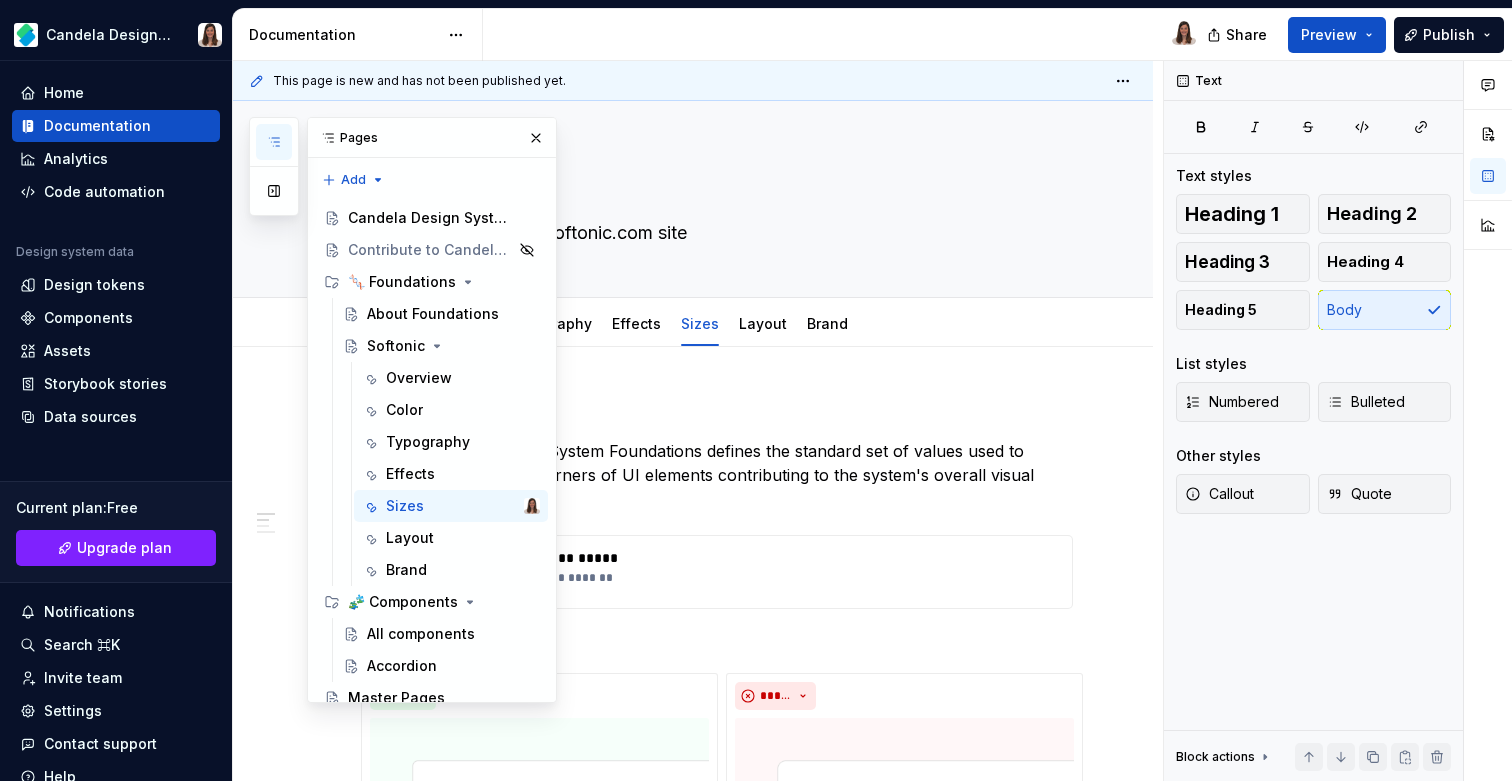click on "**********" at bounding box center (717, 1636) 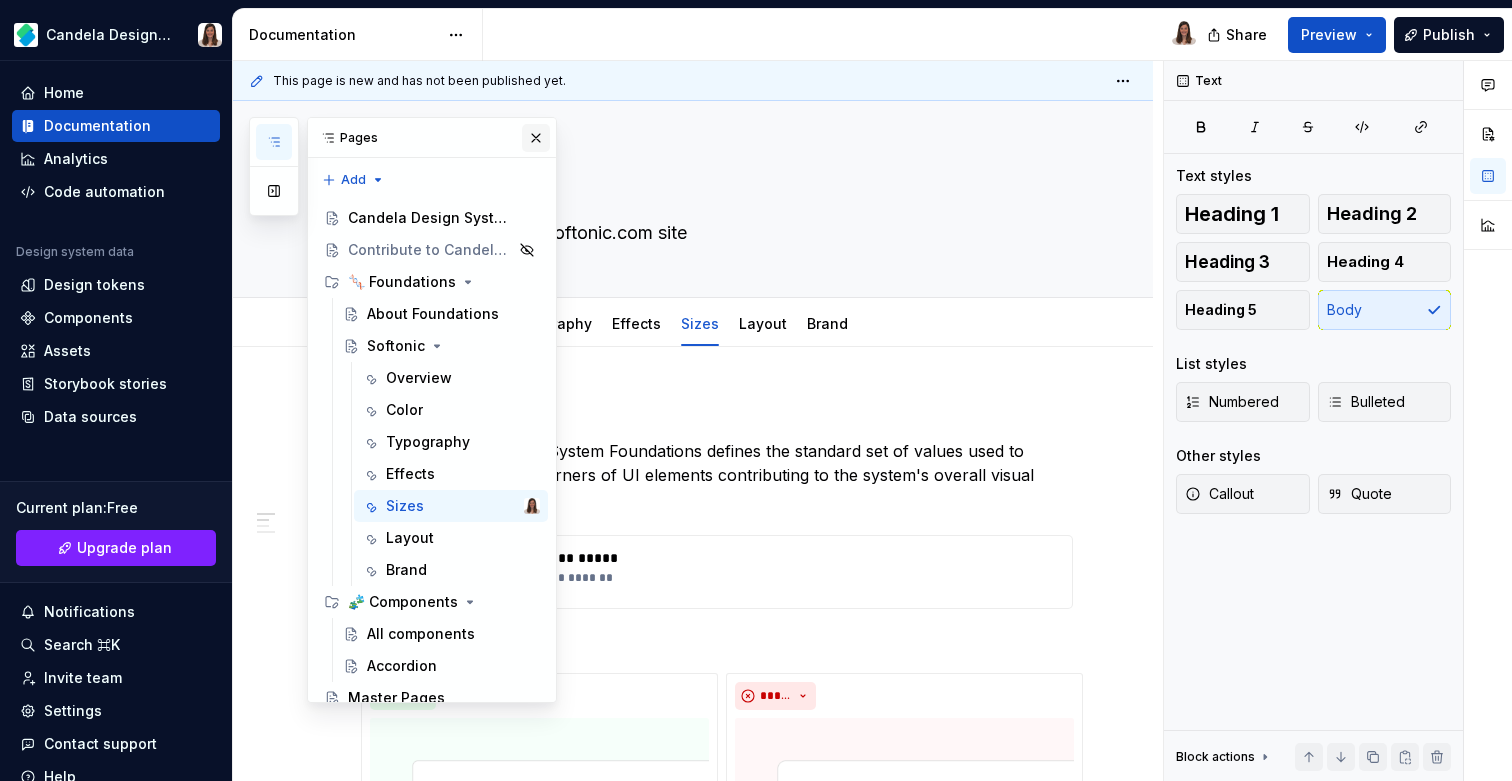 click at bounding box center (536, 138) 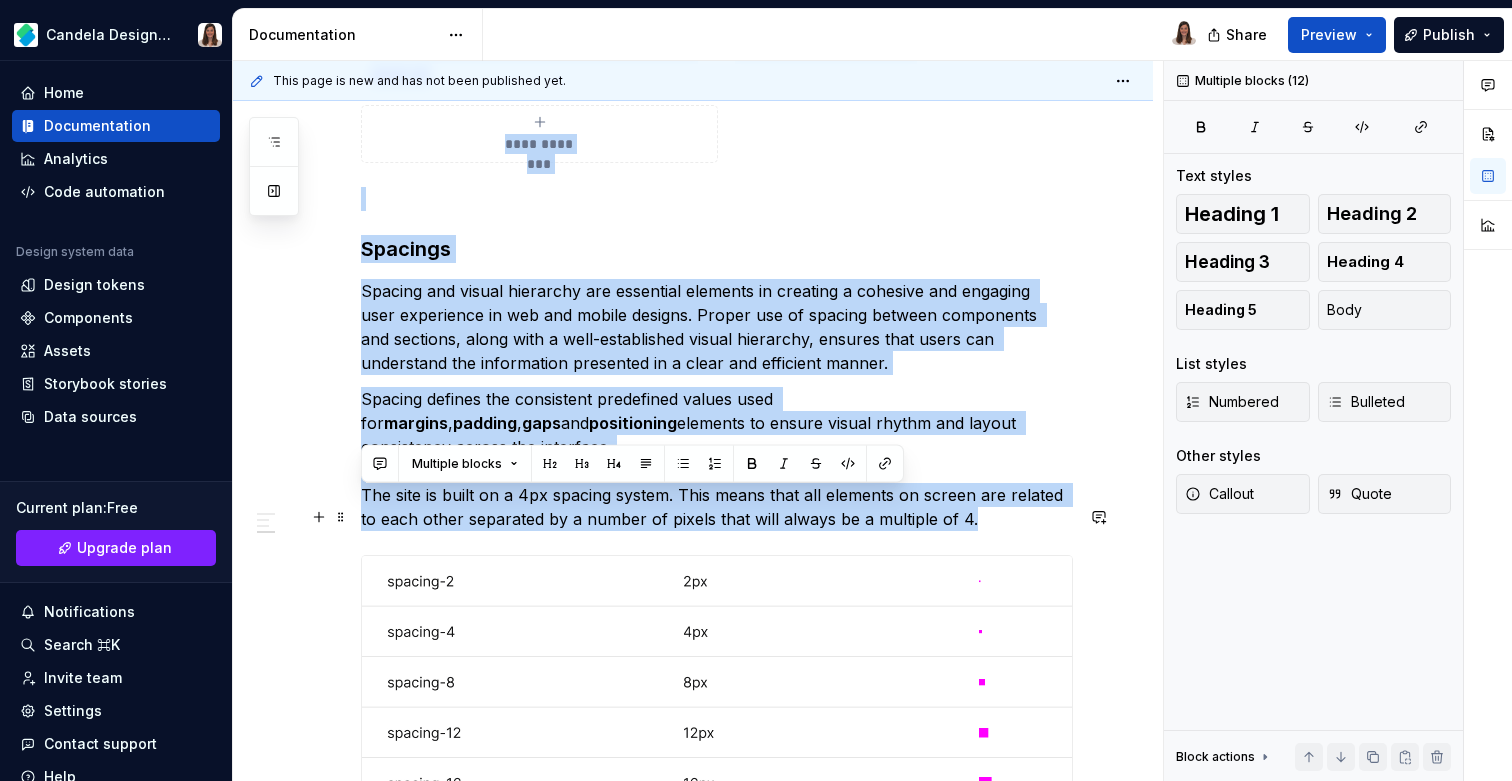 scroll, scrollTop: 1546, scrollLeft: 0, axis: vertical 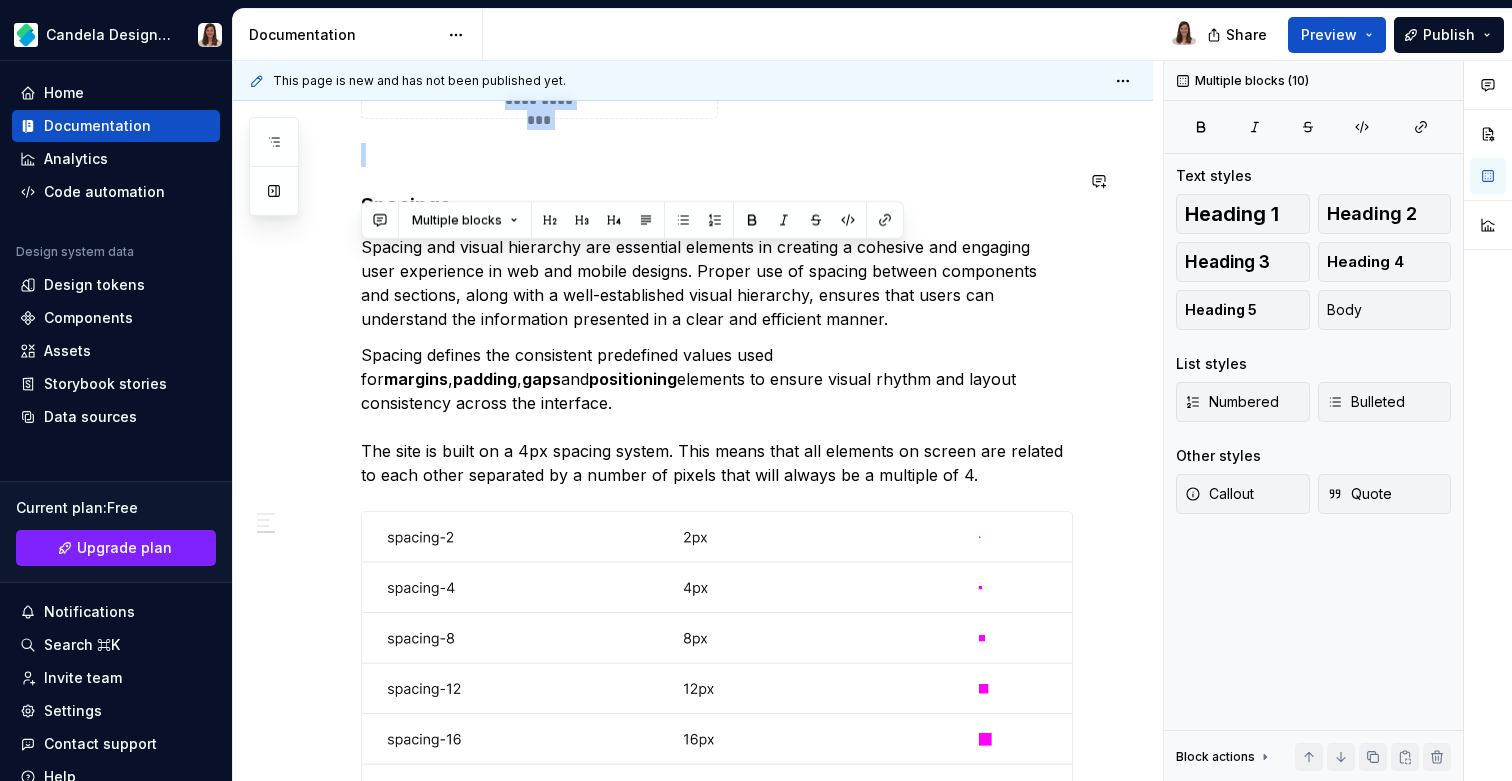 drag, startPoint x: 361, startPoint y: 410, endPoint x: 790, endPoint y: 161, distance: 496.0262 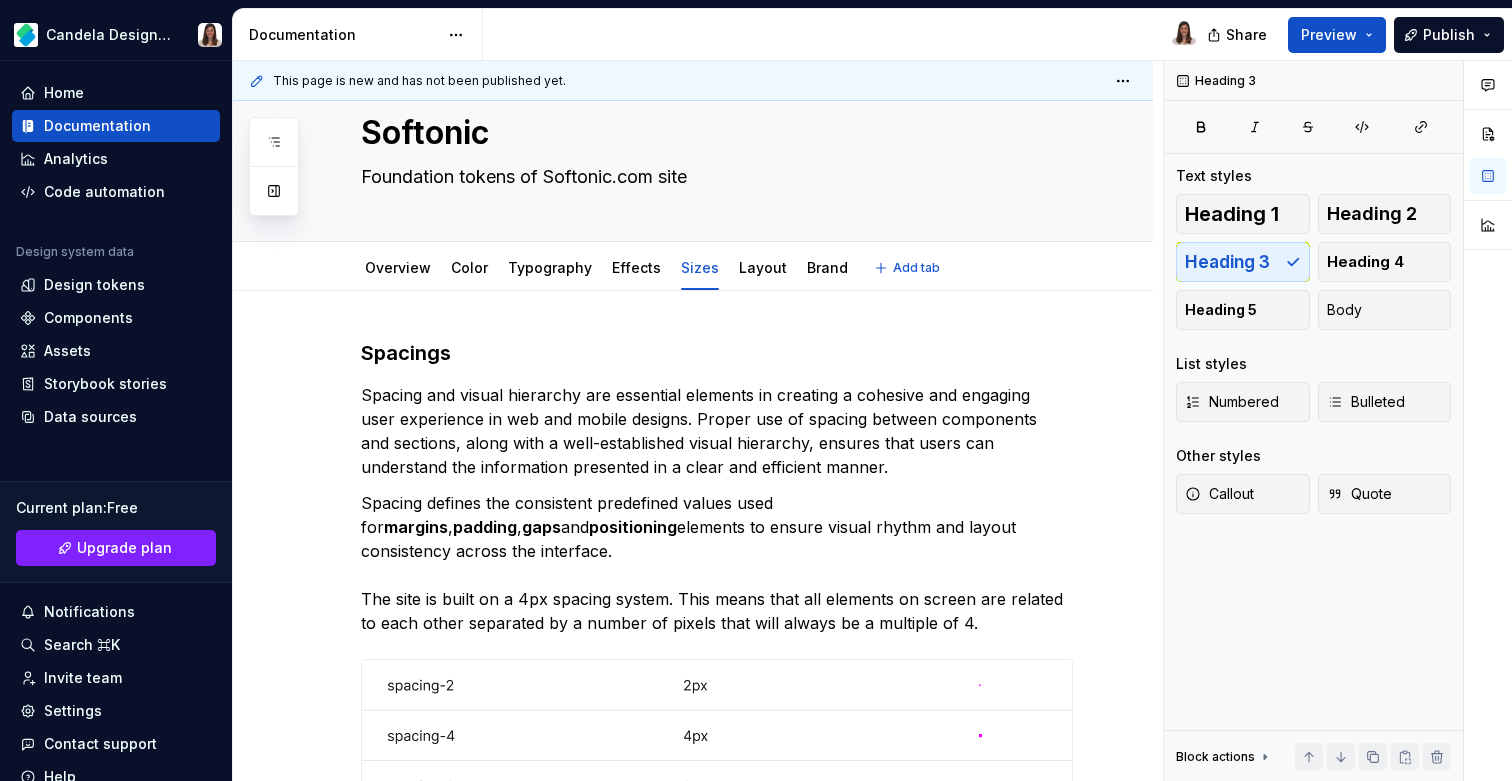 scroll, scrollTop: 0, scrollLeft: 0, axis: both 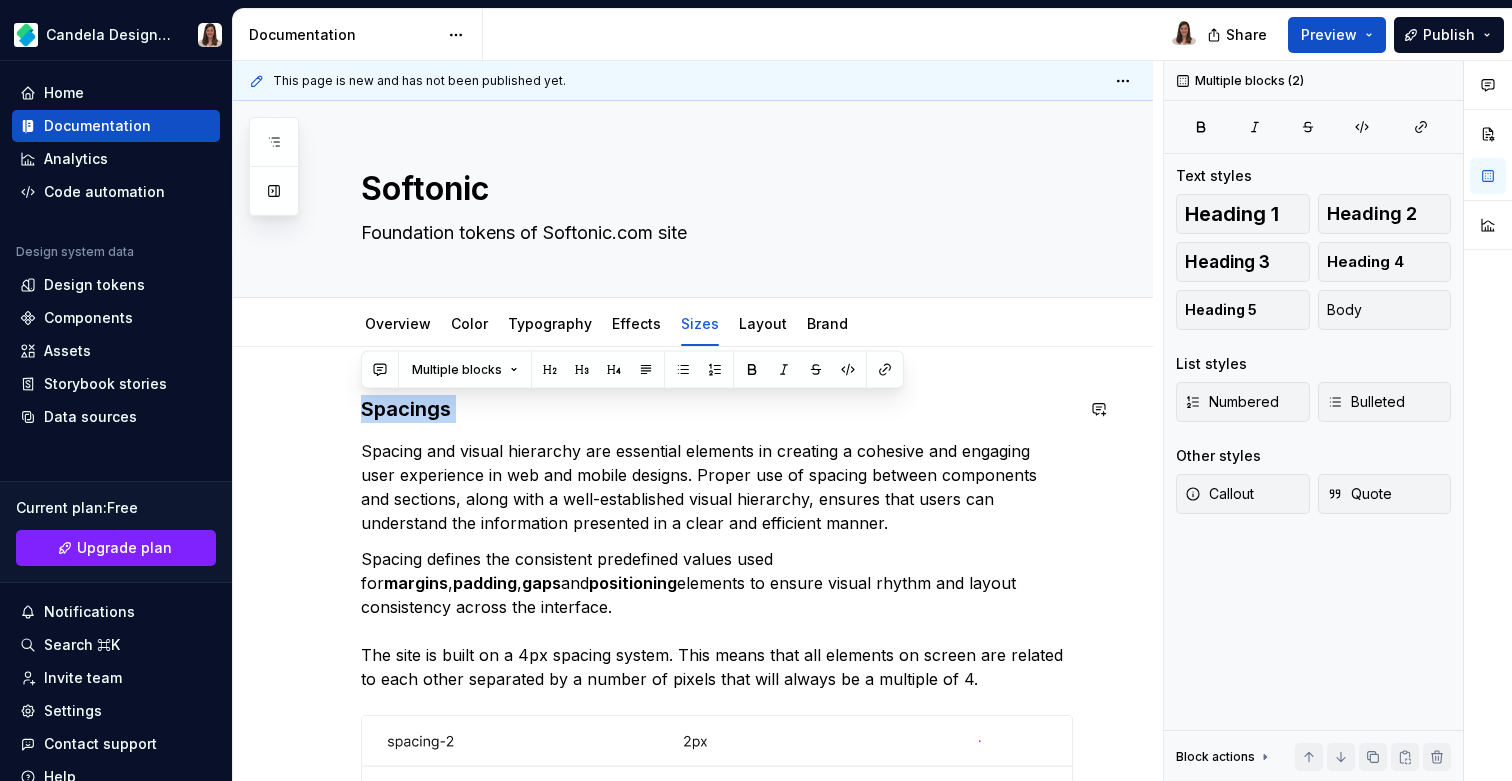 drag, startPoint x: 362, startPoint y: 455, endPoint x: 360, endPoint y: 382, distance: 73.02739 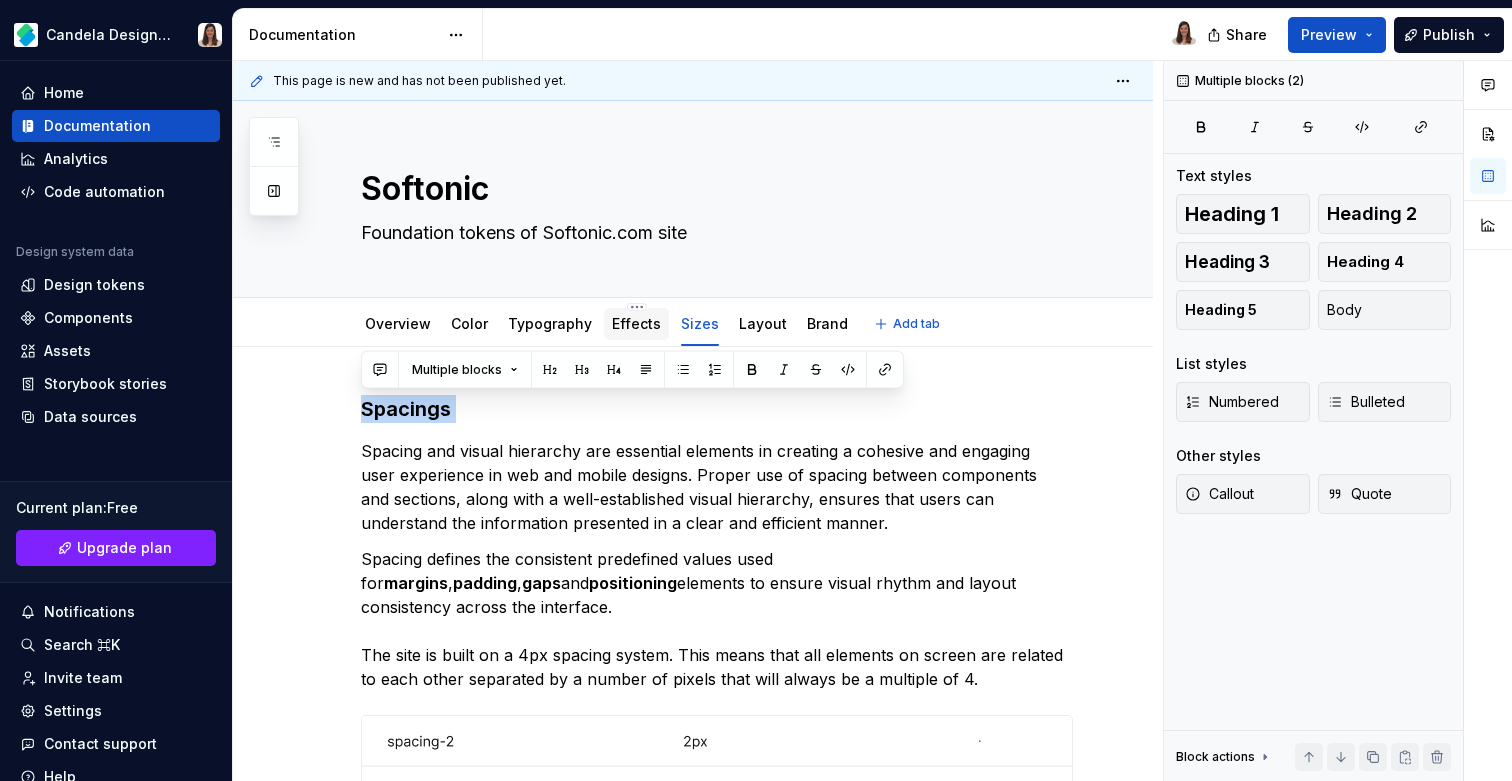 click on "Effects" at bounding box center [636, 323] 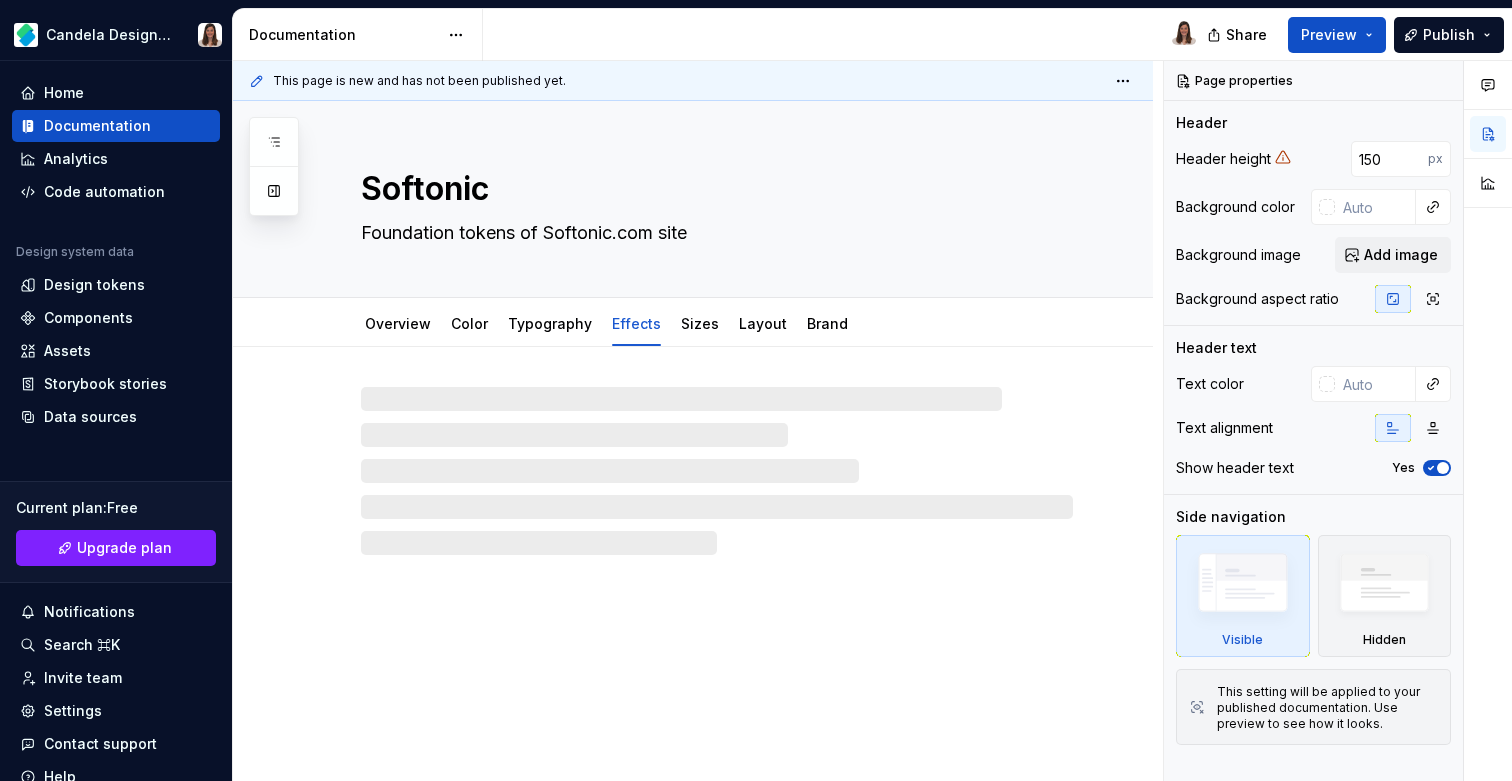 type on "*" 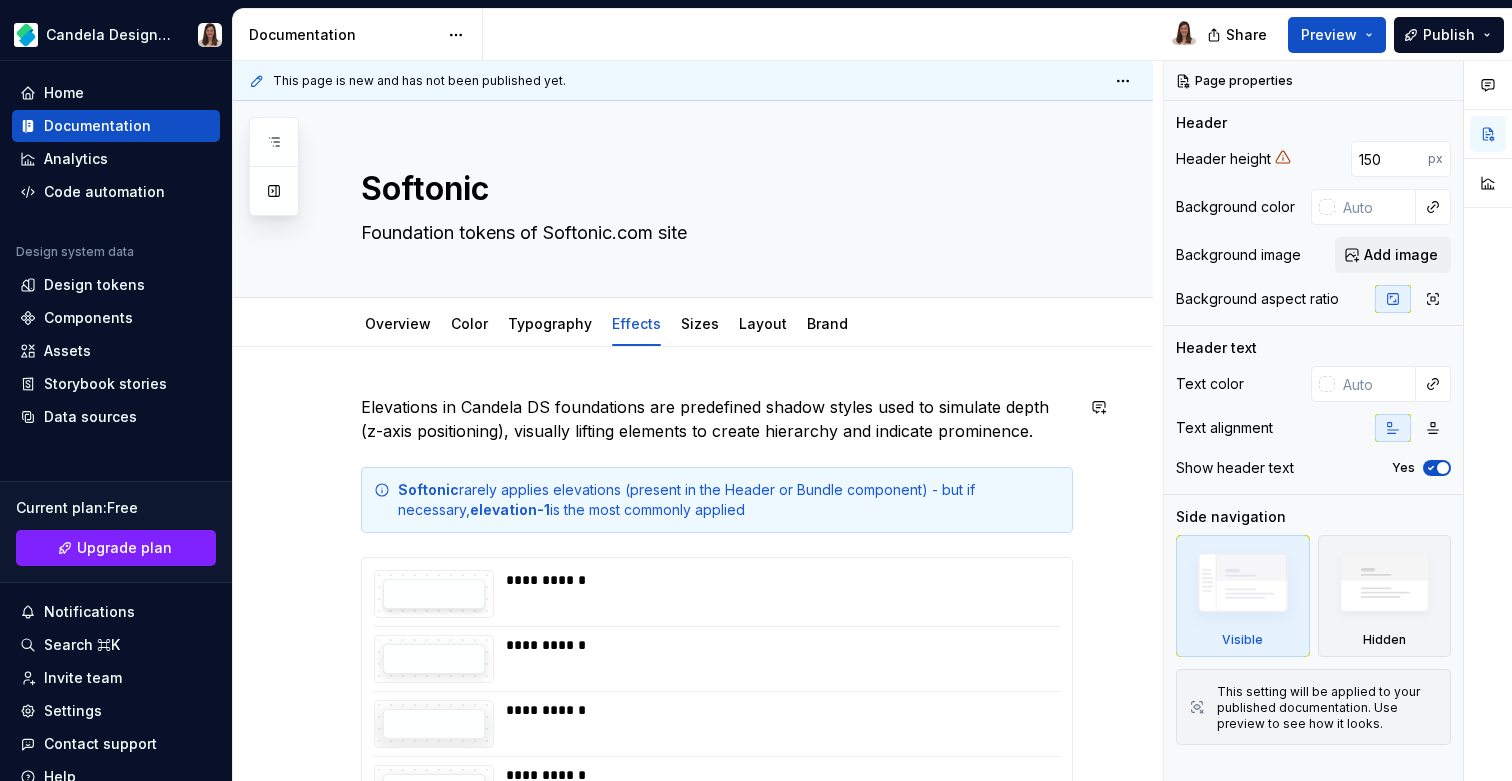 click on "**********" at bounding box center [693, 748] 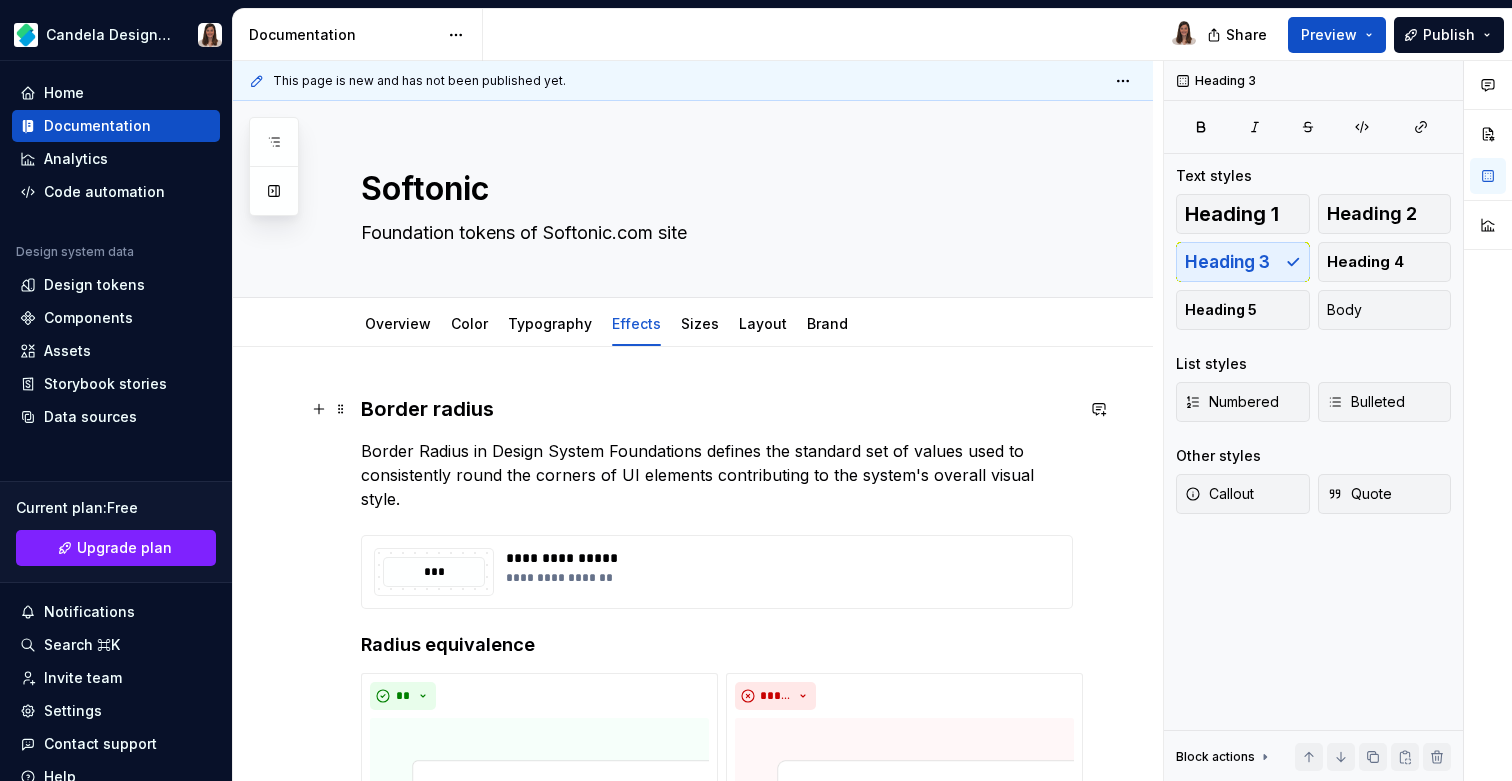 click on "Border radius" at bounding box center (717, 409) 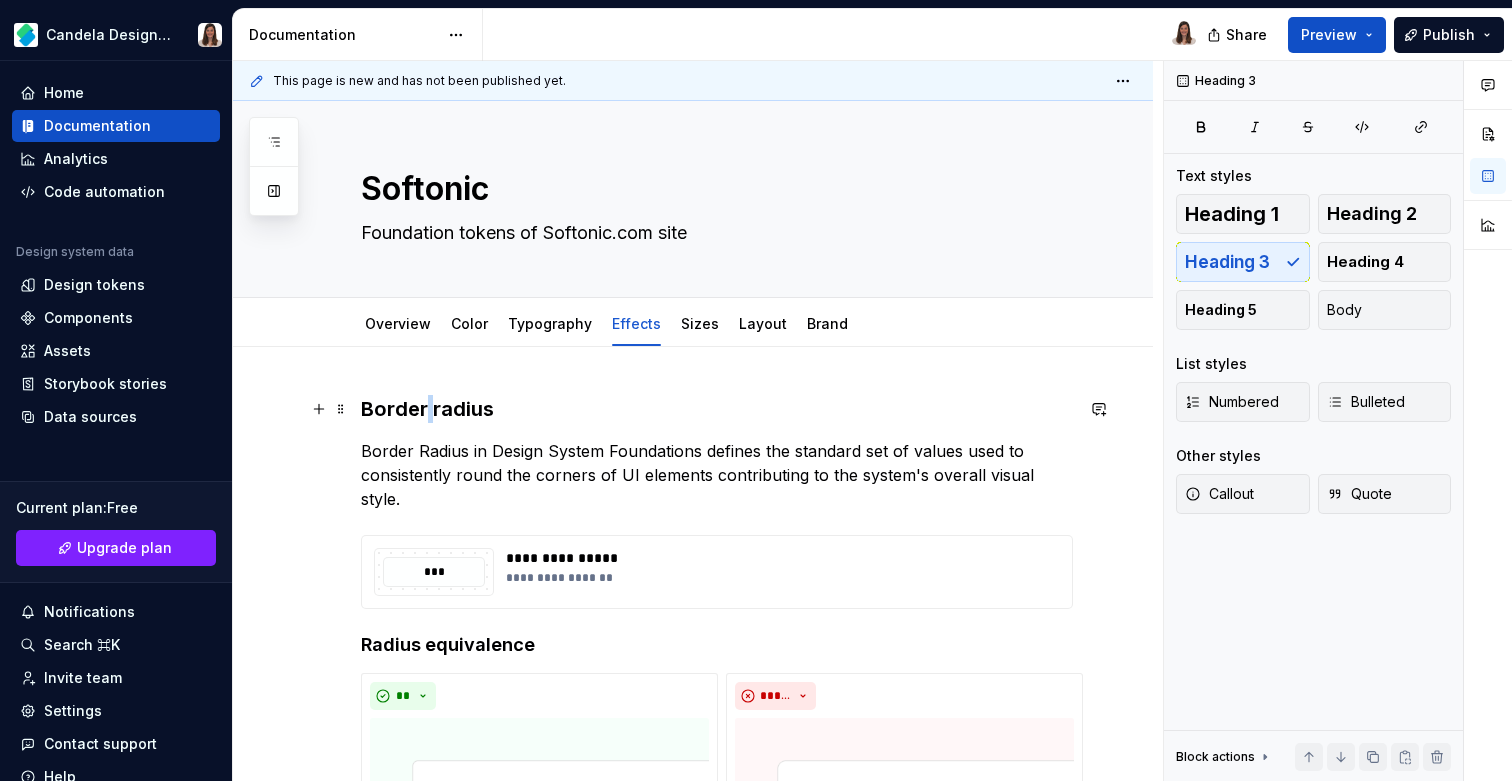 click on "Border radius" at bounding box center [717, 409] 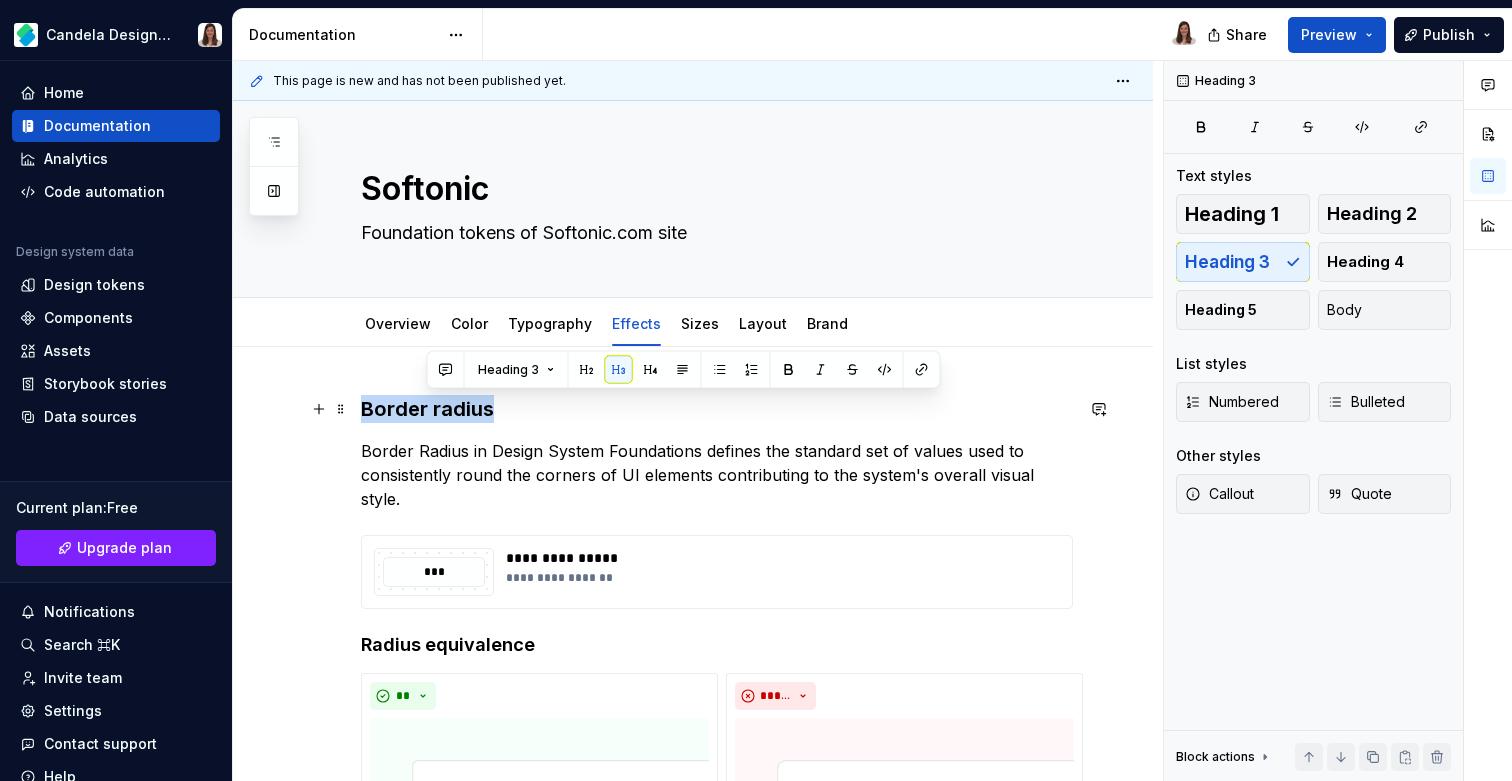 click on "Border radius" at bounding box center (717, 409) 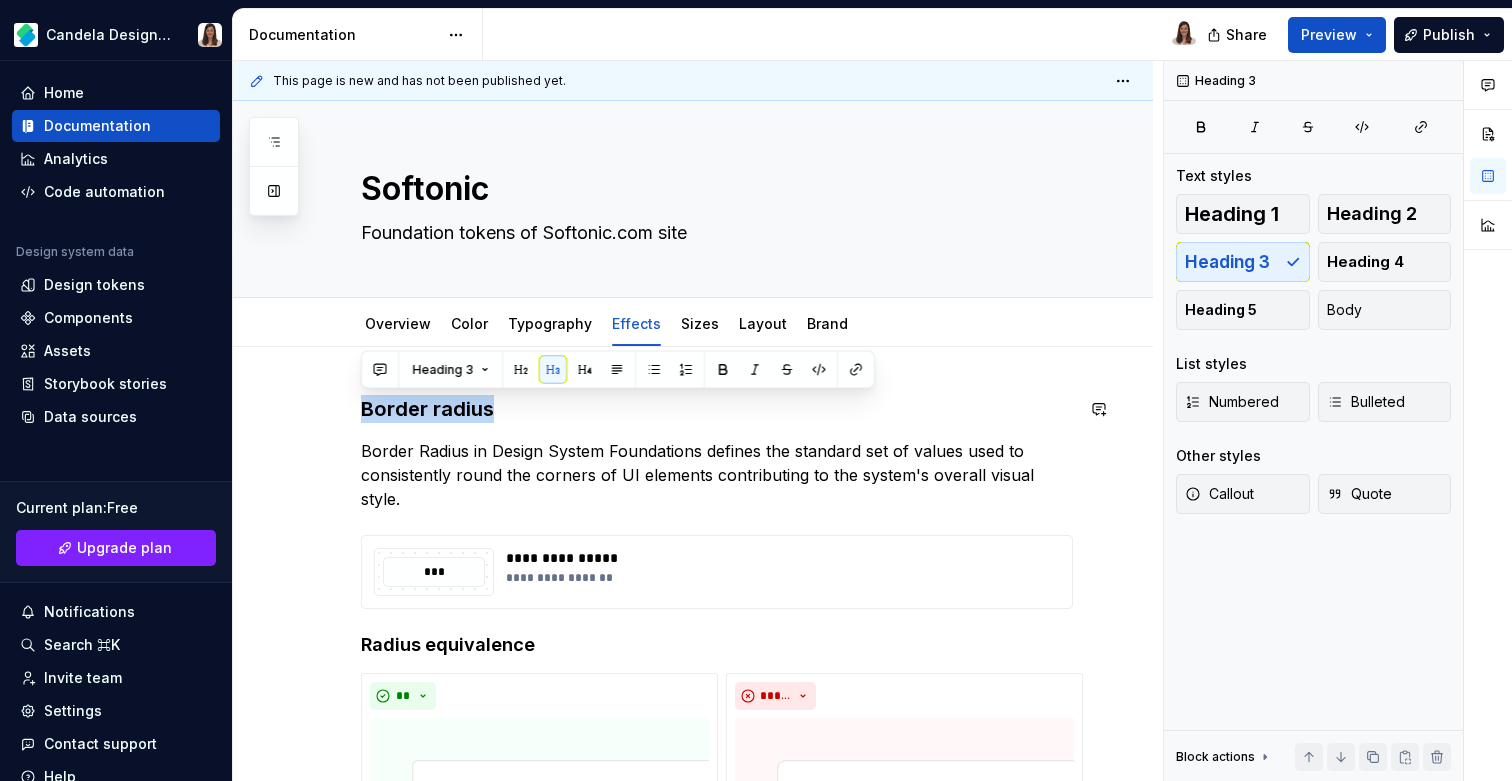 copy on "Border radius" 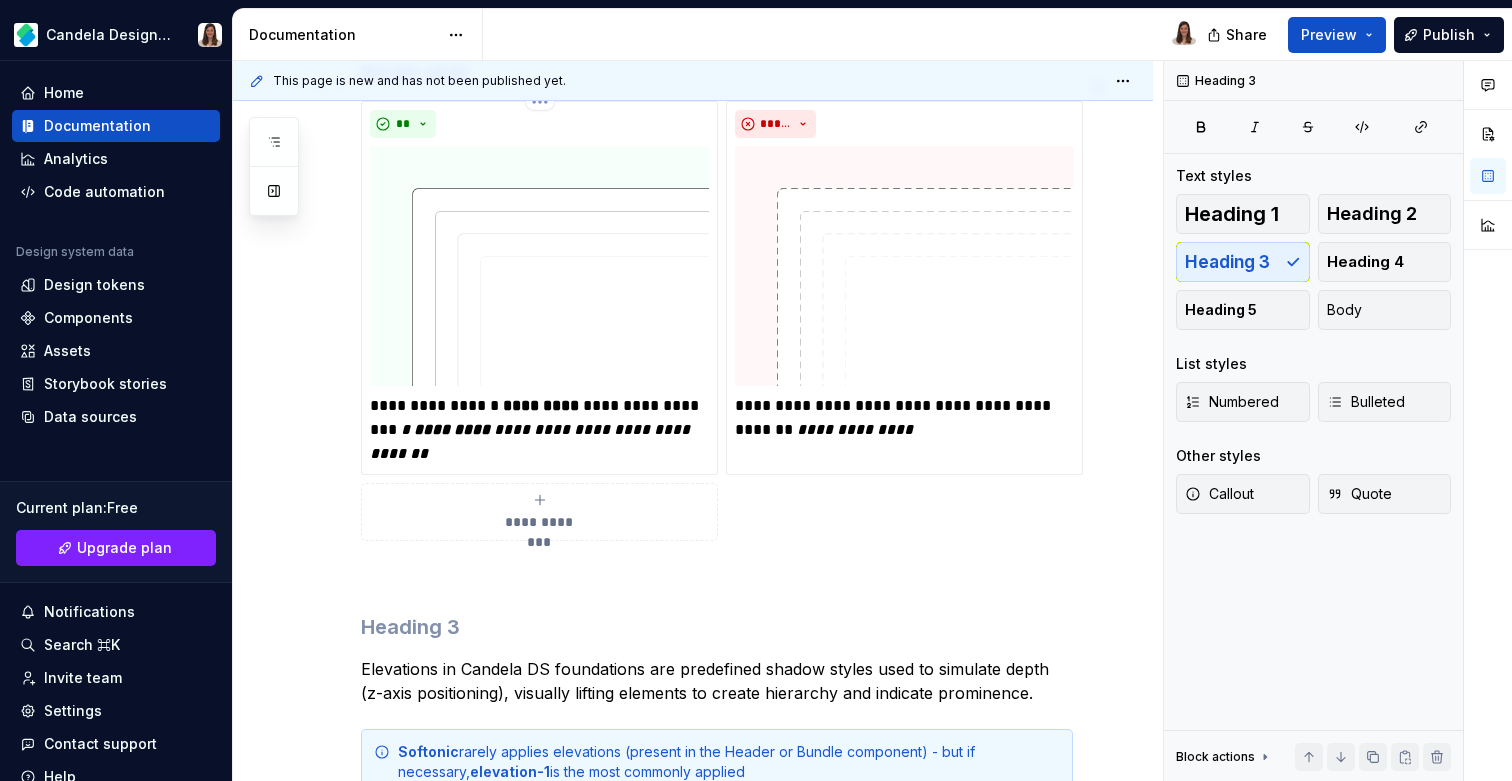 scroll, scrollTop: 1169, scrollLeft: 0, axis: vertical 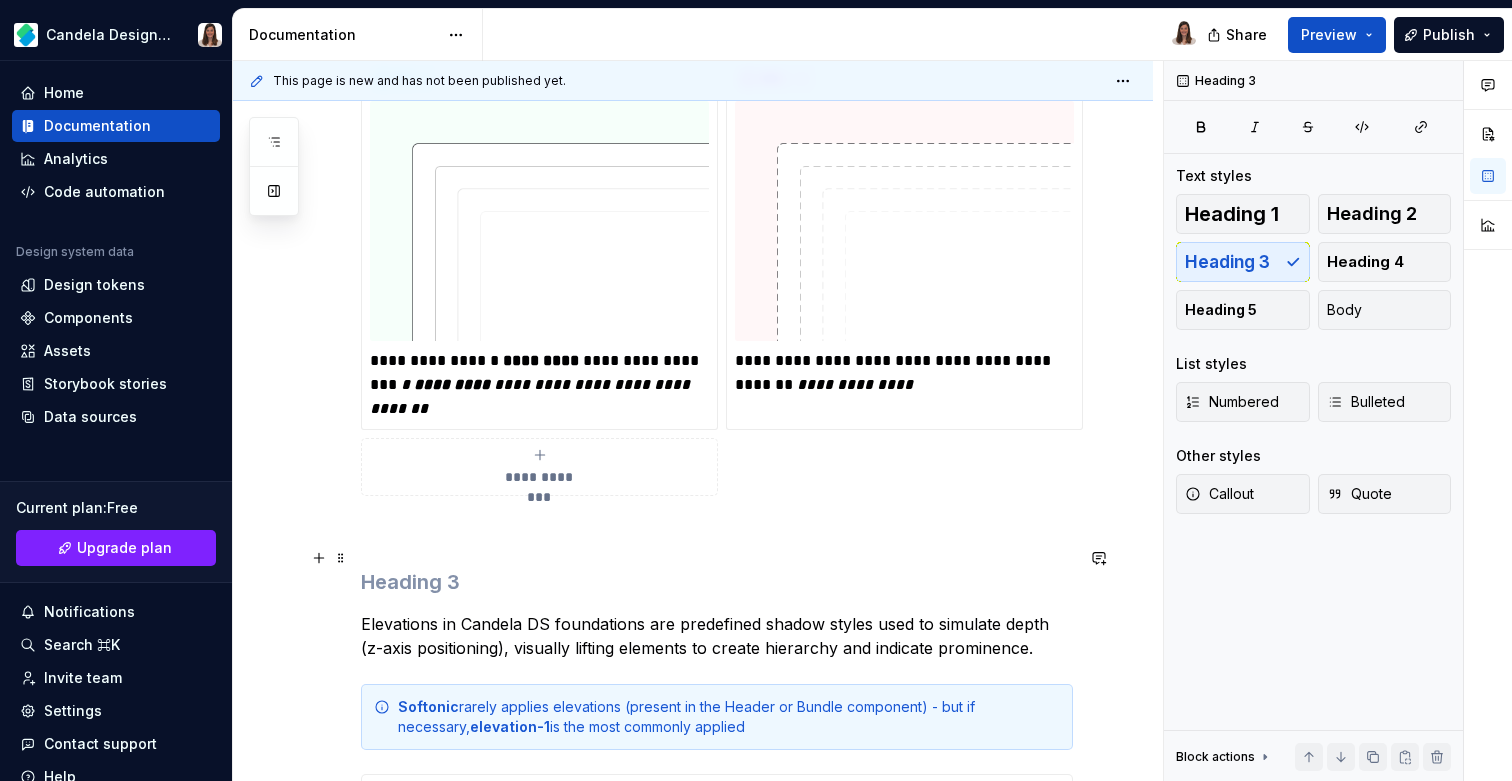 click at bounding box center (717, 582) 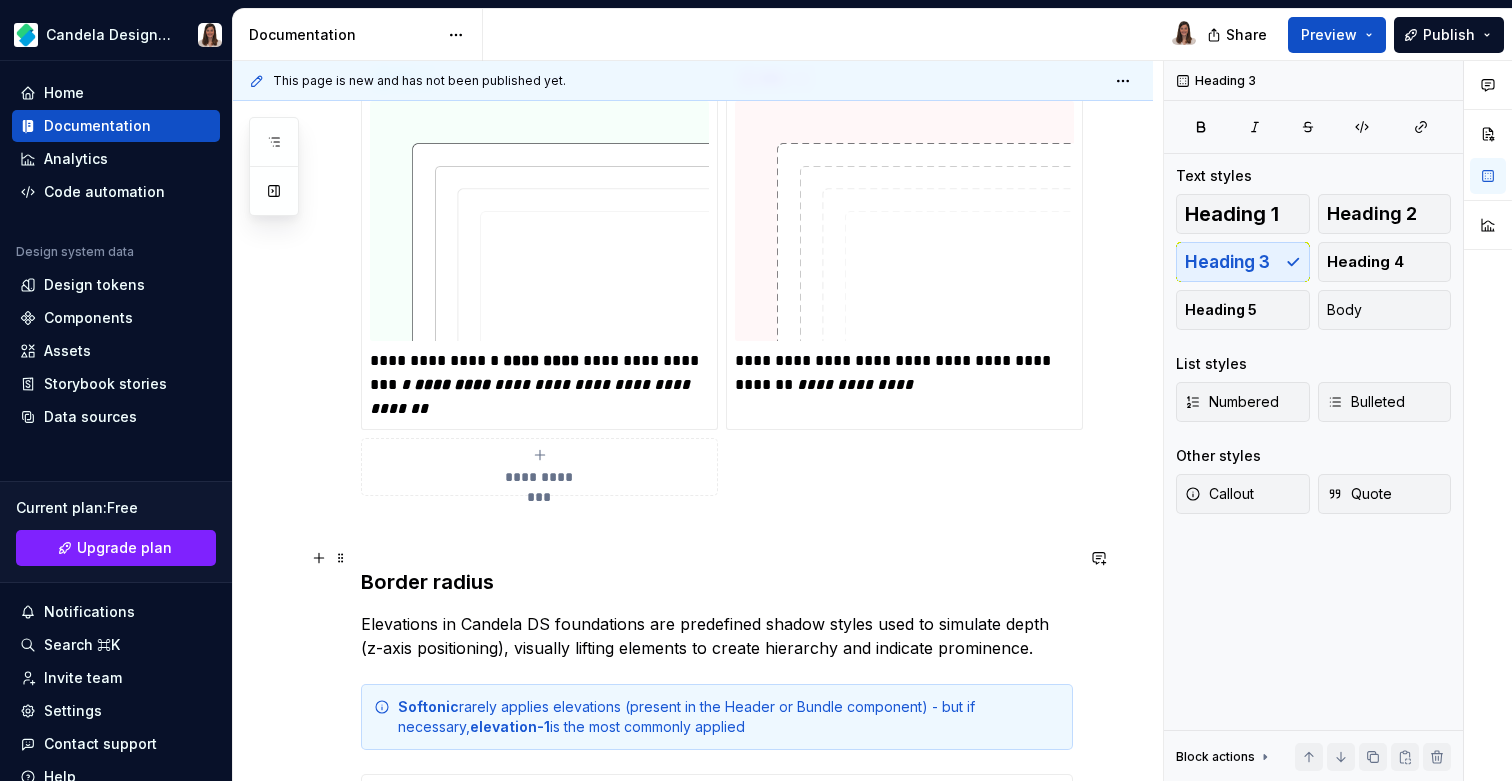 click on "Border radius" at bounding box center (717, 582) 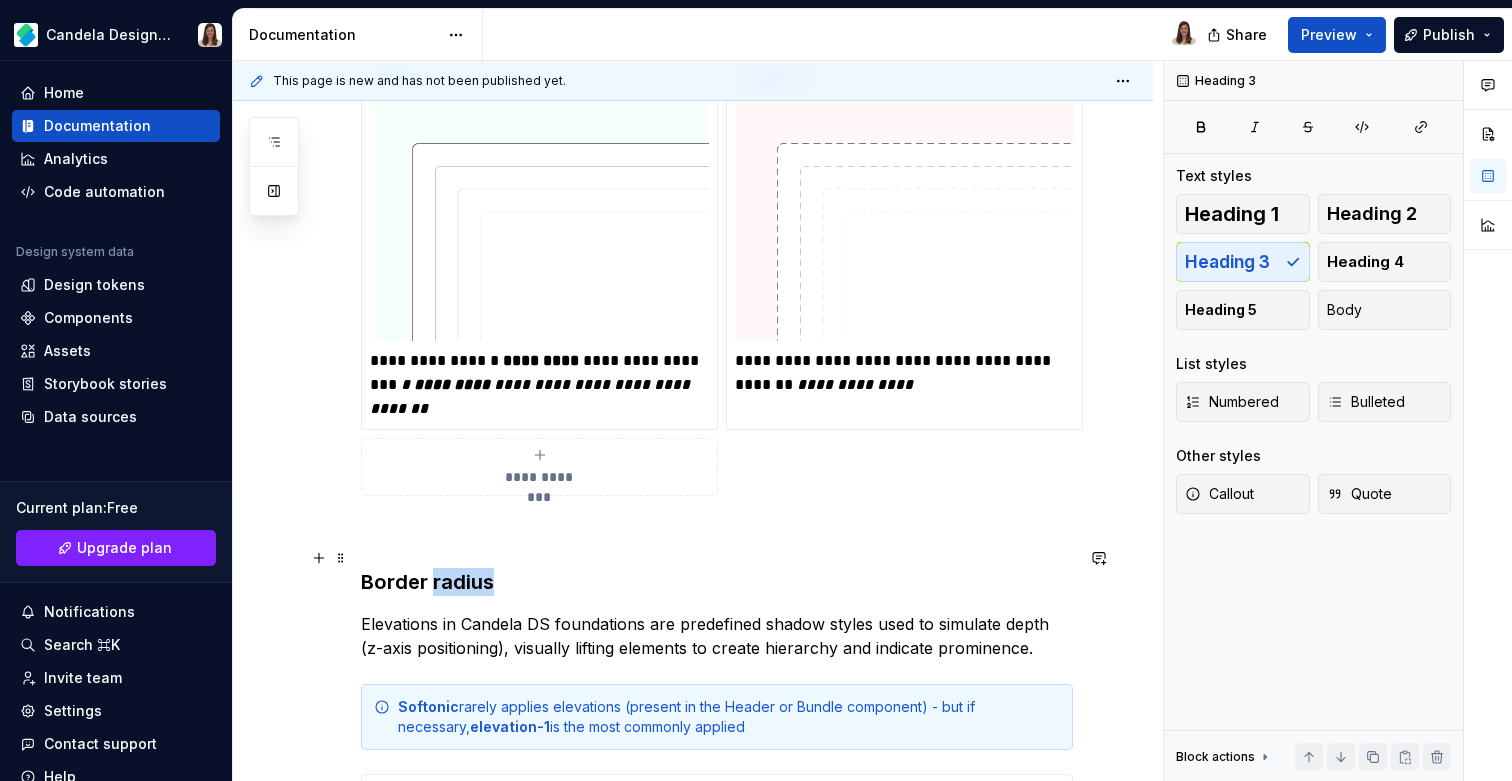 click on "Border radius" at bounding box center [717, 582] 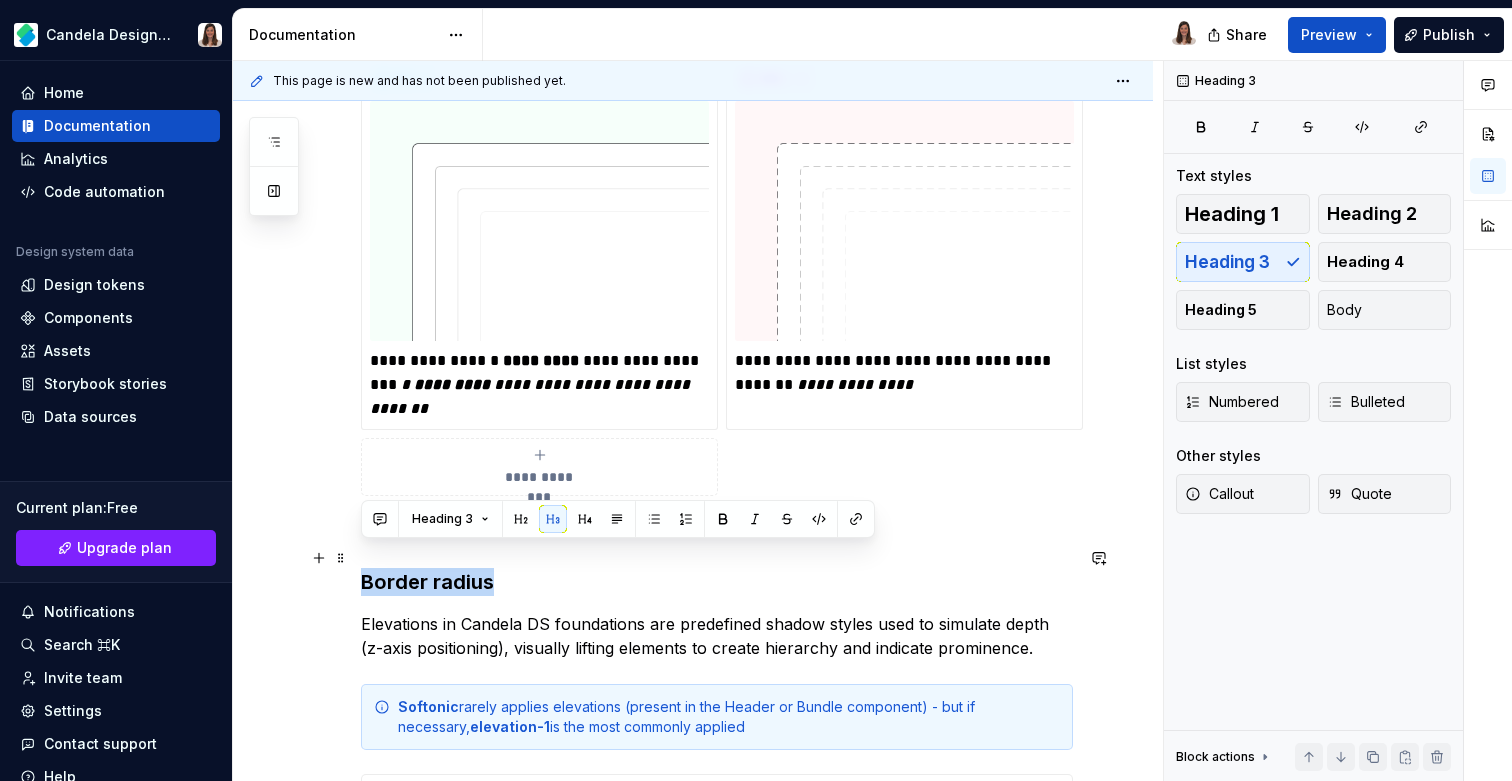 click on "Border radius" at bounding box center [717, 582] 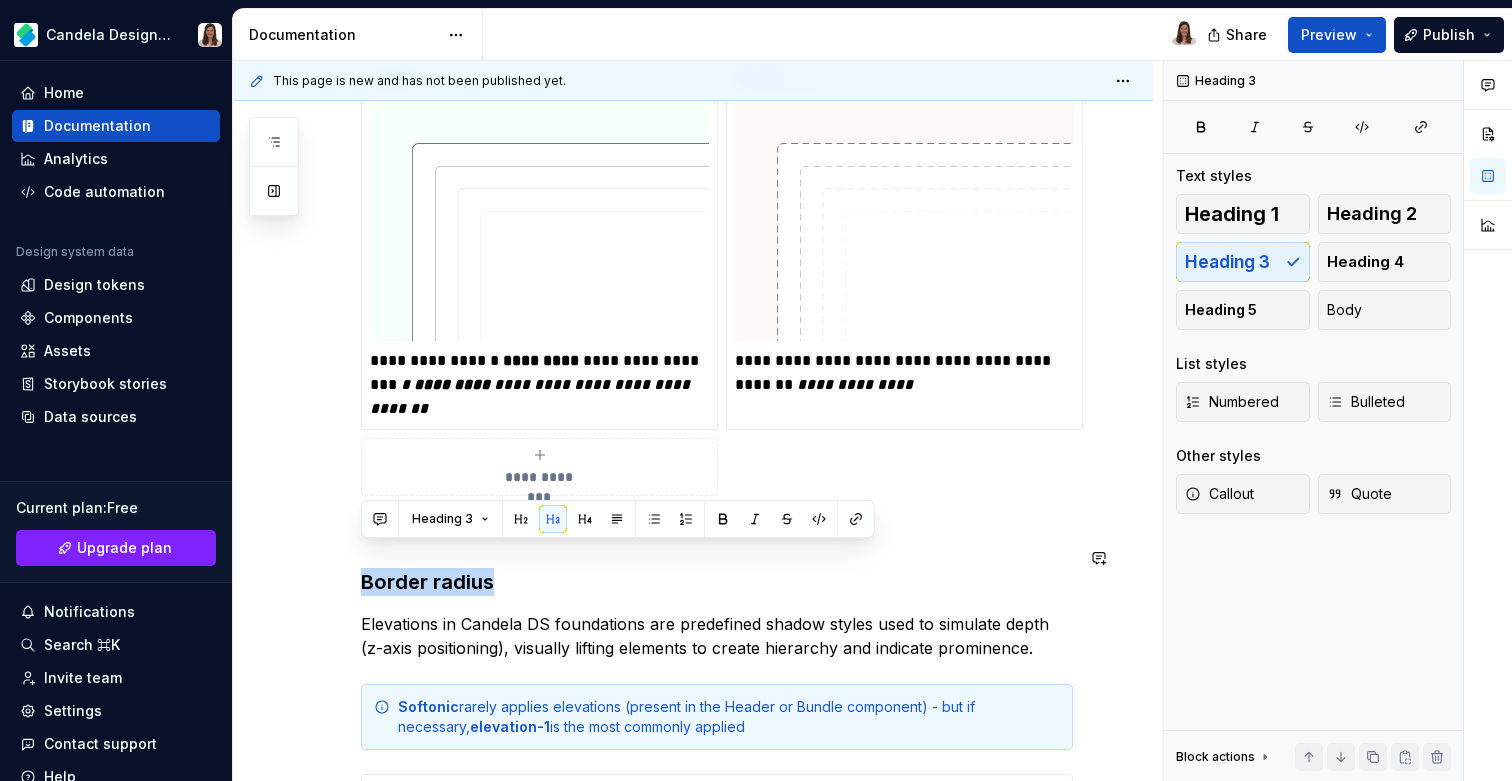 type 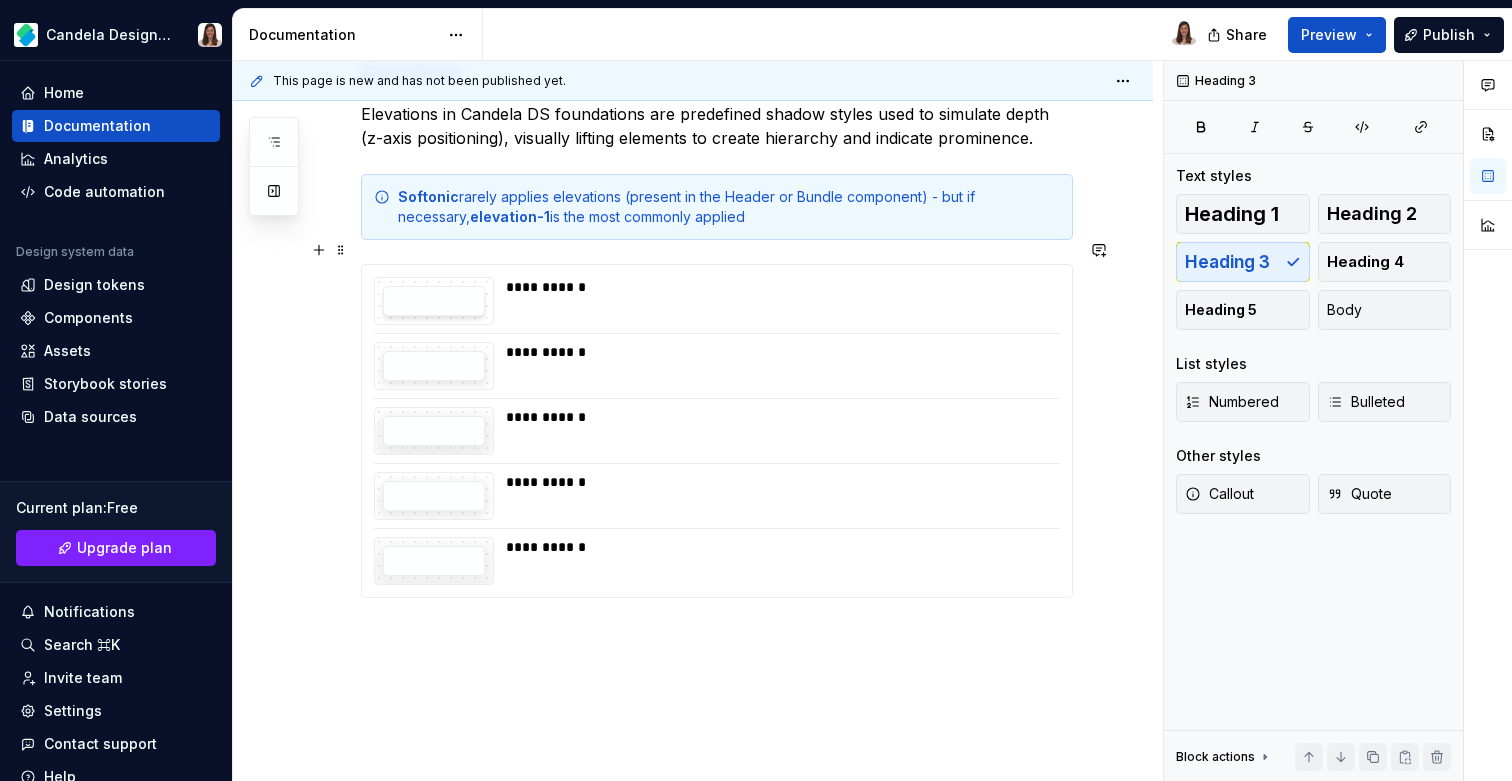 scroll, scrollTop: 1729, scrollLeft: 0, axis: vertical 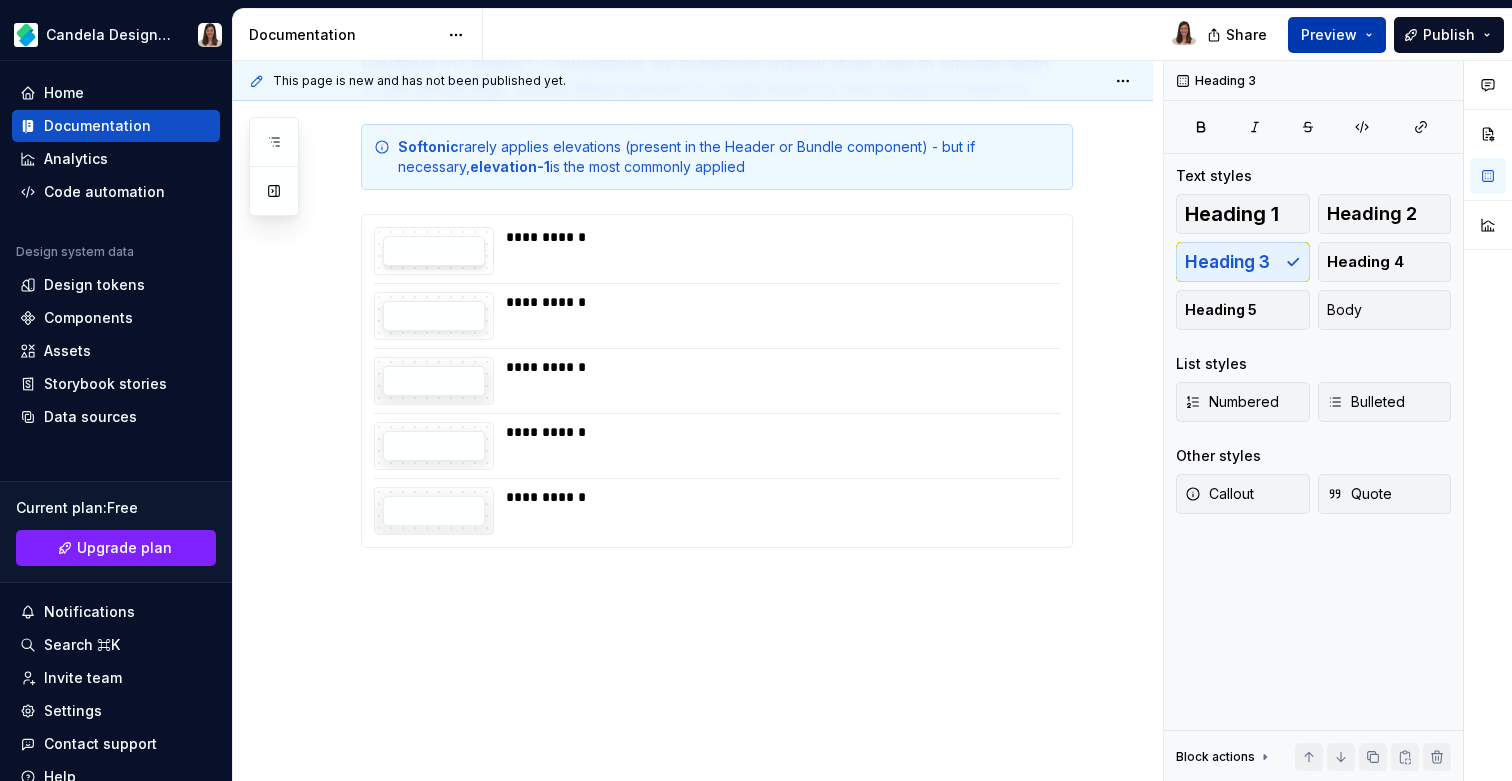 click on "Preview" at bounding box center [1329, 35] 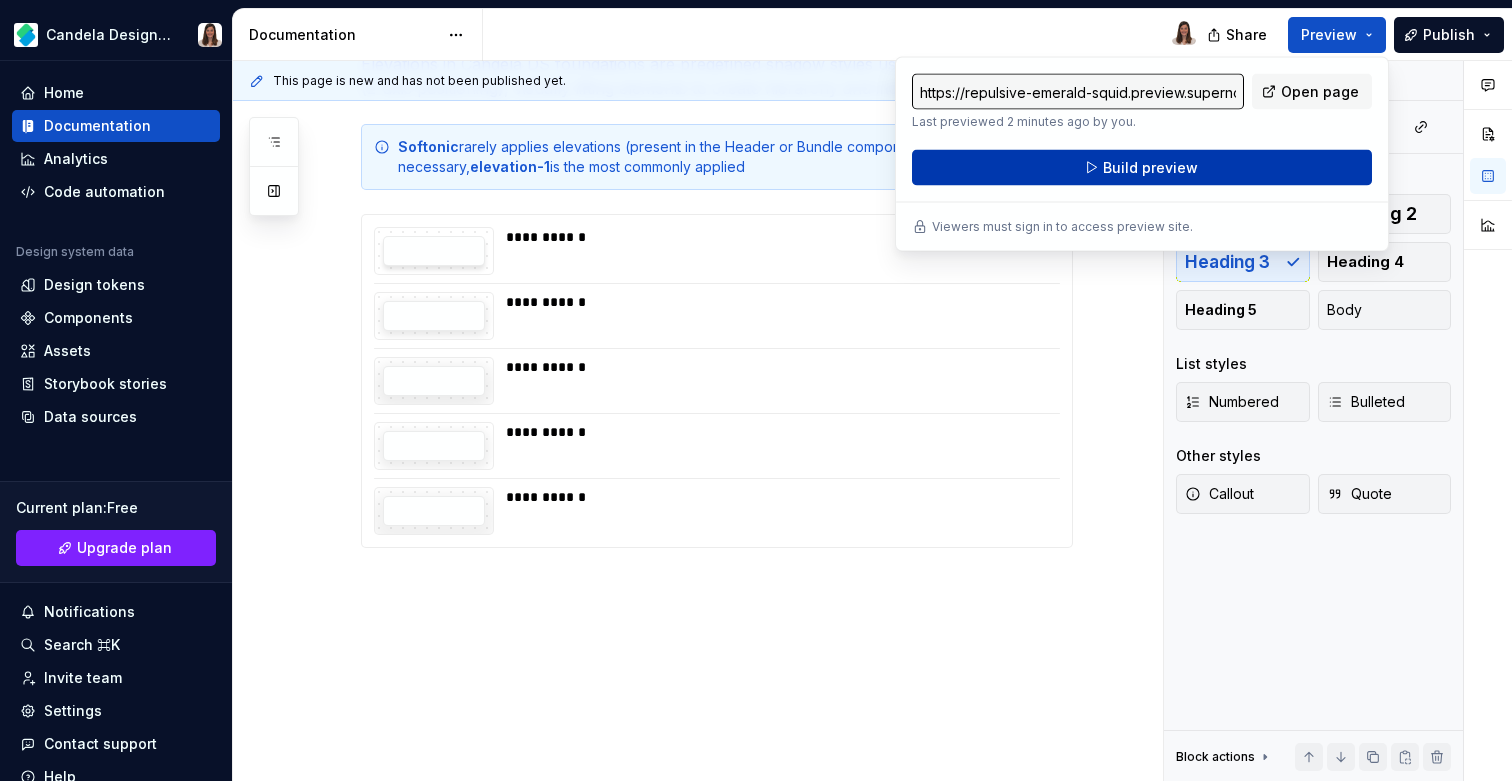 click on "Build preview" at bounding box center [1150, 168] 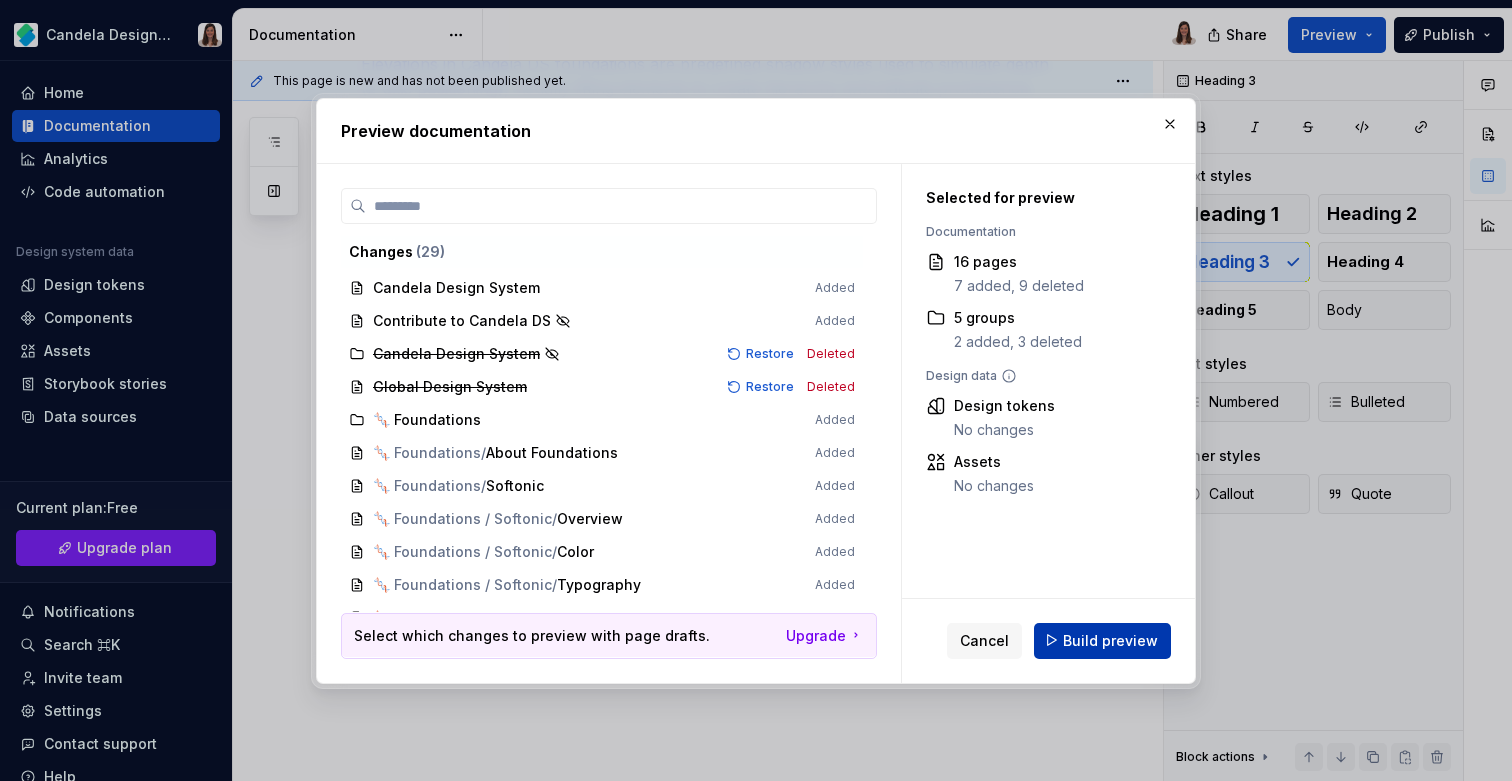 click on "Build preview" at bounding box center (1110, 640) 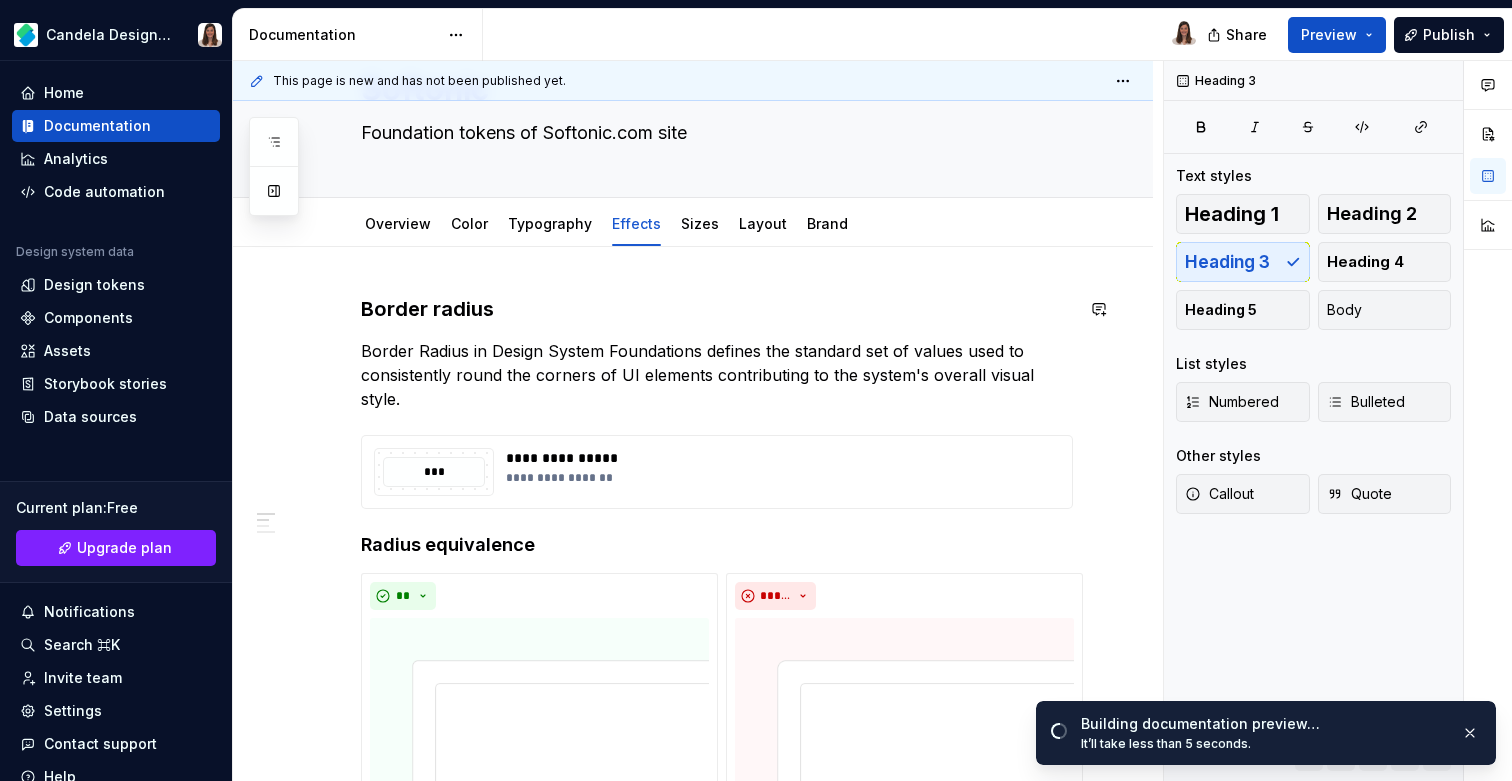 scroll, scrollTop: 0, scrollLeft: 0, axis: both 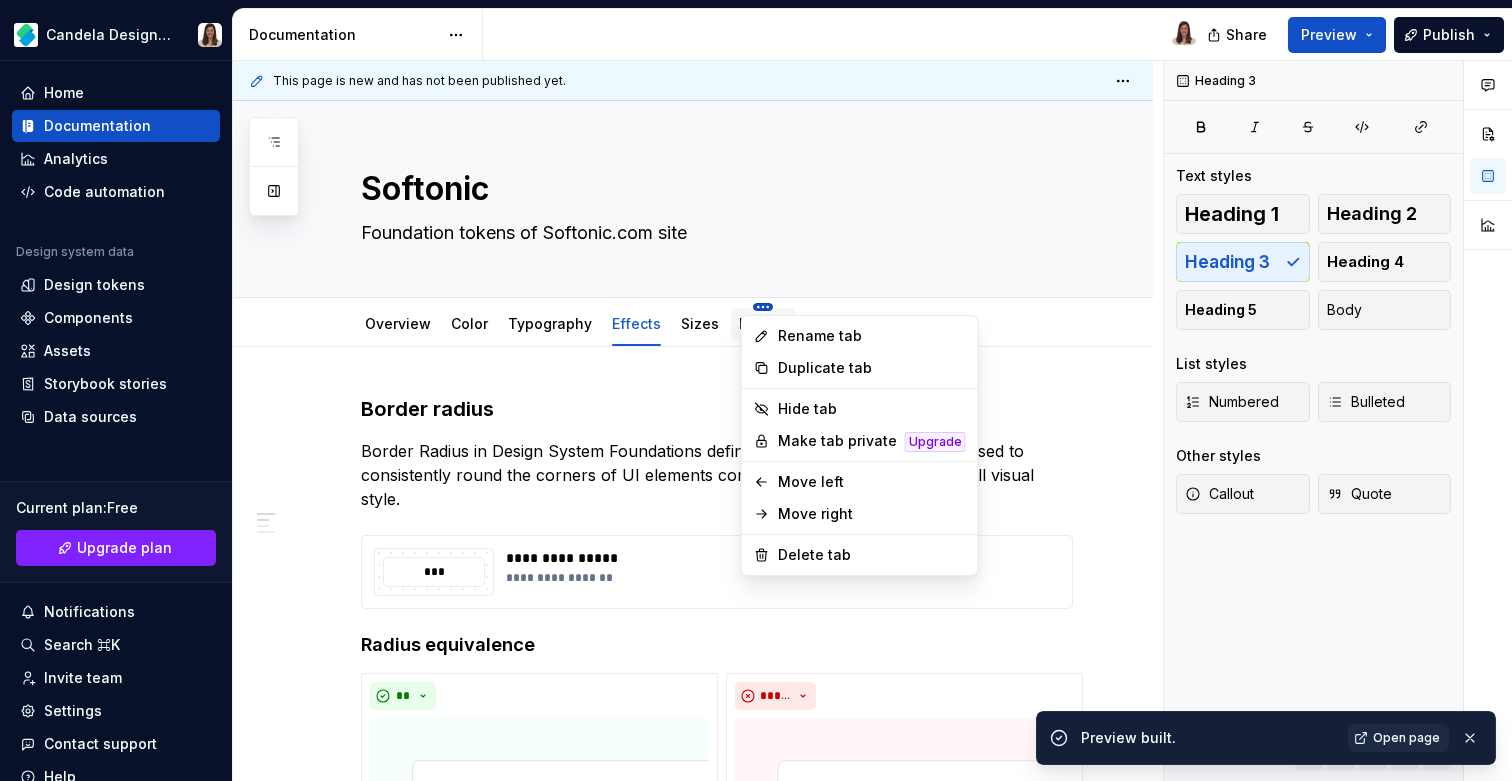 click on "Candela Design System Home Documentation Analytics Code automation Design system data Design tokens Components Assets Storybook stories Data sources Current plan :  Free Upgrade plan Notifications Search ⌘K Invite team Settings Contact support Help Documentation Share Preview Publish Pages Add
Accessibility guide for tree Page tree.
Navigate the tree with the arrow keys. Common tree hotkeys apply. Further keybindings are available:
enter to execute primary action on focused item
f2 to start renaming the focused item
escape to abort renaming an item
control+d to start dragging selected items
Candela Design System Contribute to Candela DS 🧬 Foundations About Foundations Softonic Overview Color Typography Effects Sizes Layout Brand 🧩 Components All components Accordion Master Pages Changes Candela Design System Contribute to Candela DS 🧬 Foundations  /  About Foundations 🧬 Foundations / Softonic  /  Overview  /  Color ***" at bounding box center [756, 390] 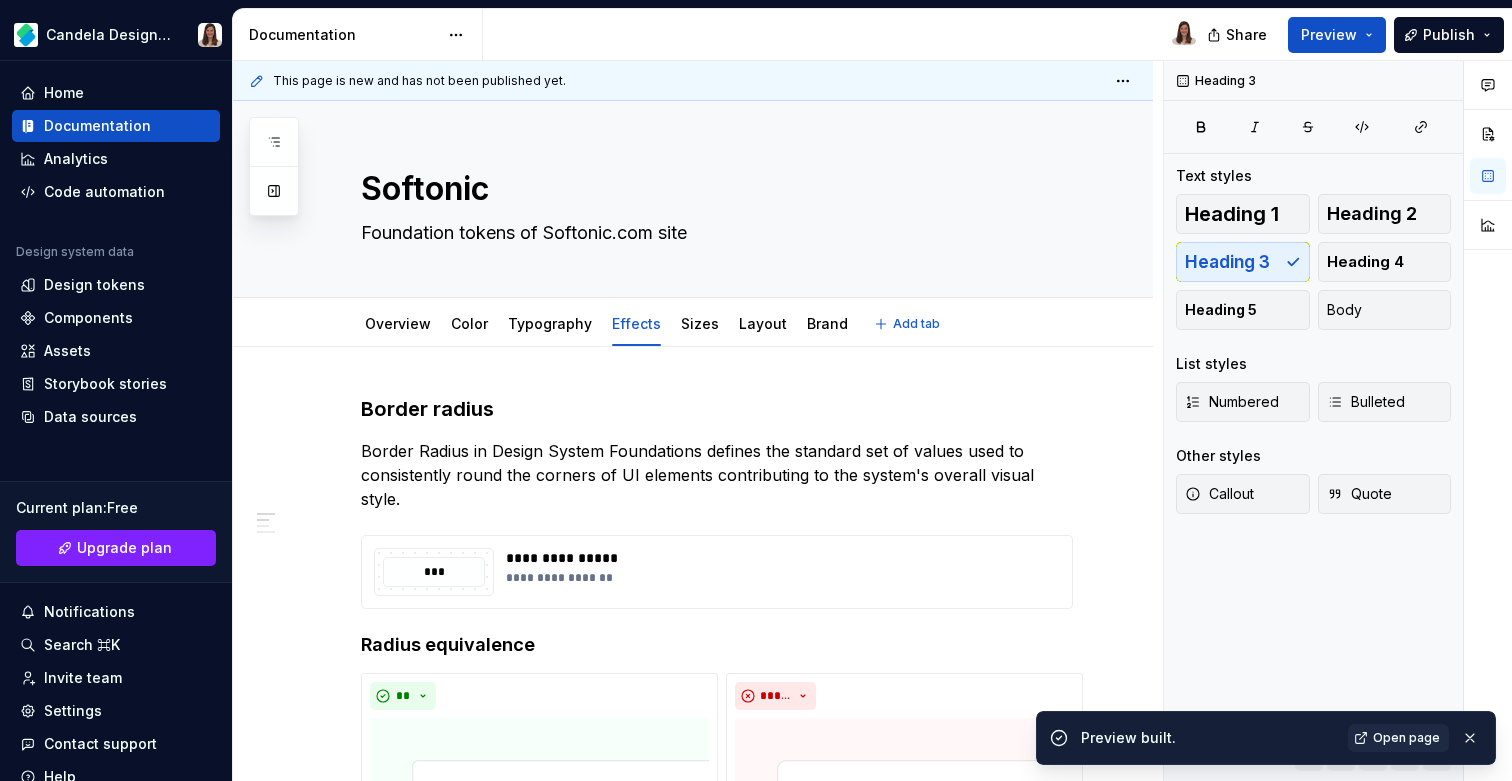 click on "Candela Design System Home Documentation Analytics Code automation Design system data Design tokens Components Assets Storybook stories Data sources Current plan :  Free Upgrade plan Notifications Search ⌘K Invite team Settings Contact support Help Documentation Share Preview Publish Pages Add
Accessibility guide for tree Page tree.
Navigate the tree with the arrow keys. Common tree hotkeys apply. Further keybindings are available:
enter to execute primary action on focused item
f2 to start renaming the focused item
escape to abort renaming an item
control+d to start dragging selected items
Candela Design System Contribute to Candela DS 🧬 Foundations About Foundations Softonic Overview Color Typography Effects Sizes Layout Brand 🧩 Components All components Accordion Master Pages Changes Candela Design System Contribute to Candela DS 🧬 Foundations  /  About Foundations 🧬 Foundations / Softonic  /  Overview  /  Color ***" at bounding box center [756, 390] 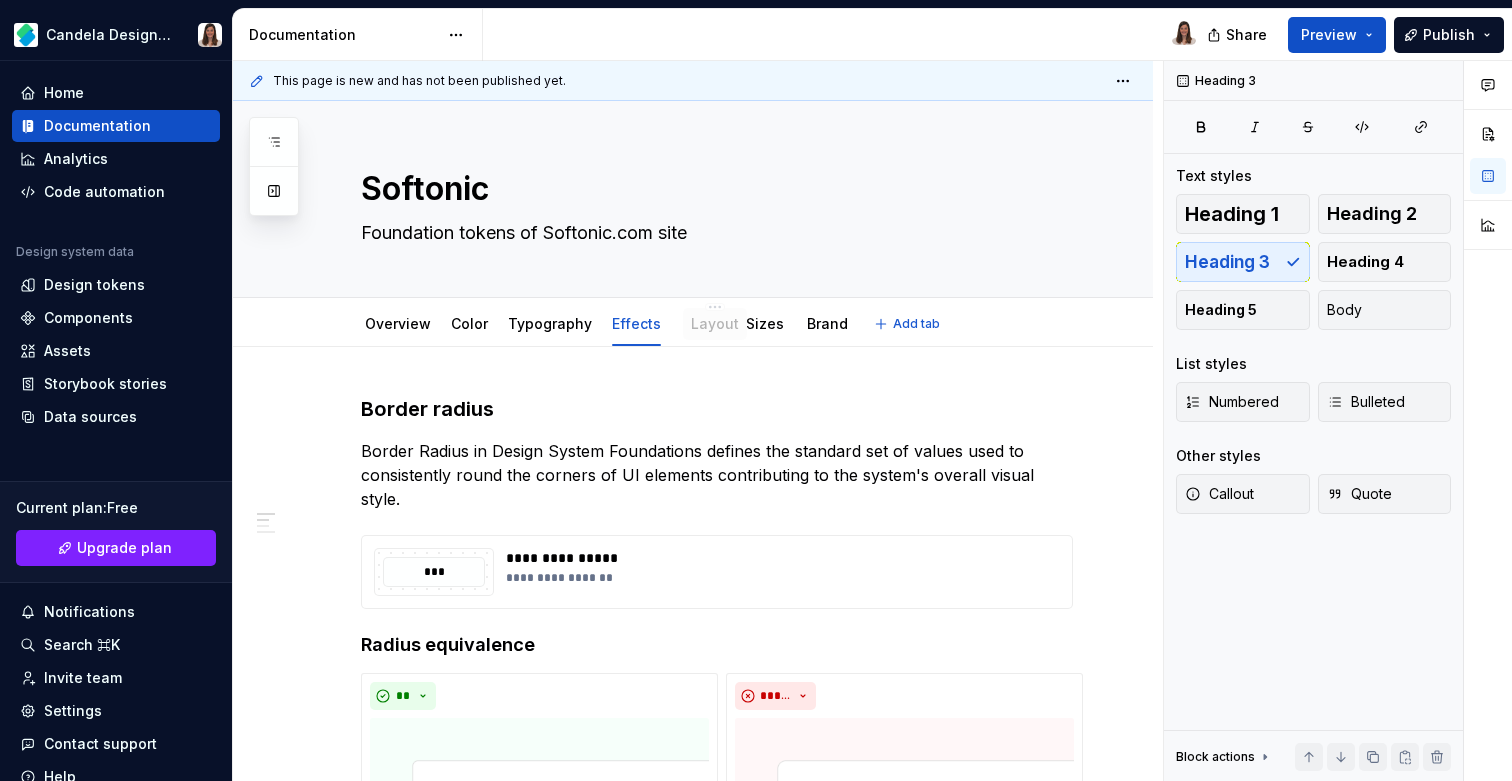 drag, startPoint x: 738, startPoint y: 327, endPoint x: 684, endPoint y: 327, distance: 54 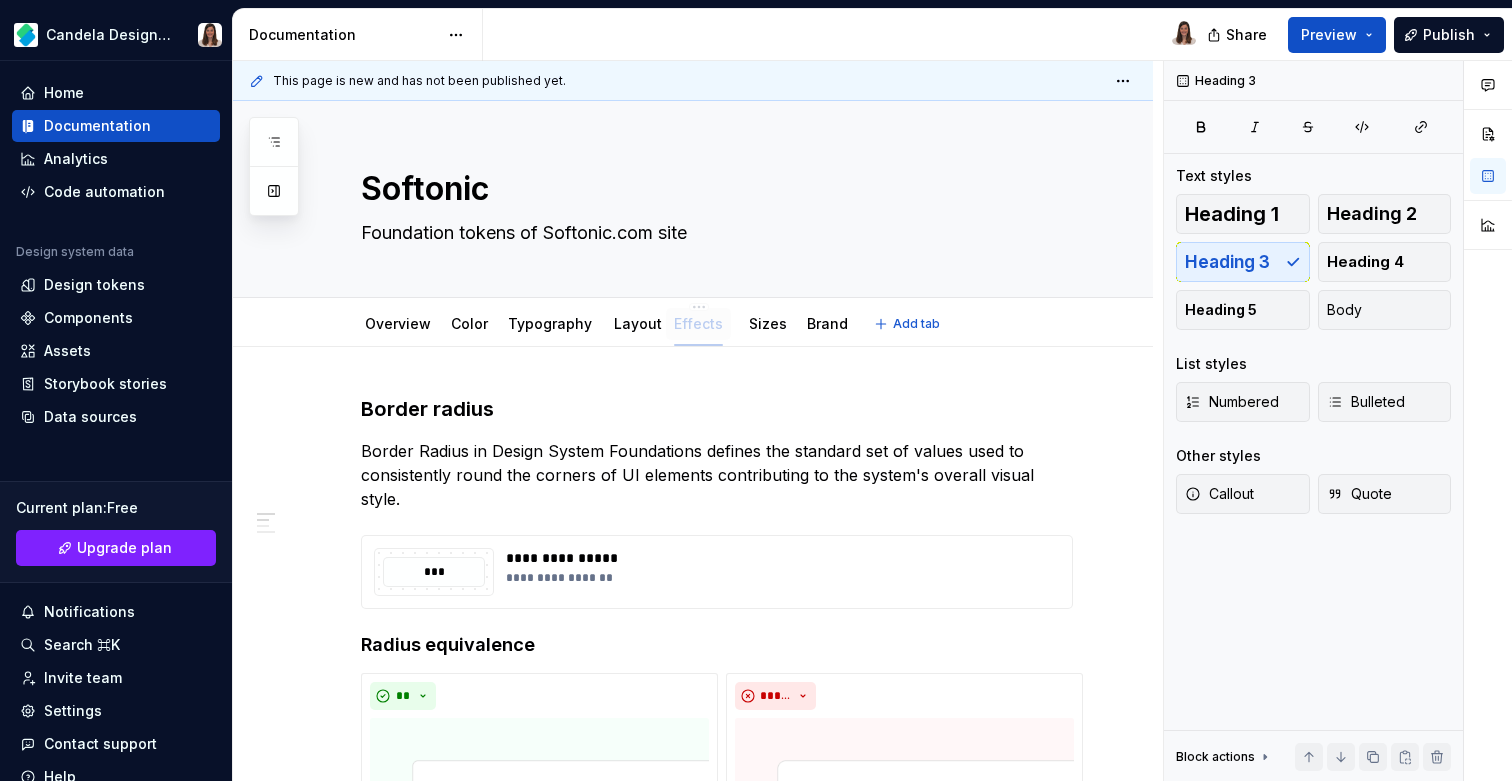 drag, startPoint x: 618, startPoint y: 321, endPoint x: 680, endPoint y: 316, distance: 62.201286 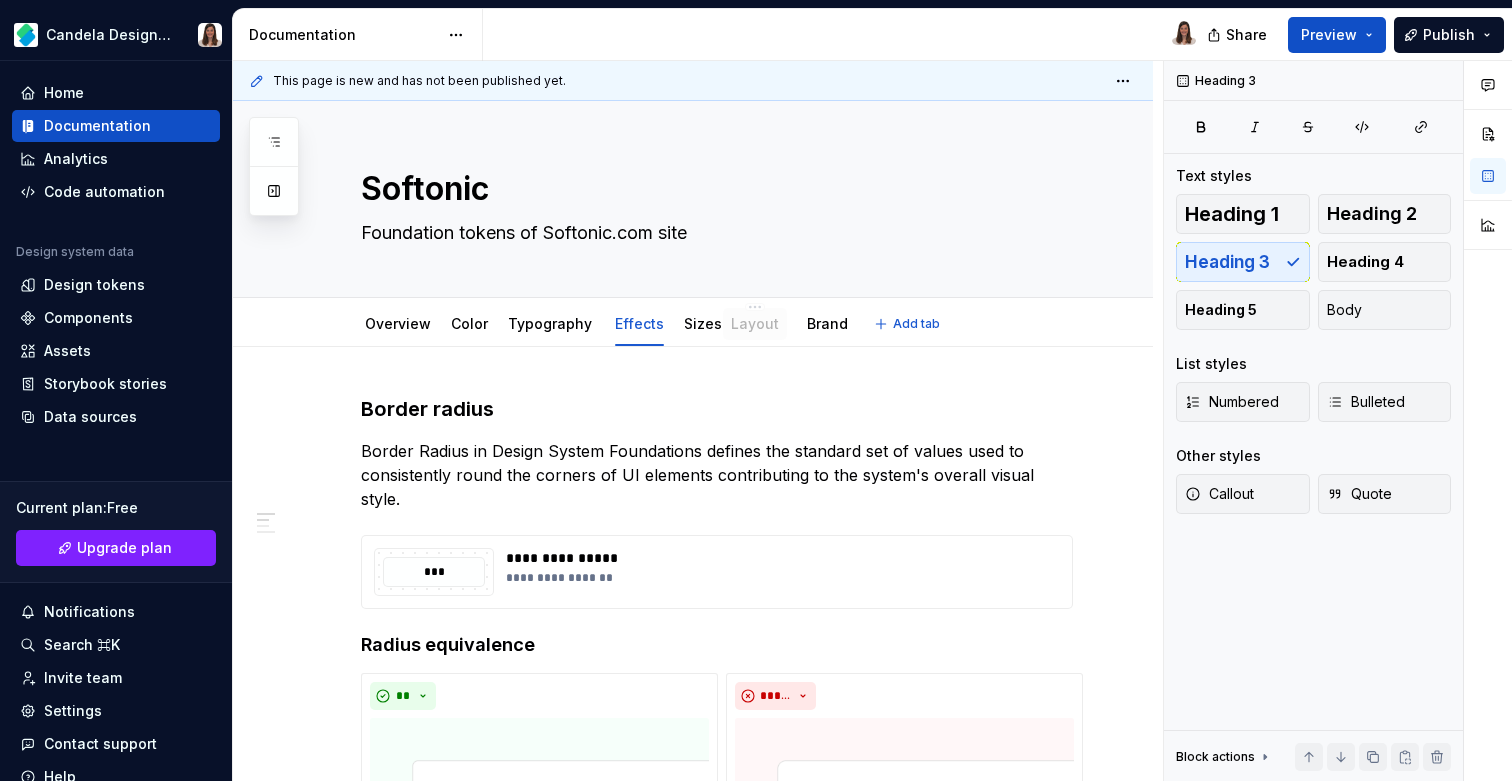 drag, startPoint x: 638, startPoint y: 321, endPoint x: 757, endPoint y: 314, distance: 119.2057 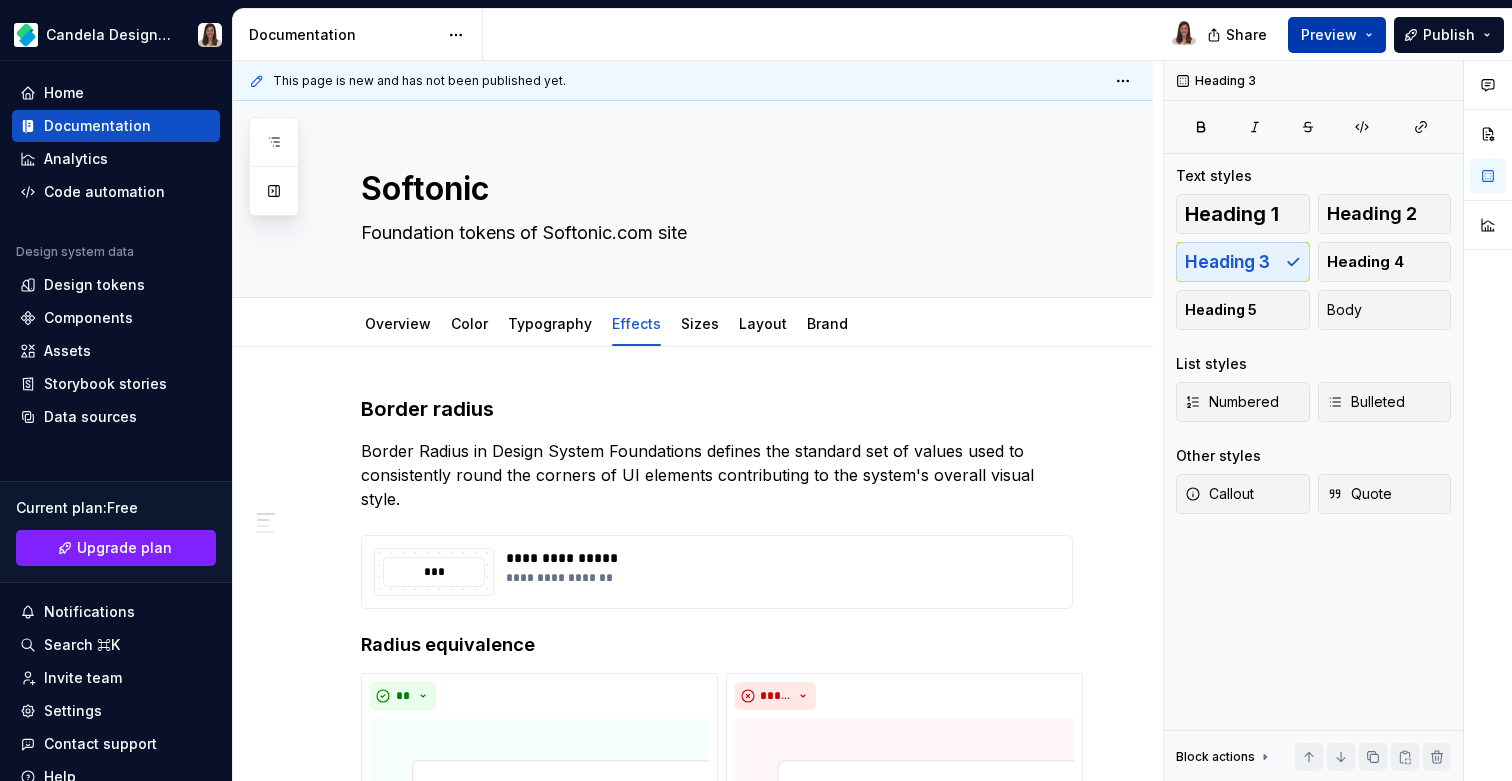 click on "Preview" at bounding box center (1329, 35) 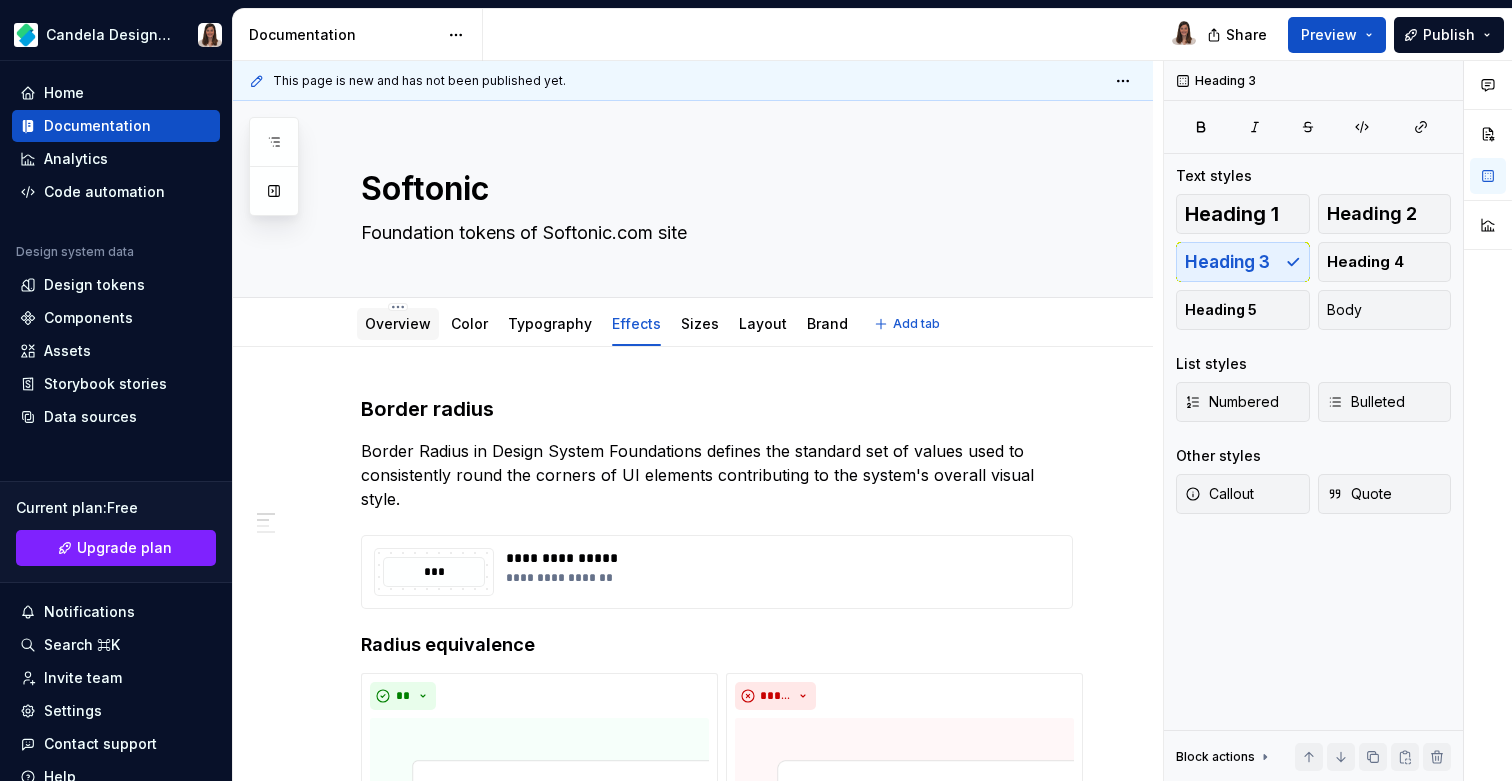 click on "Overview" at bounding box center (398, 323) 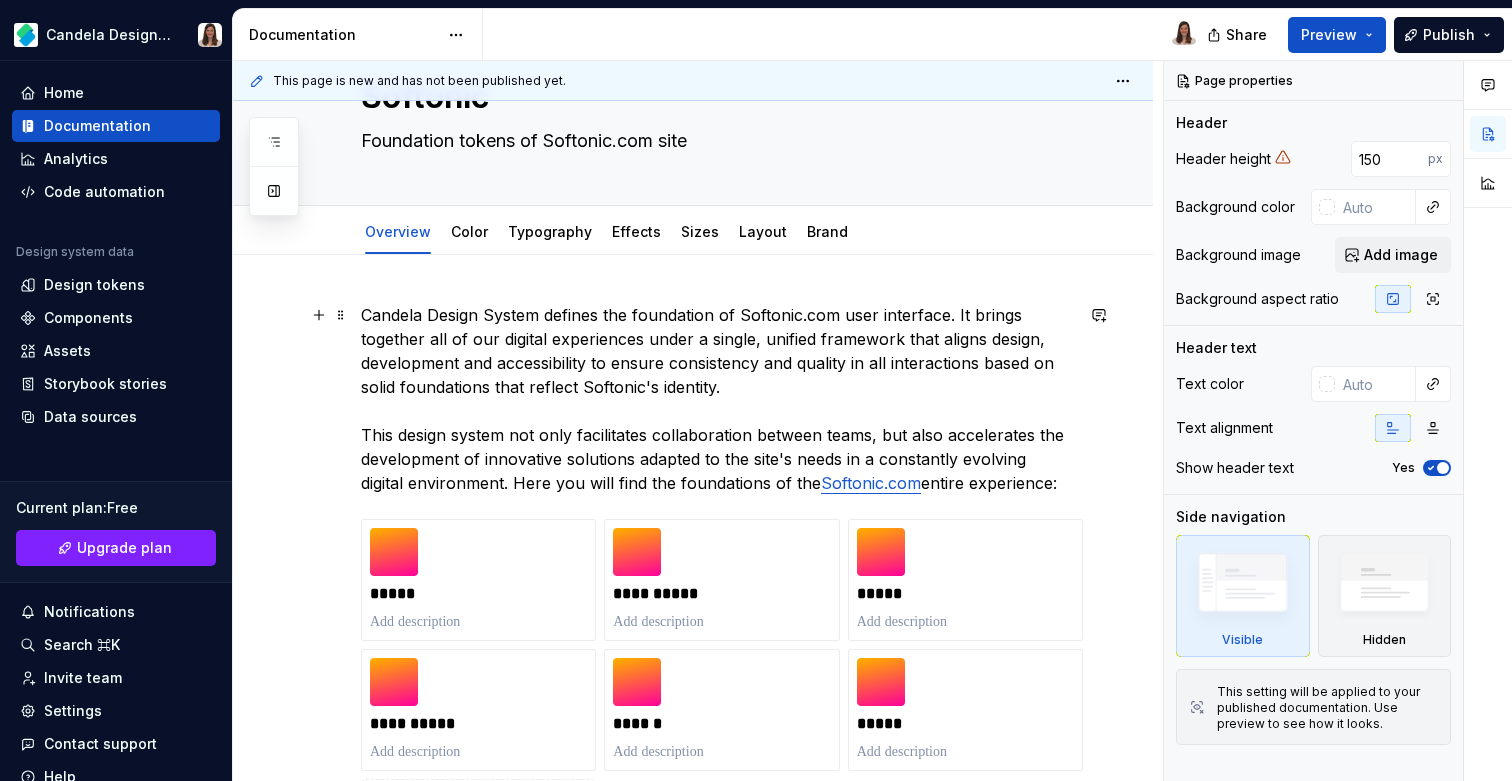 scroll, scrollTop: 117, scrollLeft: 0, axis: vertical 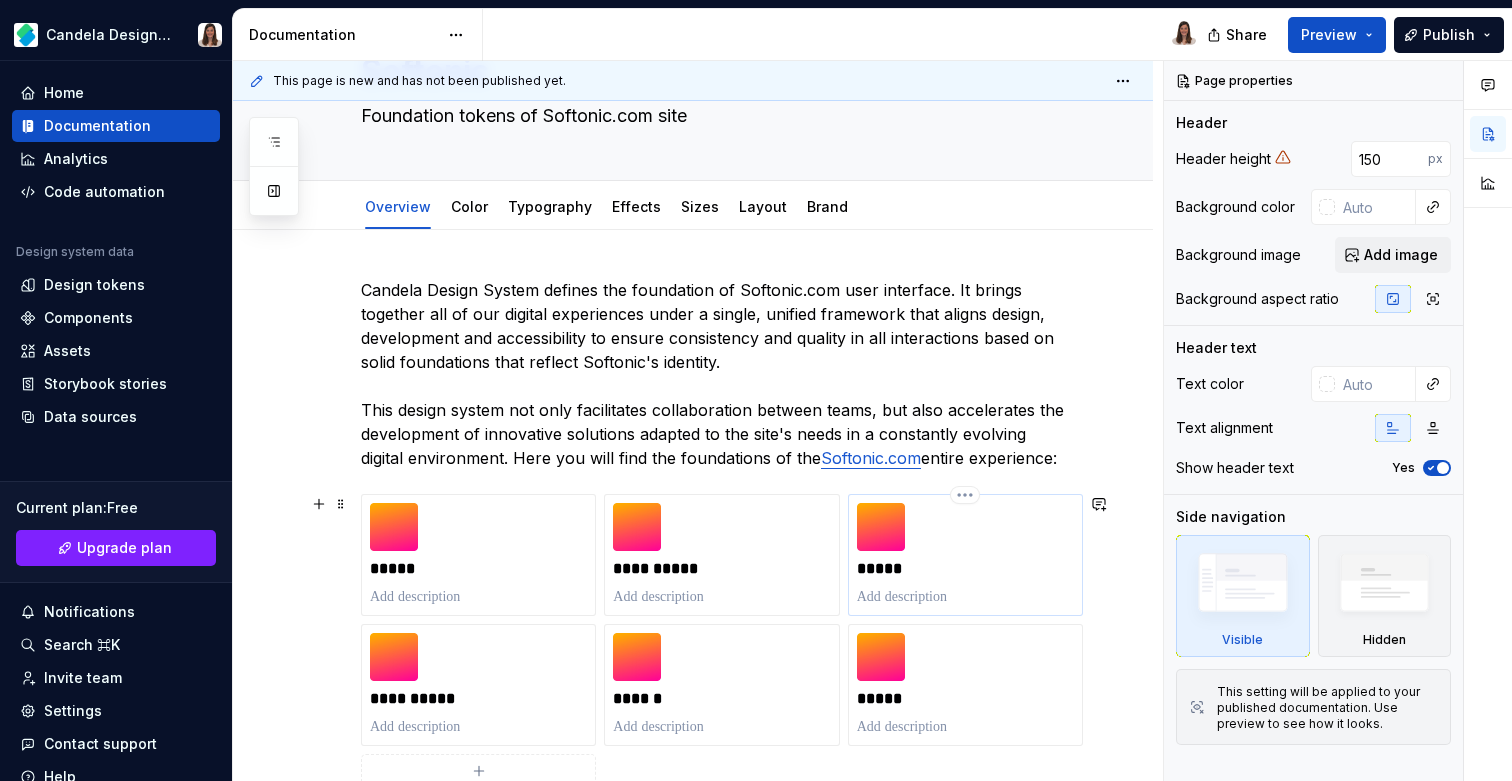 click on "*****" at bounding box center [965, 569] 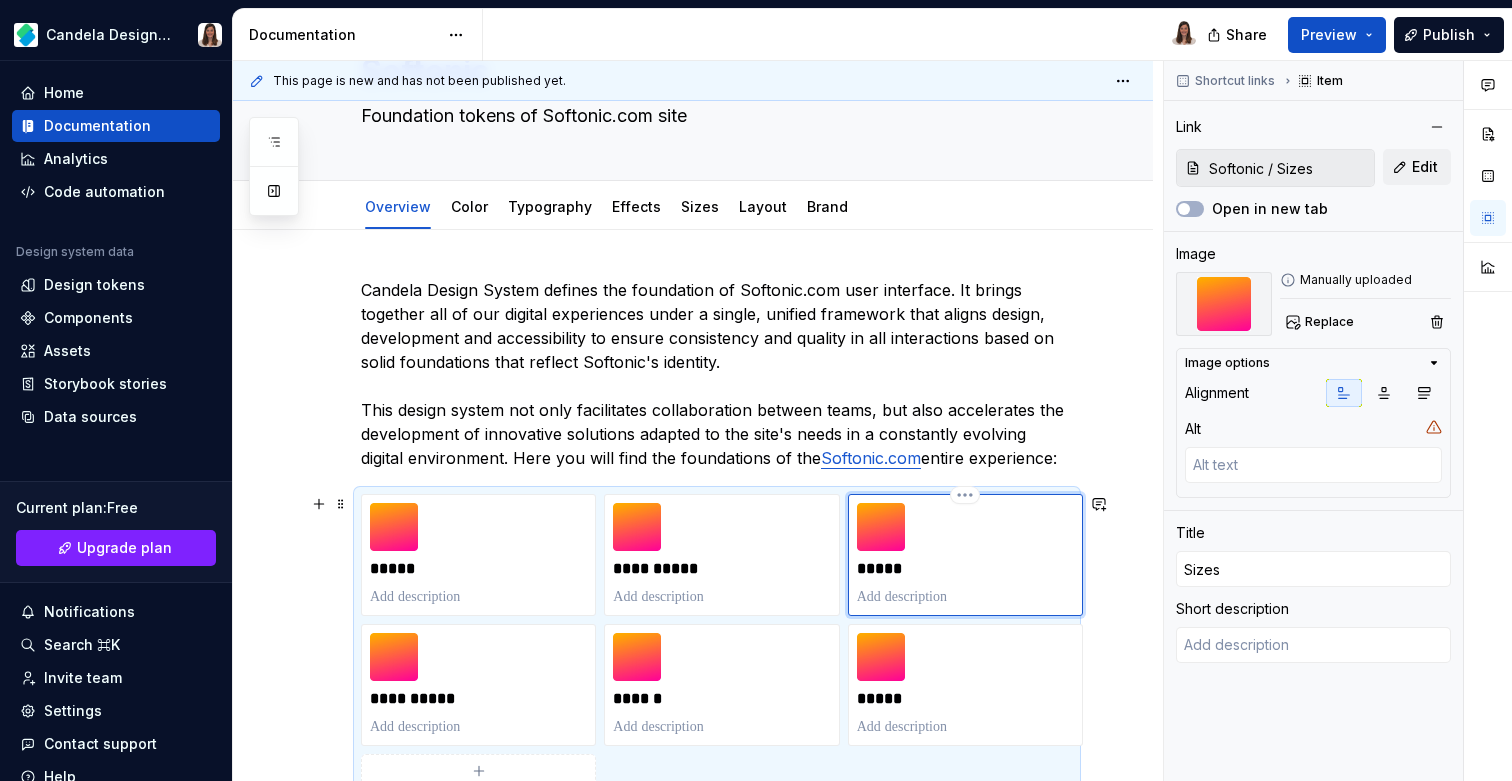 click on "*****" at bounding box center [965, 569] 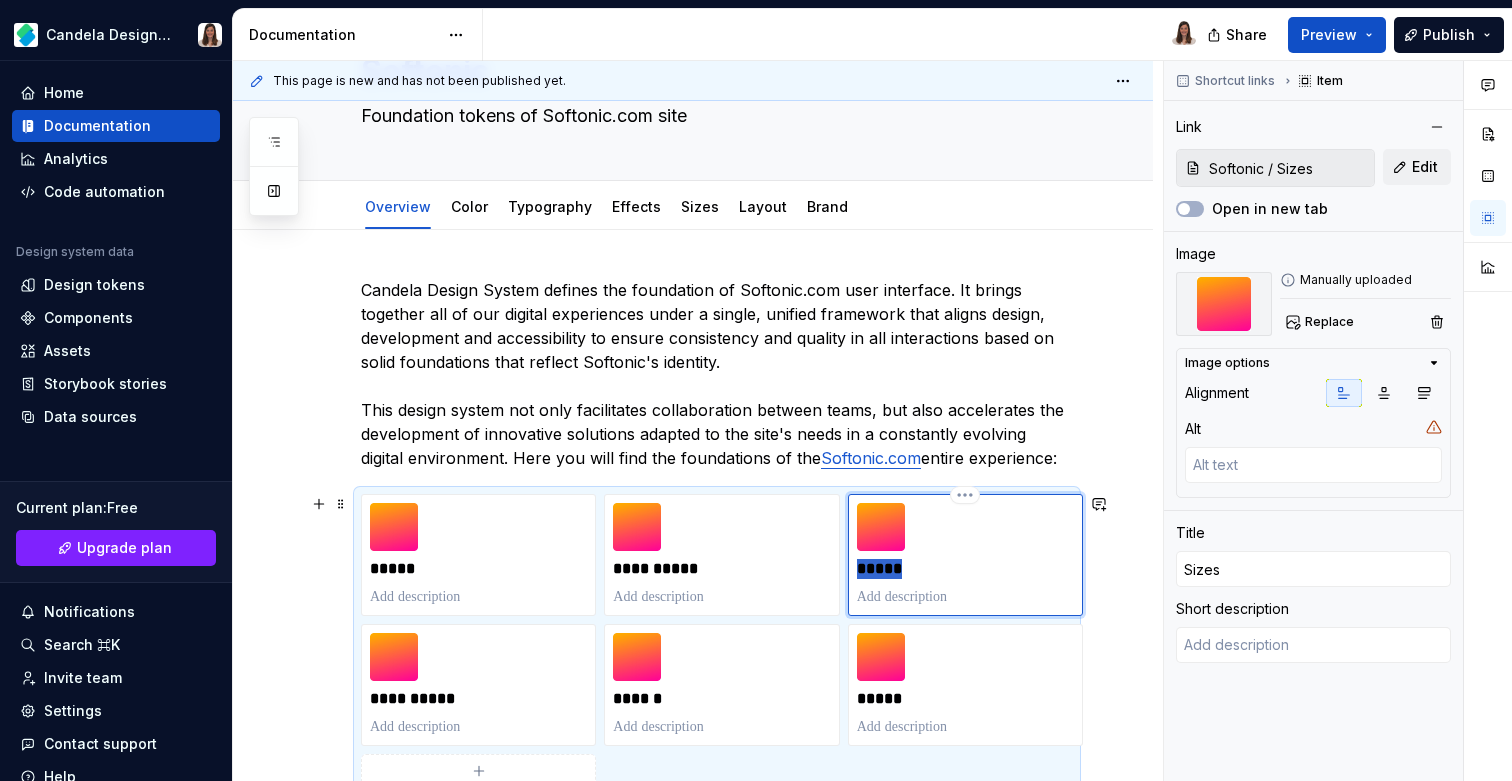 click on "*****" at bounding box center [965, 569] 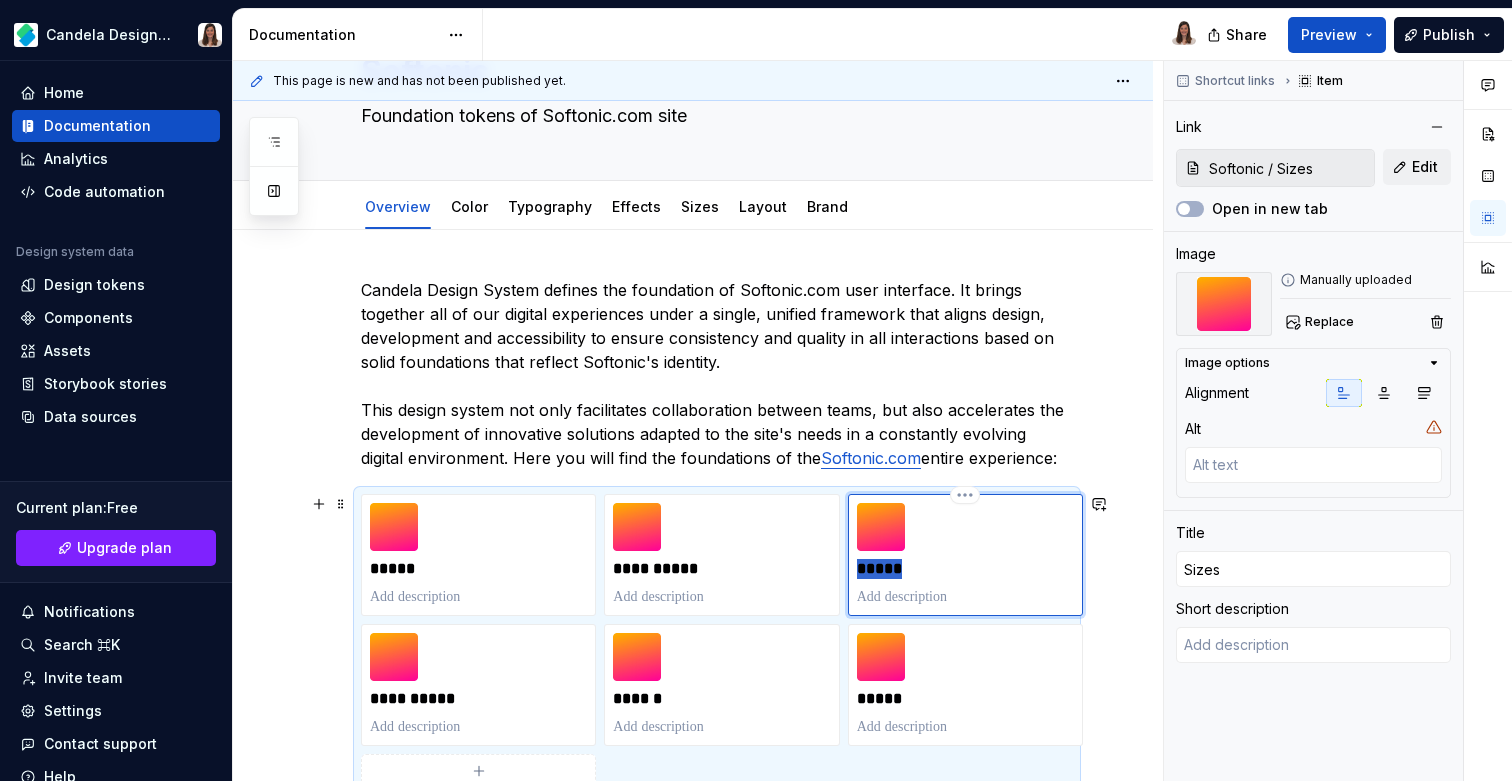 type on "*" 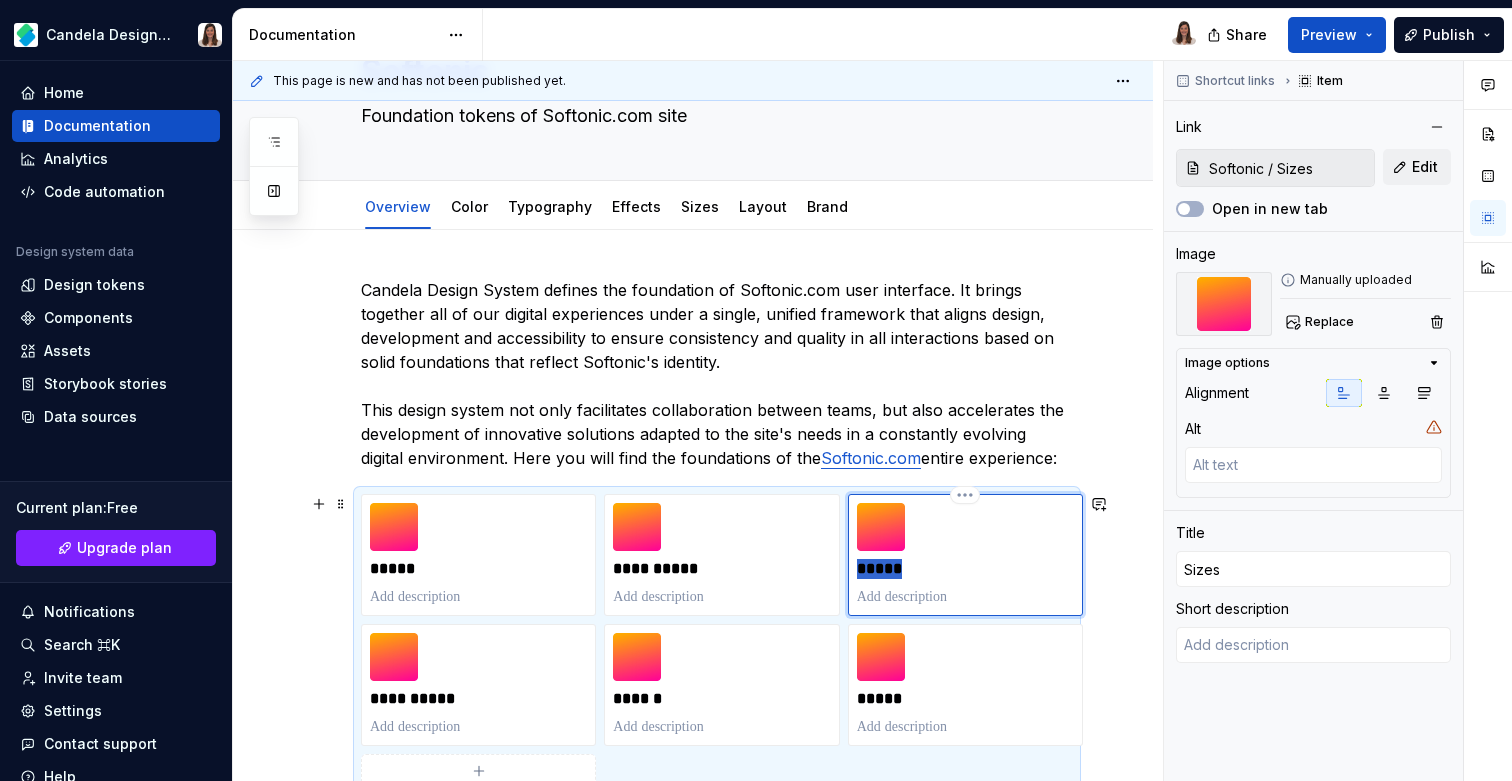 type 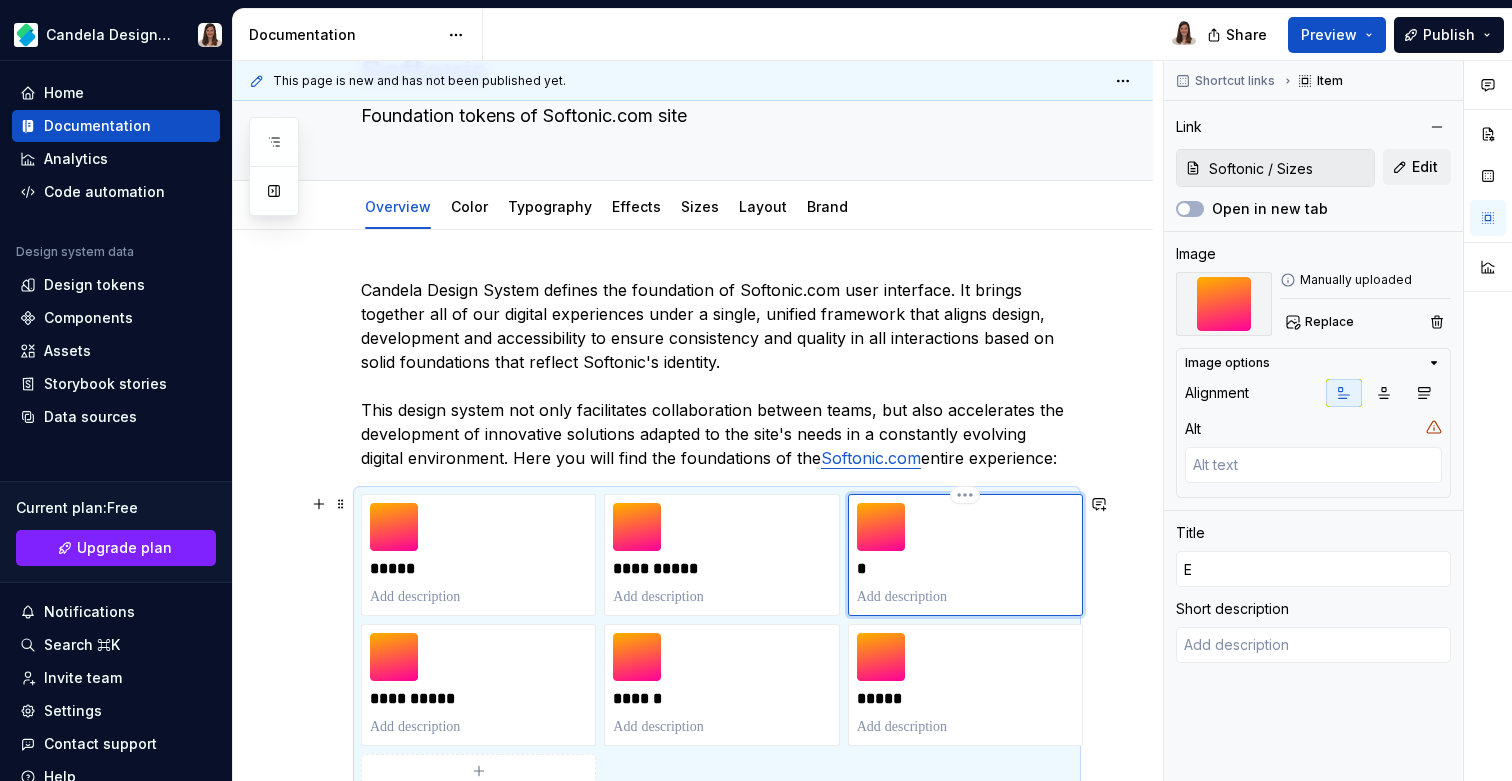 type on "*" 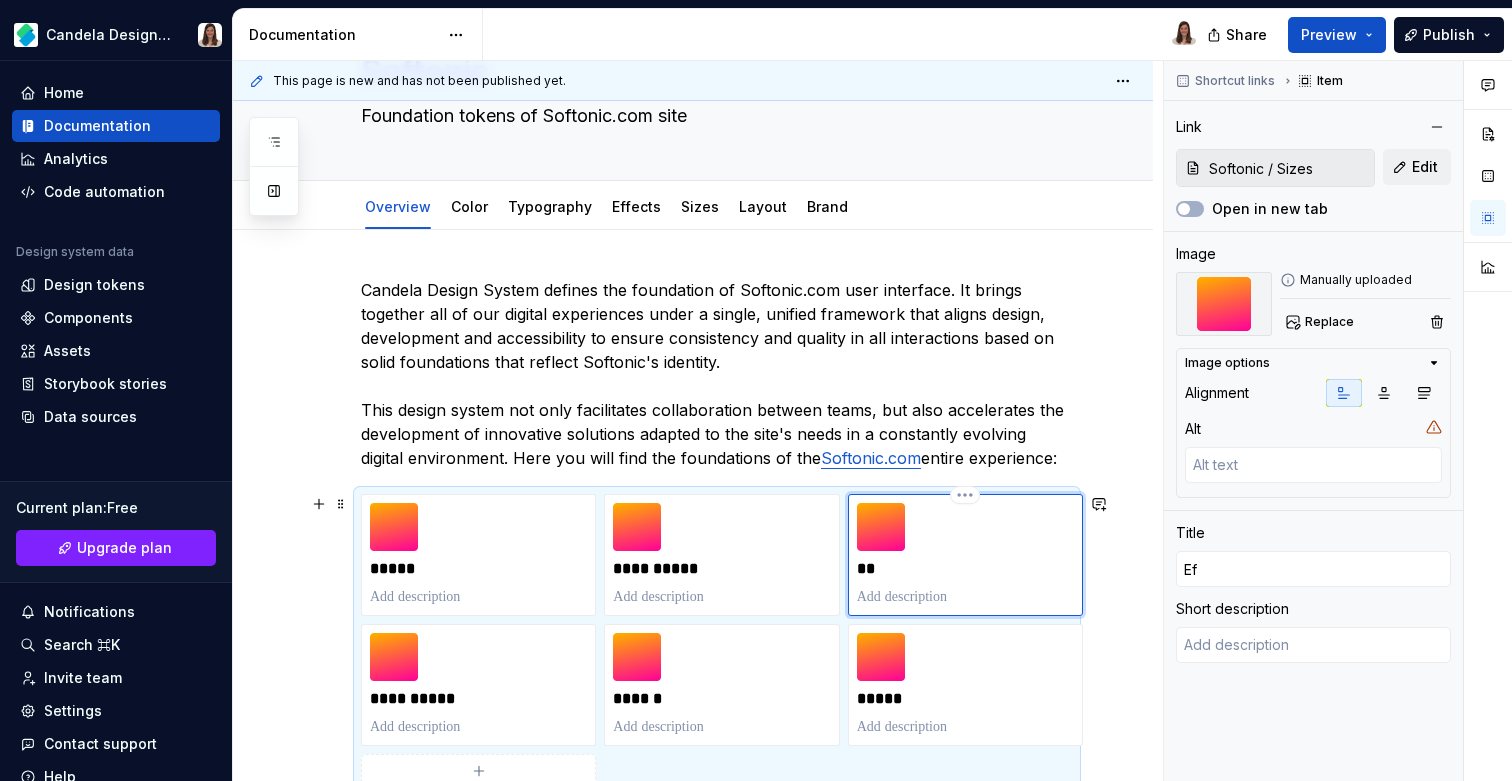 type on "*" 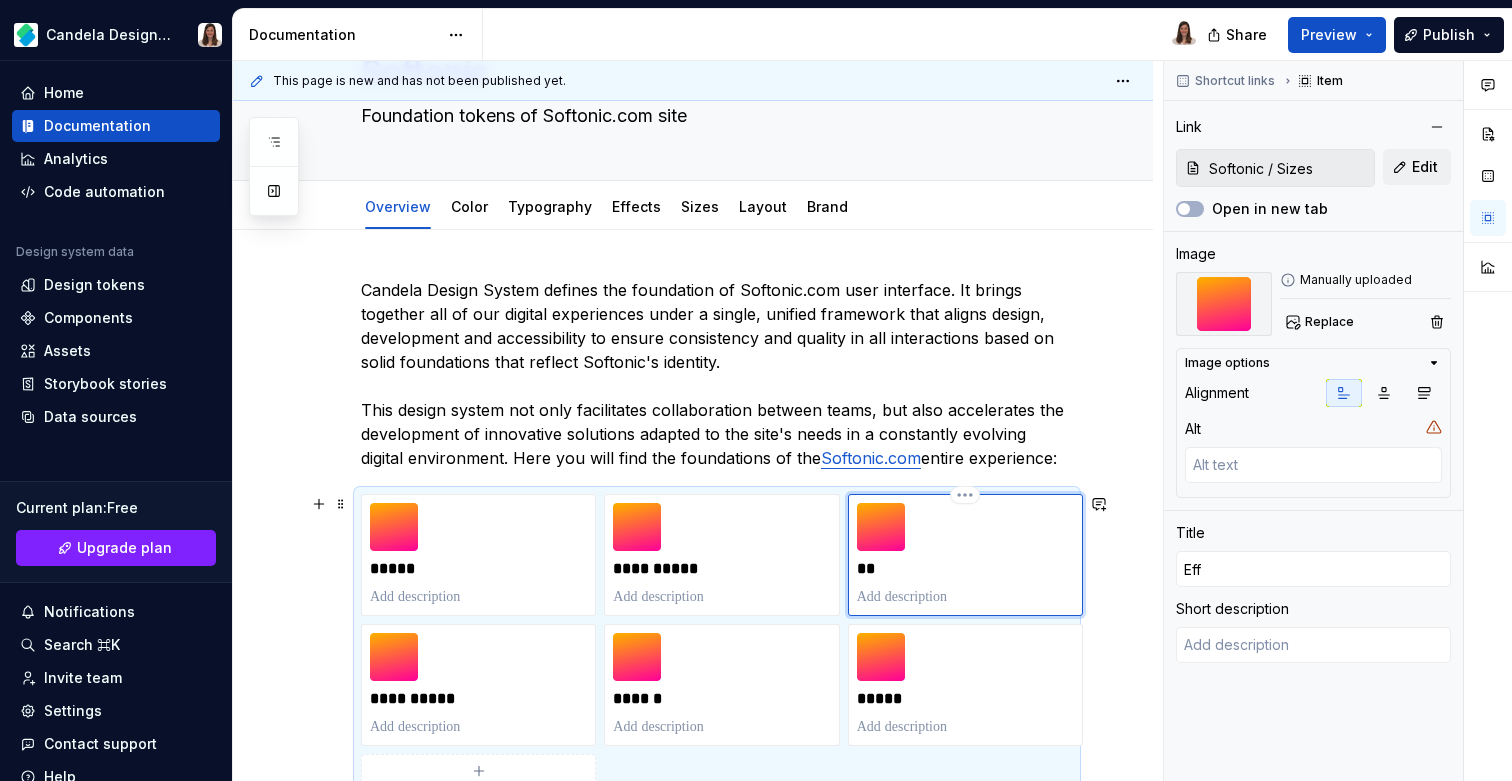 type on "*" 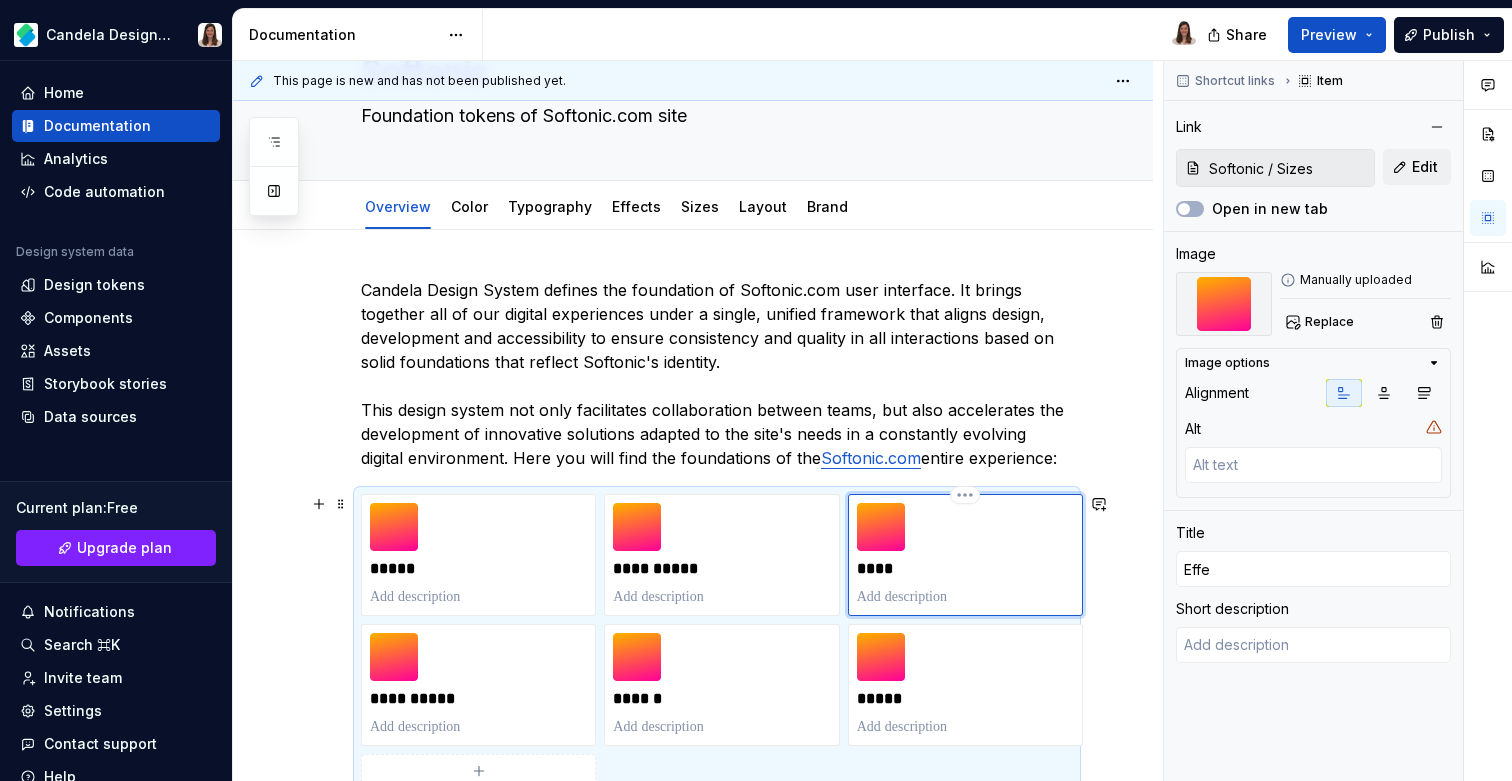type on "*" 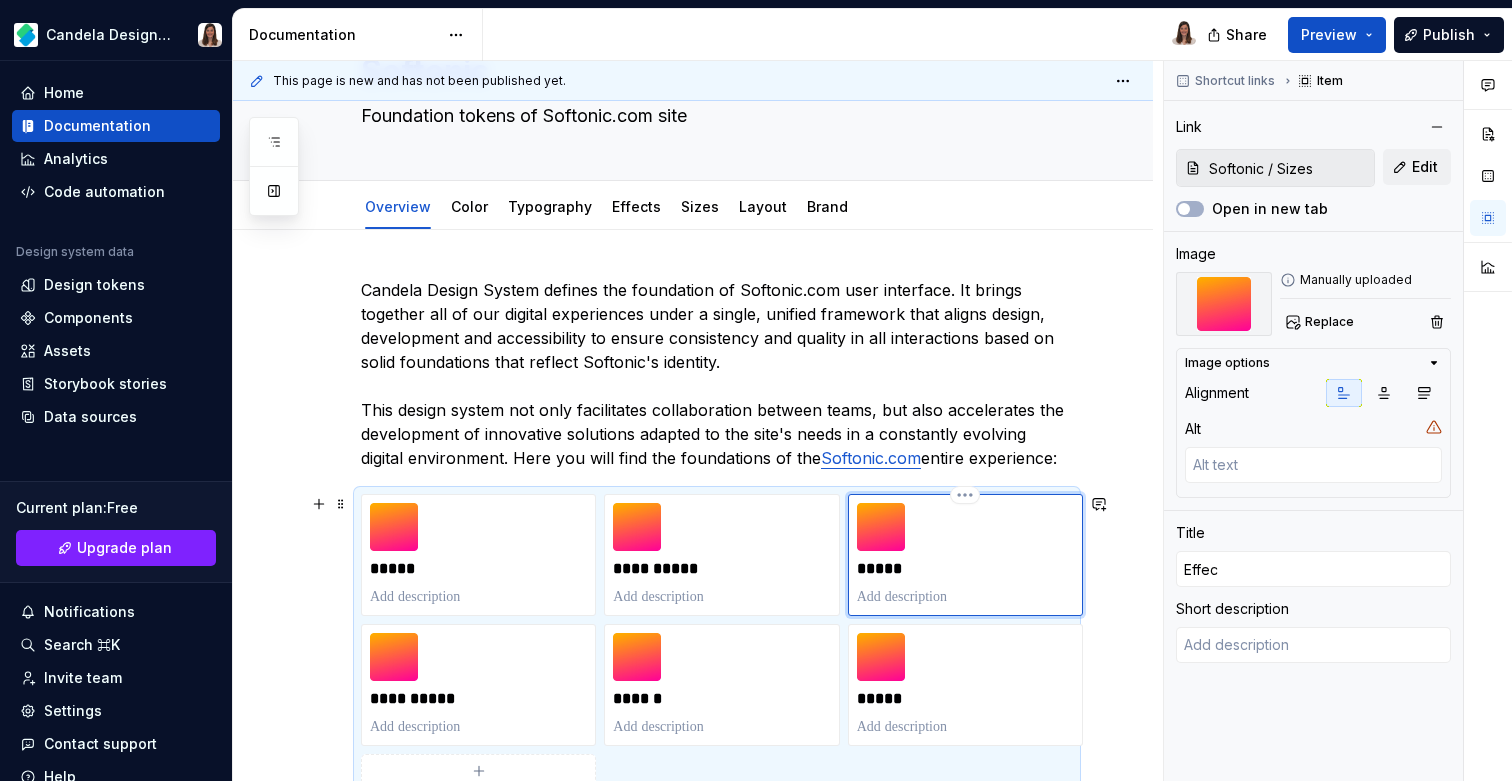 type on "*" 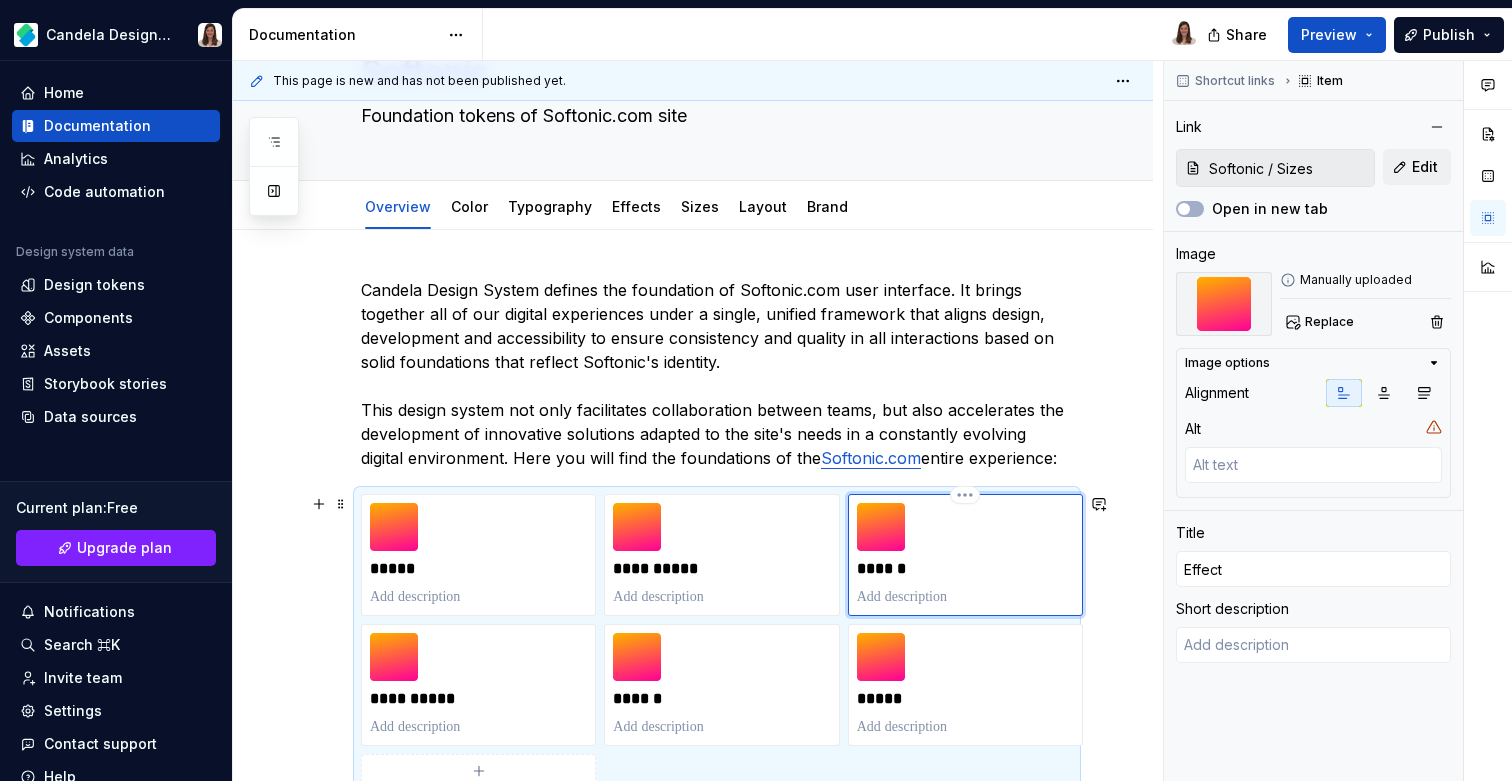 type on "*" 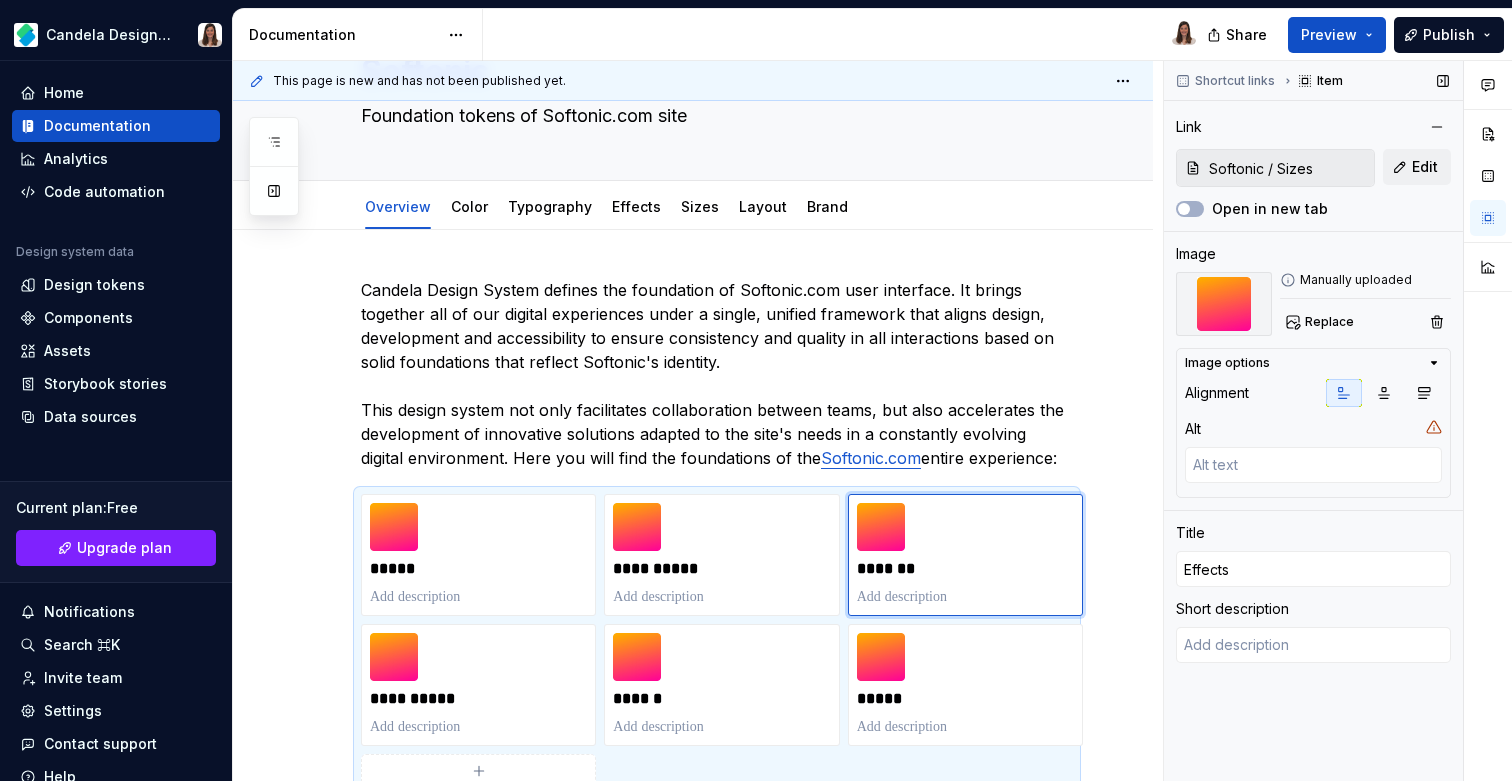 click on "Softonic / Sizes" at bounding box center (1287, 168) 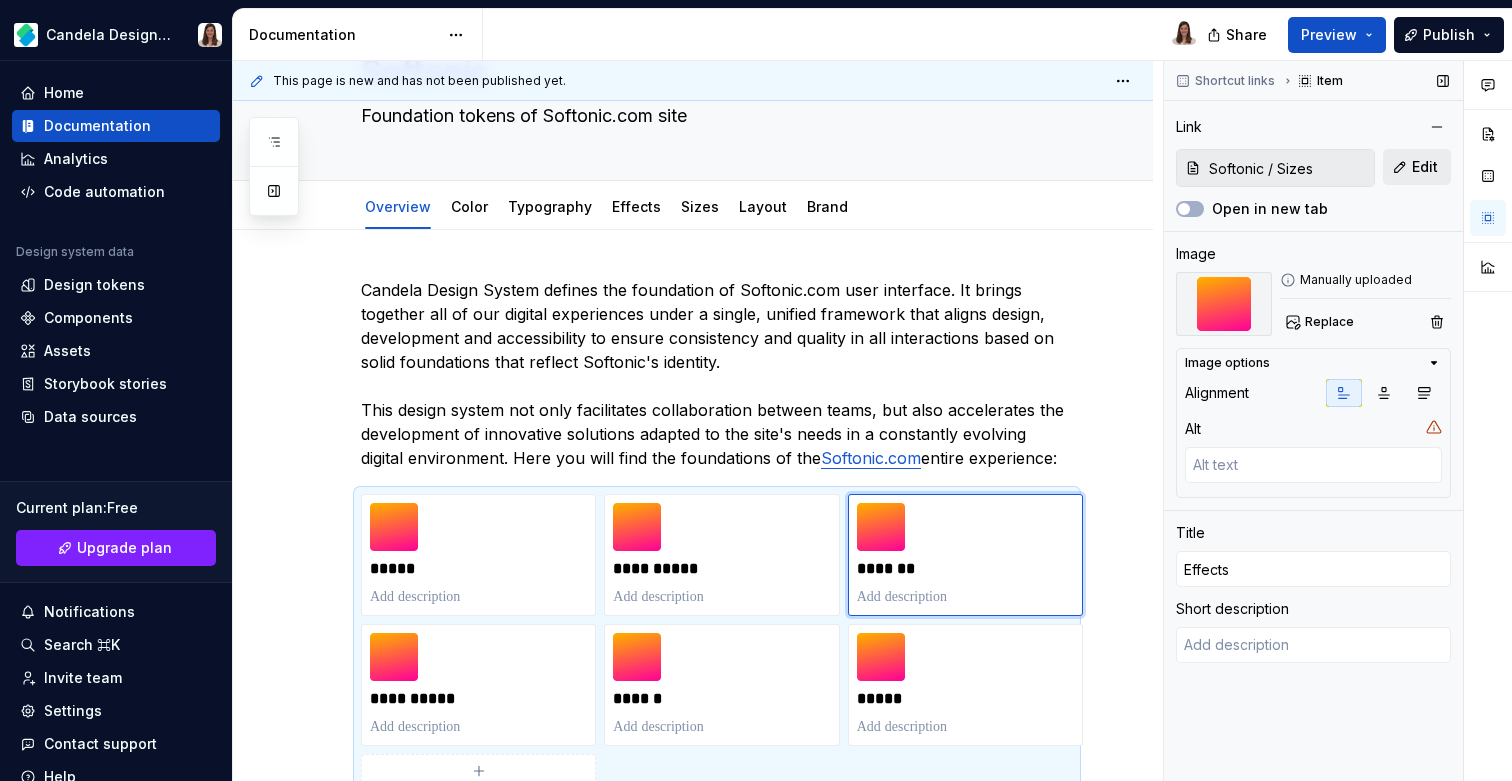 click on "Edit" at bounding box center (1425, 167) 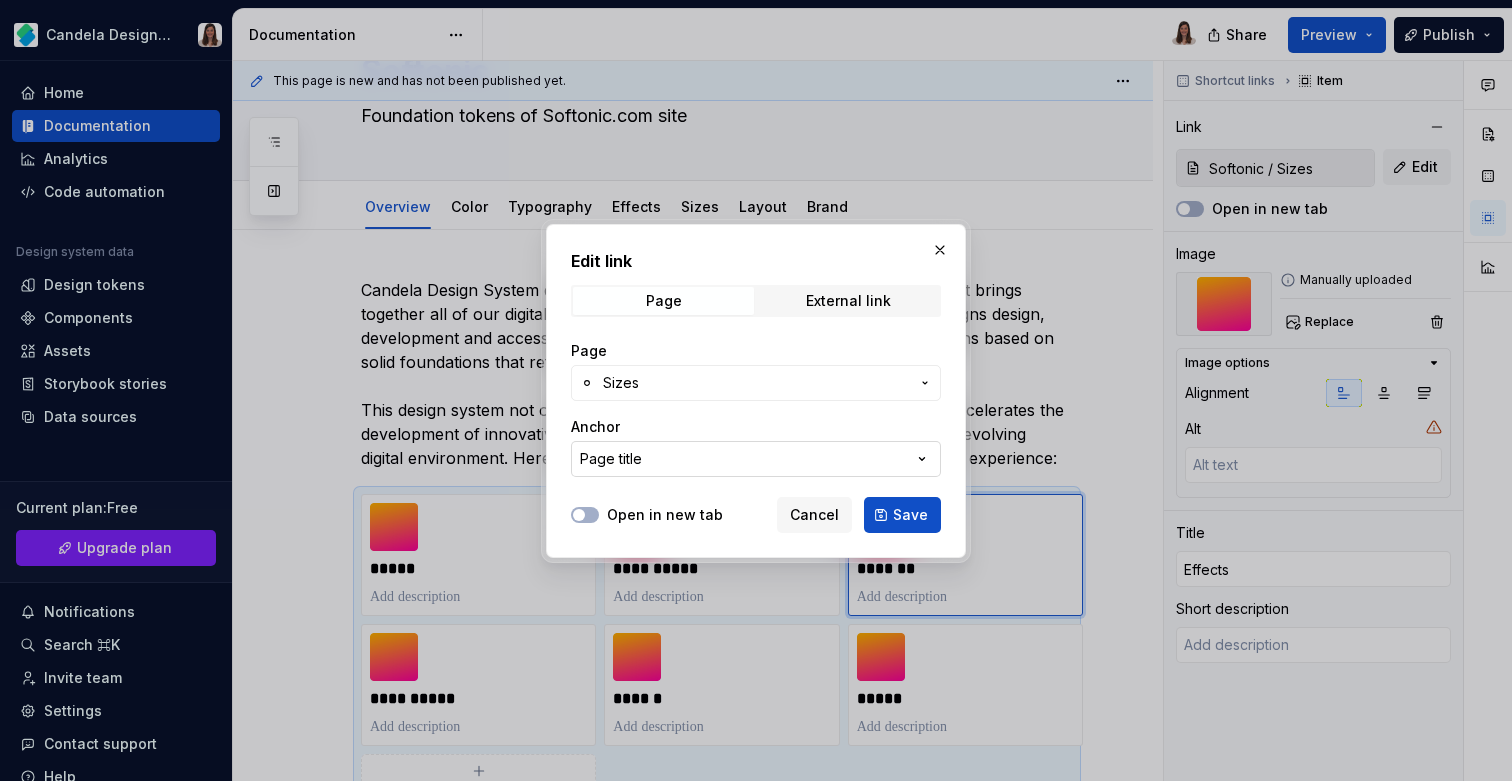 click on "Page title" at bounding box center [756, 459] 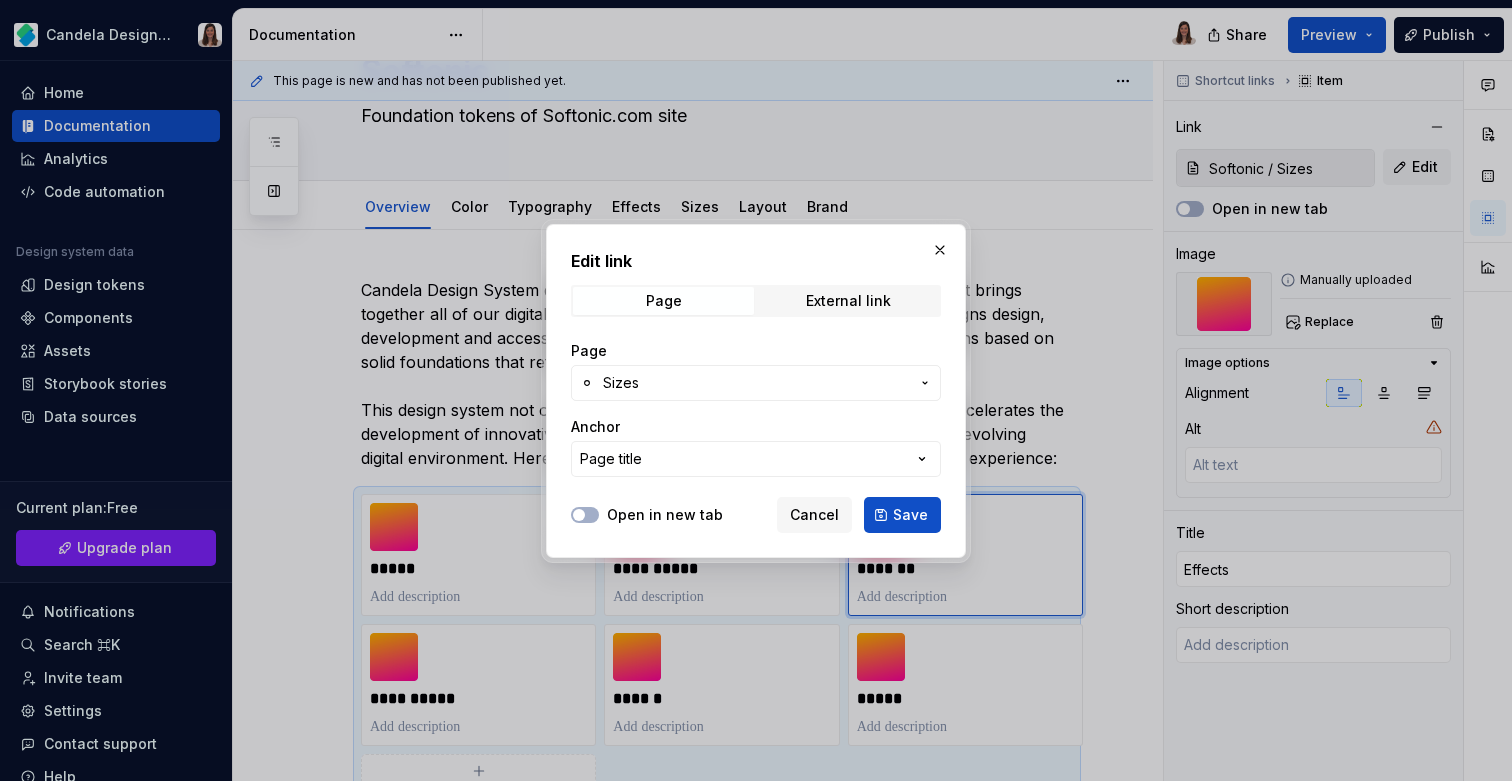 click on "Edit link Page External link Page Sizes Anchor Page title Open in new tab Cancel Save" at bounding box center (756, 390) 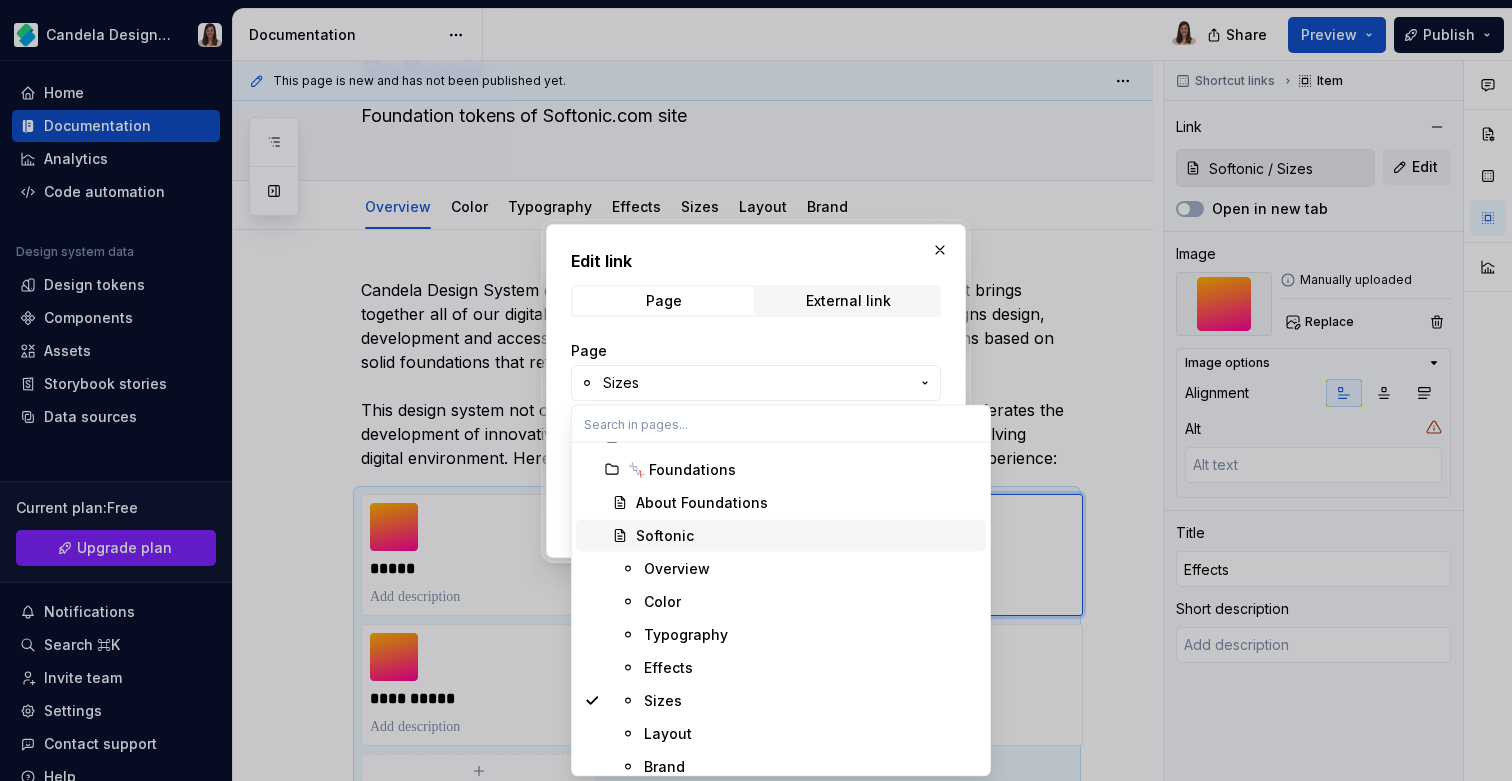 scroll, scrollTop: 99, scrollLeft: 0, axis: vertical 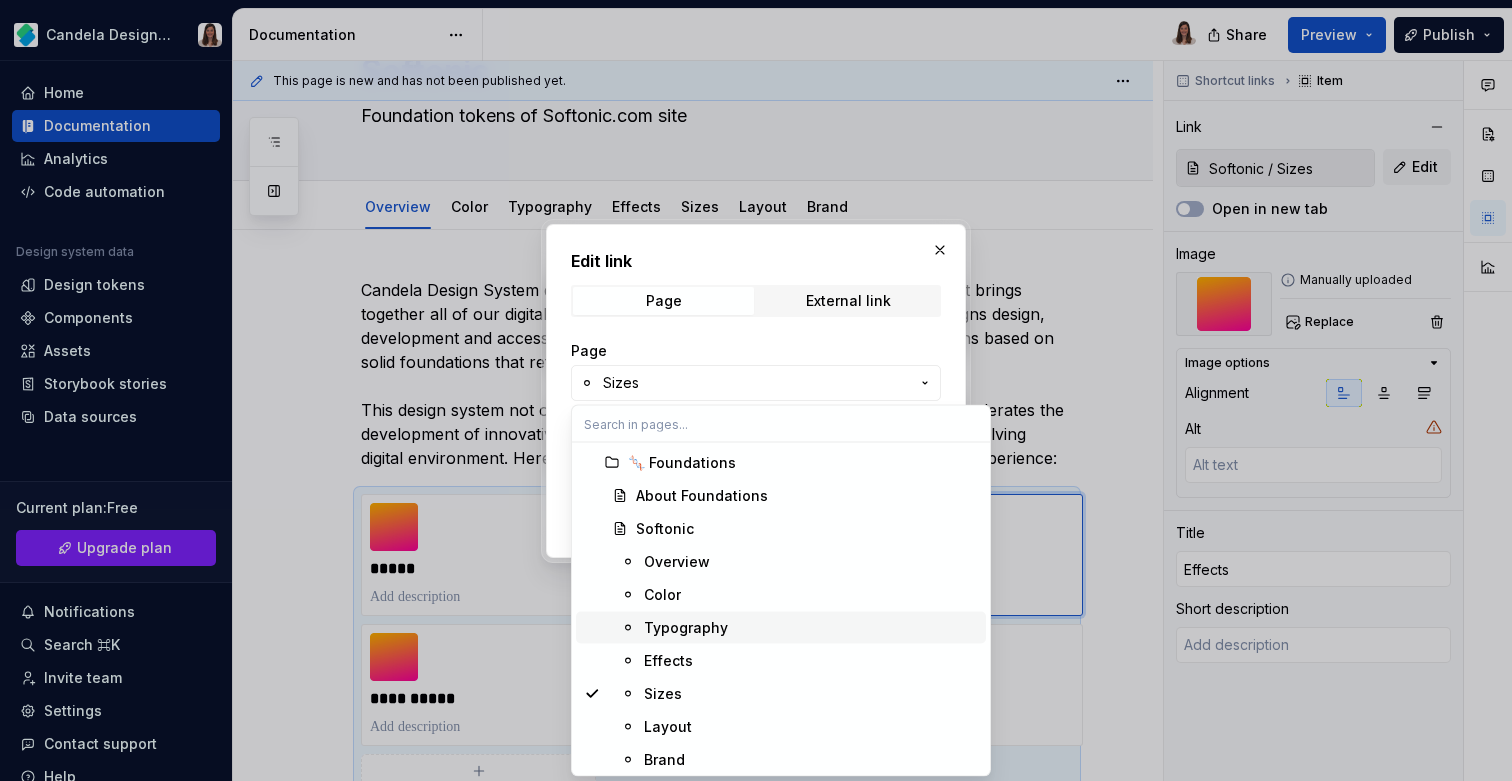click on "Effects" at bounding box center (668, 661) 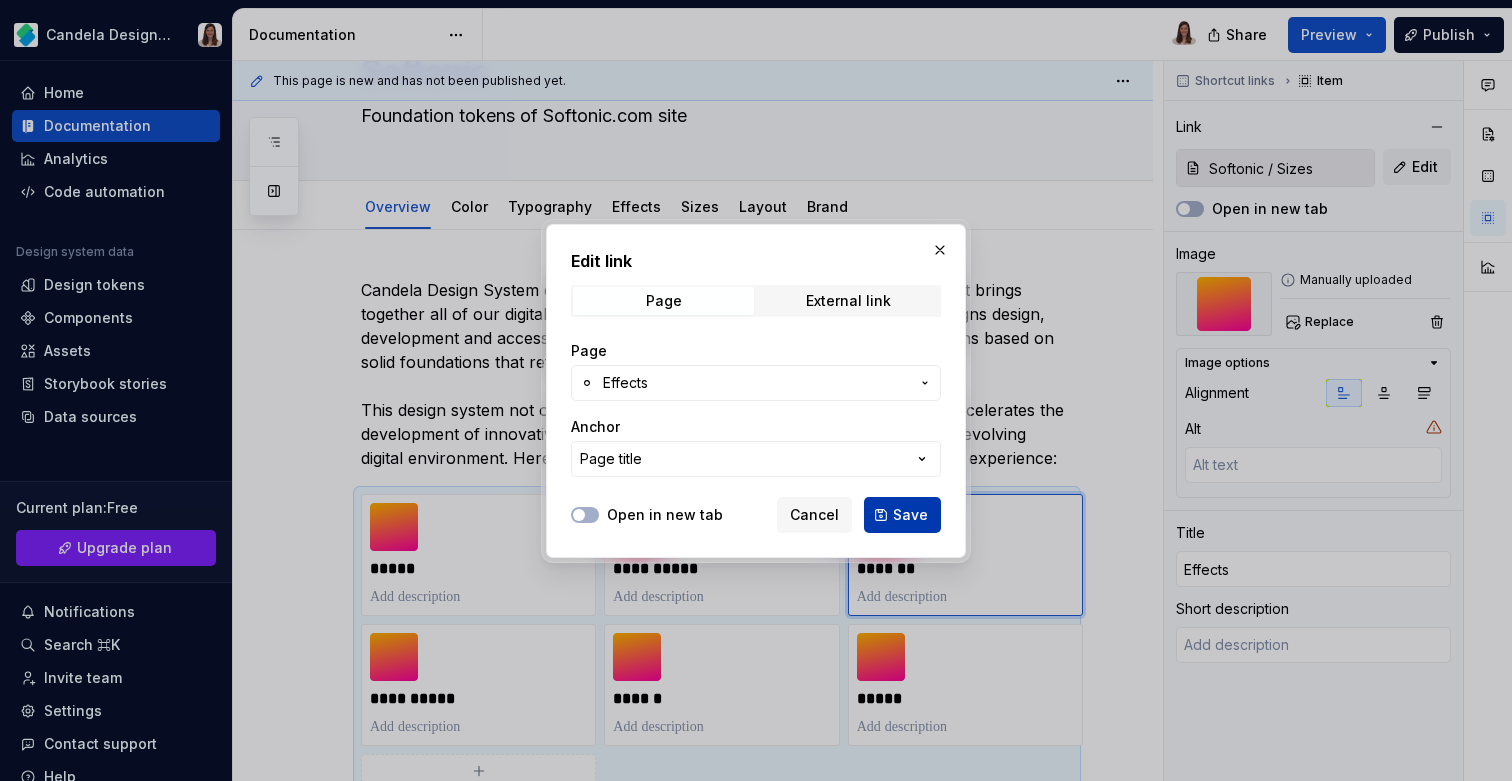 click on "Save" at bounding box center [910, 515] 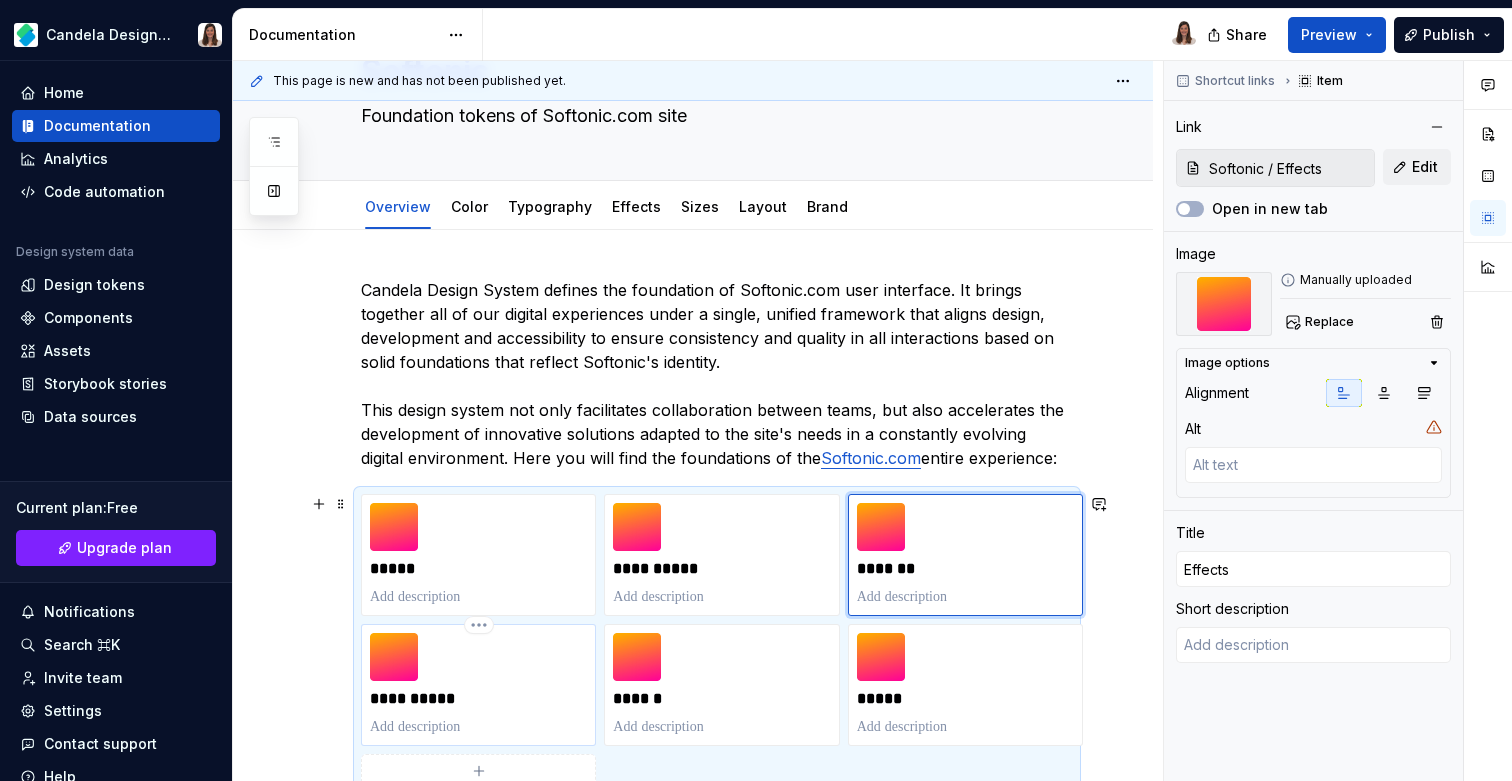 click on "**********" at bounding box center [478, 699] 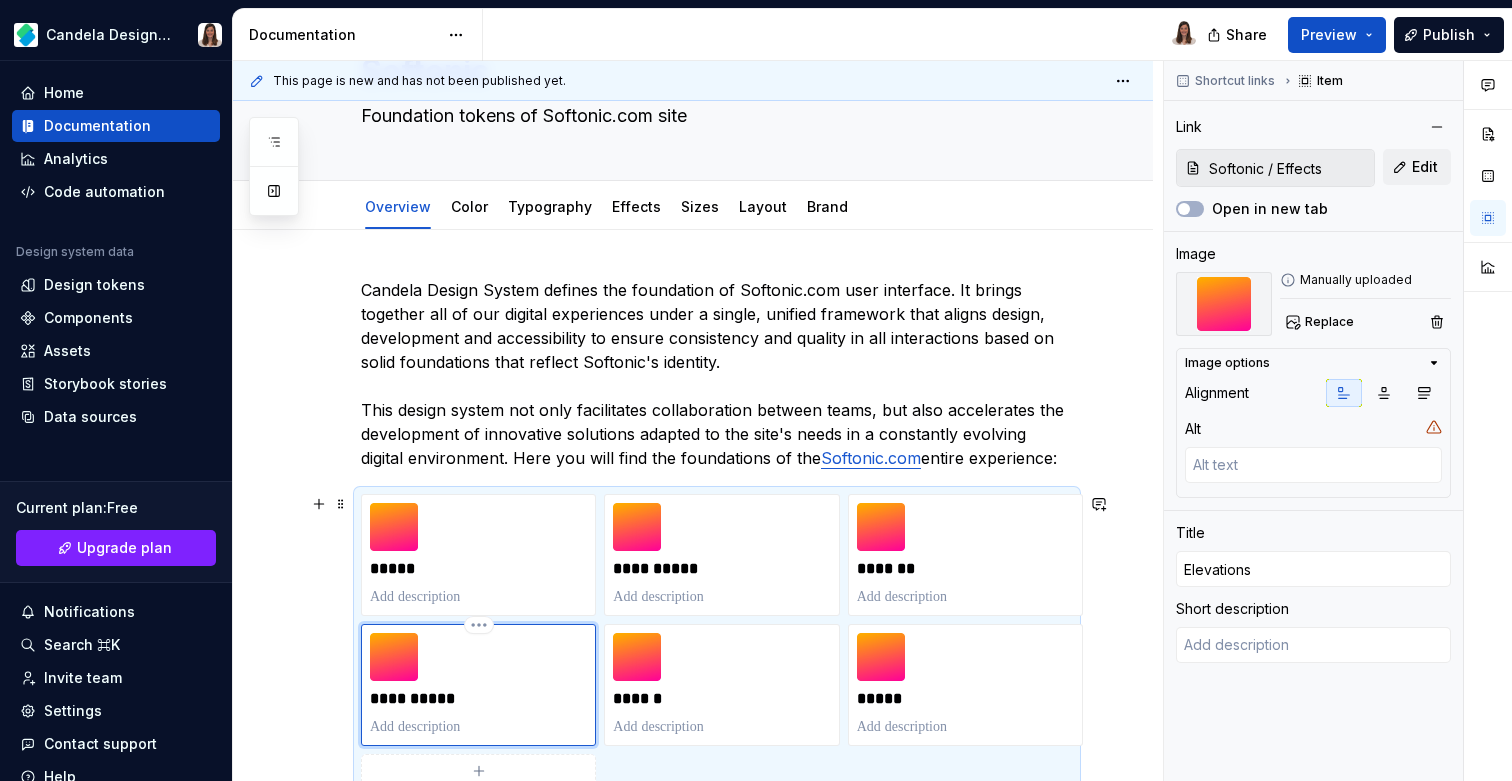 click on "**********" at bounding box center (478, 699) 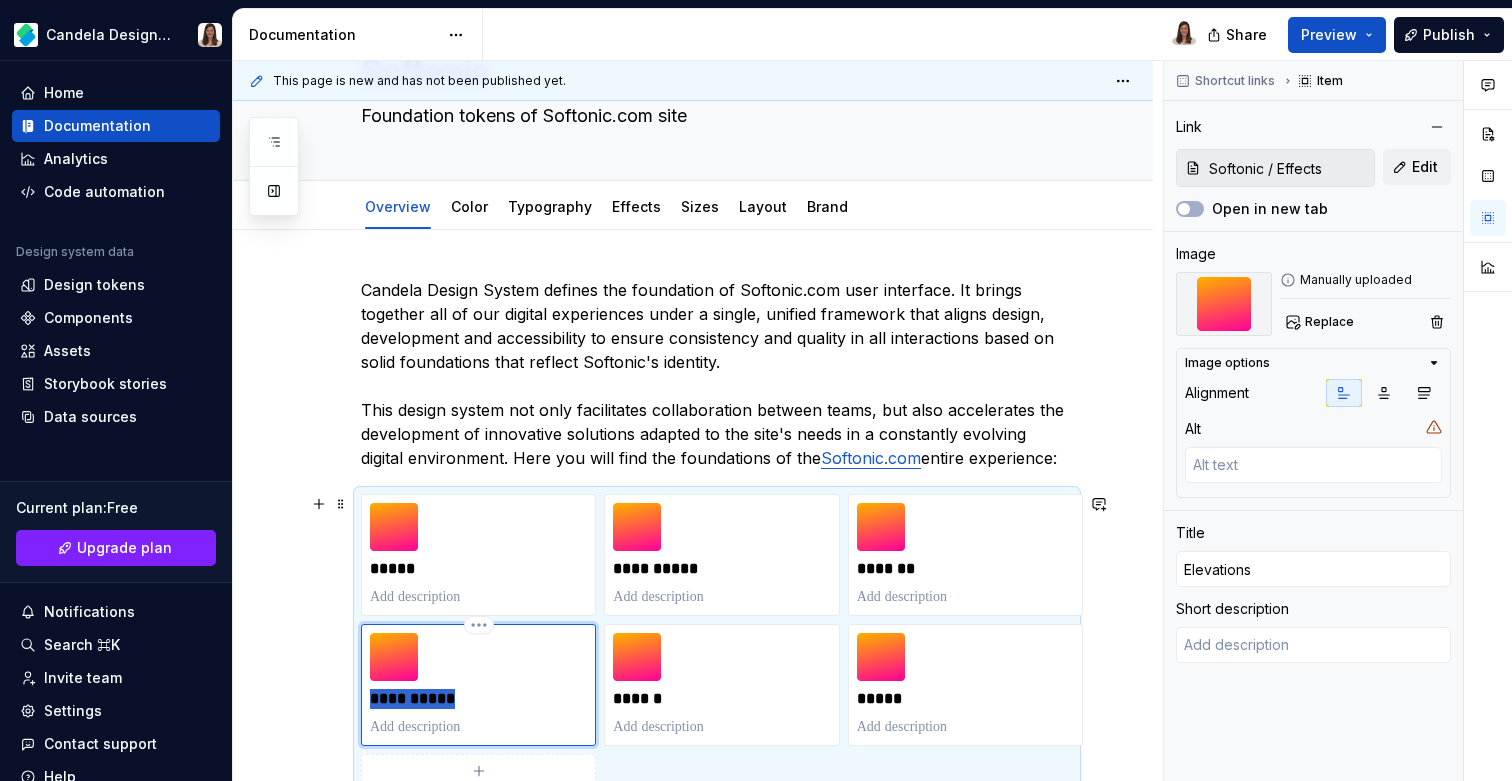 click on "**********" at bounding box center [478, 699] 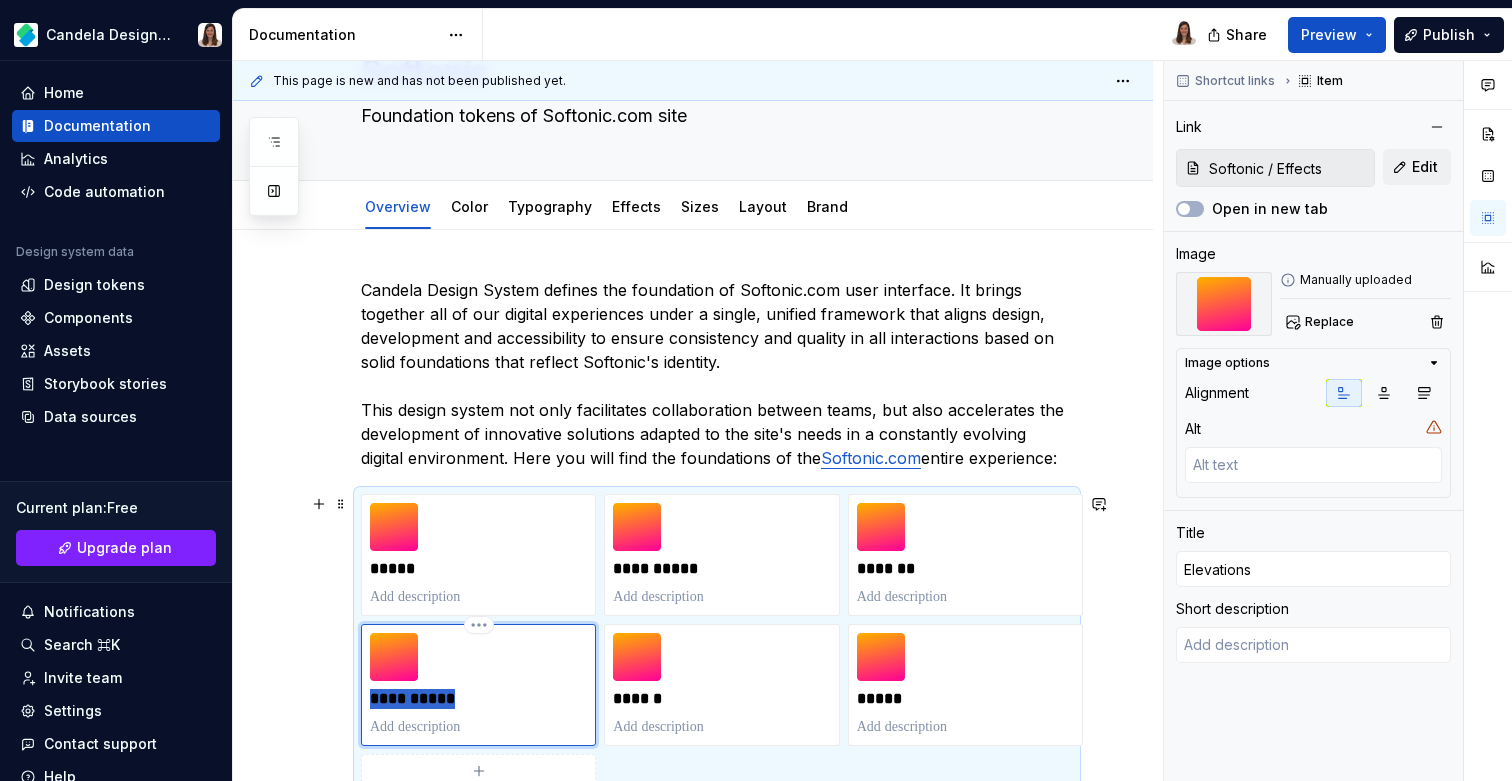 type on "*" 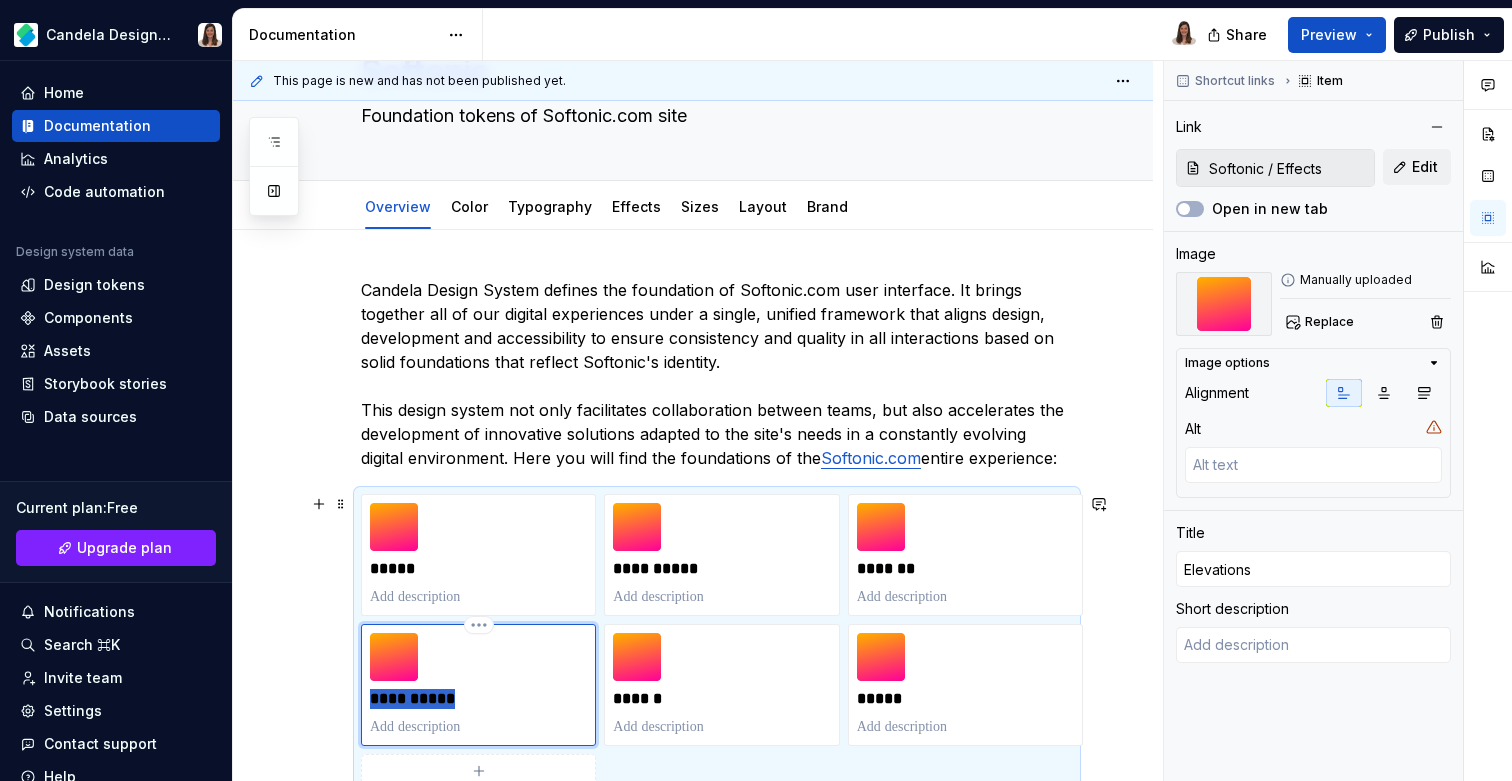 type 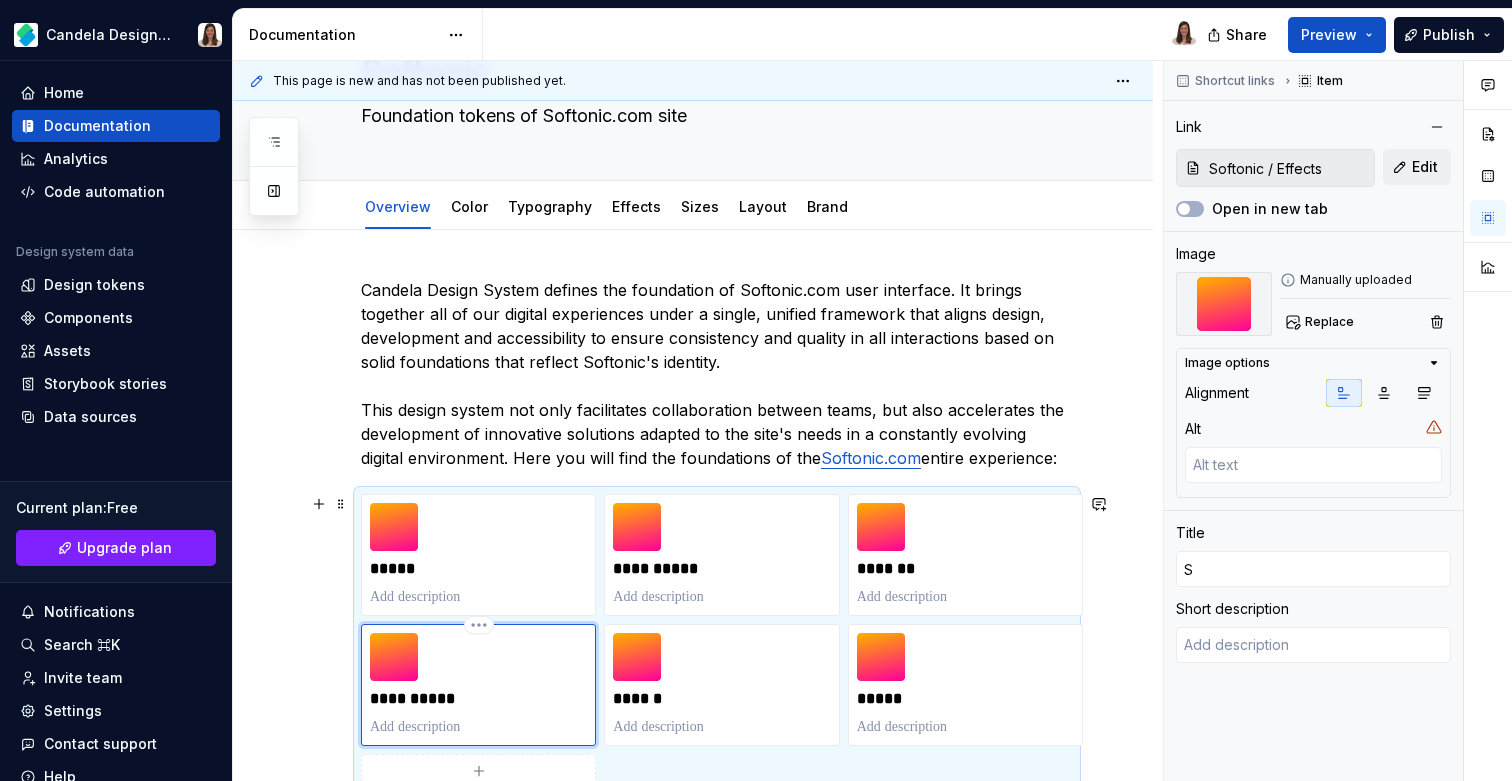 scroll, scrollTop: 143, scrollLeft: 0, axis: vertical 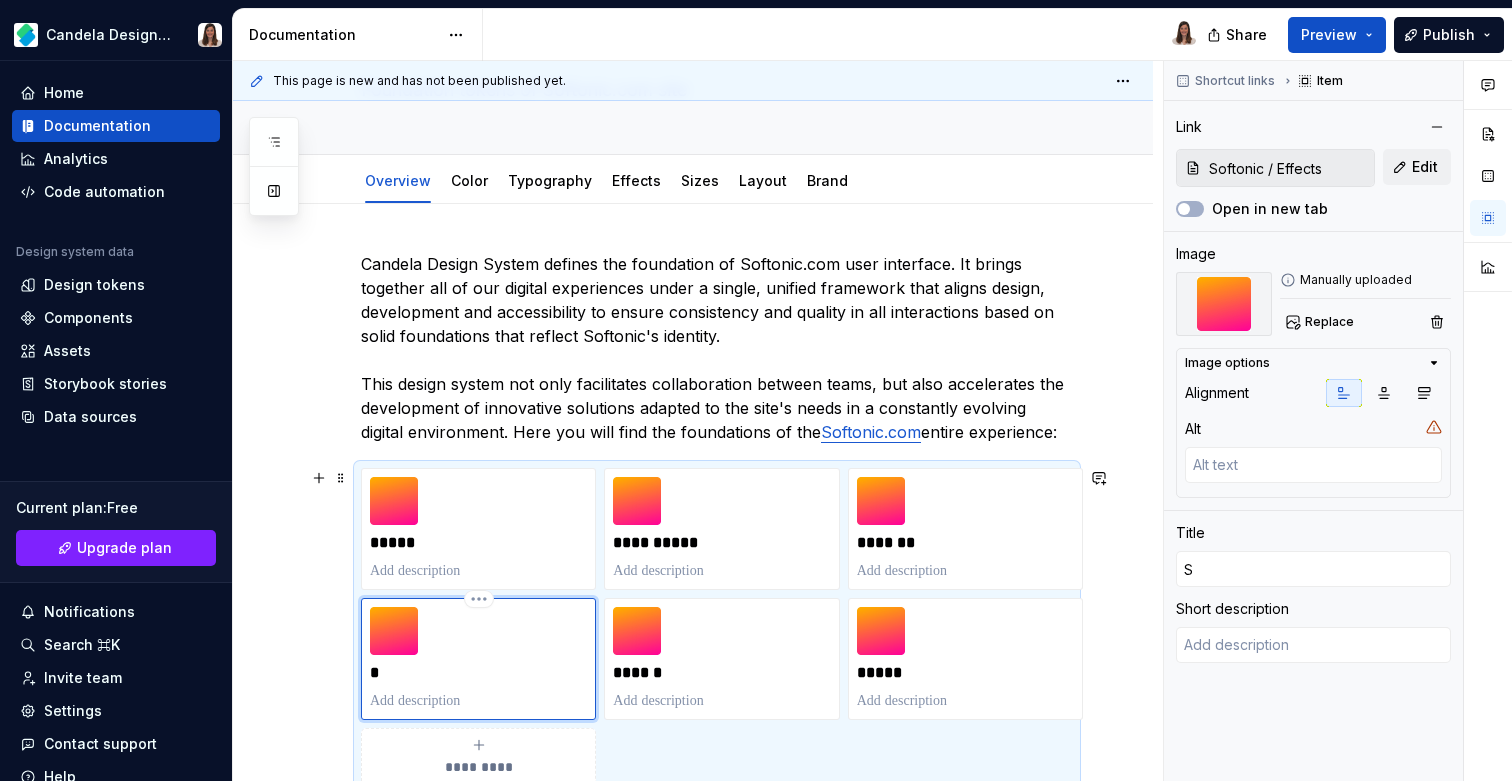 type on "*" 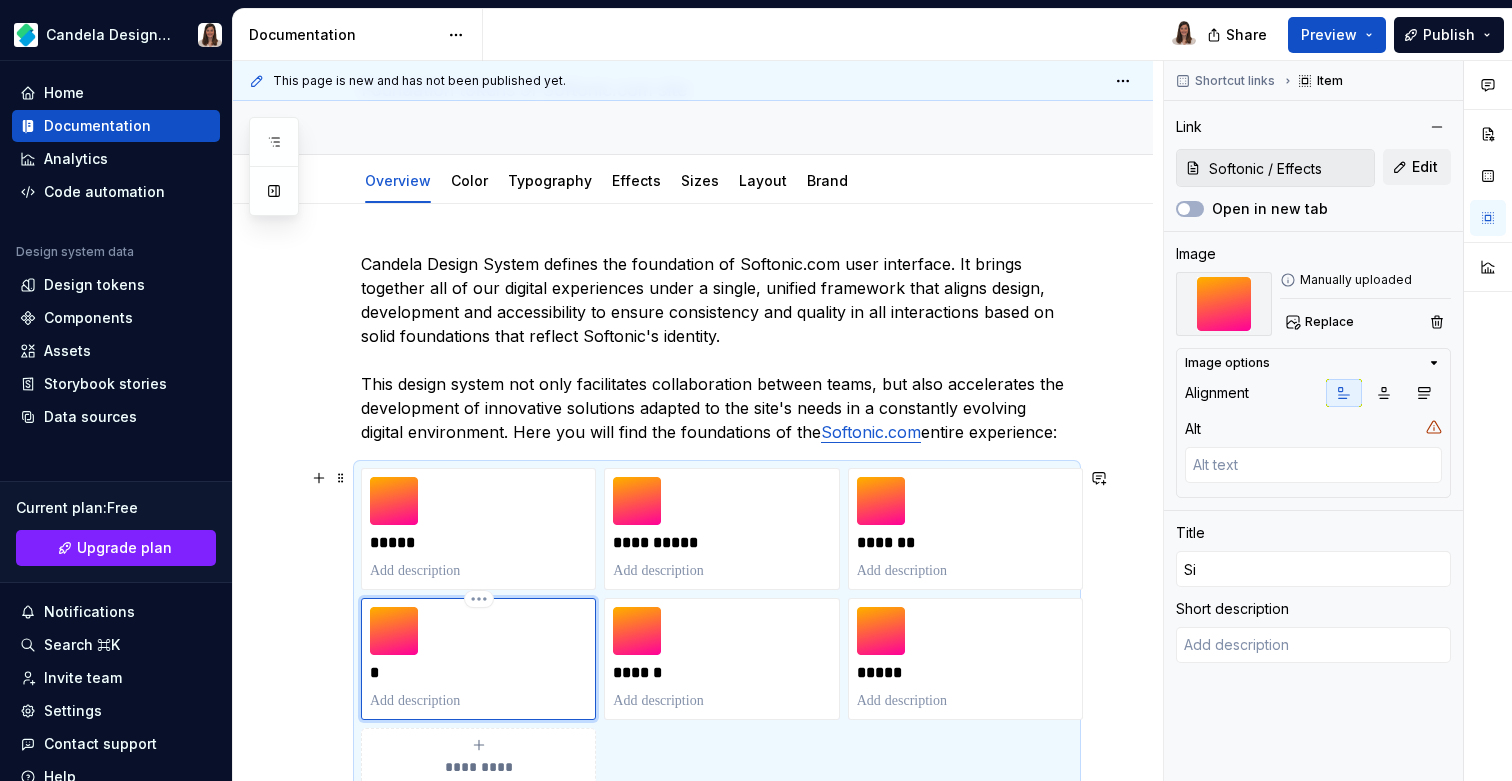 type on "*" 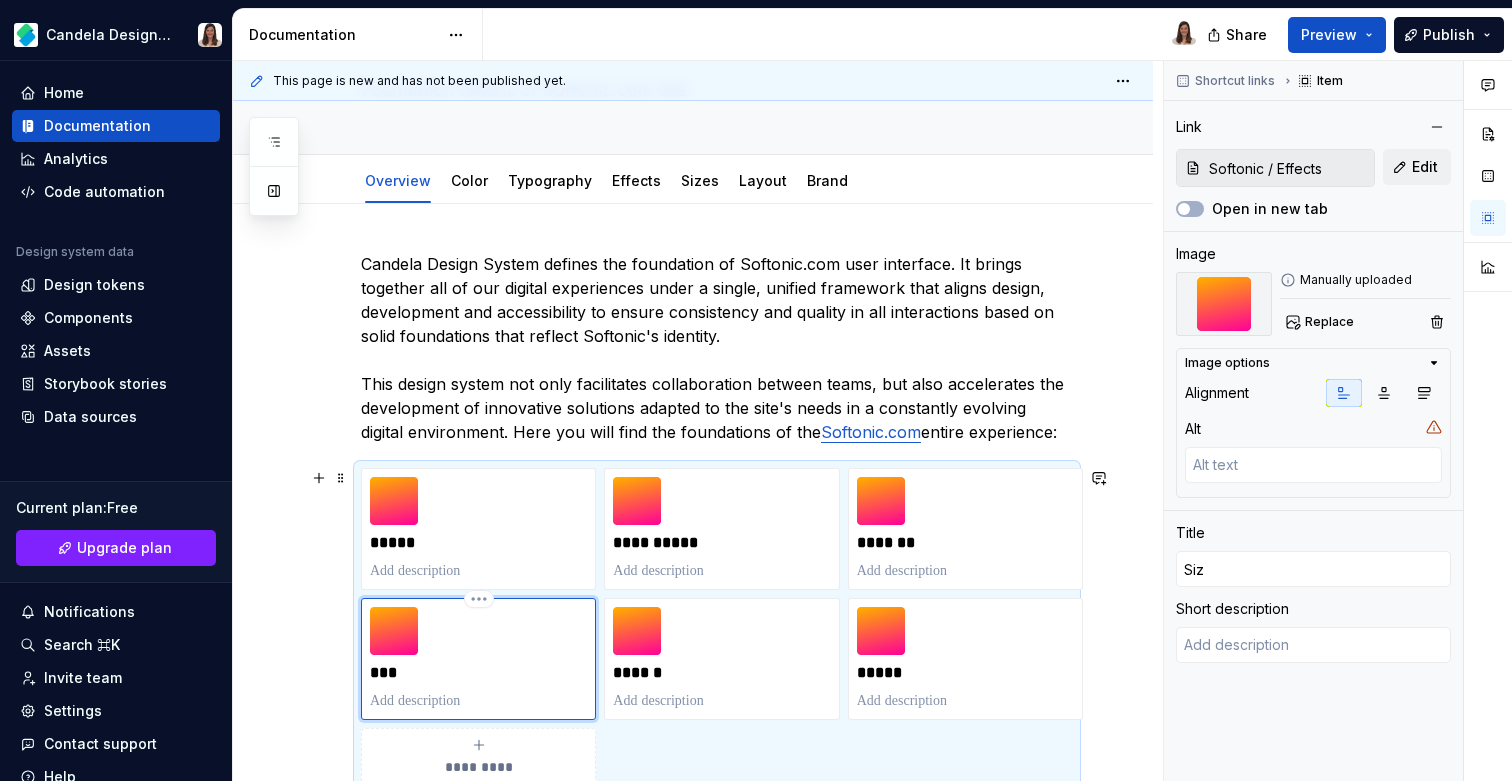 type on "*" 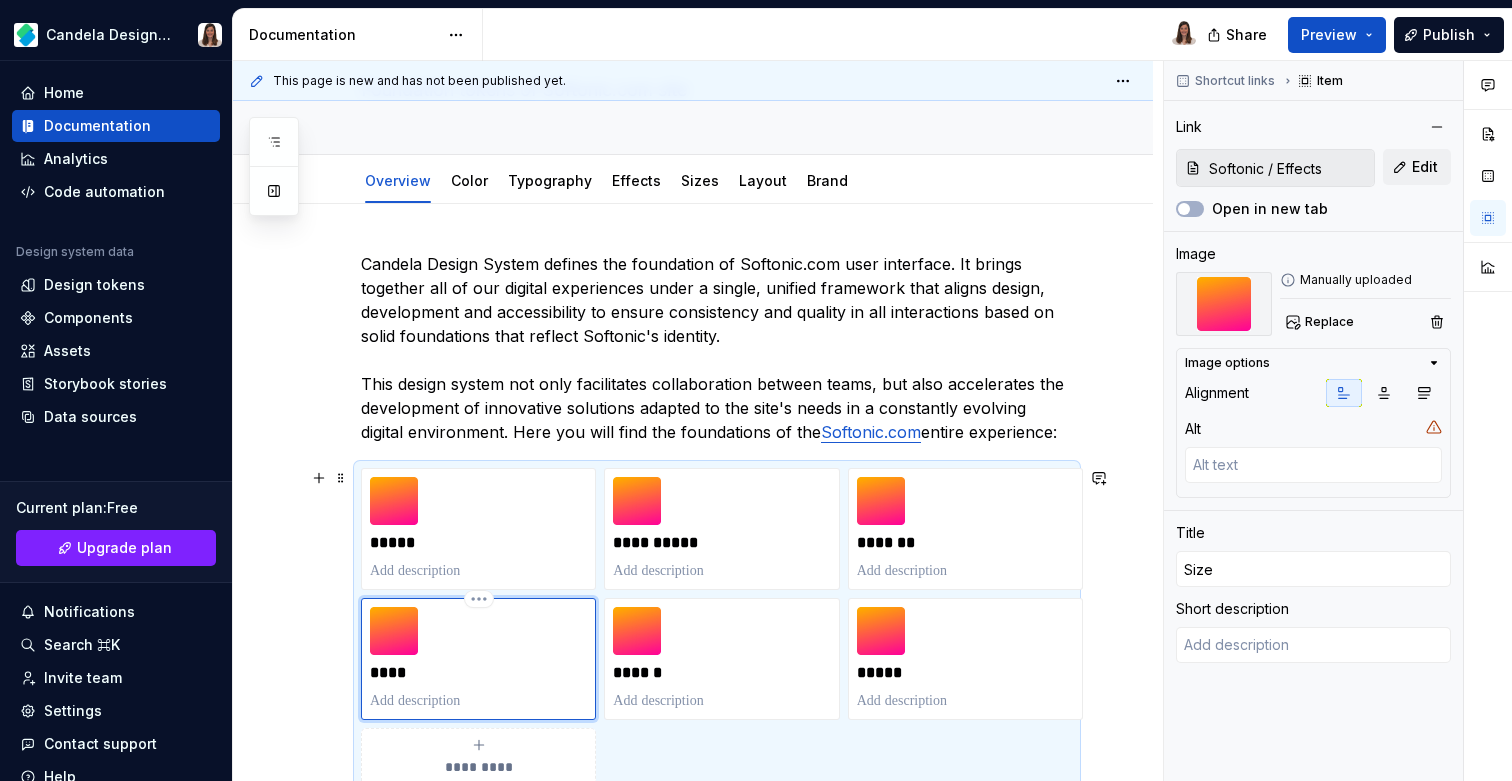 type on "*" 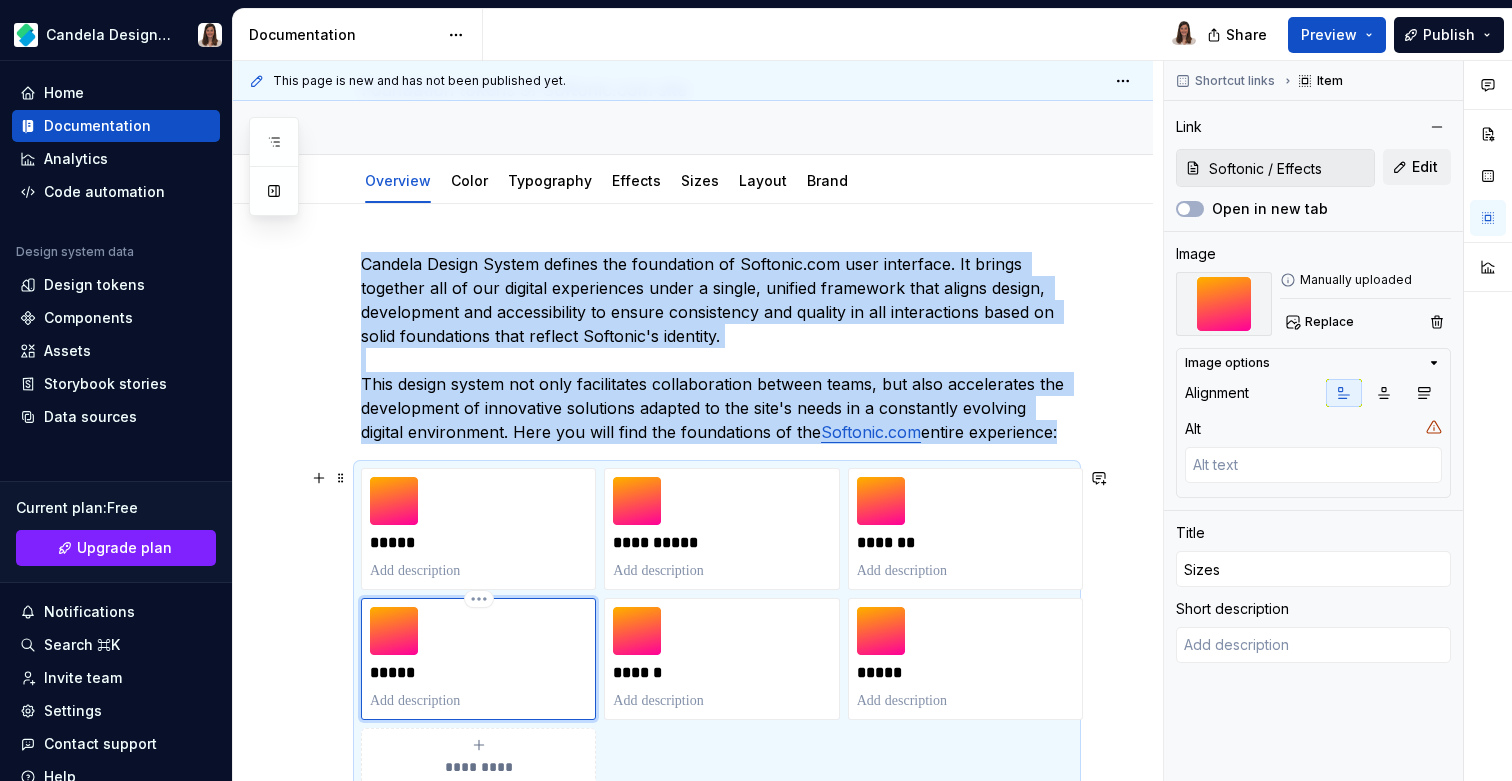 click on "*****" at bounding box center (478, 659) 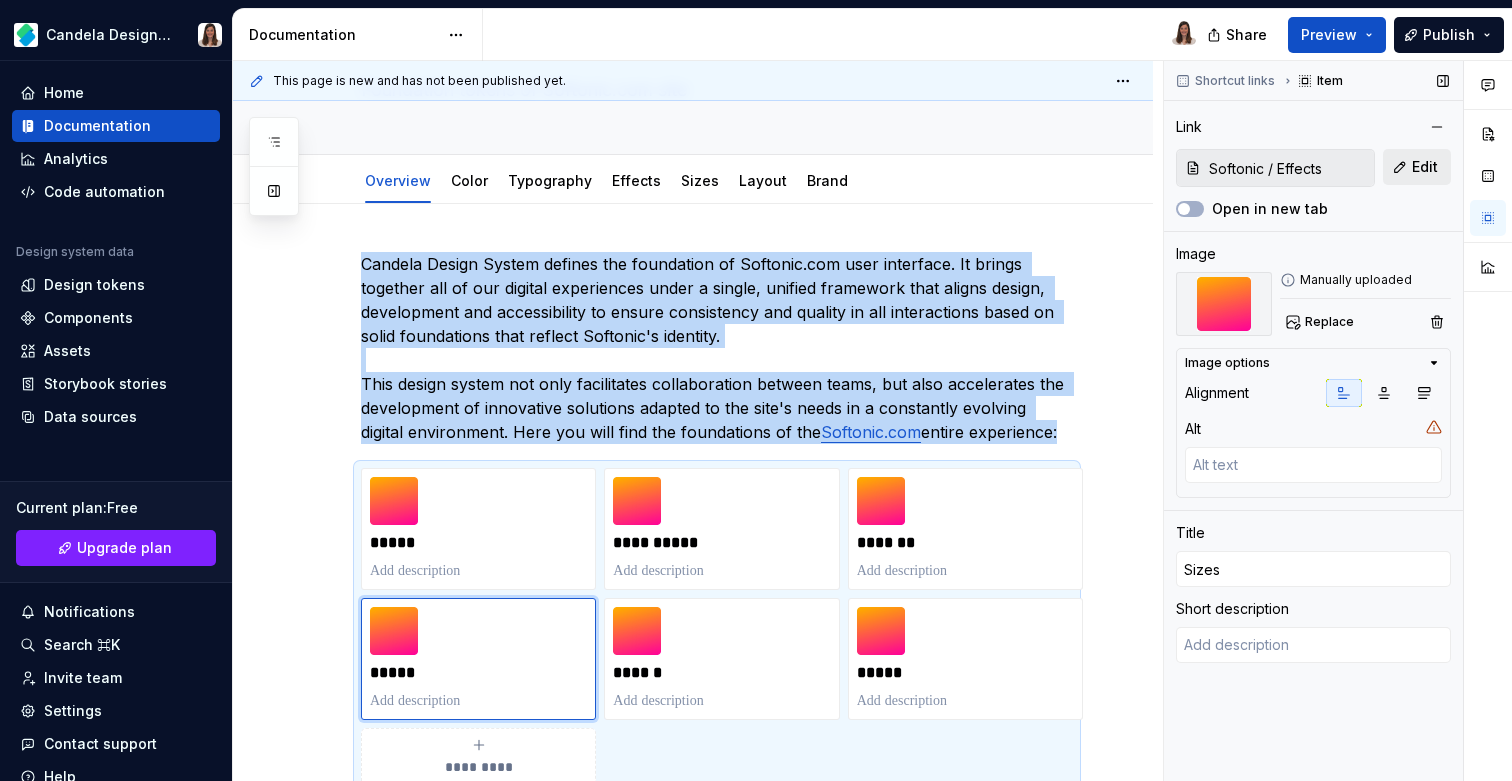 click on "Edit" at bounding box center [1417, 167] 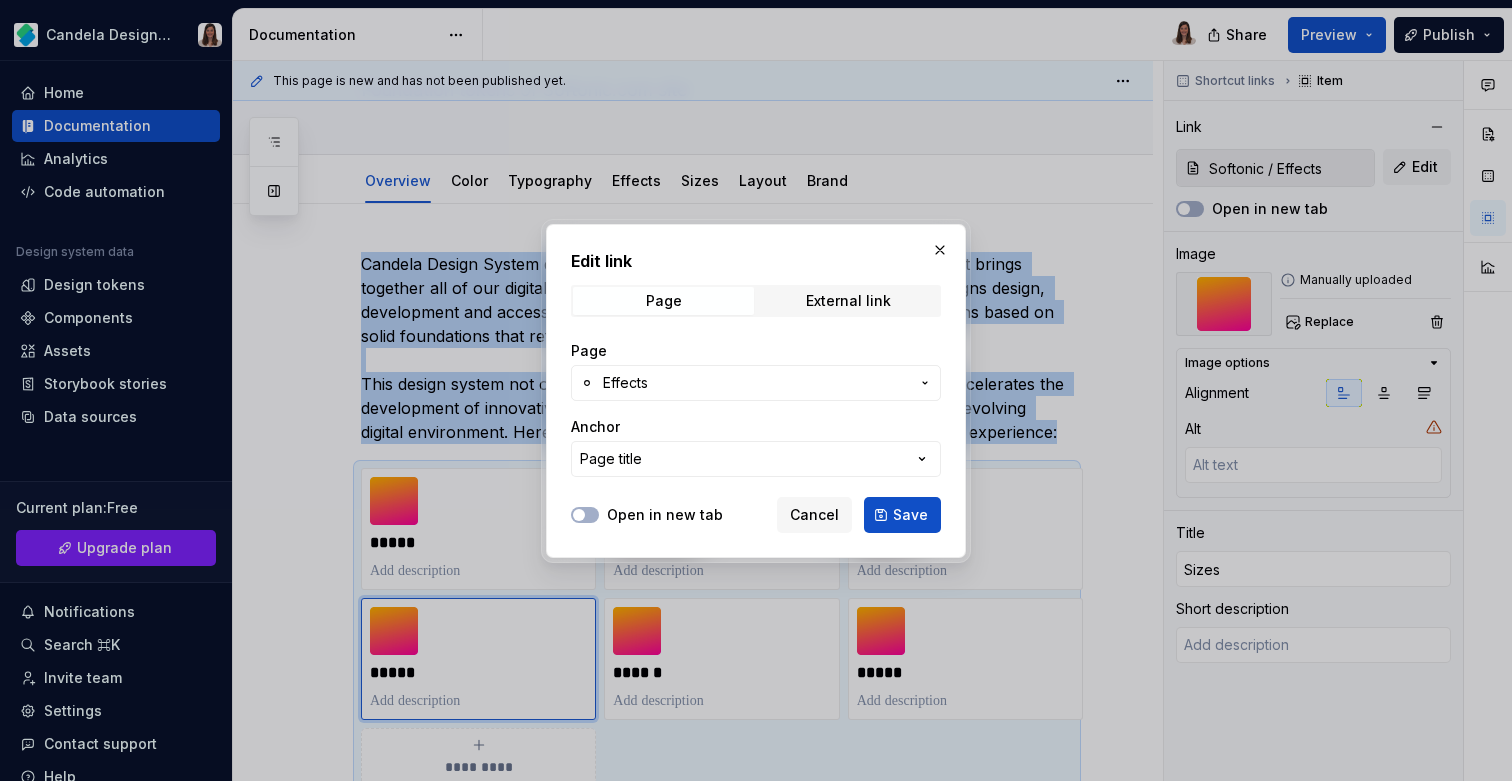 click on "Effects" at bounding box center (756, 383) 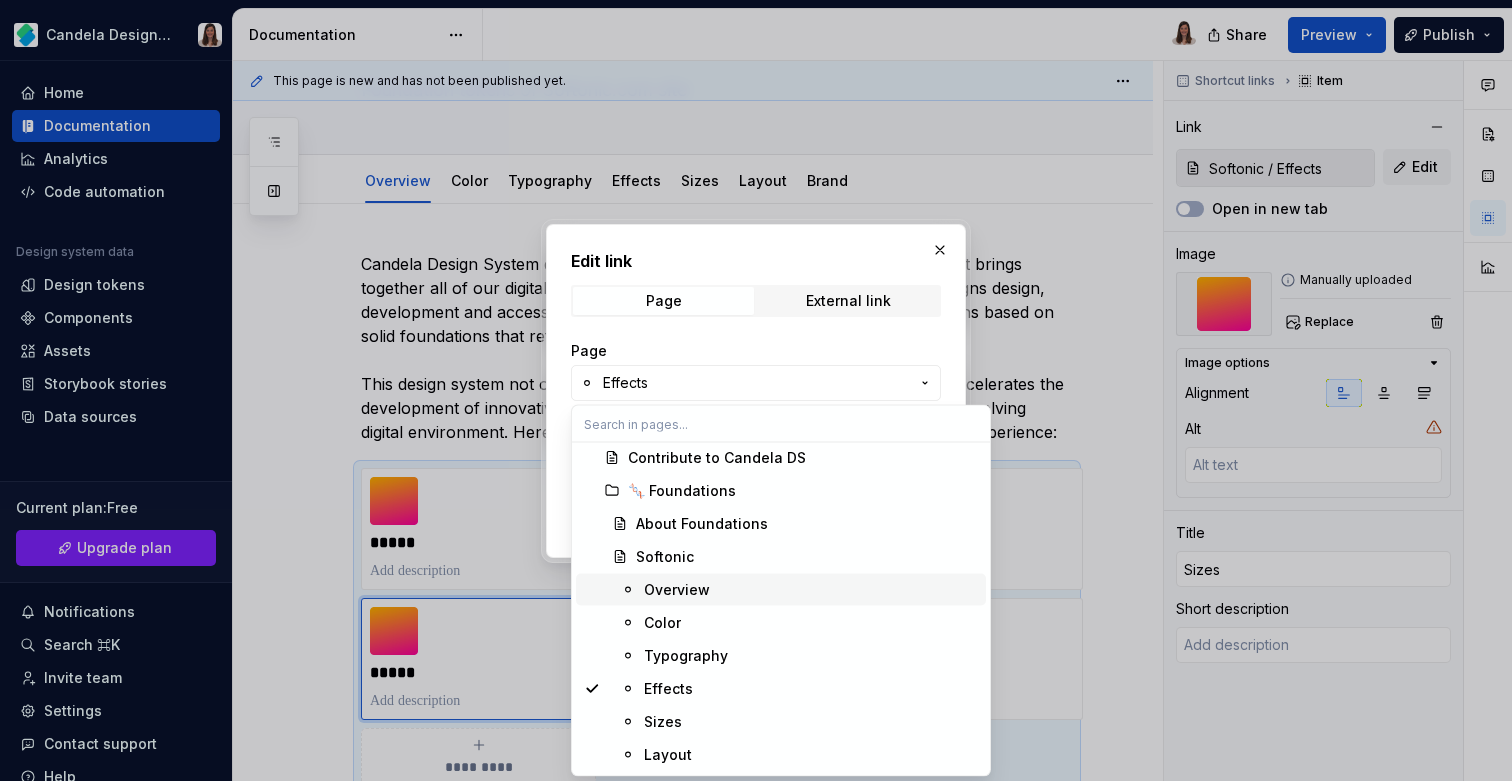 scroll, scrollTop: 88, scrollLeft: 0, axis: vertical 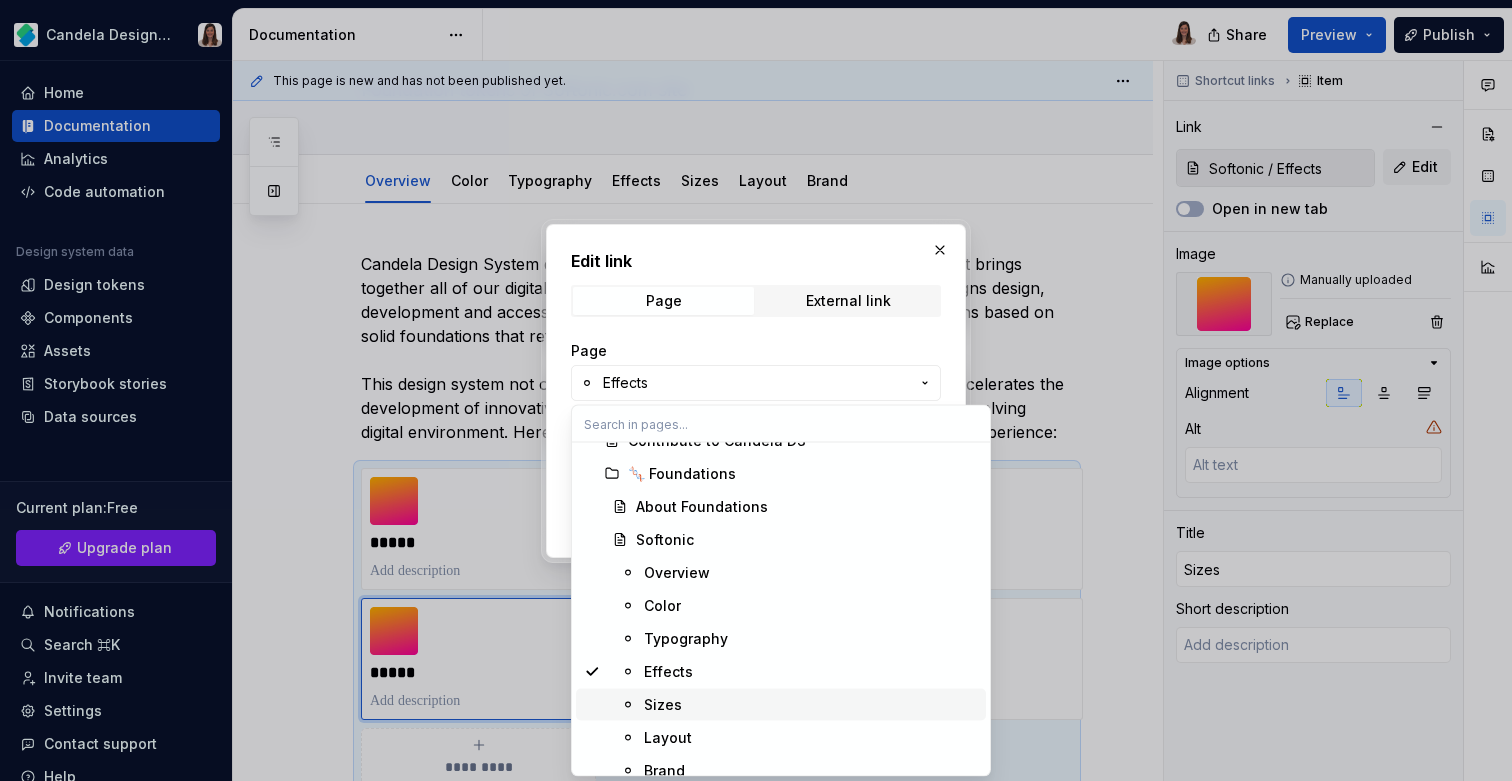 click on "Sizes" at bounding box center [663, 705] 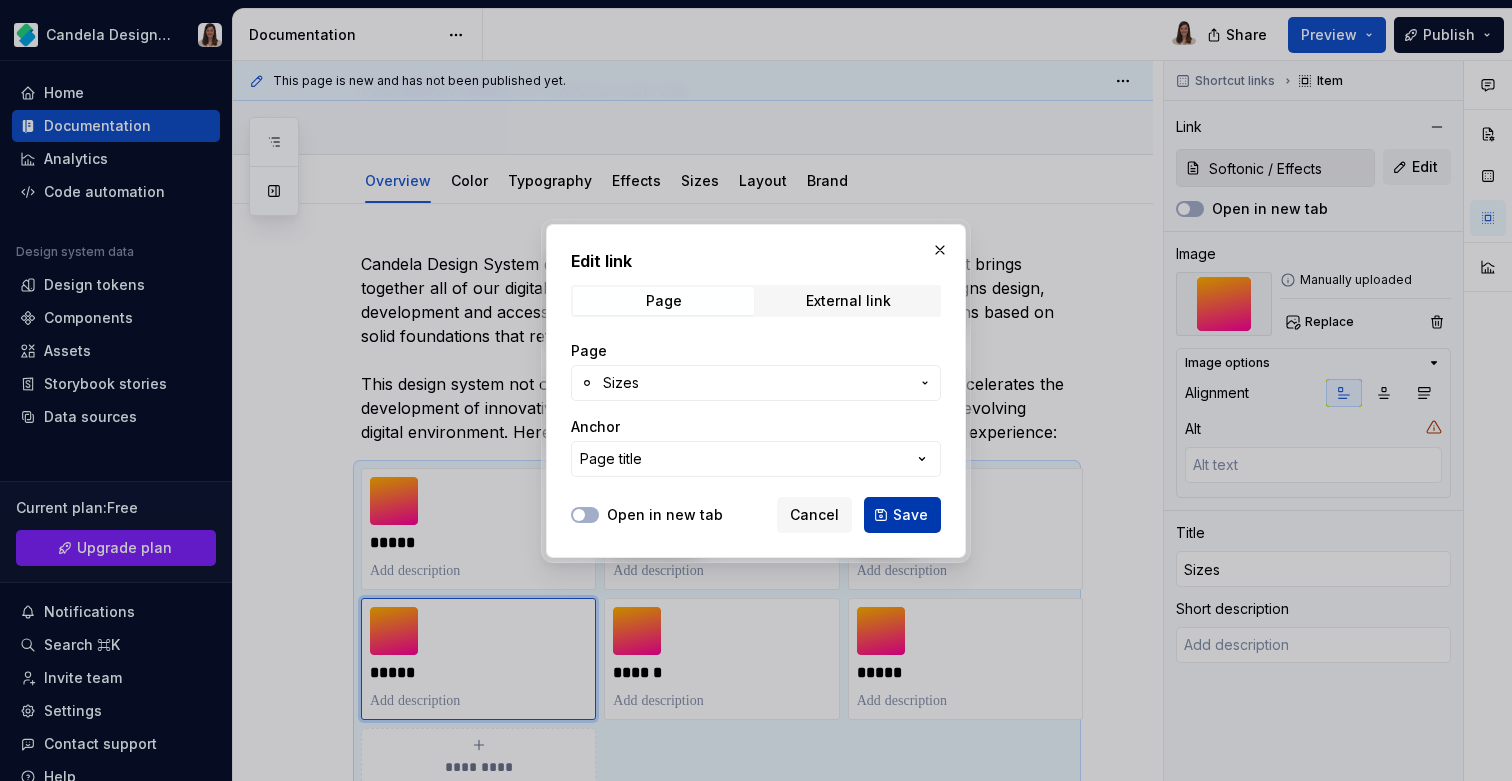 click on "Save" at bounding box center (910, 515) 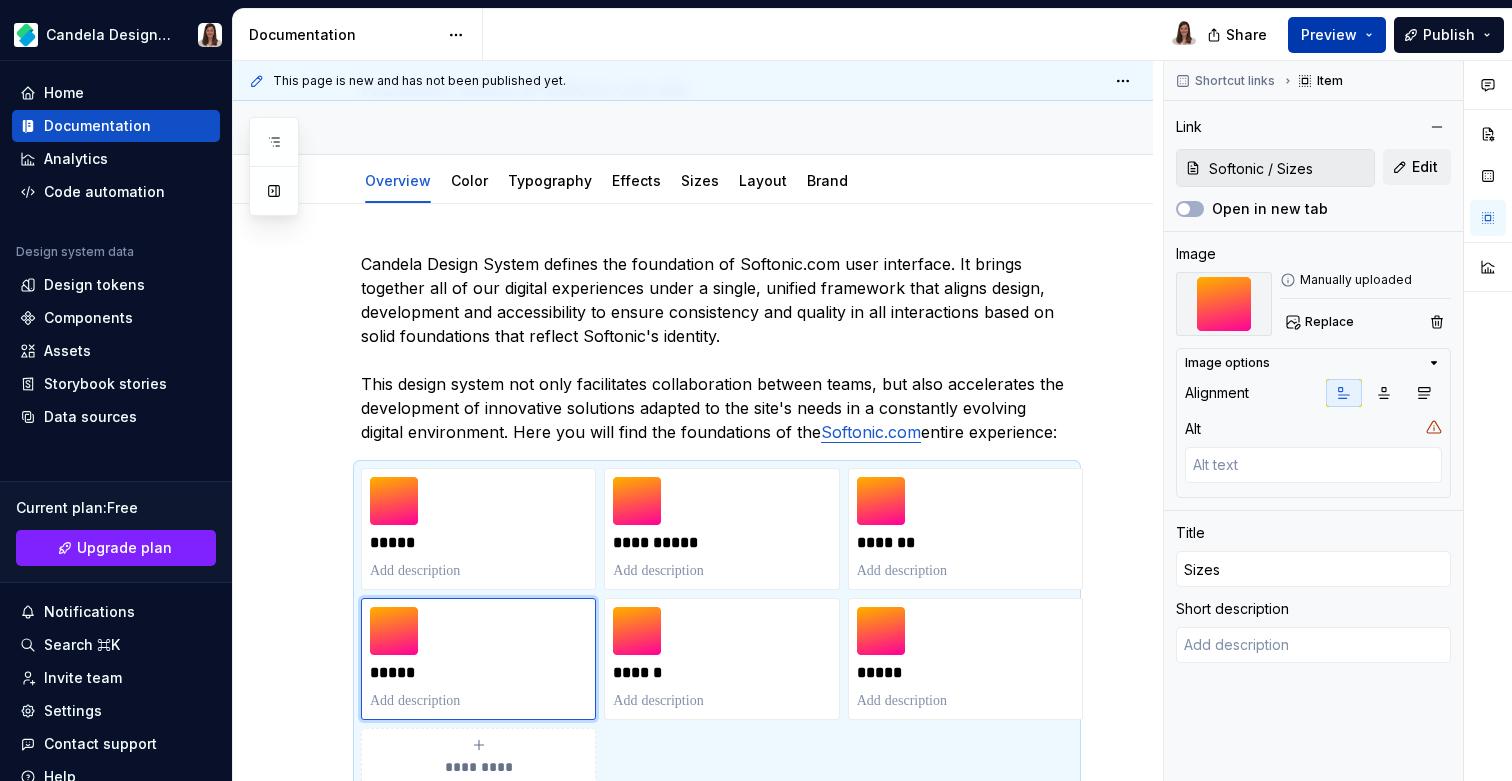 click on "Preview" at bounding box center (1329, 35) 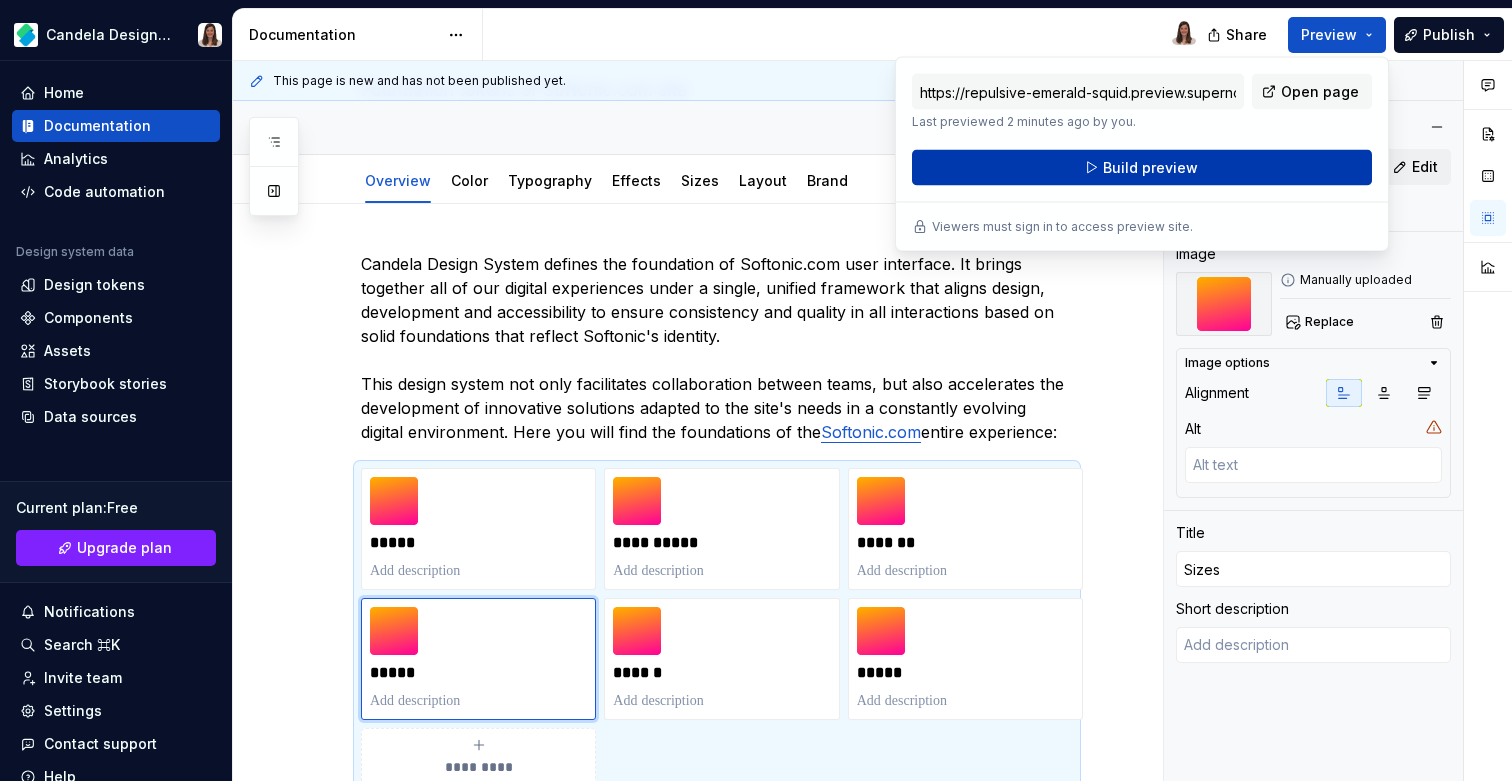 click on "Build preview" at bounding box center [1150, 168] 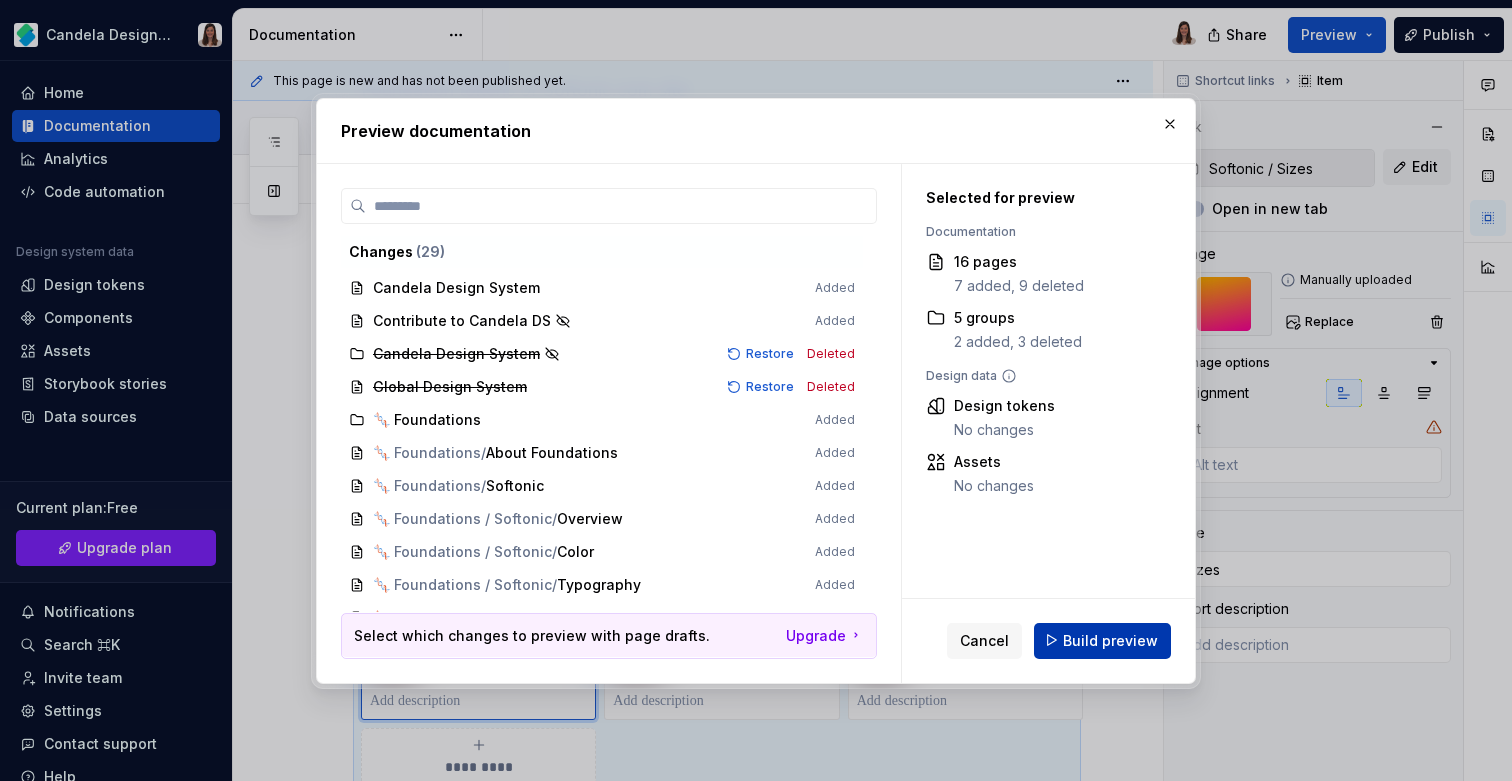 click on "Build preview" at bounding box center [1102, 640] 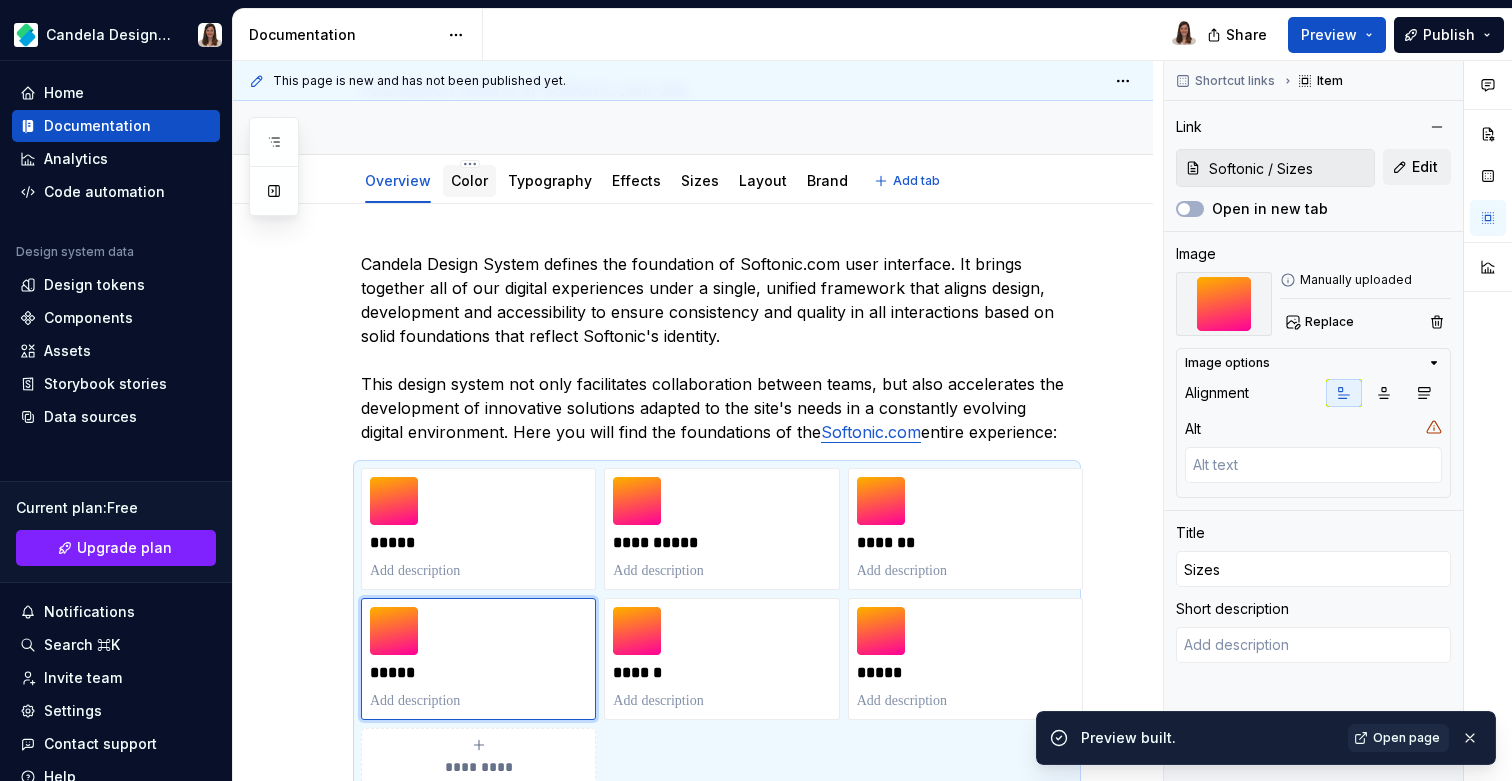 click on "Color" at bounding box center [469, 181] 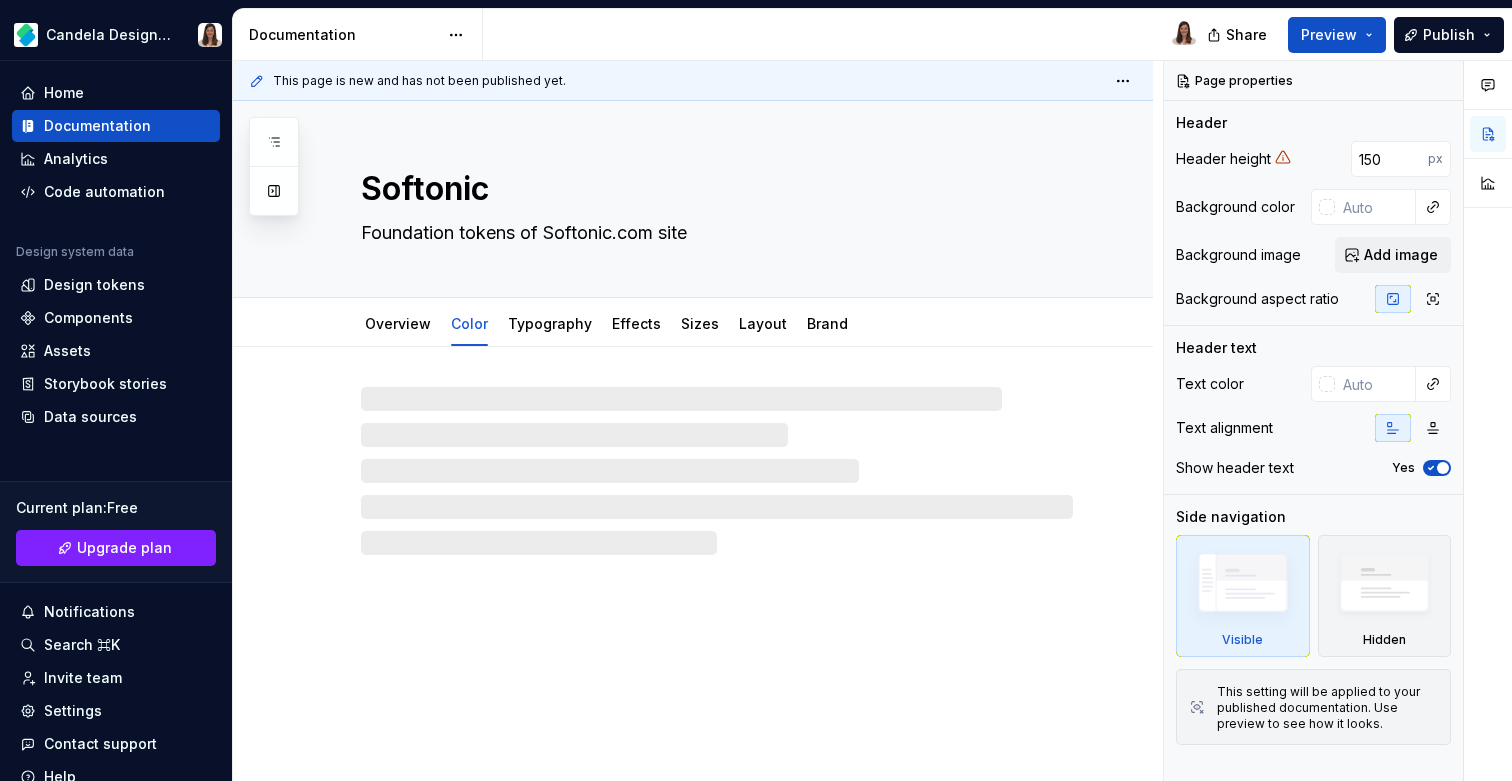 type on "*" 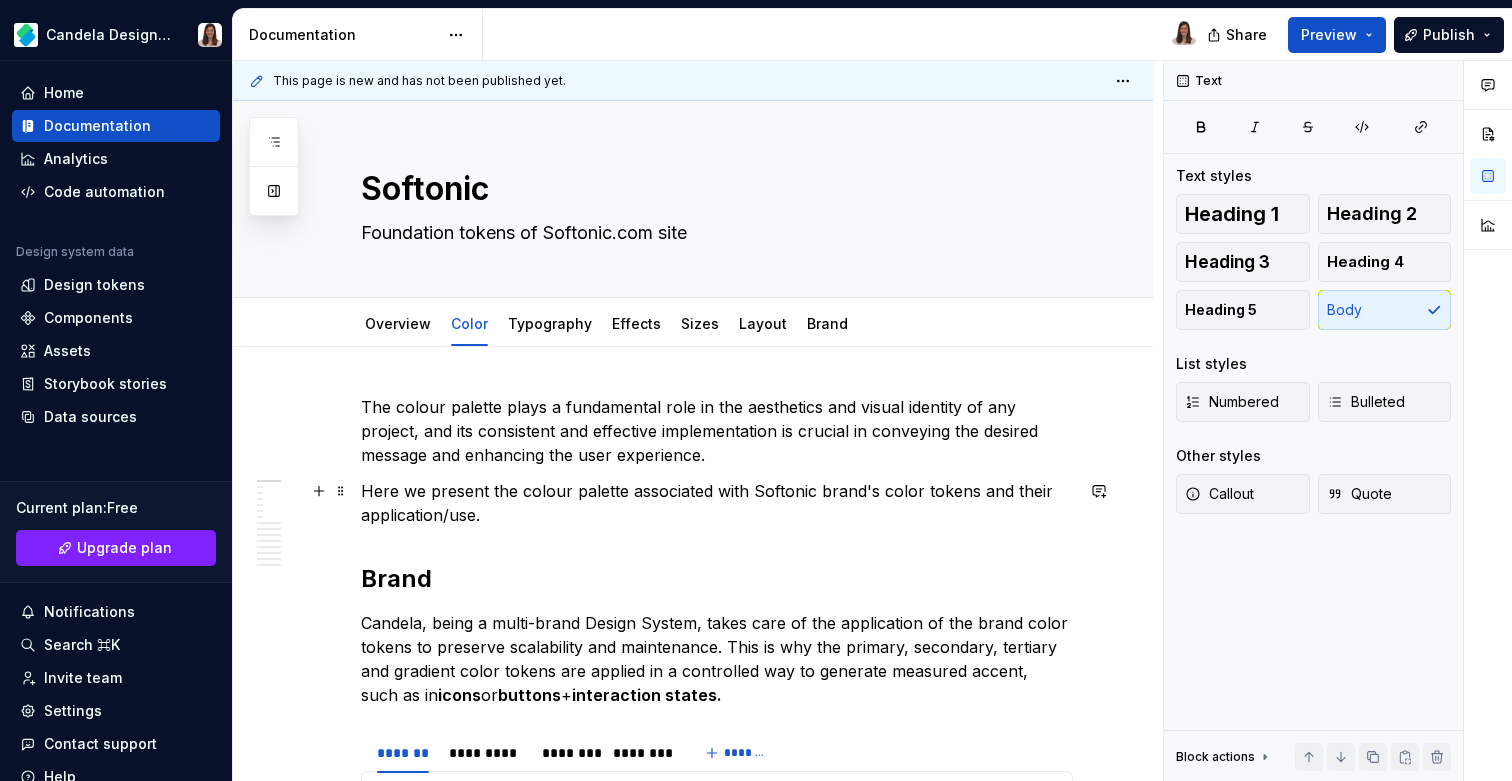click on "Here we present the colour palette associated with Softonic brand's color tokens and their application/use." at bounding box center (717, 503) 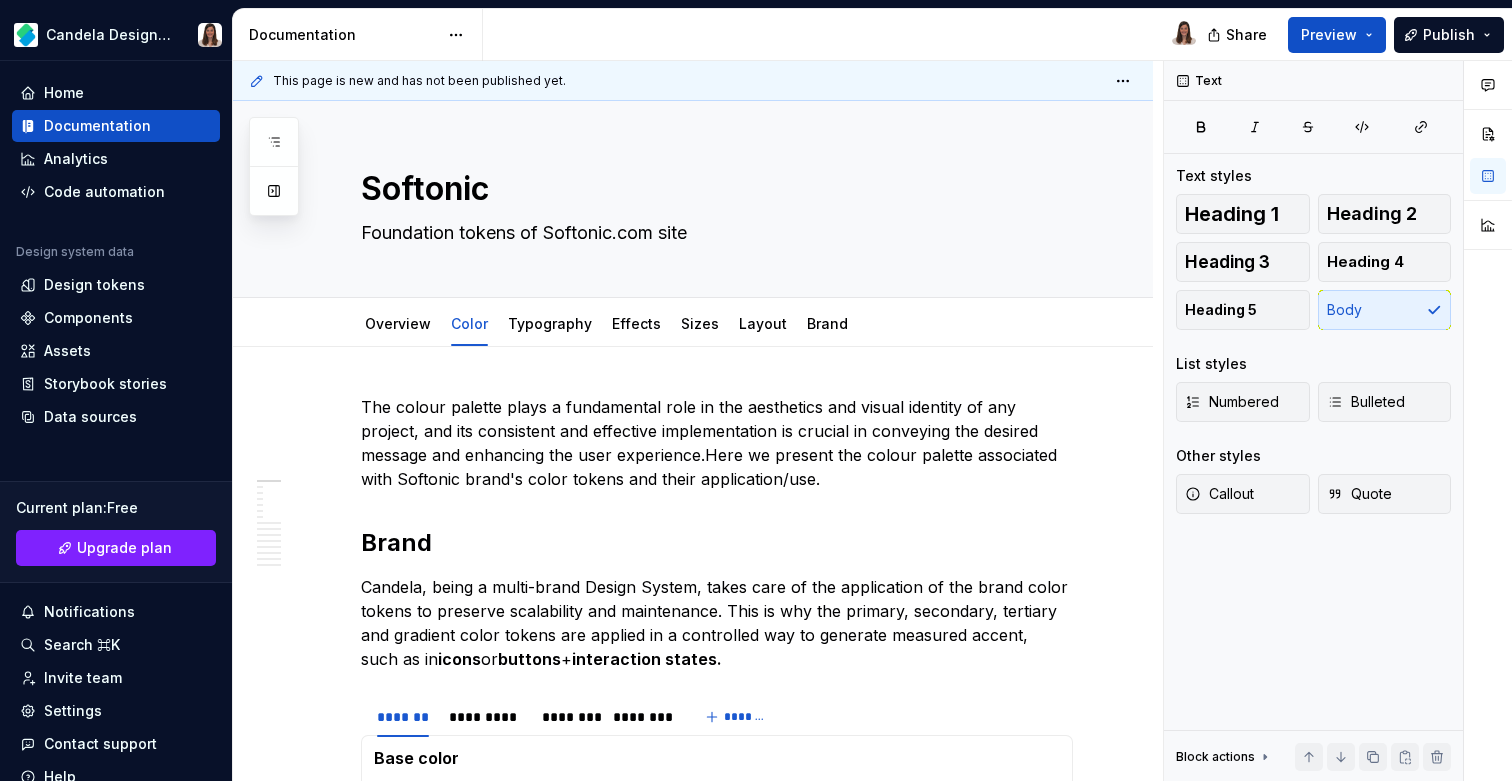 type 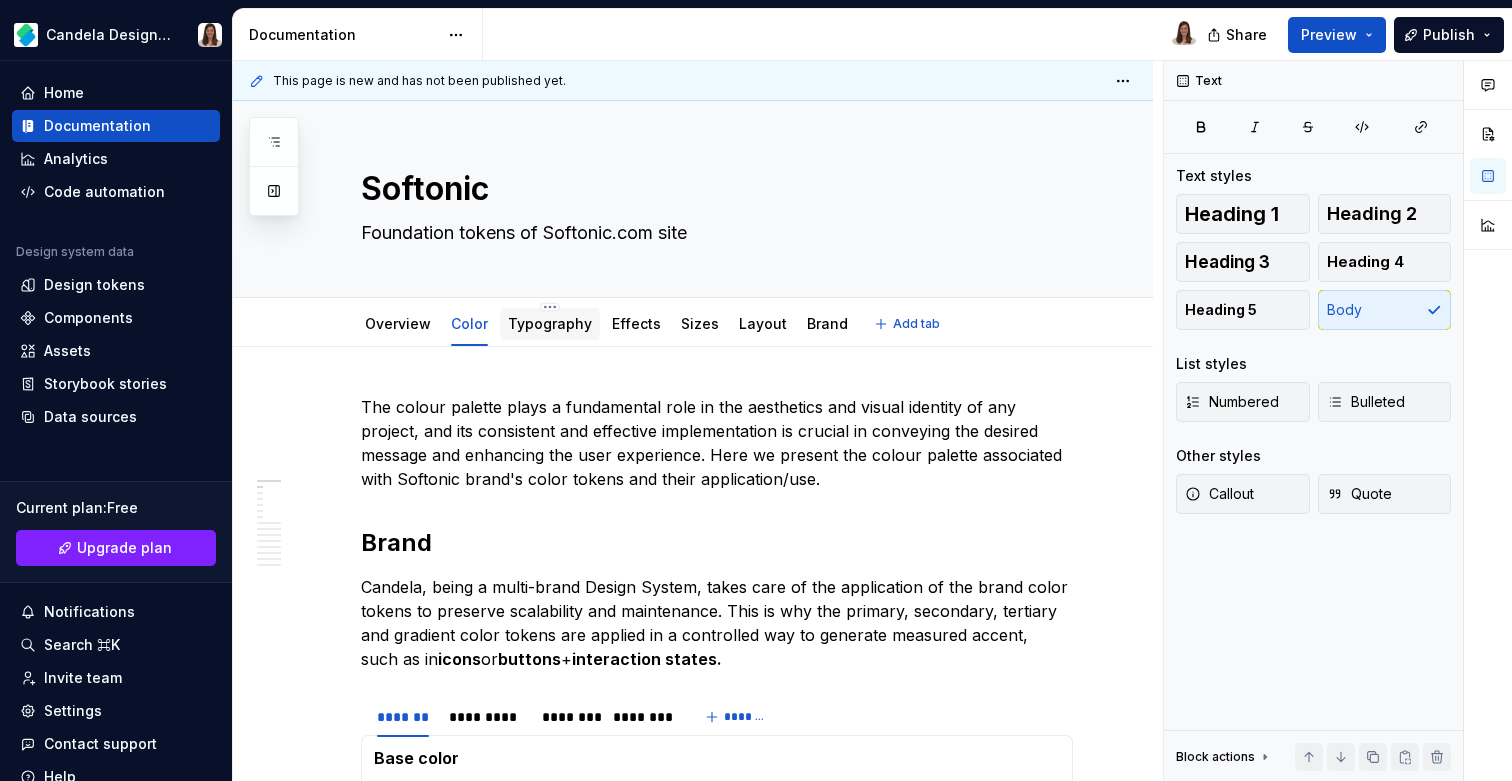 click on "Typography" at bounding box center (550, 323) 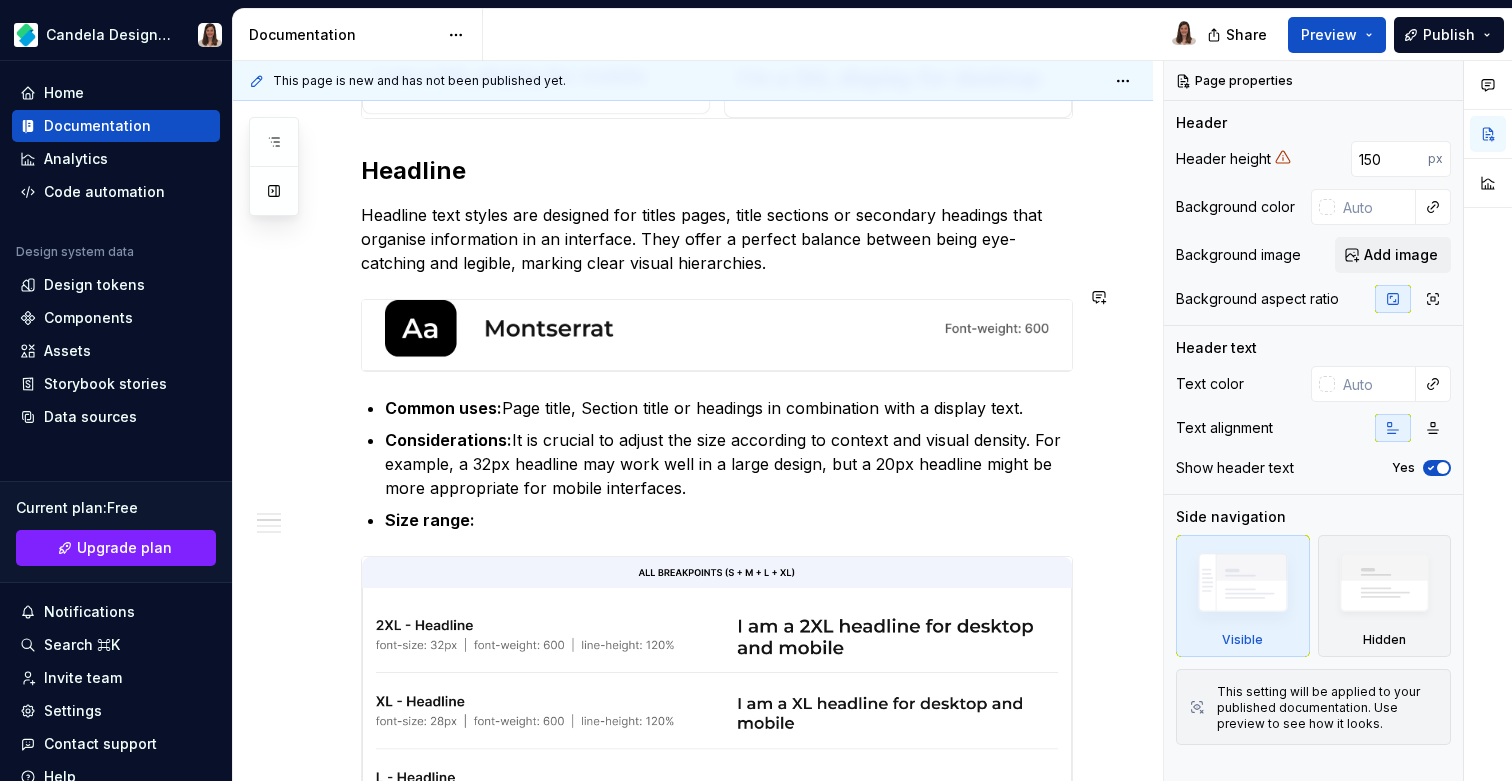 scroll, scrollTop: 1776, scrollLeft: 0, axis: vertical 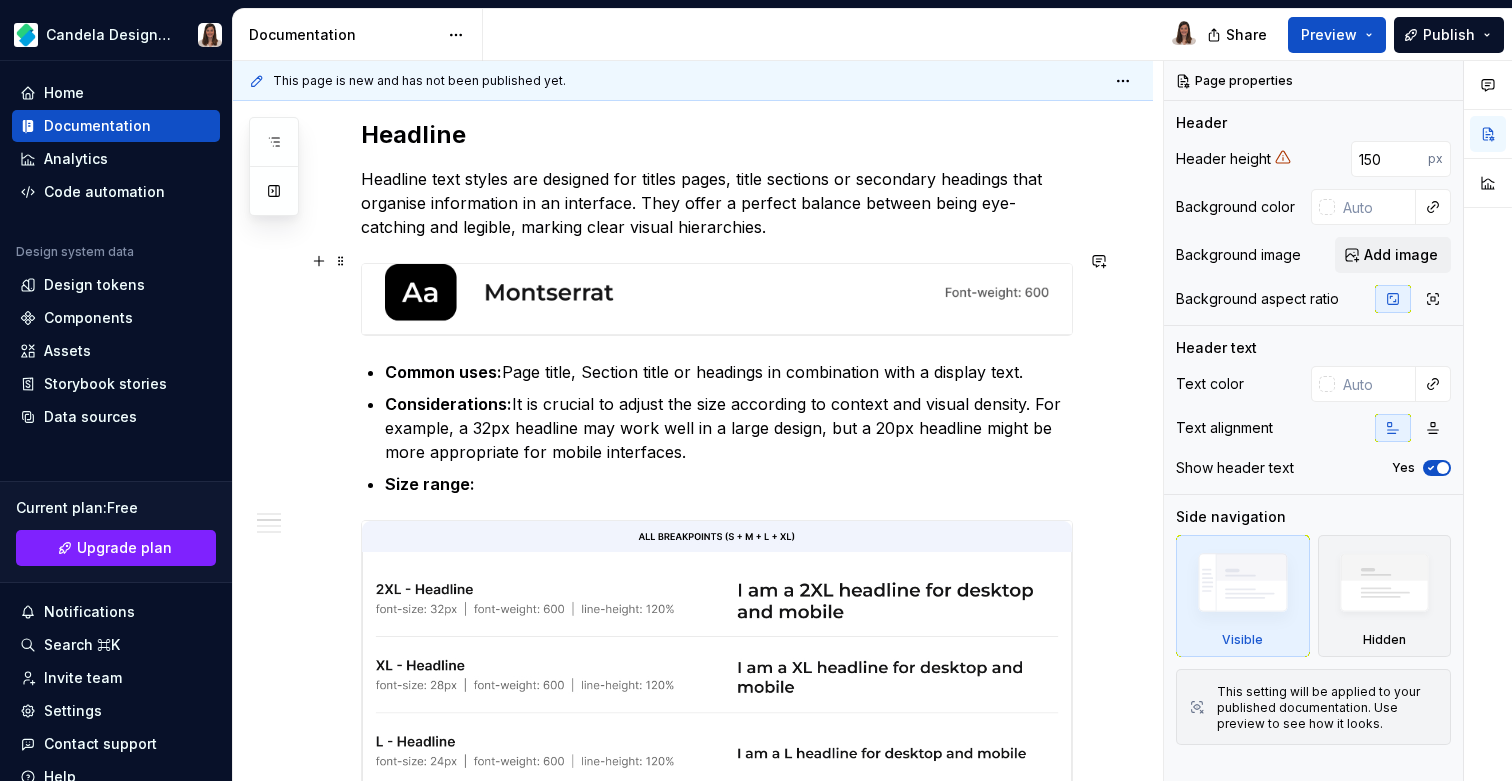 type on "*" 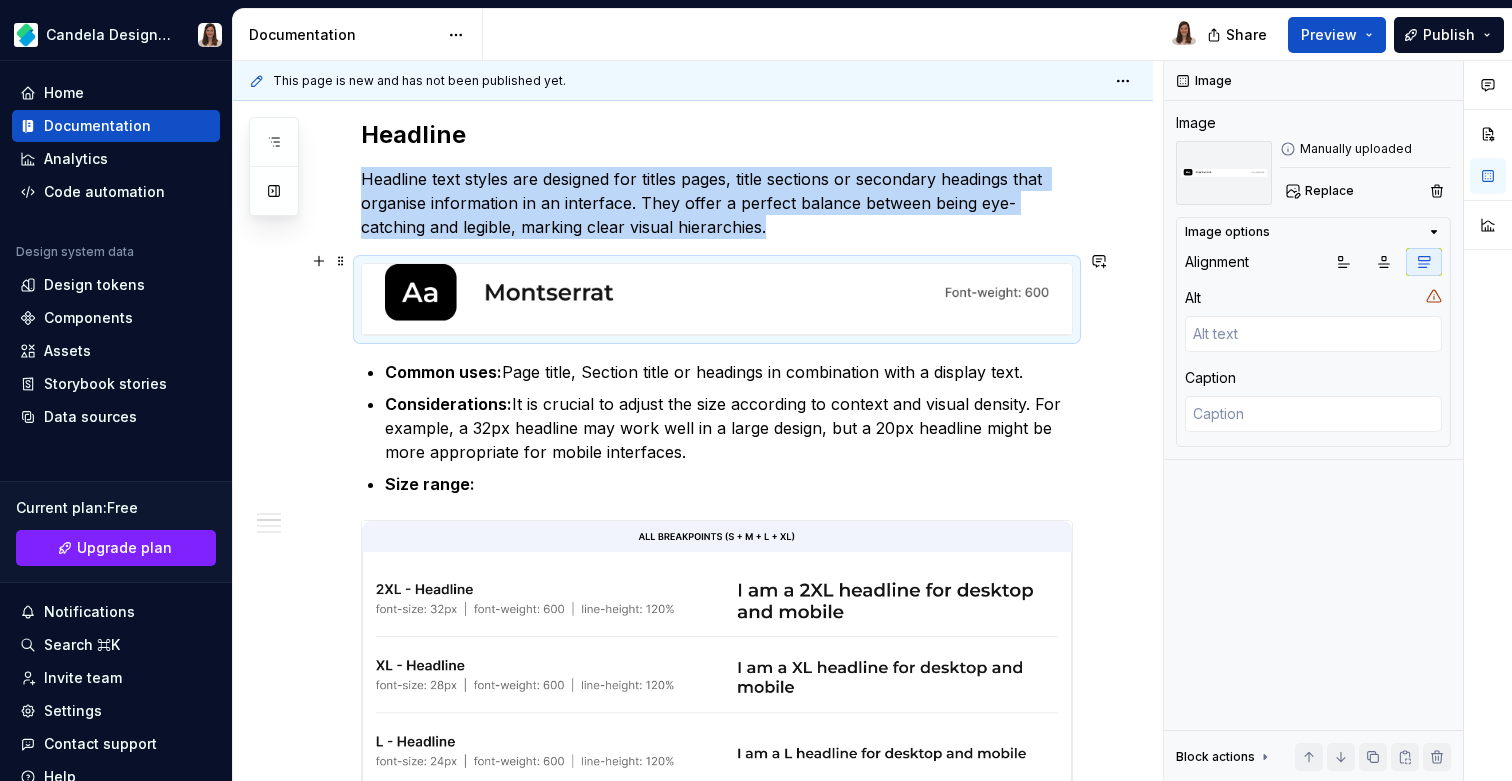 click at bounding box center (717, 299) 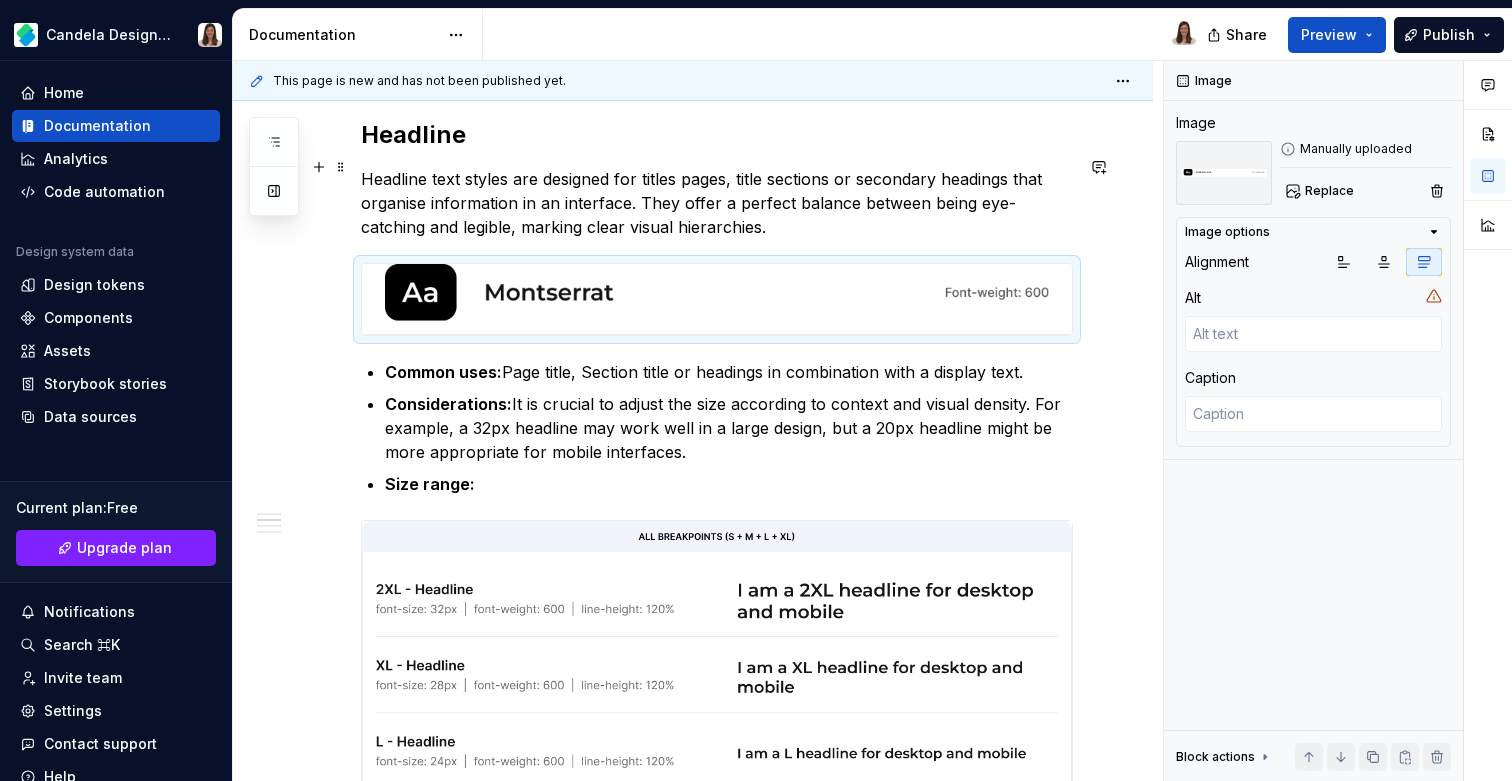 click on "Headline text styles are designed for titles pages, title sections or secondary headings that organise information in an interface. They offer a perfect balance between being eye-catching and legible, marking clear visual hierarchies." at bounding box center [717, 203] 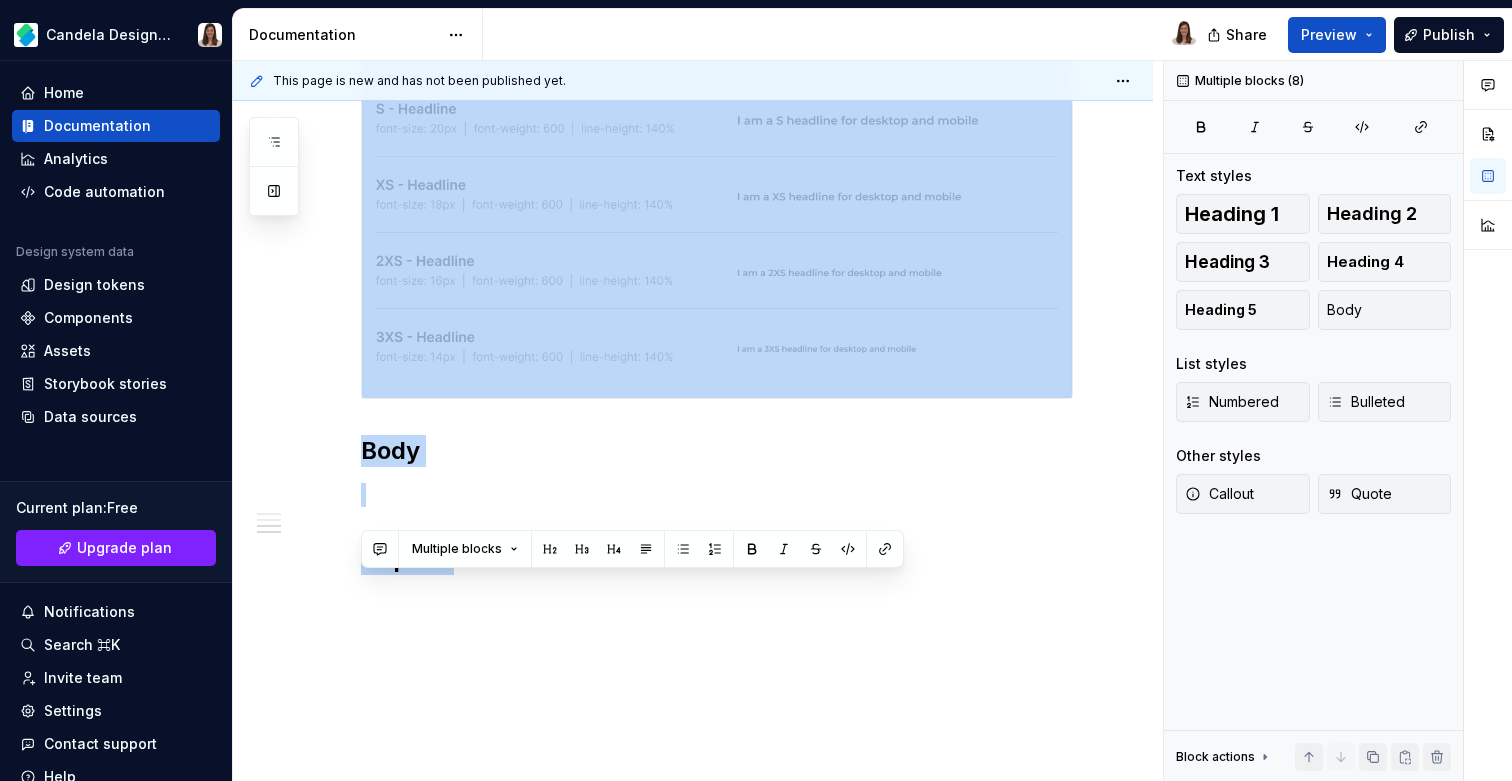scroll, scrollTop: 2610, scrollLeft: 0, axis: vertical 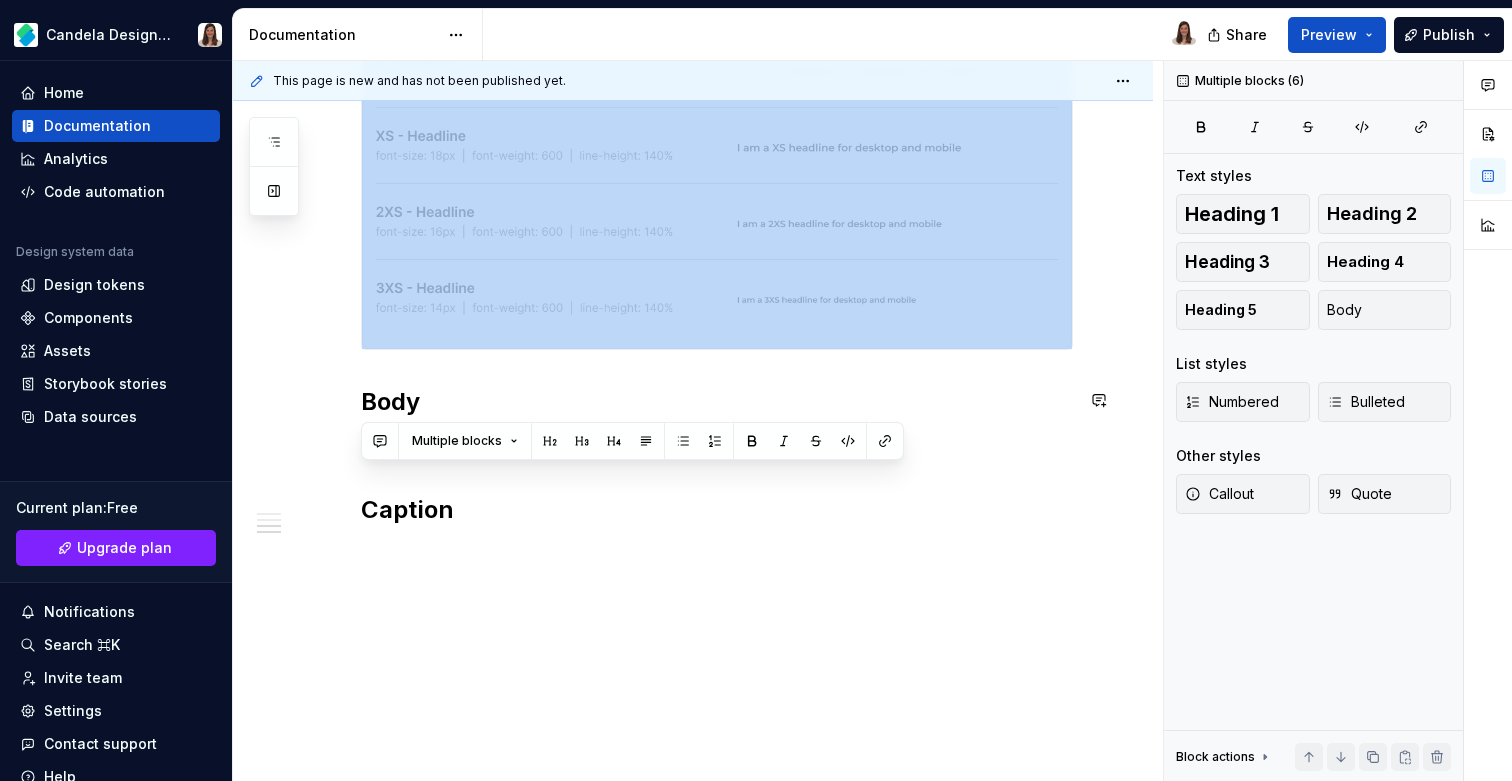 drag, startPoint x: 362, startPoint y: 125, endPoint x: 614, endPoint y: 360, distance: 344.57074 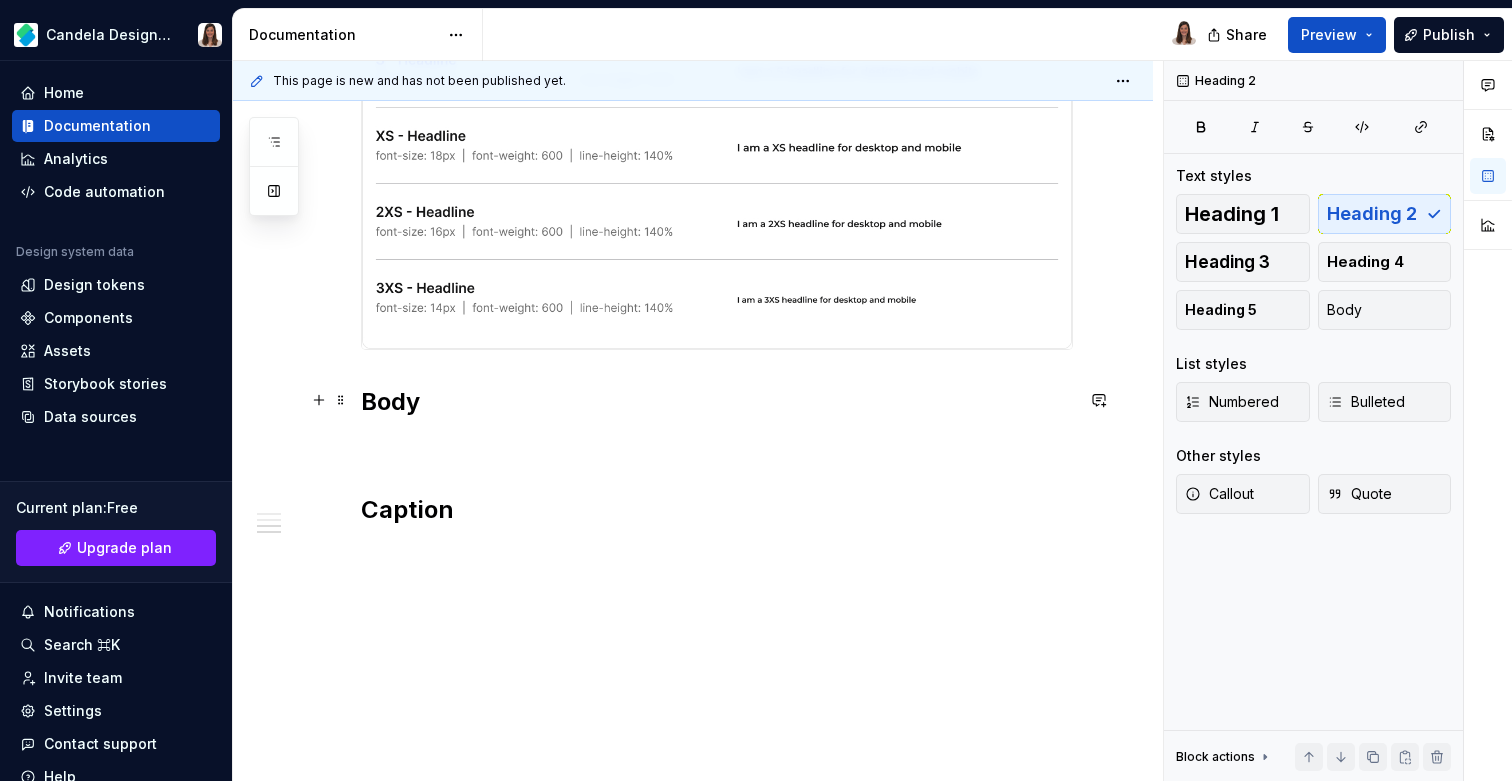 click on "Body" at bounding box center [717, 402] 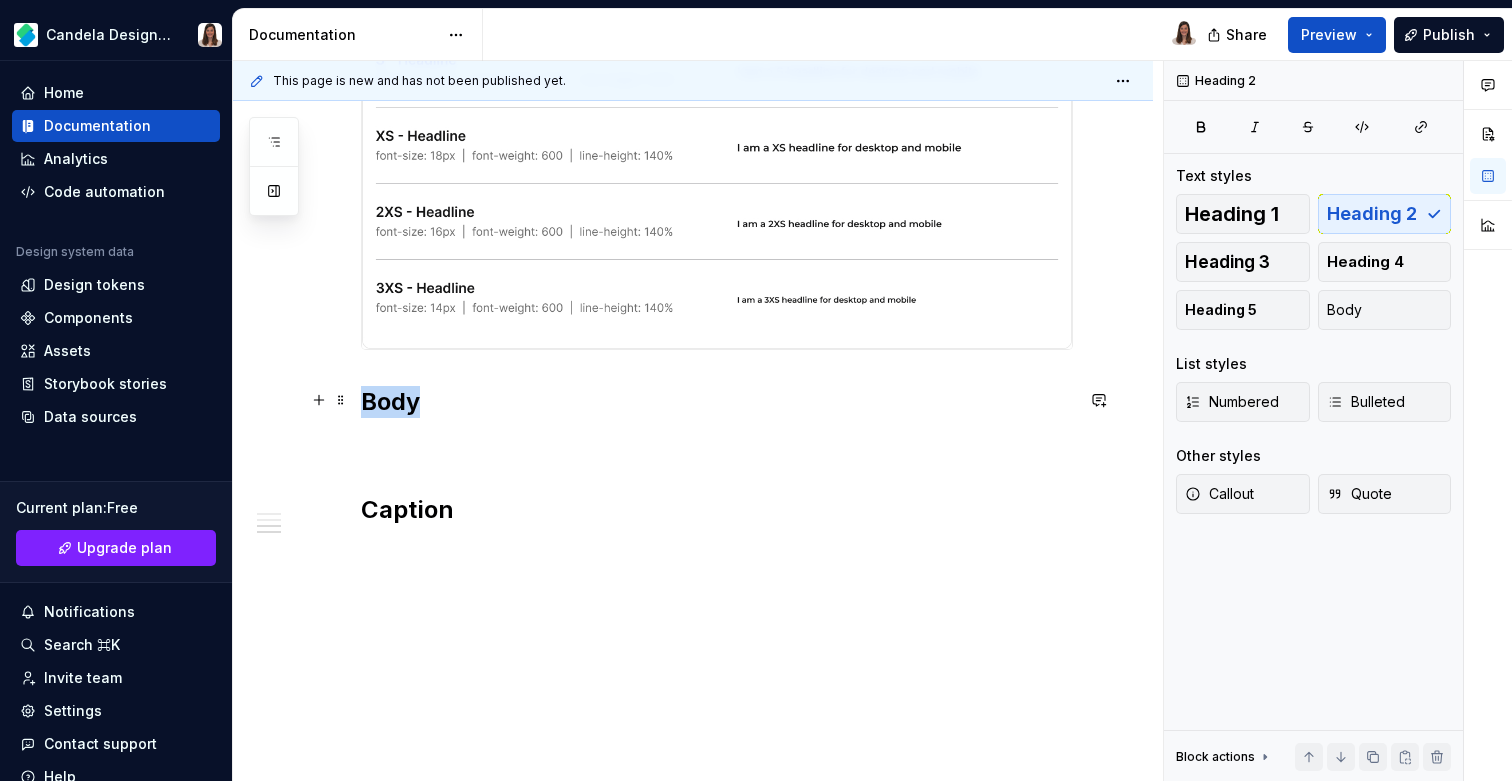click on "Body" at bounding box center (717, 402) 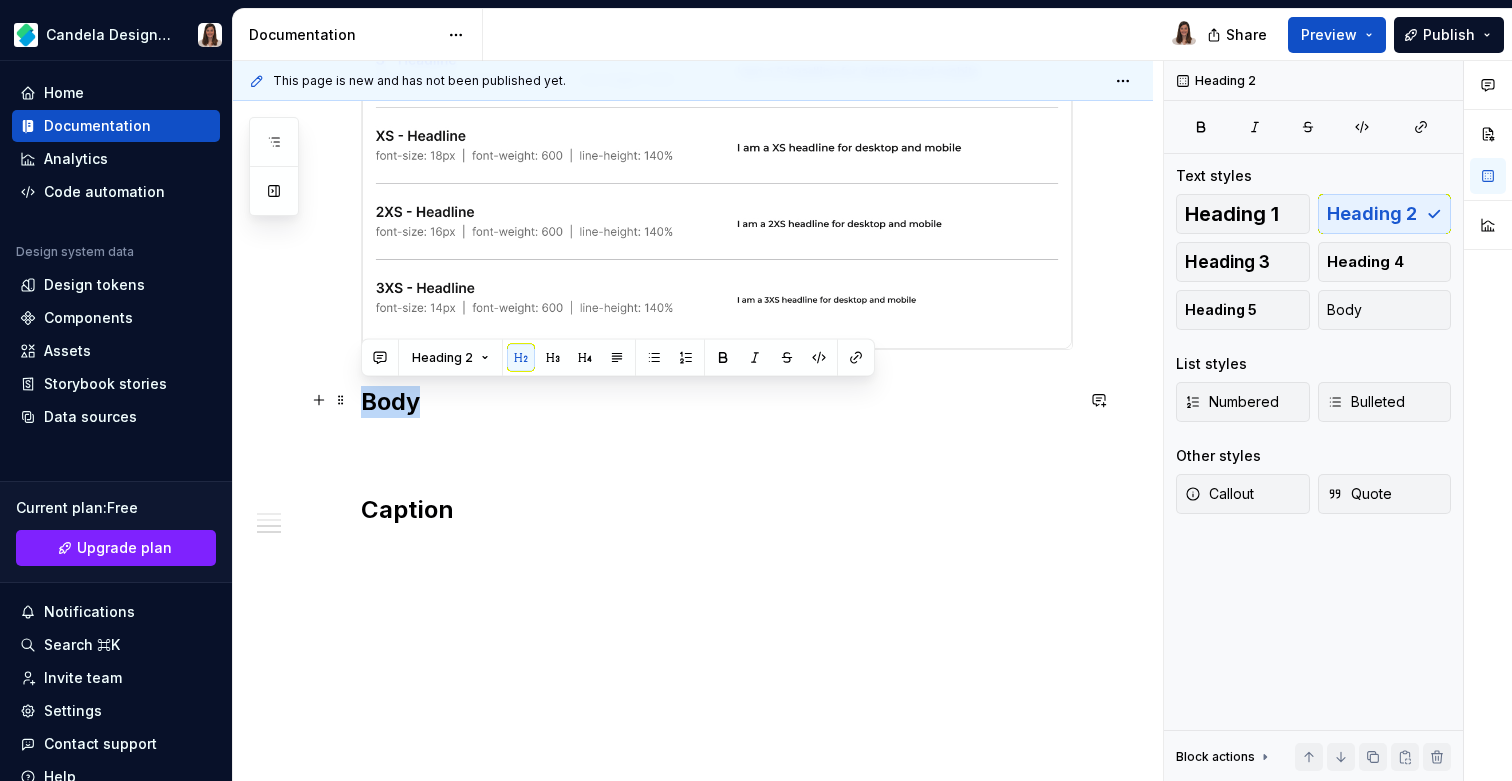paste 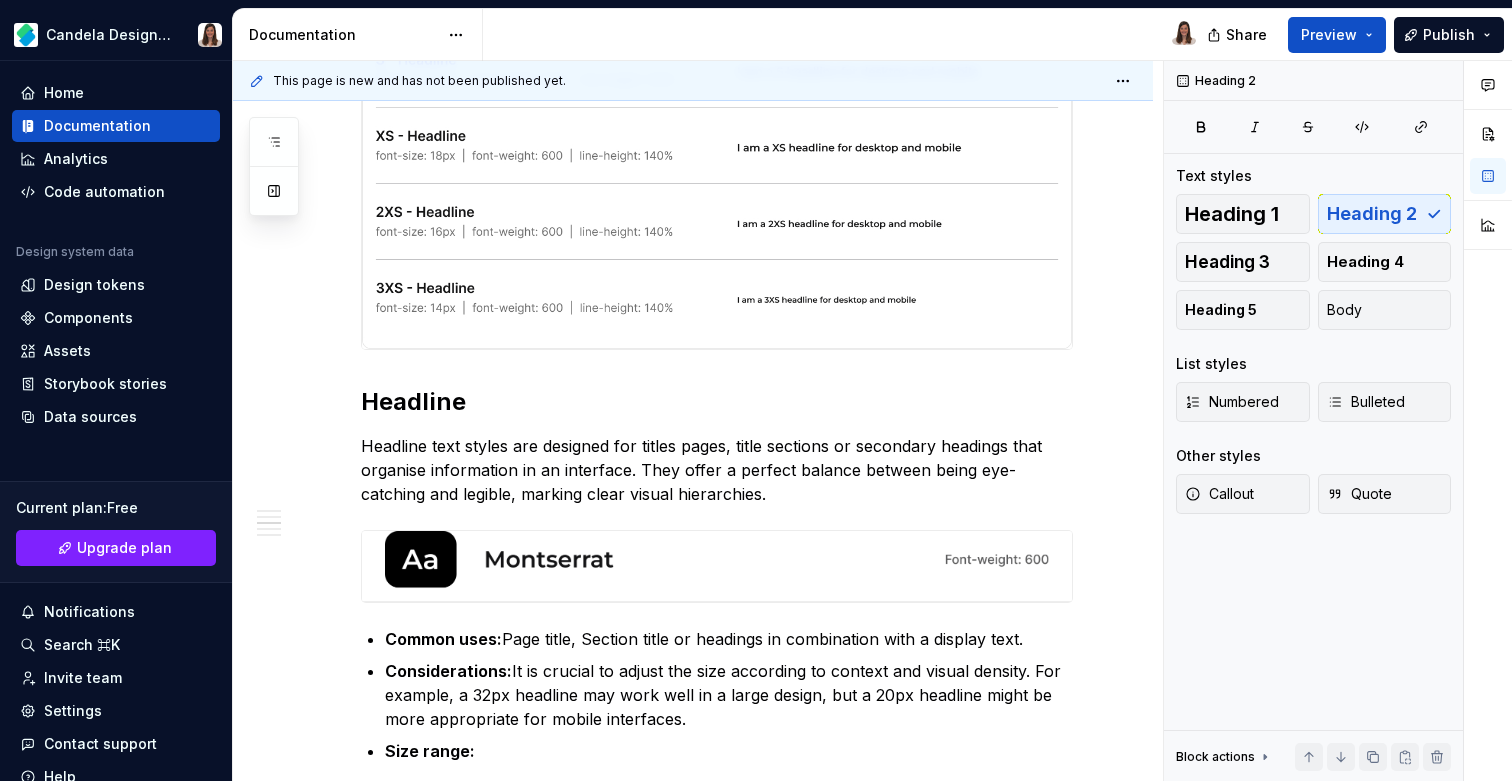 click on "Headline" at bounding box center [717, 402] 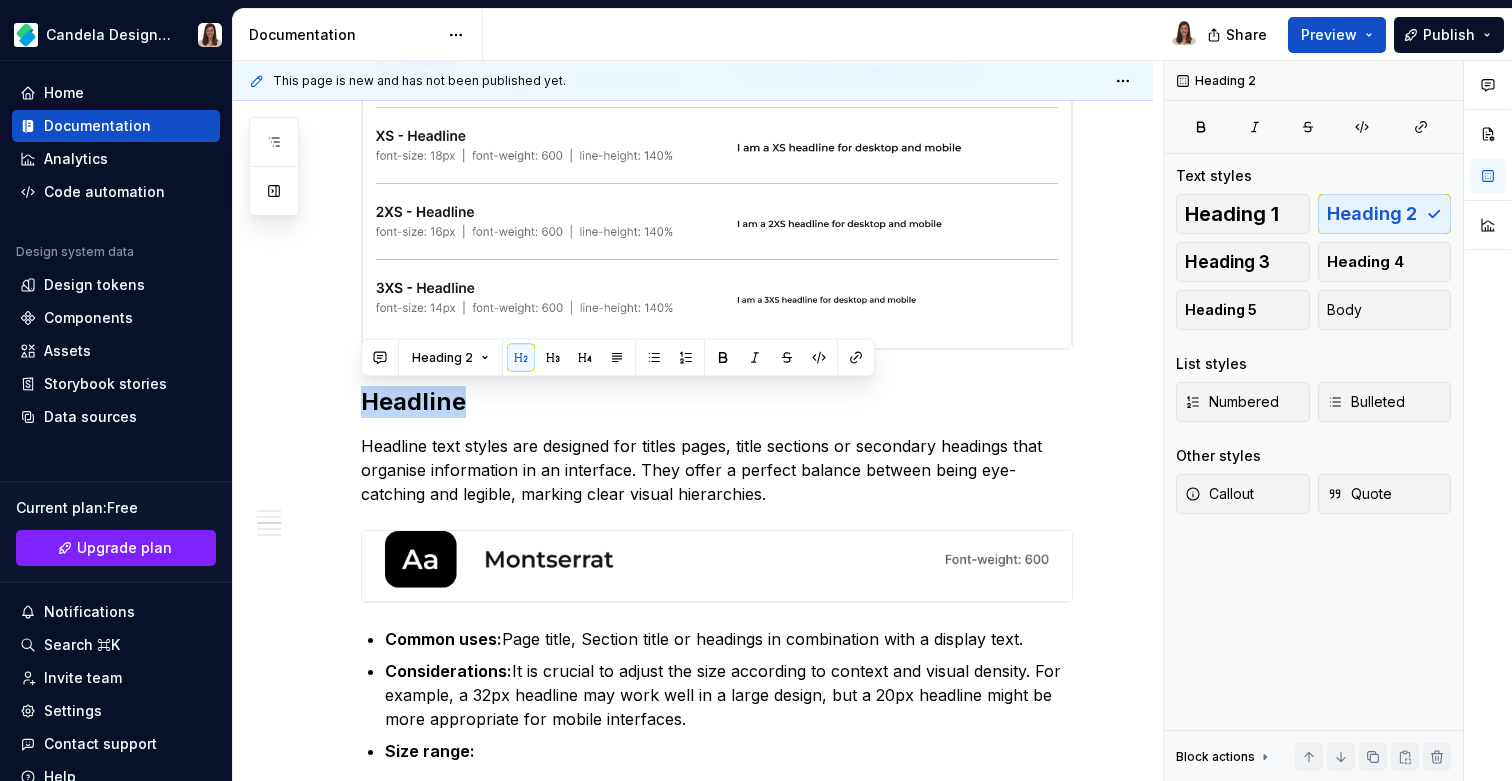 click on "Headline" at bounding box center (717, 402) 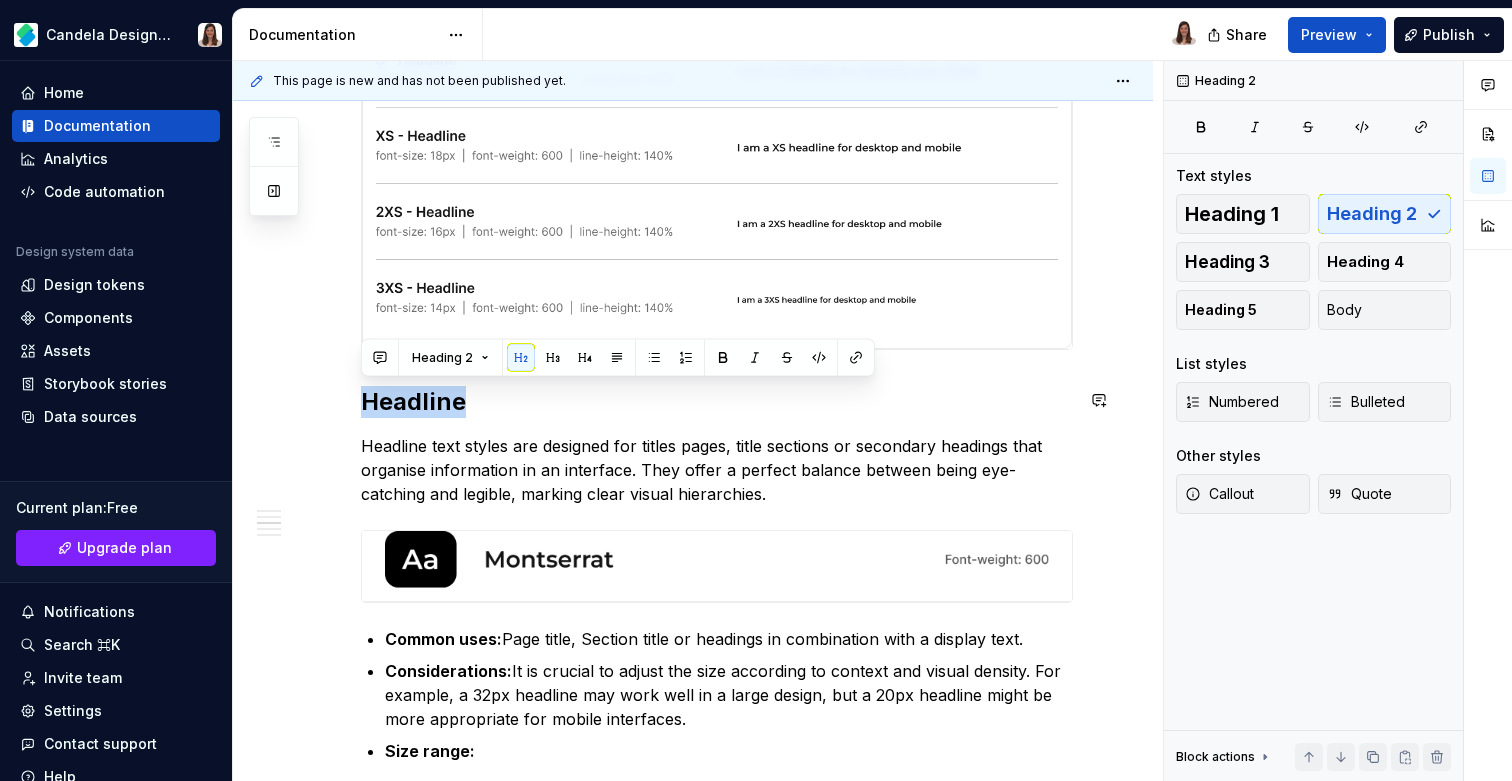 type 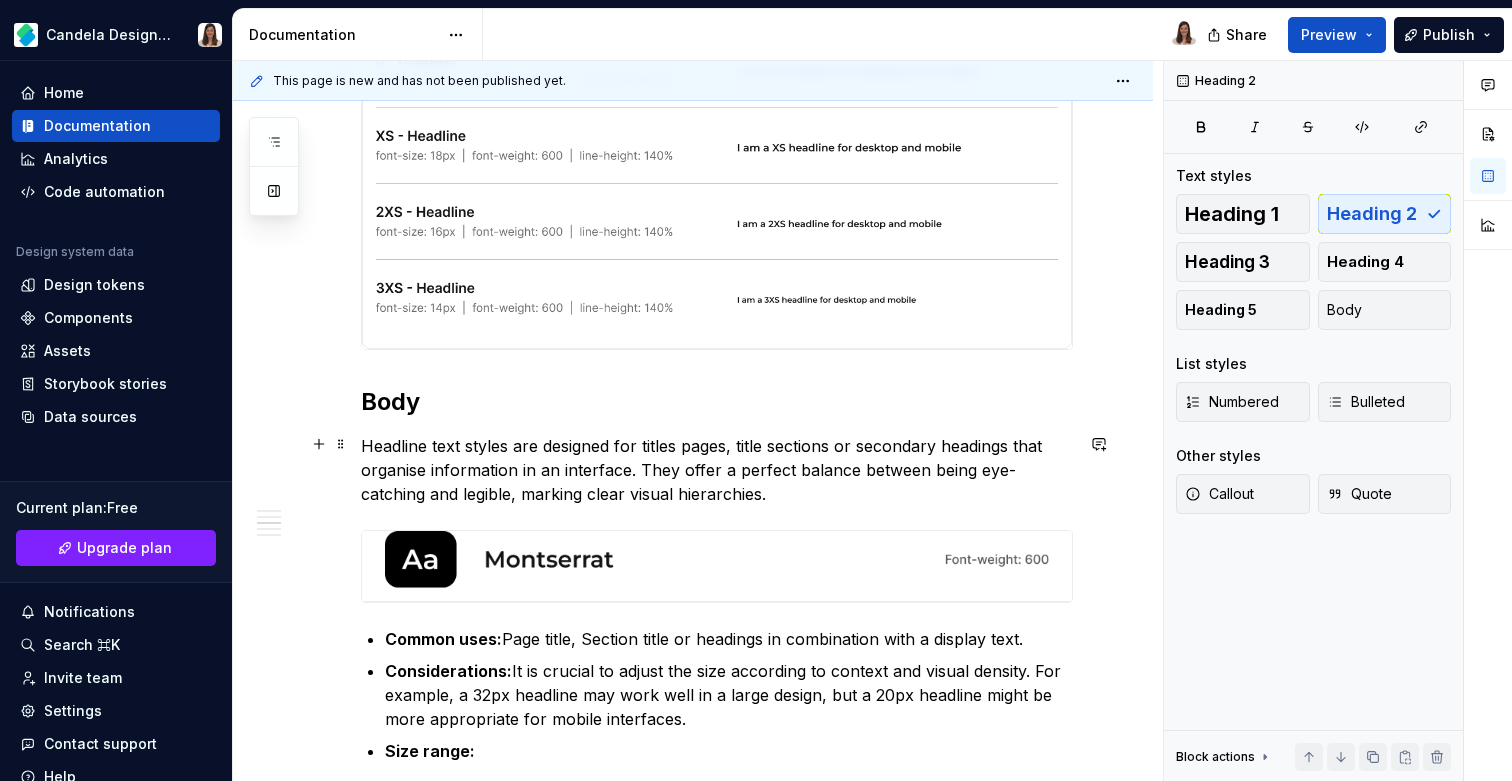 click on "Headline text styles are designed for titles pages, title sections or secondary headings that organise information in an interface. They offer a perfect balance between being eye-catching and legible, marking clear visual hierarchies." at bounding box center [717, 470] 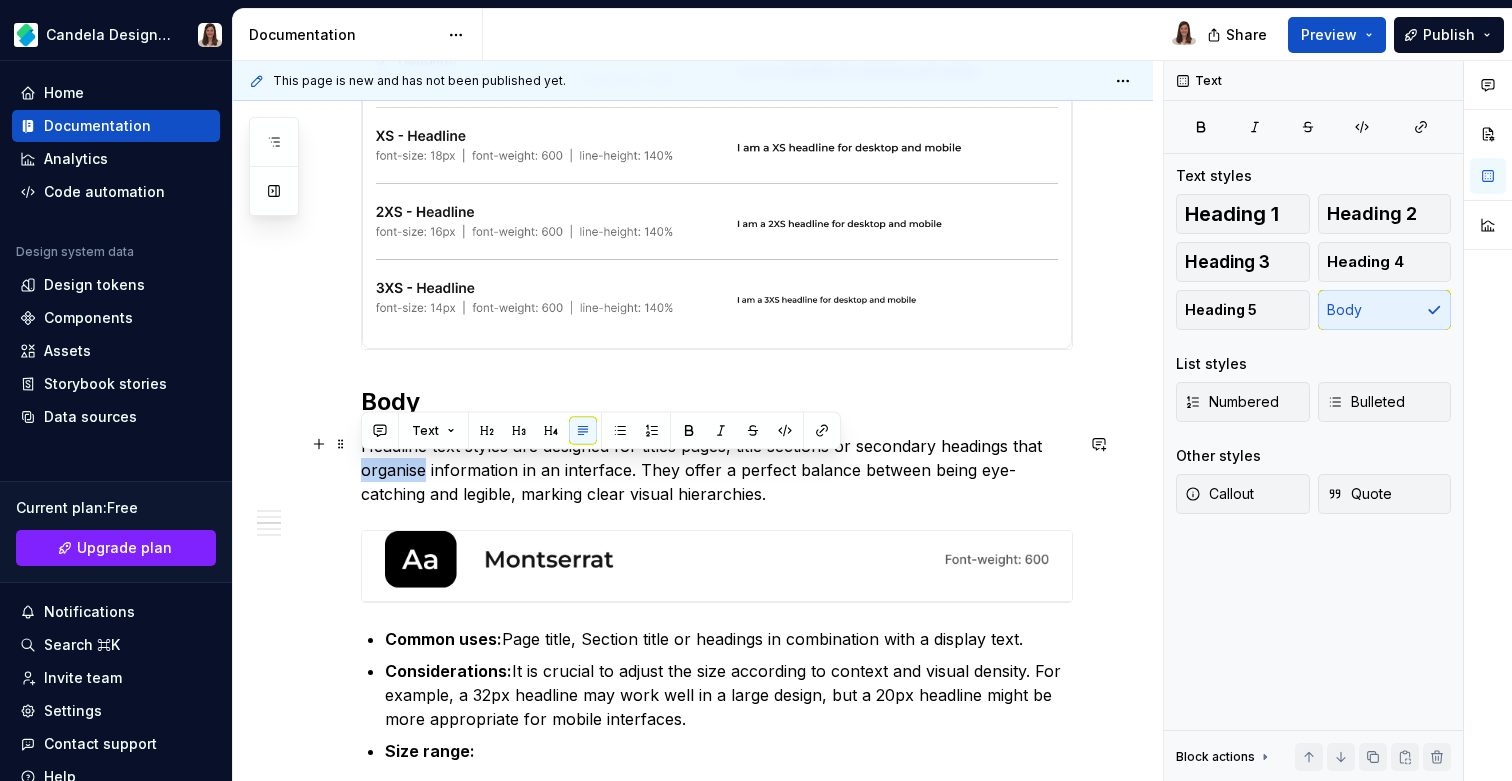 click on "Headline text styles are designed for titles pages, title sections or secondary headings that organise information in an interface. They offer a perfect balance between being eye-catching and legible, marking clear visual hierarchies." at bounding box center [717, 470] 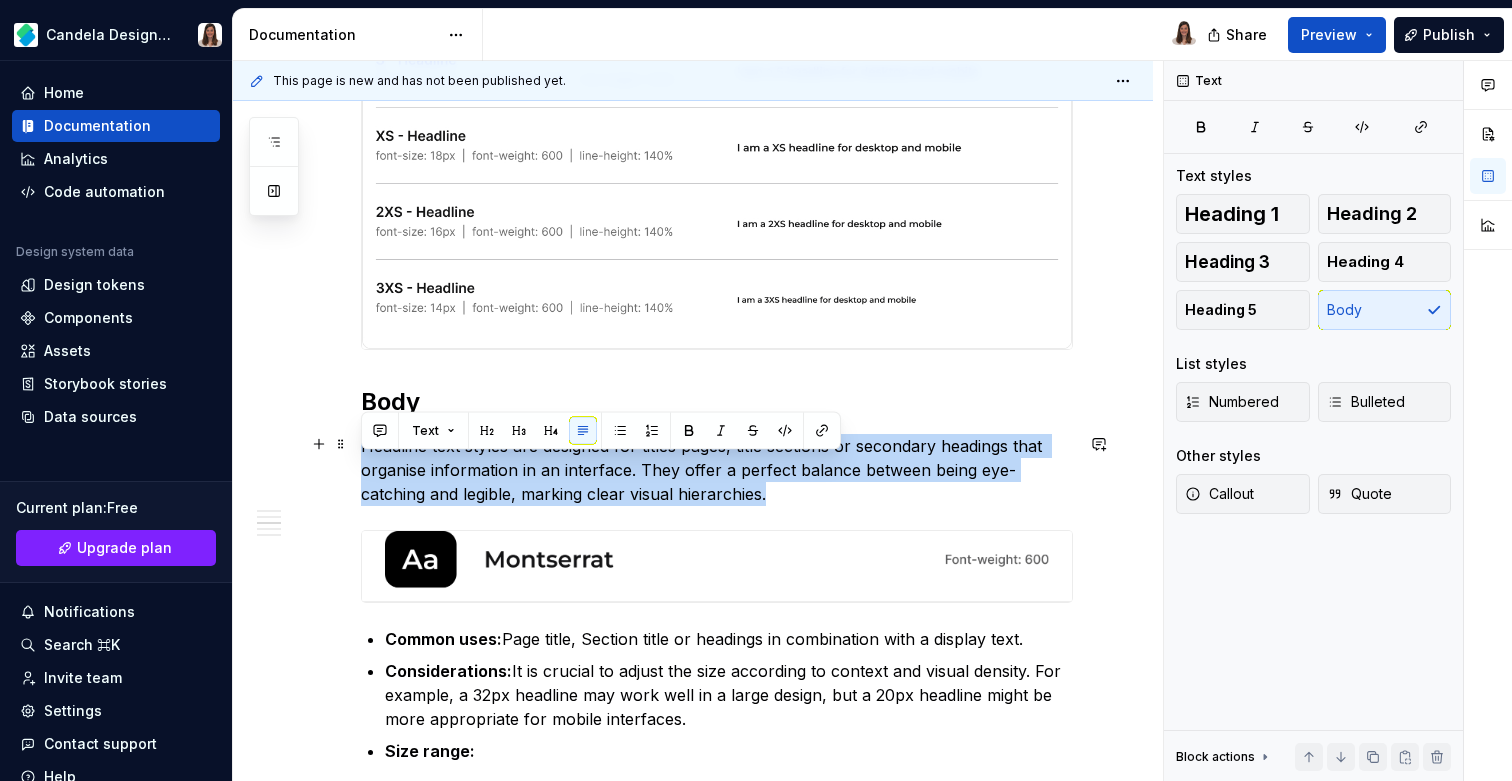 click on "Headline text styles are designed for titles pages, title sections or secondary headings that organise information in an interface. They offer a perfect balance between being eye-catching and legible, marking clear visual hierarchies." at bounding box center [717, 470] 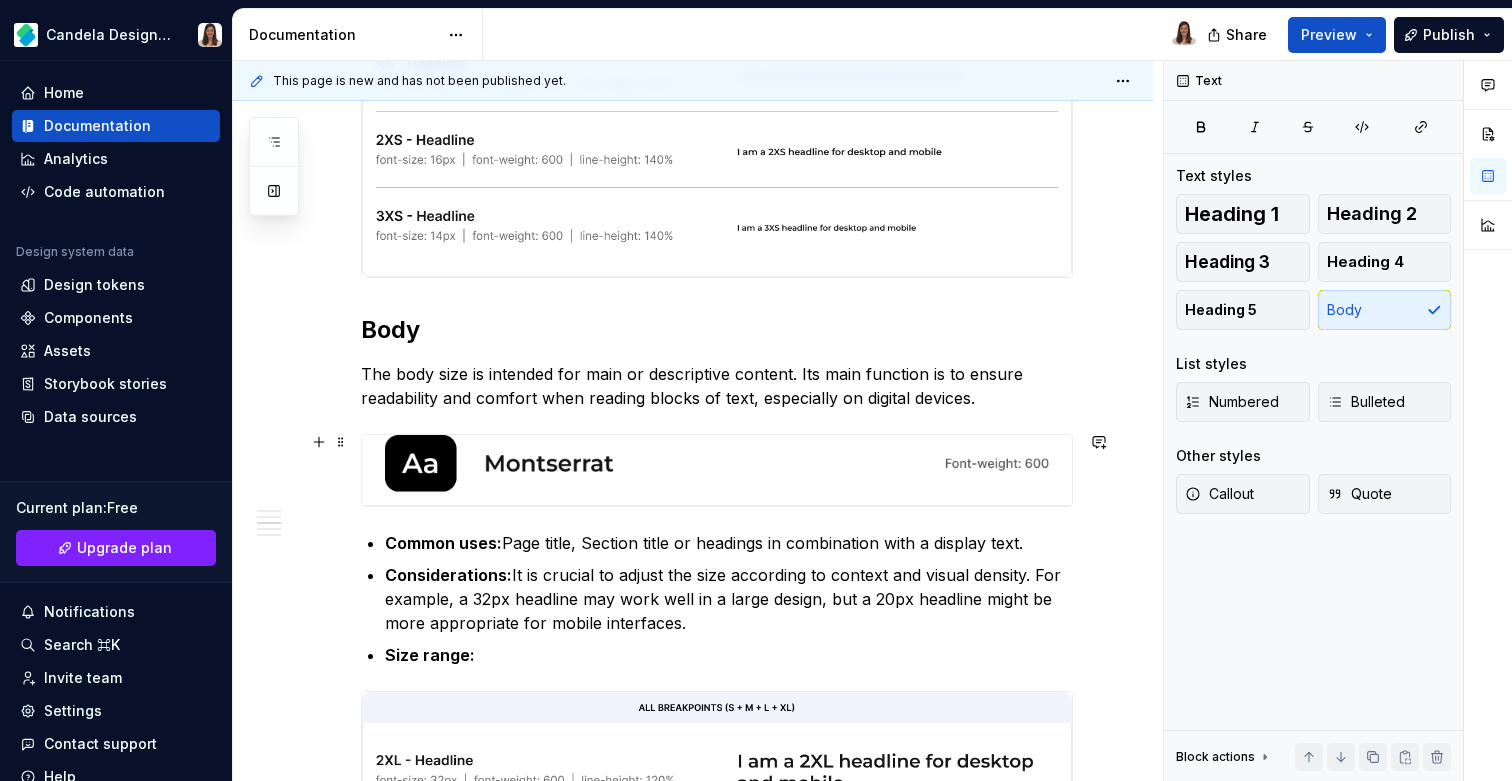scroll, scrollTop: 2683, scrollLeft: 0, axis: vertical 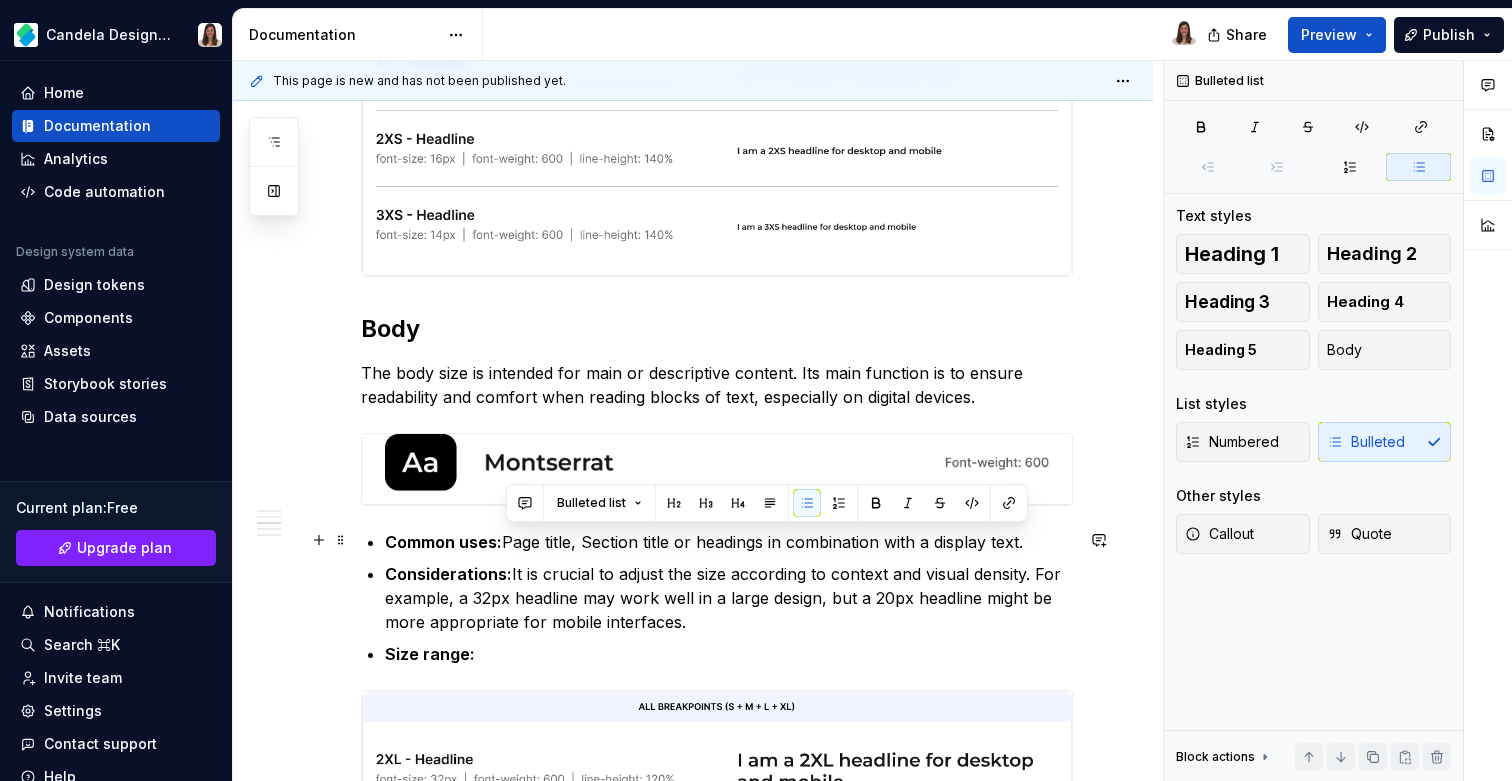 drag, startPoint x: 506, startPoint y: 542, endPoint x: 1040, endPoint y: 530, distance: 534.1348 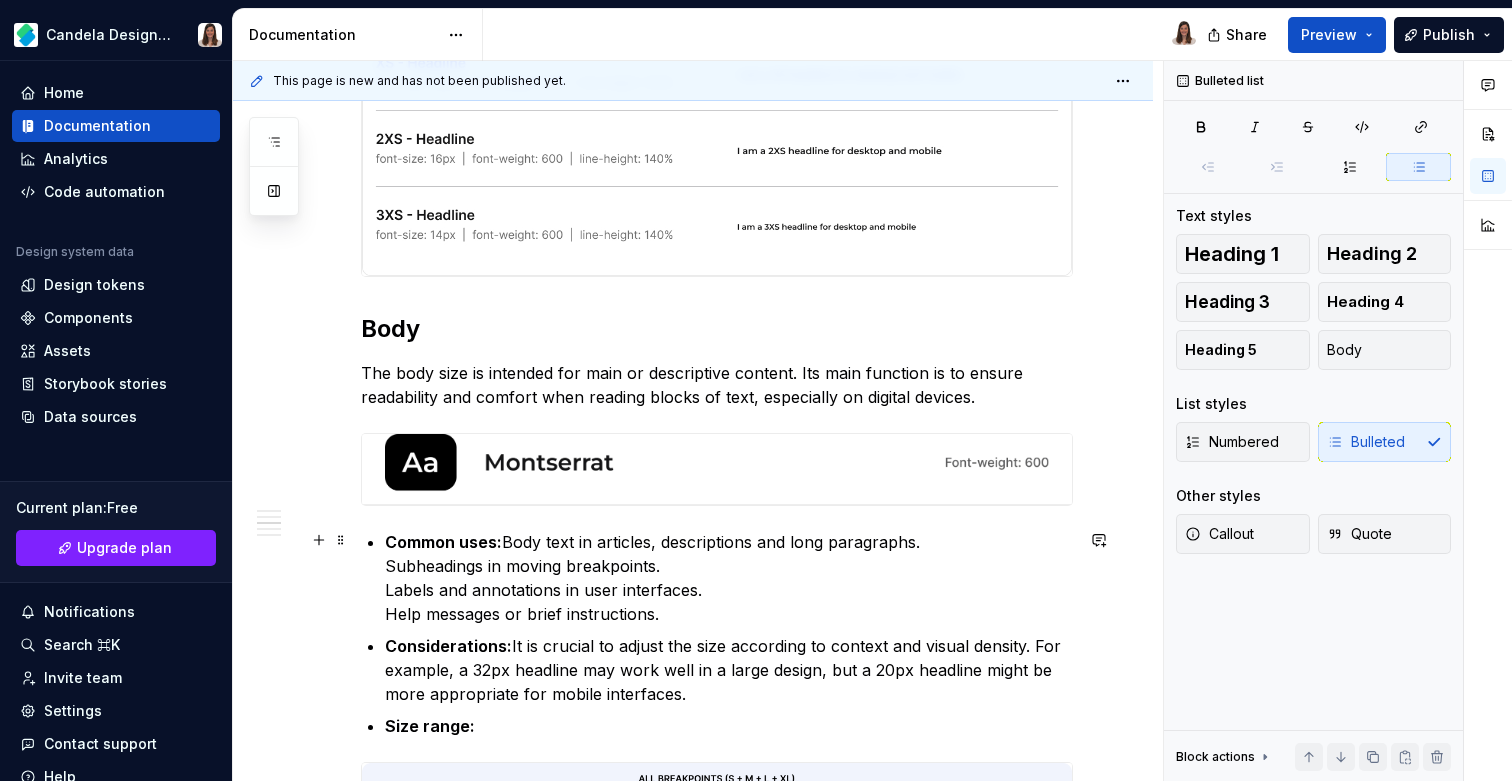 click on "Common uses:  Body text in articles, descriptions and long paragraphs. Subheadings in moving breakpoints. Labels and annotations in user interfaces. Help messages or brief instructions." at bounding box center [729, 578] 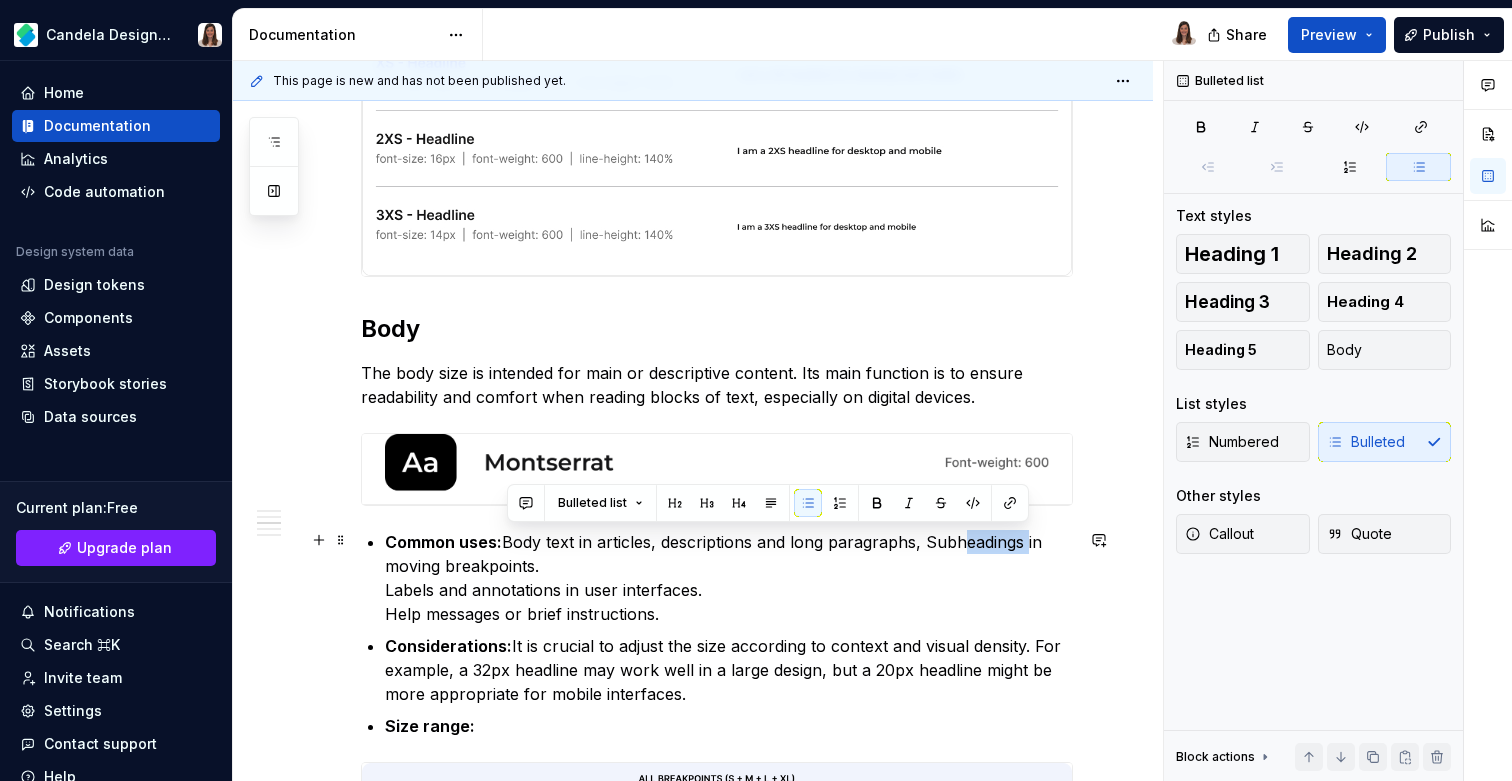 drag, startPoint x: 965, startPoint y: 540, endPoint x: 1023, endPoint y: 540, distance: 58 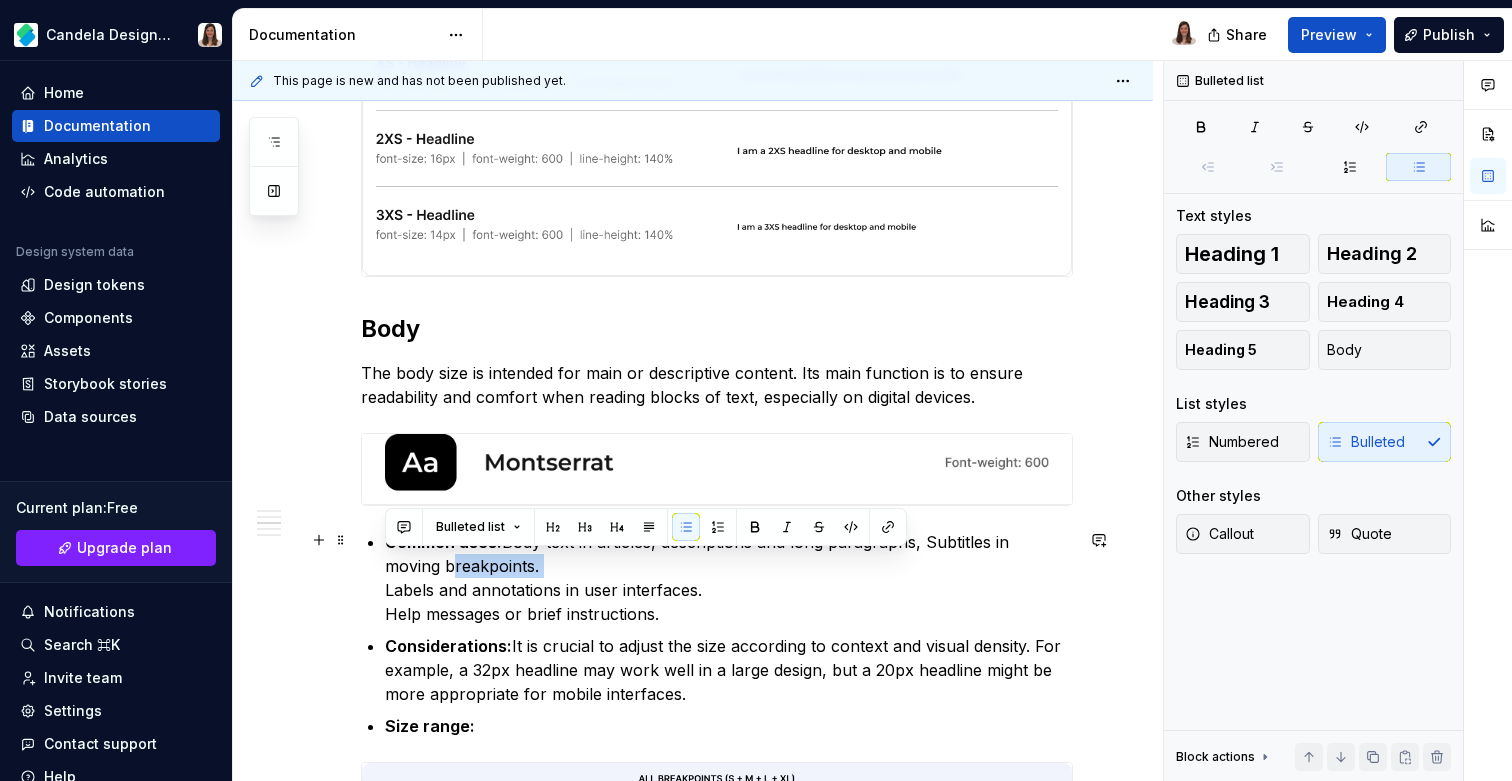 drag, startPoint x: 388, startPoint y: 593, endPoint x: 364, endPoint y: 566, distance: 36.124783 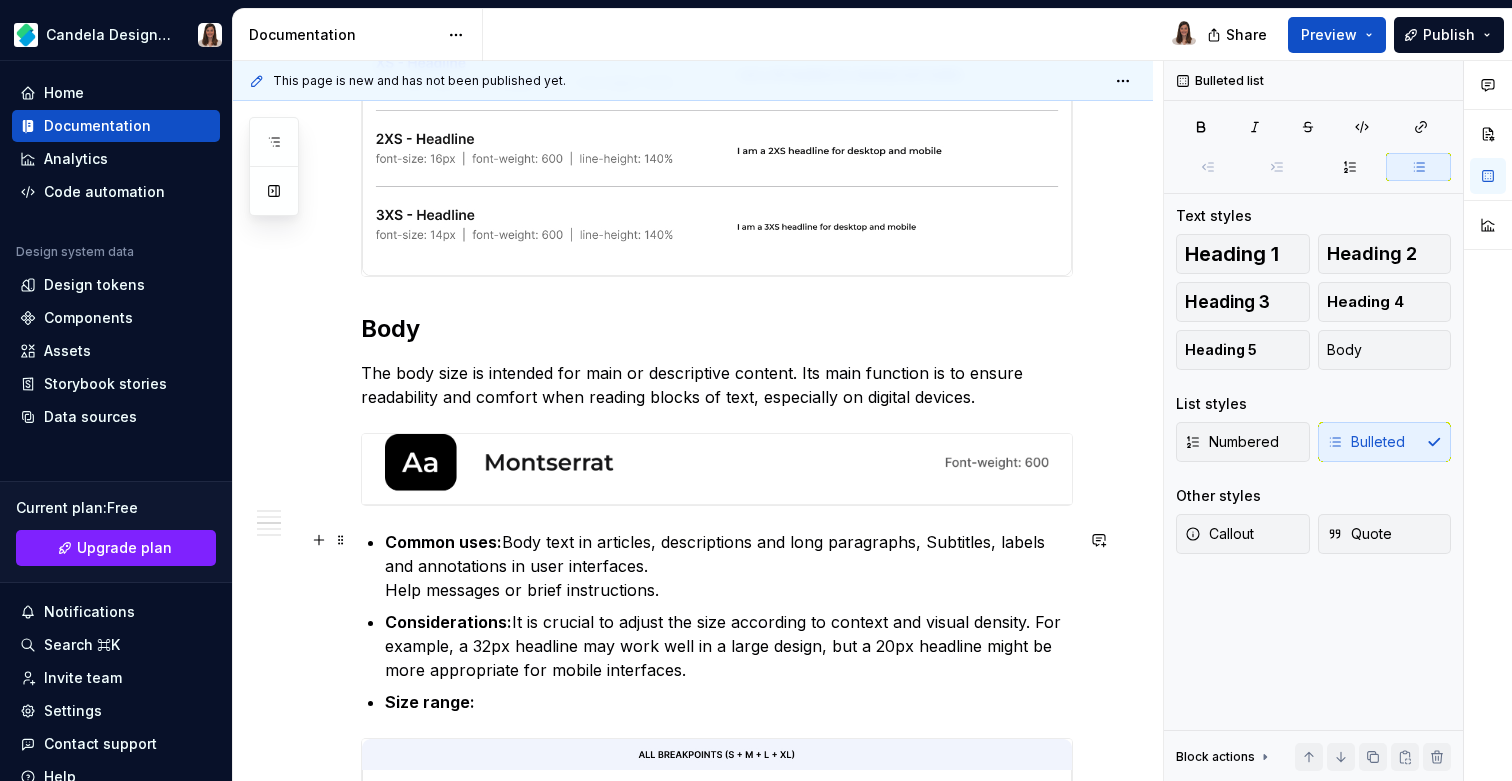 click on "Common uses:  Body text in articles, descriptions and long paragraphs, Subtitles, labels and annotations in user interfaces. Help messages or brief instructions." at bounding box center (729, 566) 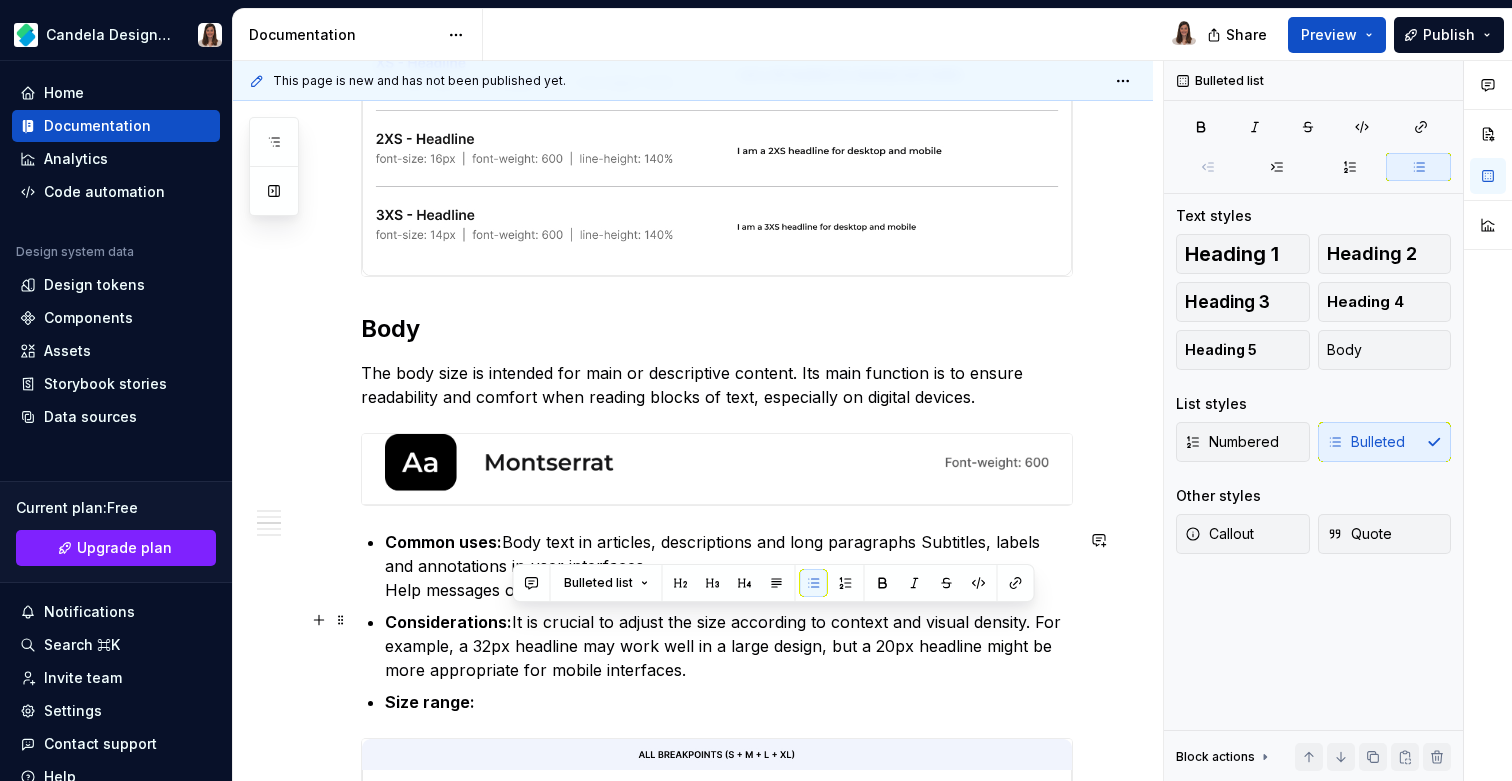 drag, startPoint x: 511, startPoint y: 624, endPoint x: 712, endPoint y: 660, distance: 204.19843 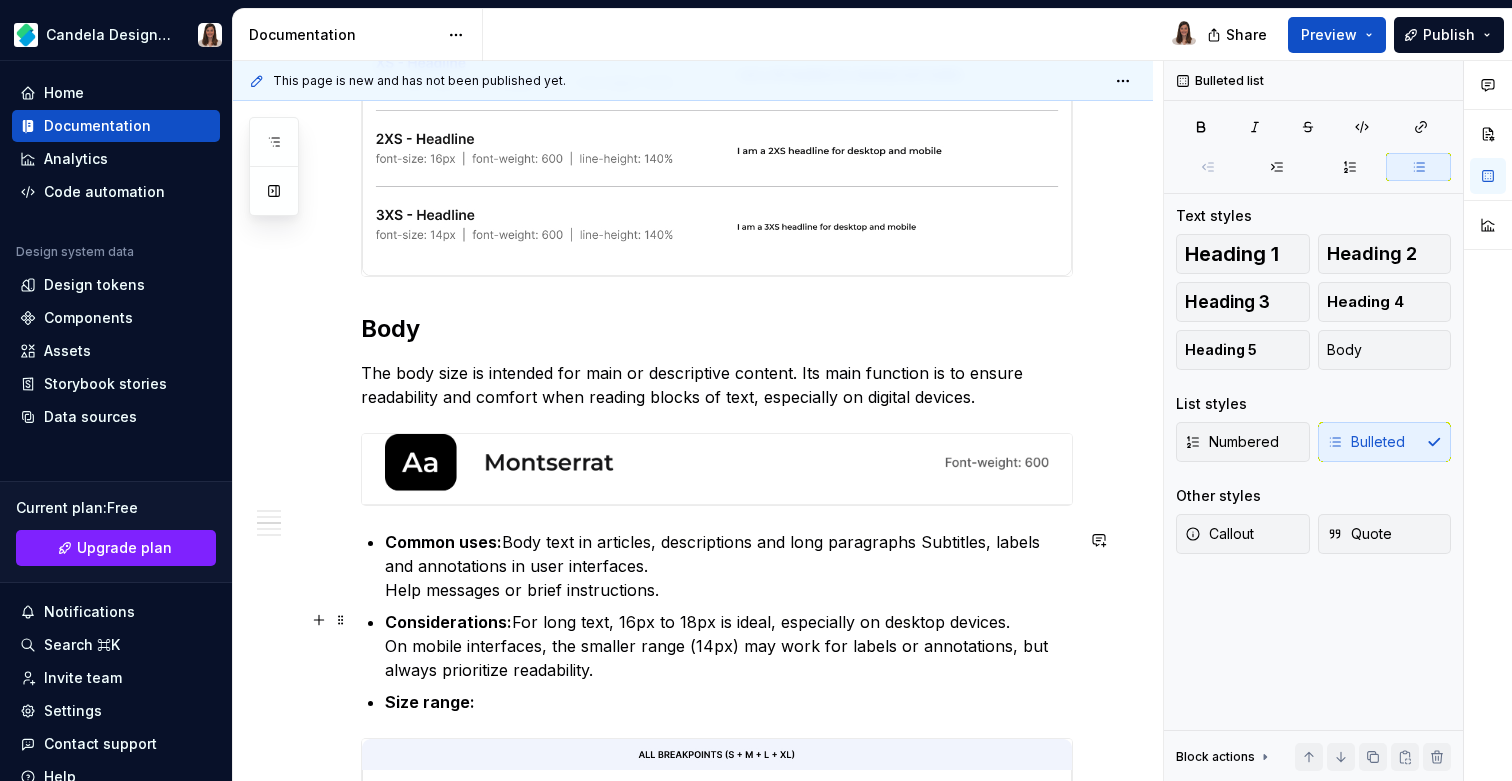 click on "Considerations:  For long text, 16px to 18px is ideal, especially on desktop devices. On mobile interfaces, the smaller range (14px) may work for labels or annotations, but always prioritize readability." at bounding box center (729, 646) 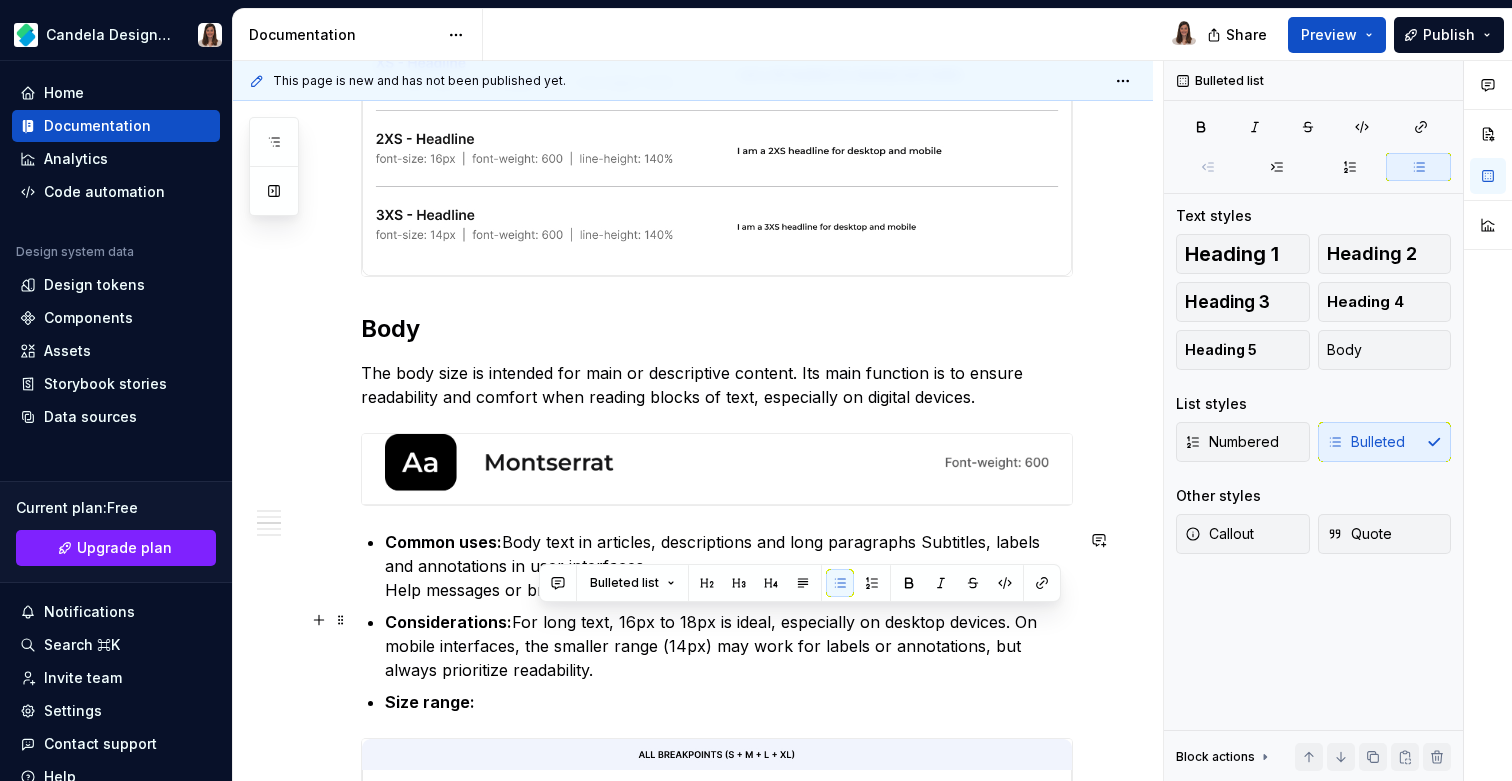 drag, startPoint x: 548, startPoint y: 670, endPoint x: 1014, endPoint y: 617, distance: 469.00427 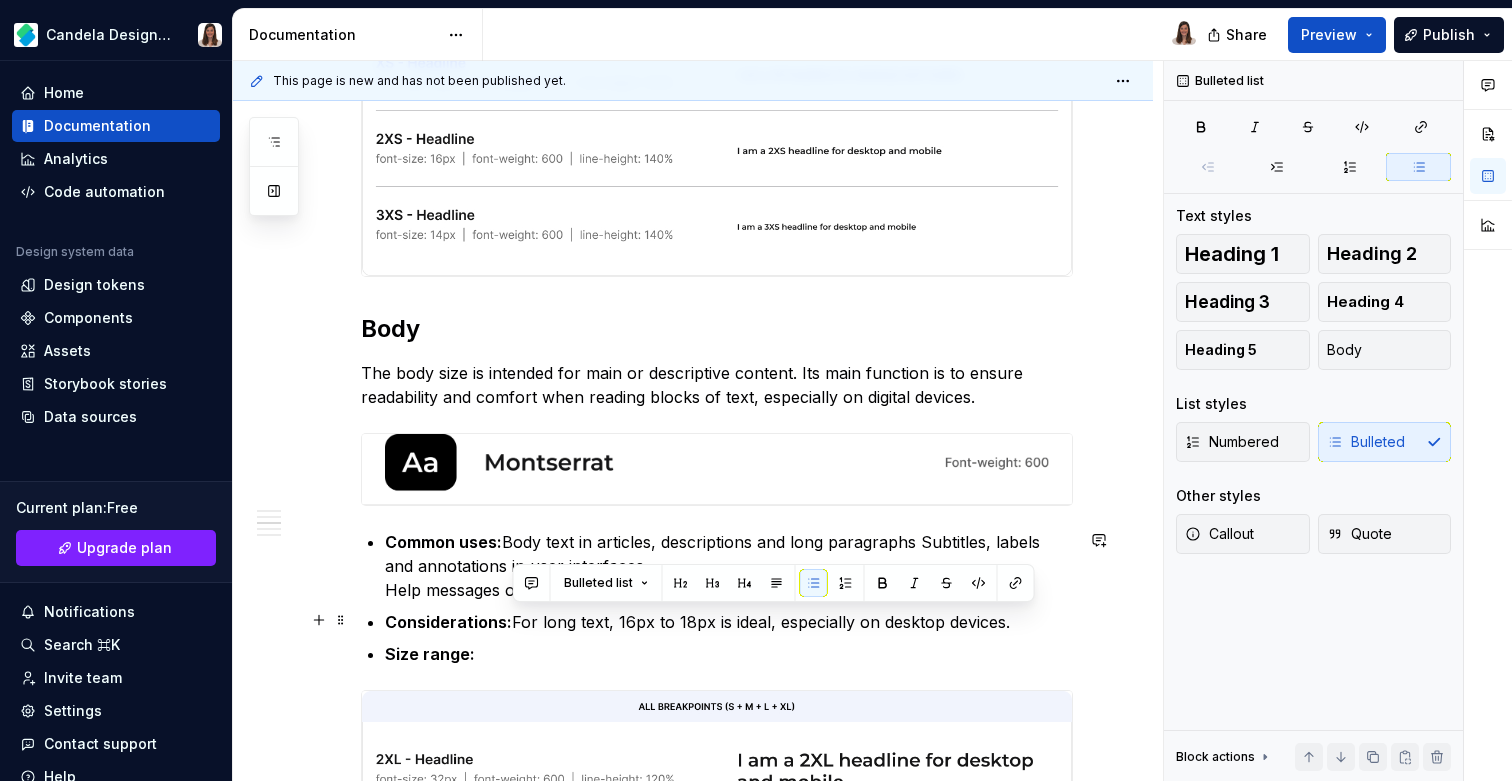 drag, startPoint x: 515, startPoint y: 618, endPoint x: 1029, endPoint y: 622, distance: 514.01556 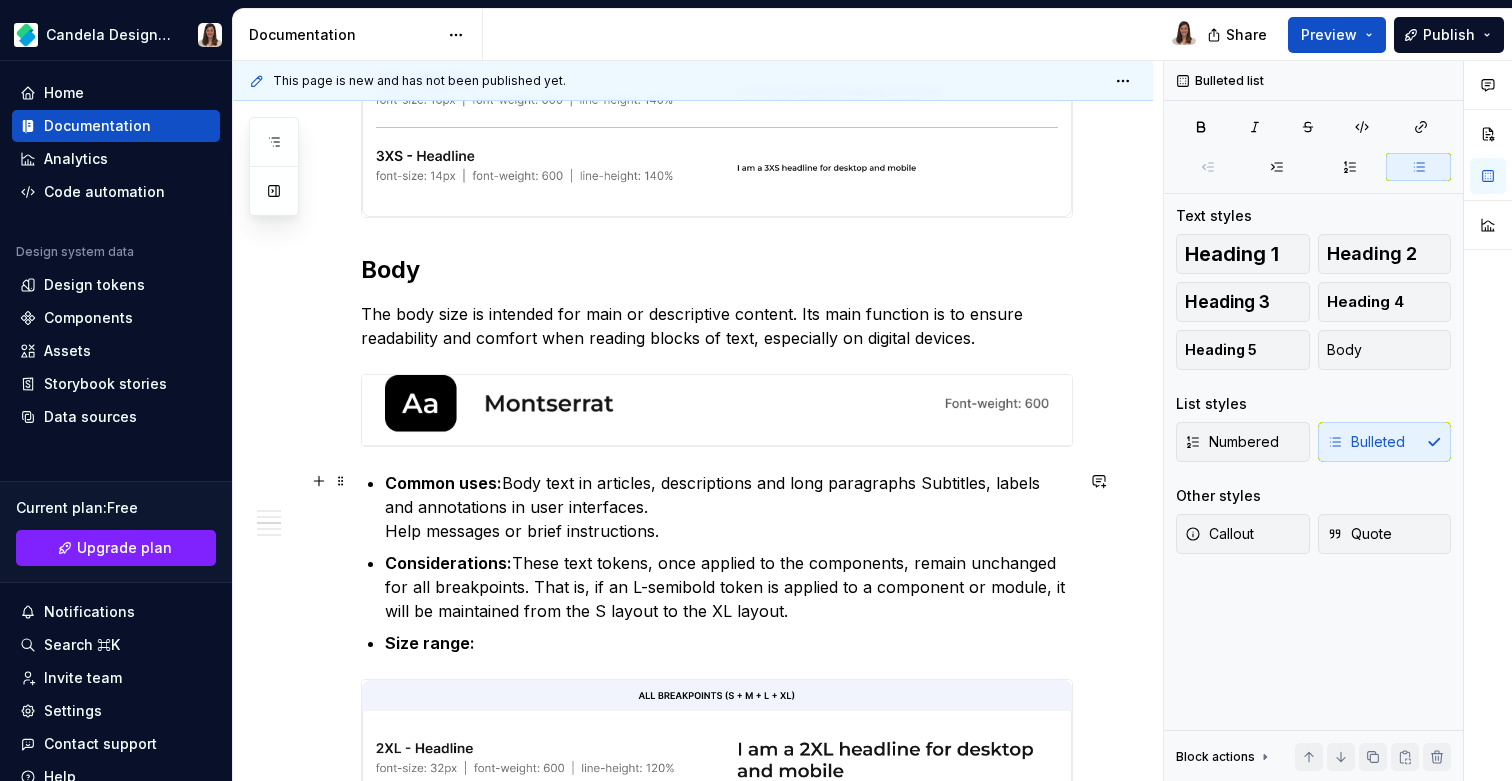 scroll, scrollTop: 2748, scrollLeft: 0, axis: vertical 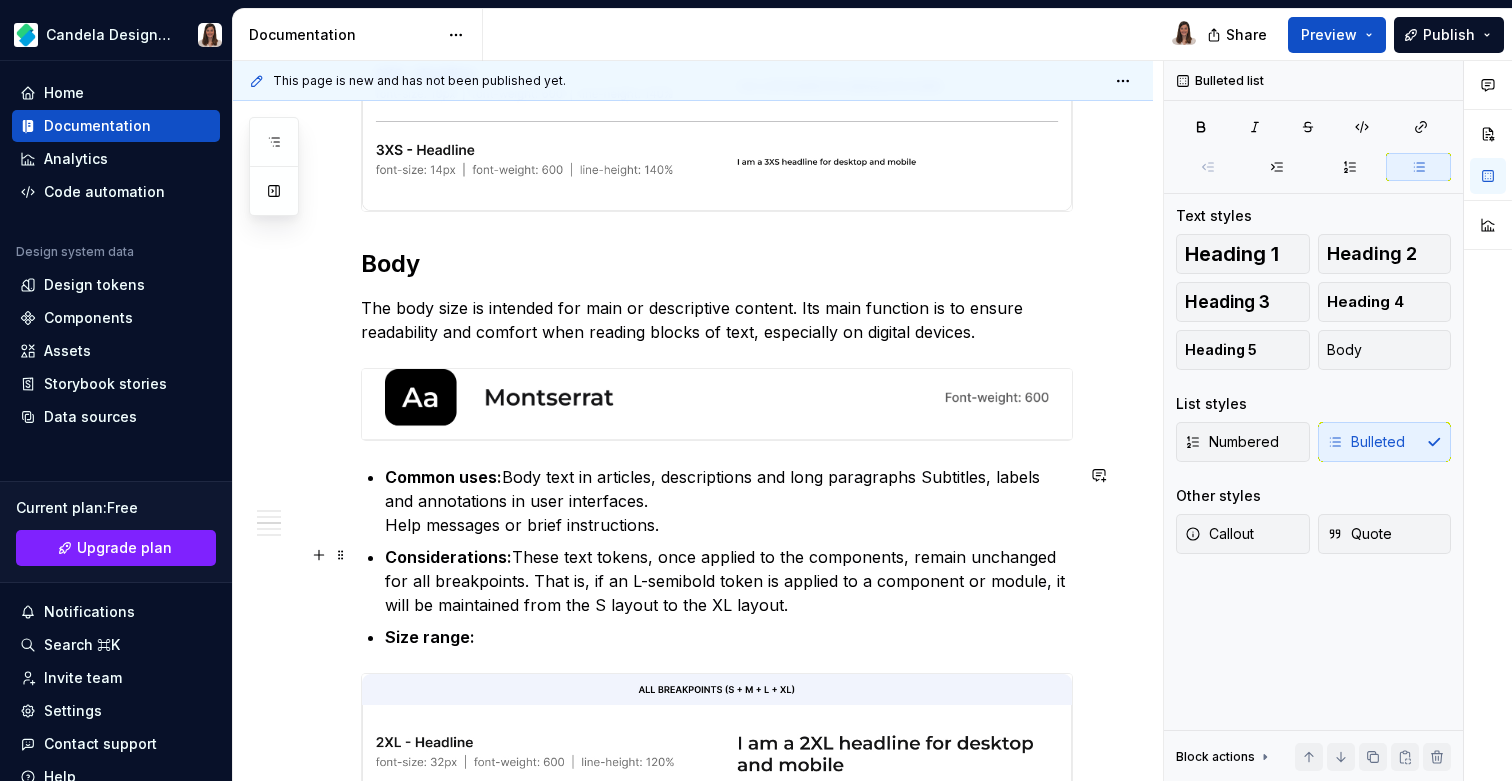 click on "Considerations:  These text tokens, once applied to the components, remain unchanged for all breakpoints. That is, if an L-semibold token is applied to a component or module, it will be maintained from the S layout to the XL layout." at bounding box center [729, 581] 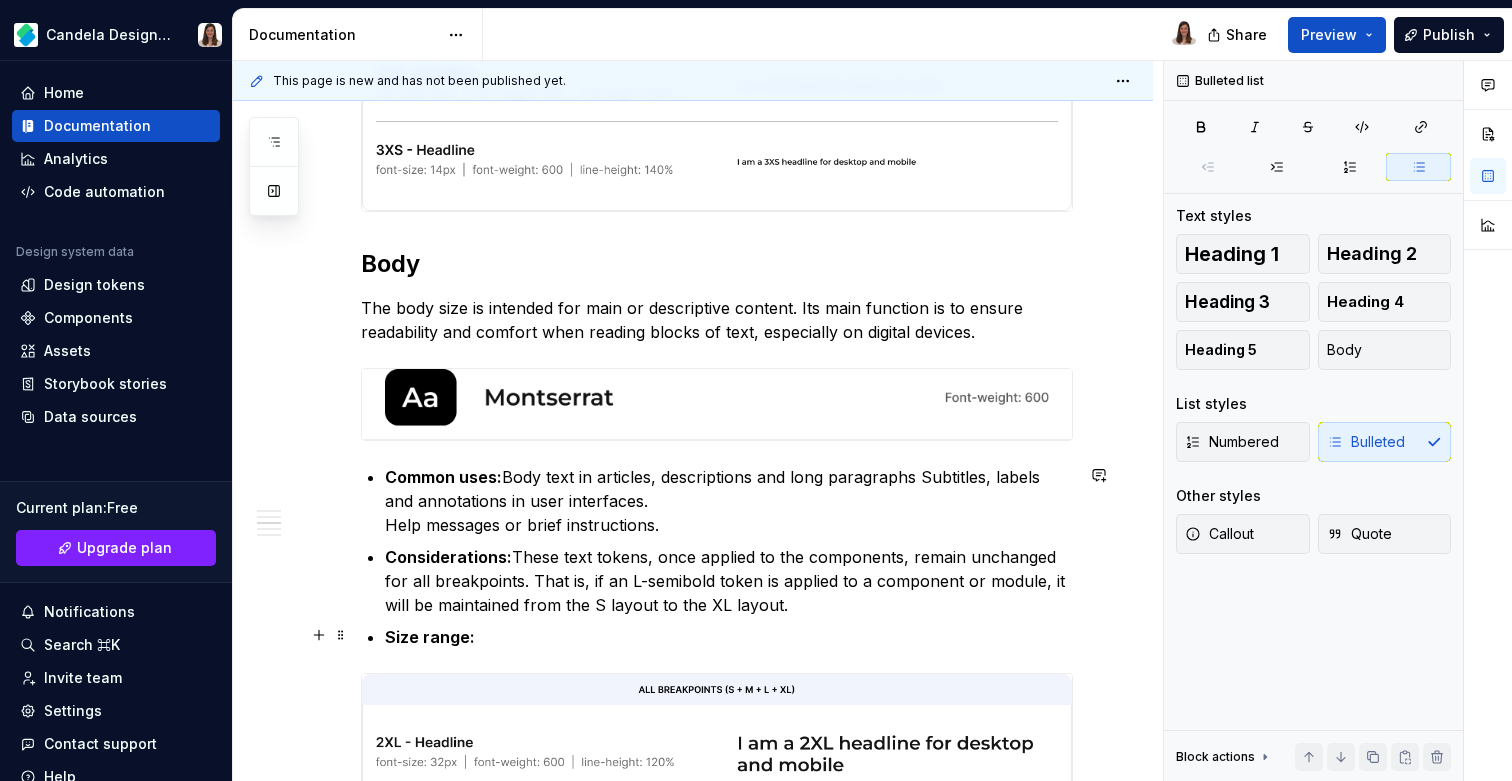 click on "Size range:" at bounding box center [729, 637] 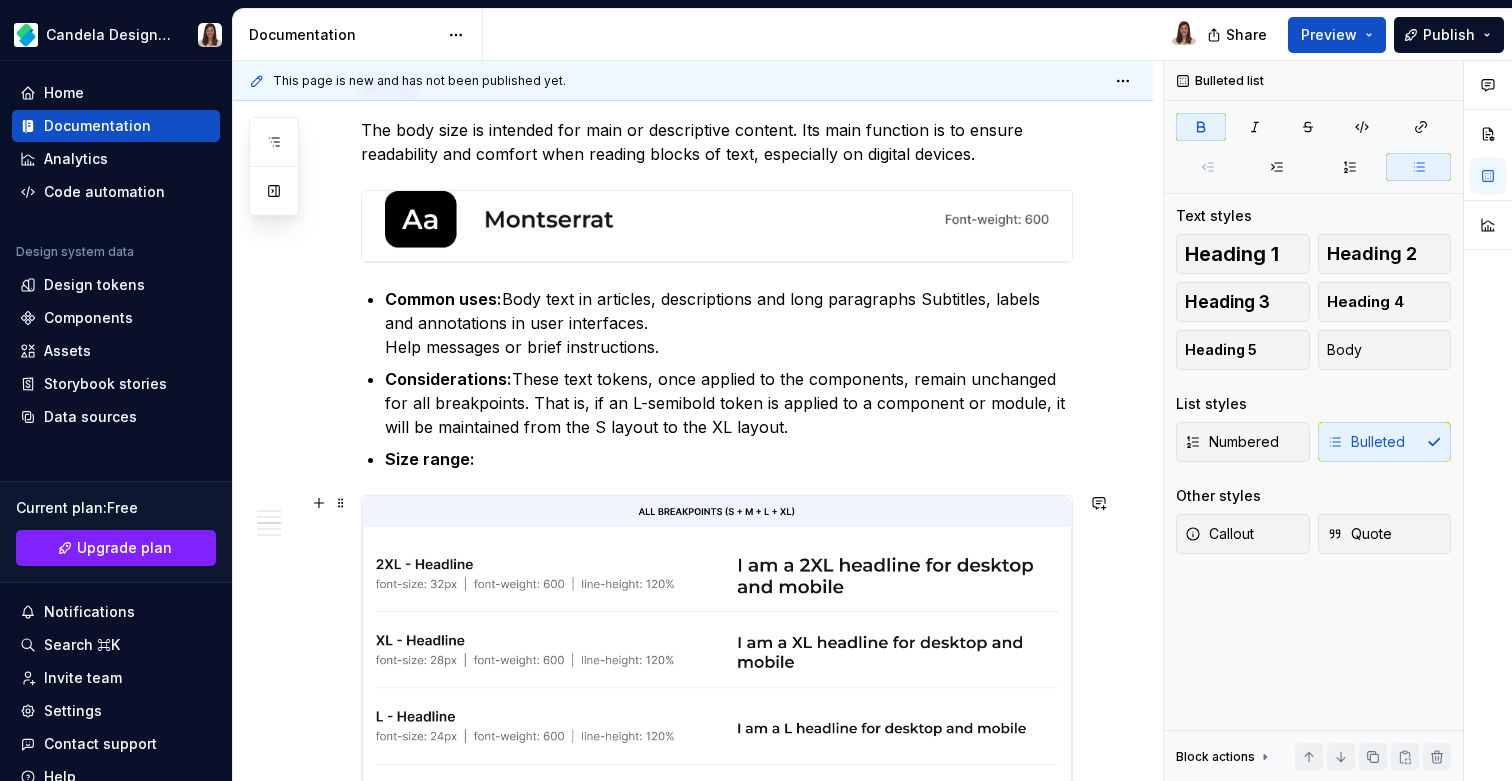 scroll, scrollTop: 2930, scrollLeft: 0, axis: vertical 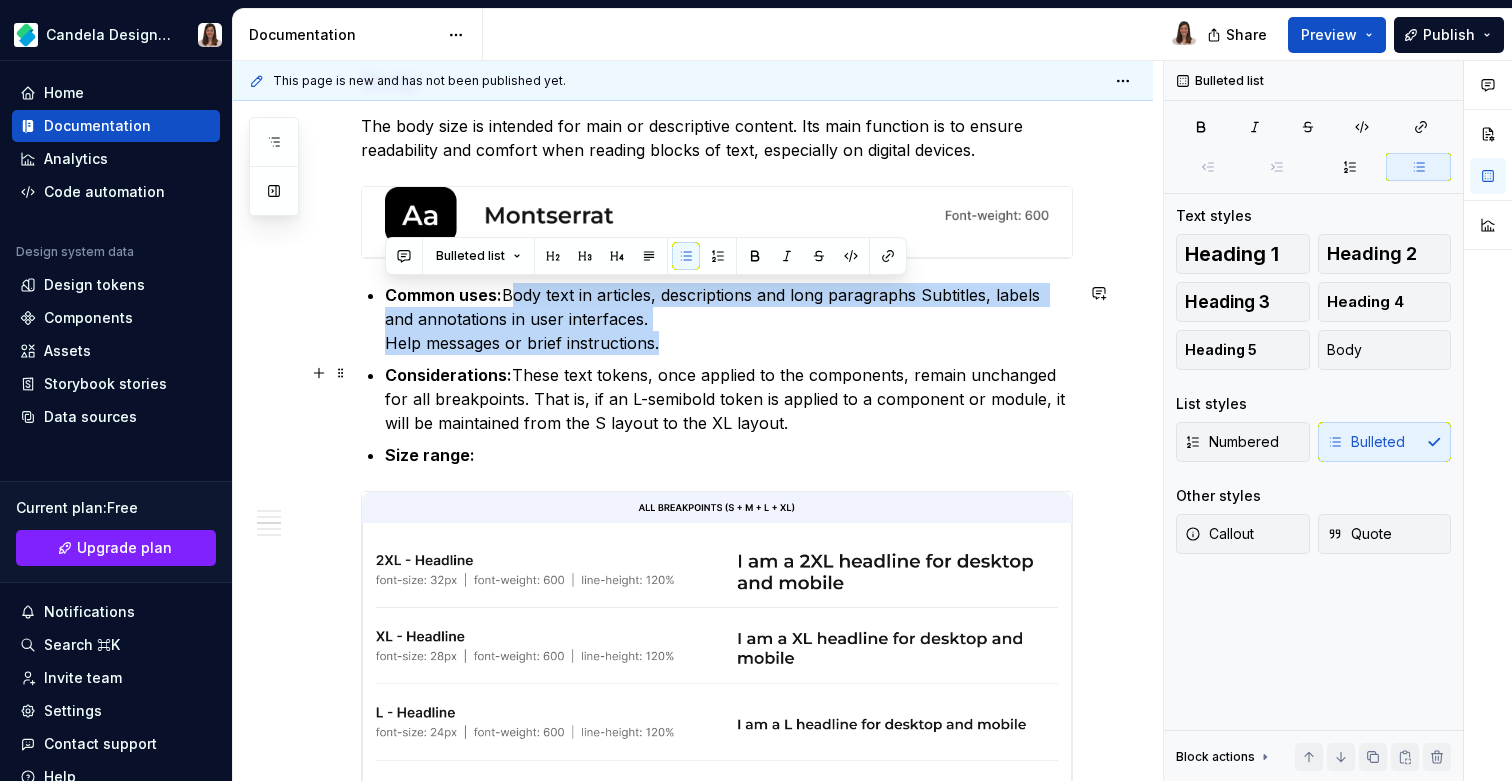 drag, startPoint x: 507, startPoint y: 289, endPoint x: 685, endPoint y: 356, distance: 190.192 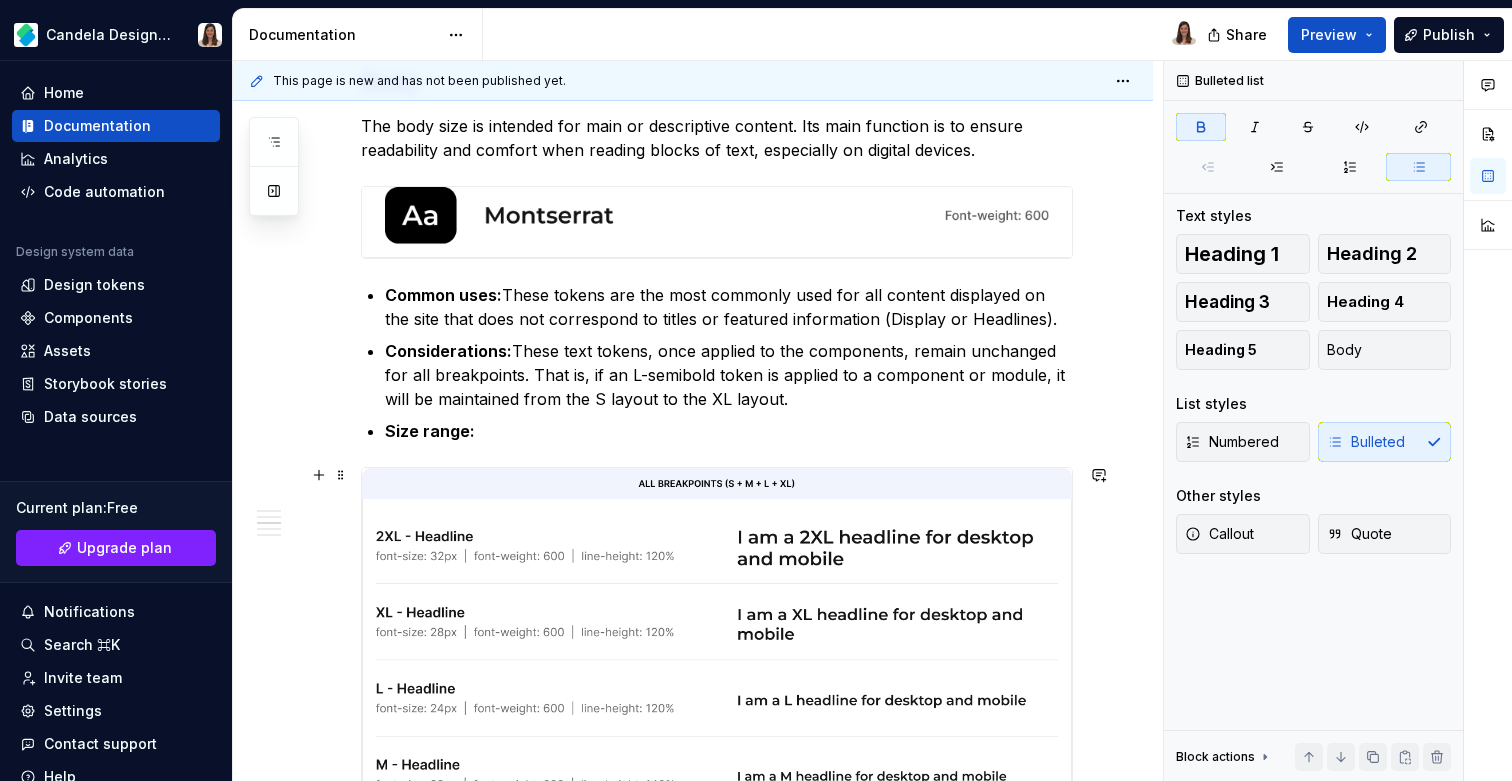 click at bounding box center (717, 799) 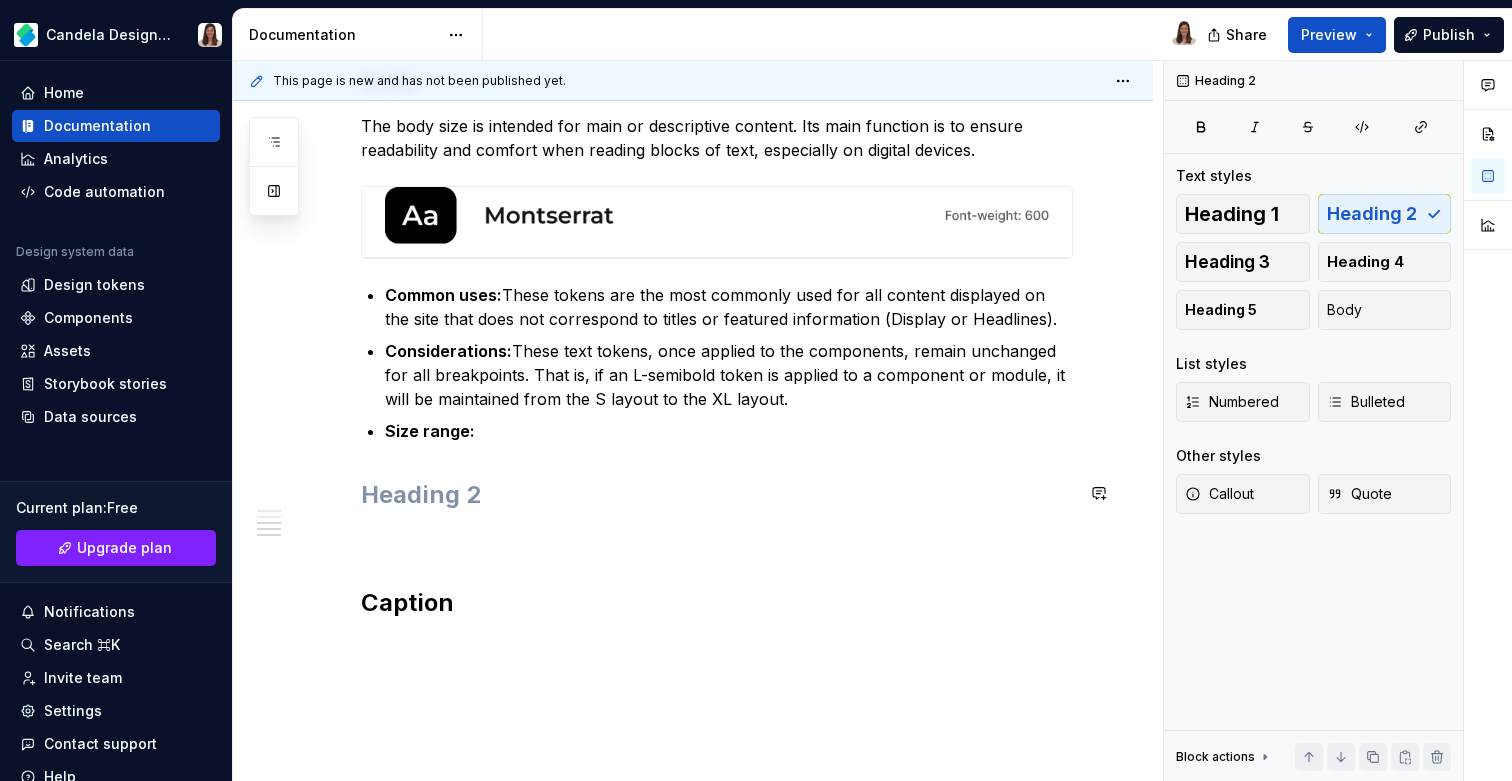 click on "**********" at bounding box center [717, -958] 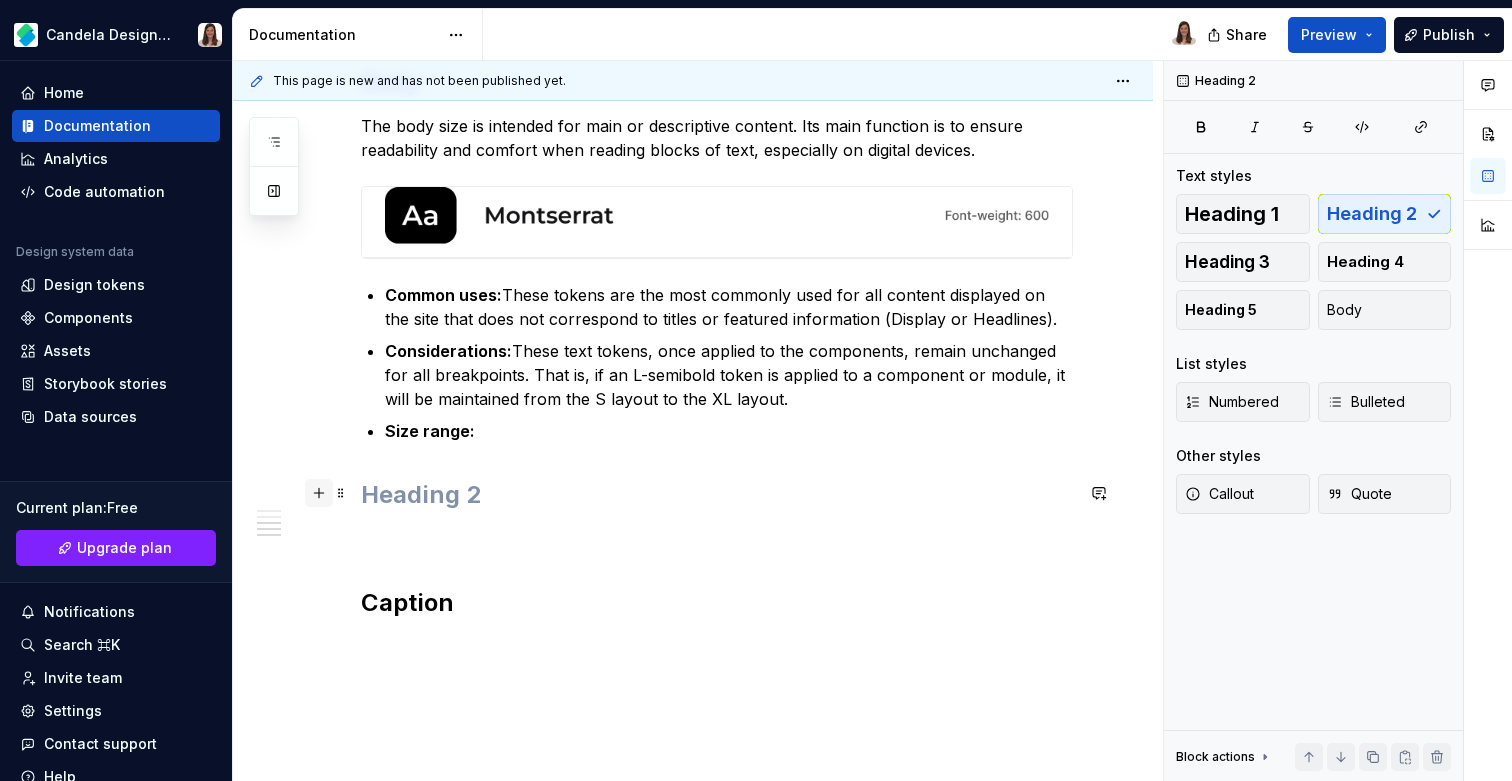 click at bounding box center [319, 493] 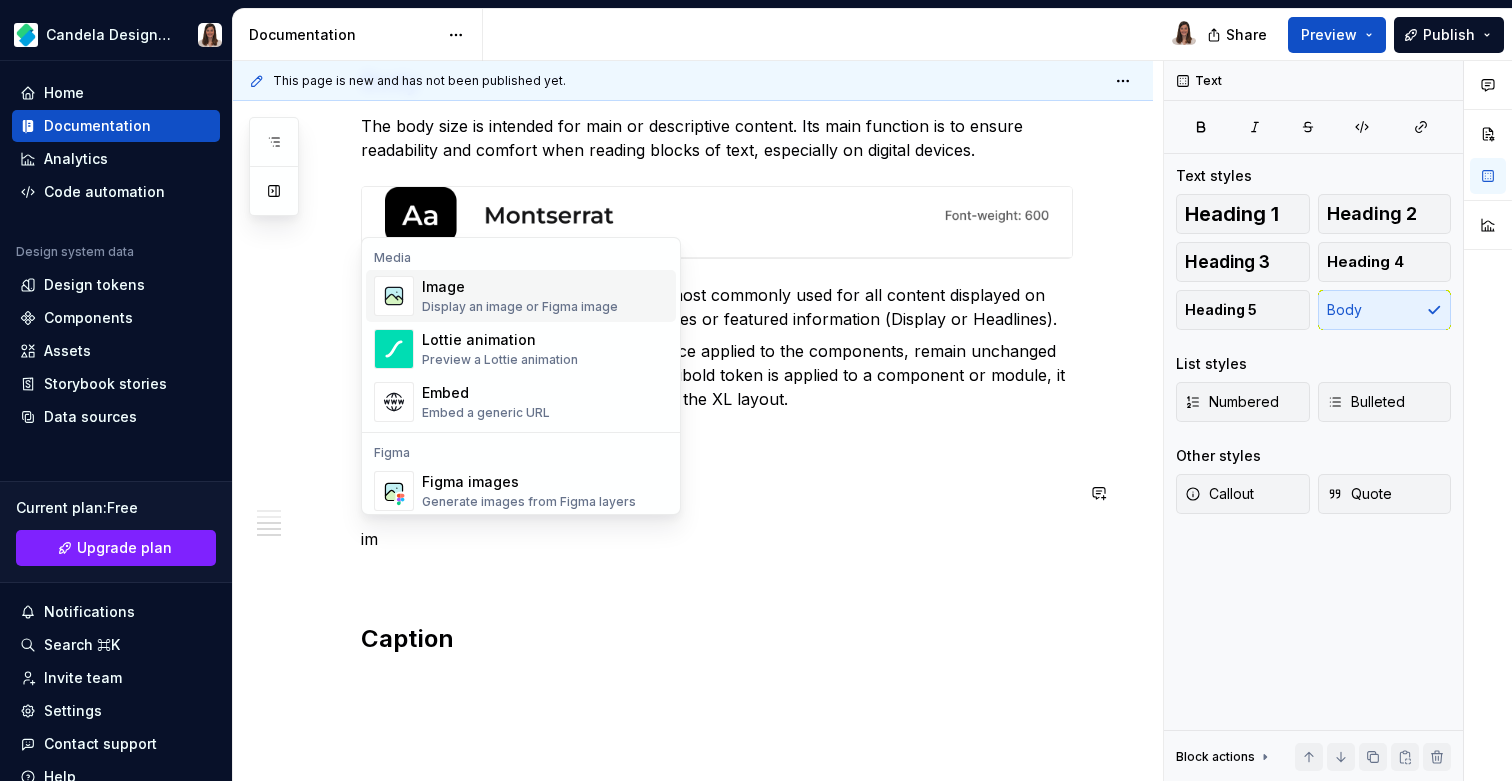 click on "Image" at bounding box center [520, 287] 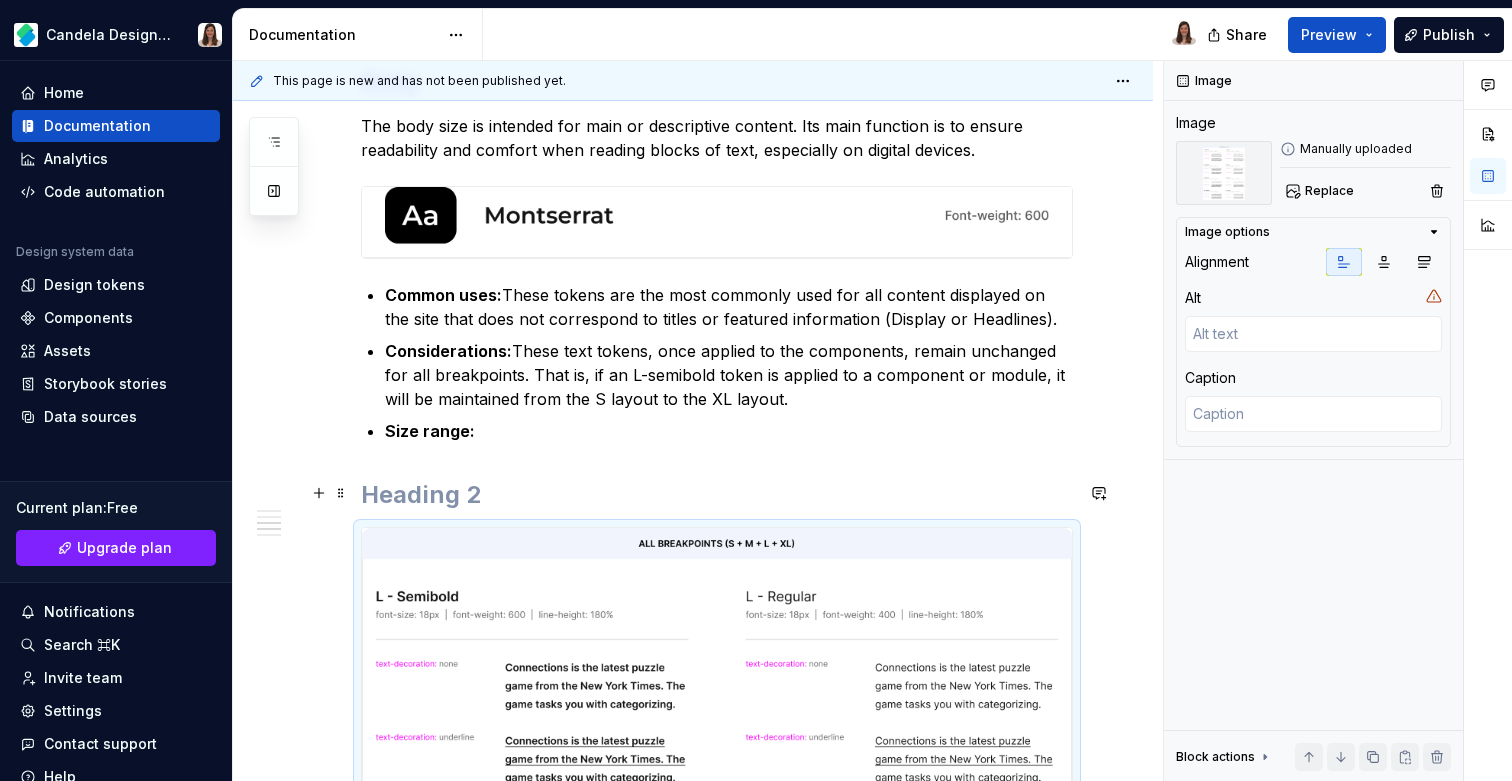 click at bounding box center [717, 495] 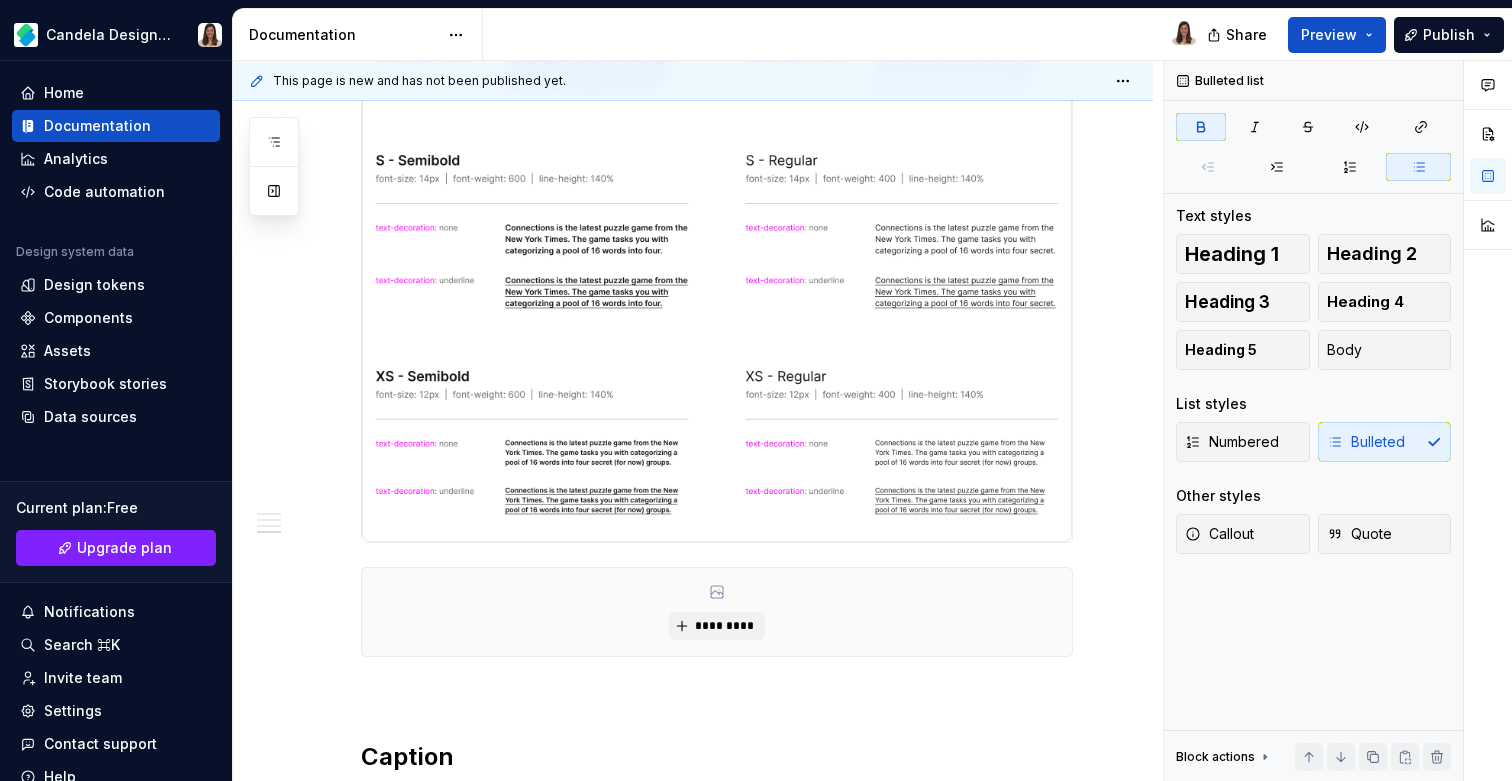 scroll, scrollTop: 3860, scrollLeft: 0, axis: vertical 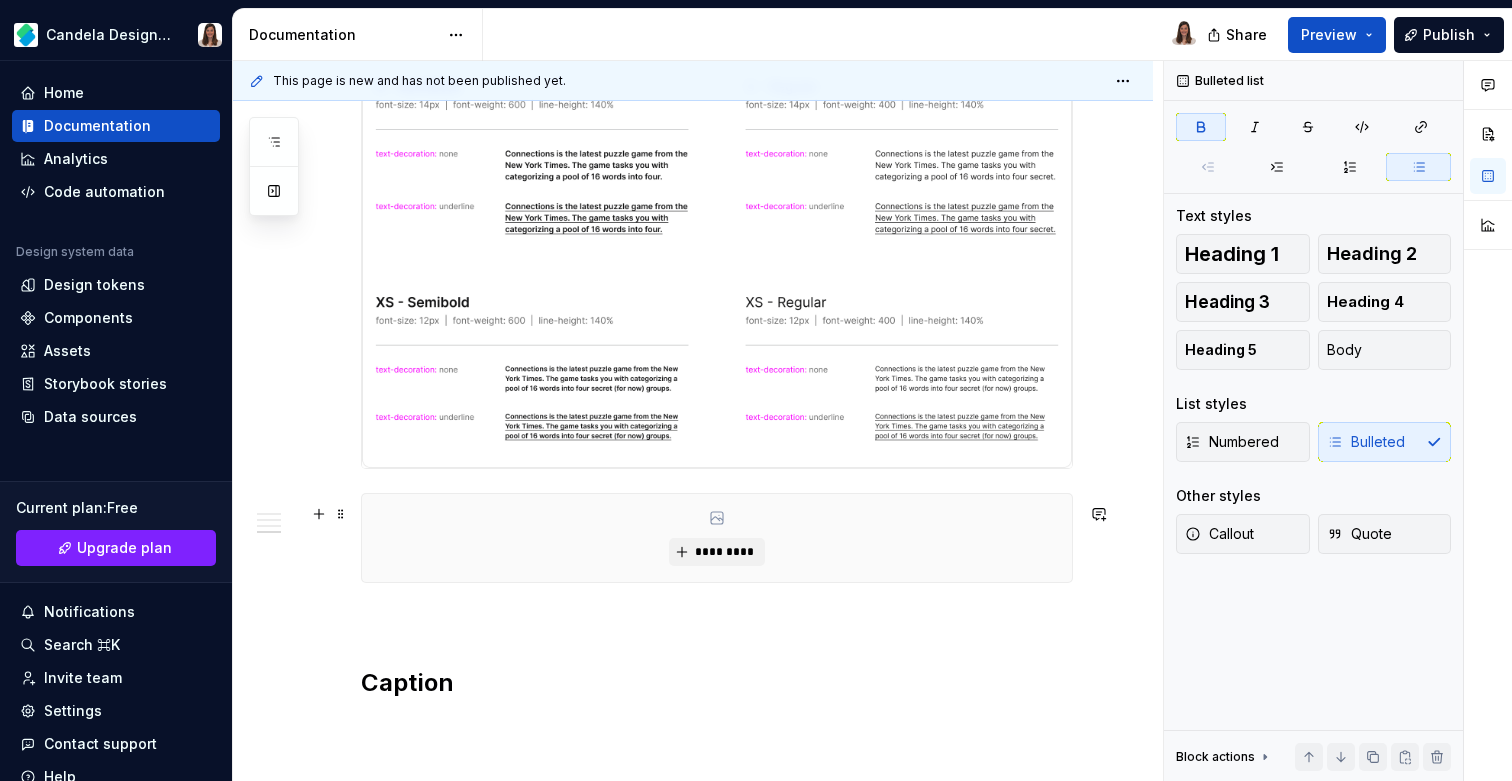 click on "*********" at bounding box center (717, 538) 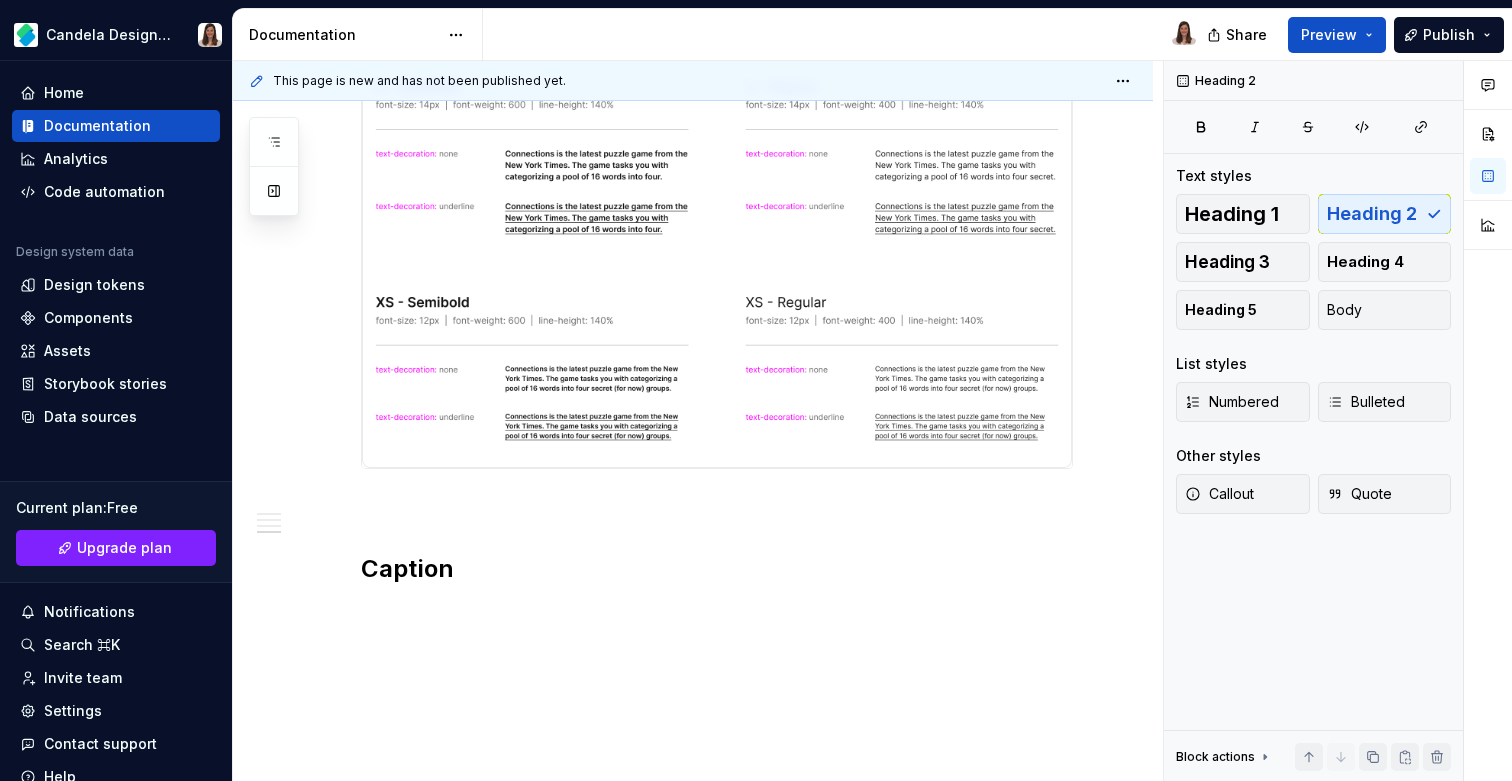 click on "**********" at bounding box center [717, -1440] 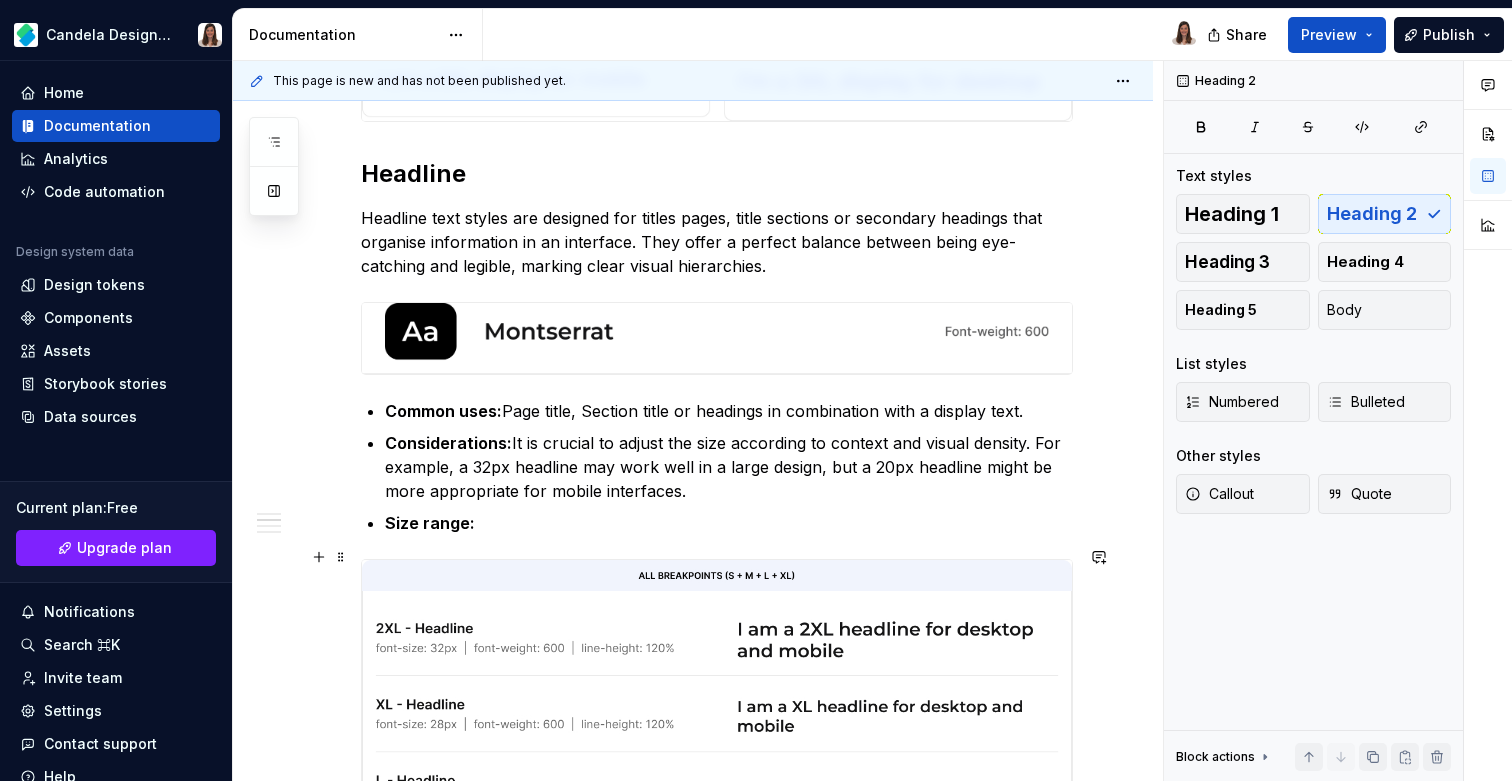 scroll, scrollTop: 1686, scrollLeft: 0, axis: vertical 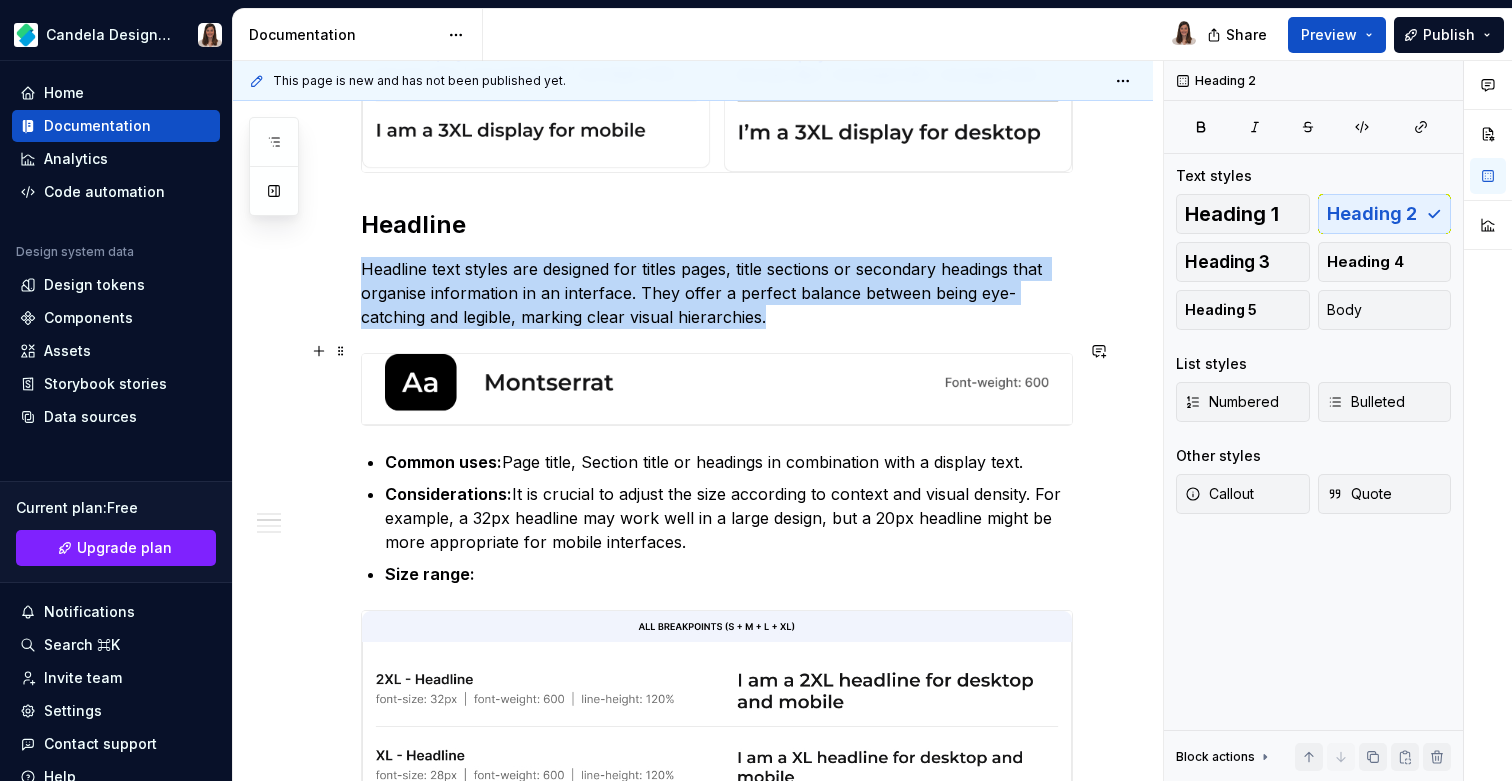 click at bounding box center [717, 389] 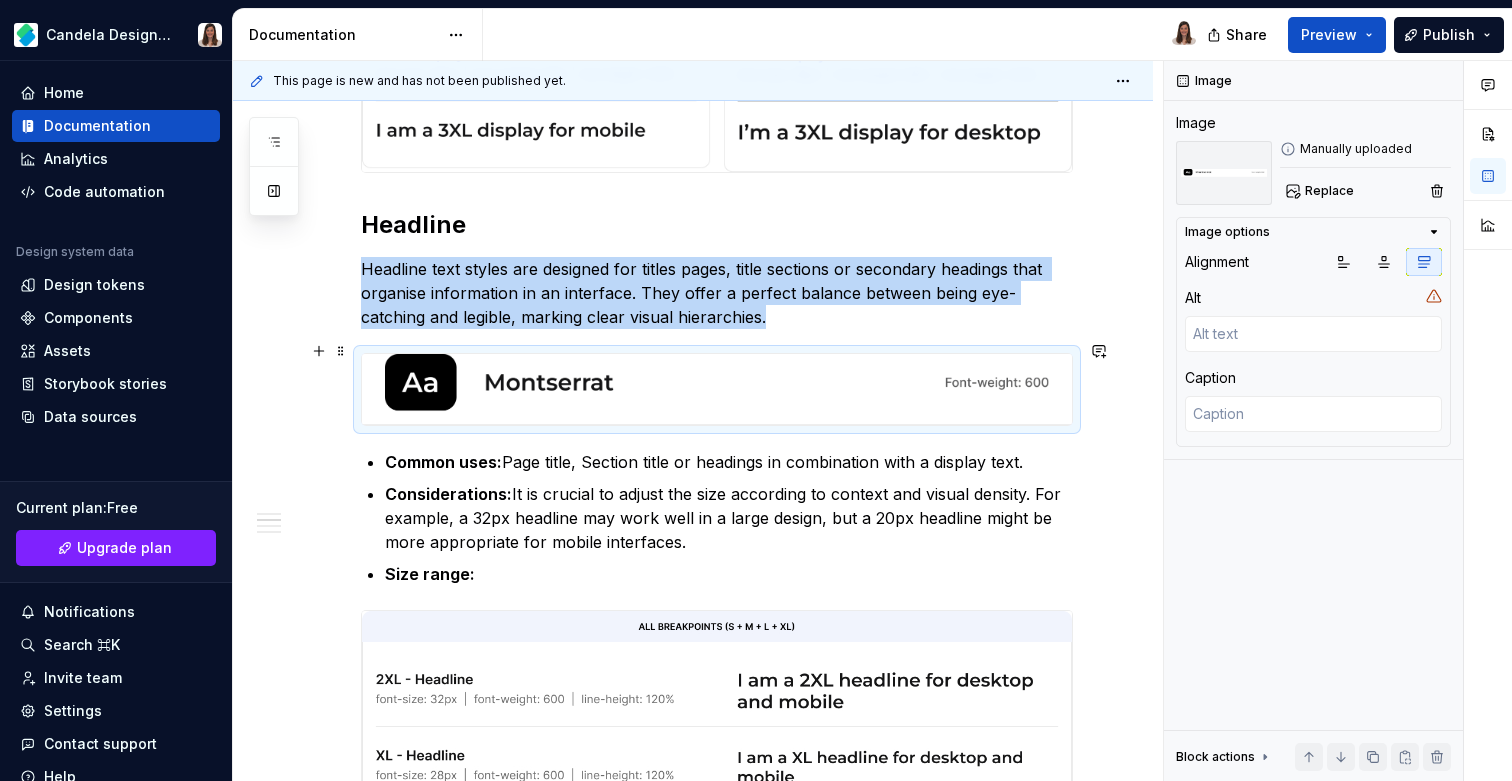 click at bounding box center [717, 389] 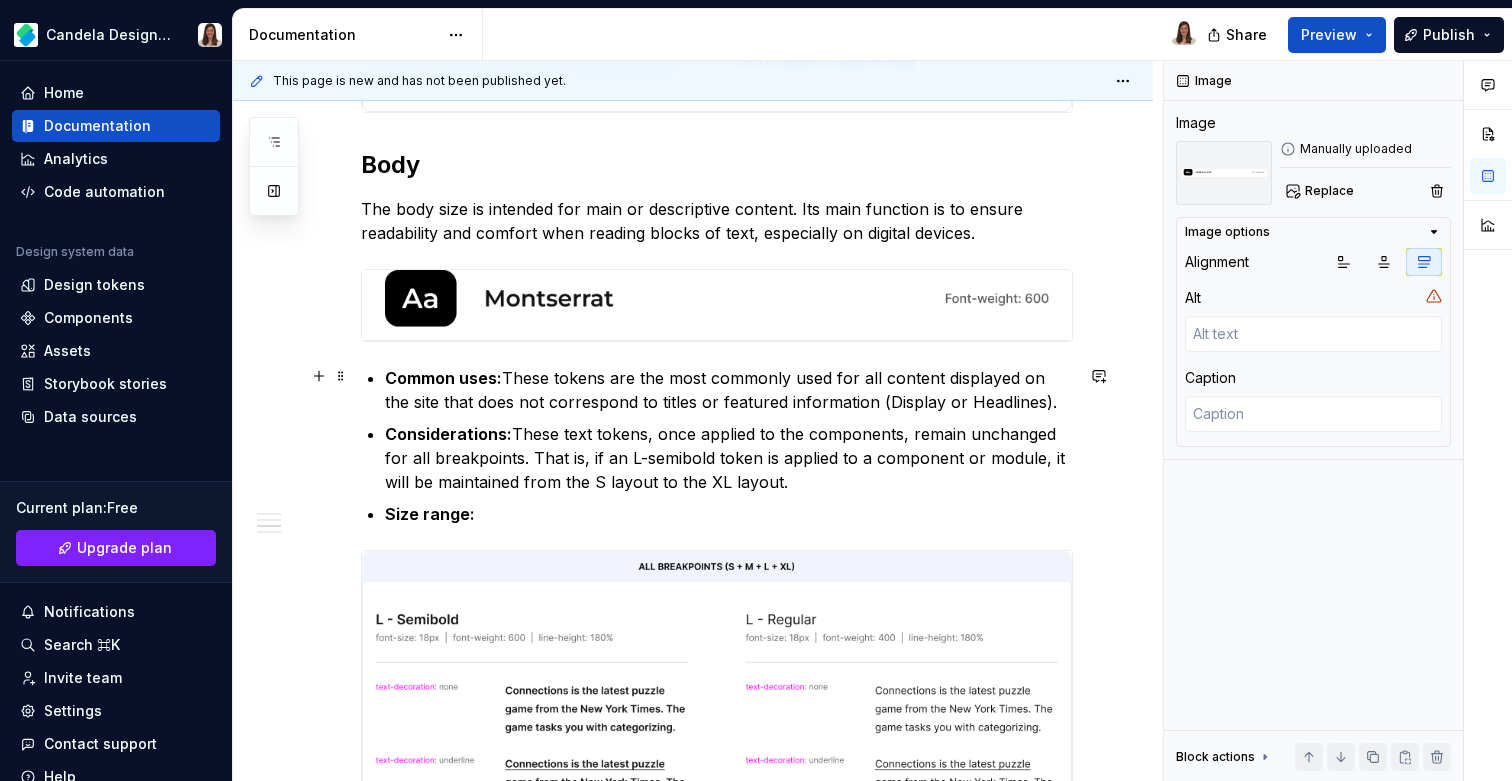 scroll, scrollTop: 2828, scrollLeft: 0, axis: vertical 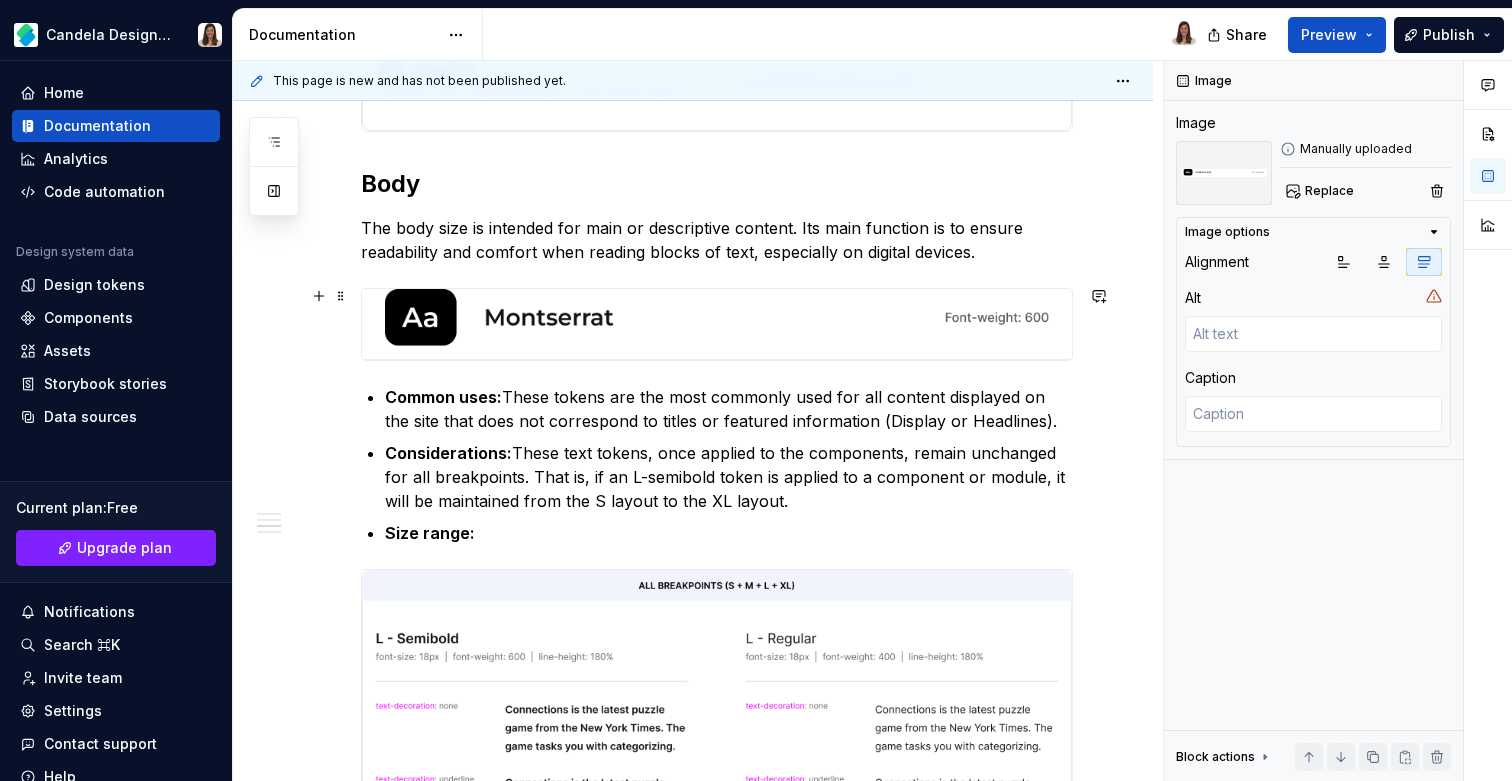click at bounding box center (717, 324) 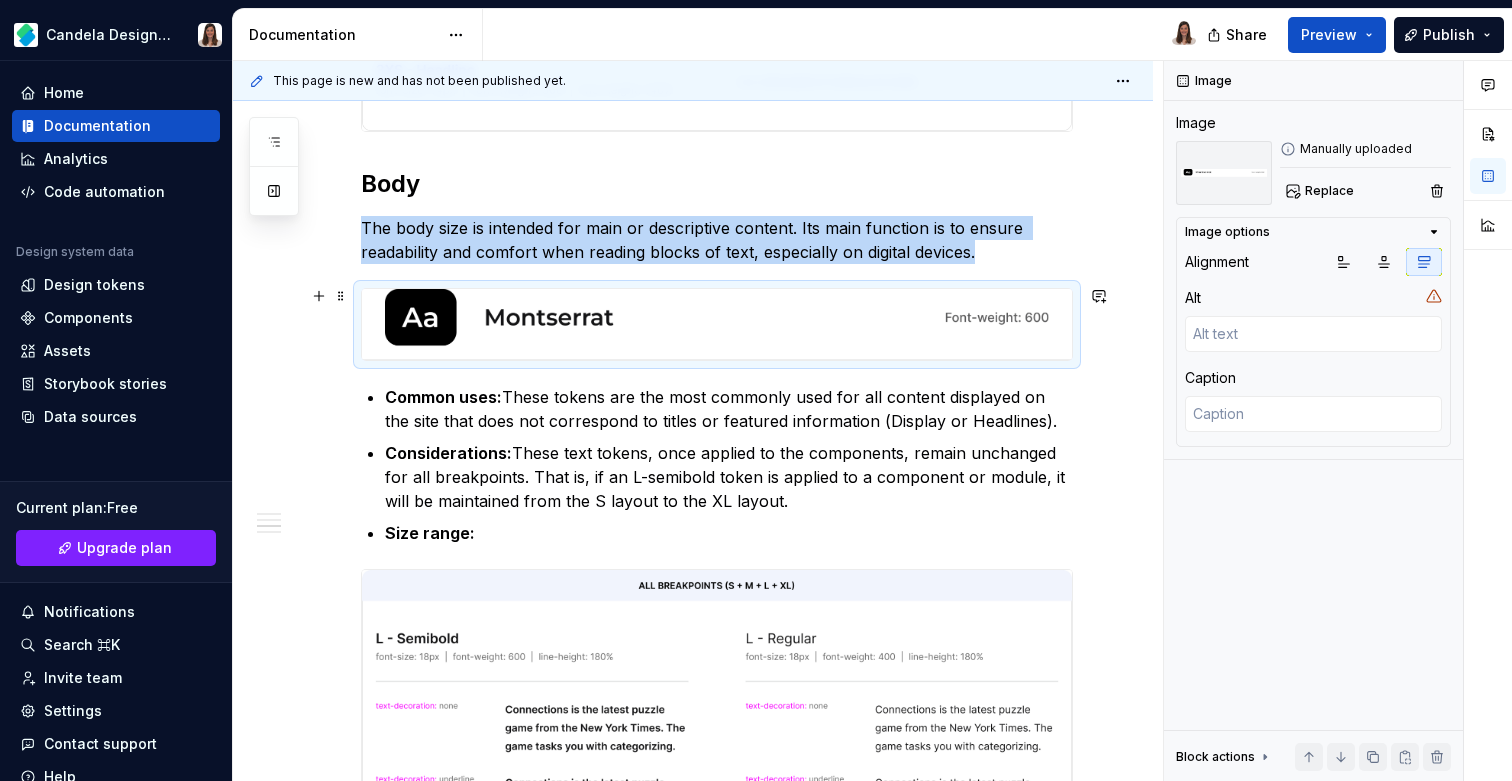click at bounding box center [717, 324] 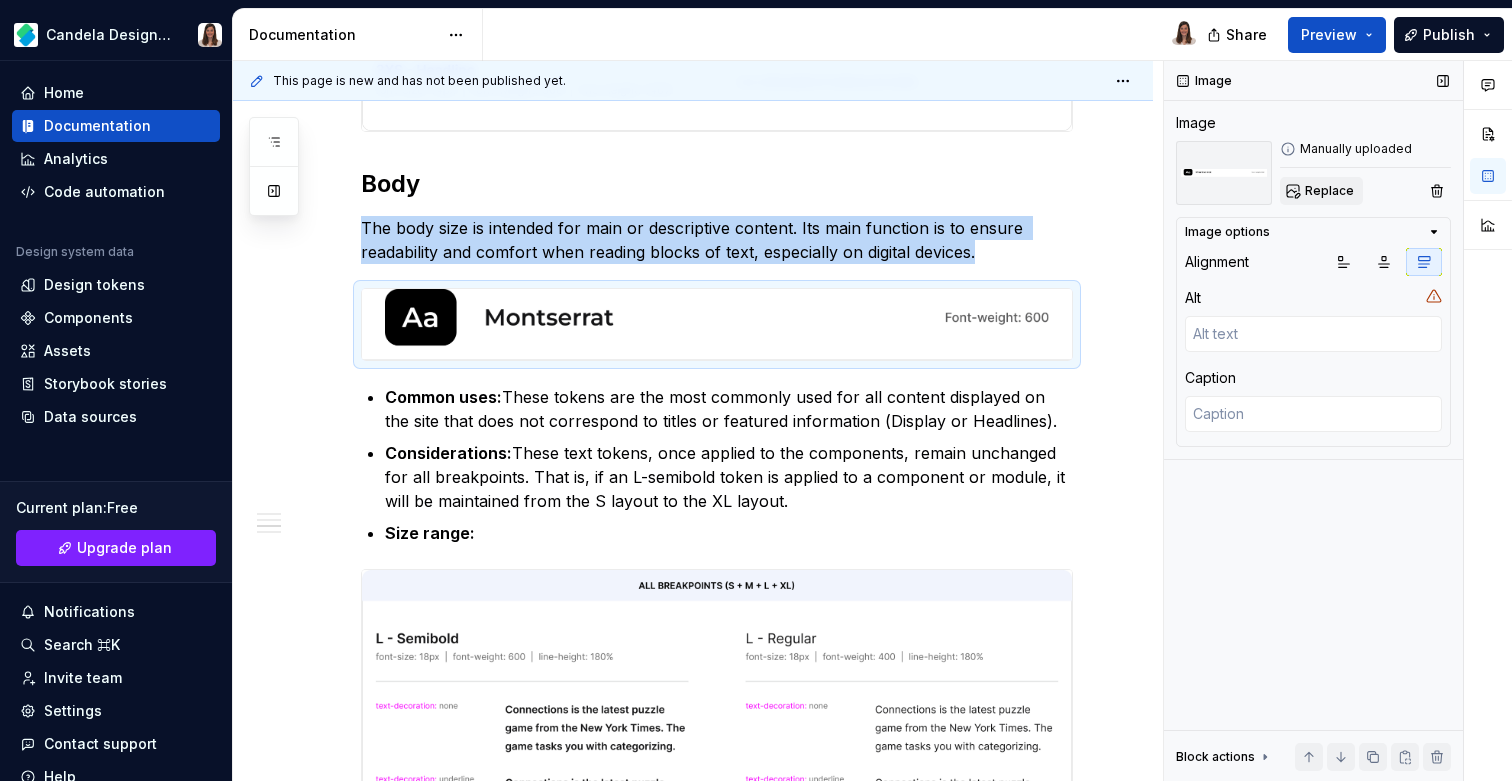 click on "Replace" at bounding box center (1329, 191) 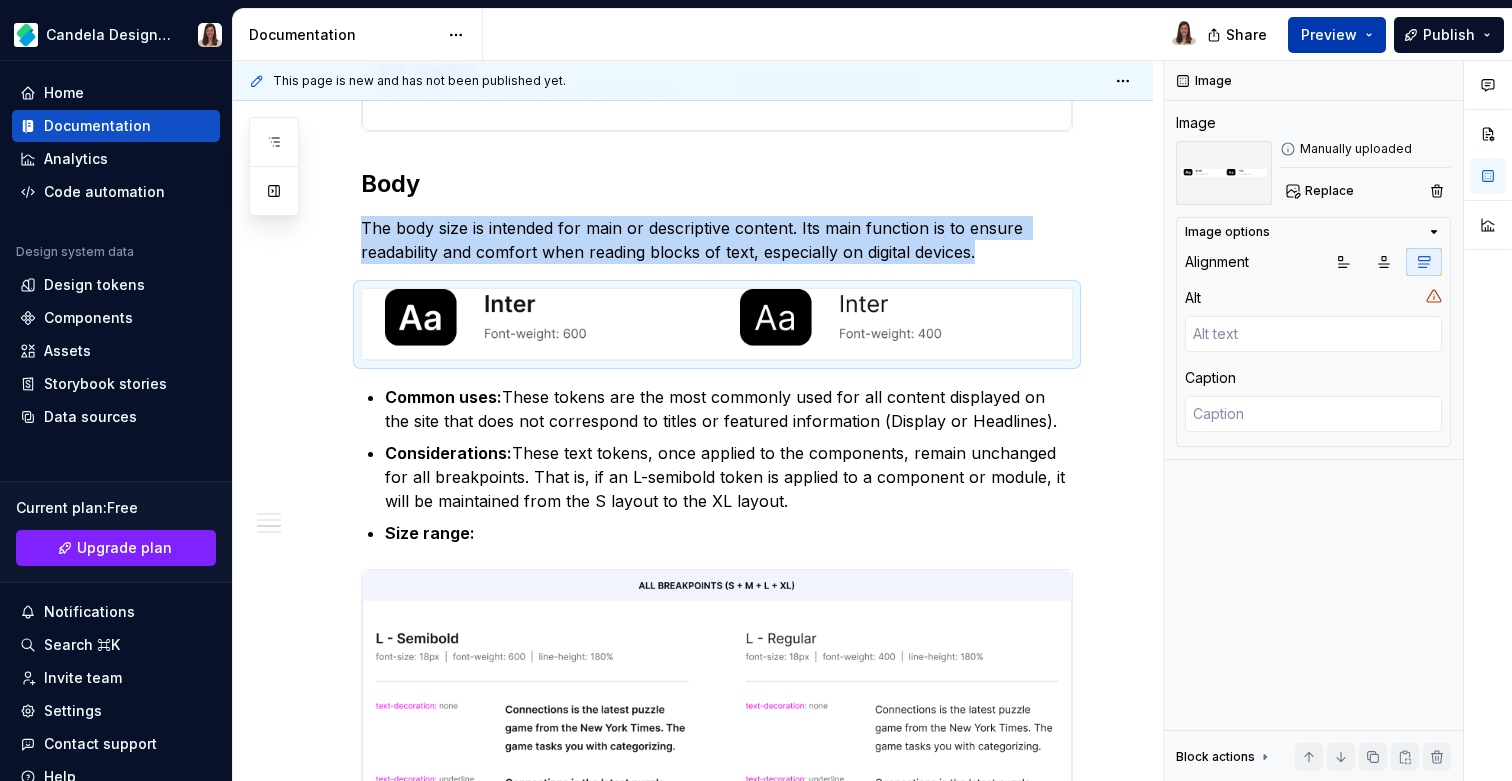 click on "Preview" at bounding box center [1337, 35] 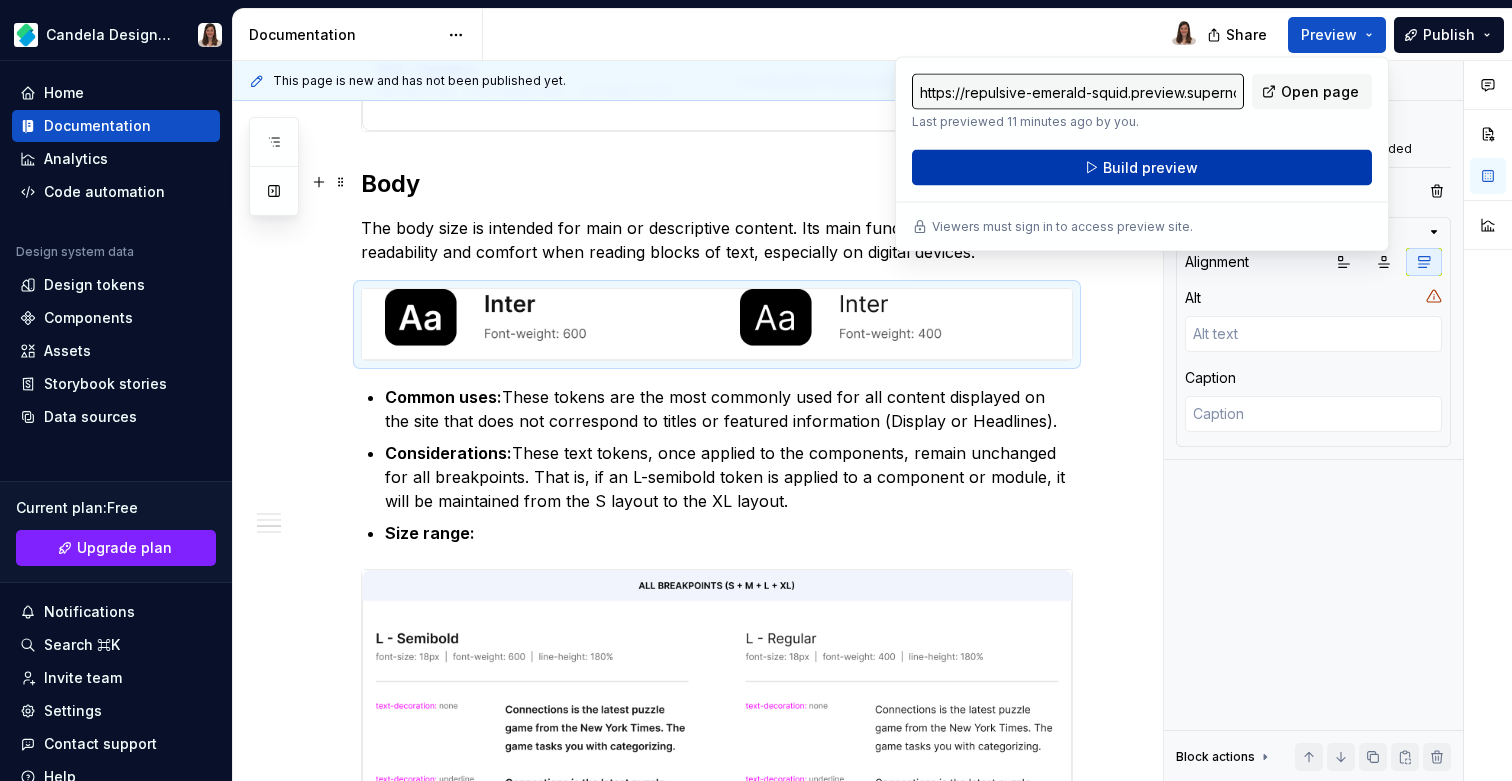 click on "Build preview" at bounding box center (1150, 168) 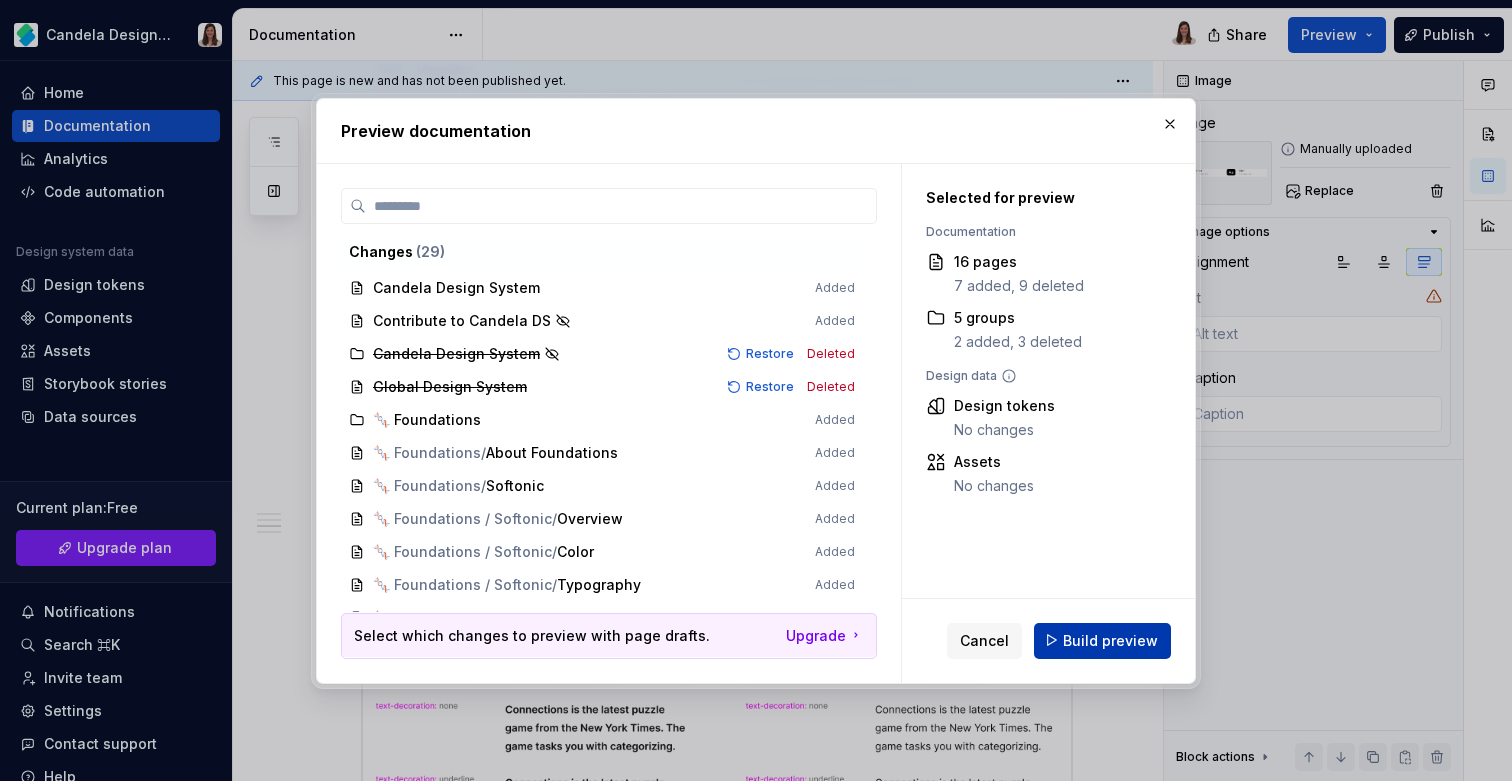 click on "Build preview" at bounding box center [1110, 640] 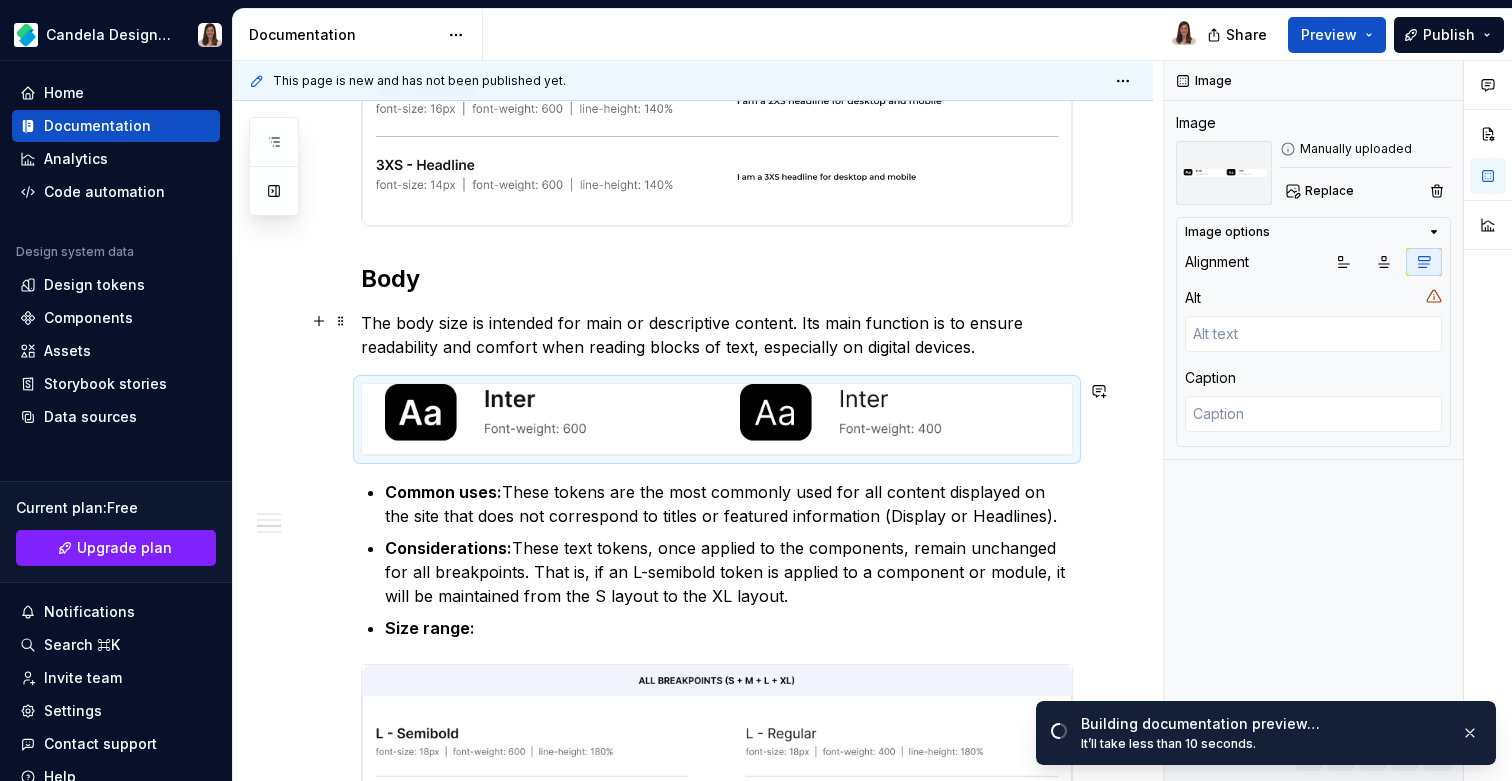 scroll, scrollTop: 2686, scrollLeft: 0, axis: vertical 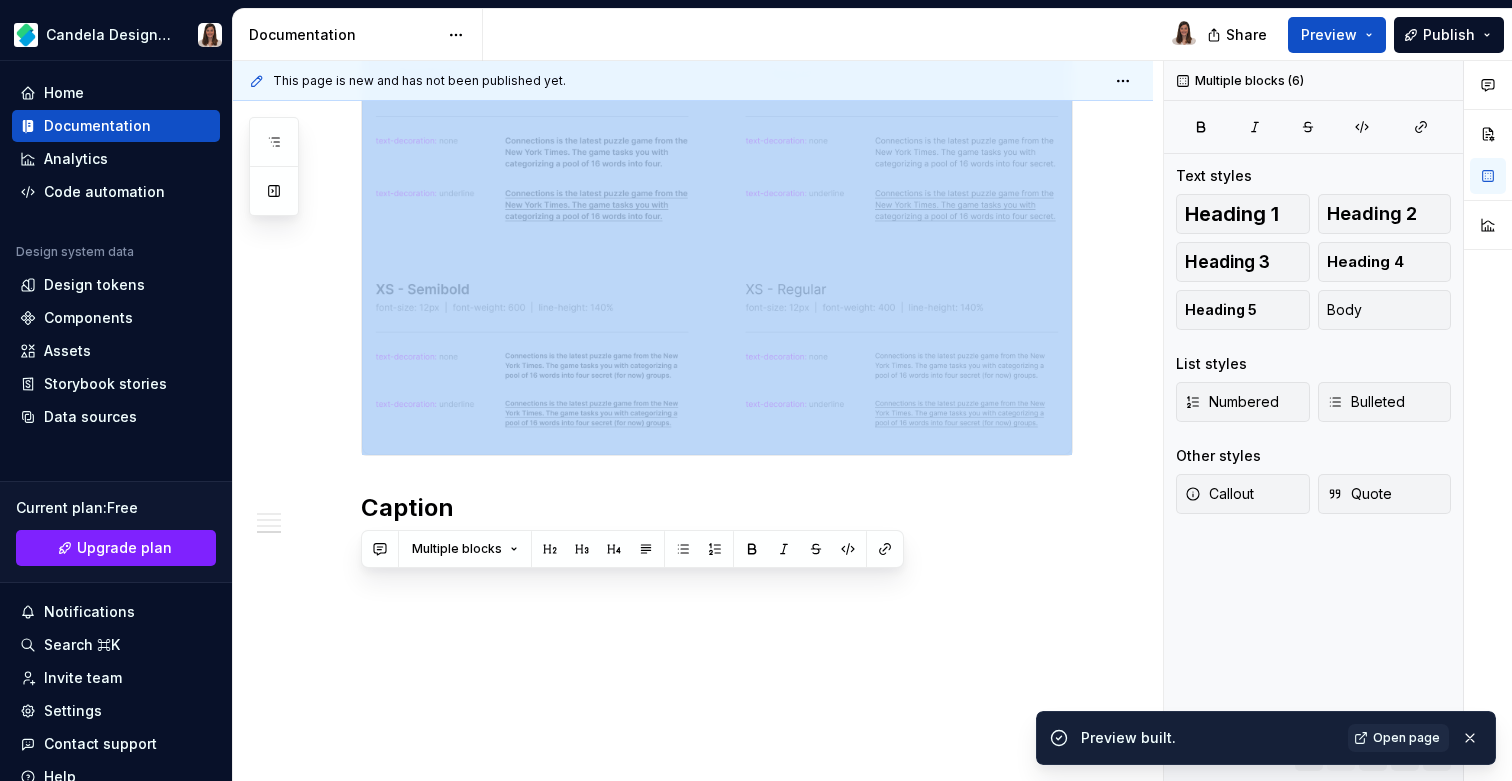 drag, startPoint x: 365, startPoint y: 318, endPoint x: 453, endPoint y: 473, distance: 178.2386 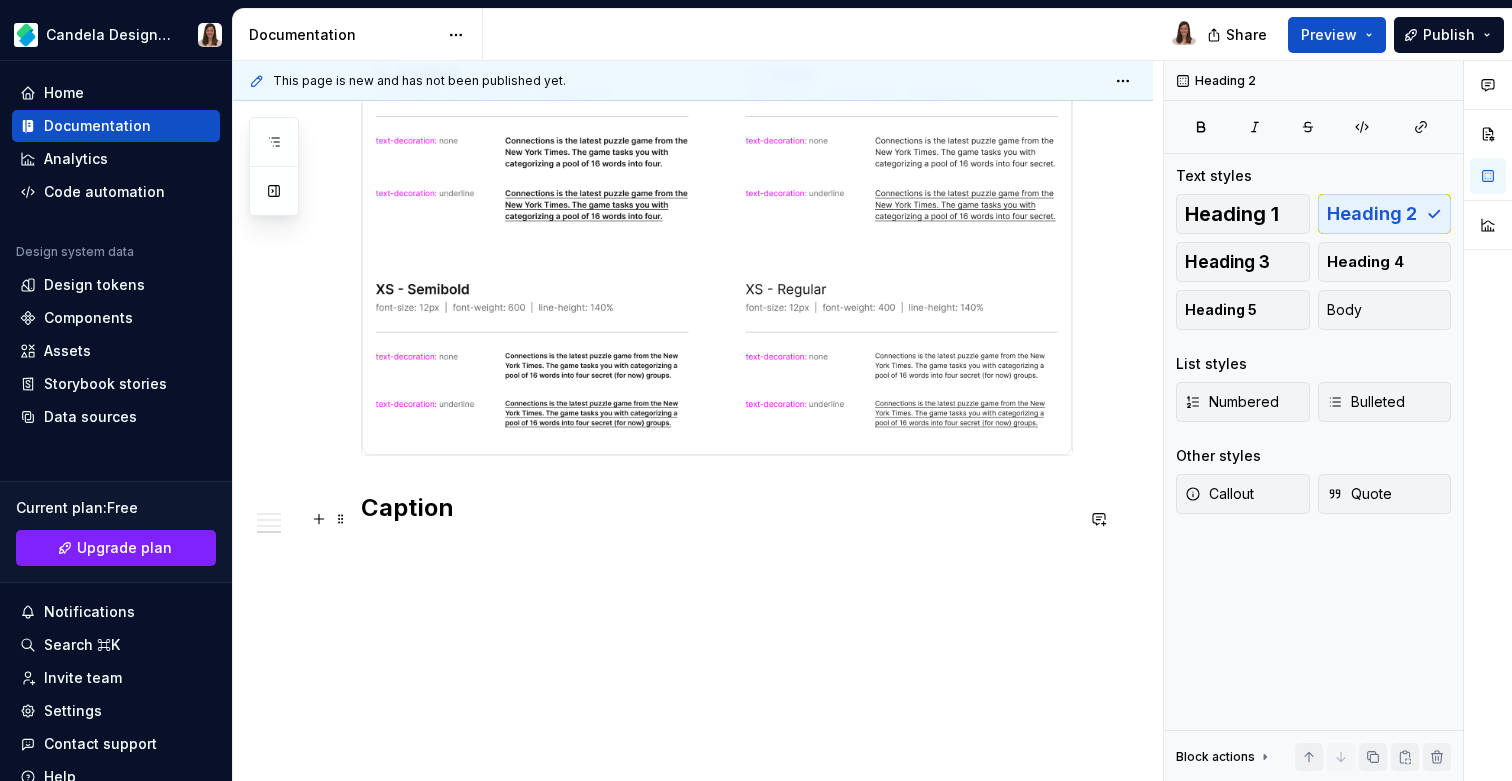 click on "Caption" at bounding box center (717, 508) 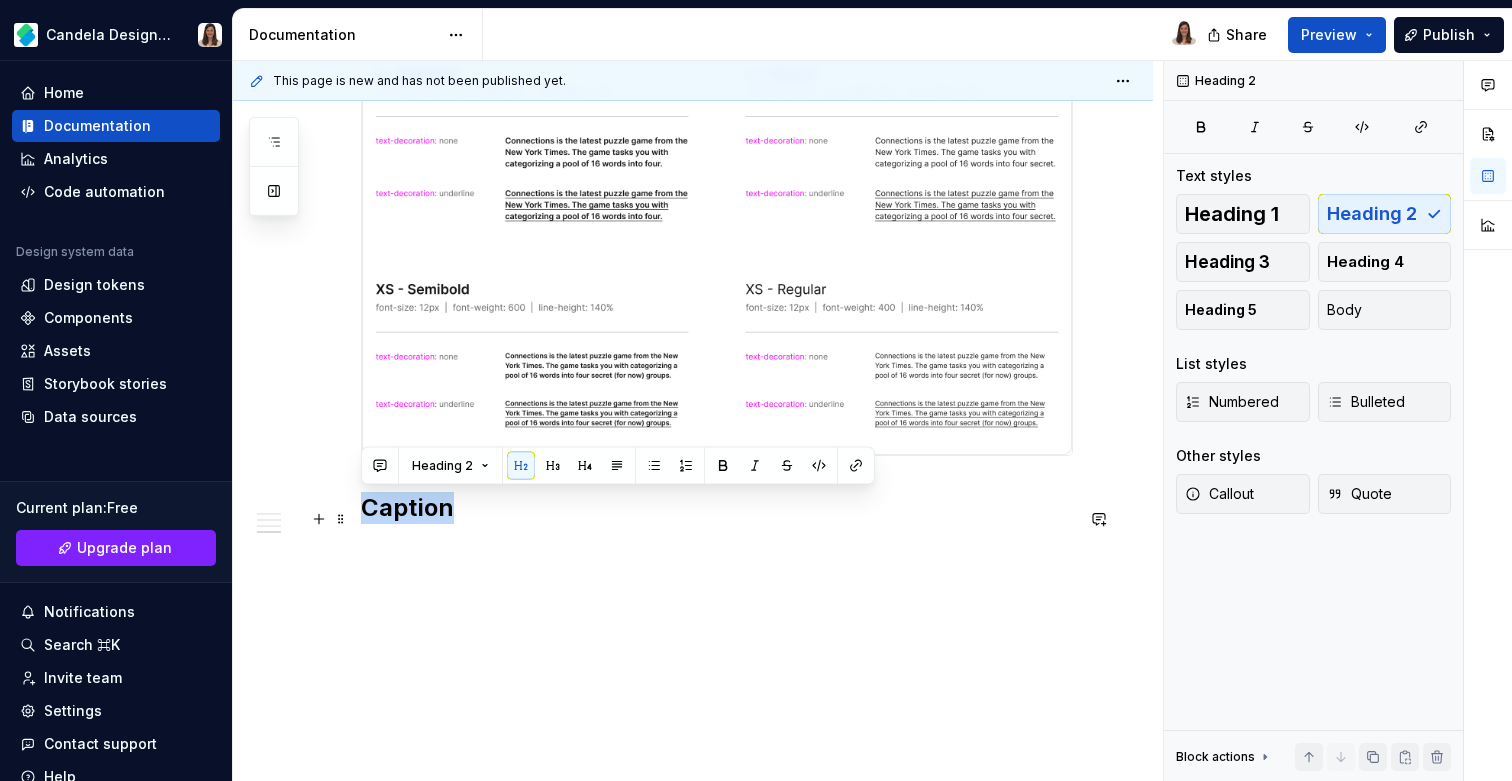click on "Caption" at bounding box center (717, 508) 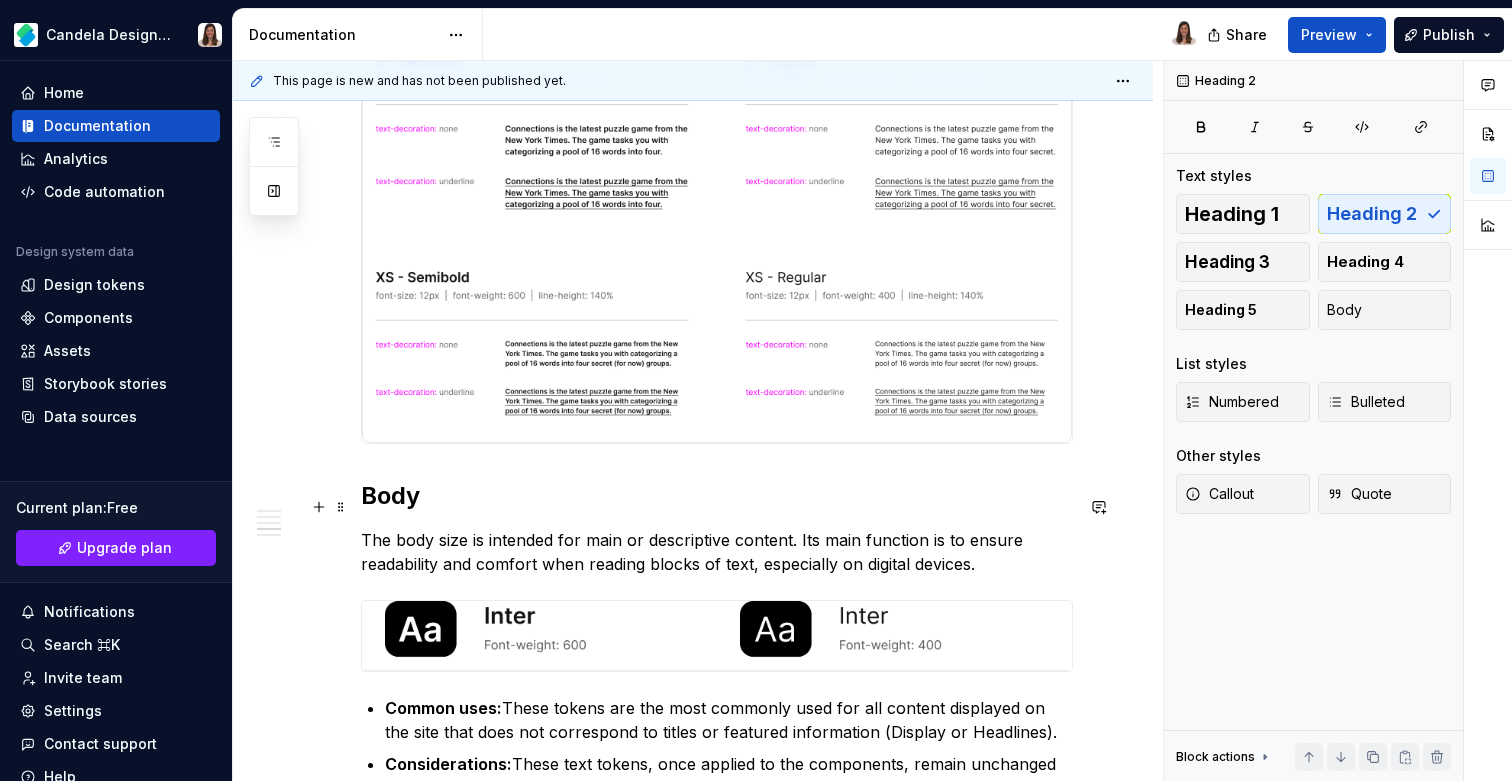 click on "Body" at bounding box center (717, 496) 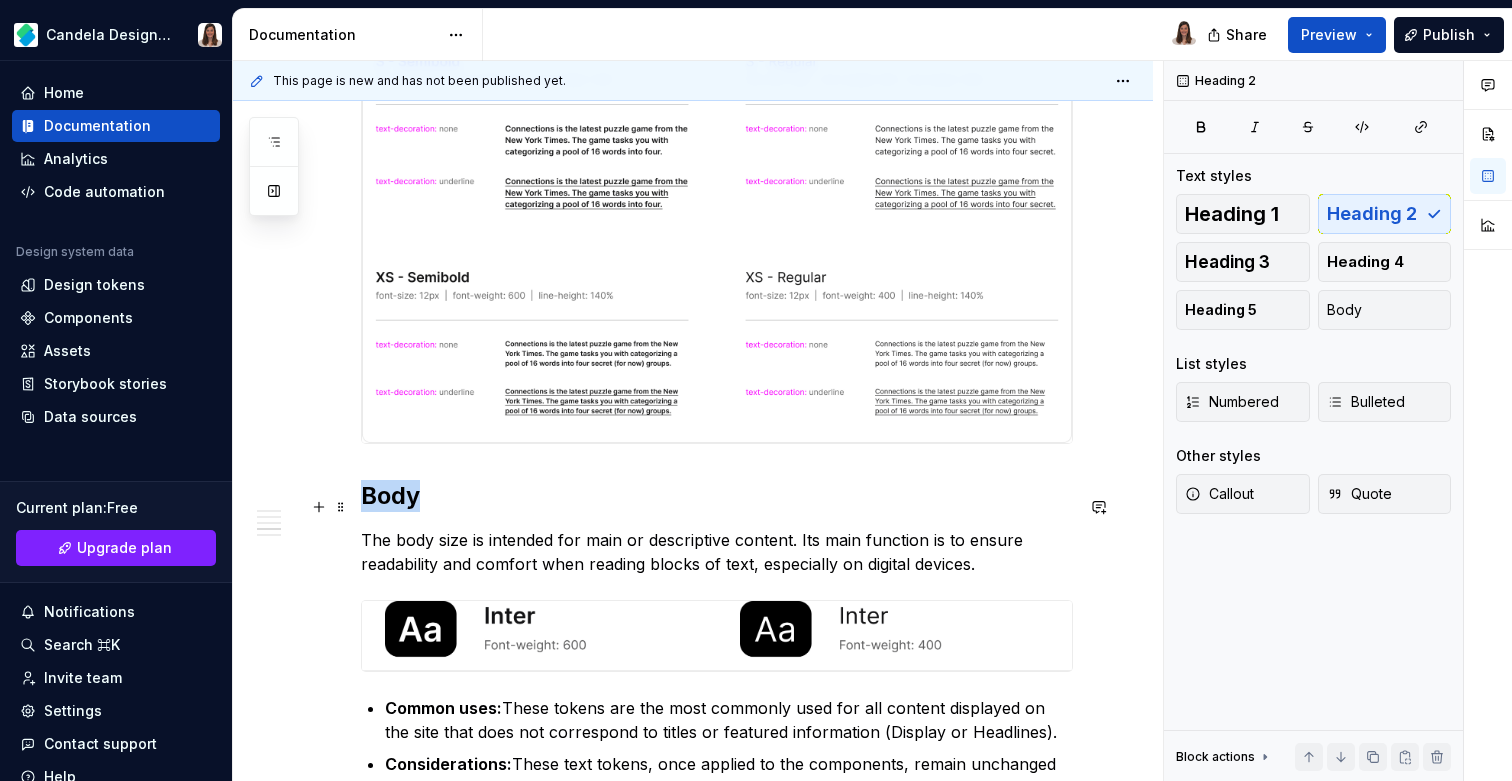 click on "Body" at bounding box center [717, 496] 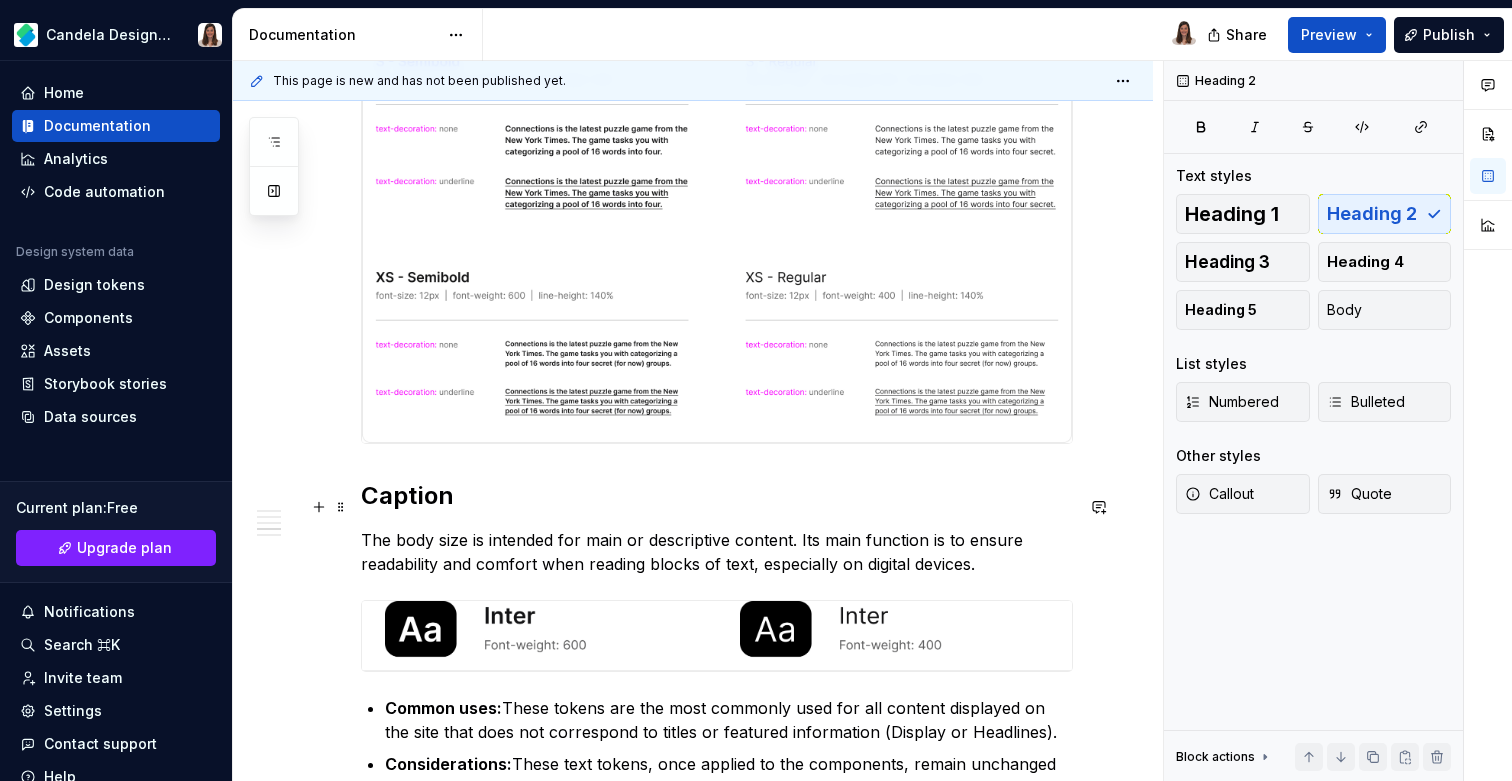 click on "Caption" at bounding box center [717, 496] 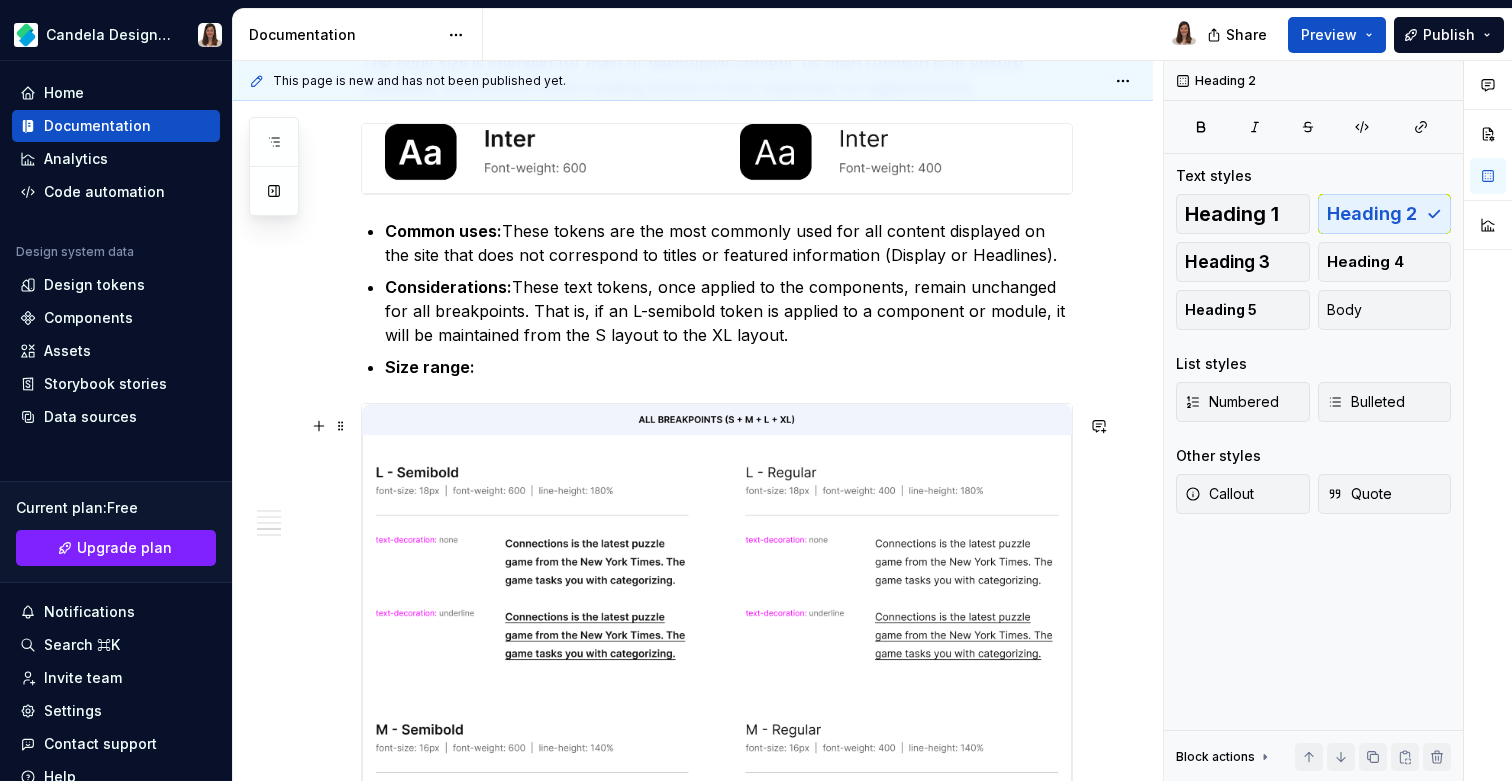 scroll, scrollTop: 4413, scrollLeft: 0, axis: vertical 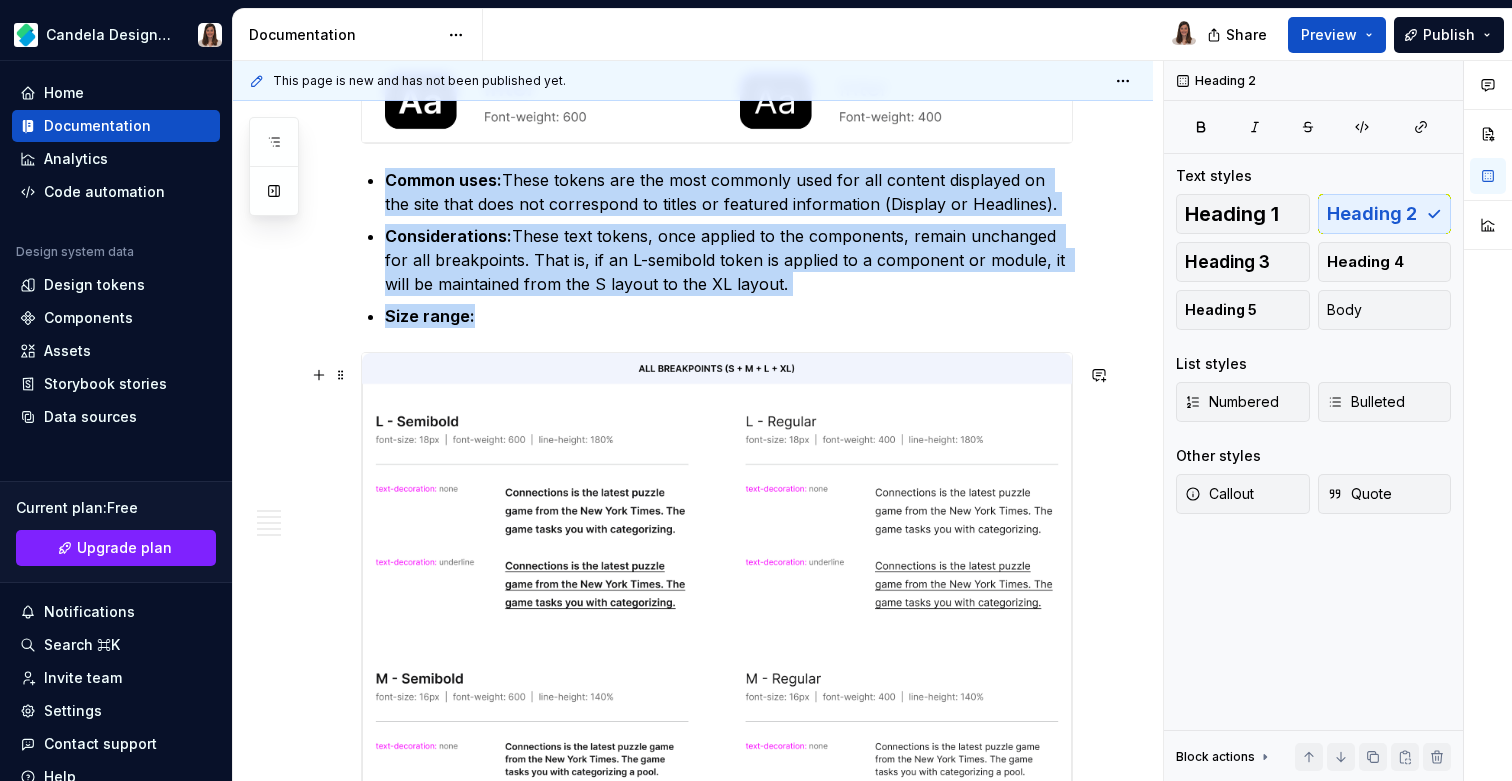 click at bounding box center [717, 818] 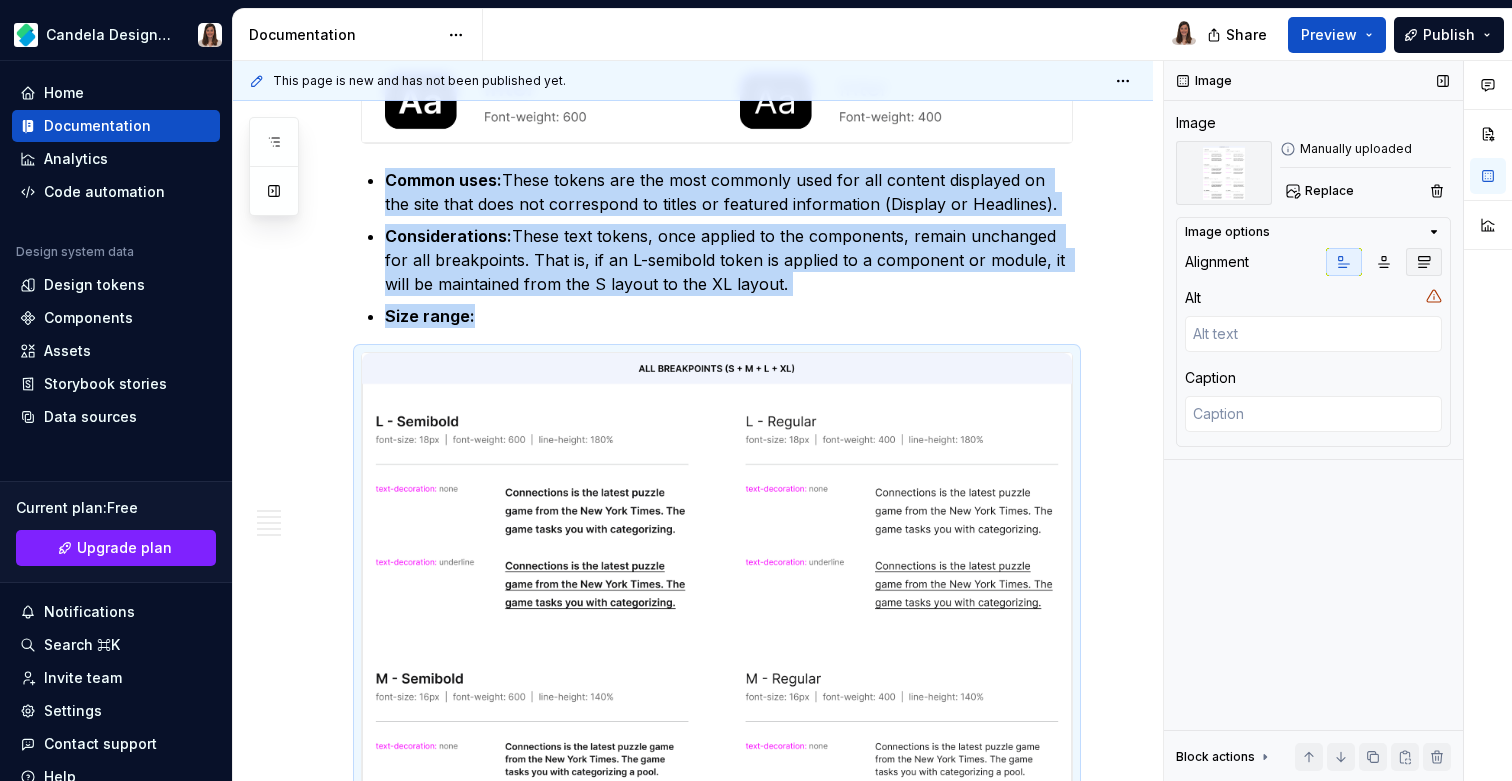 click 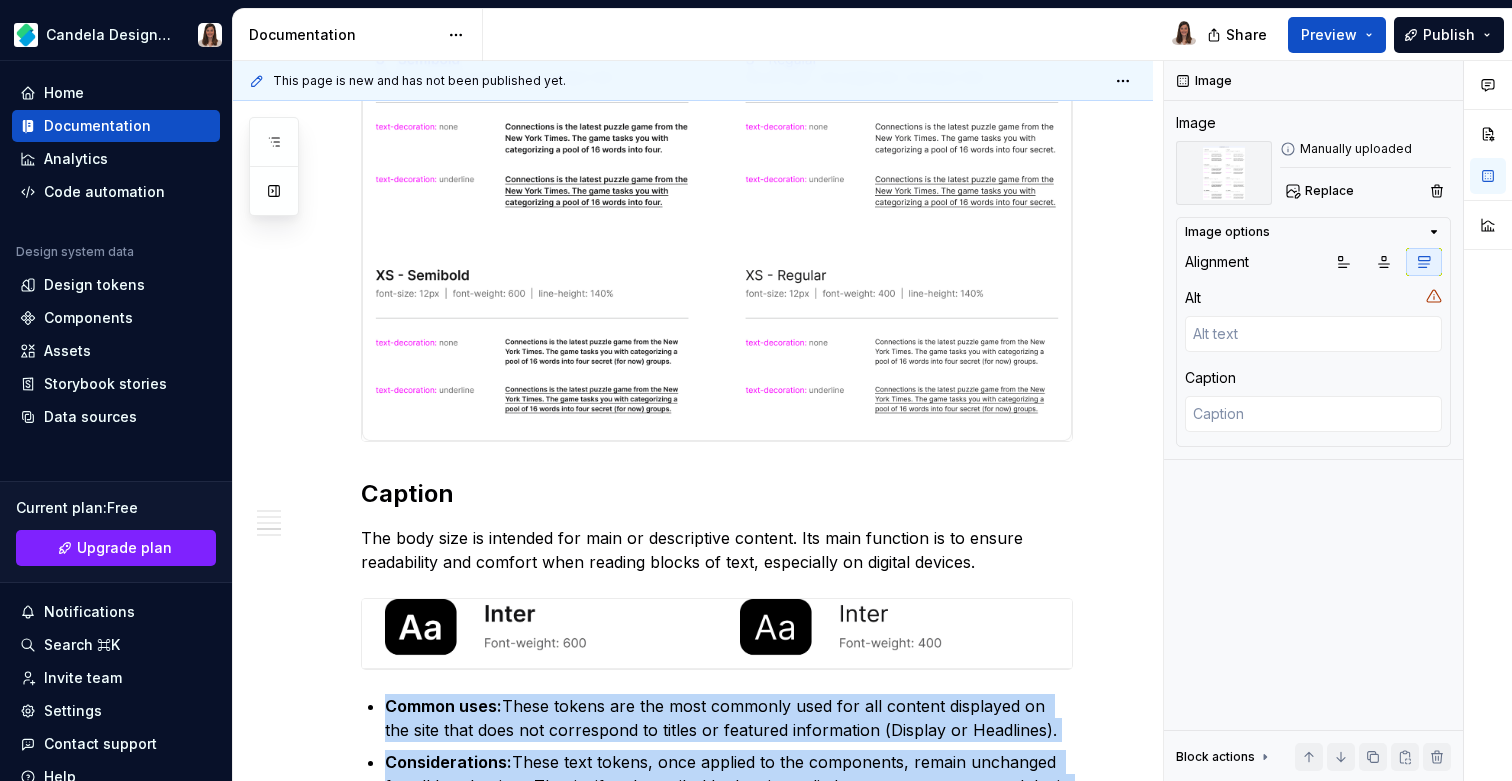 scroll, scrollTop: 3829, scrollLeft: 0, axis: vertical 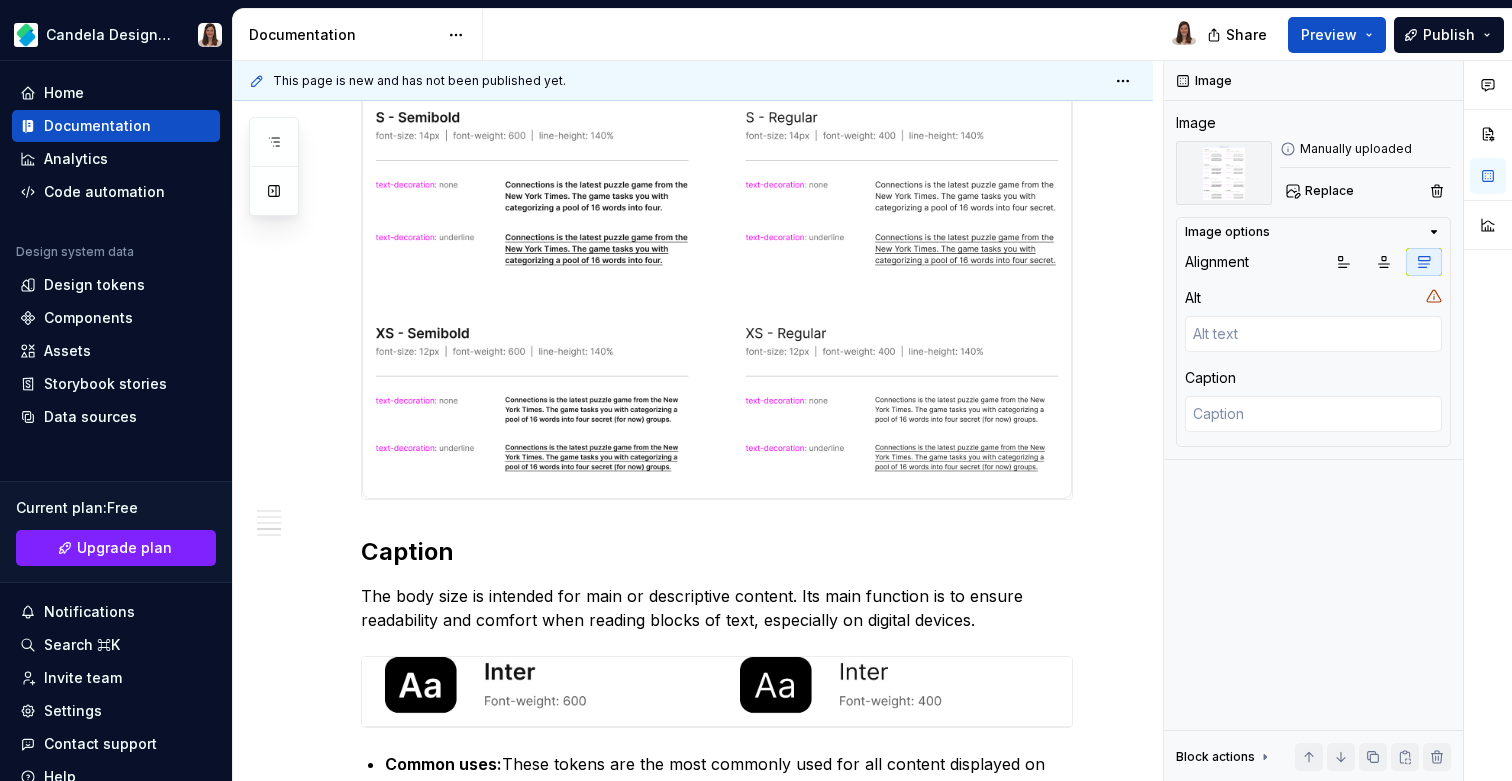 click at bounding box center (717, 34) 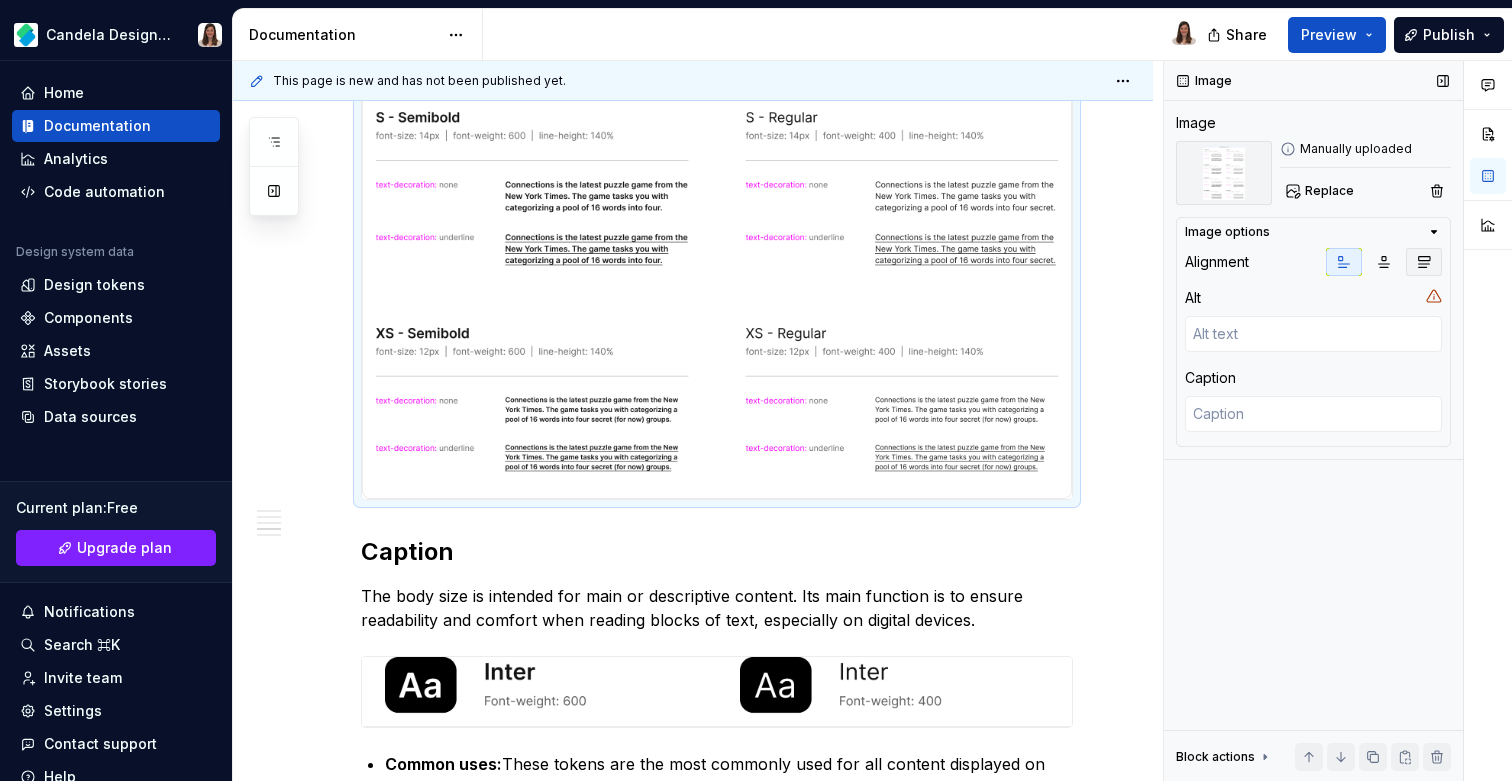 click 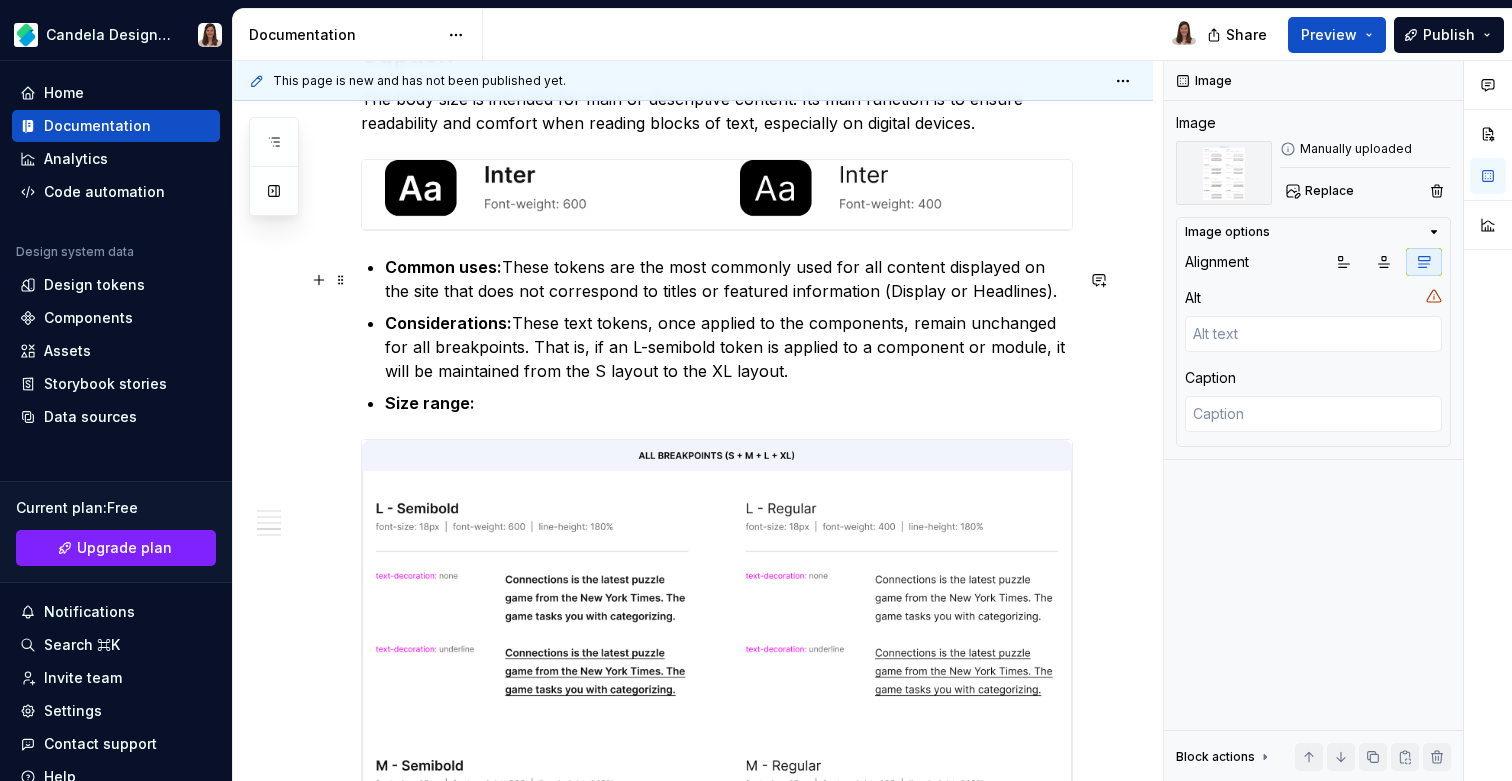scroll, scrollTop: 4339, scrollLeft: 0, axis: vertical 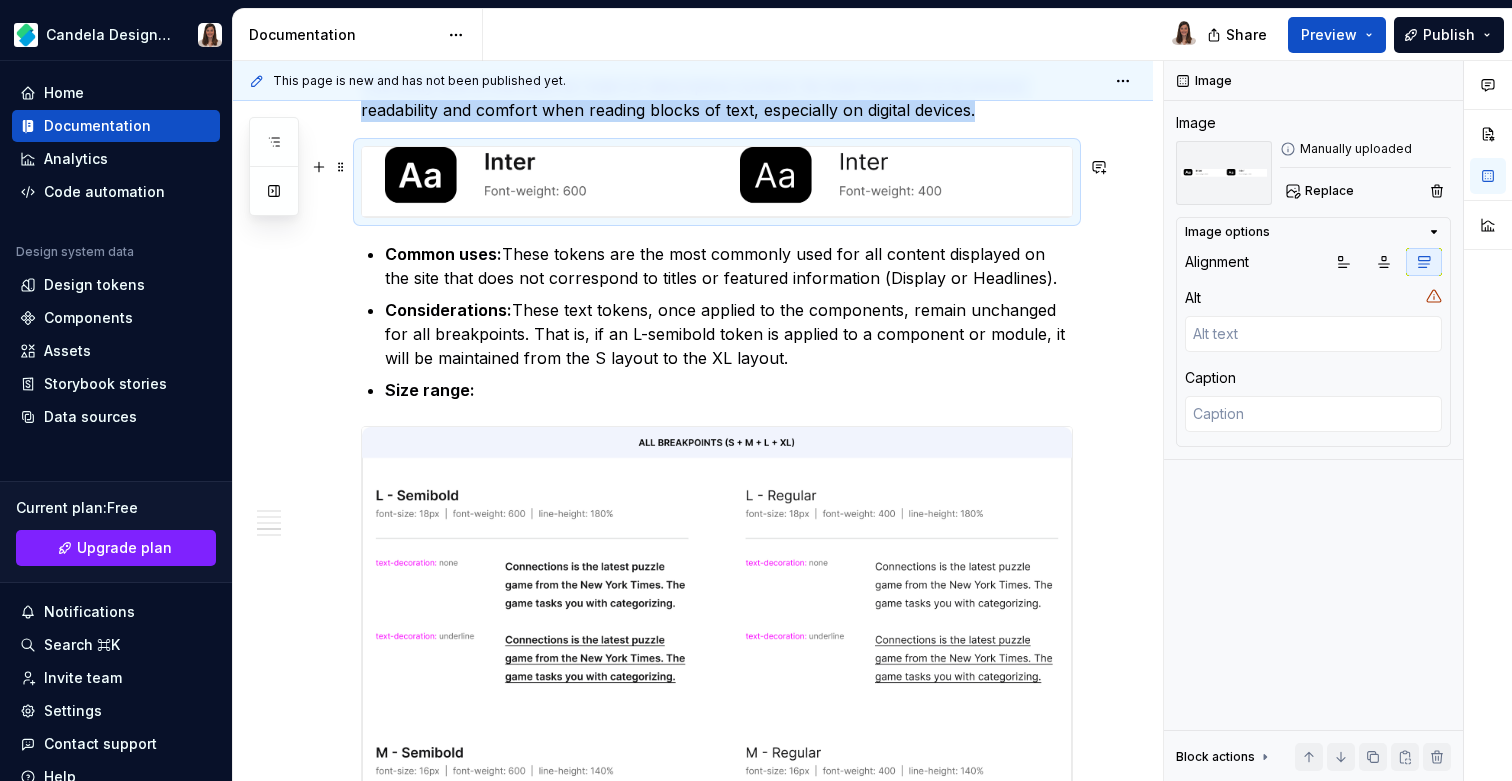 click at bounding box center (717, 182) 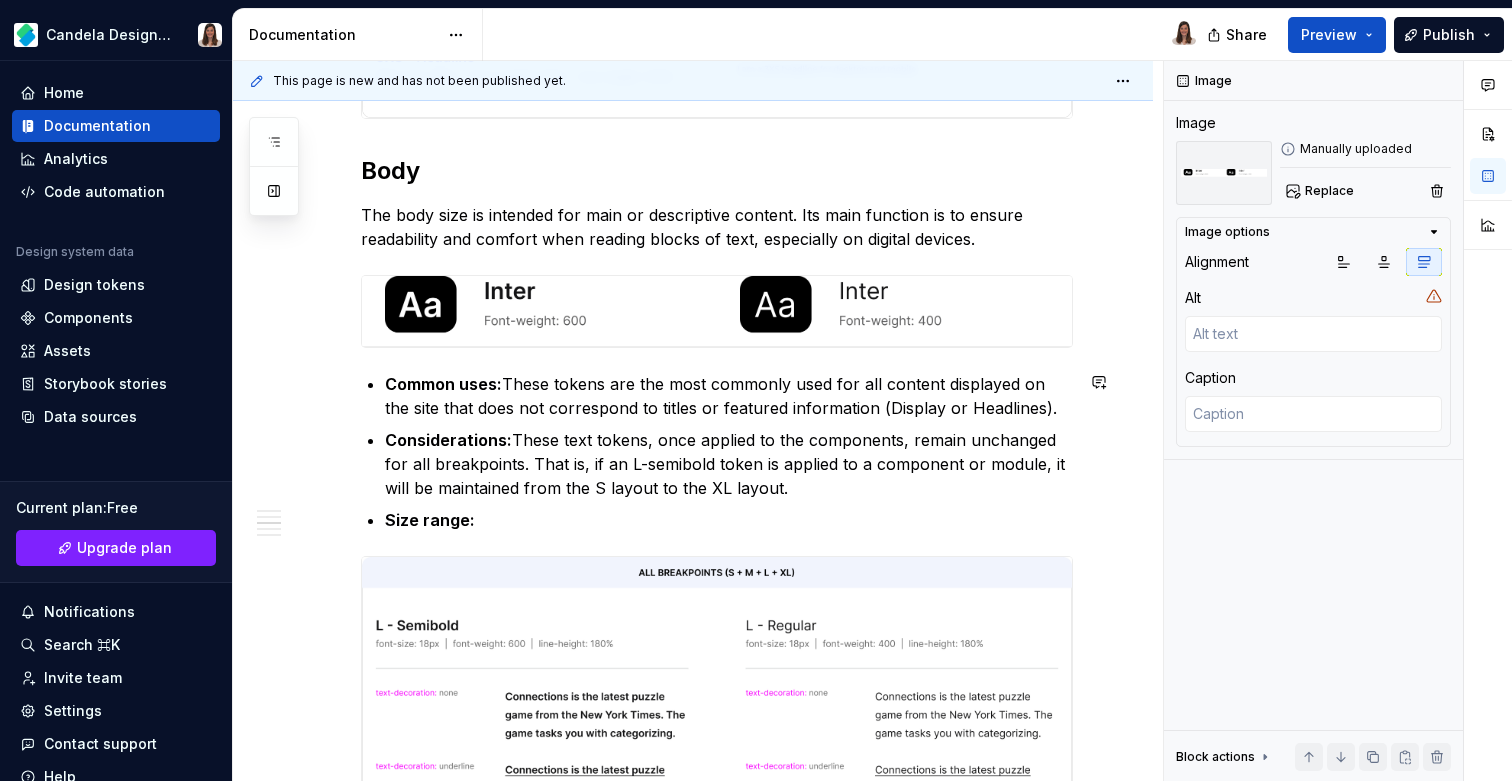 scroll, scrollTop: 2800, scrollLeft: 0, axis: vertical 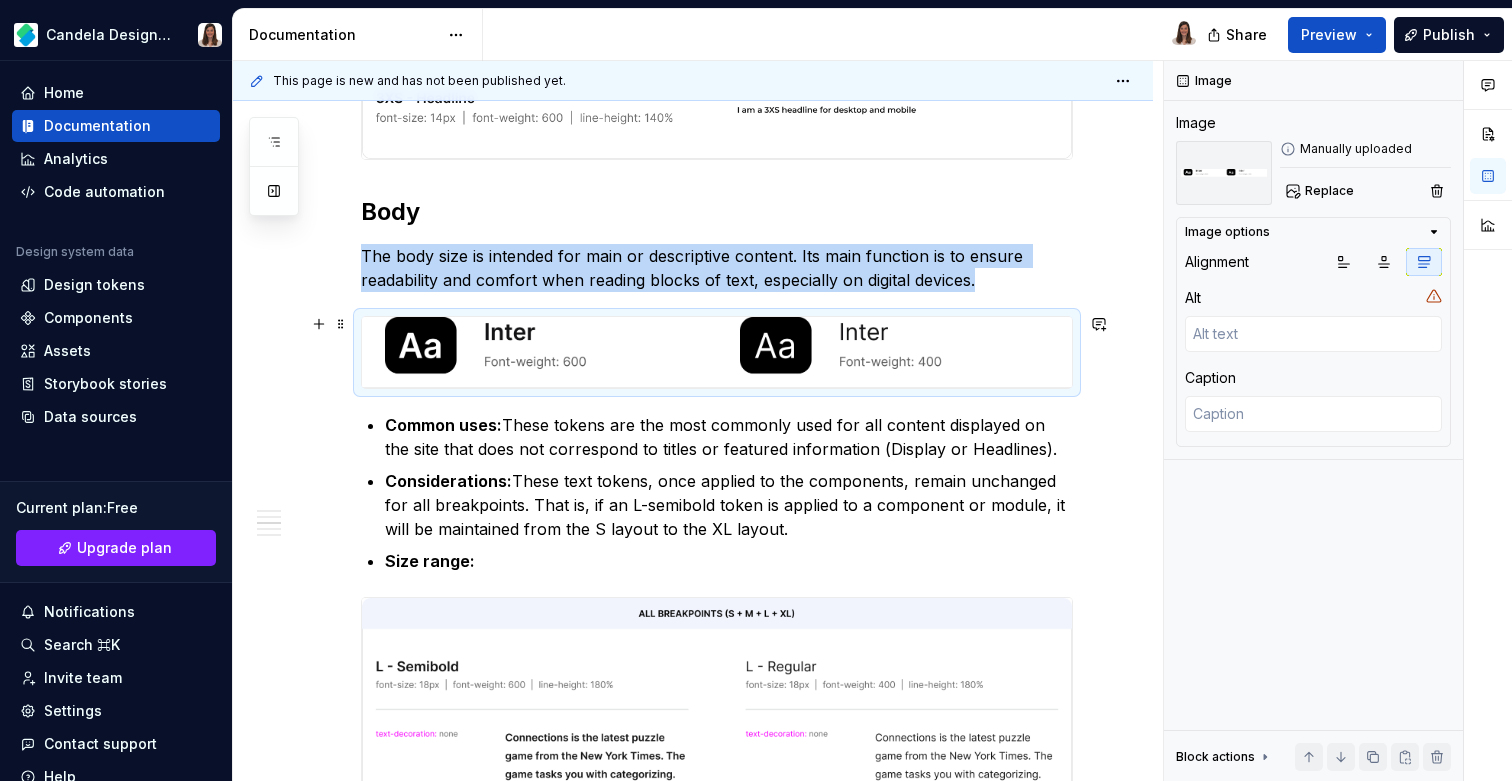 click at bounding box center [717, 352] 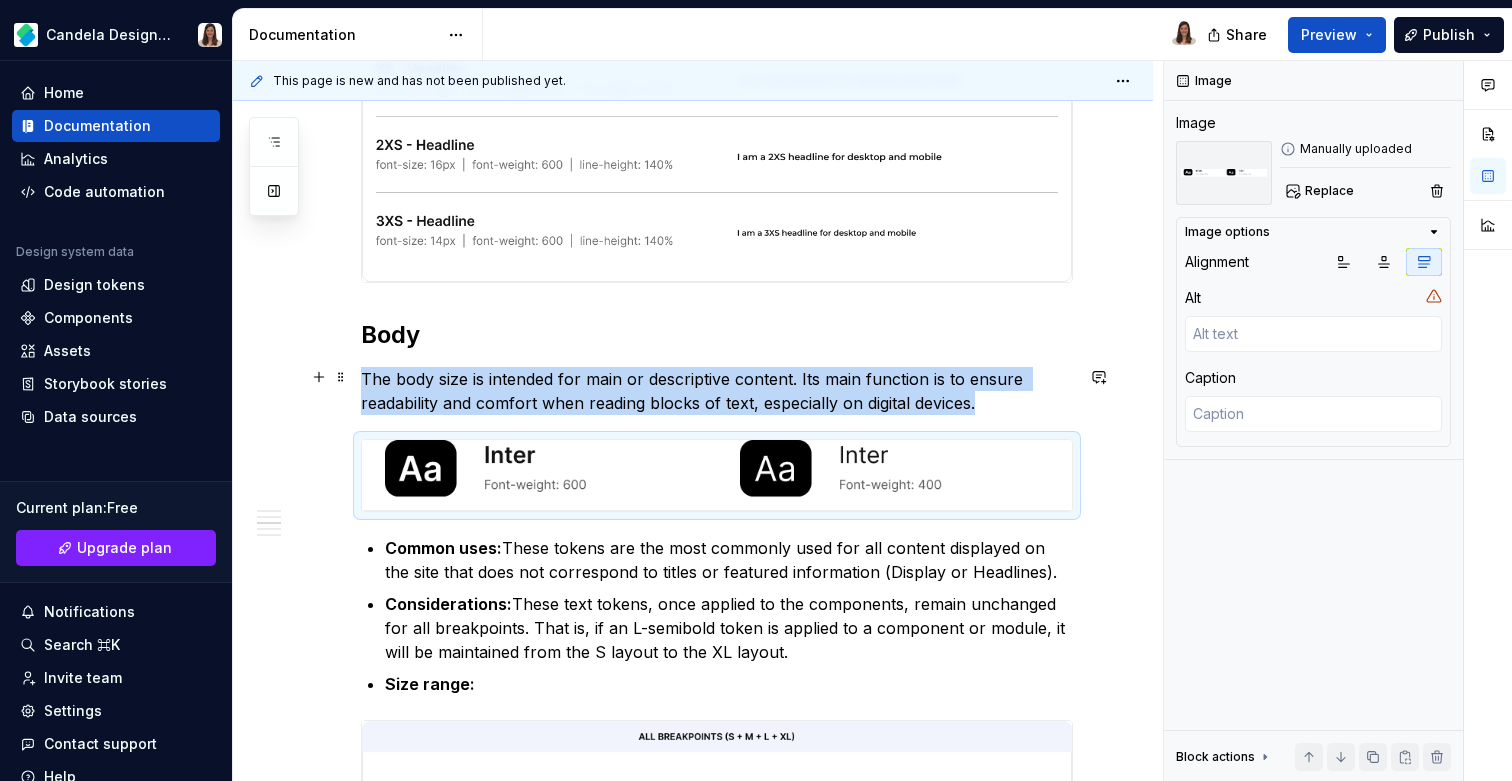 scroll, scrollTop: 2637, scrollLeft: 0, axis: vertical 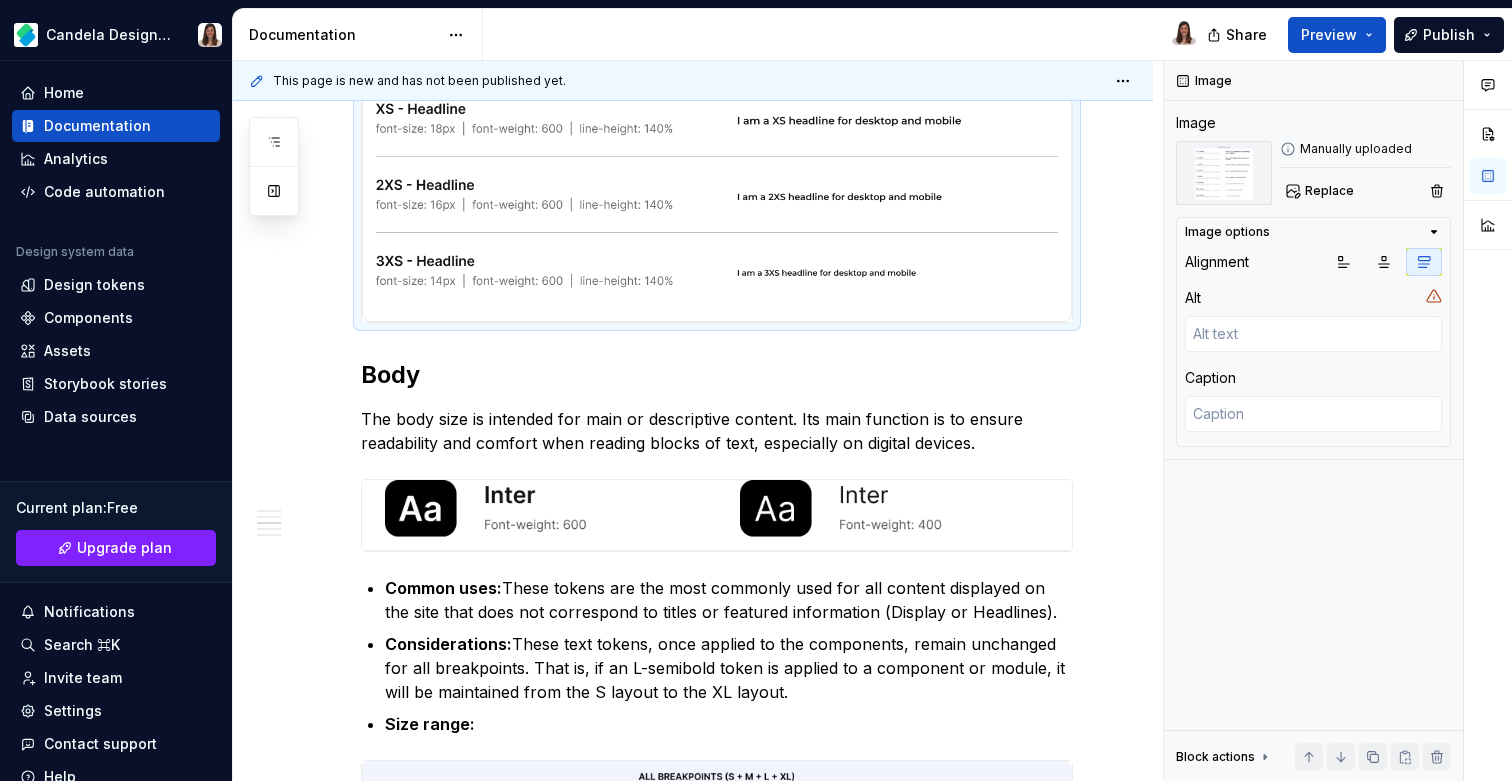 click at bounding box center (717, -9) 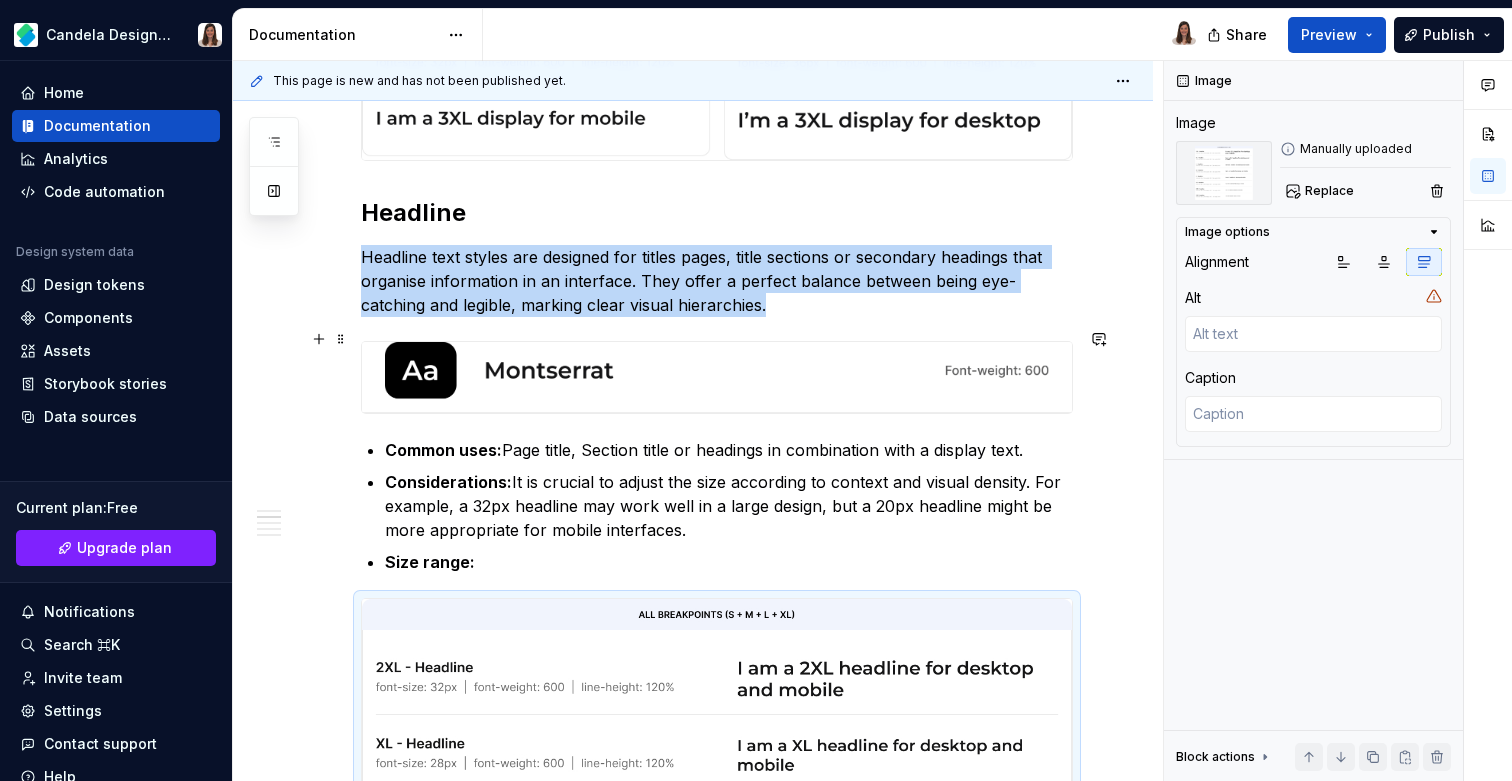click at bounding box center [717, 377] 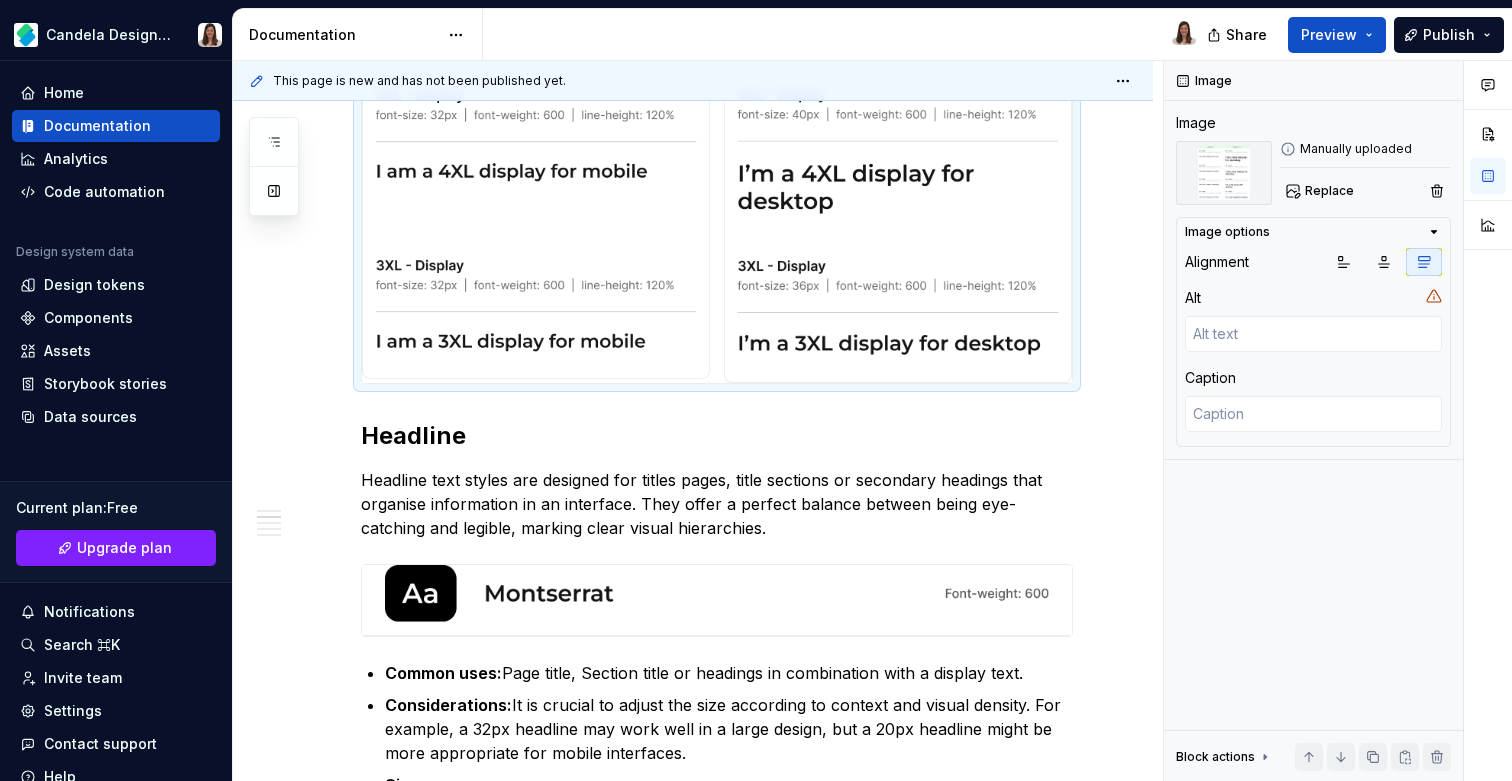 click at bounding box center [717, 14] 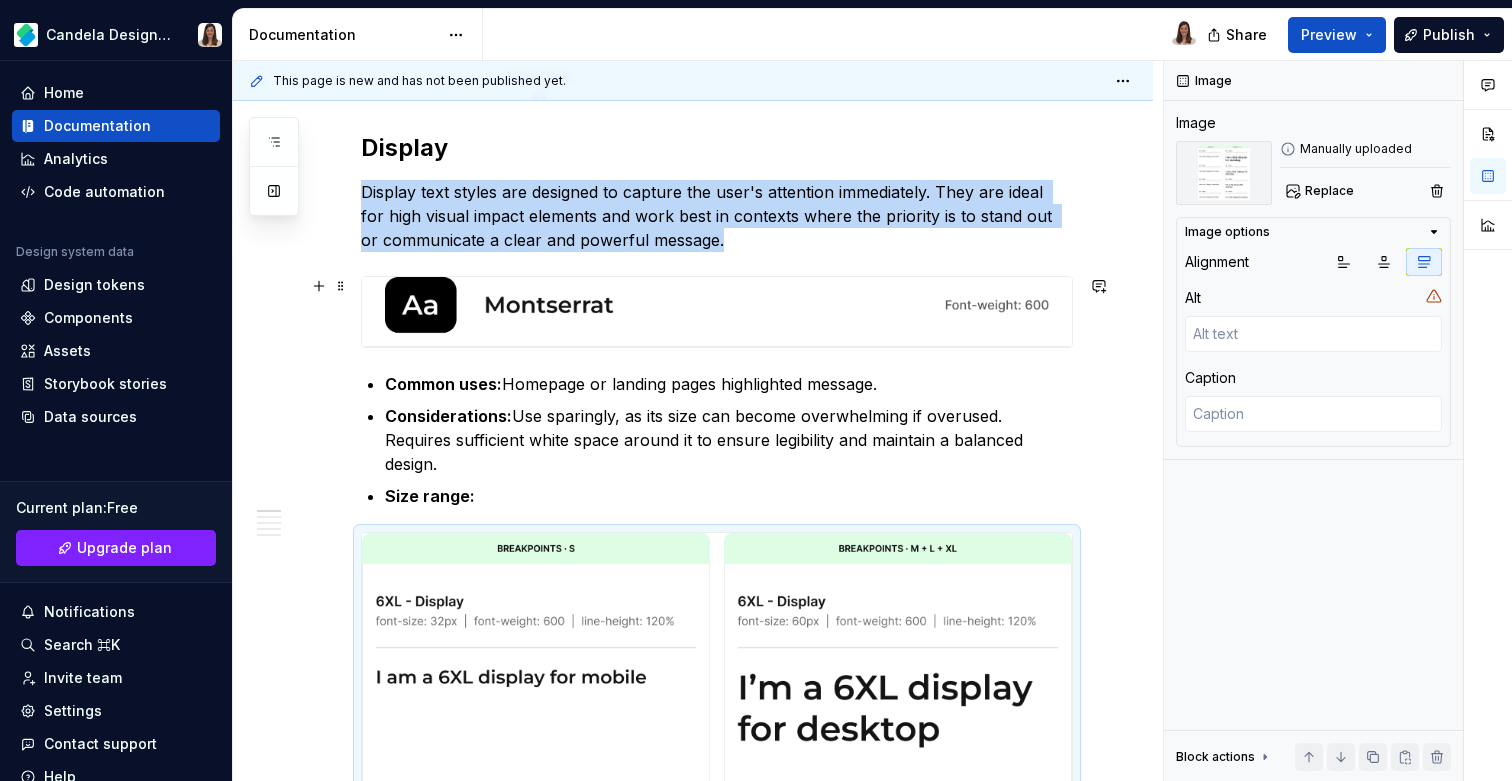 click at bounding box center [717, 312] 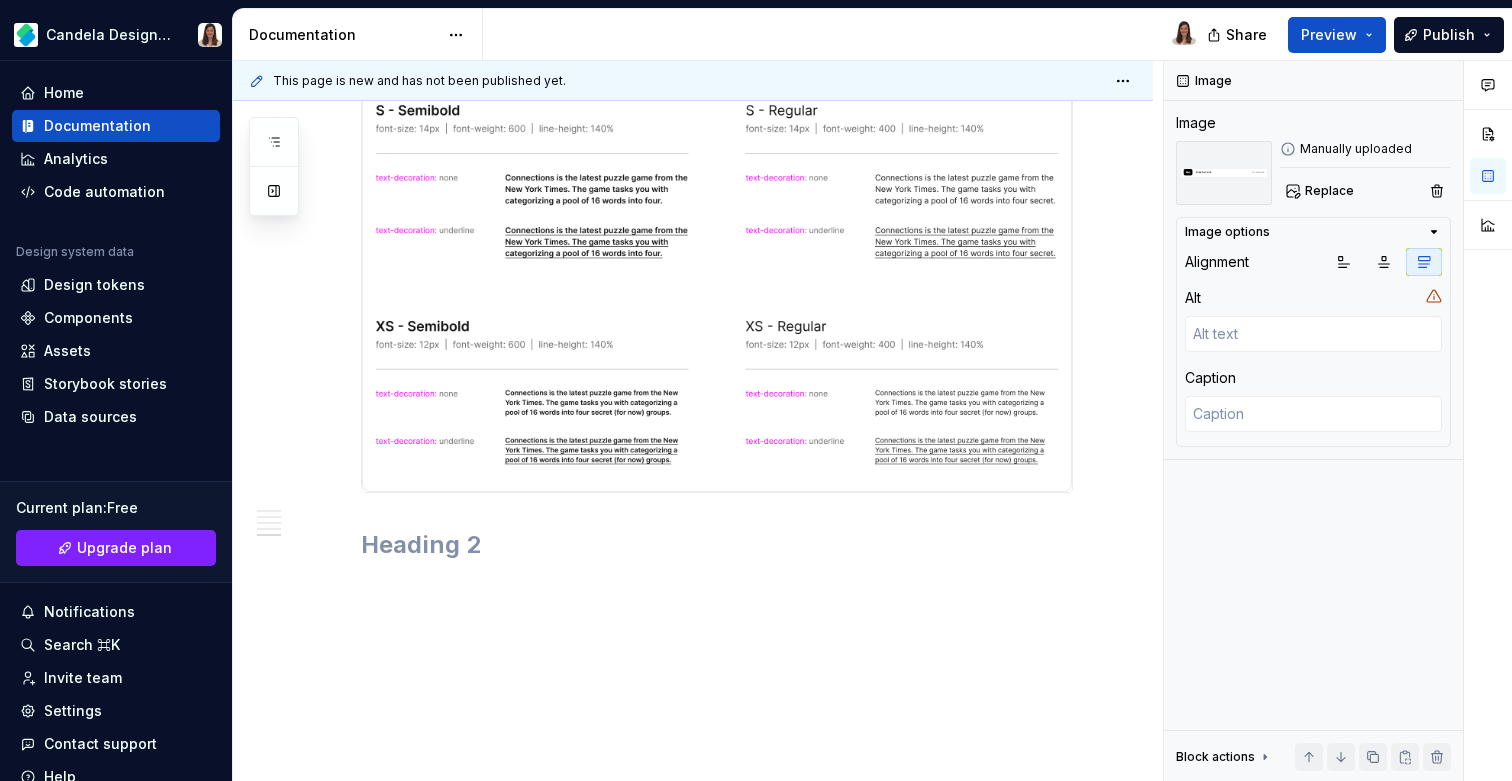 scroll, scrollTop: 5267, scrollLeft: 0, axis: vertical 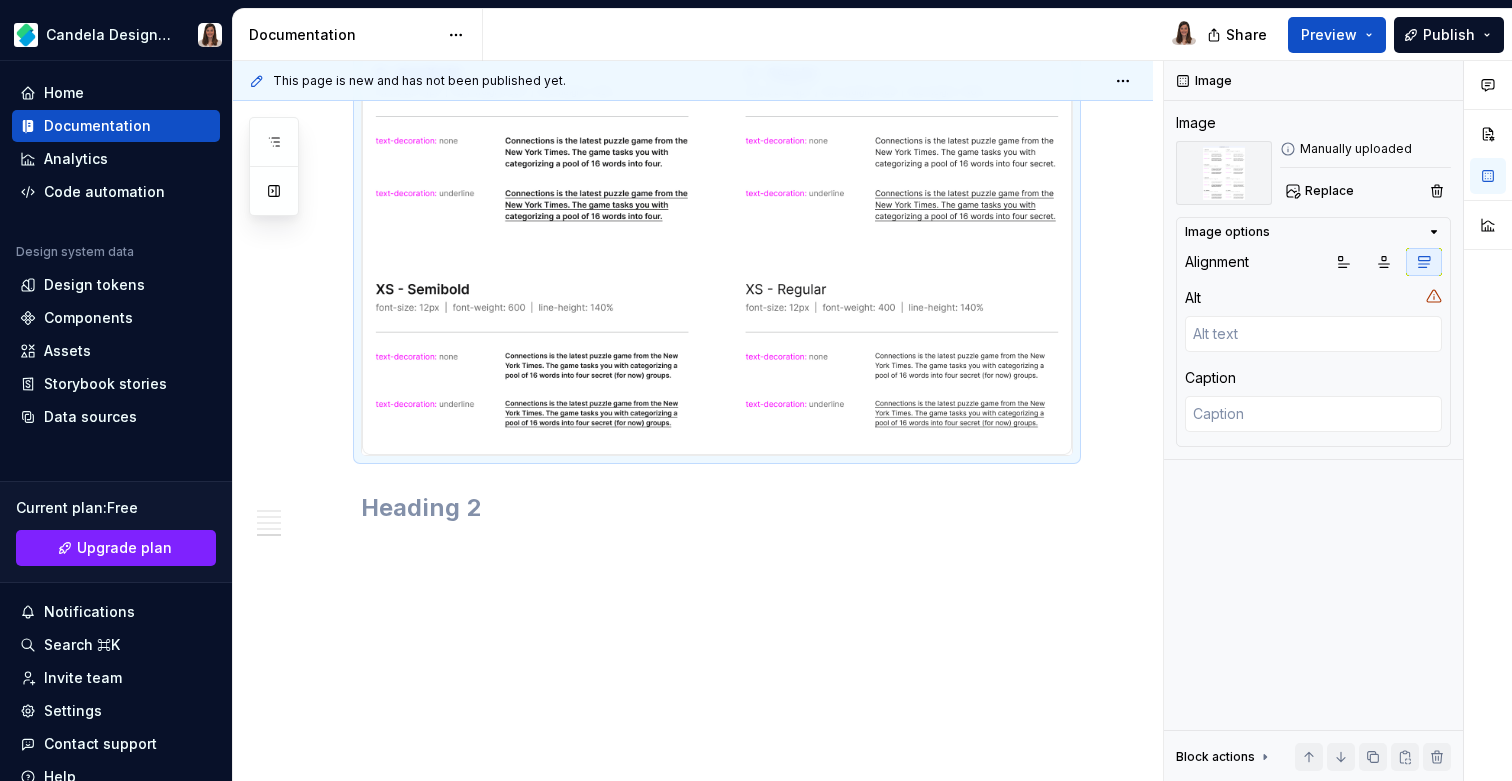 click at bounding box center (717, -10) 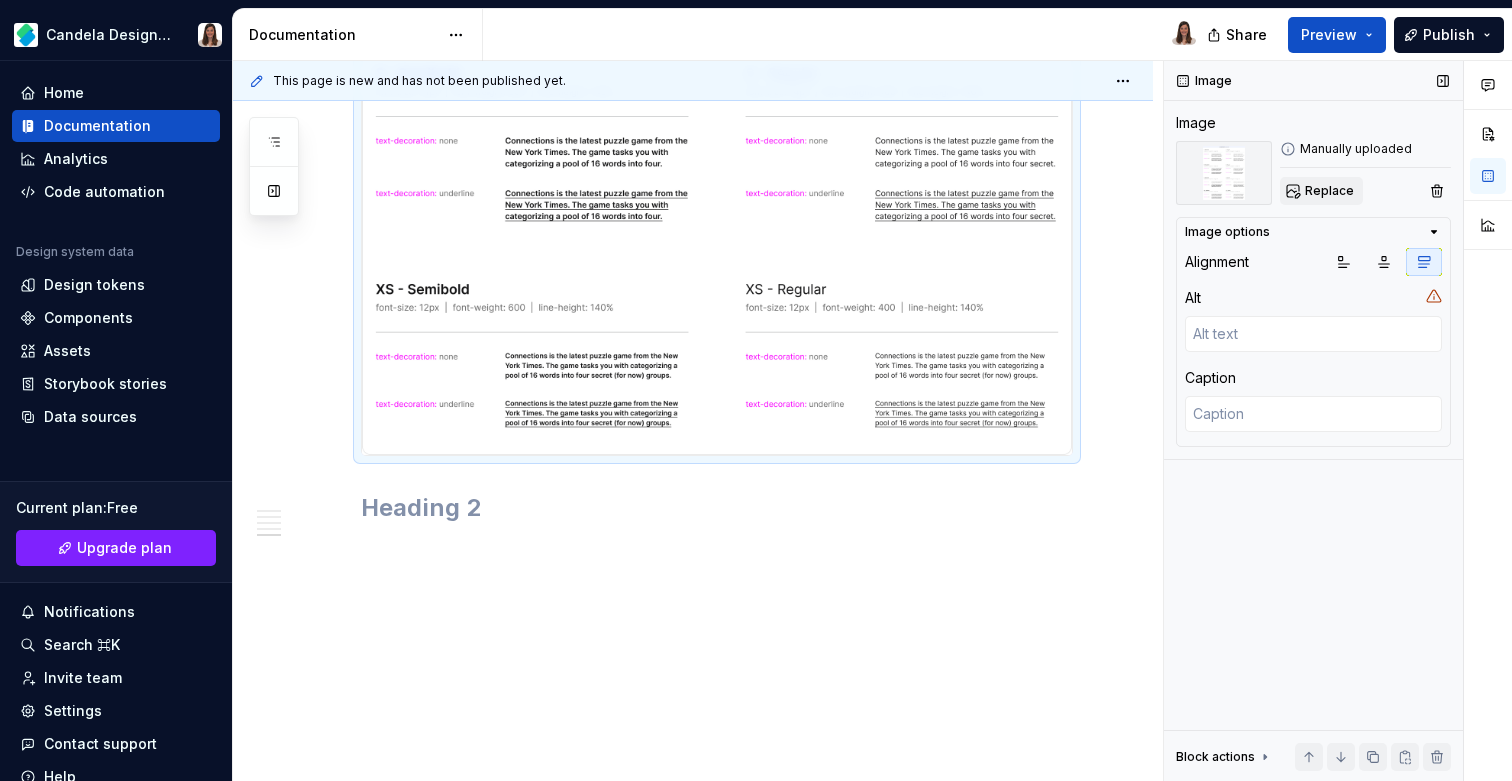 click on "Replace" at bounding box center (1329, 191) 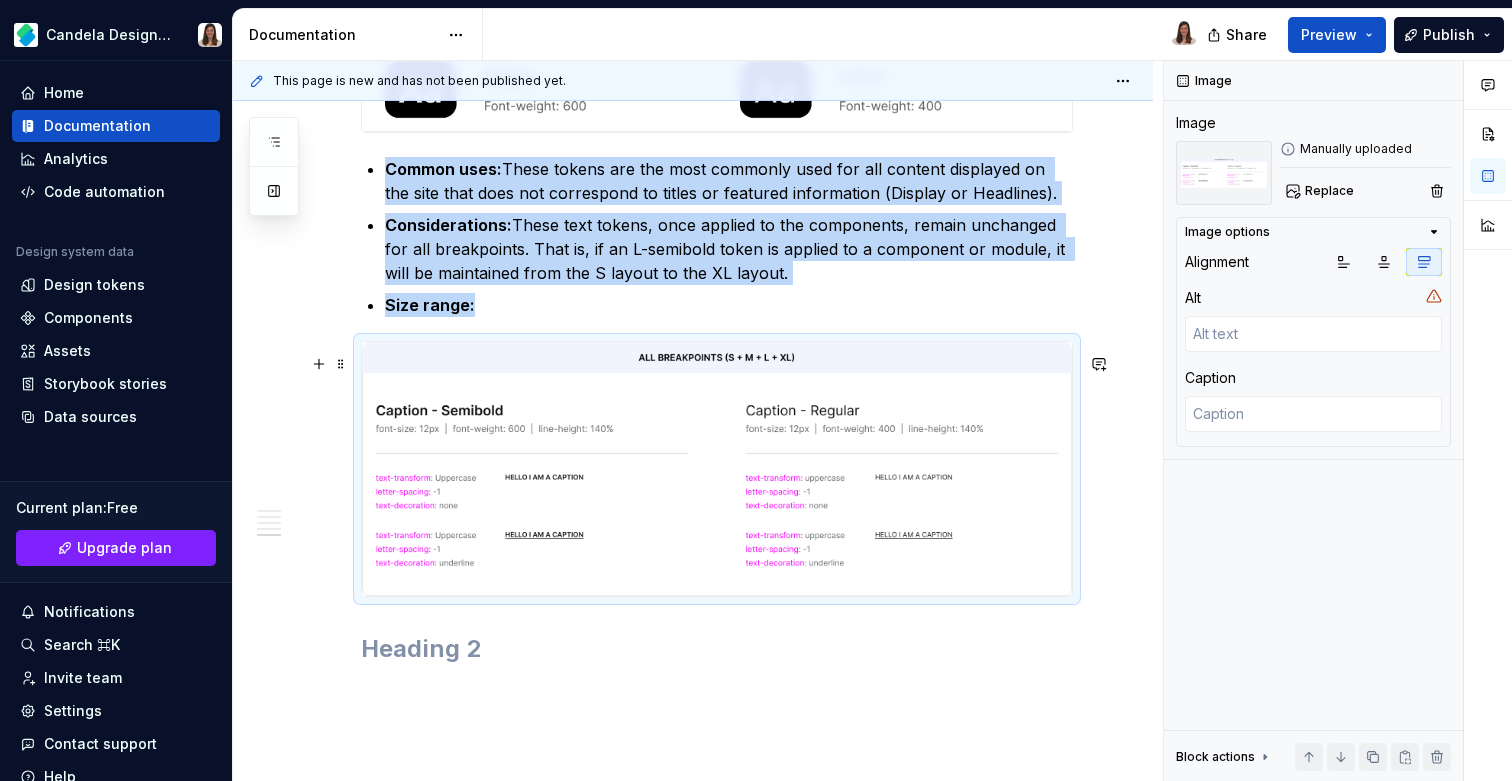 scroll, scrollTop: 4439, scrollLeft: 0, axis: vertical 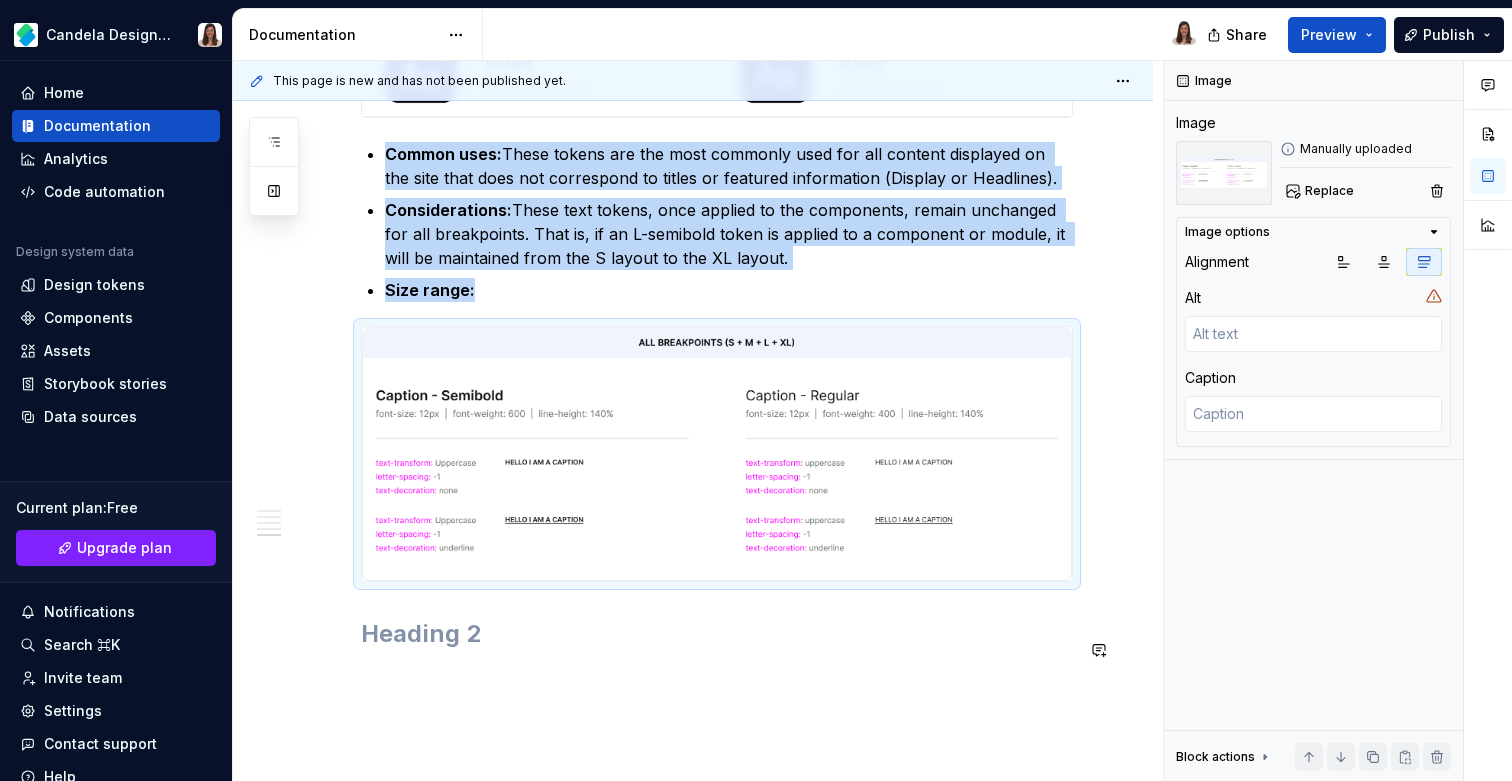 click on "**********" at bounding box center [698, 421] 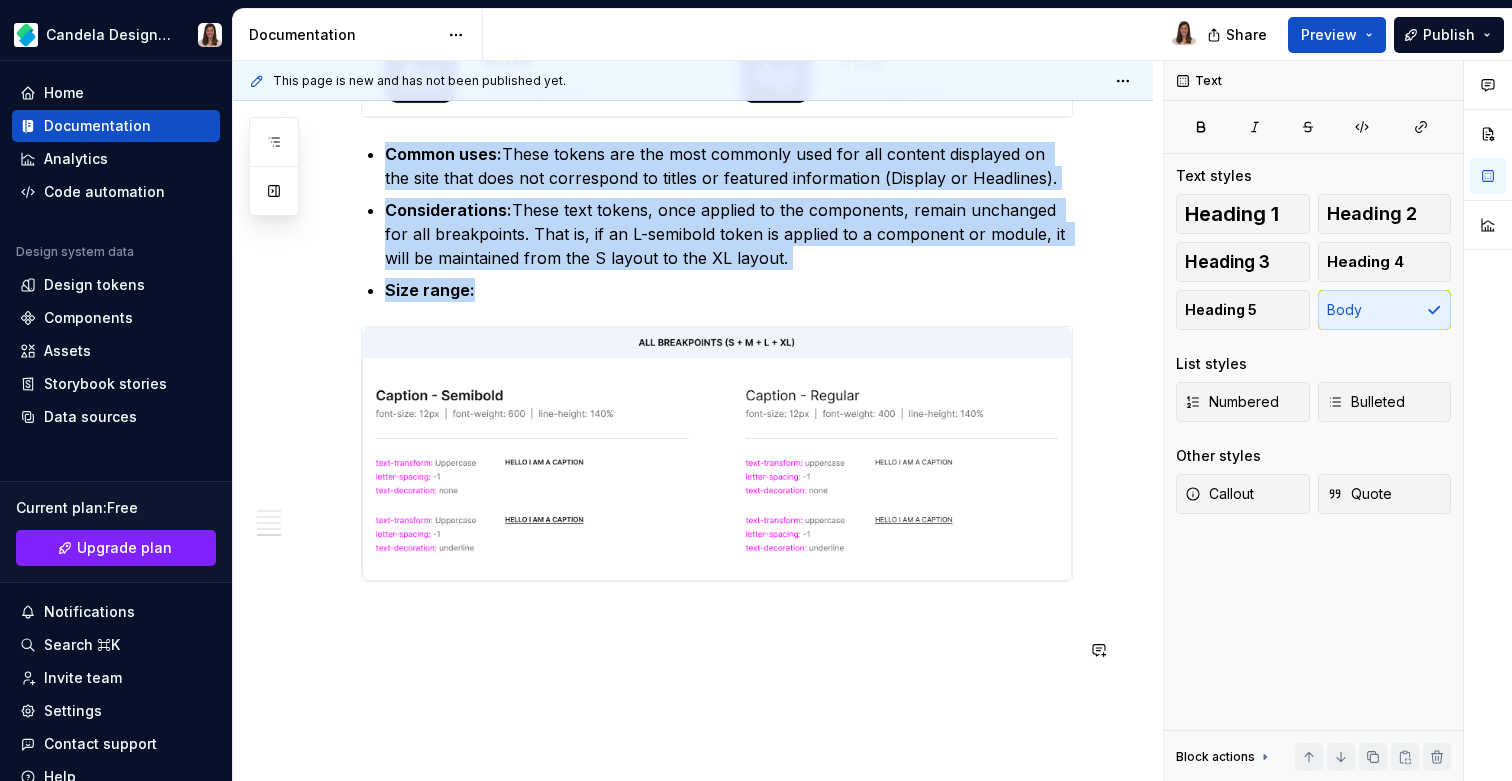 click on "**********" at bounding box center (717, -1685) 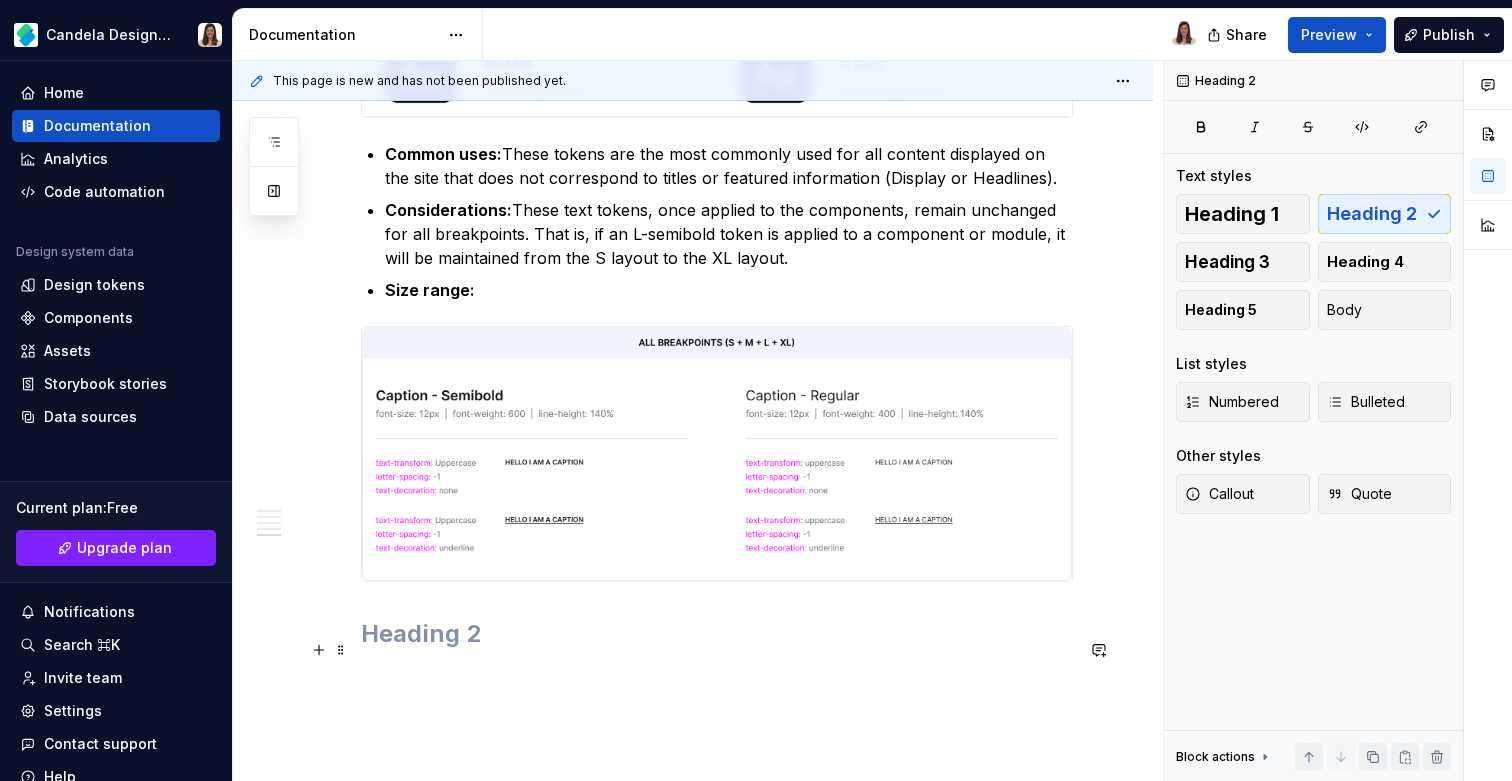click at bounding box center (717, 634) 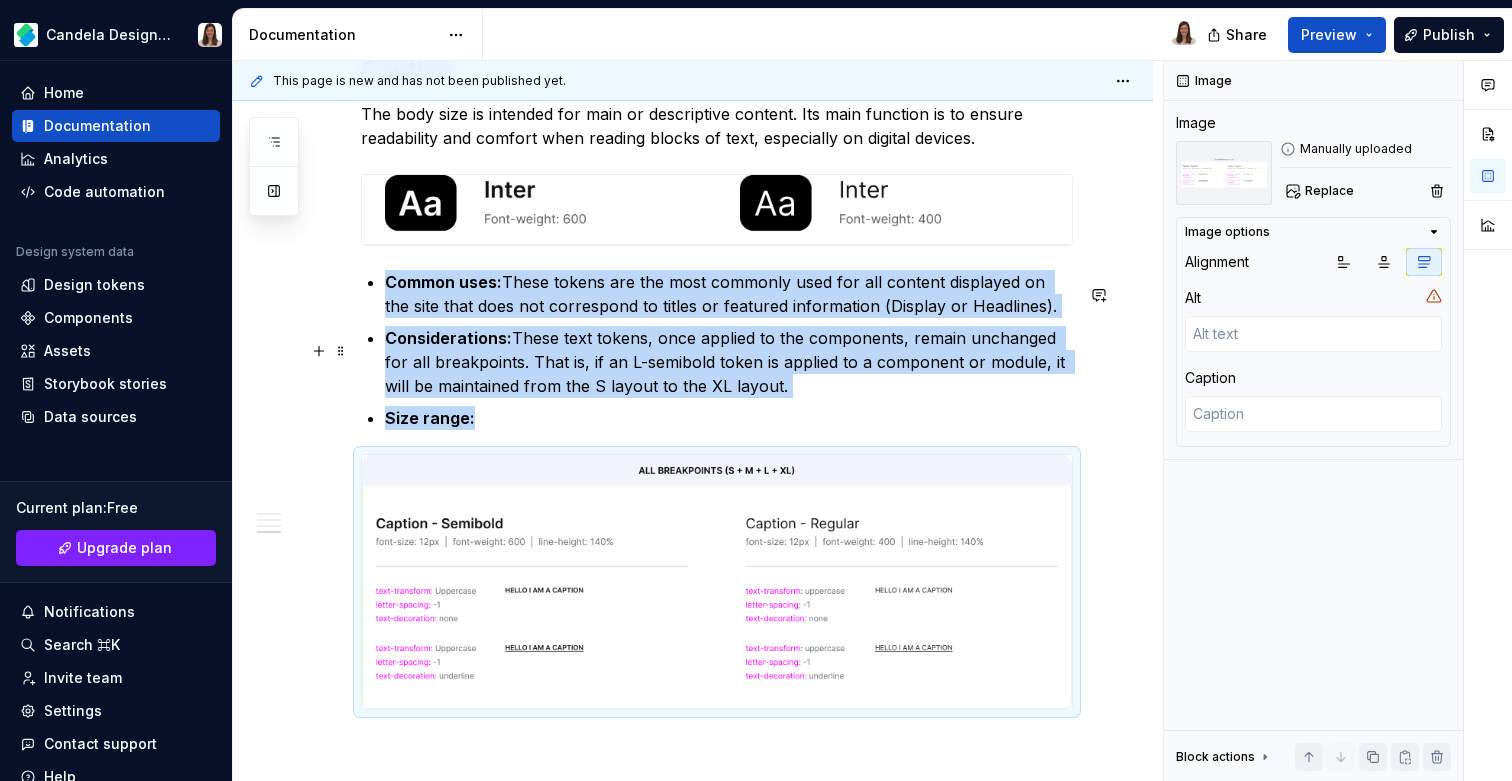 scroll, scrollTop: 4267, scrollLeft: 0, axis: vertical 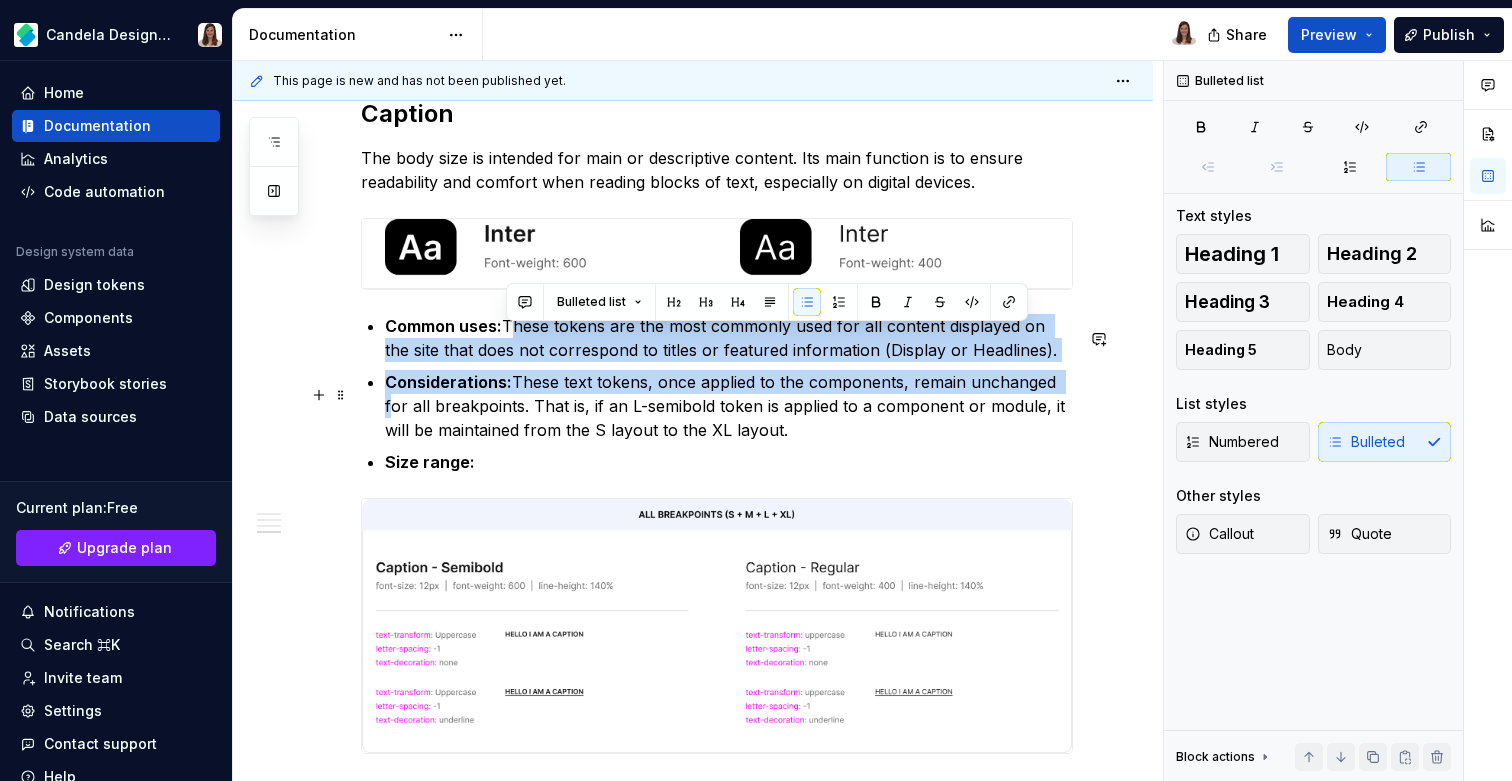drag, startPoint x: 508, startPoint y: 333, endPoint x: 1054, endPoint y: 384, distance: 548.3767 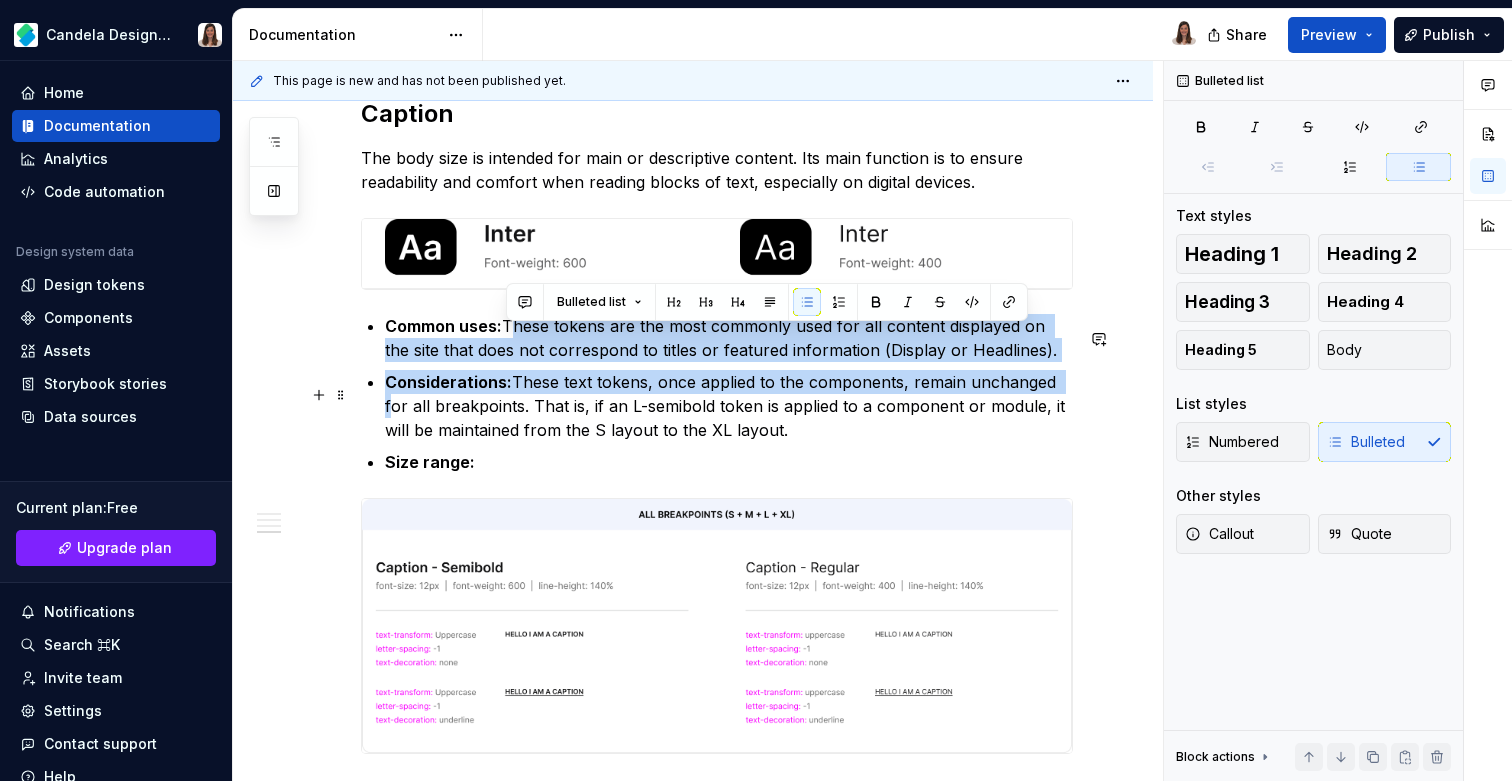 click on "Common uses:  These tokens are the most commonly used for all content displayed on the site that does not correspond to titles or featured information (Display or Headlines). Considerations:  These text tokens, once applied to the components, remain unchanged for all breakpoints. That is, if an L-semibold token is applied to a component or module, it will be maintained from the S layout to the XL layout. Size range:" at bounding box center (729, 394) 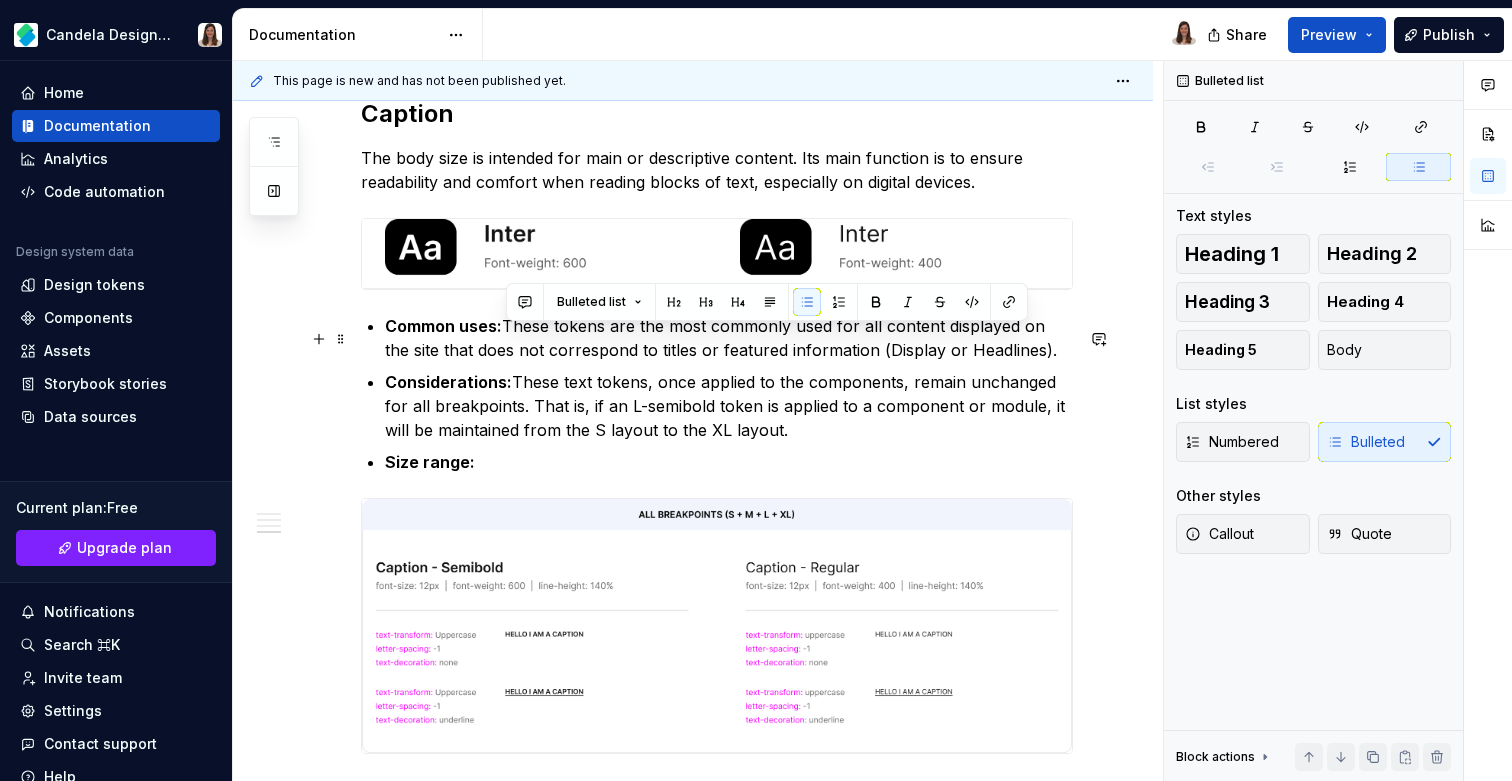 click on "Common uses:  These tokens are the most commonly used for all content displayed on the site that does not correspond to titles or featured information (Display or Headlines)." at bounding box center [729, 338] 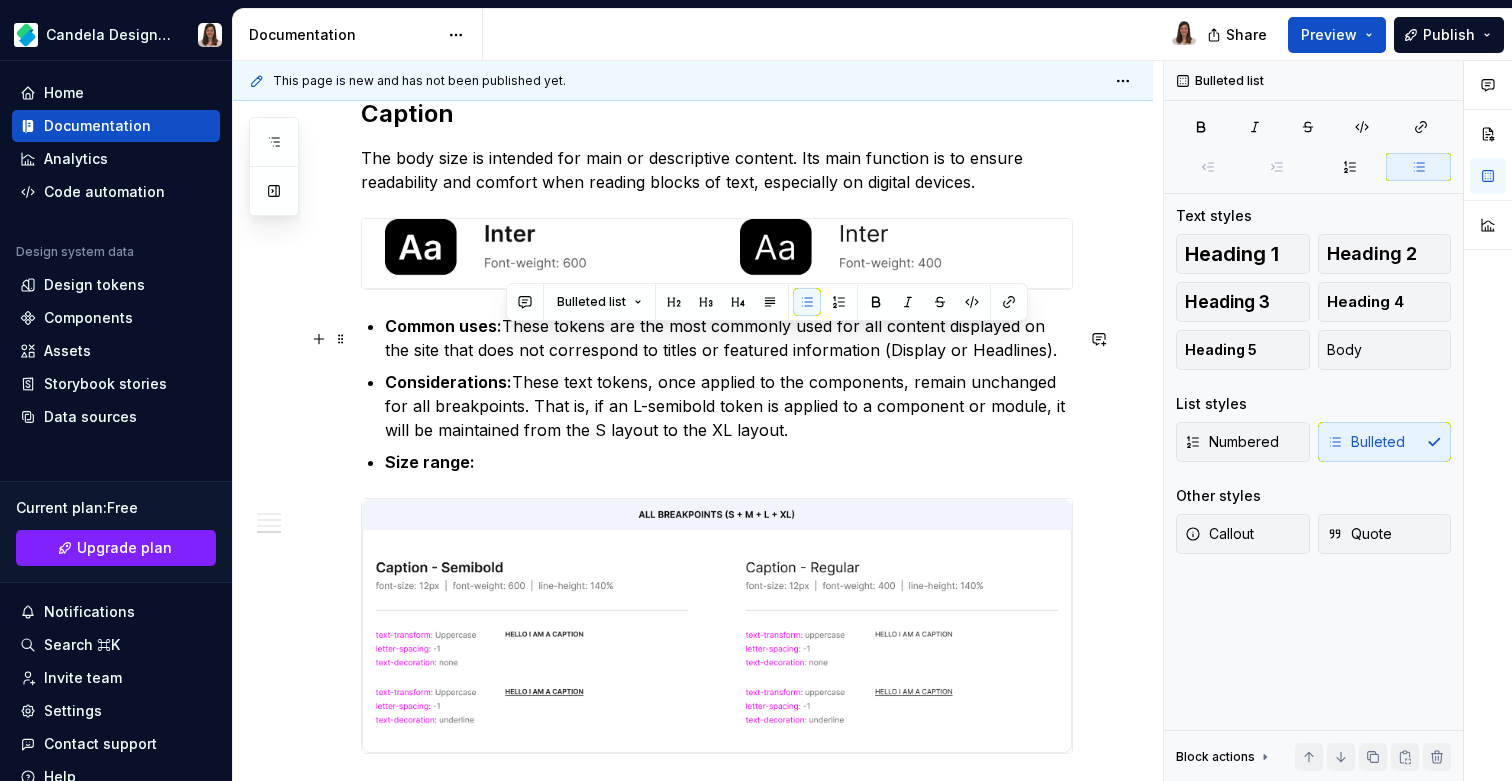 drag, startPoint x: 1069, startPoint y: 365, endPoint x: 504, endPoint y: 347, distance: 565.2867 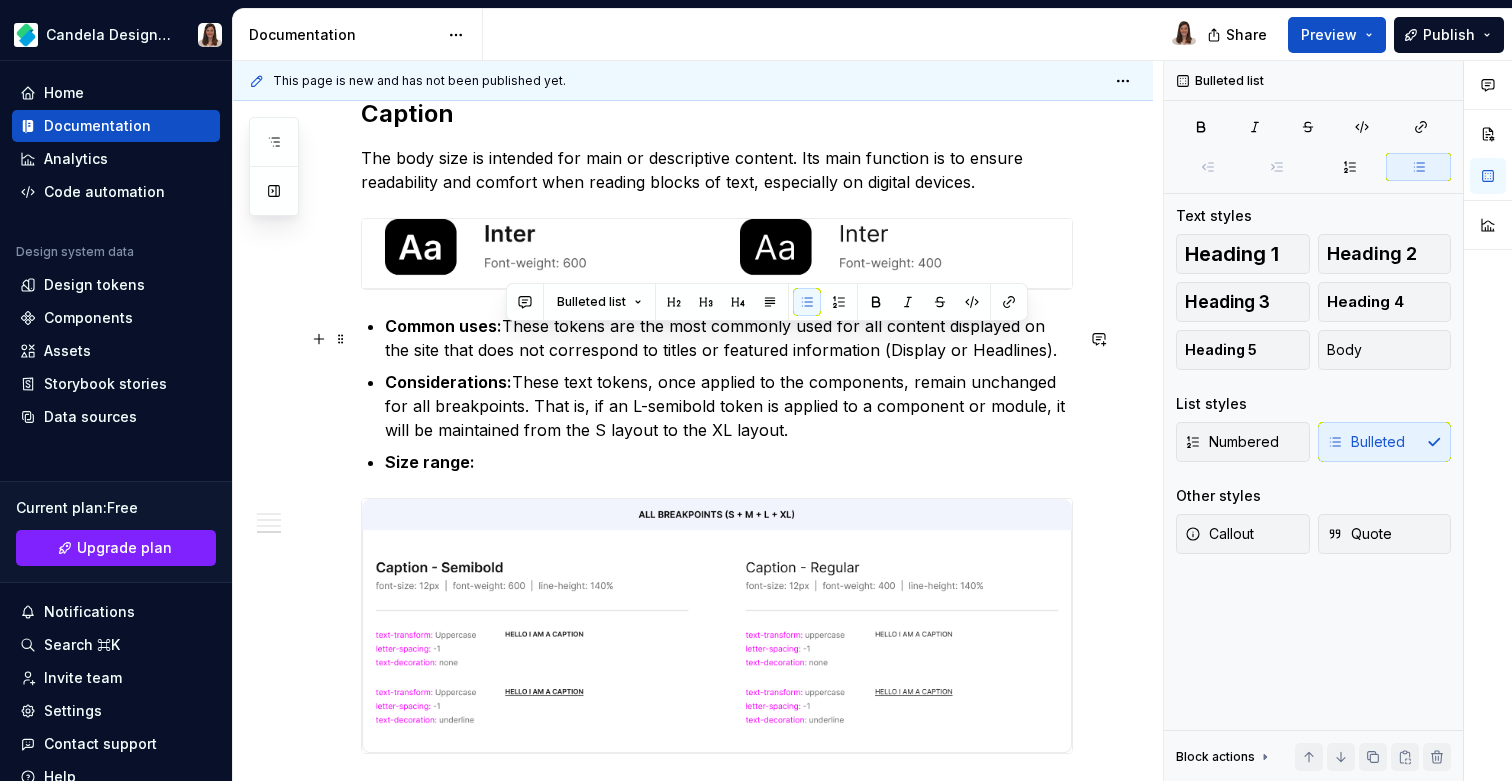 click on "Common uses:  These tokens are the most commonly used for all content displayed on the site that does not correspond to titles or featured information (Display or Headlines)." at bounding box center [729, 338] 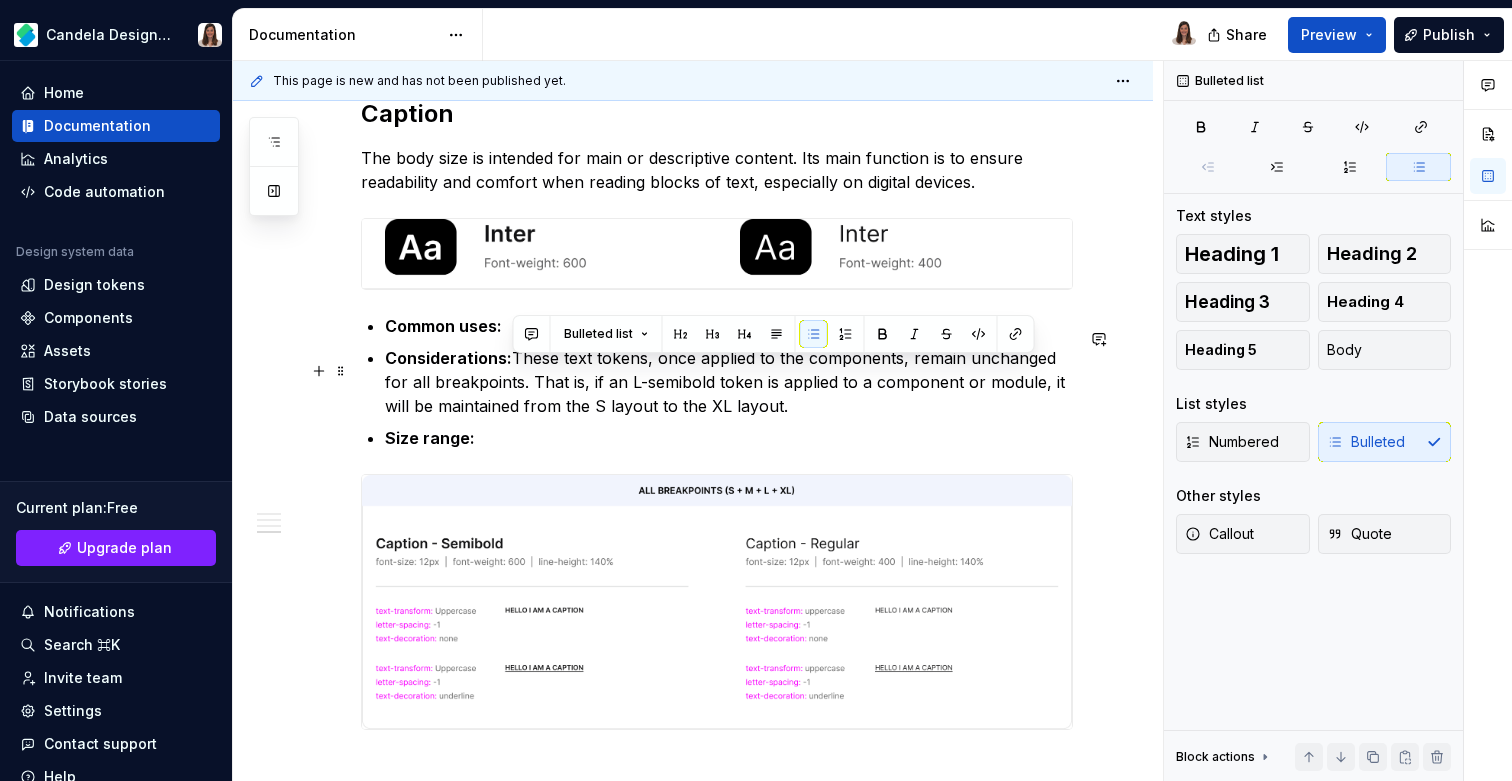drag, startPoint x: 514, startPoint y: 374, endPoint x: 764, endPoint y: 422, distance: 254.5663 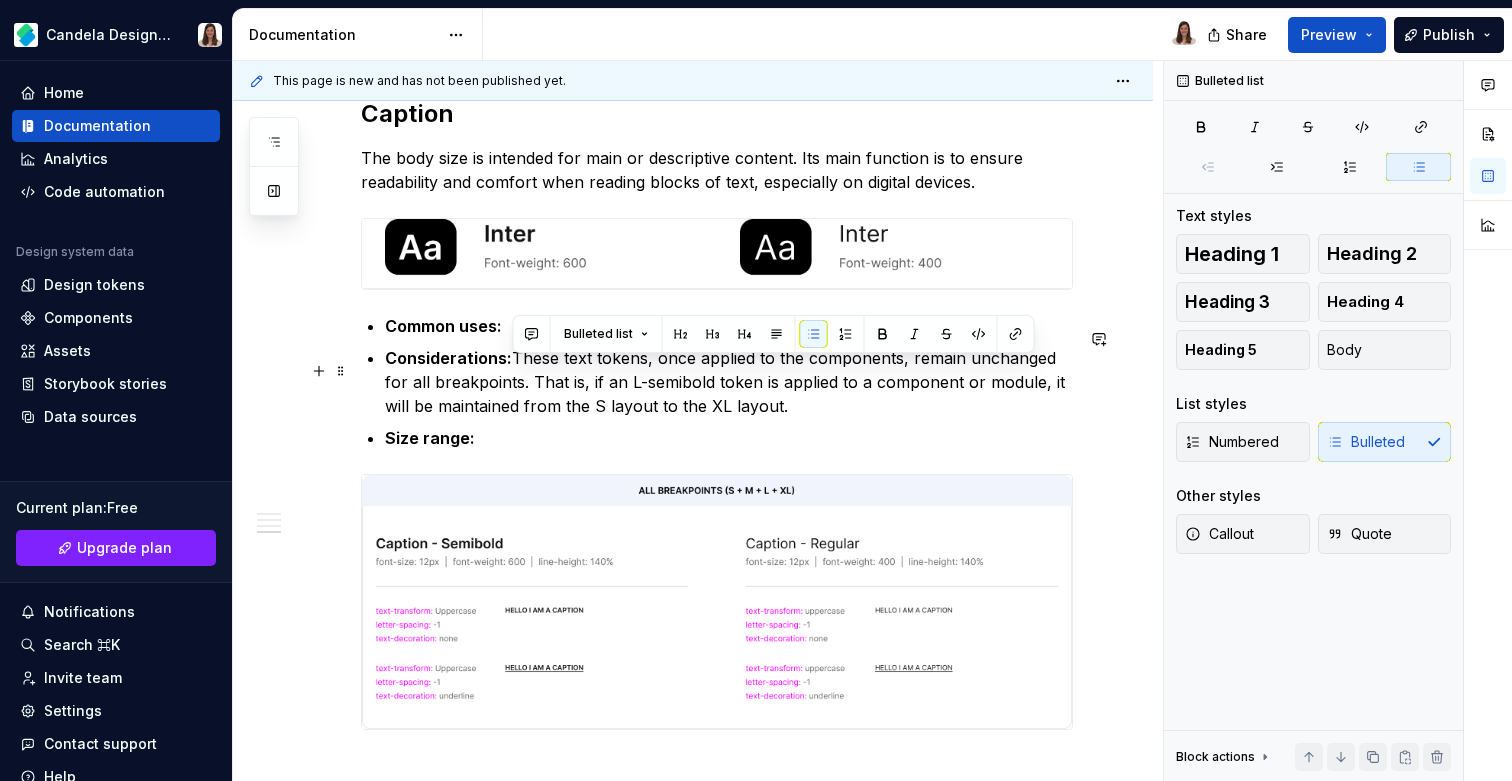 click on "Considerations:  These text tokens, once applied to the components, remain unchanged for all breakpoints. That is, if an L-semibold token is applied to a component or module, it will be maintained from the S layout to the XL layout." at bounding box center [729, 382] 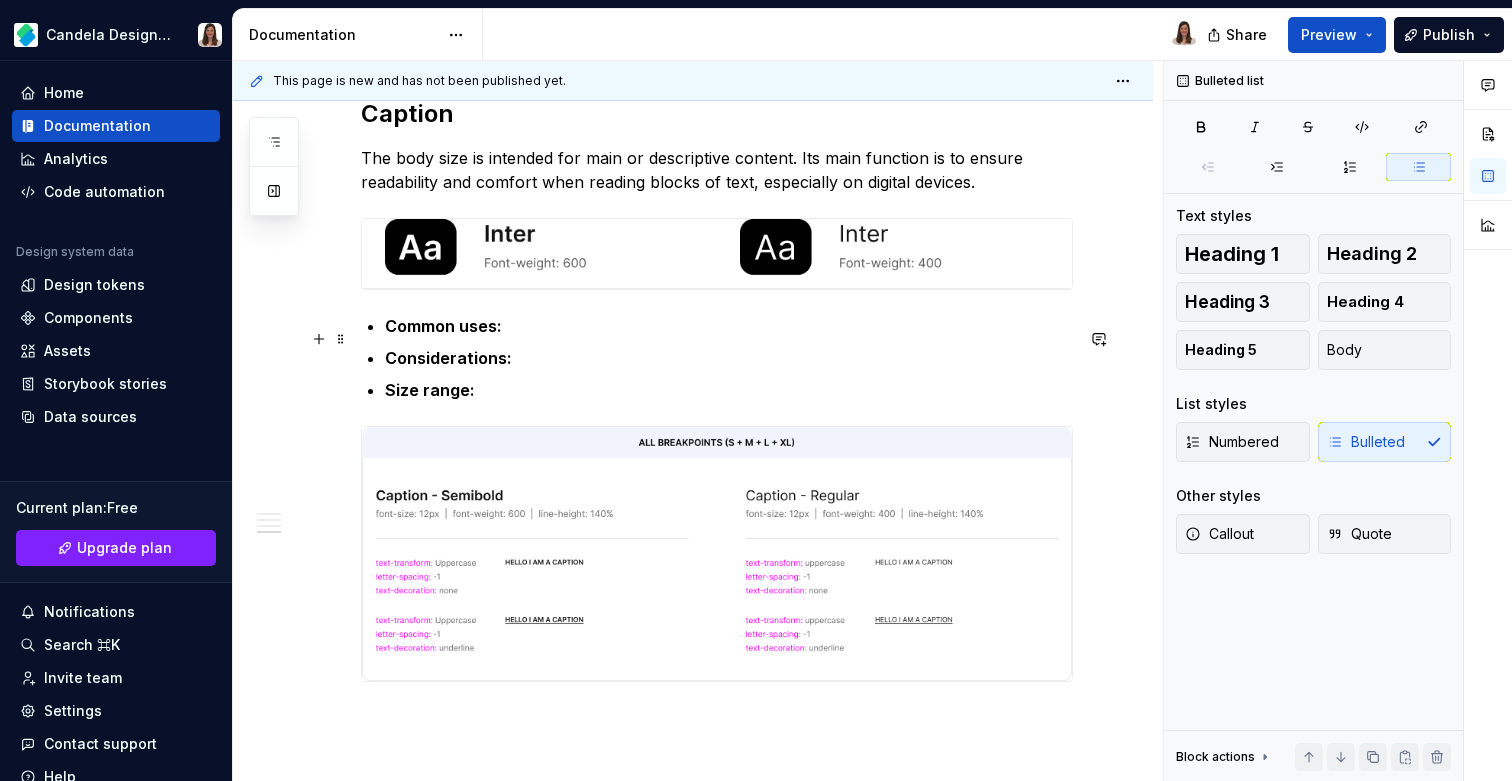 scroll, scrollTop: 4201, scrollLeft: 0, axis: vertical 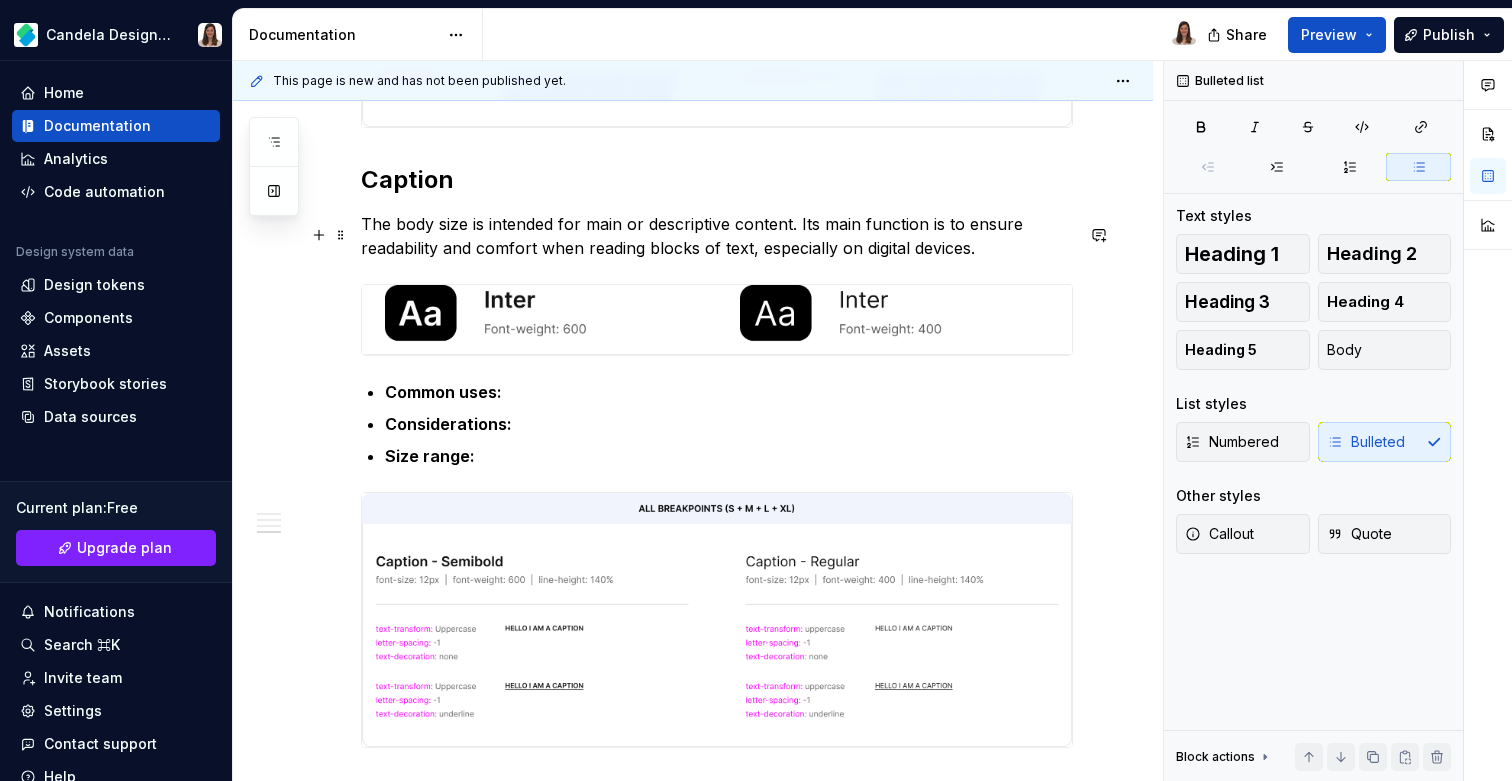 click on "The body size is intended for main or descriptive content. Its main function is to ensure readability and comfort when reading blocks of text, especially on digital devices." at bounding box center [717, 236] 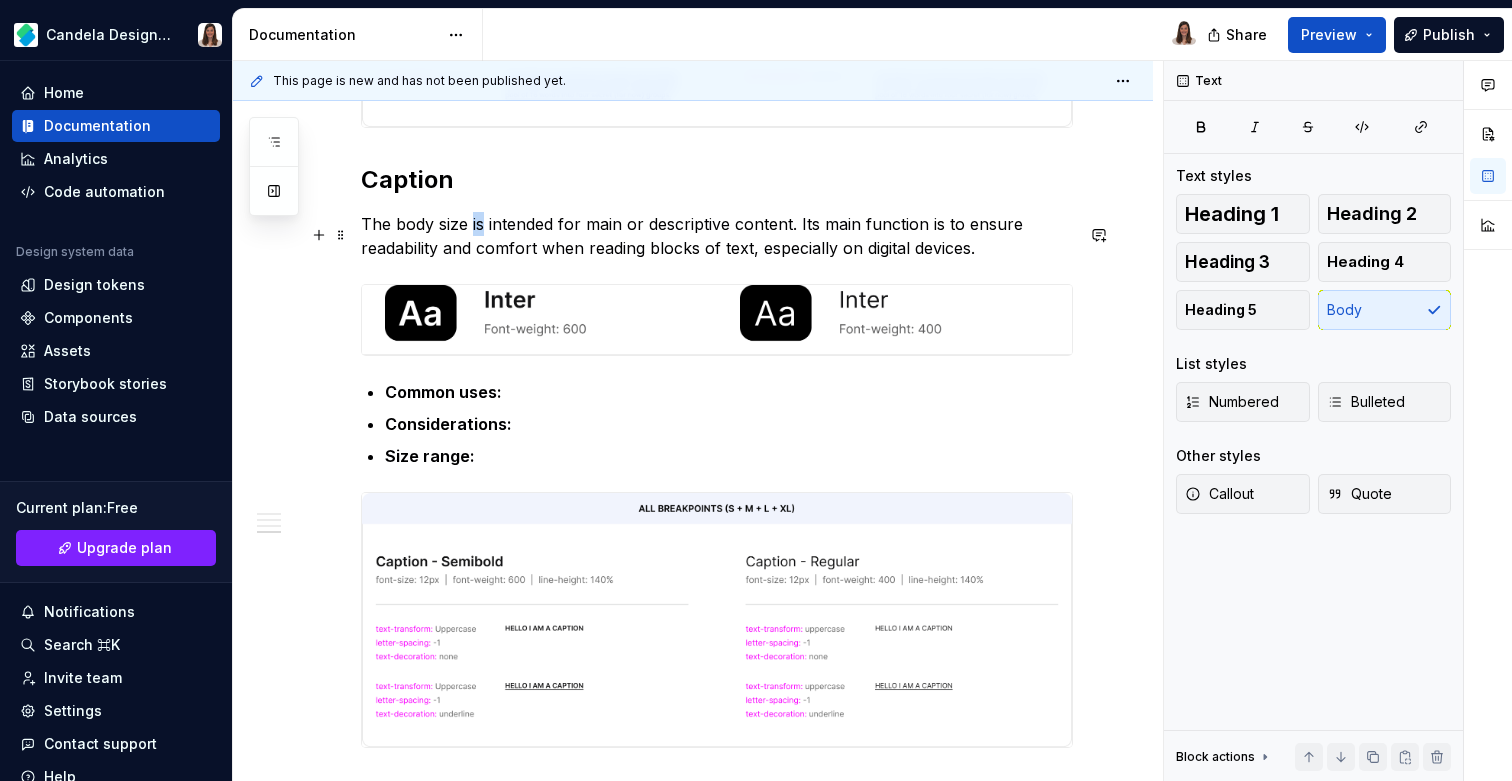 click on "The body size is intended for main or descriptive content. Its main function is to ensure readability and comfort when reading blocks of text, especially on digital devices." at bounding box center (717, 236) 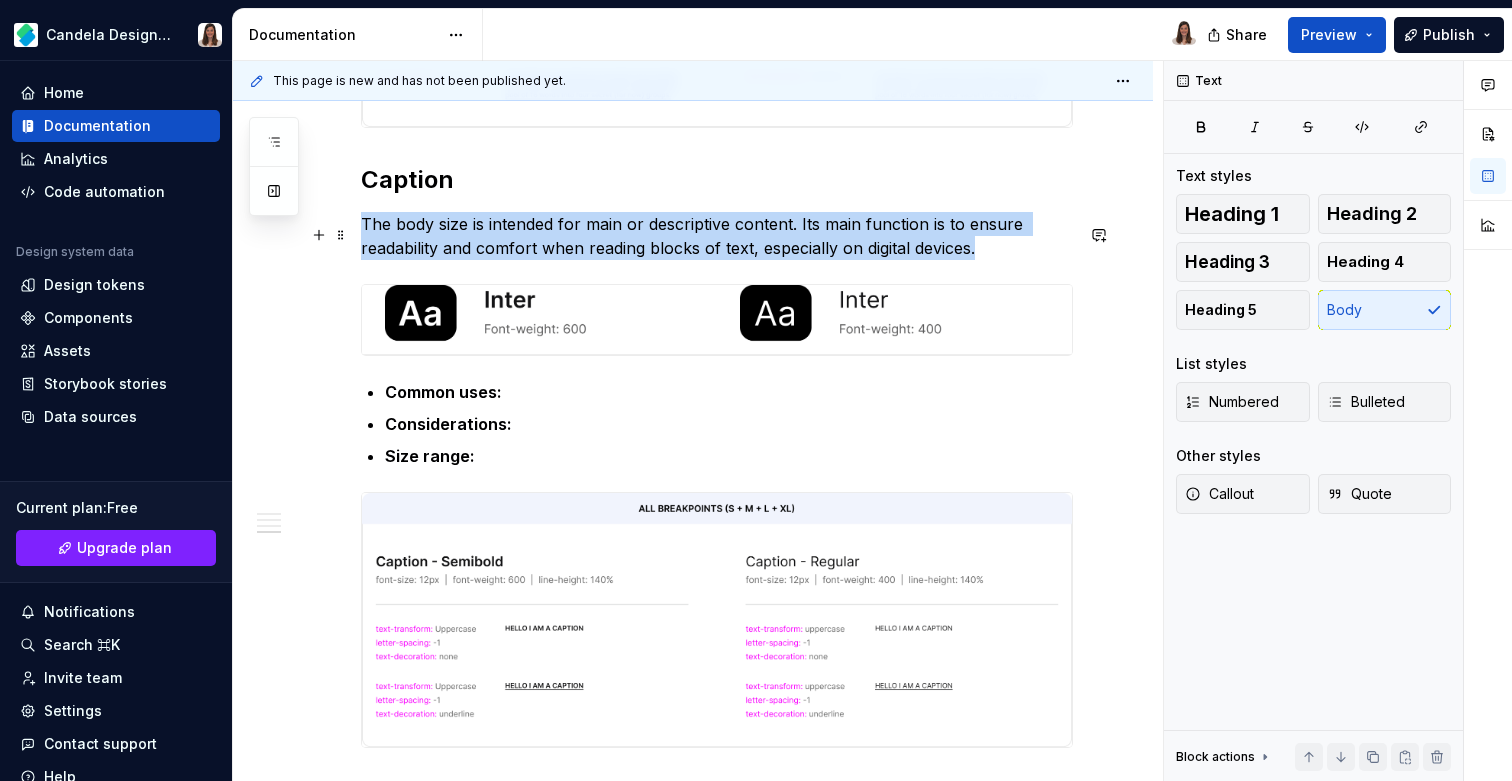 click on "The body size is intended for main or descriptive content. Its main function is to ensure readability and comfort when reading blocks of text, especially on digital devices." at bounding box center (717, 236) 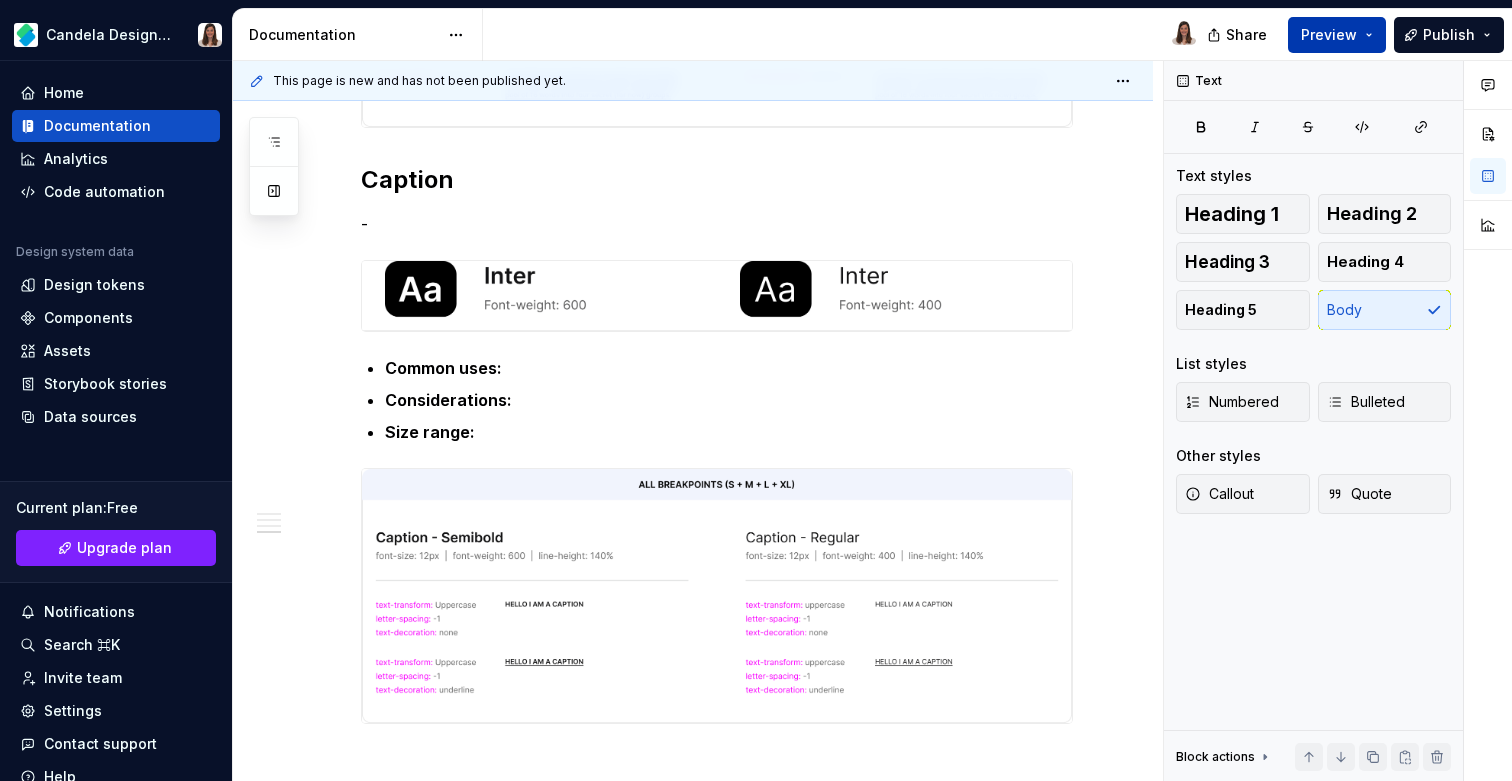 click on "Share Preview Publish" at bounding box center [1362, 34] 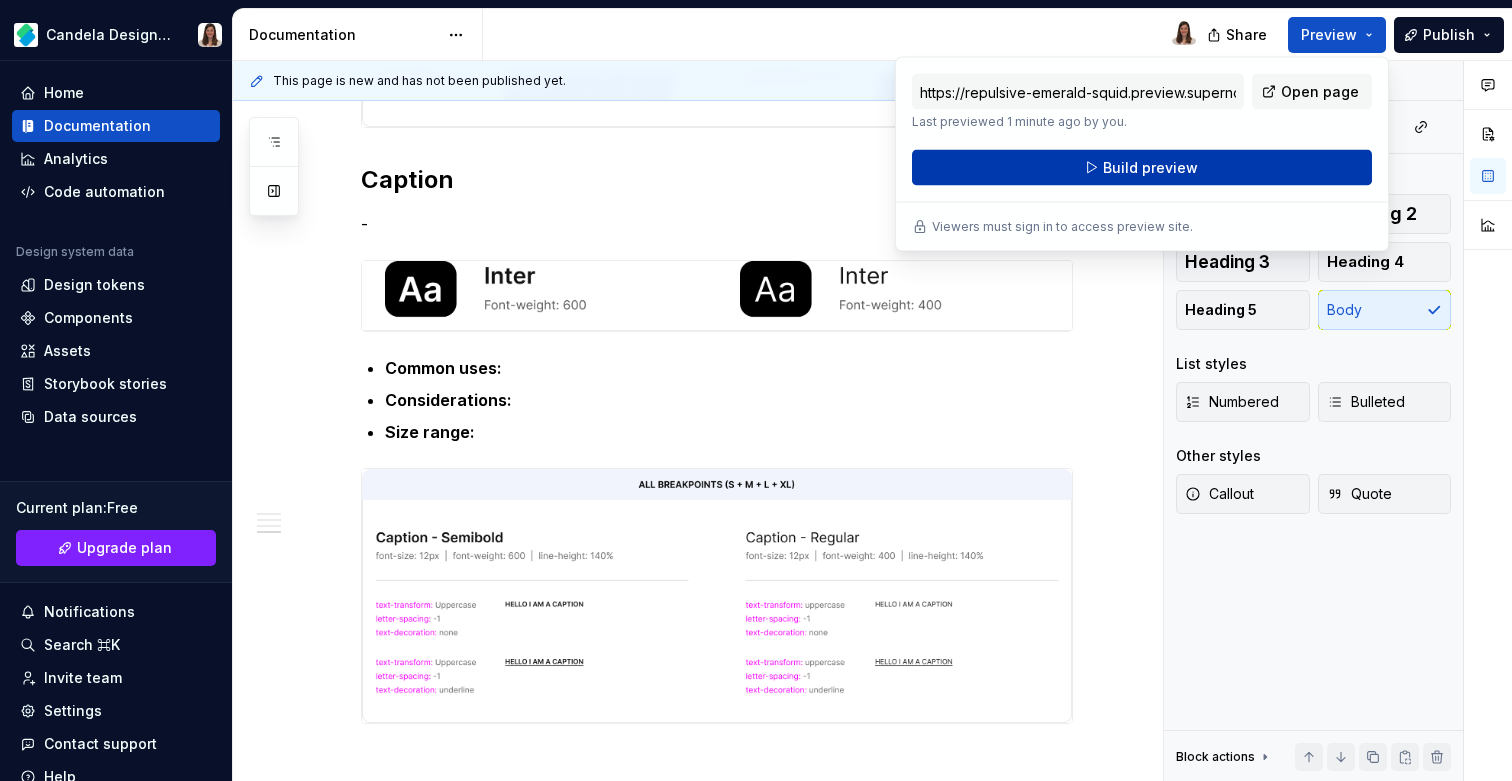 click on "Build preview" at bounding box center [1150, 168] 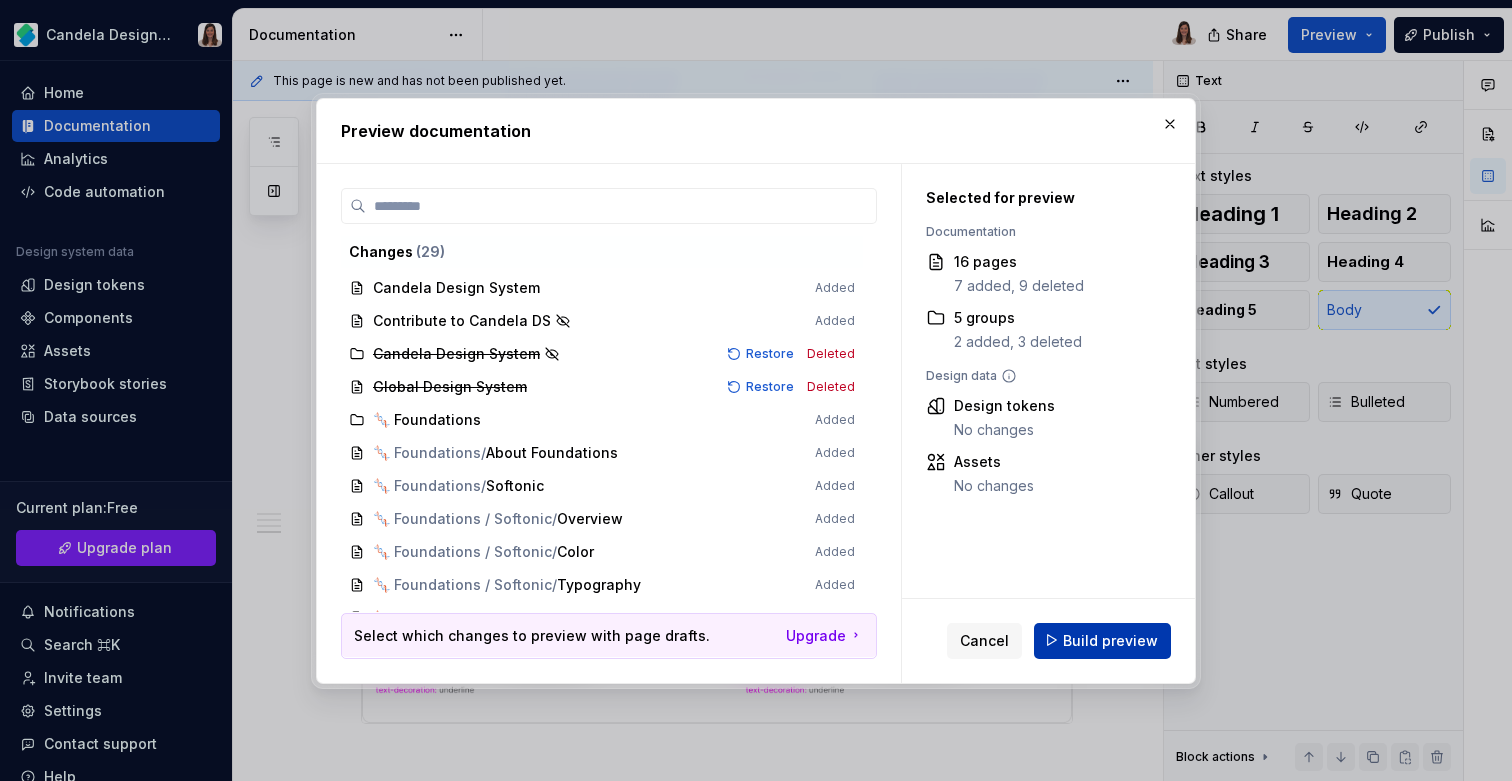 click on "Build preview" at bounding box center (1110, 640) 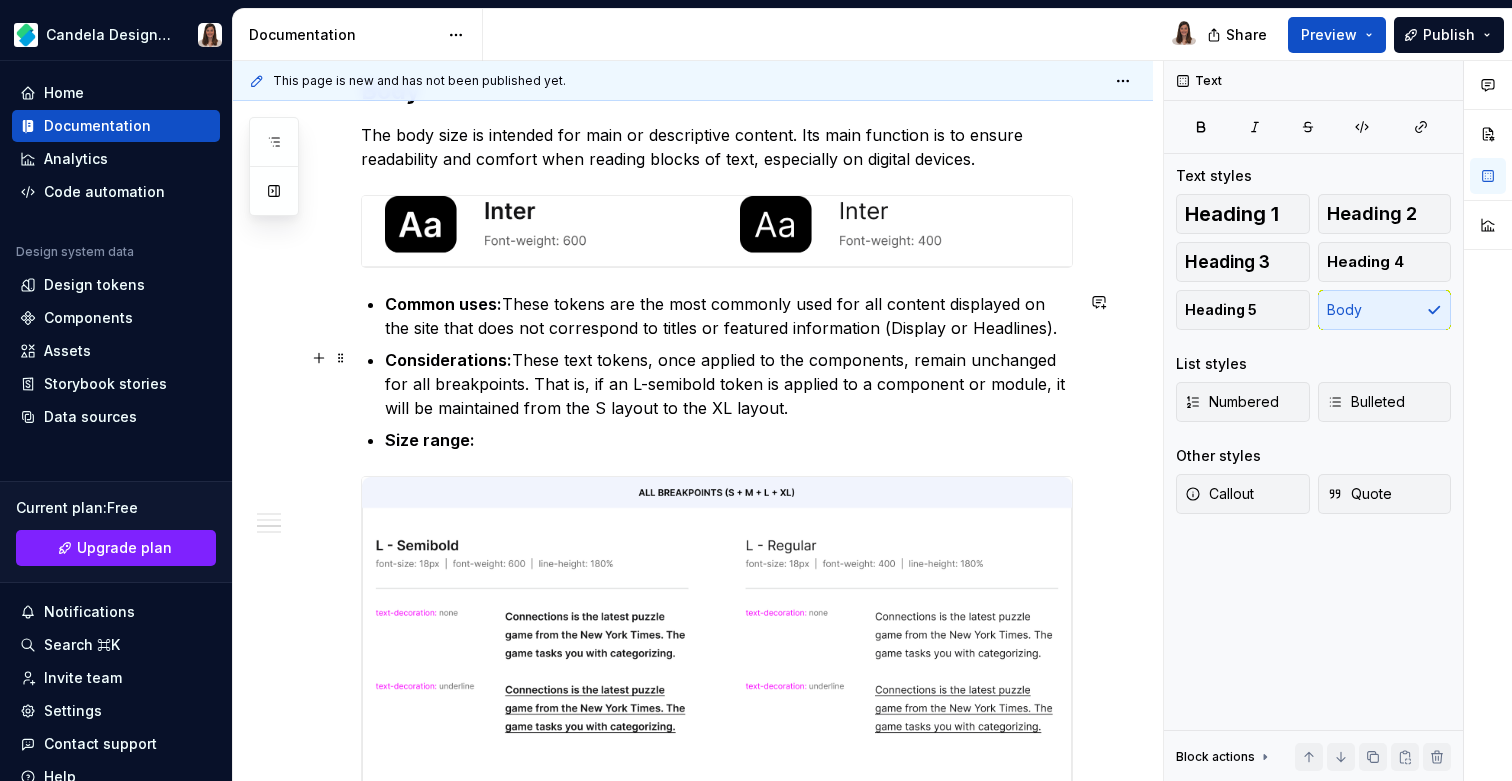 scroll, scrollTop: 2920, scrollLeft: 0, axis: vertical 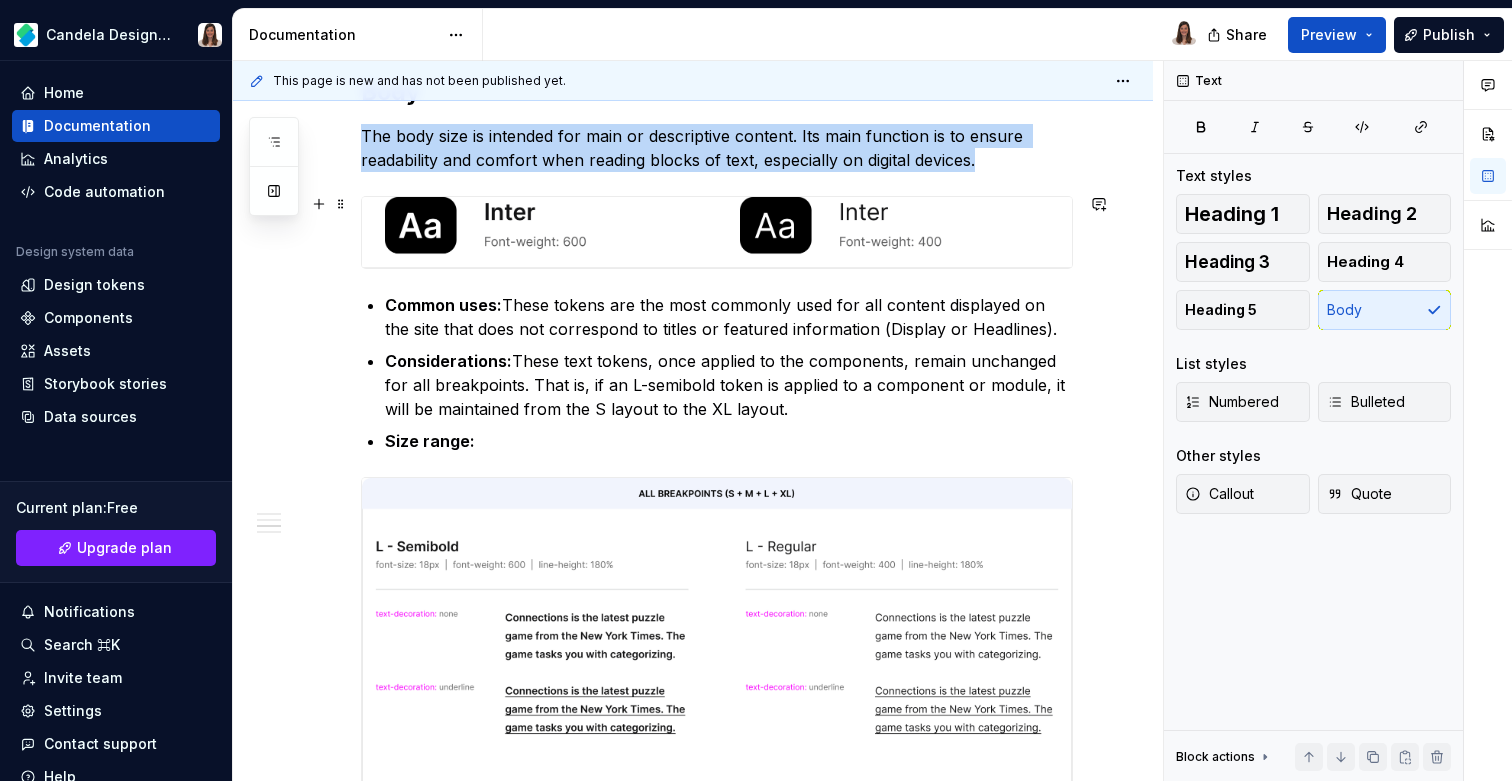 click at bounding box center [717, 232] 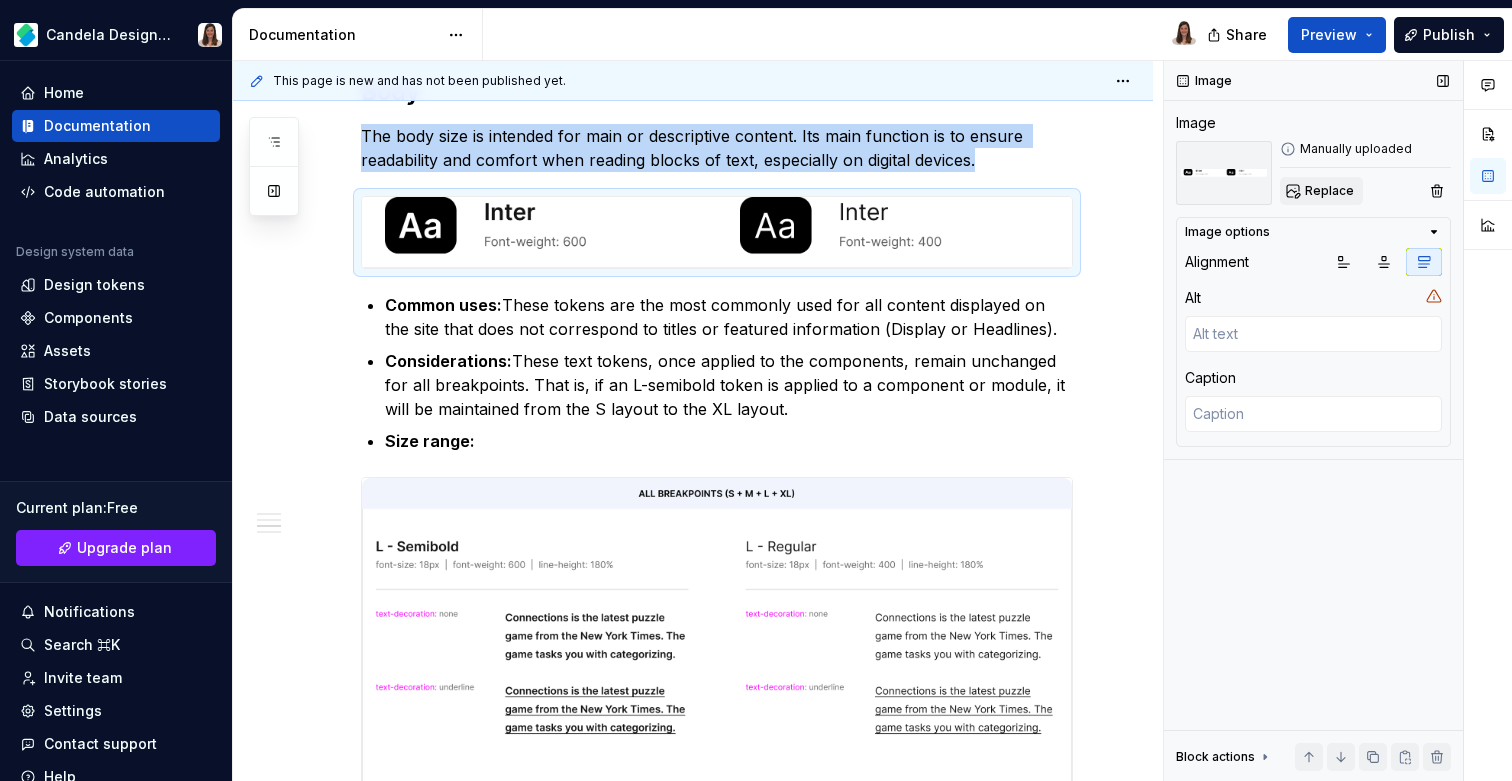 click on "Replace" at bounding box center [1329, 191] 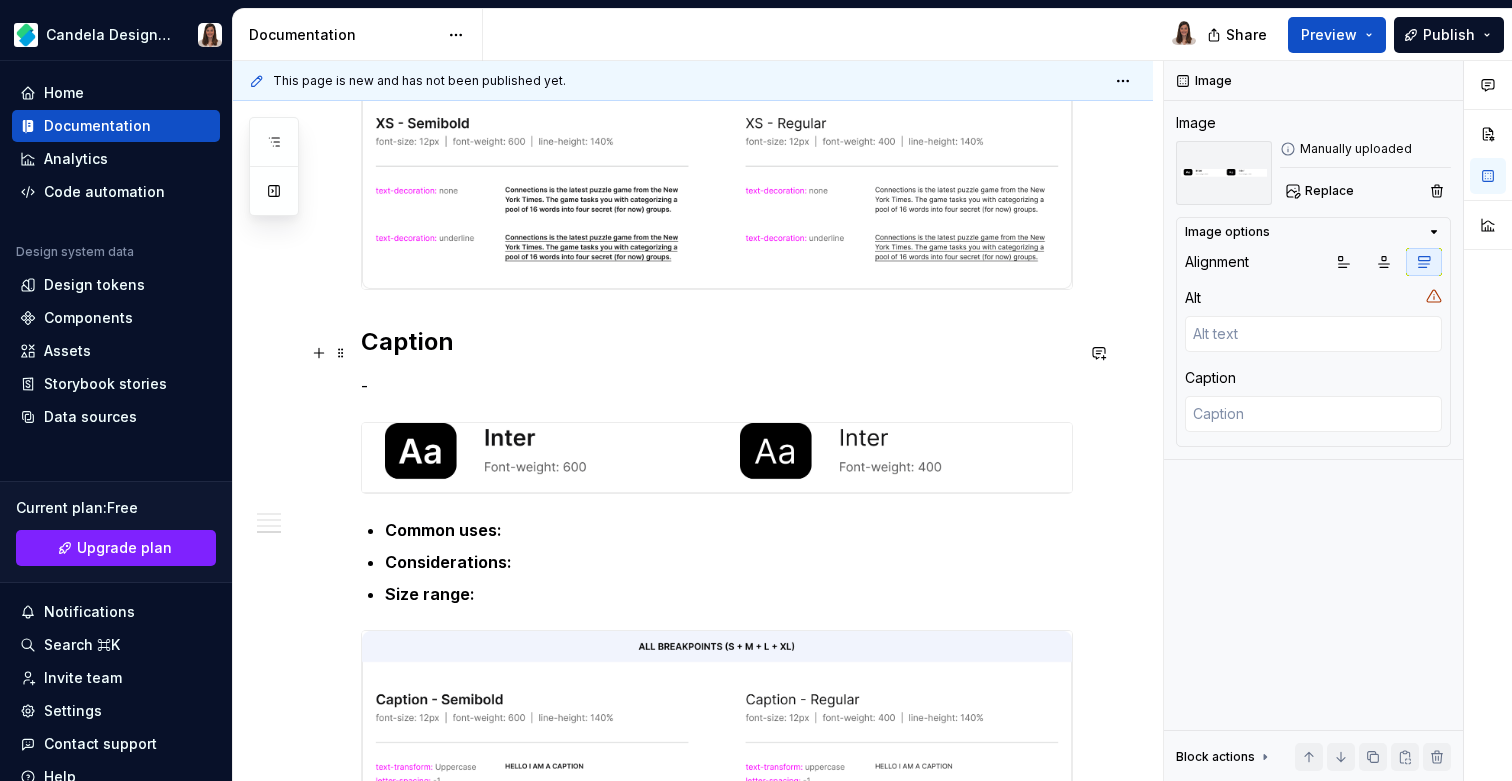 scroll, scrollTop: 4057, scrollLeft: 0, axis: vertical 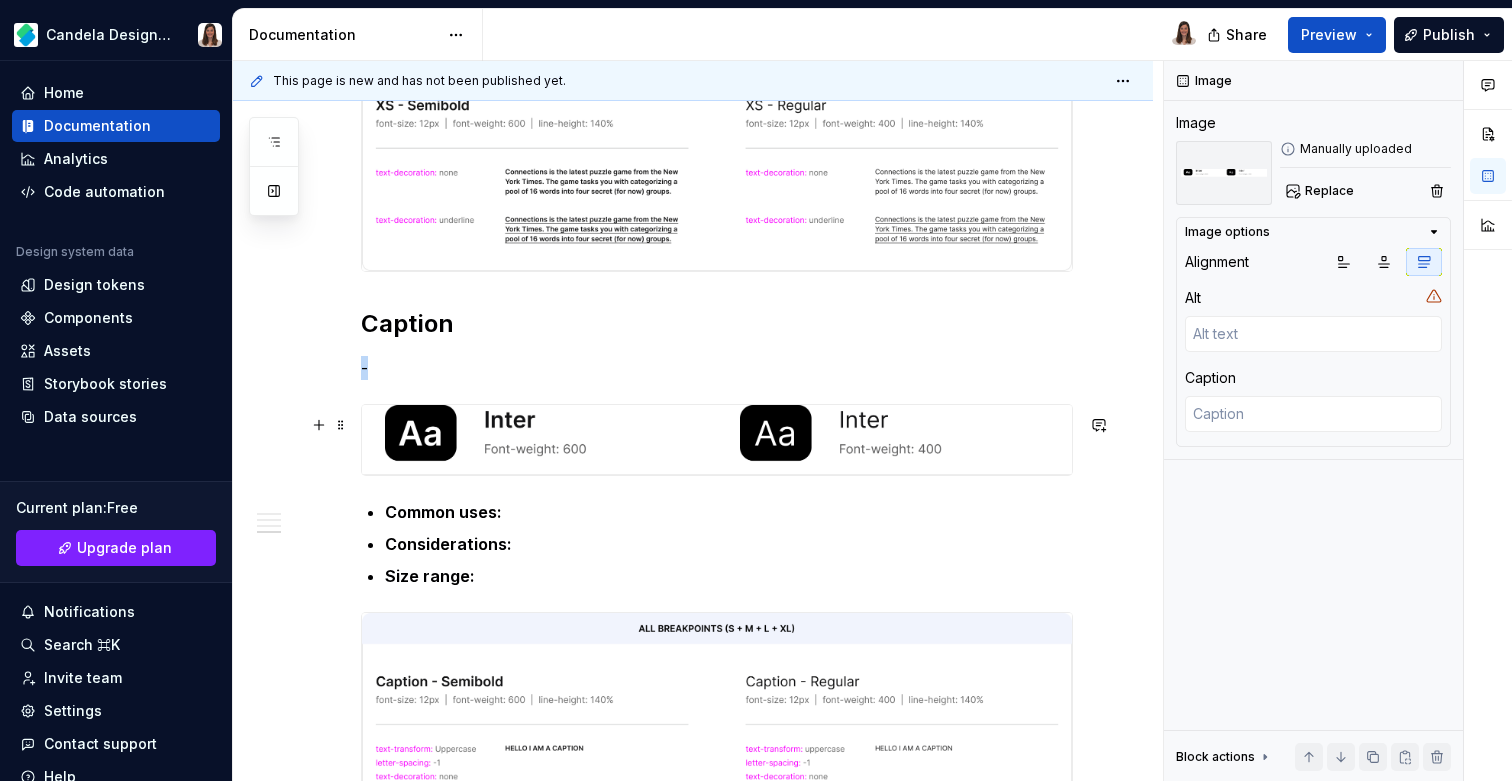 click at bounding box center [717, 440] 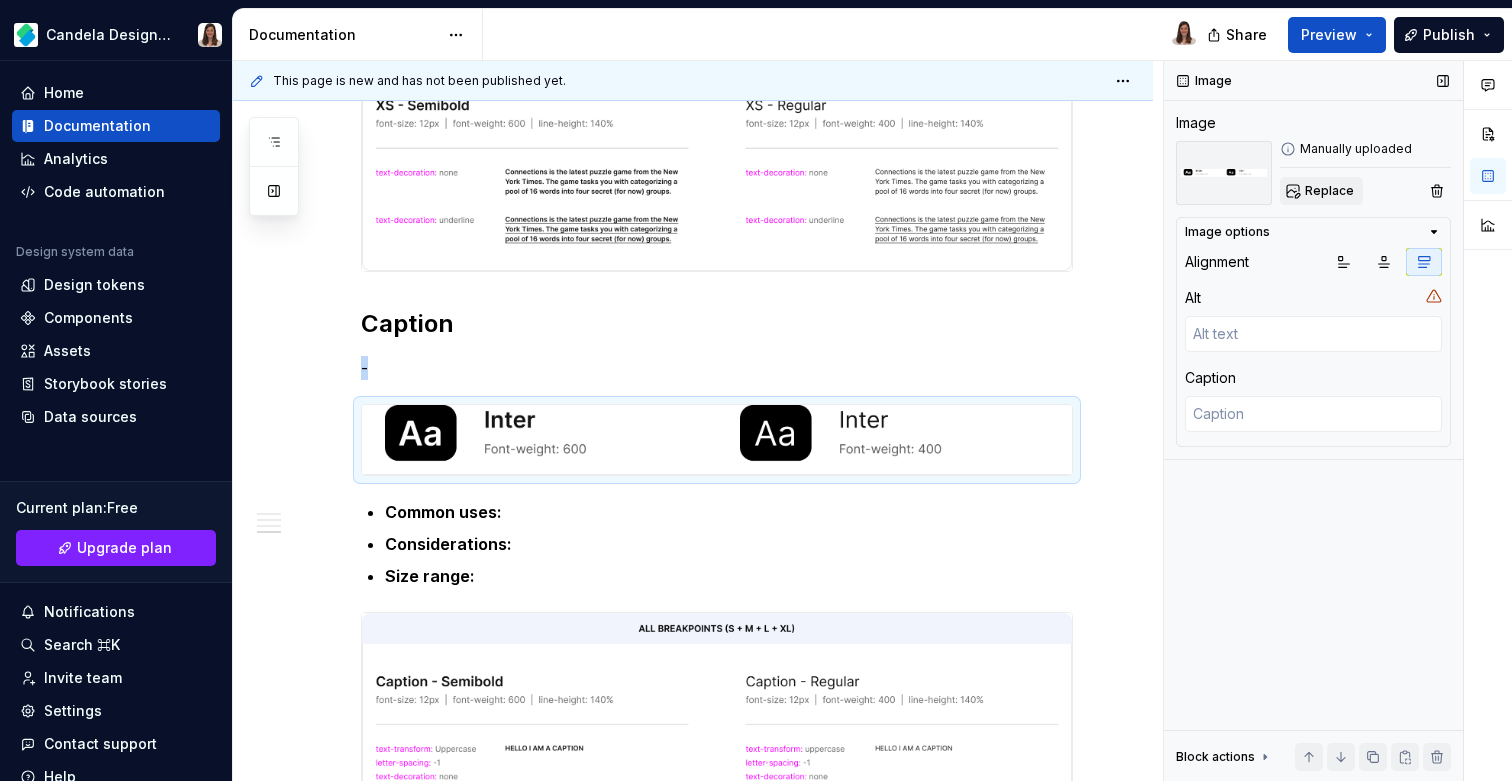 click on "Replace" at bounding box center [1321, 191] 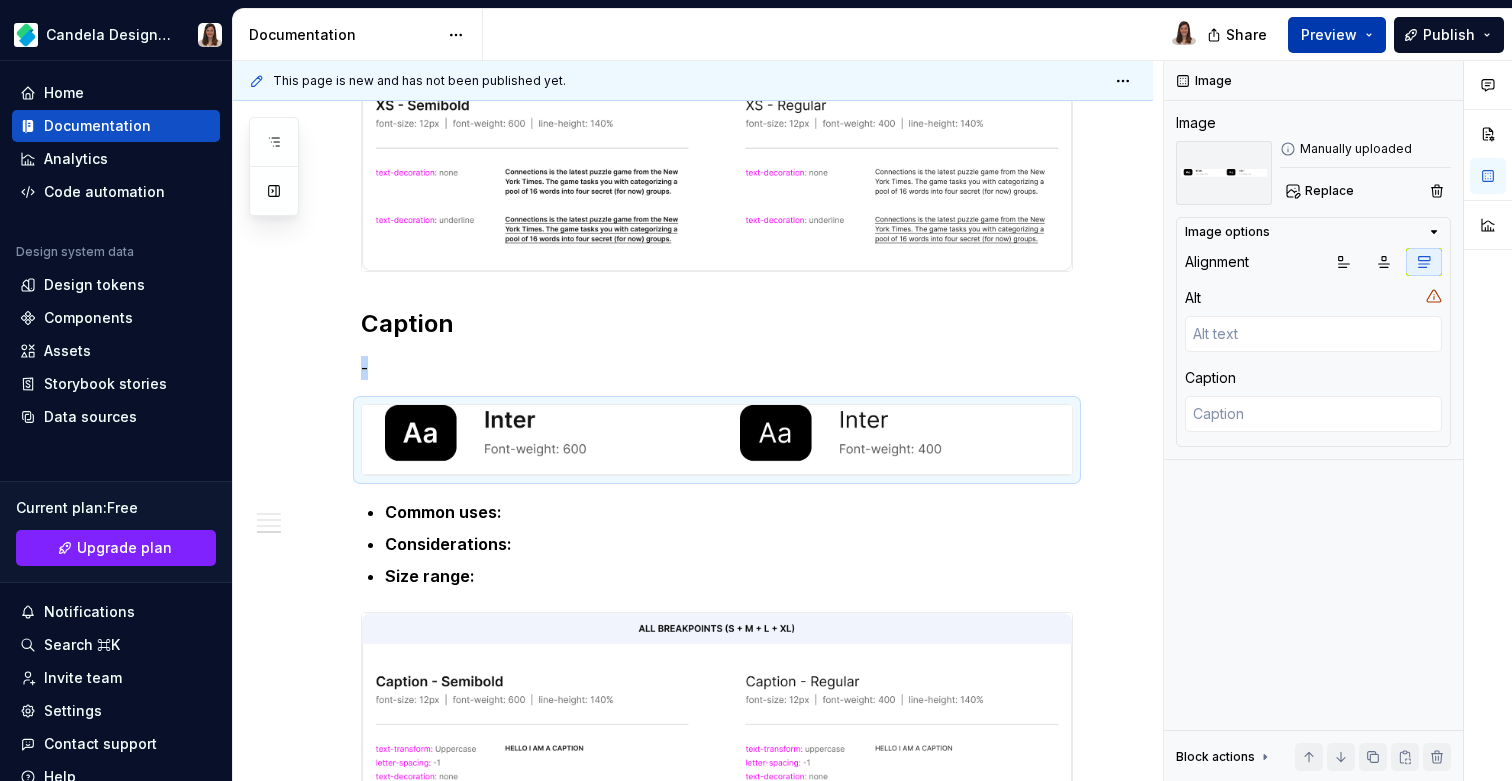 click on "Preview" at bounding box center (1329, 35) 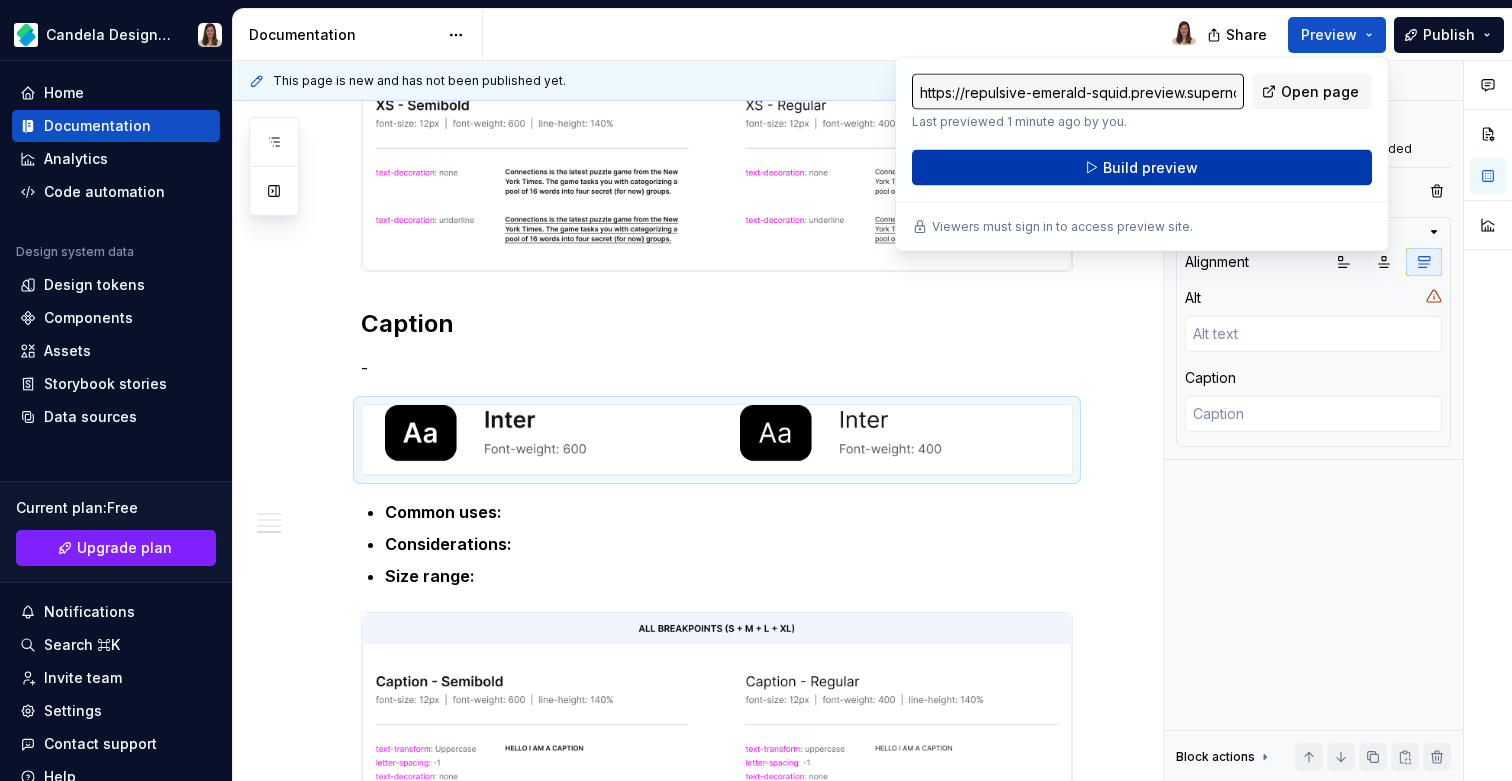 click on "Build preview" at bounding box center [1142, 168] 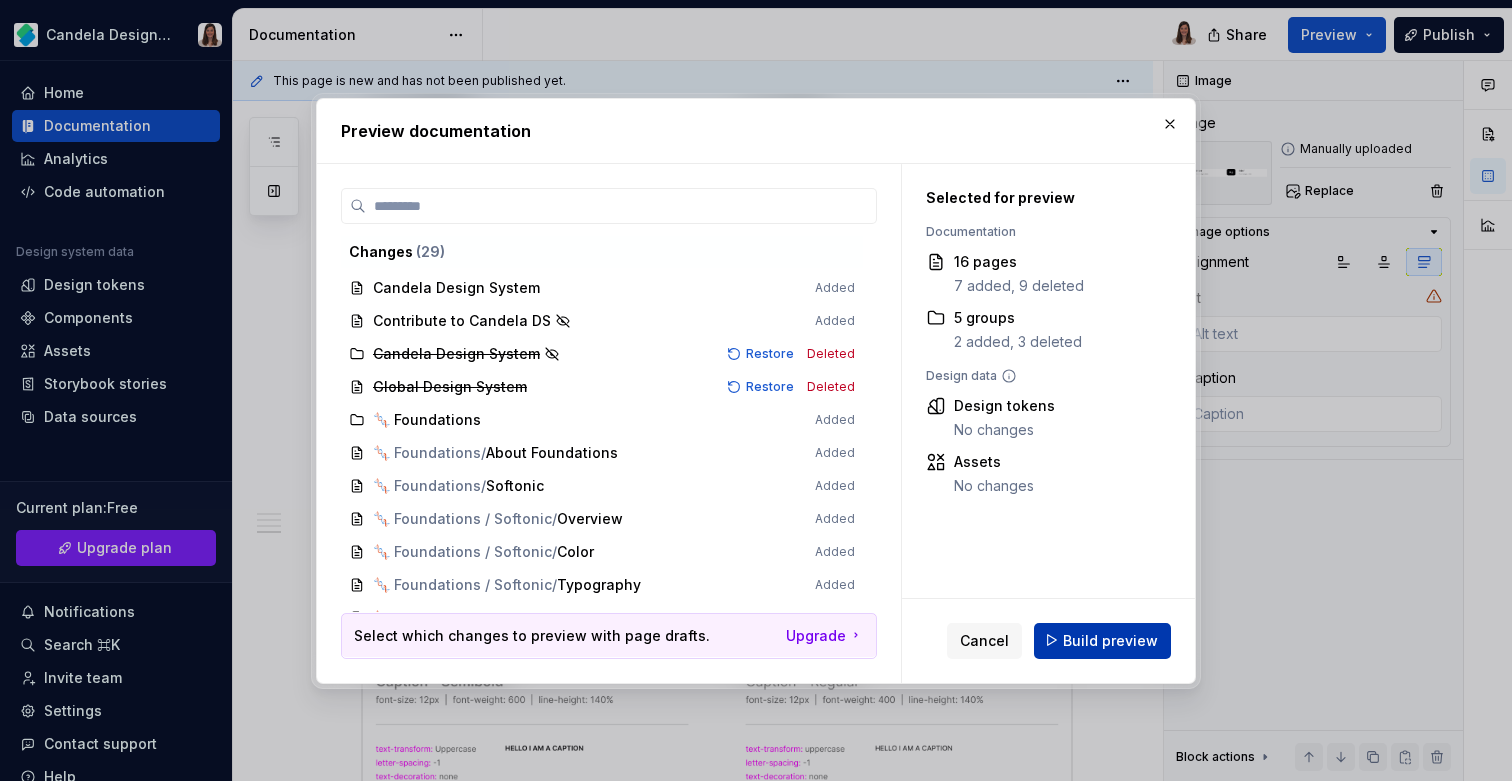 click on "Build preview" at bounding box center [1110, 640] 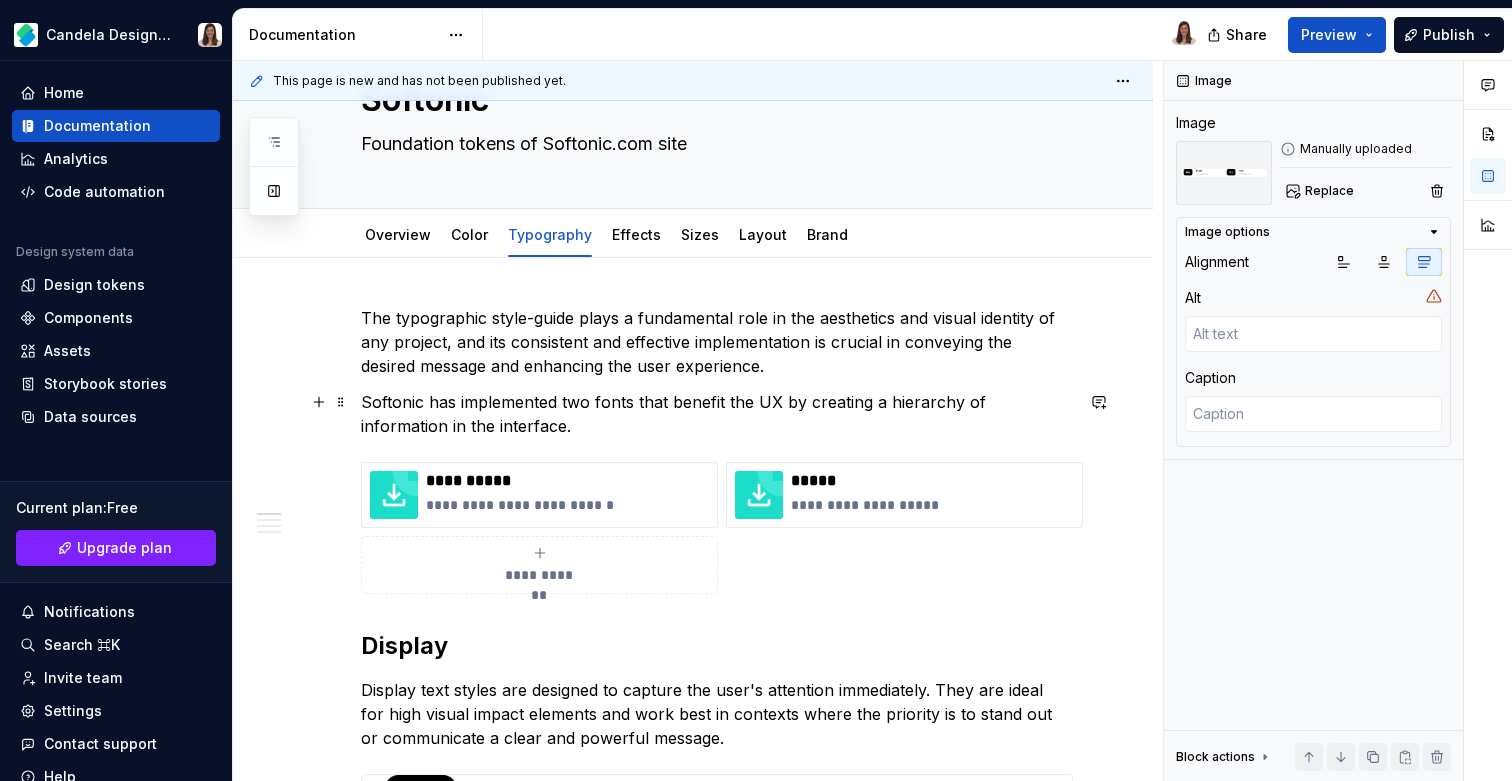 scroll, scrollTop: 219, scrollLeft: 0, axis: vertical 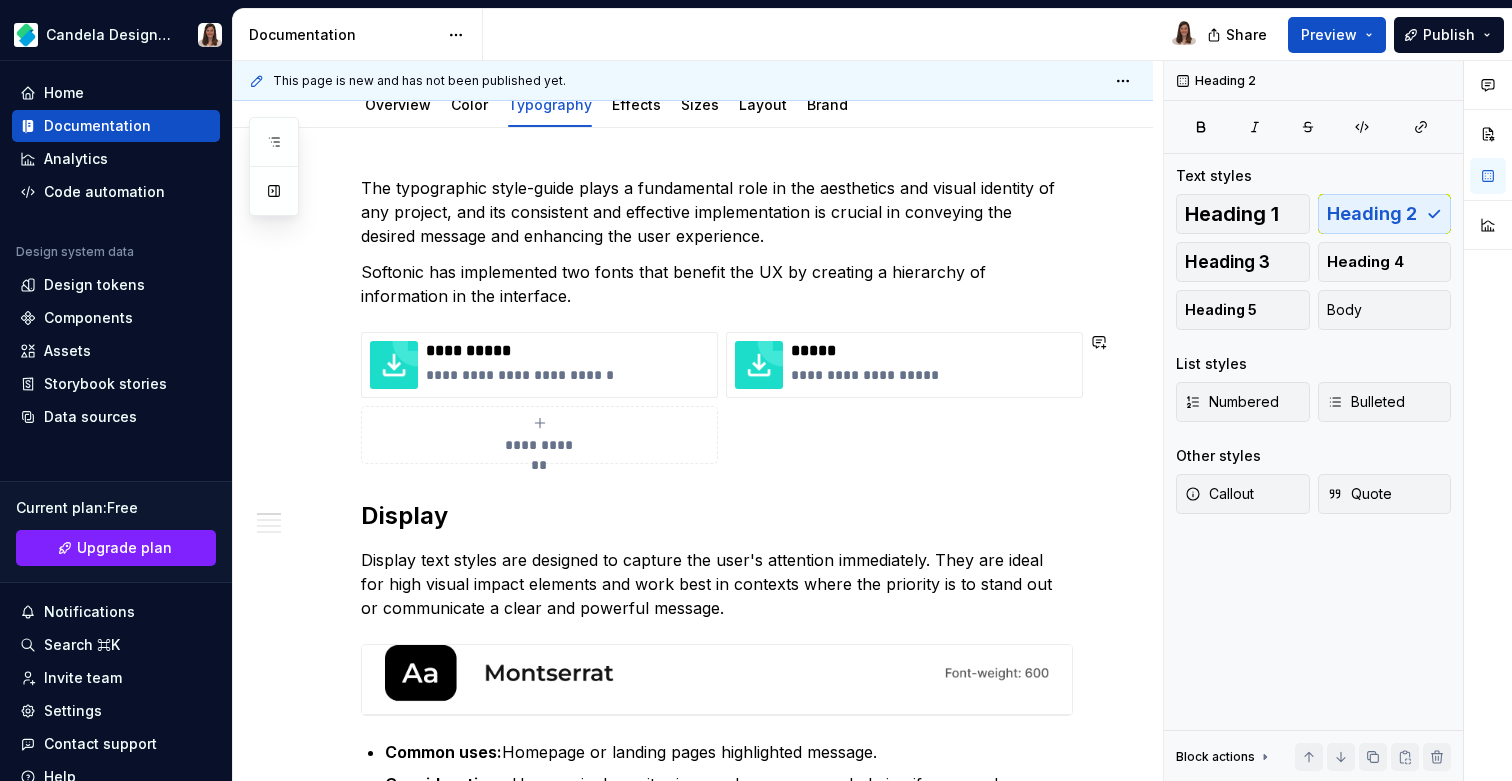 click on "**********" at bounding box center (717, 2441) 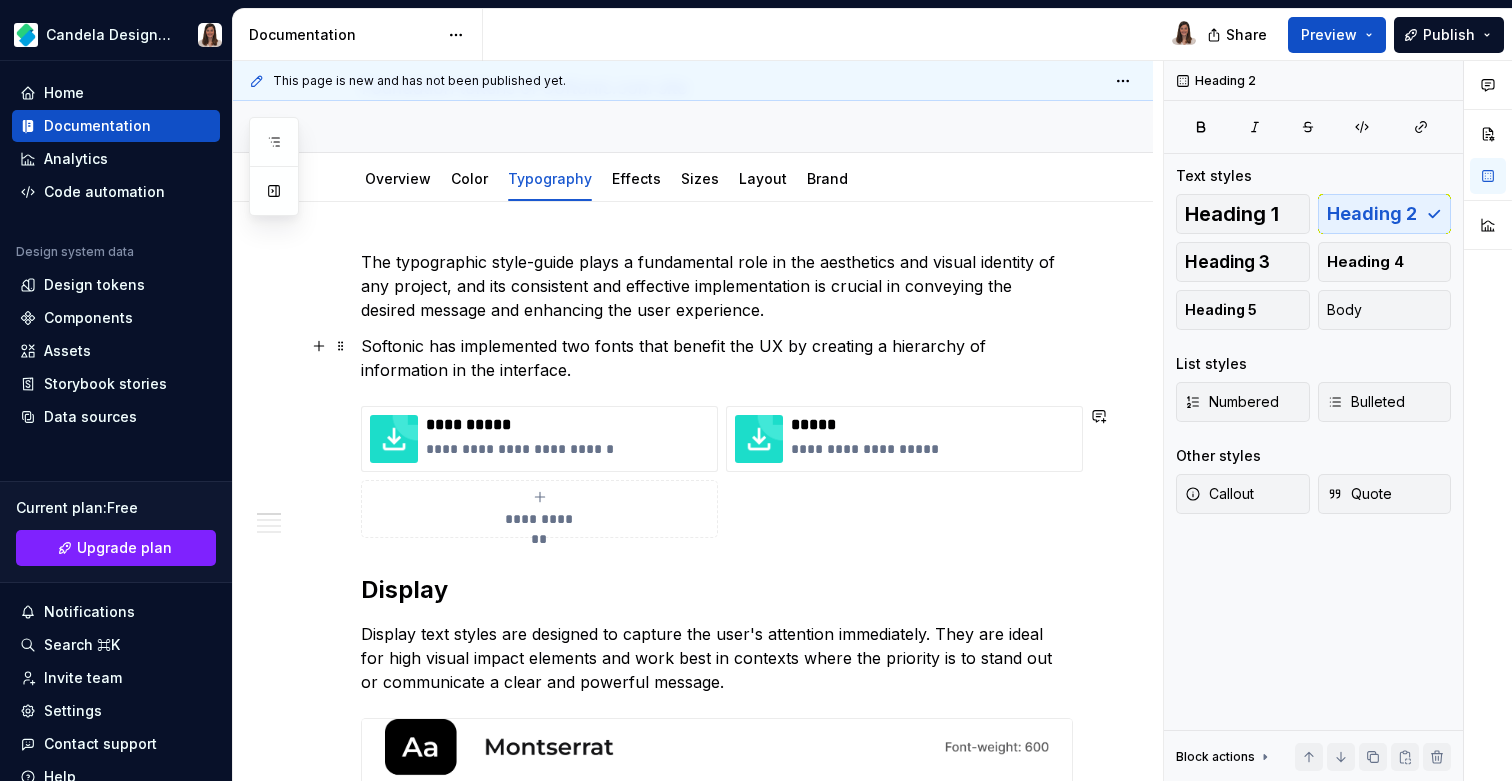 scroll, scrollTop: 111, scrollLeft: 0, axis: vertical 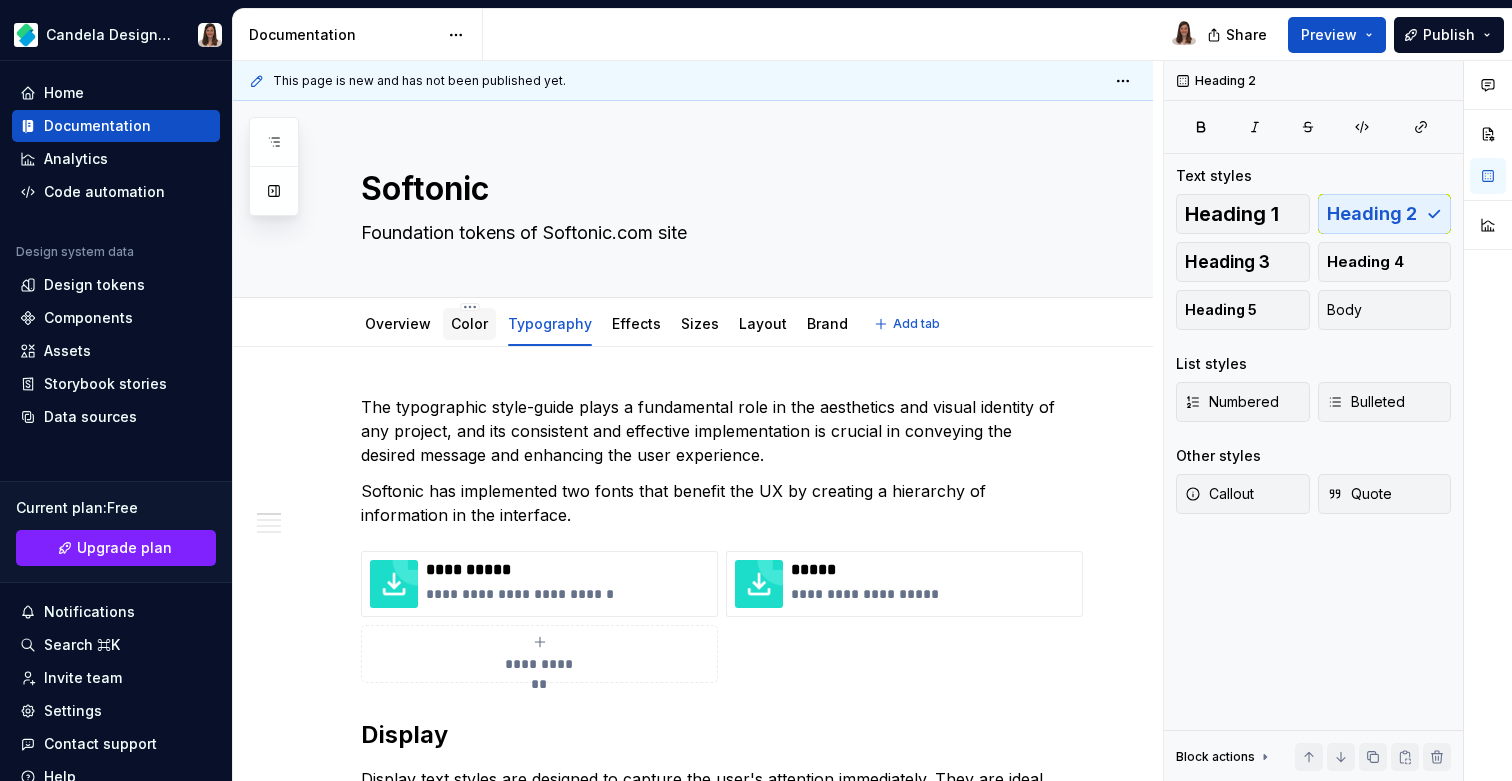 click on "Color" at bounding box center [469, 323] 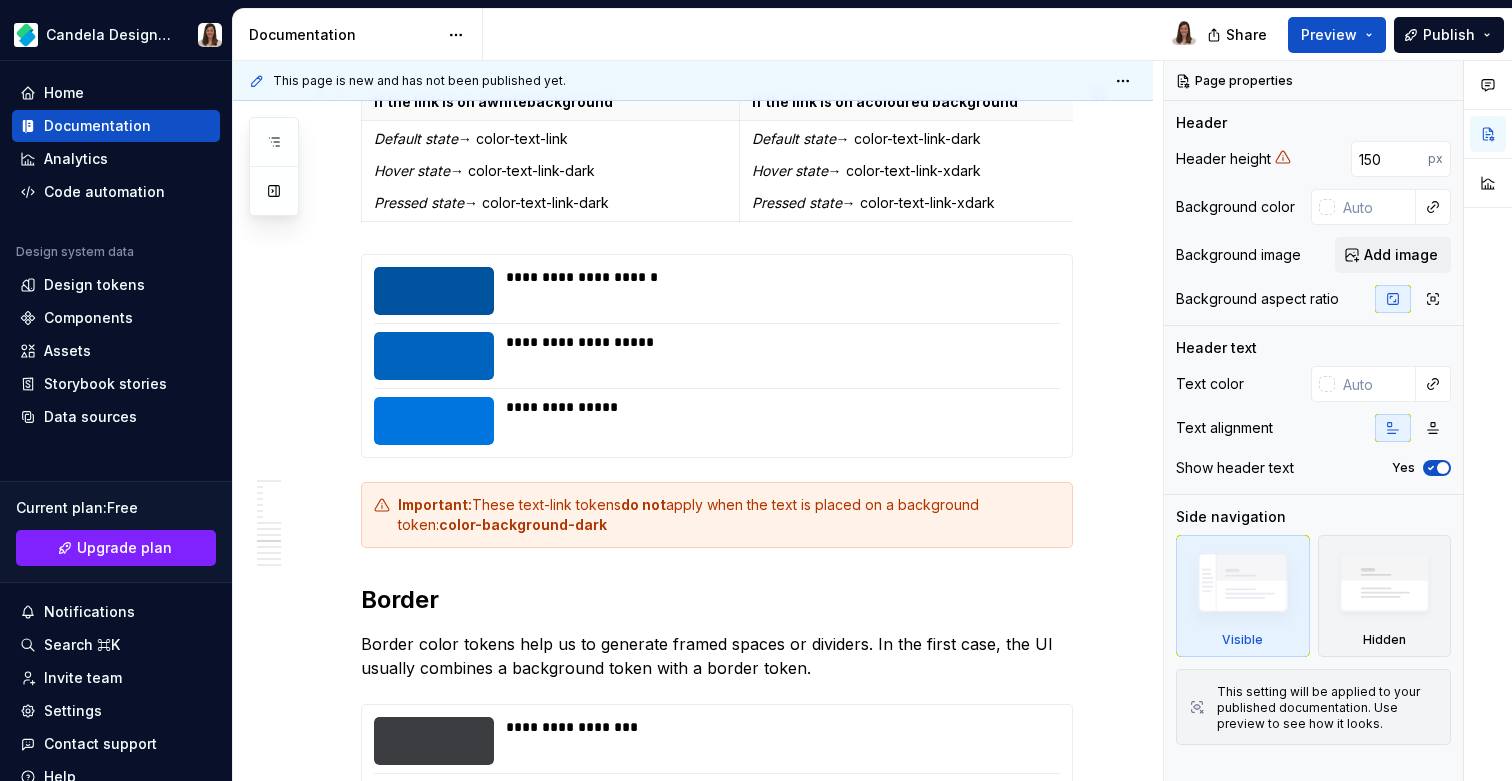 scroll, scrollTop: 4201, scrollLeft: 0, axis: vertical 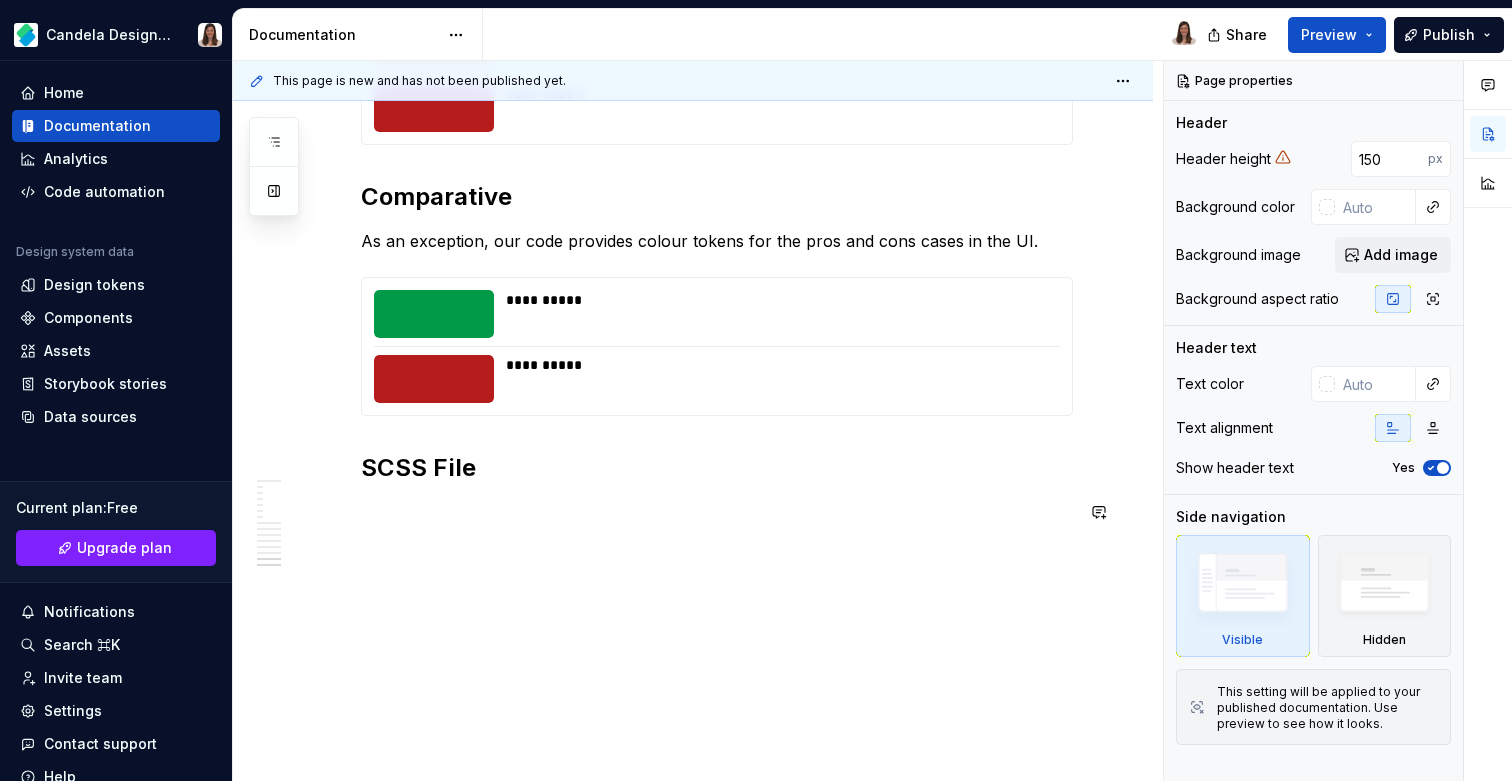 click on "**********" at bounding box center (717, -1629) 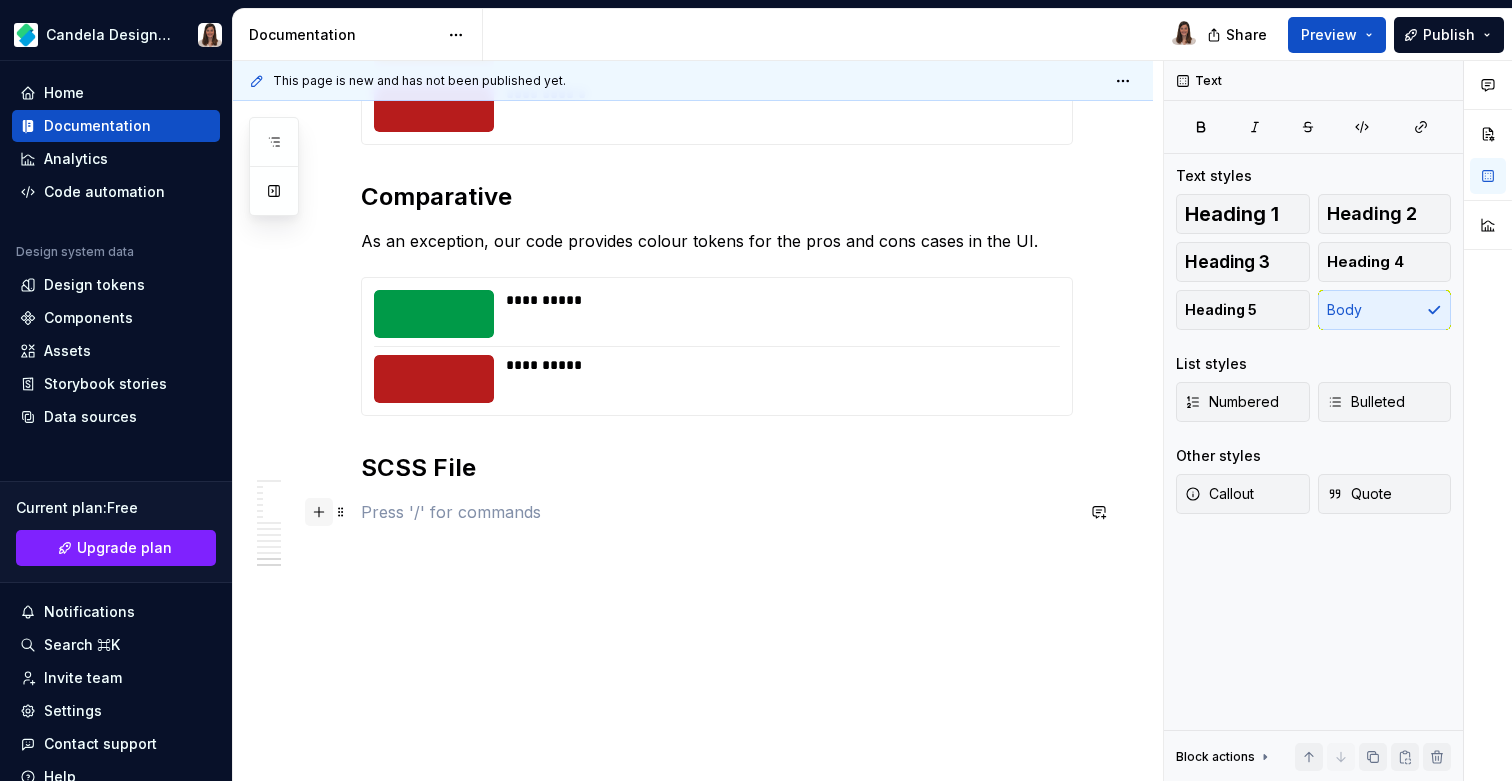 click at bounding box center (319, 512) 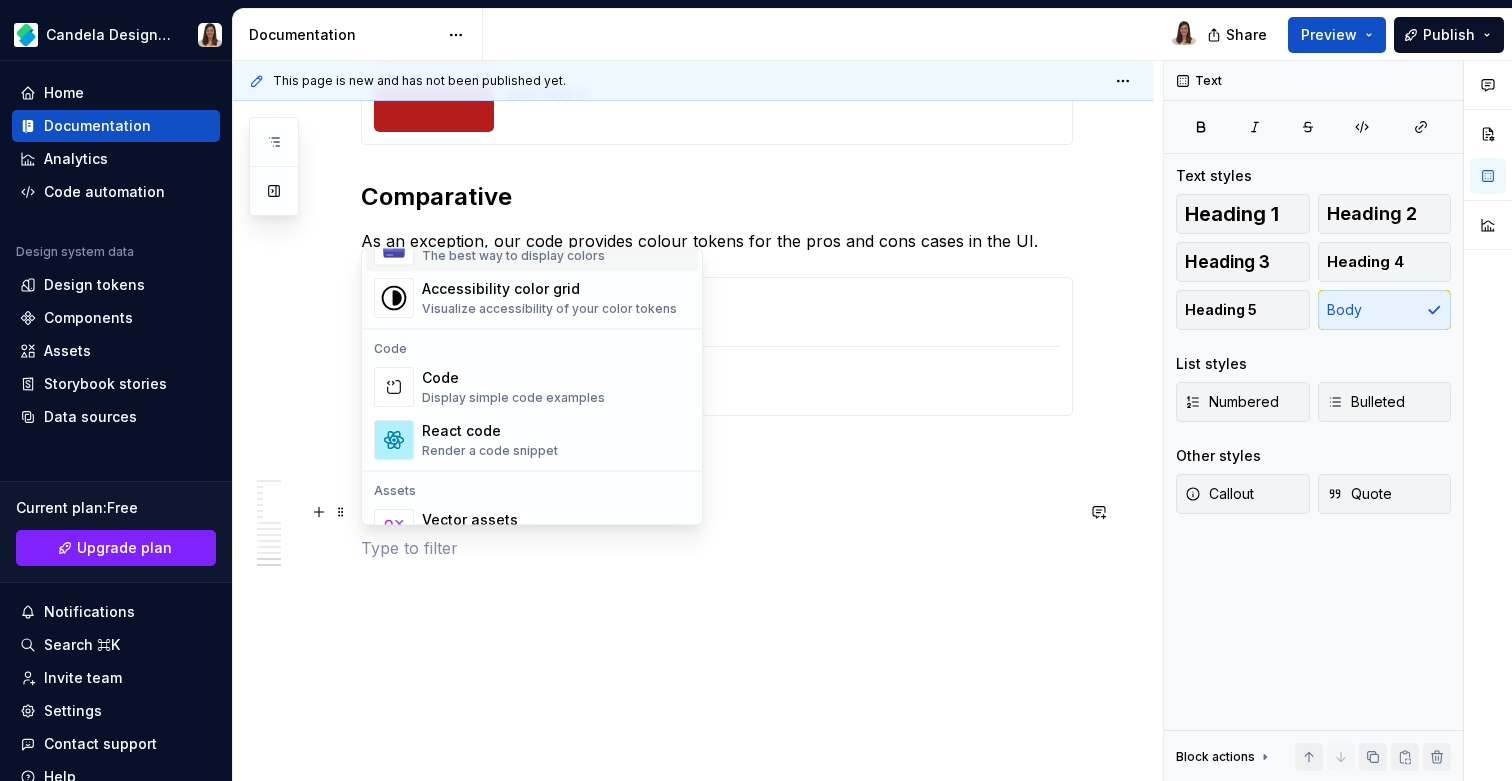 scroll, scrollTop: 1583, scrollLeft: 0, axis: vertical 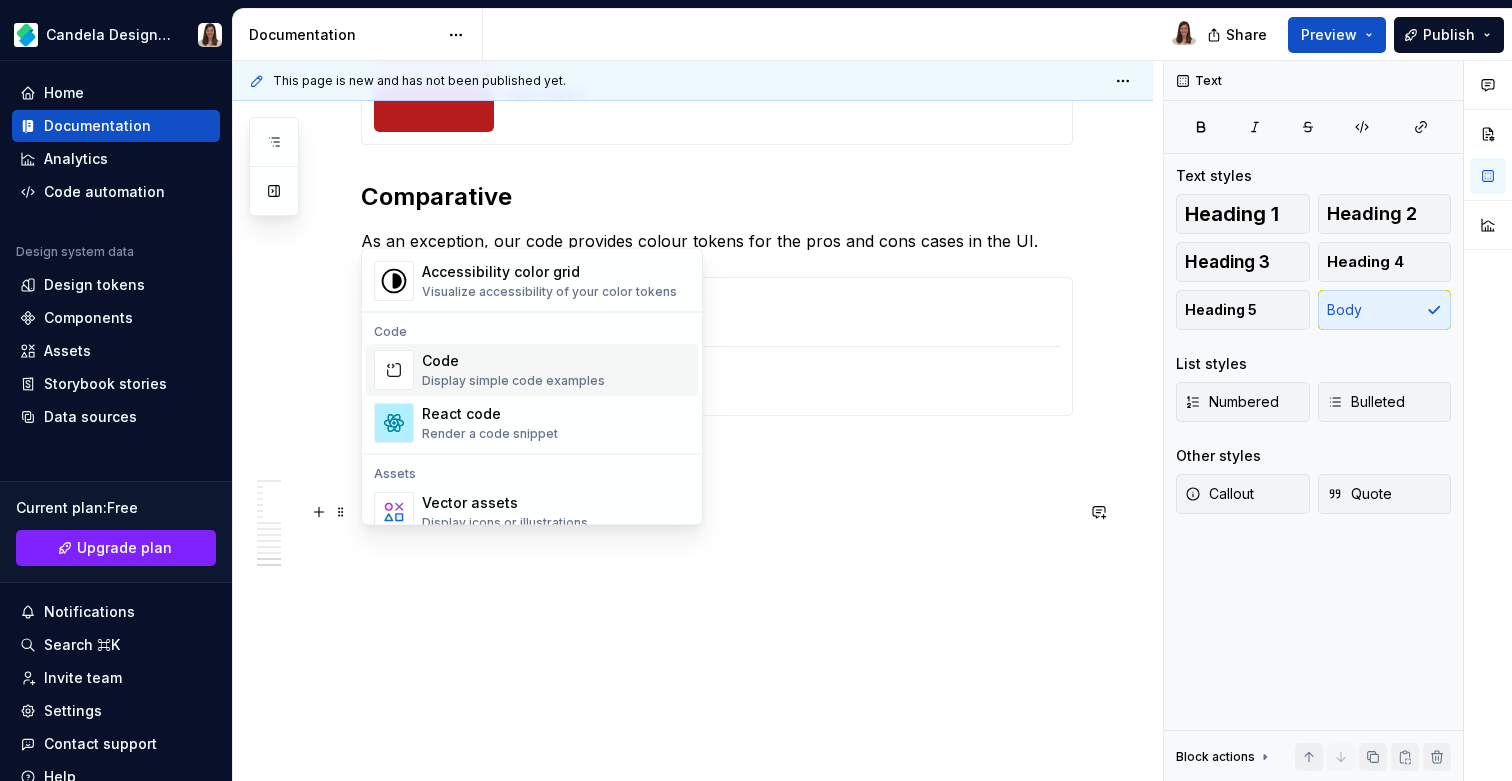 click on "Display simple code examples" at bounding box center [513, 382] 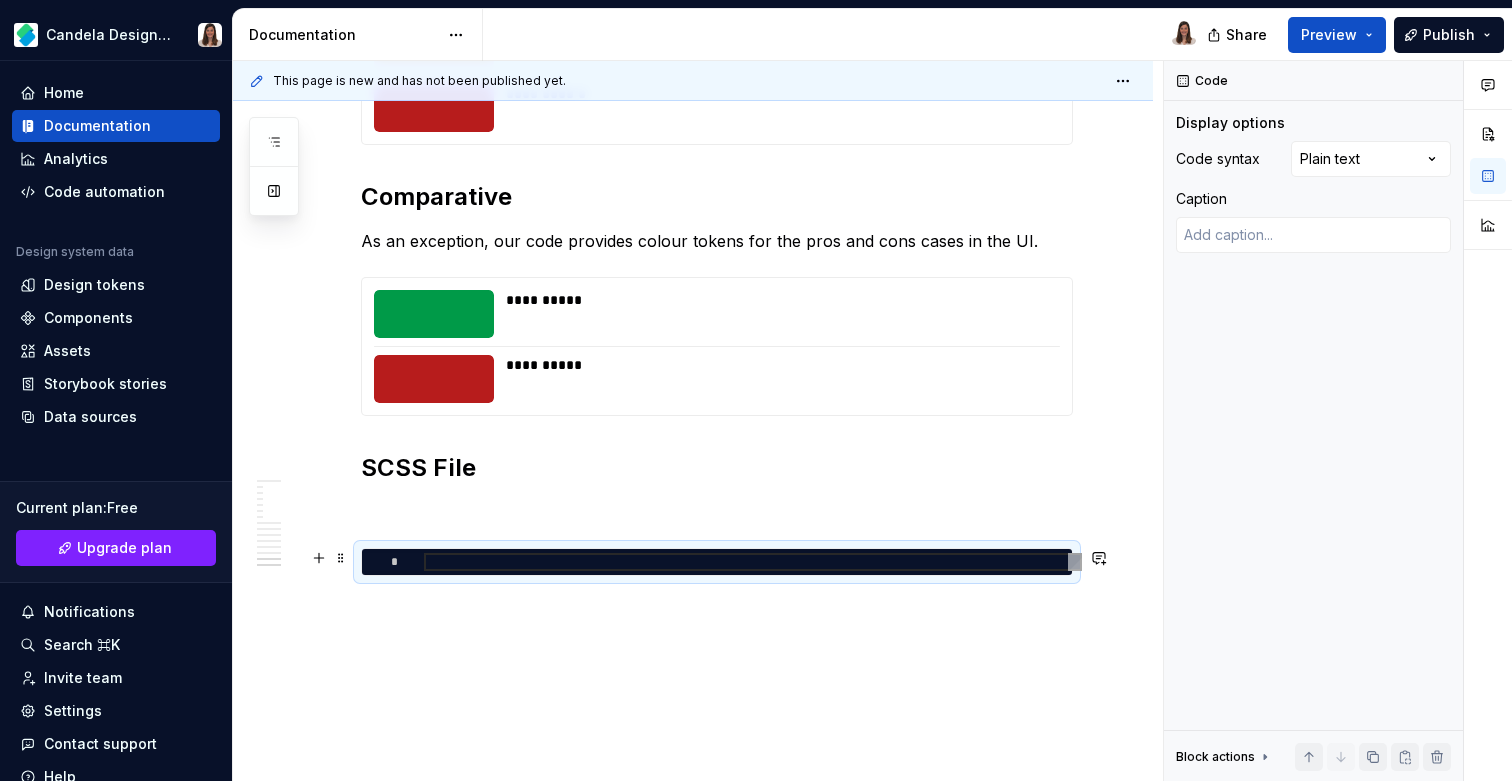 type on "*" 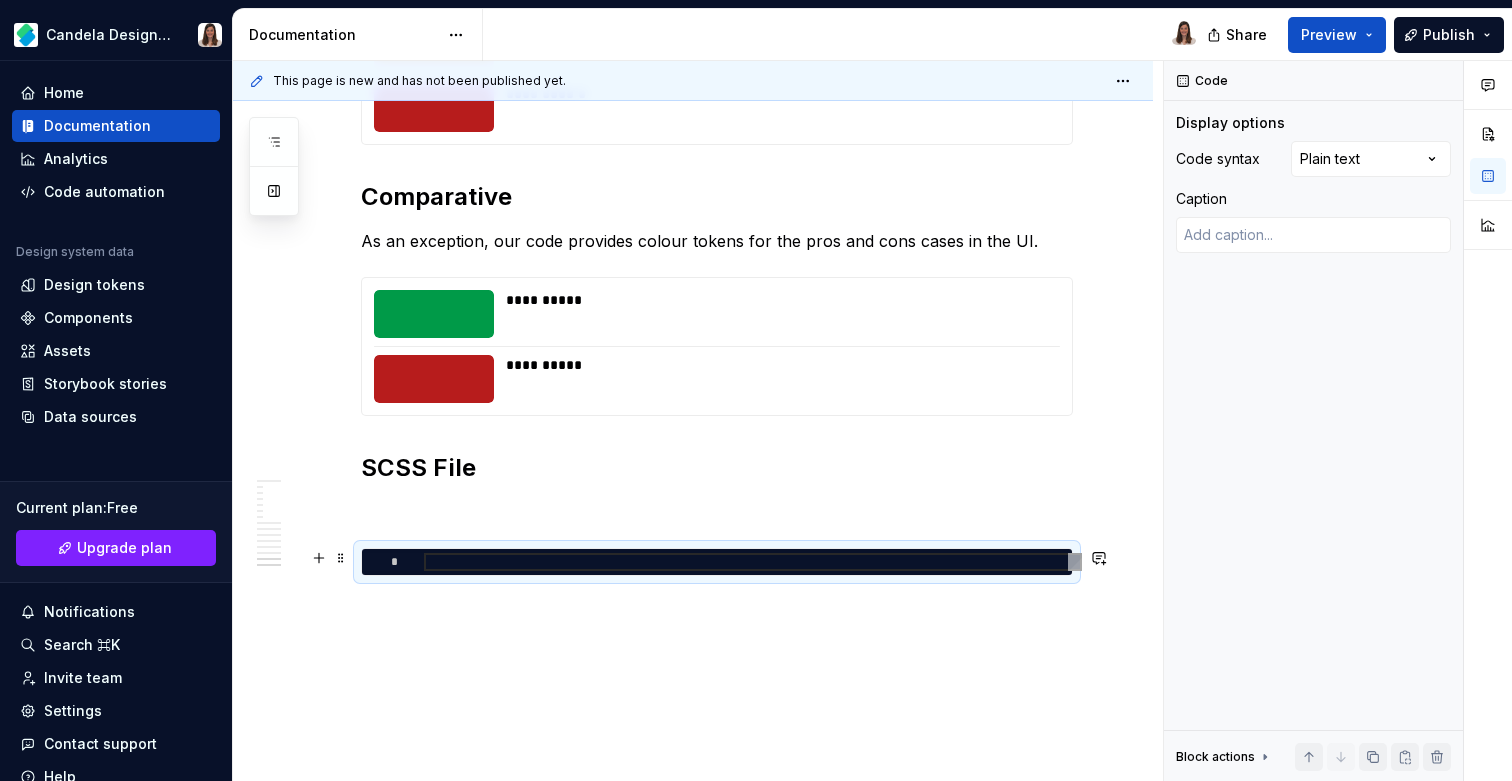 type on "**********" 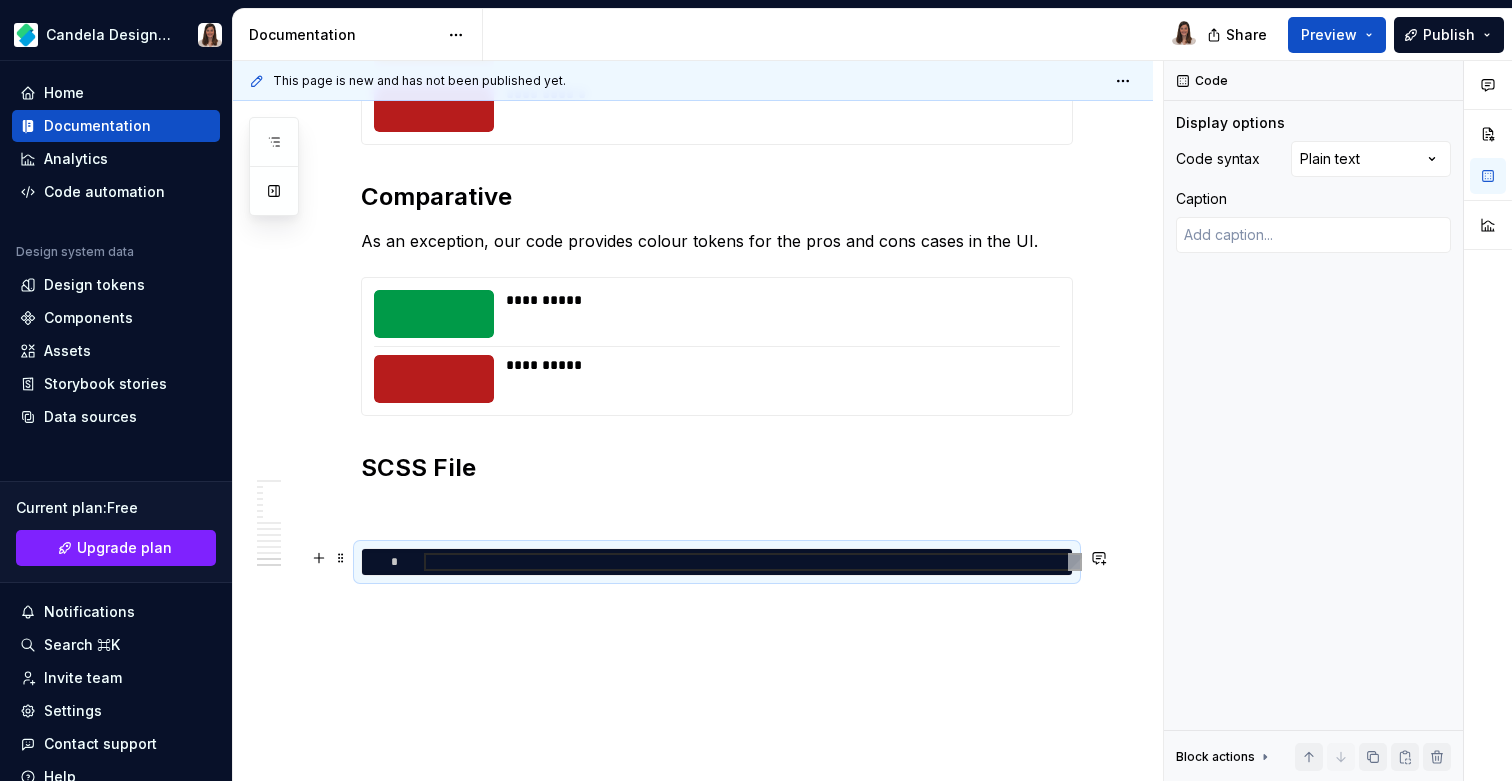 scroll, scrollTop: 36, scrollLeft: 202, axis: both 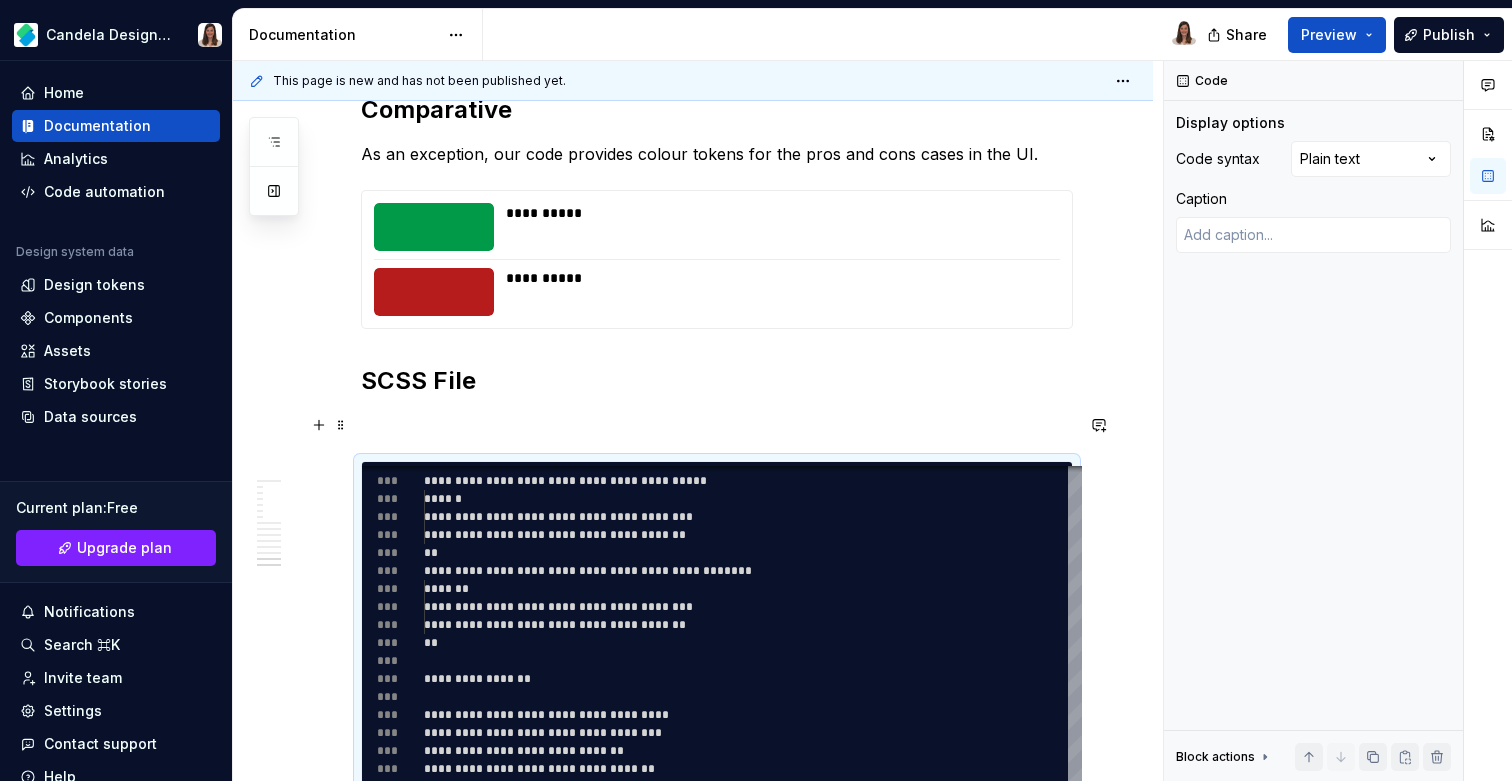 click at bounding box center (717, 425) 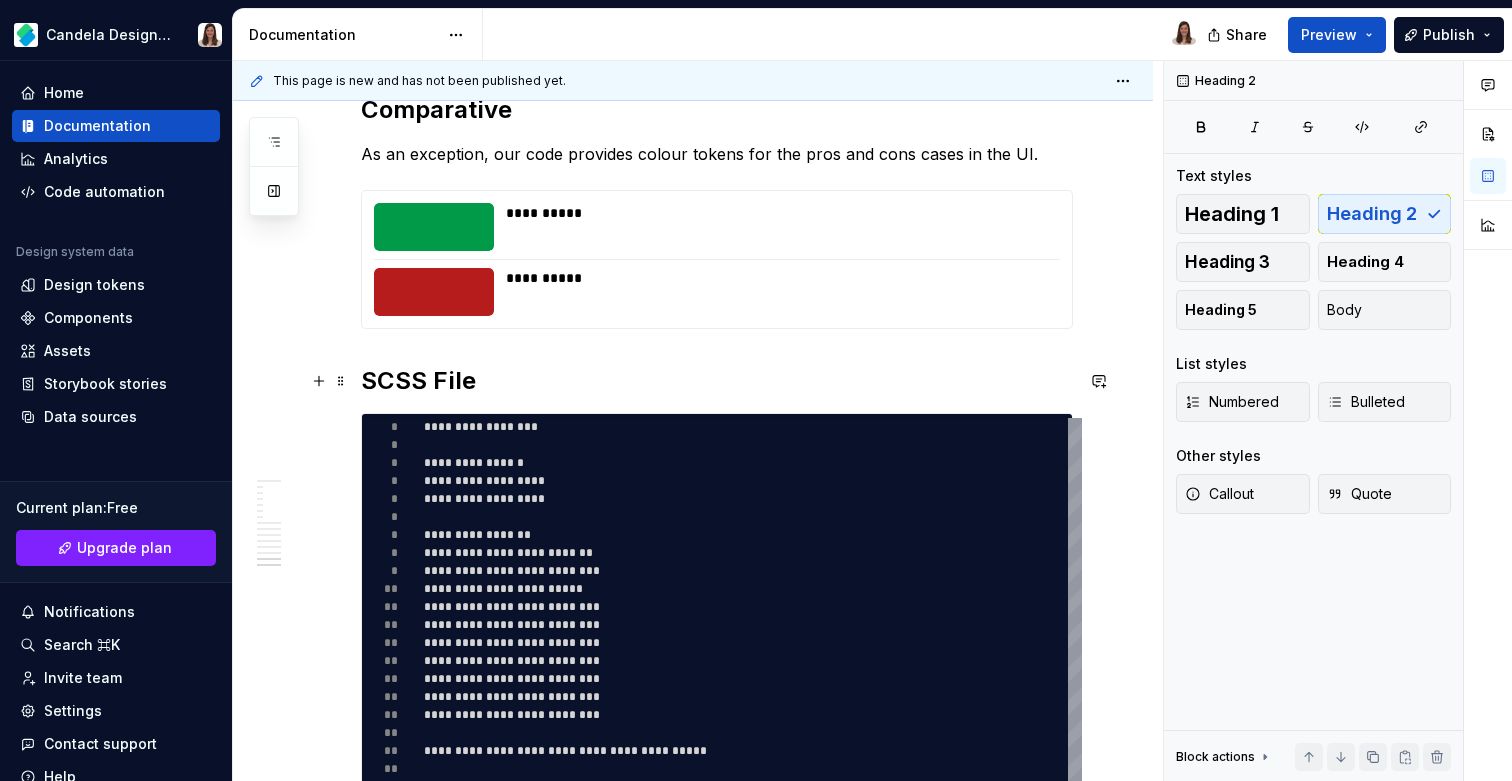 click on "SCSS File" at bounding box center (717, 381) 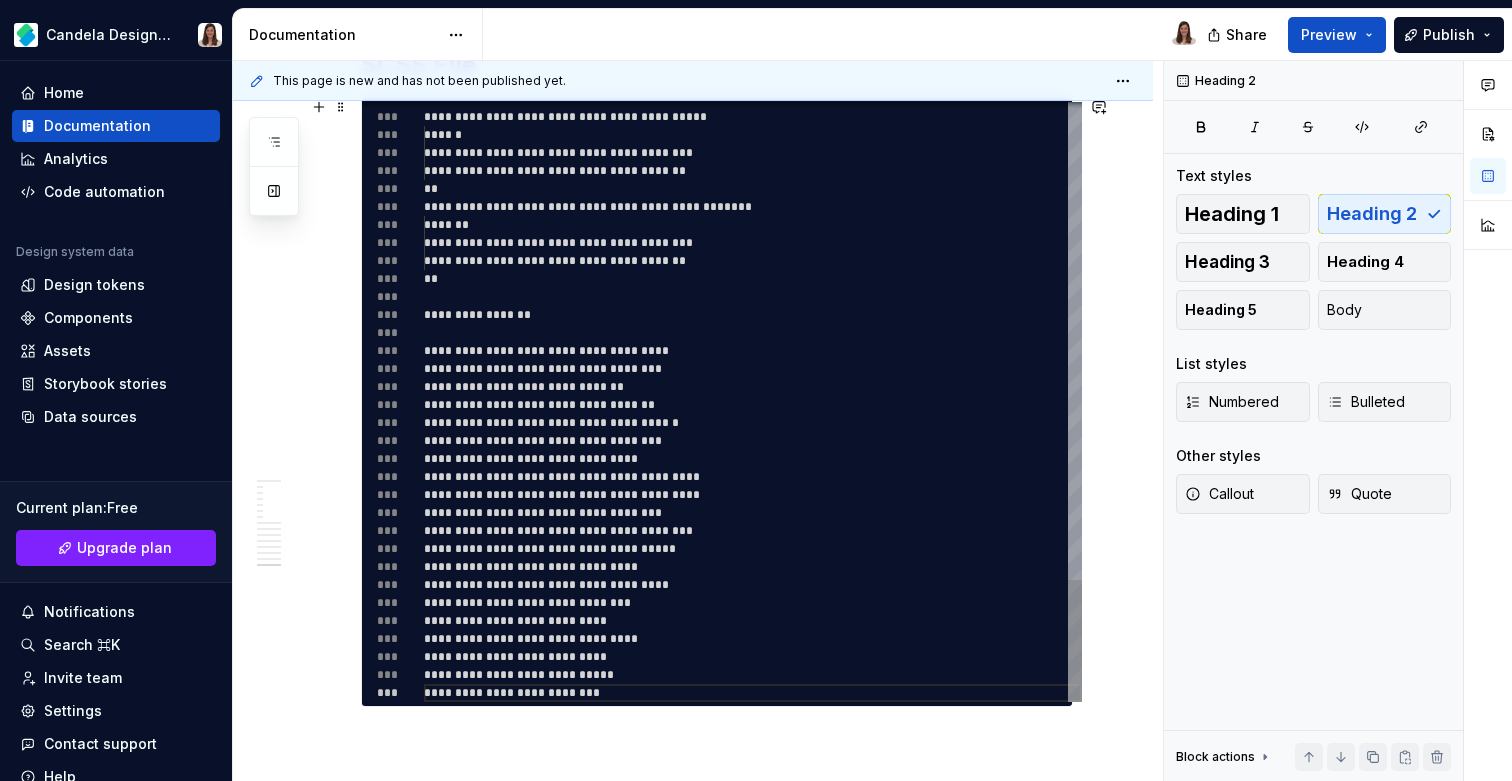 scroll, scrollTop: 4602, scrollLeft: 0, axis: vertical 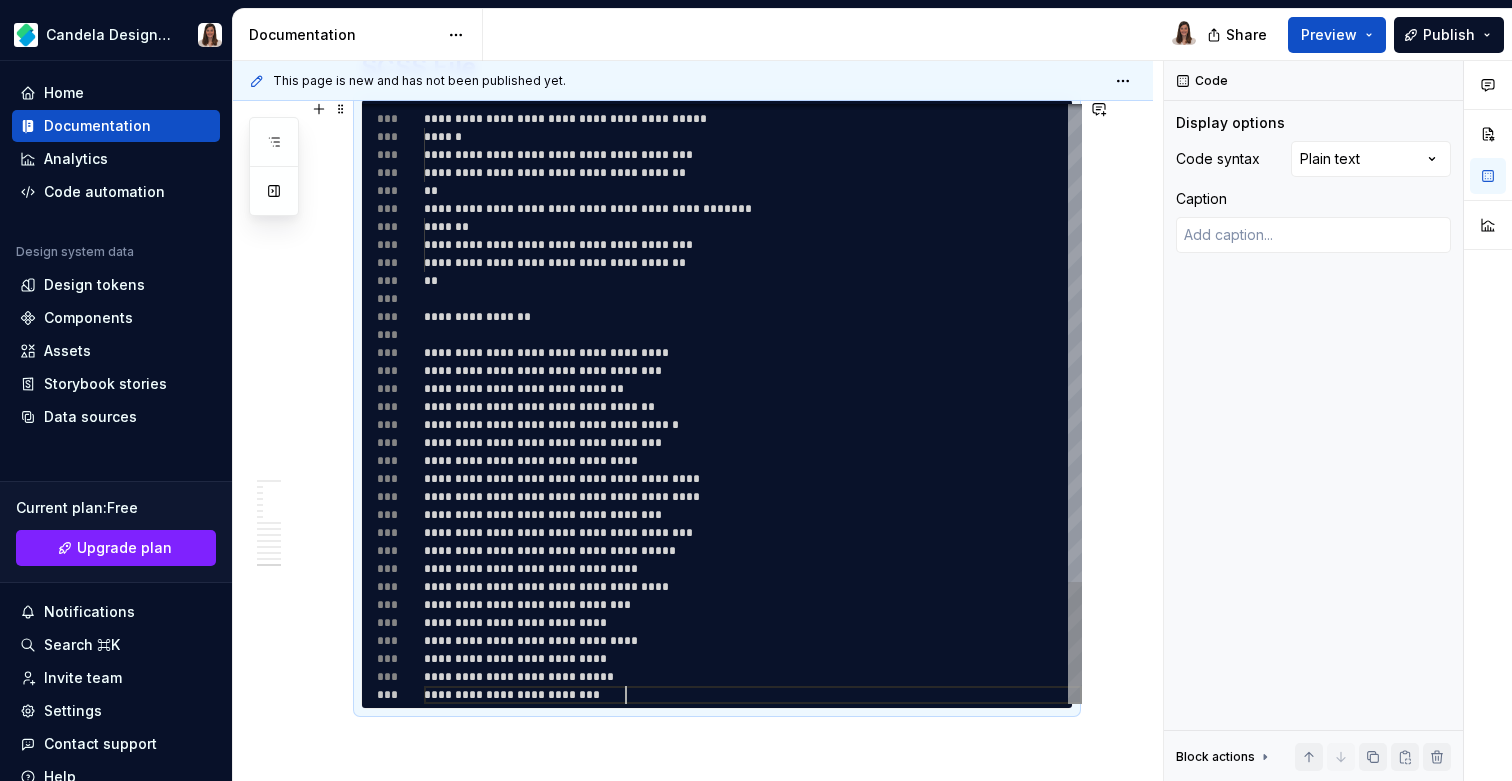 click on "**********" at bounding box center (753, -763) 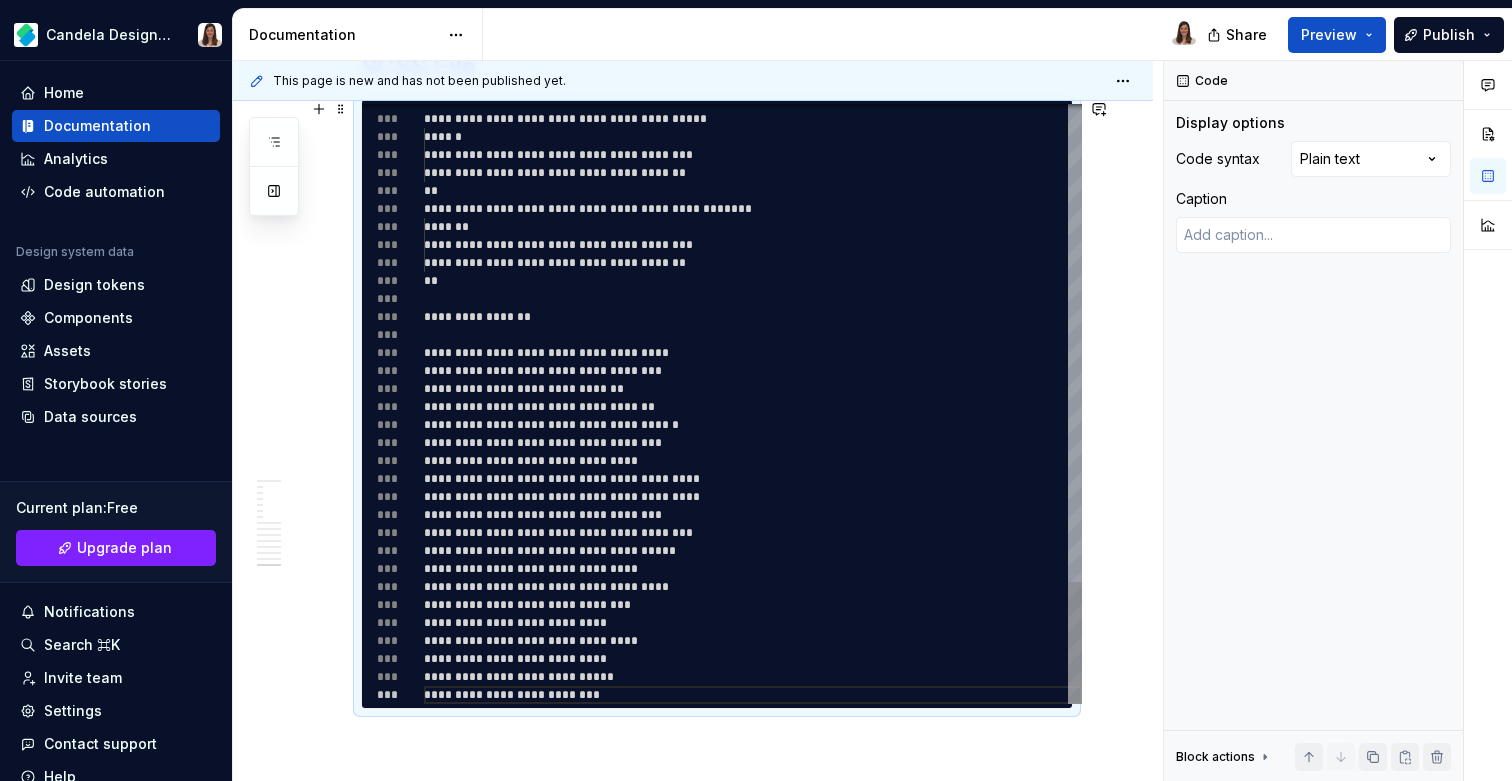 type on "*" 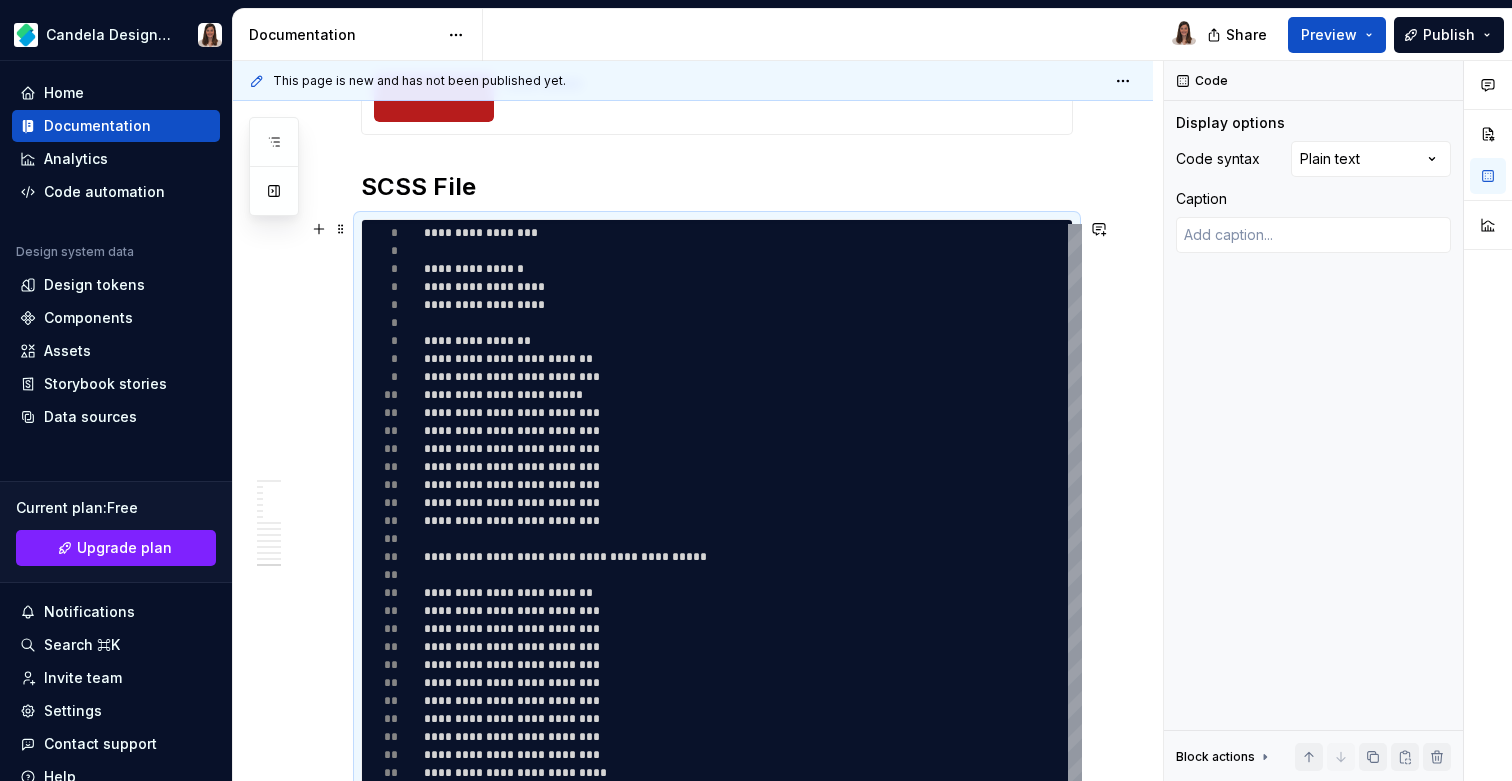 scroll, scrollTop: 4472, scrollLeft: 0, axis: vertical 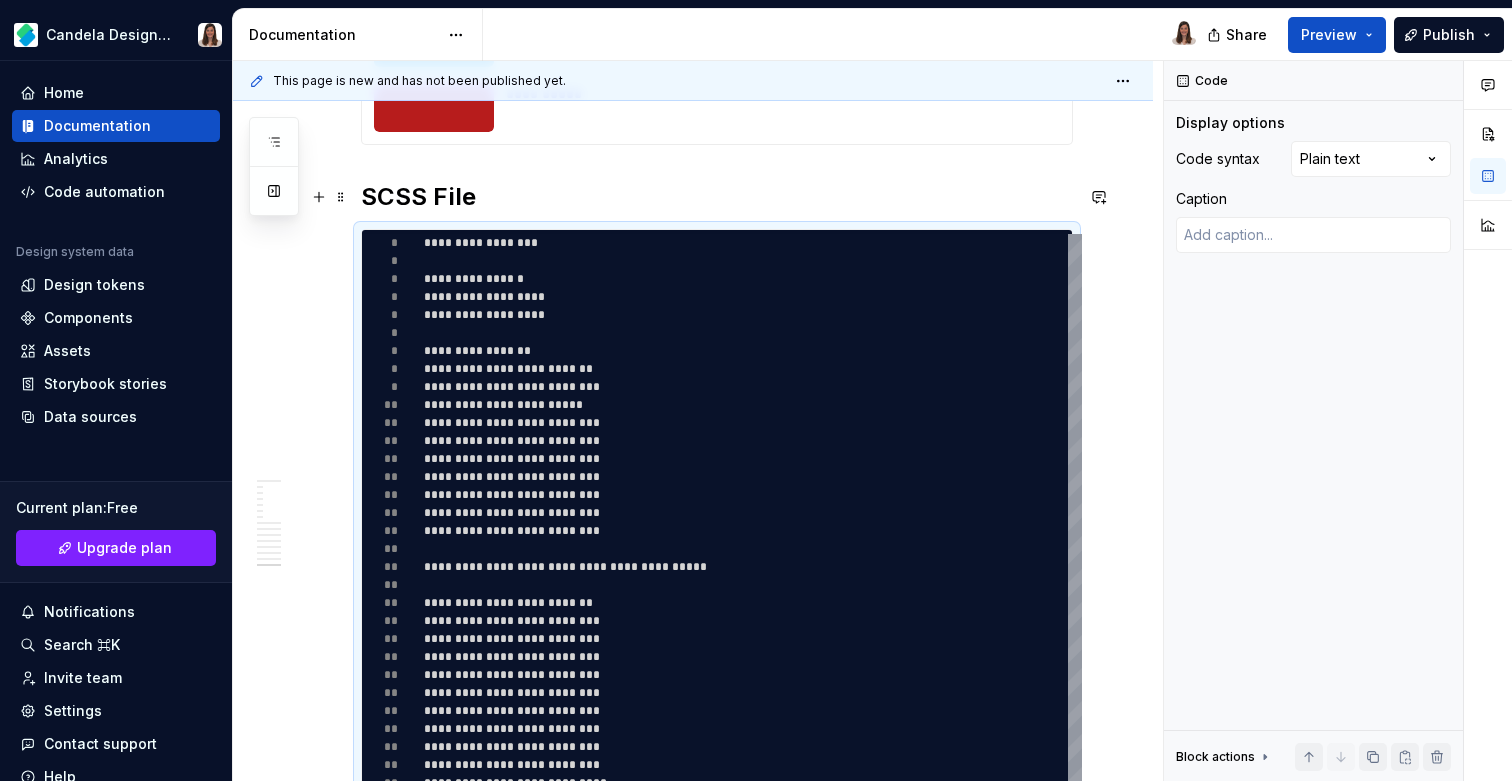 type on "**********" 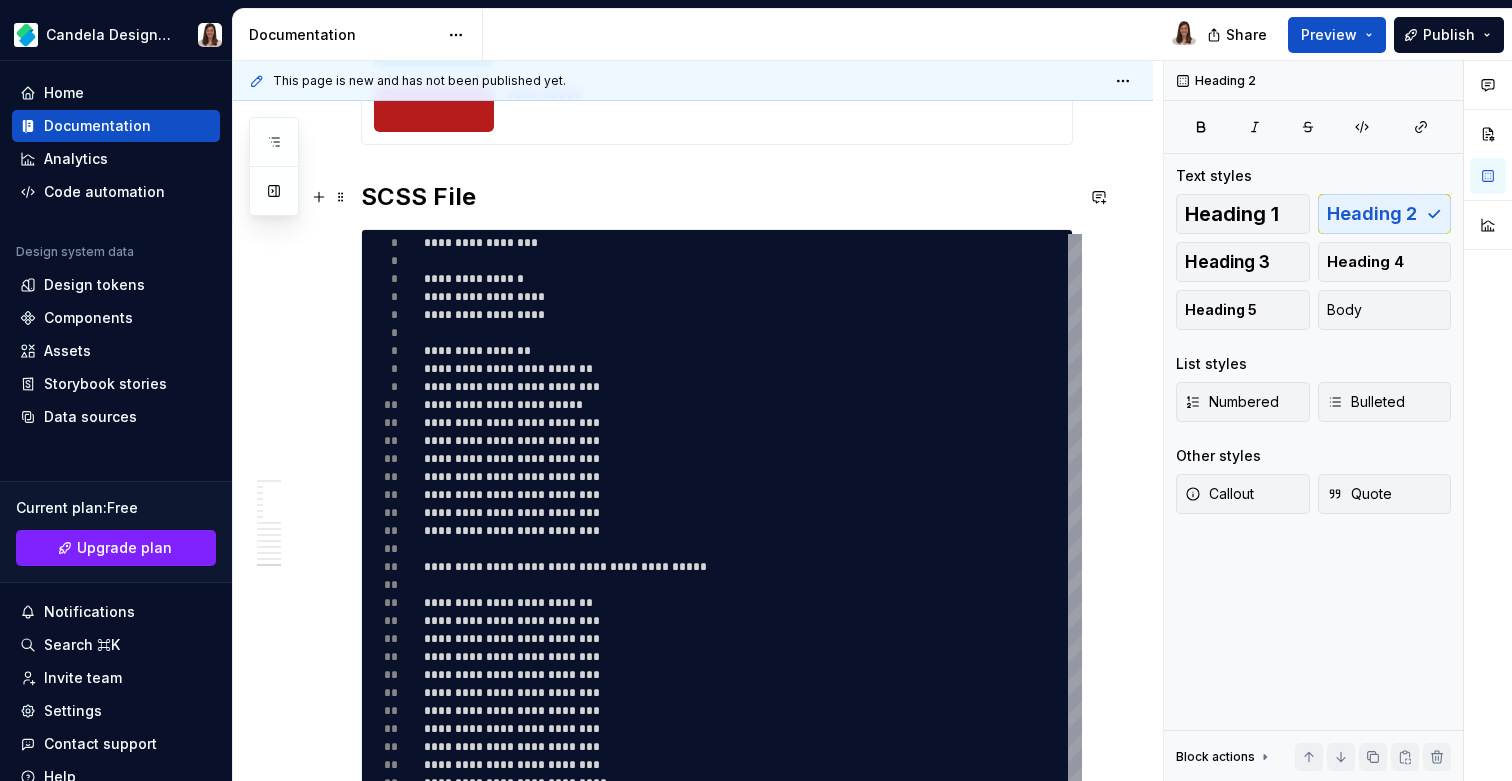 click on "SCSS File" at bounding box center [717, 197] 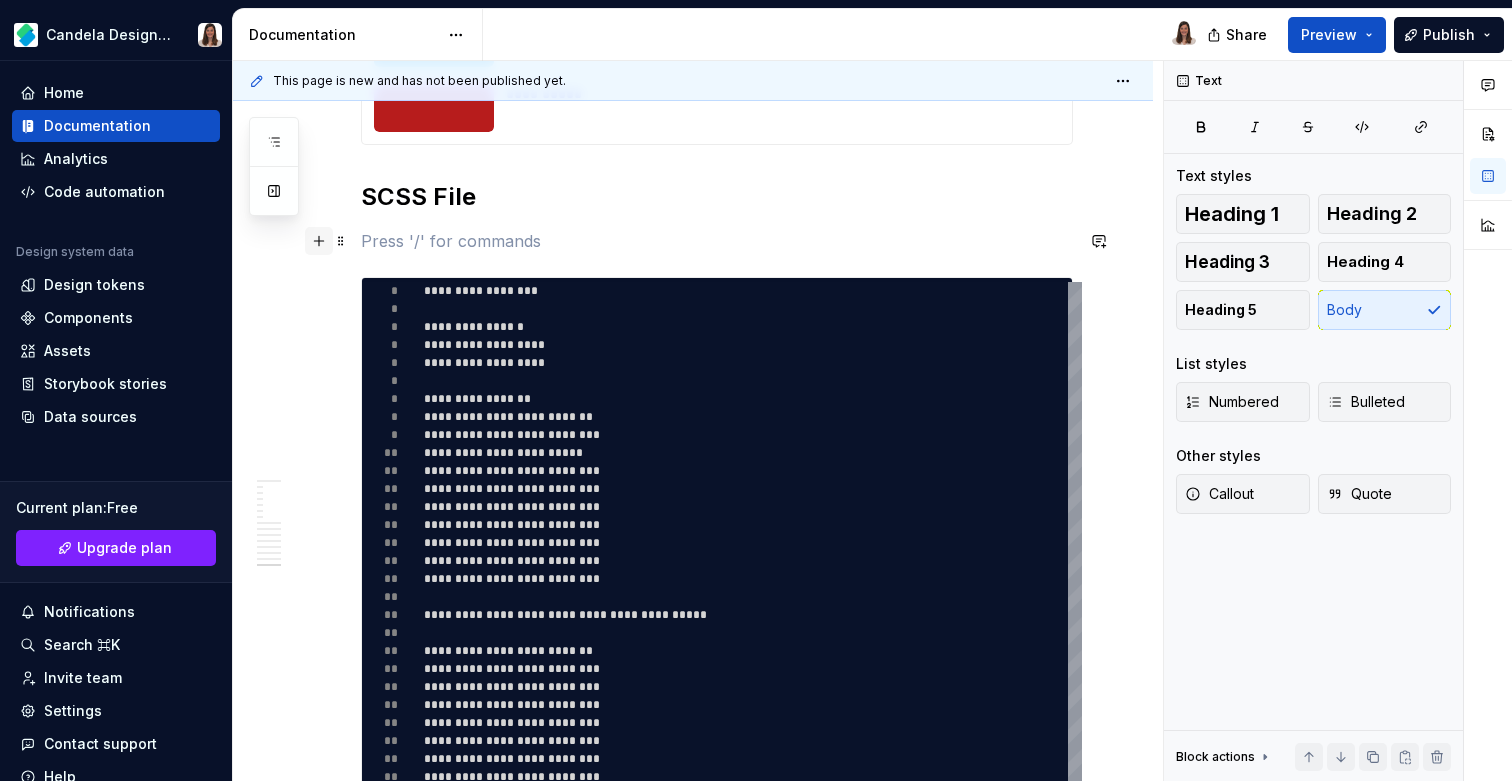 click at bounding box center [319, 241] 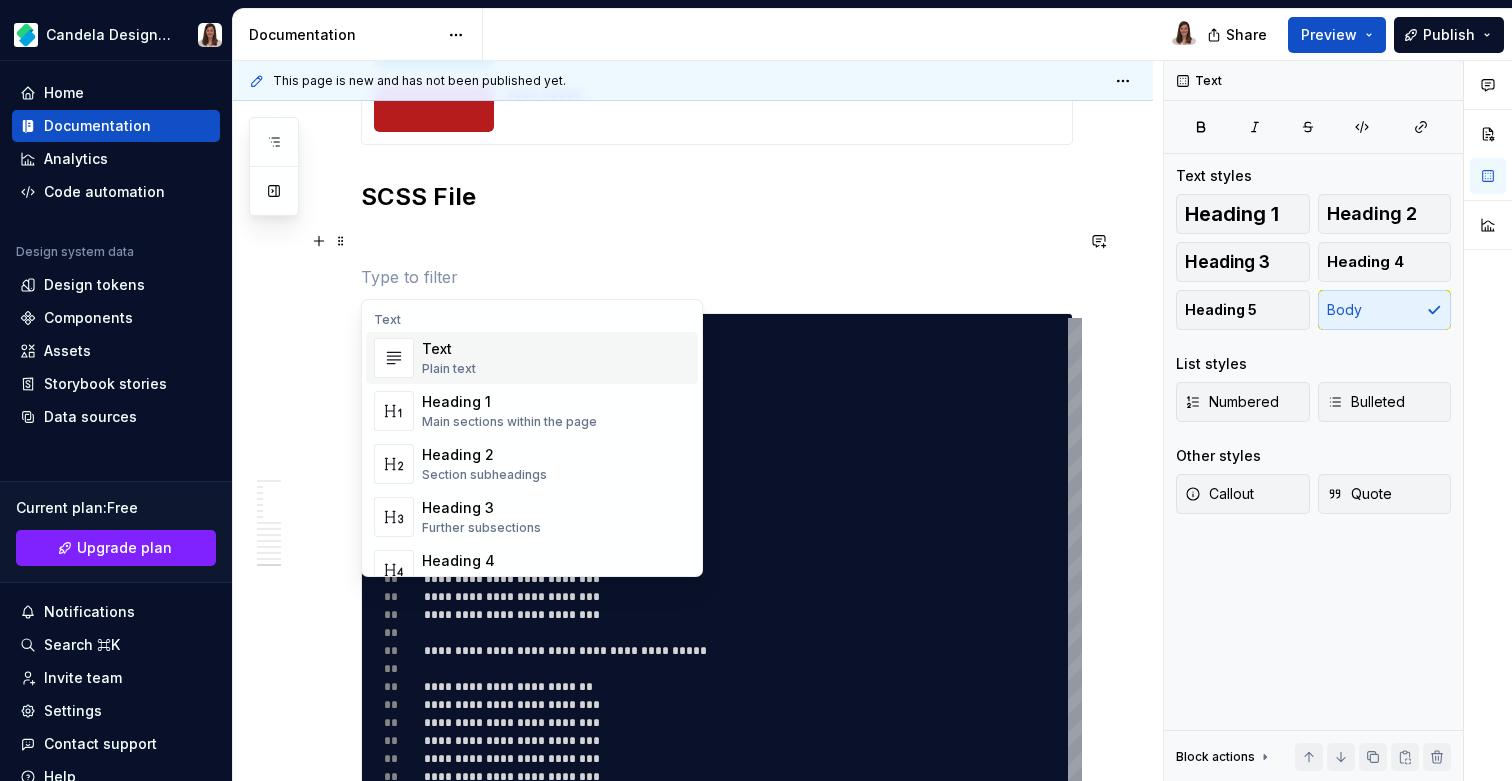 type 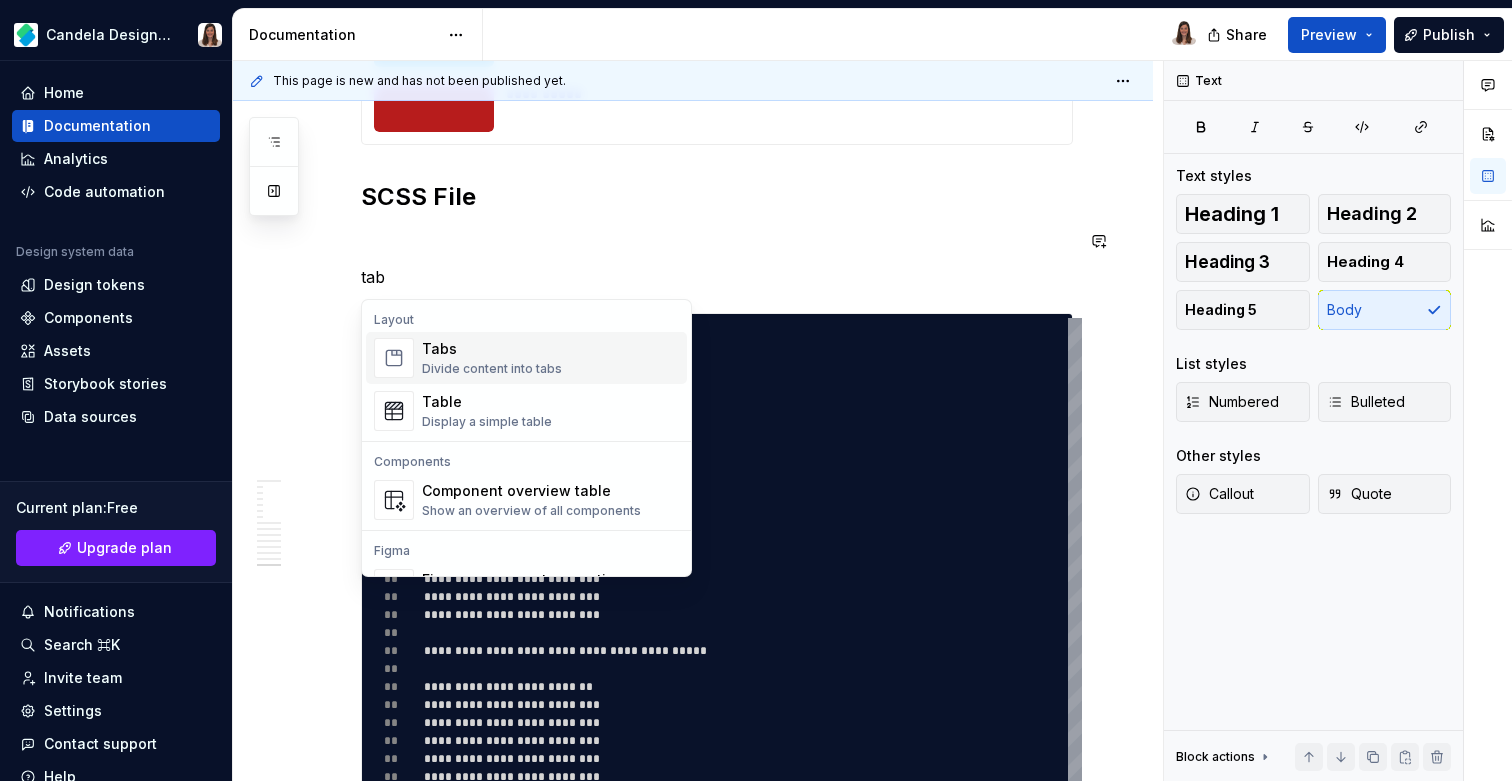 click on "Tabs" at bounding box center [492, 349] 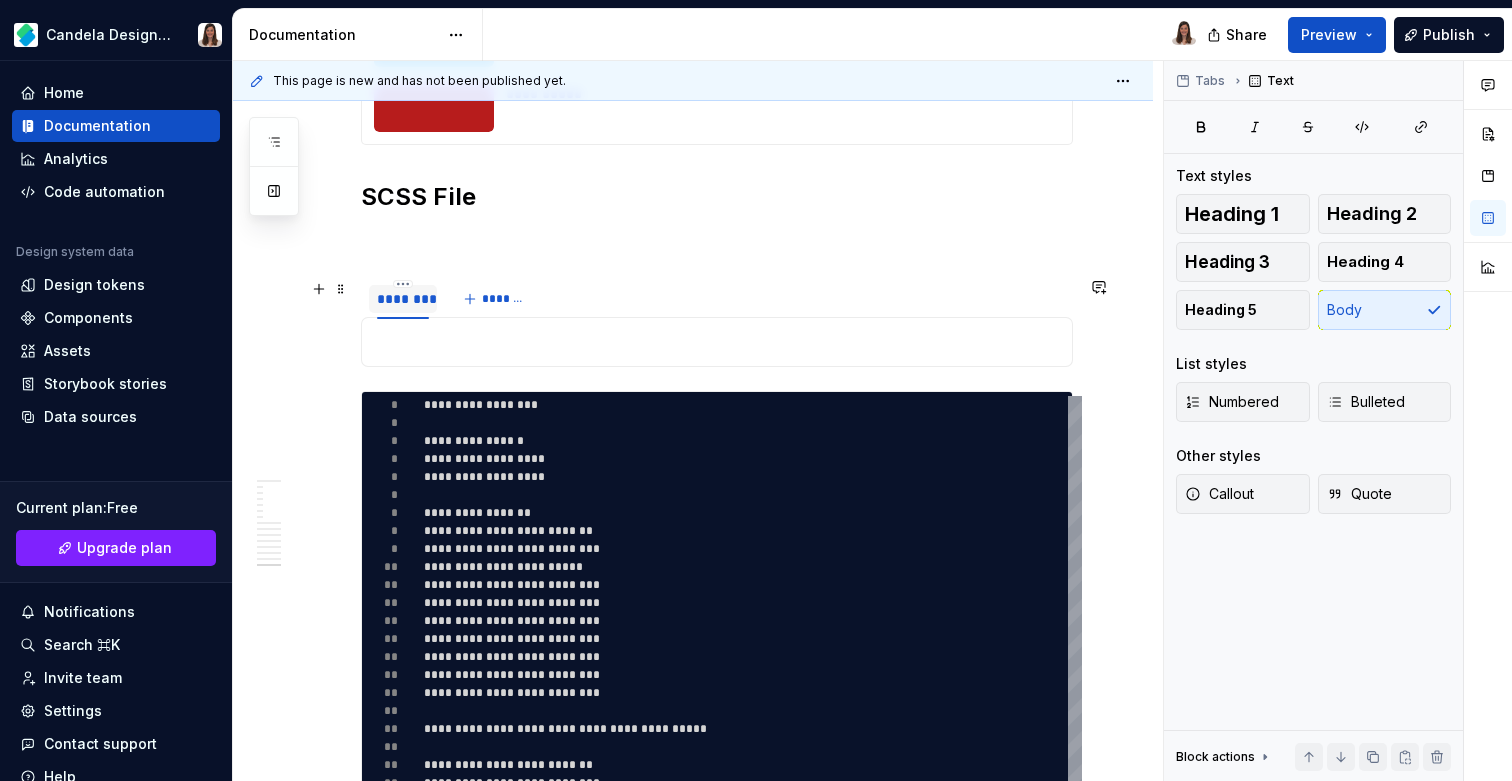 click on "********" at bounding box center (403, 299) 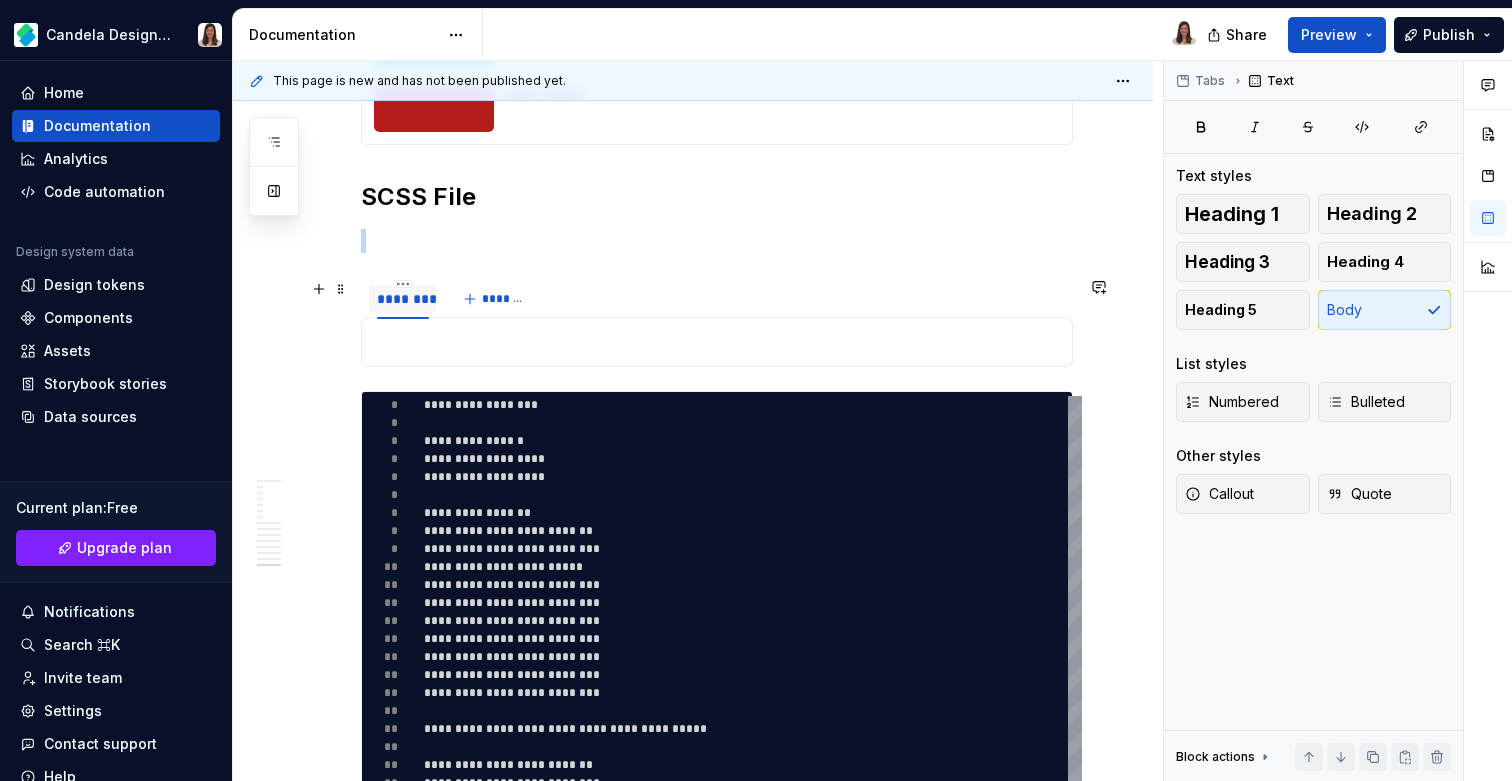 type on "*" 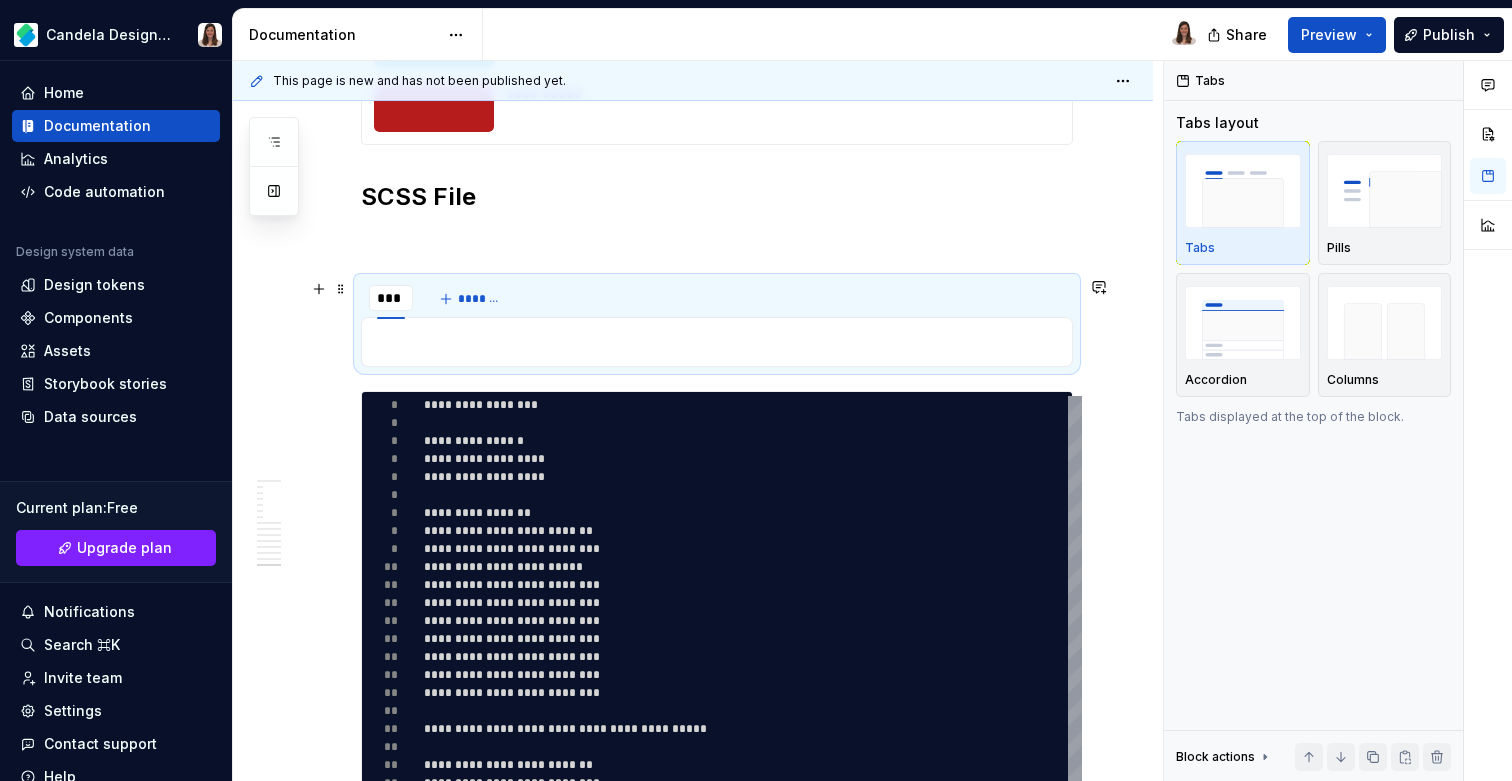 type on "****" 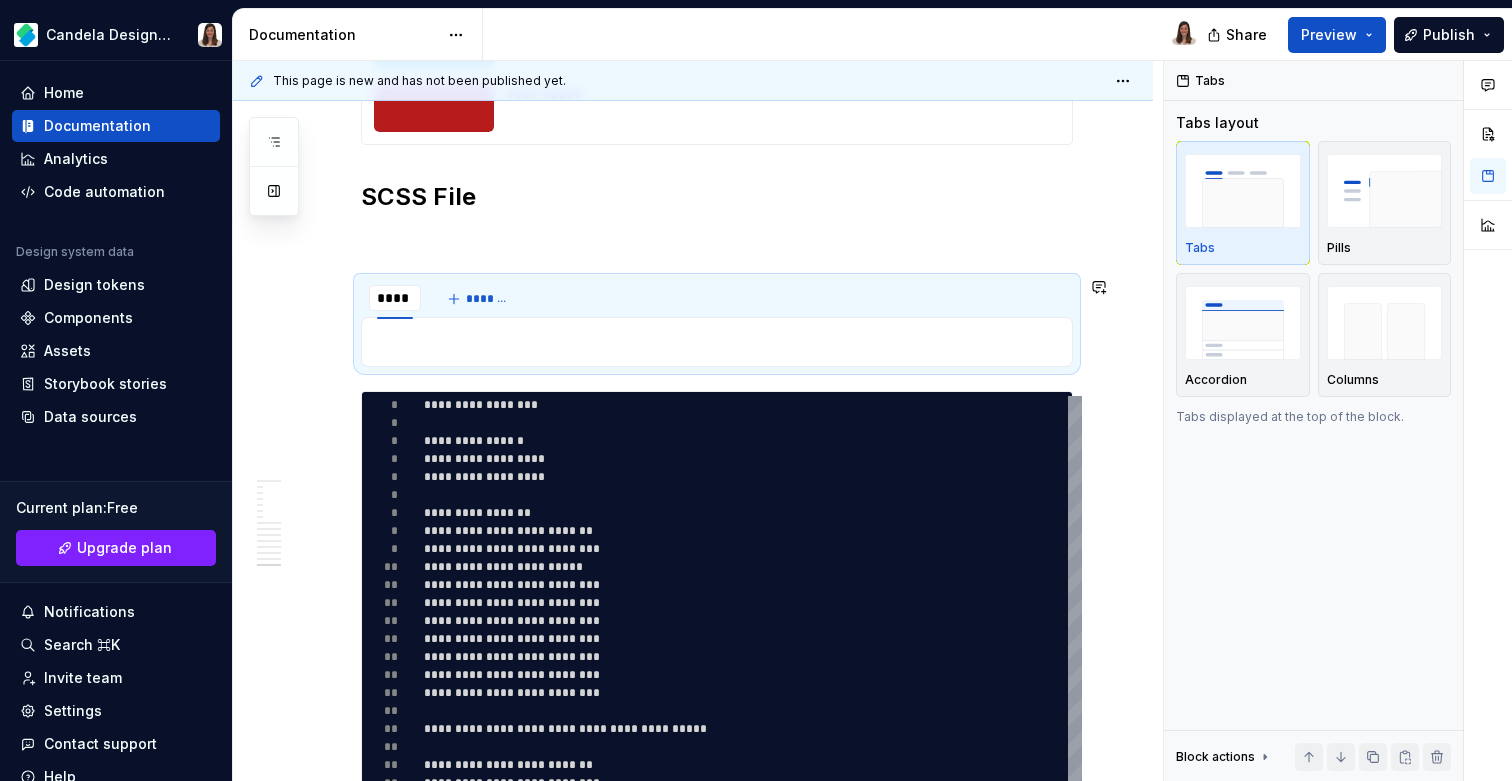 type on "*" 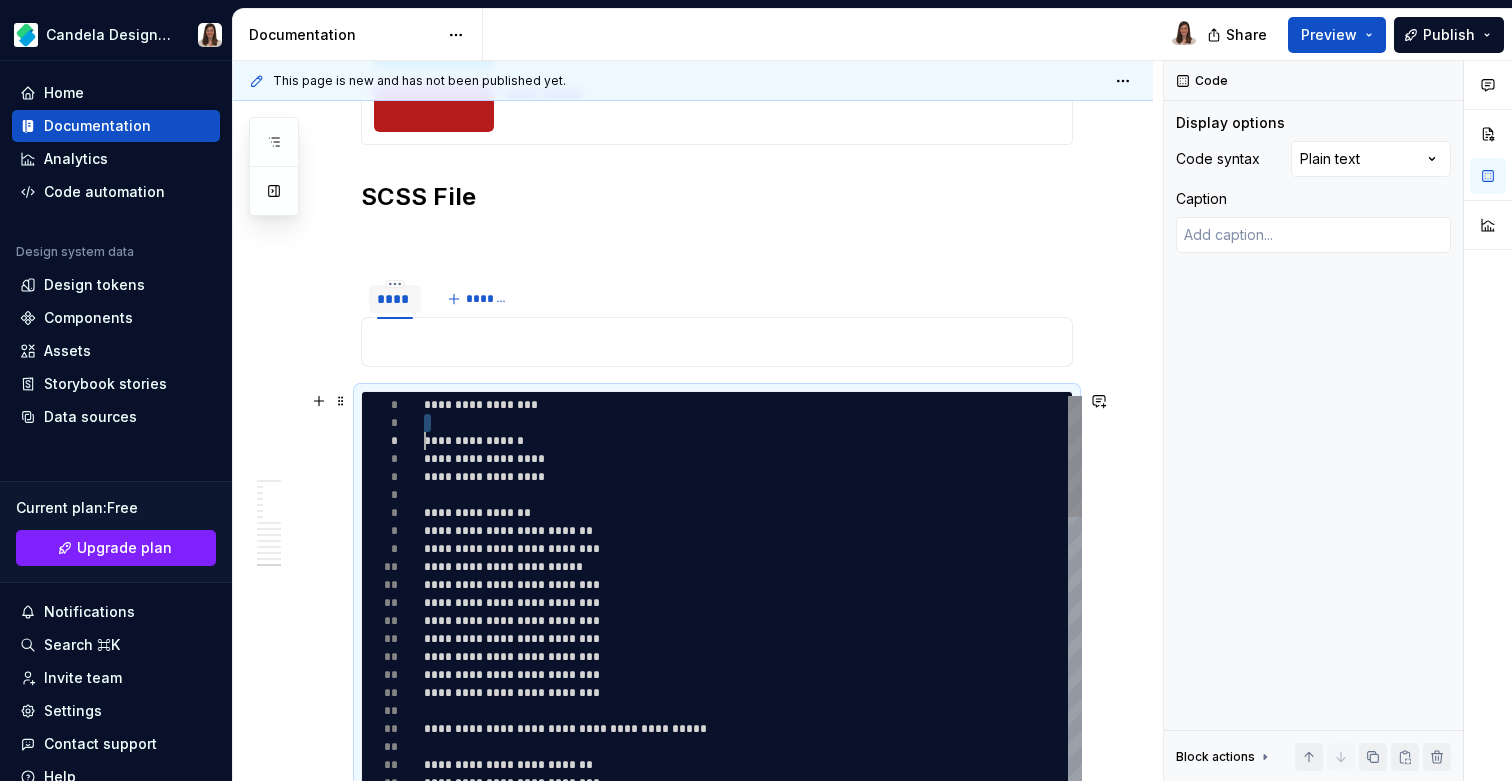 click on "**********" at bounding box center [753, 1872] 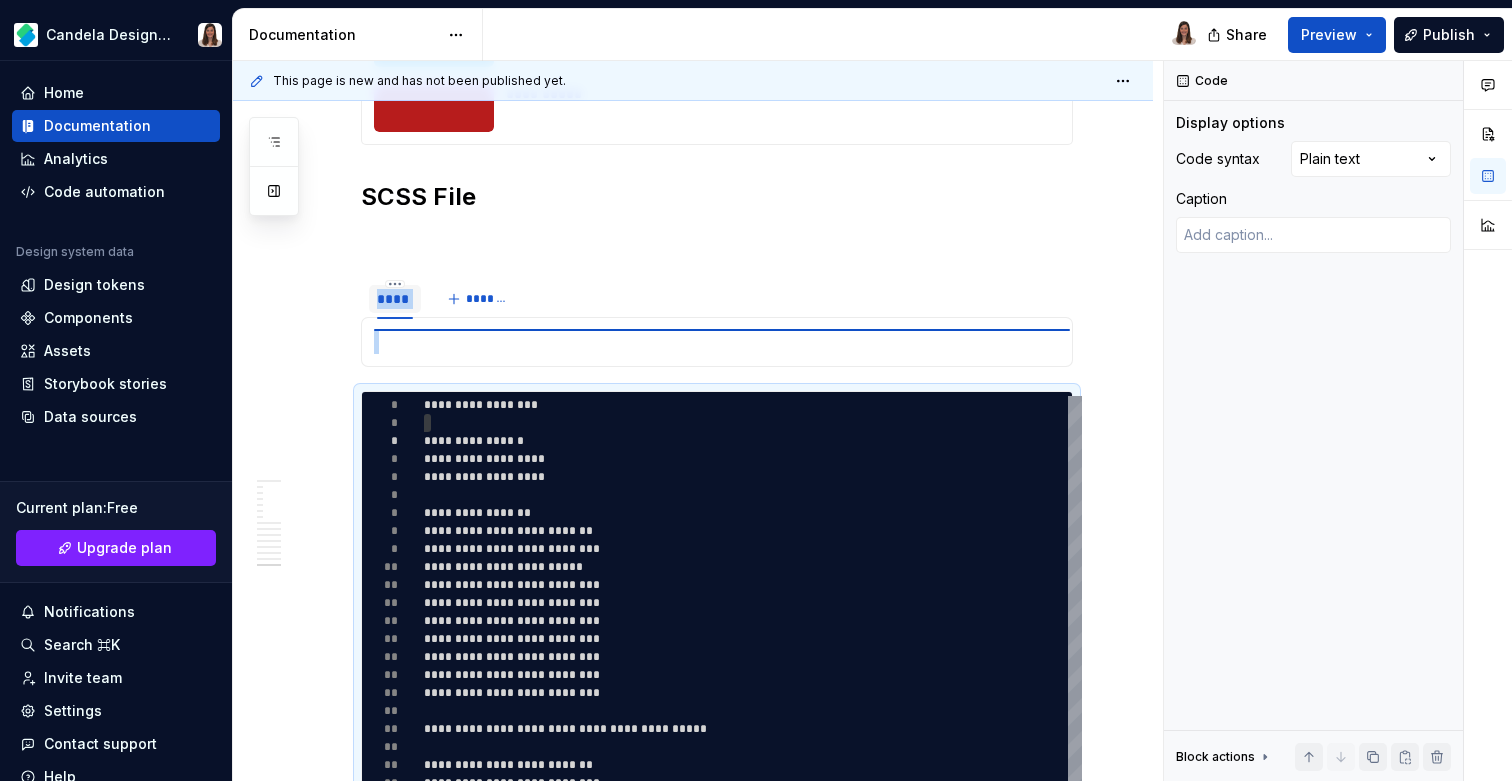 type on "*" 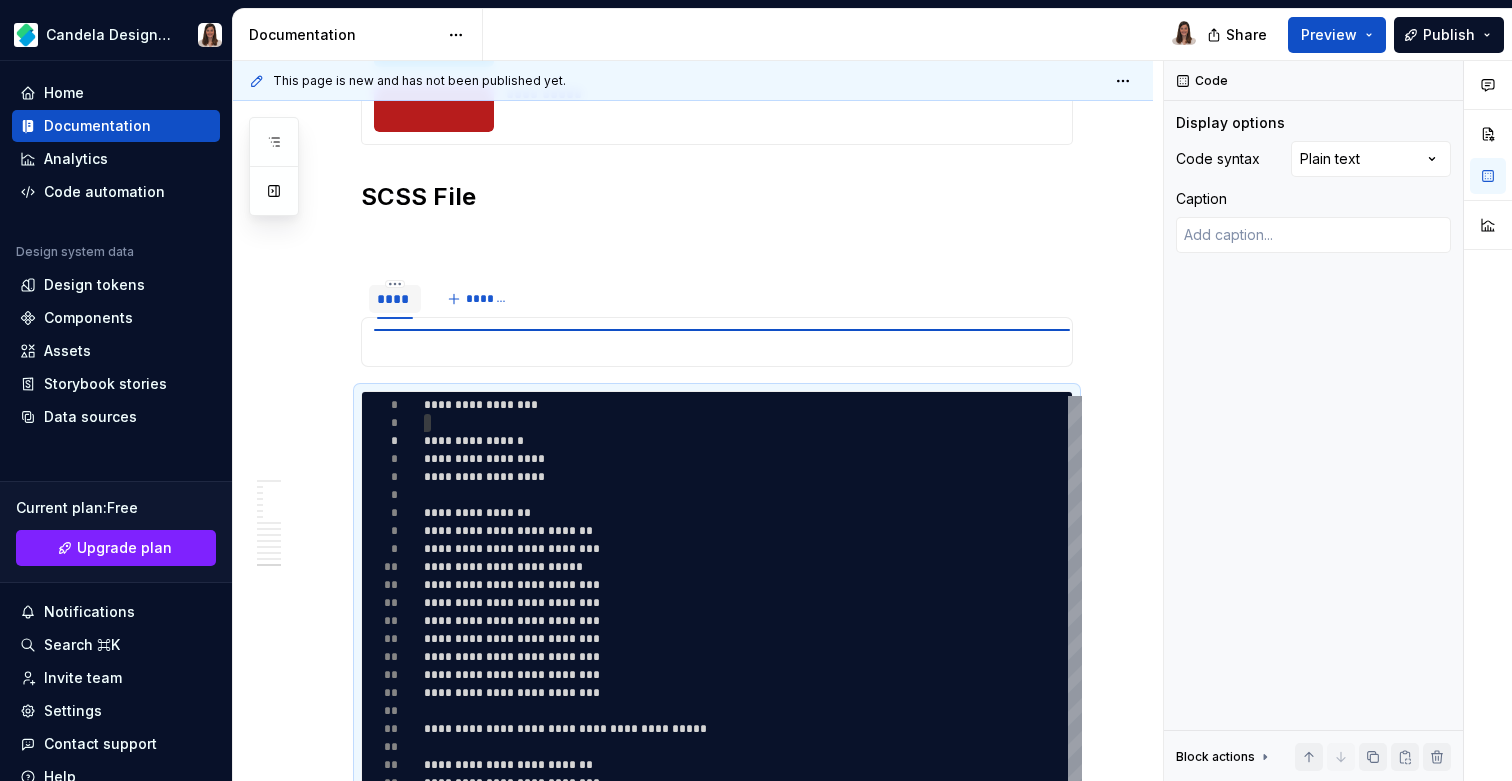 scroll, scrollTop: 4383, scrollLeft: 0, axis: vertical 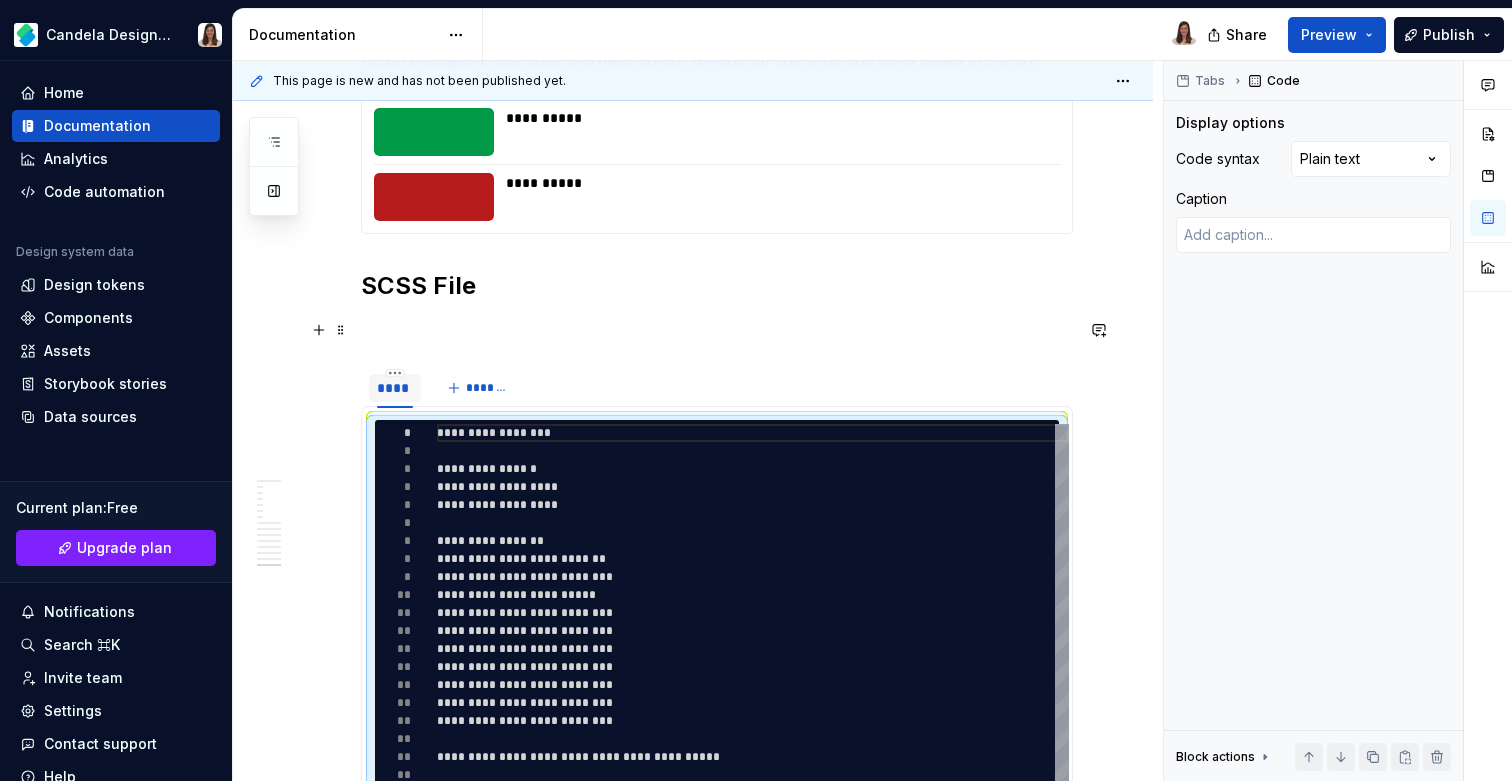 click at bounding box center (717, 330) 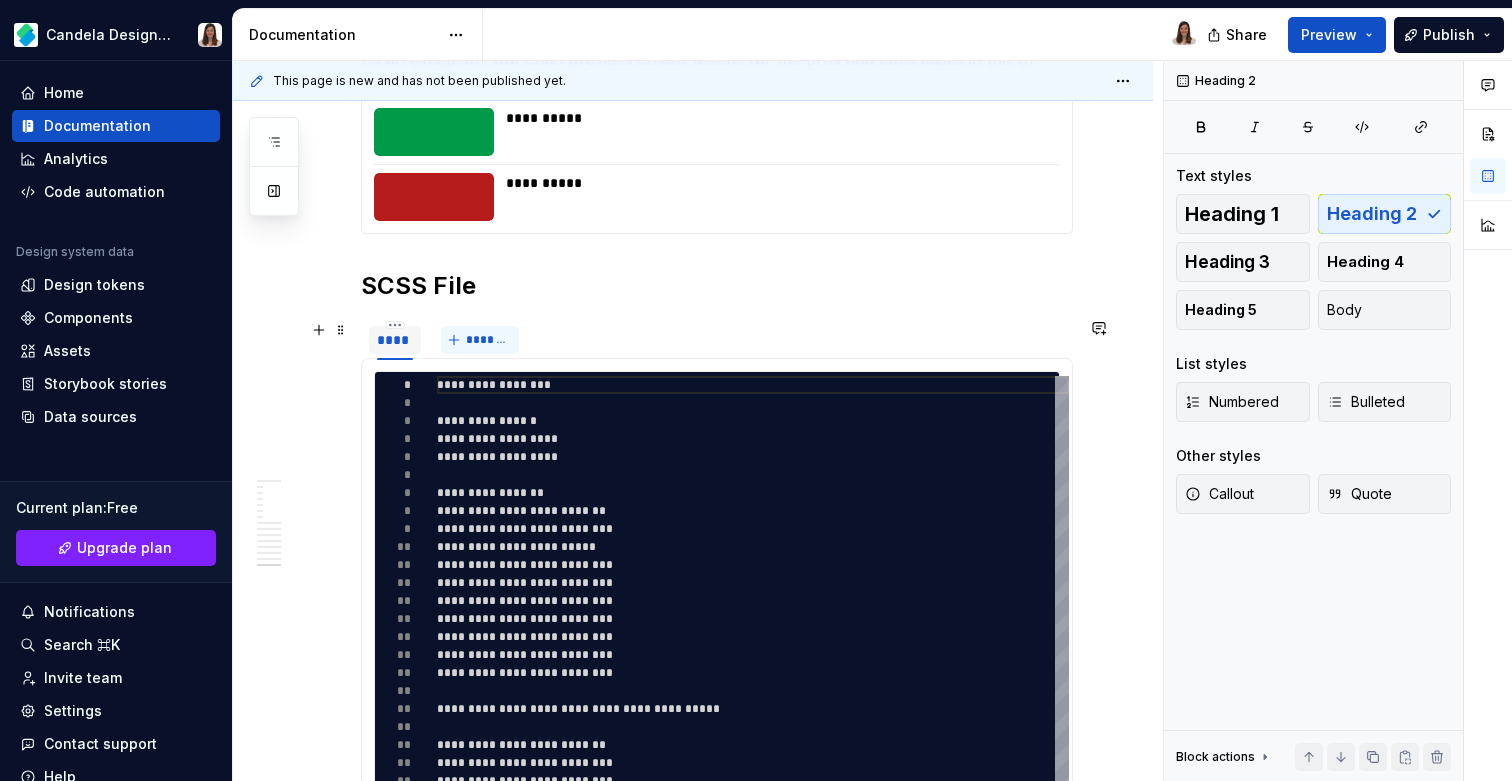 click on "*******" at bounding box center (488, 340) 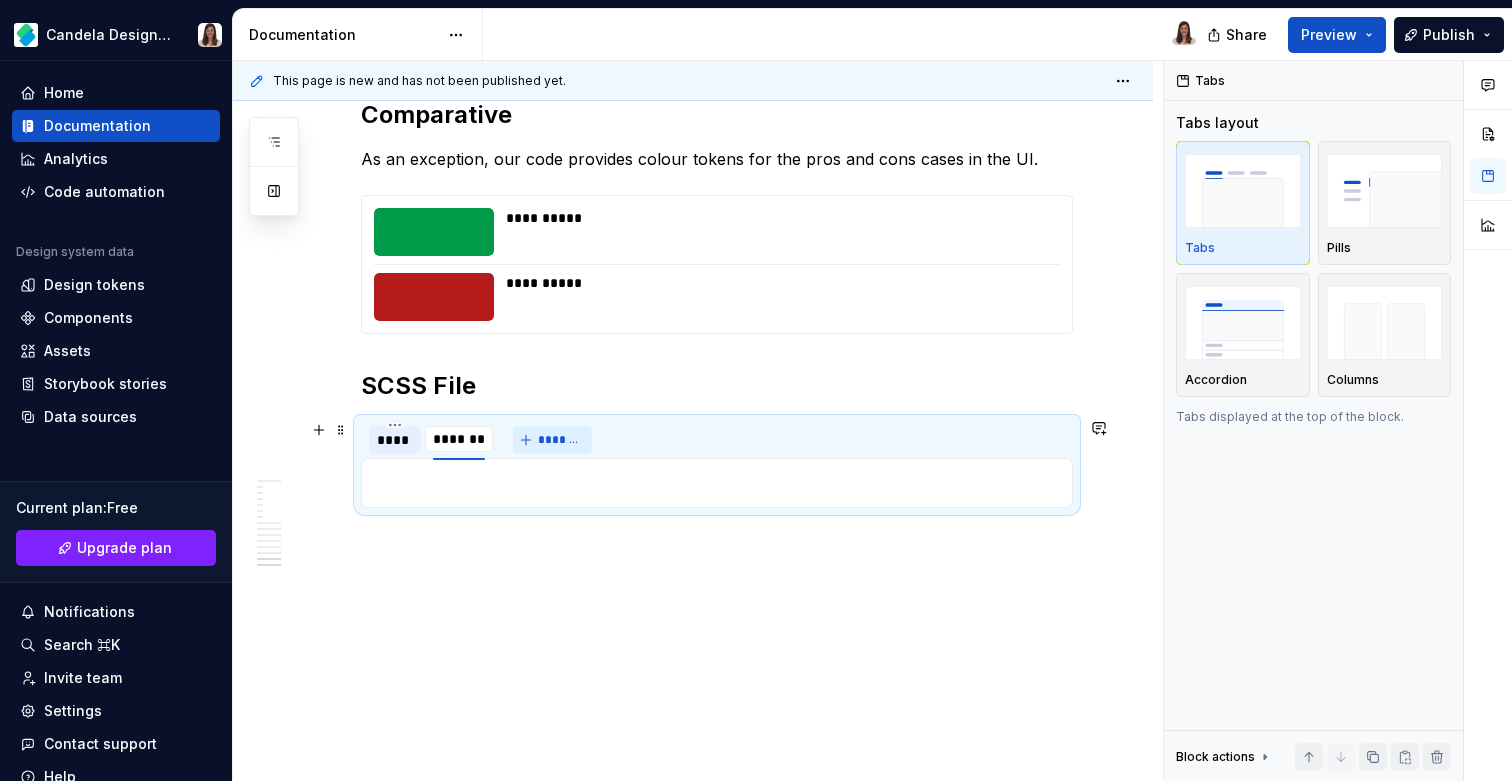 scroll, scrollTop: 4283, scrollLeft: 0, axis: vertical 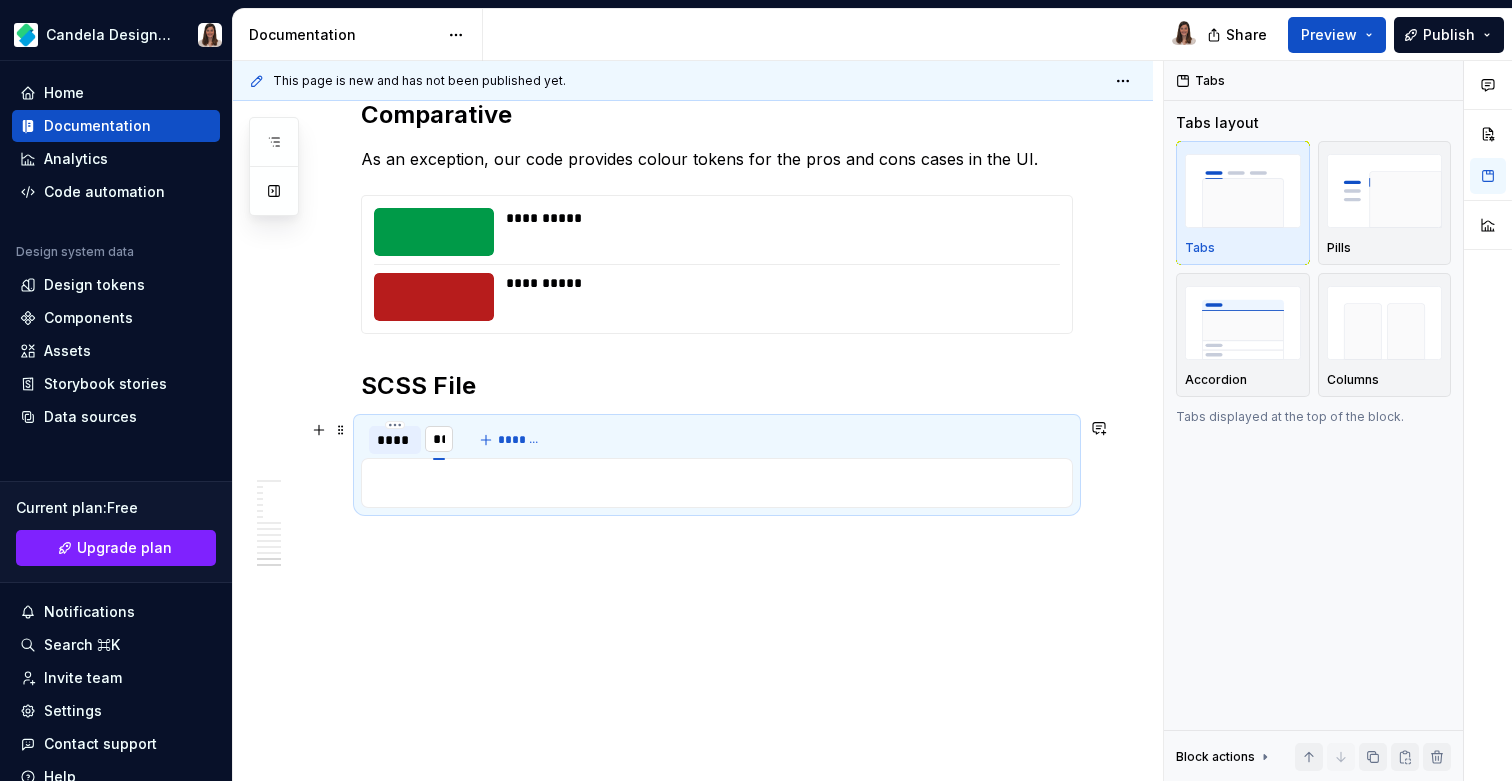 type on "*" 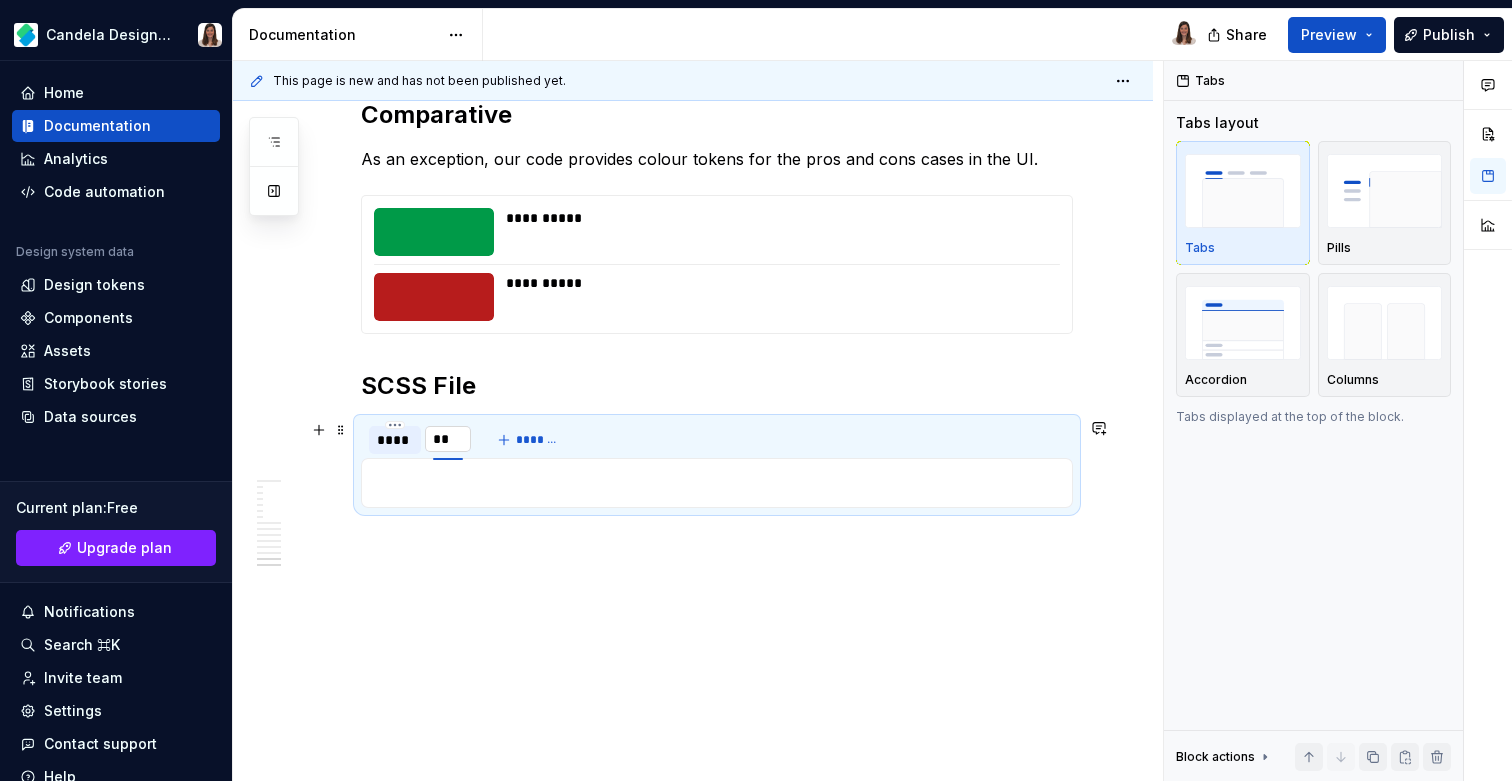 type on "*" 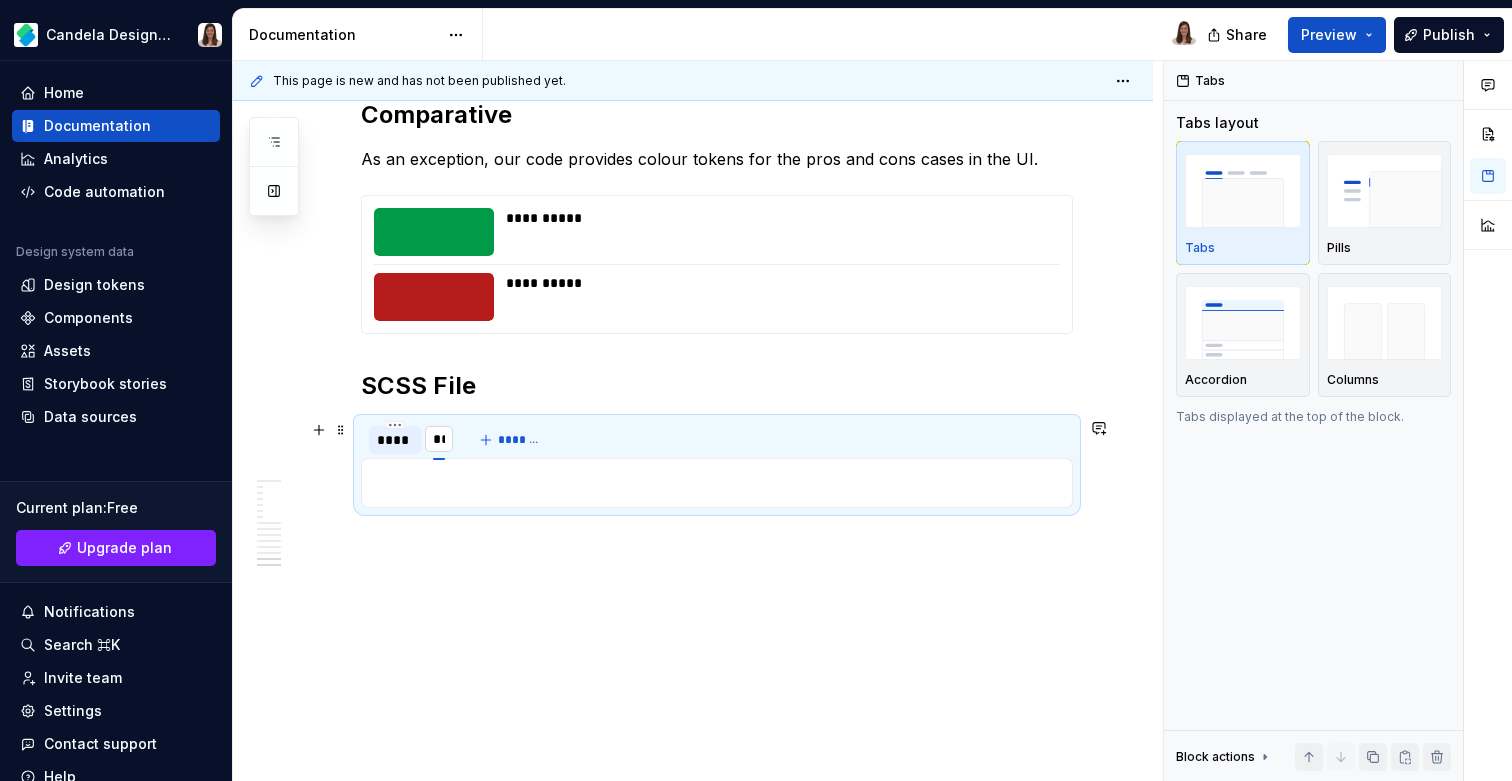 type on "****" 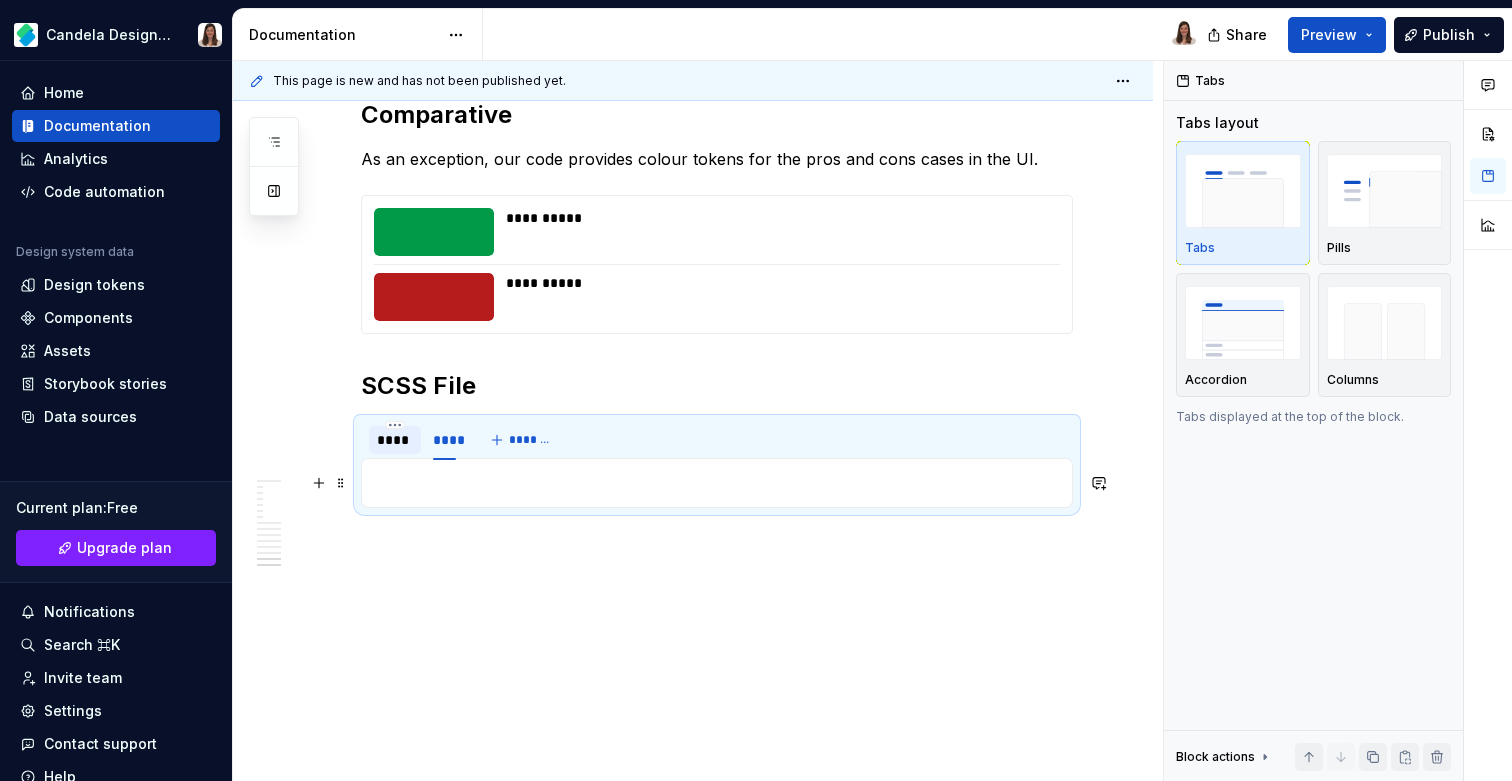 click at bounding box center (717, 483) 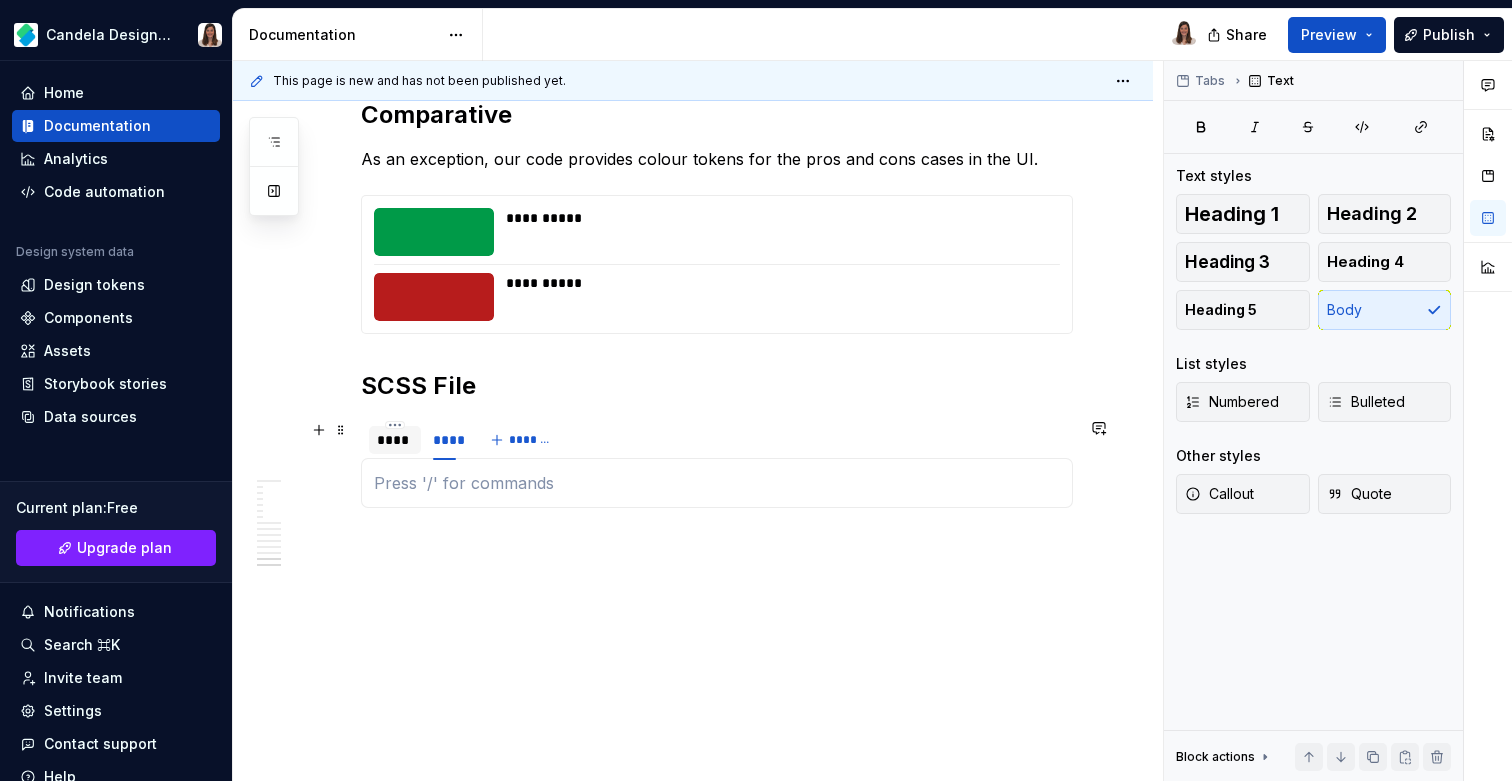 click on "****" at bounding box center [395, 440] 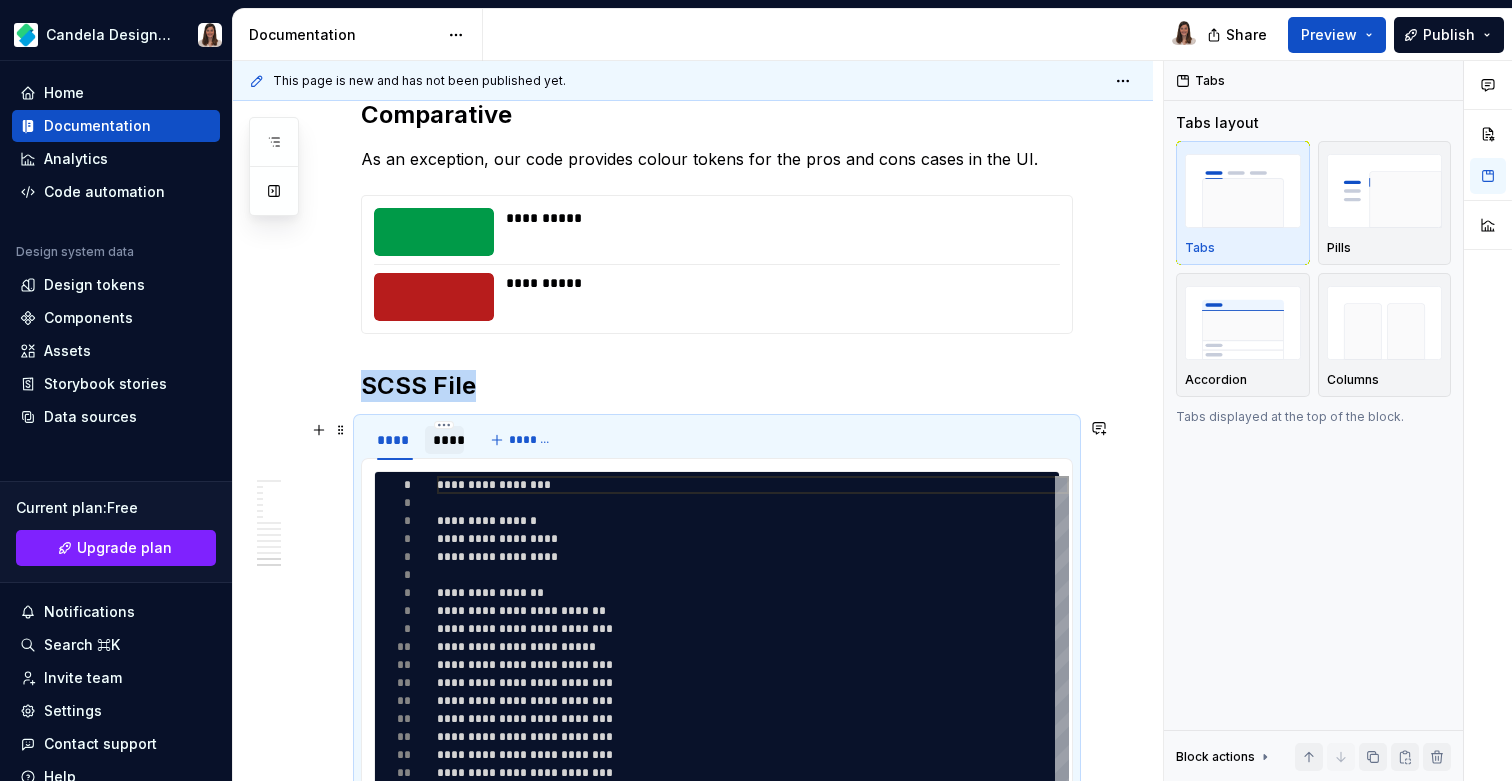 click on "****" at bounding box center [445, 440] 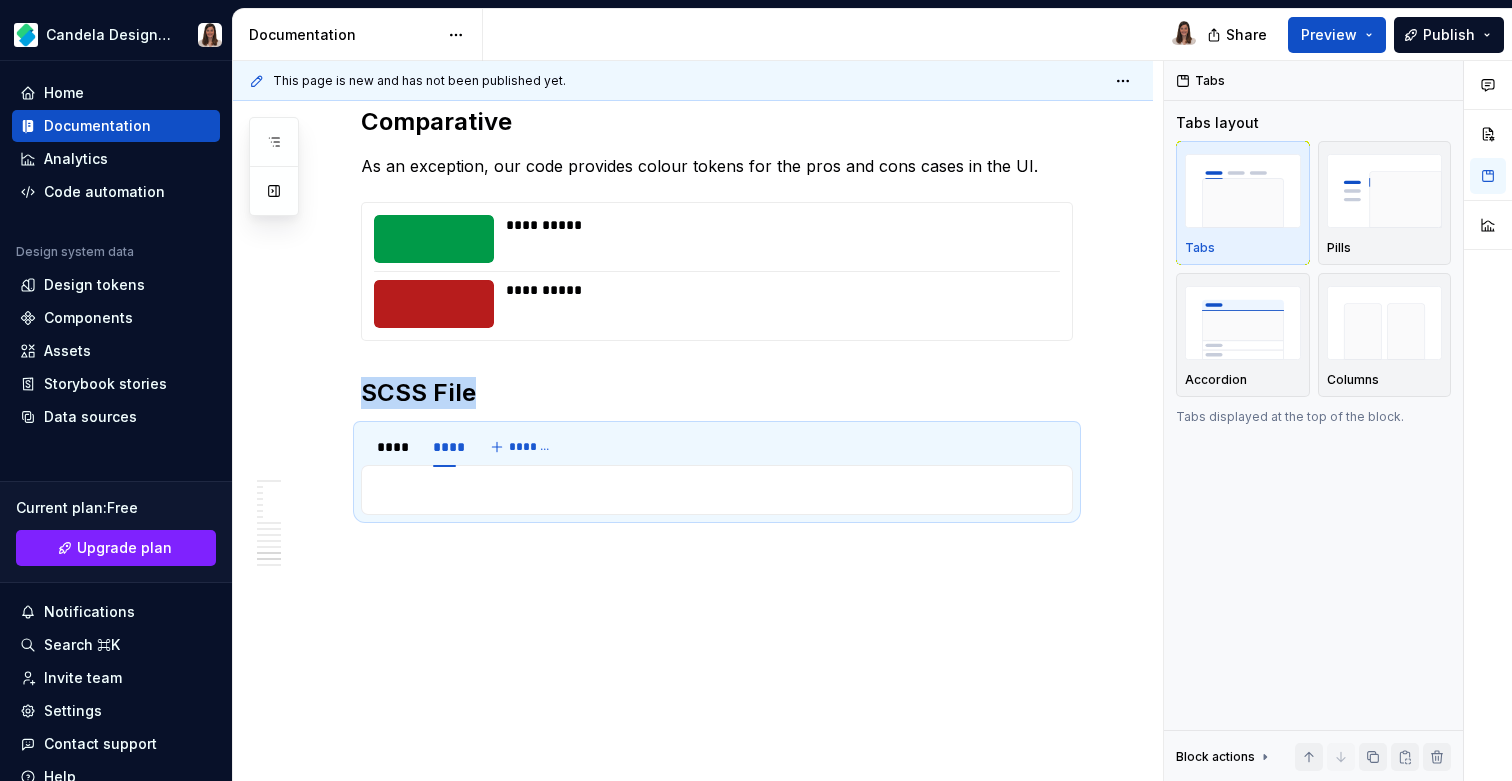scroll, scrollTop: 4283, scrollLeft: 0, axis: vertical 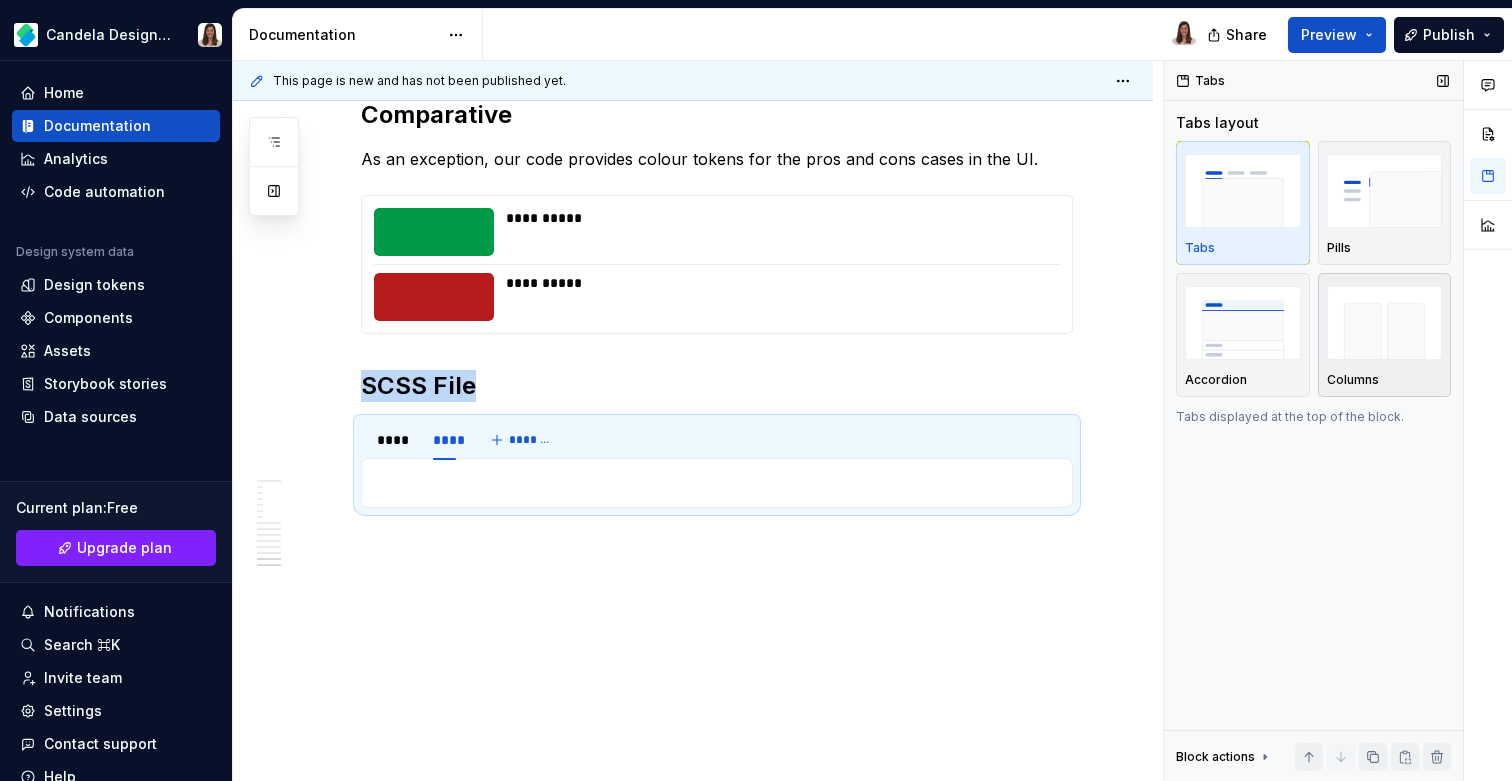 click at bounding box center [1385, 322] 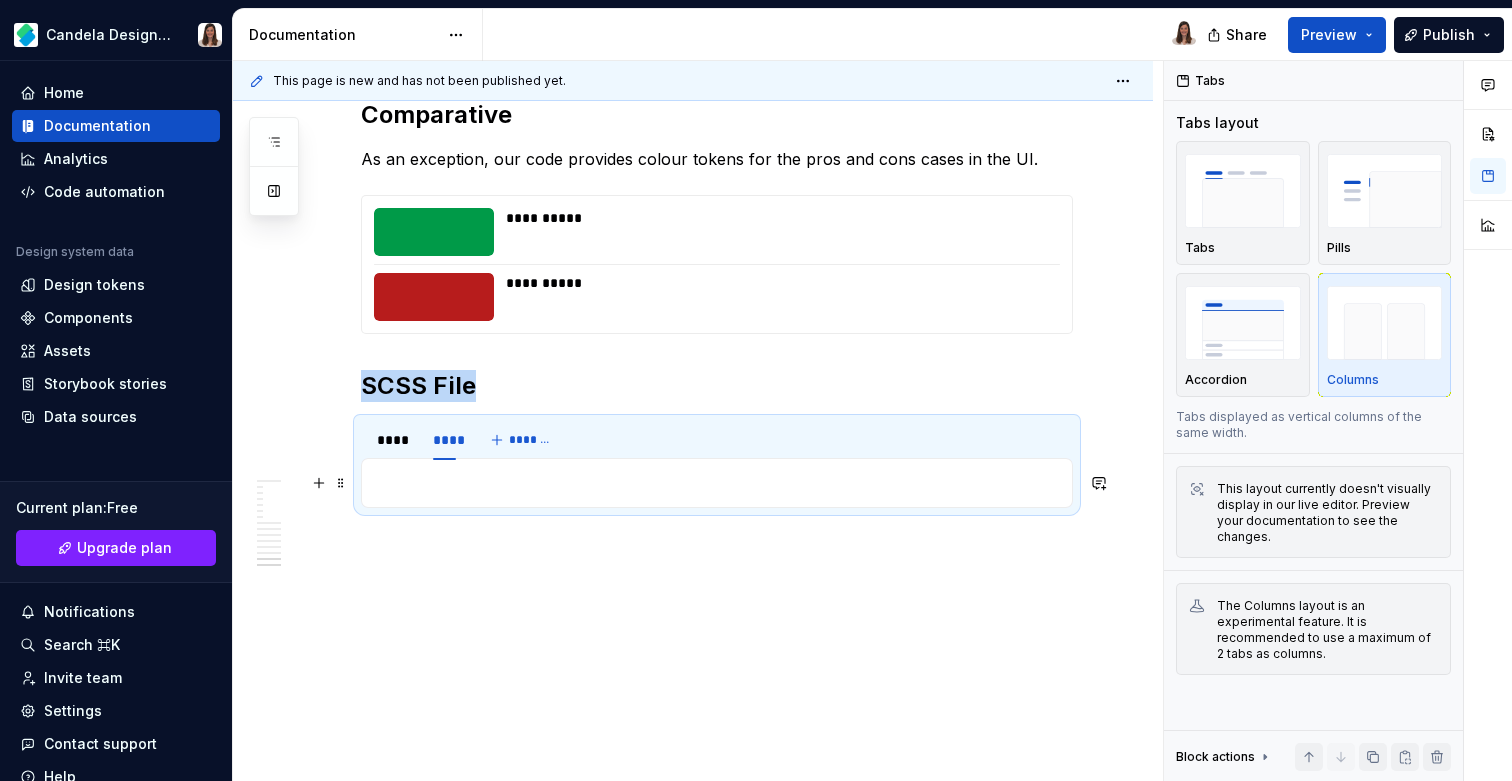 click at bounding box center (717, 483) 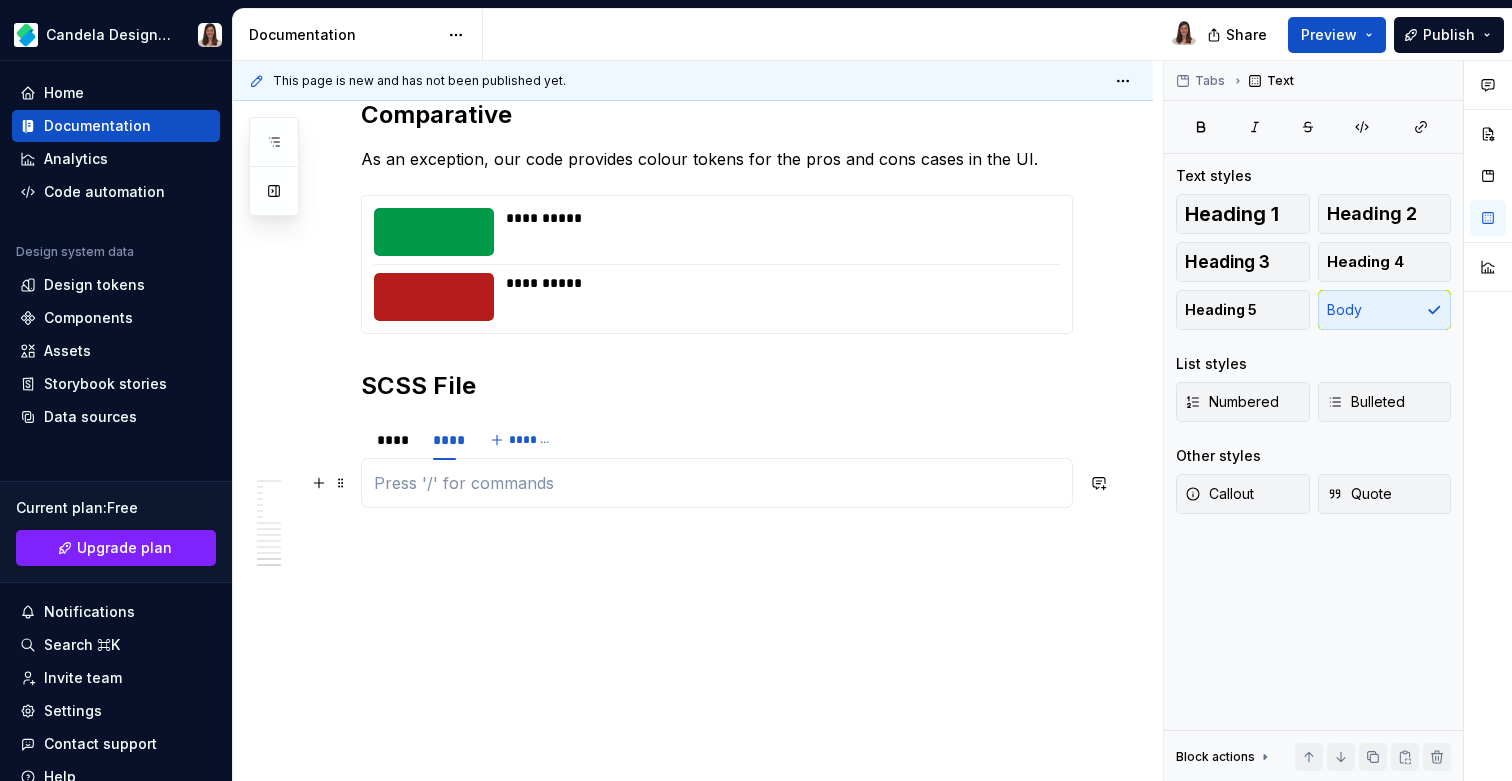 click at bounding box center [717, 483] 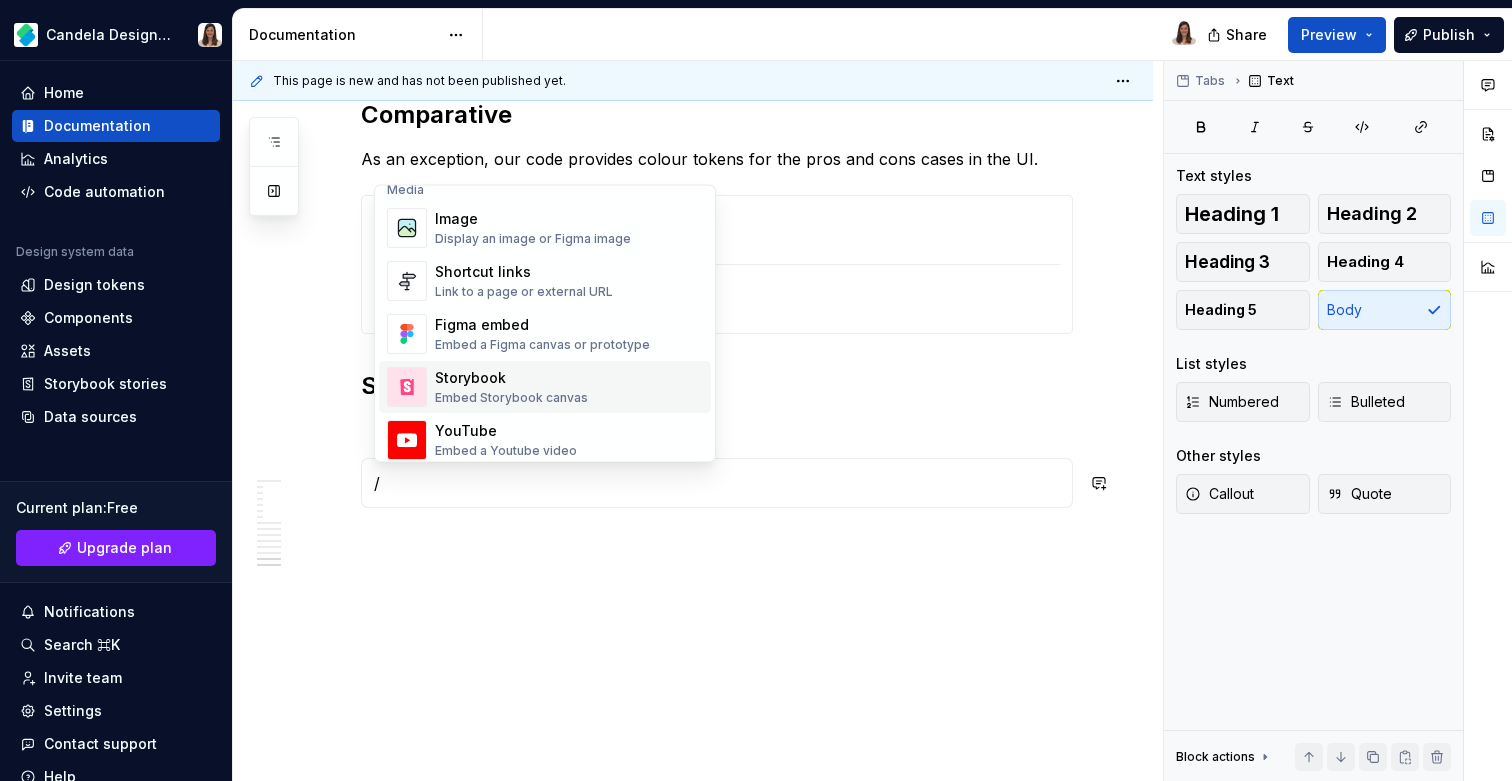 scroll, scrollTop: 817, scrollLeft: 0, axis: vertical 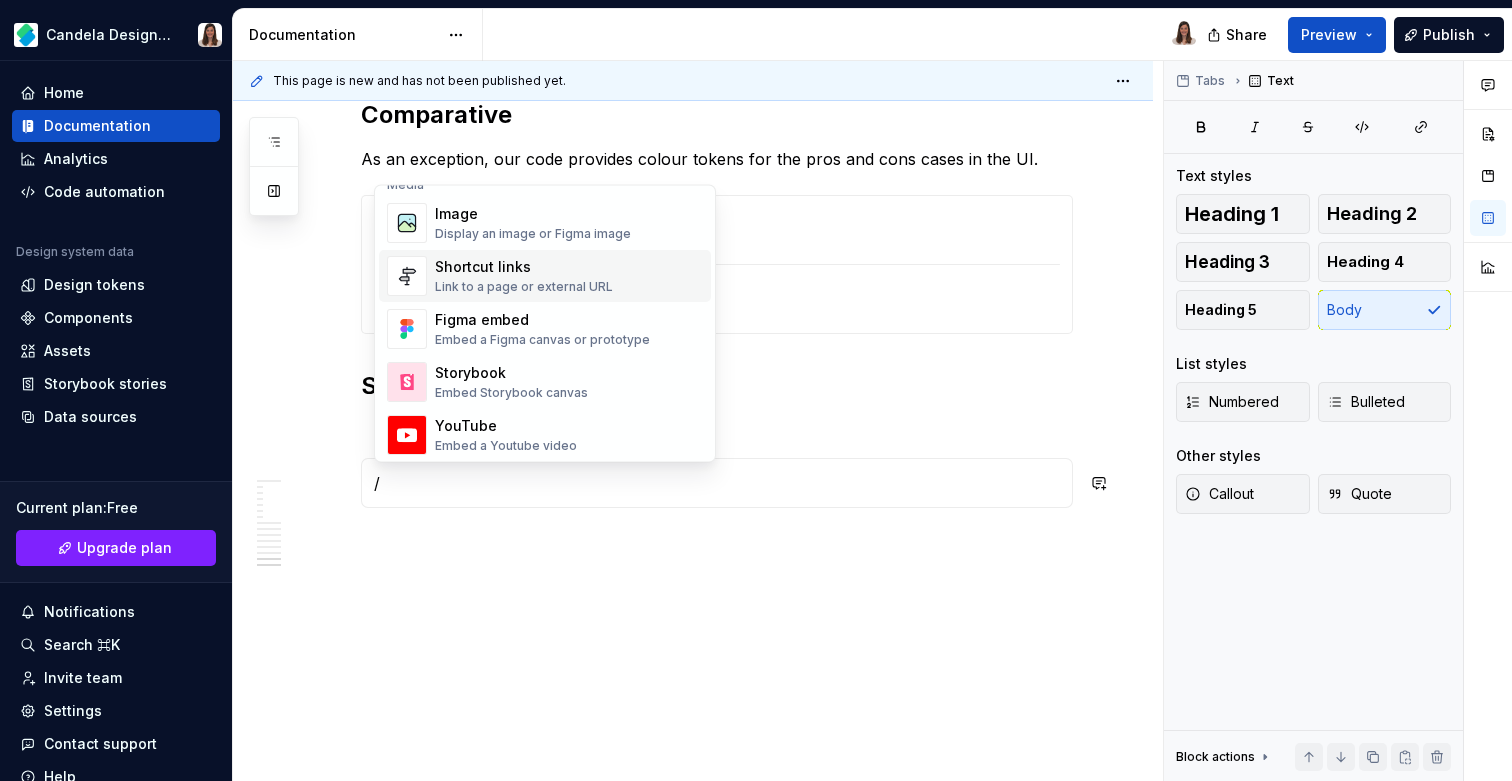 click on "Shortcut links" at bounding box center (524, 268) 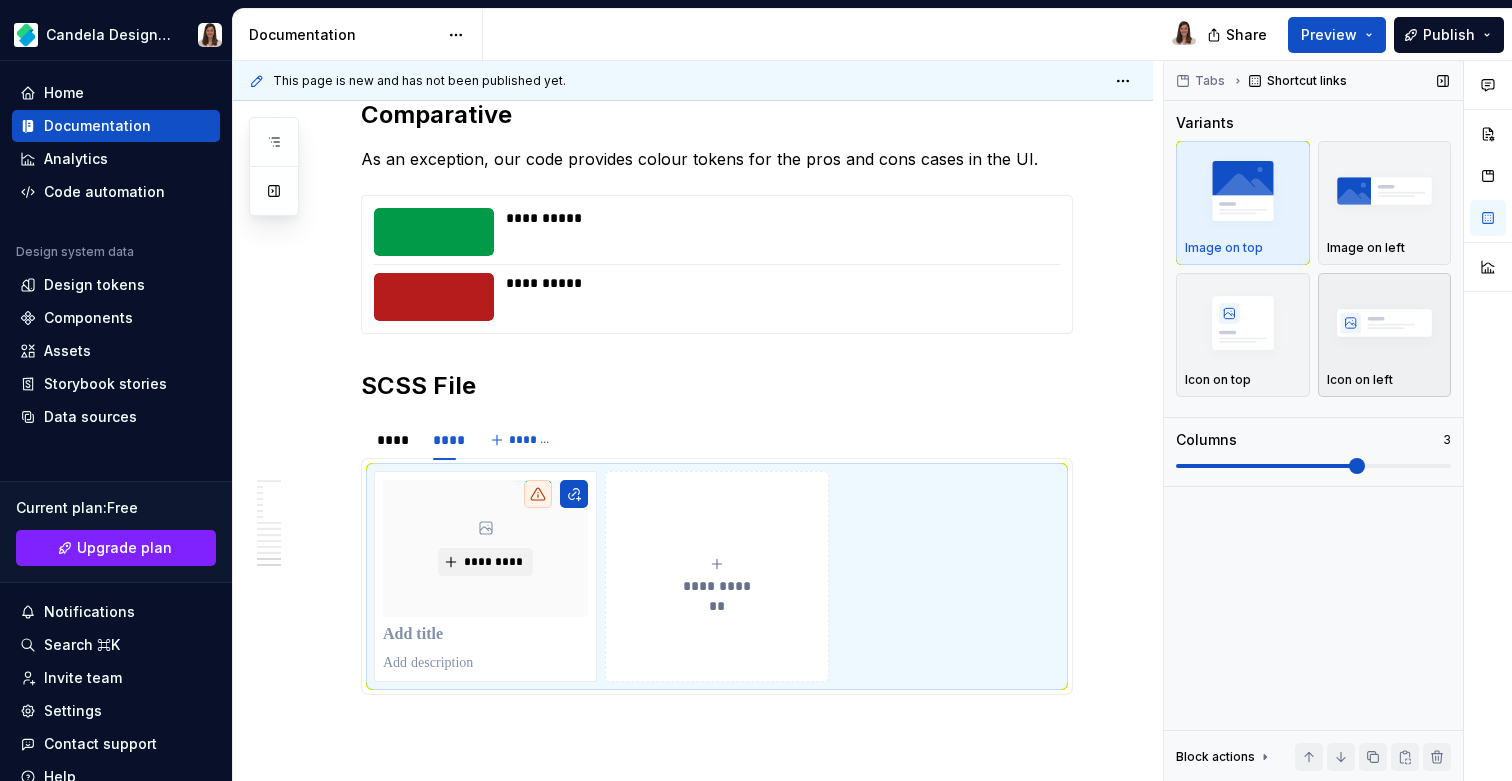 click at bounding box center [1385, 322] 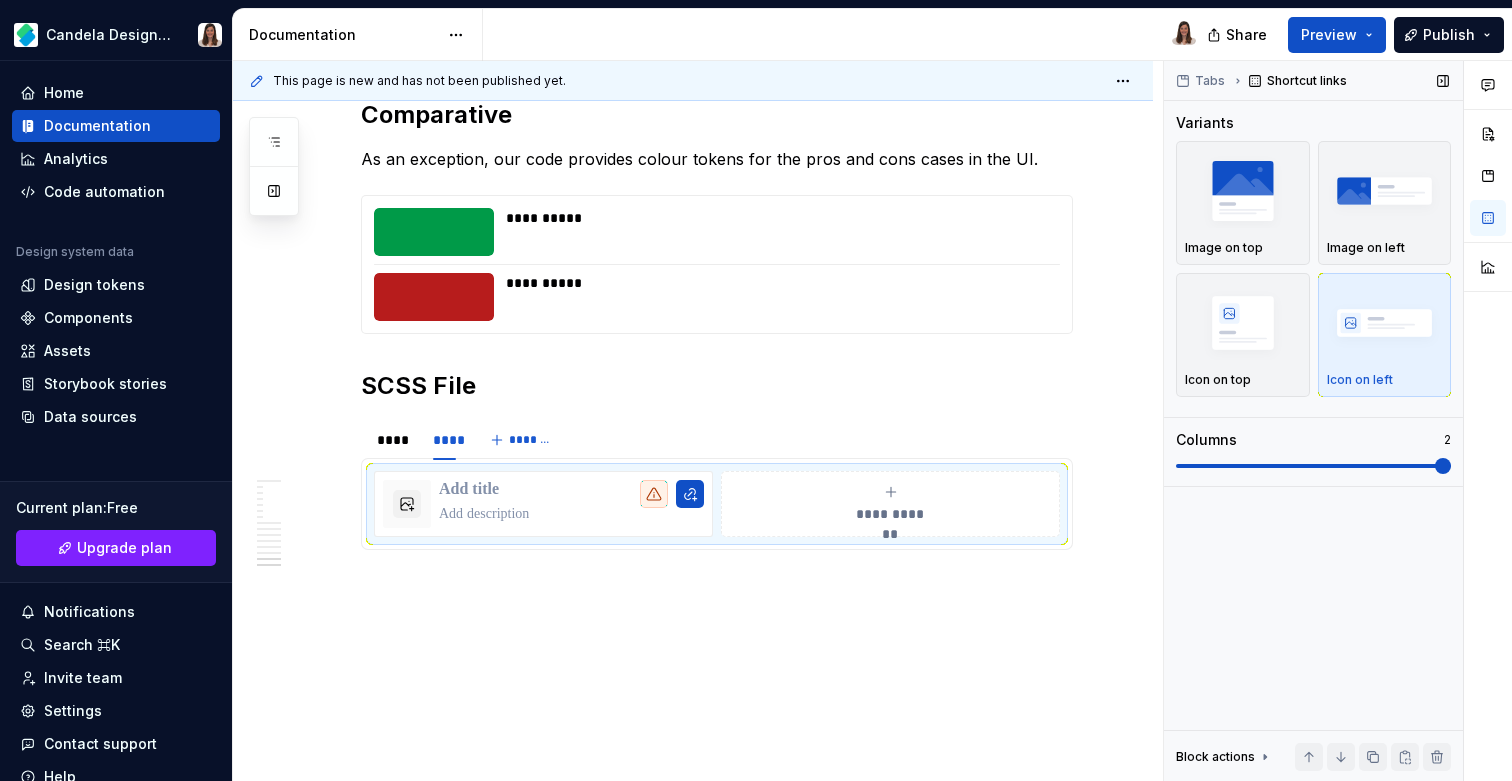 click at bounding box center [1443, 466] 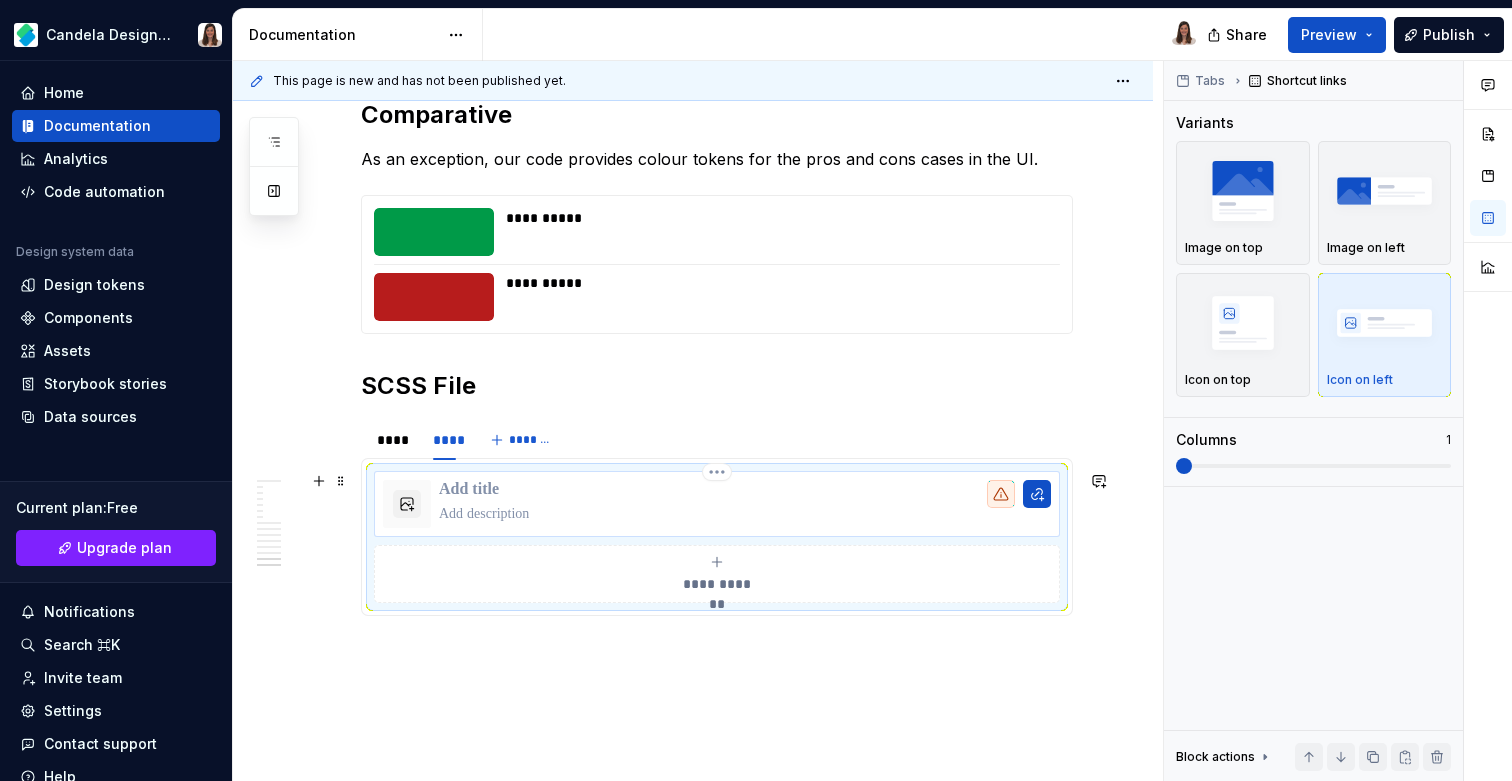 click at bounding box center (745, 490) 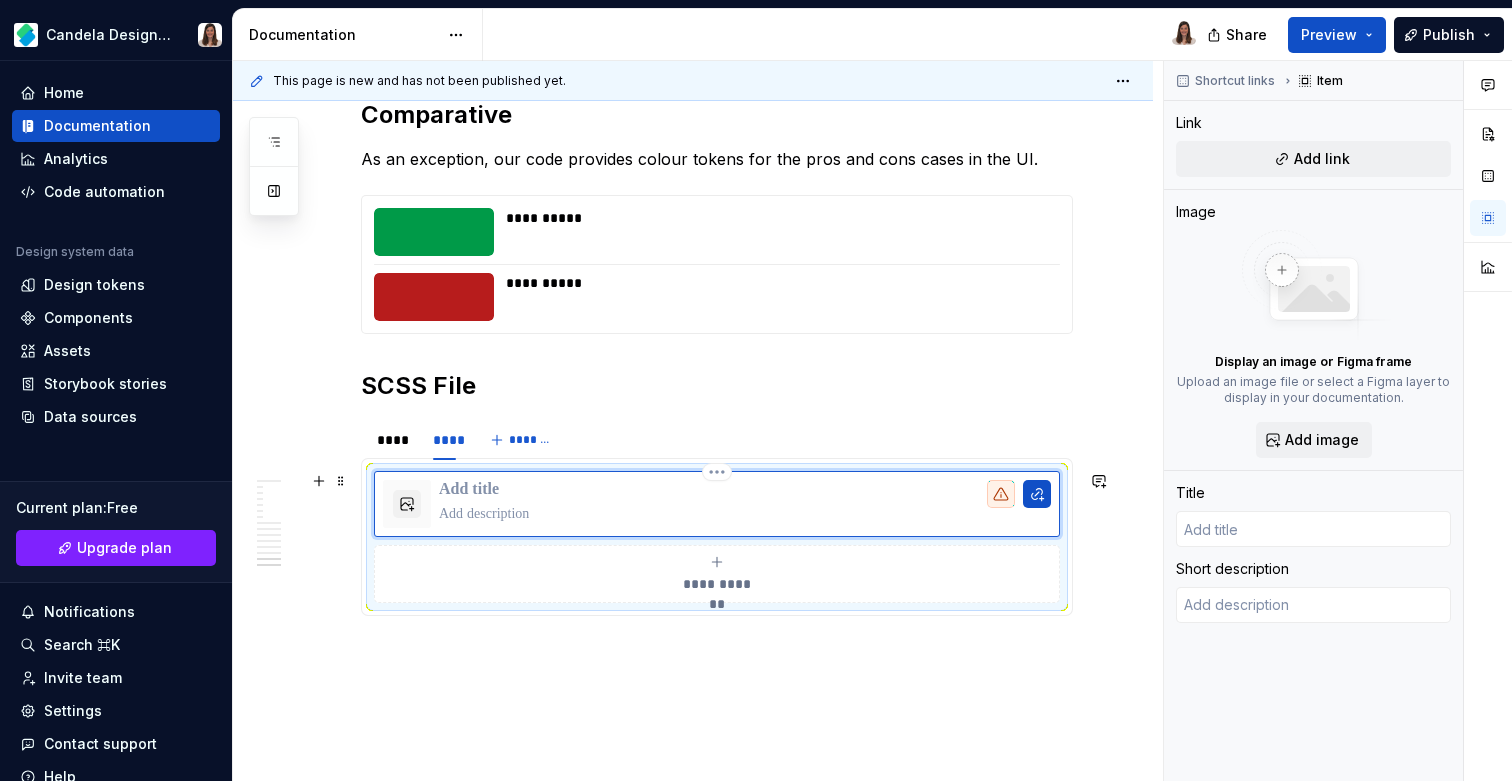 type on "*" 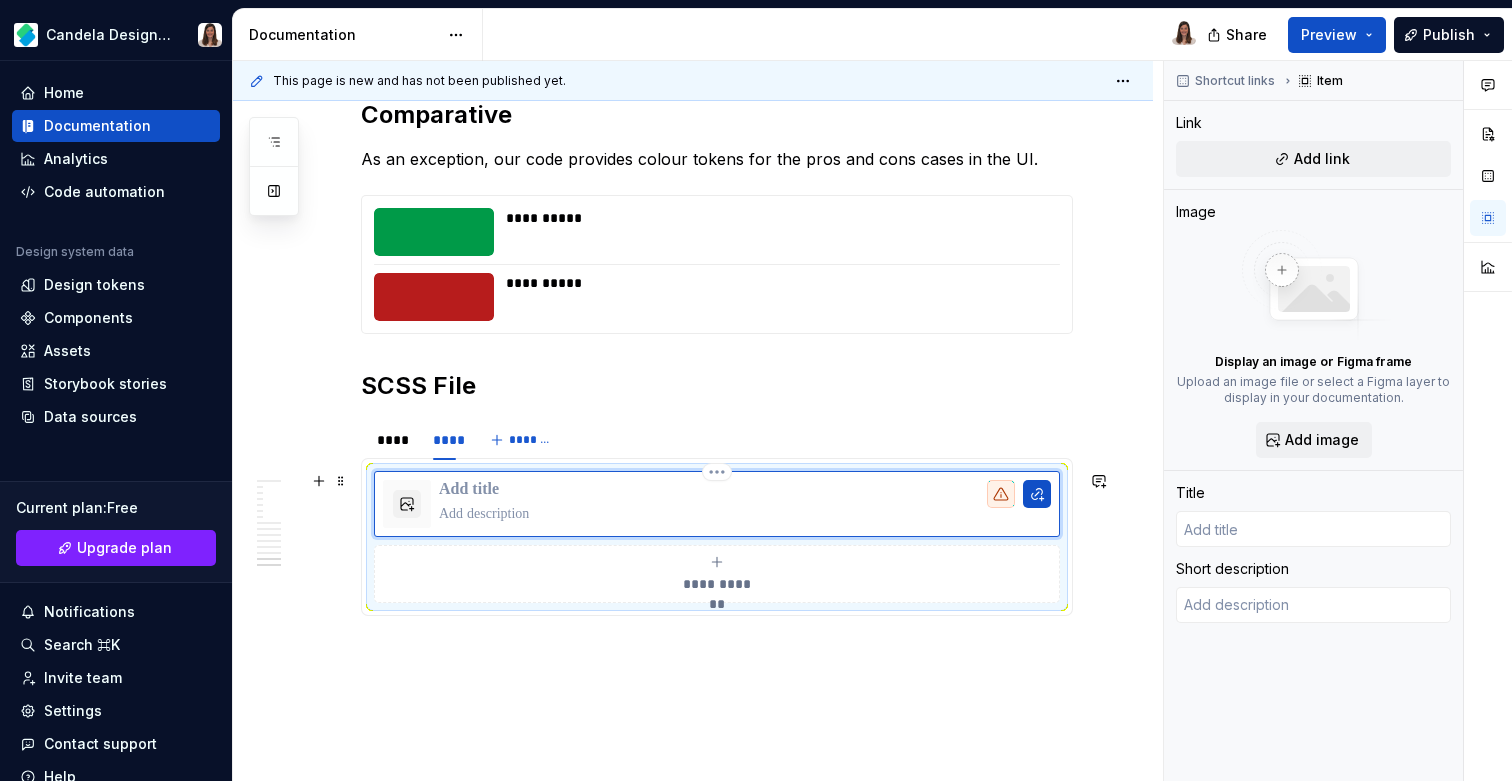 type 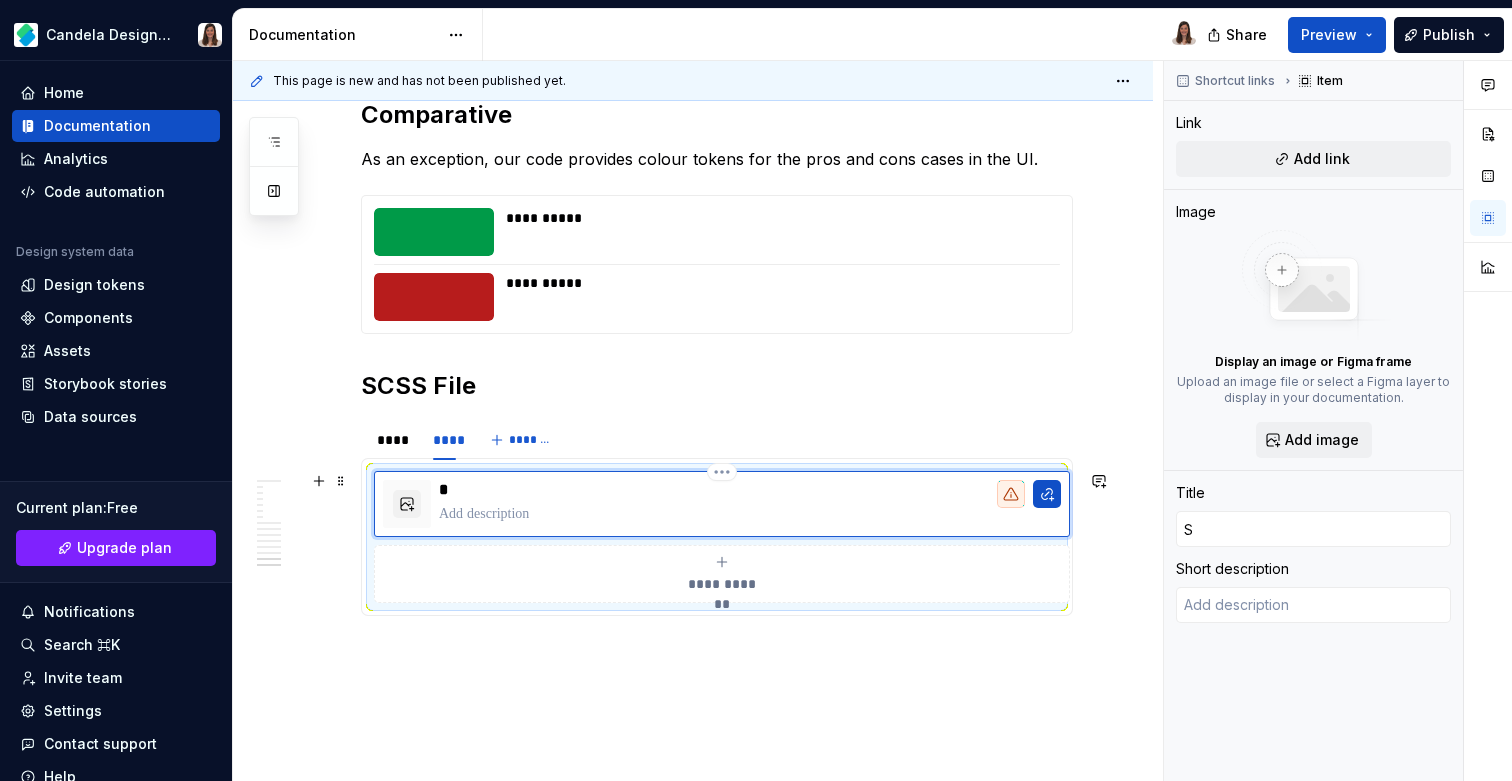 type on "*" 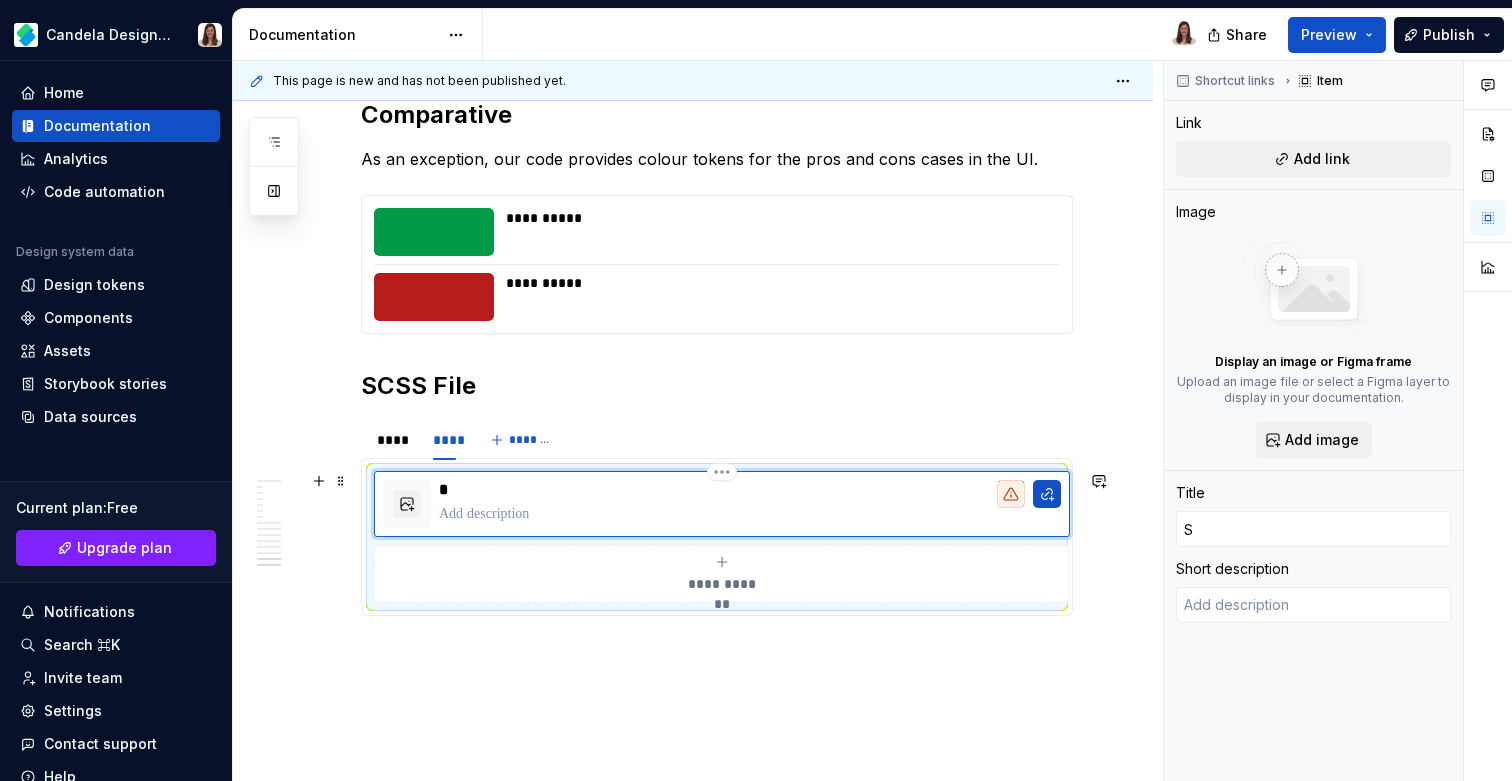 type on "SC" 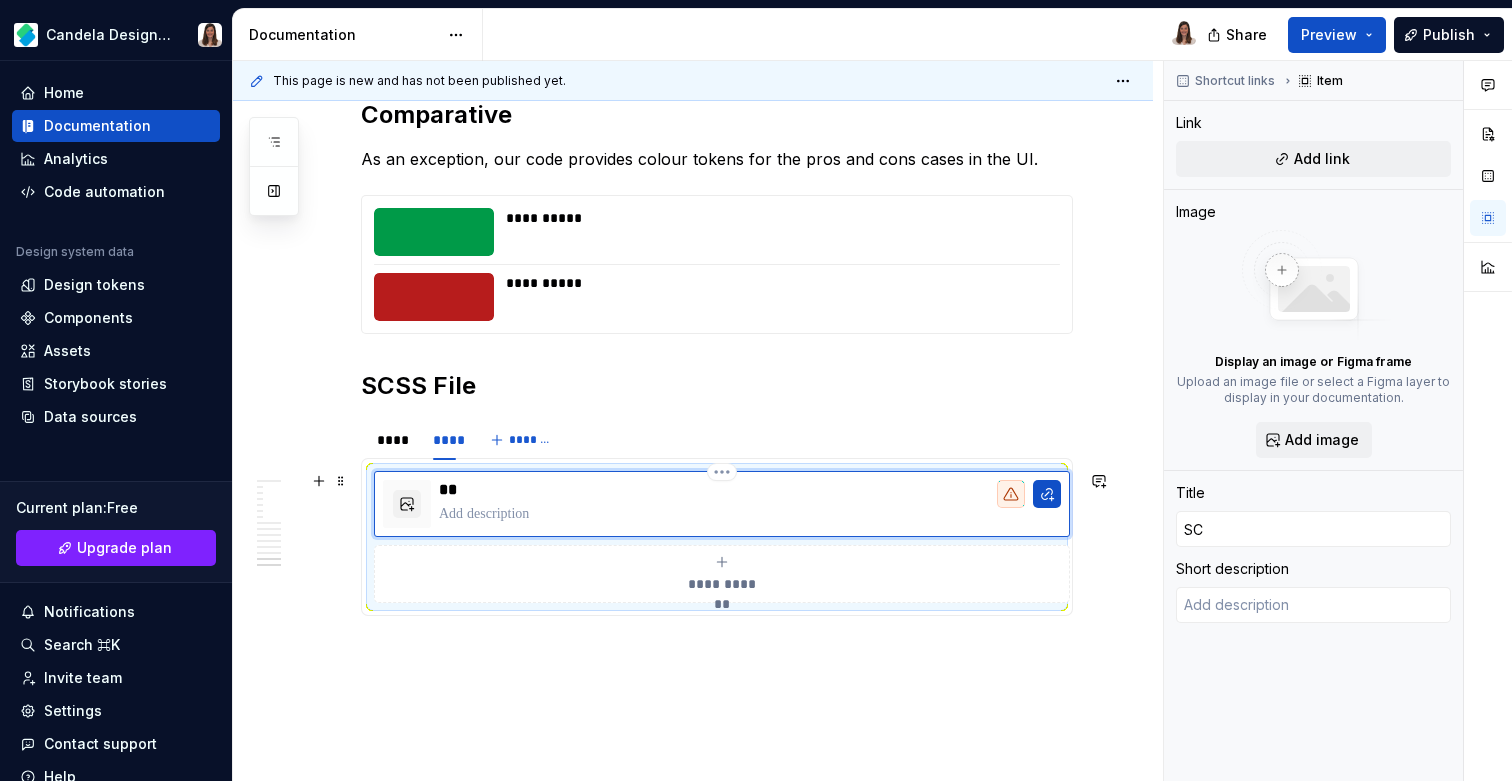 type on "*" 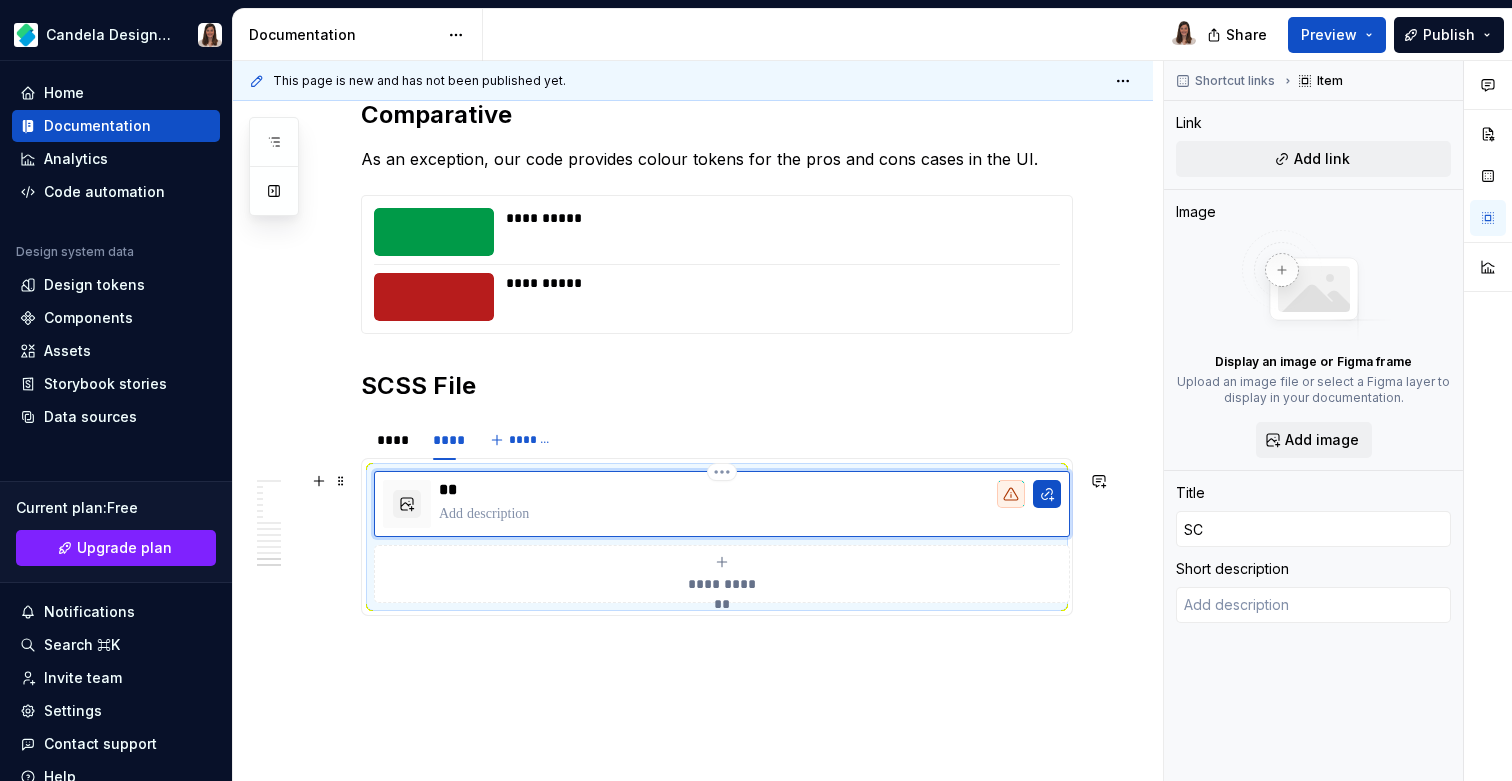 type on "SCS" 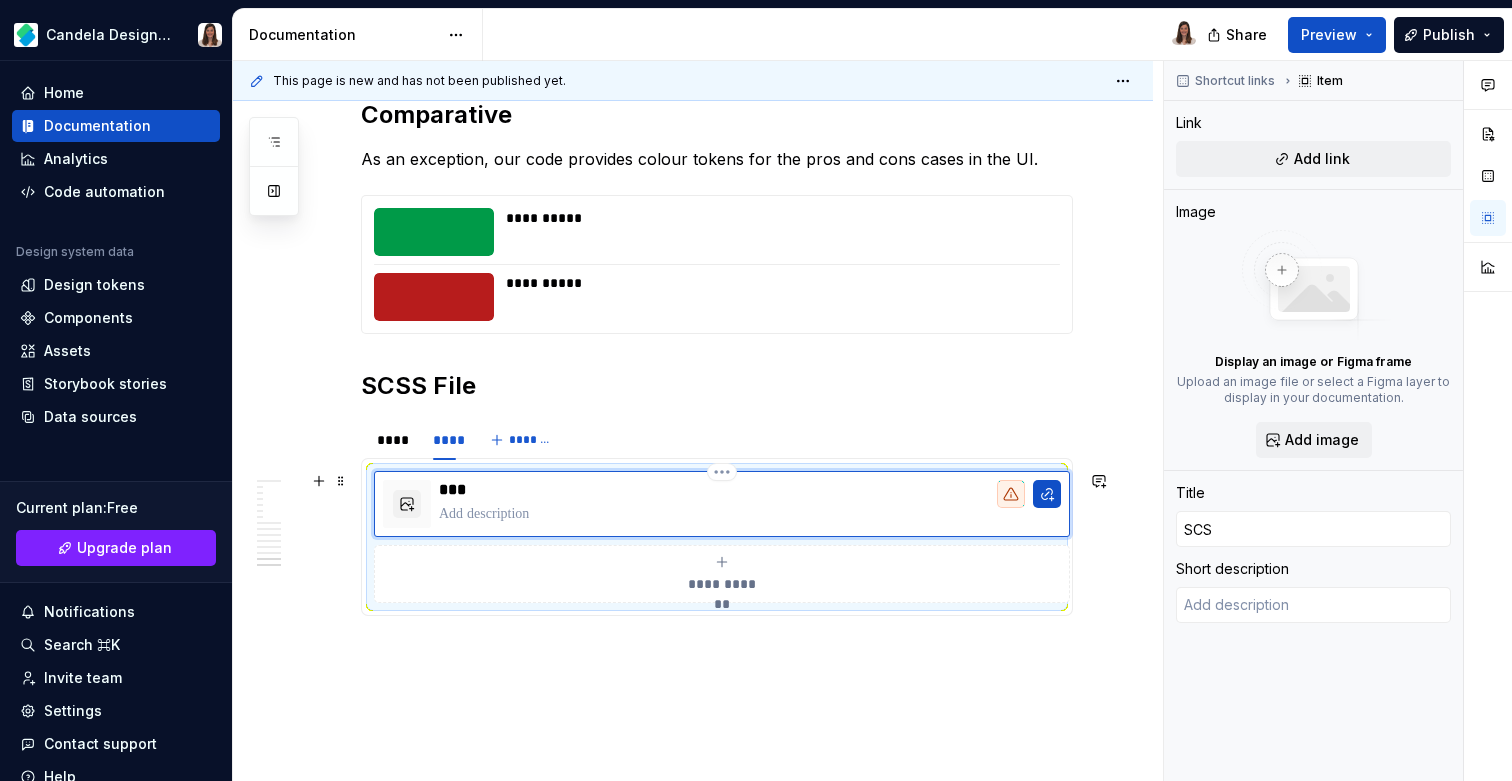 type on "*" 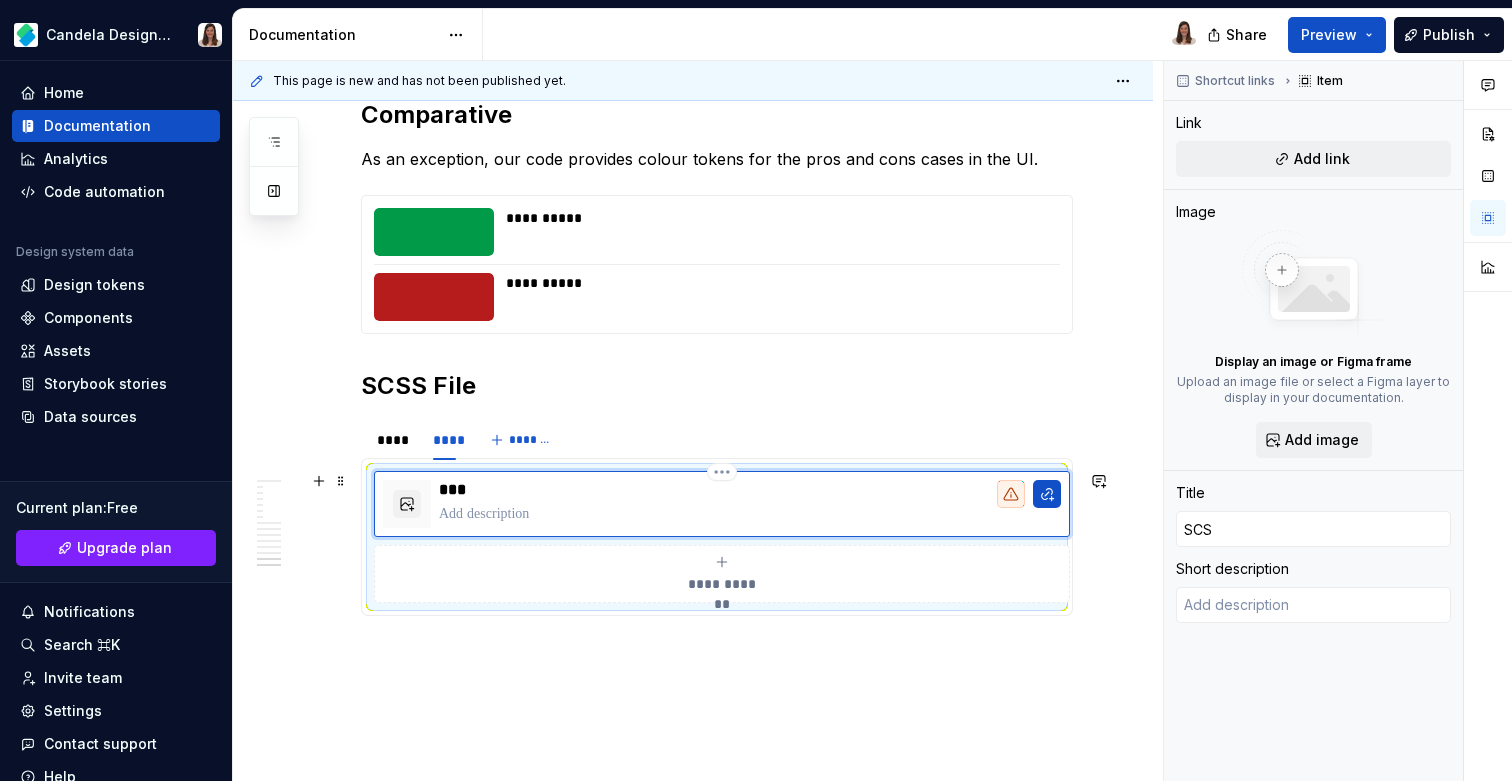 type on "SCSS" 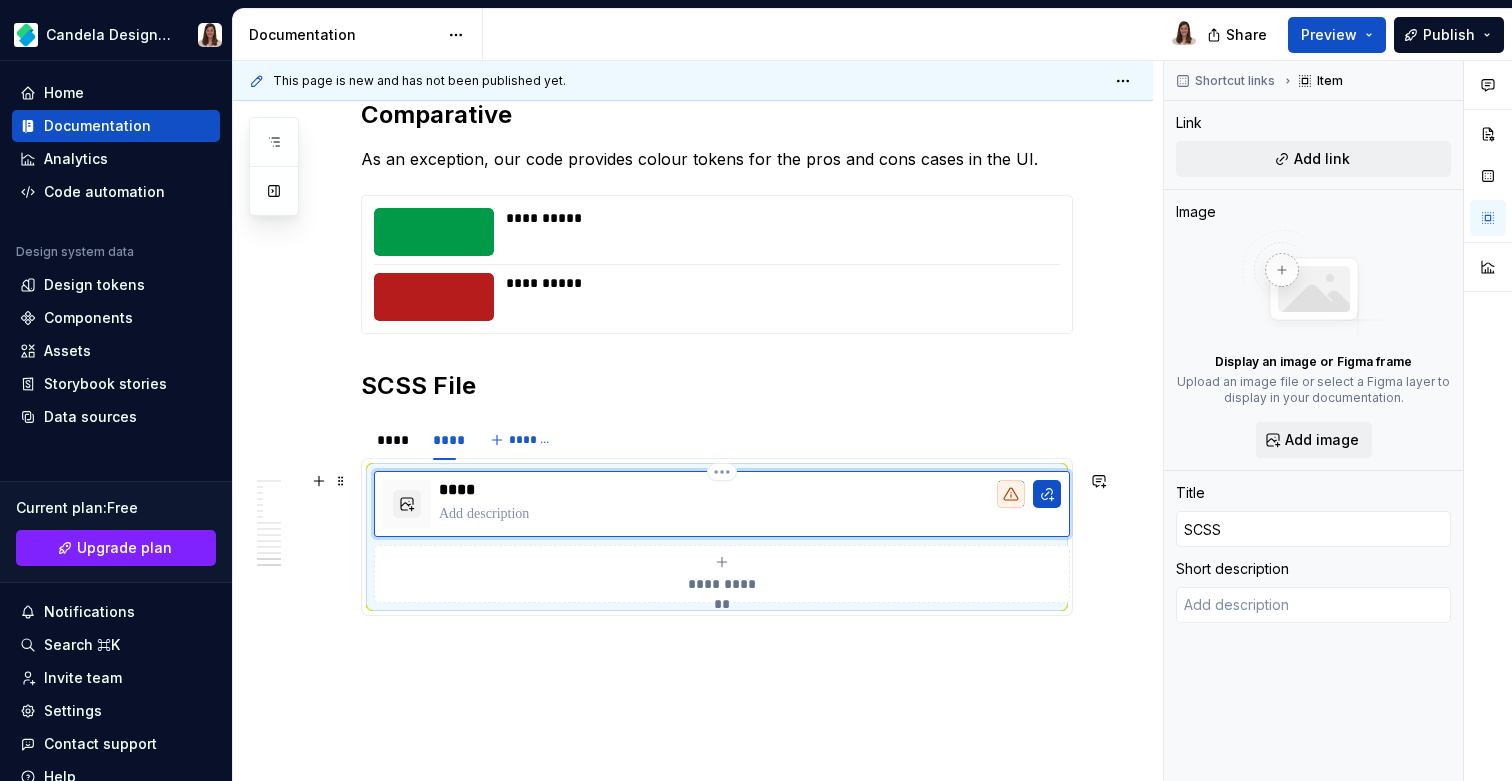 type on "*" 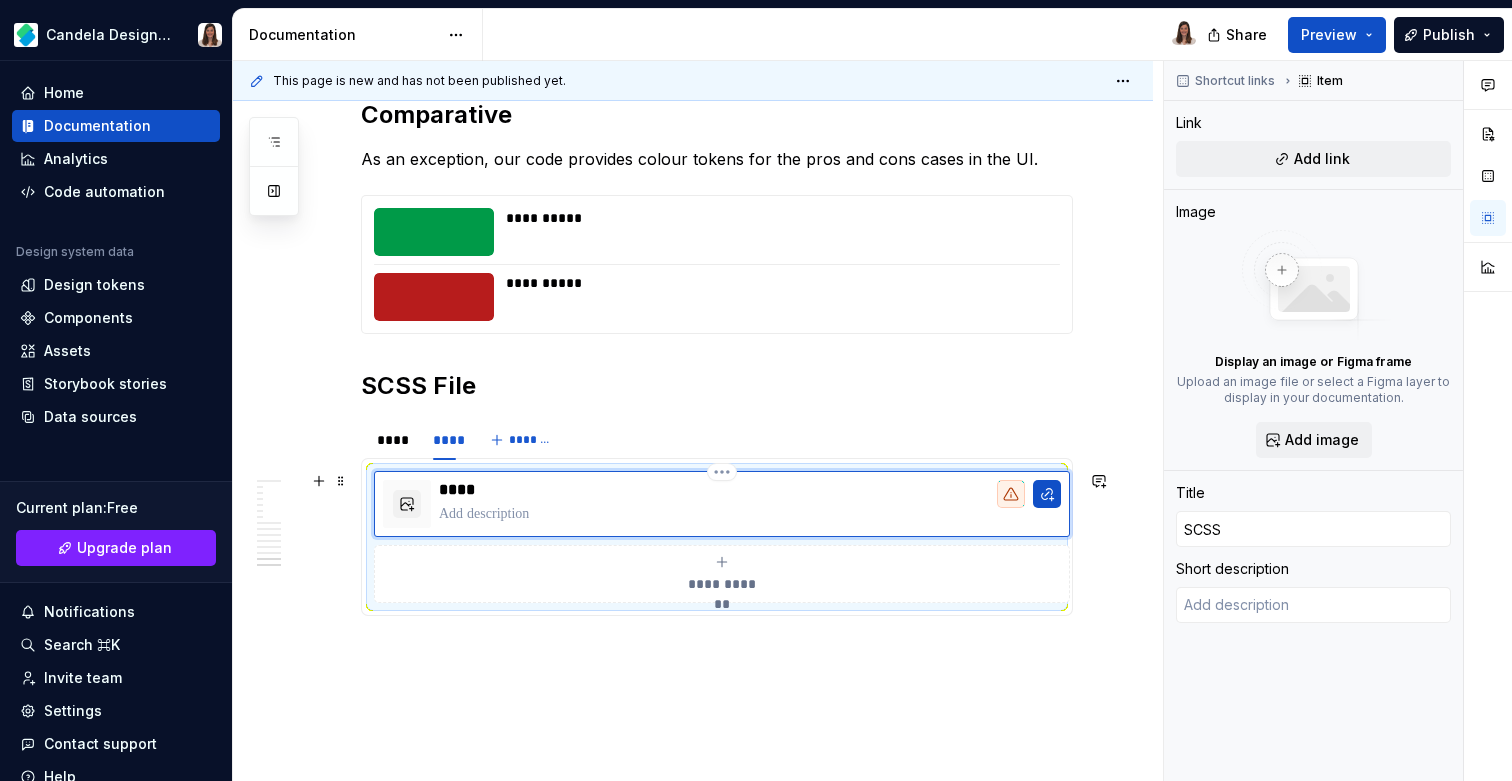 type on "SCSS" 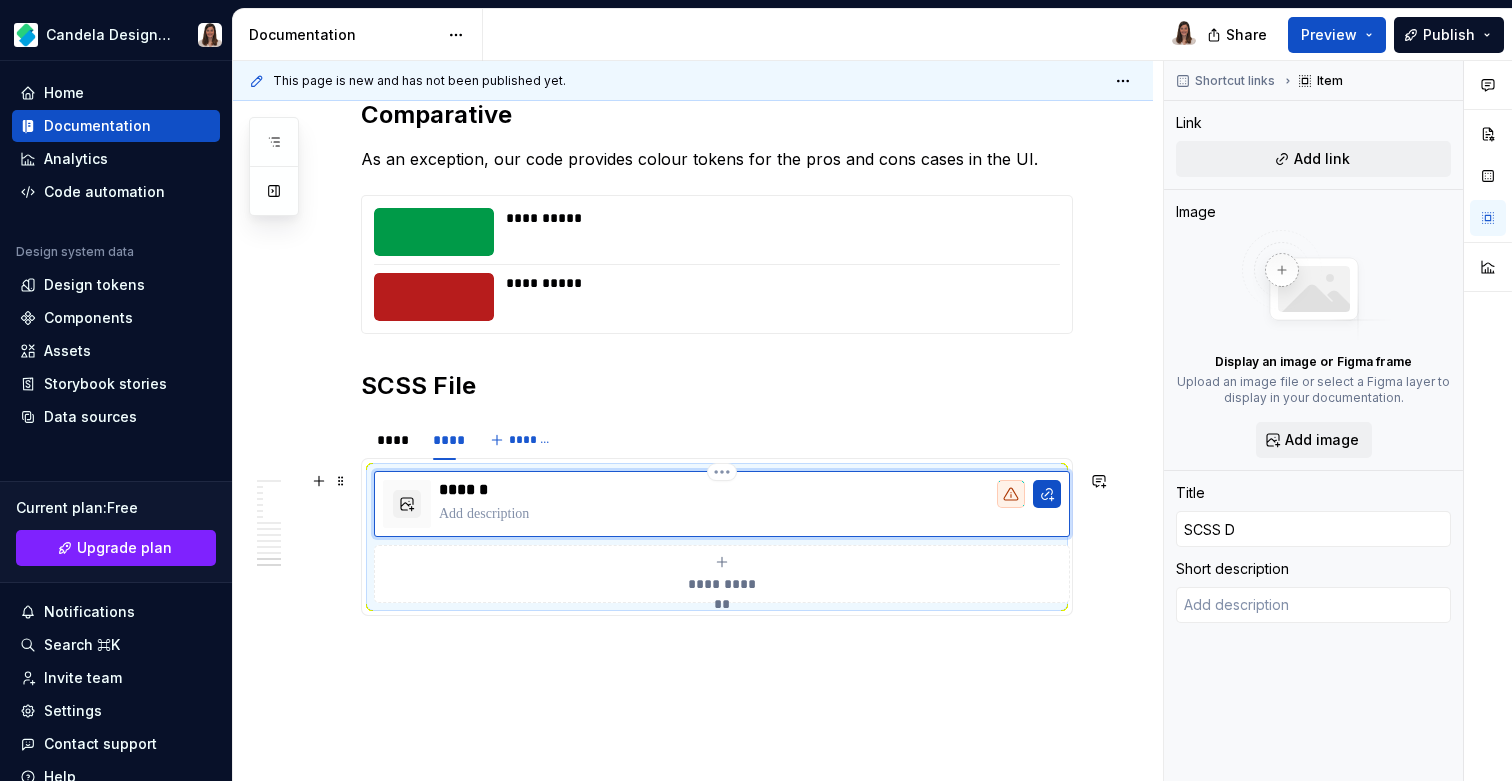 type on "*" 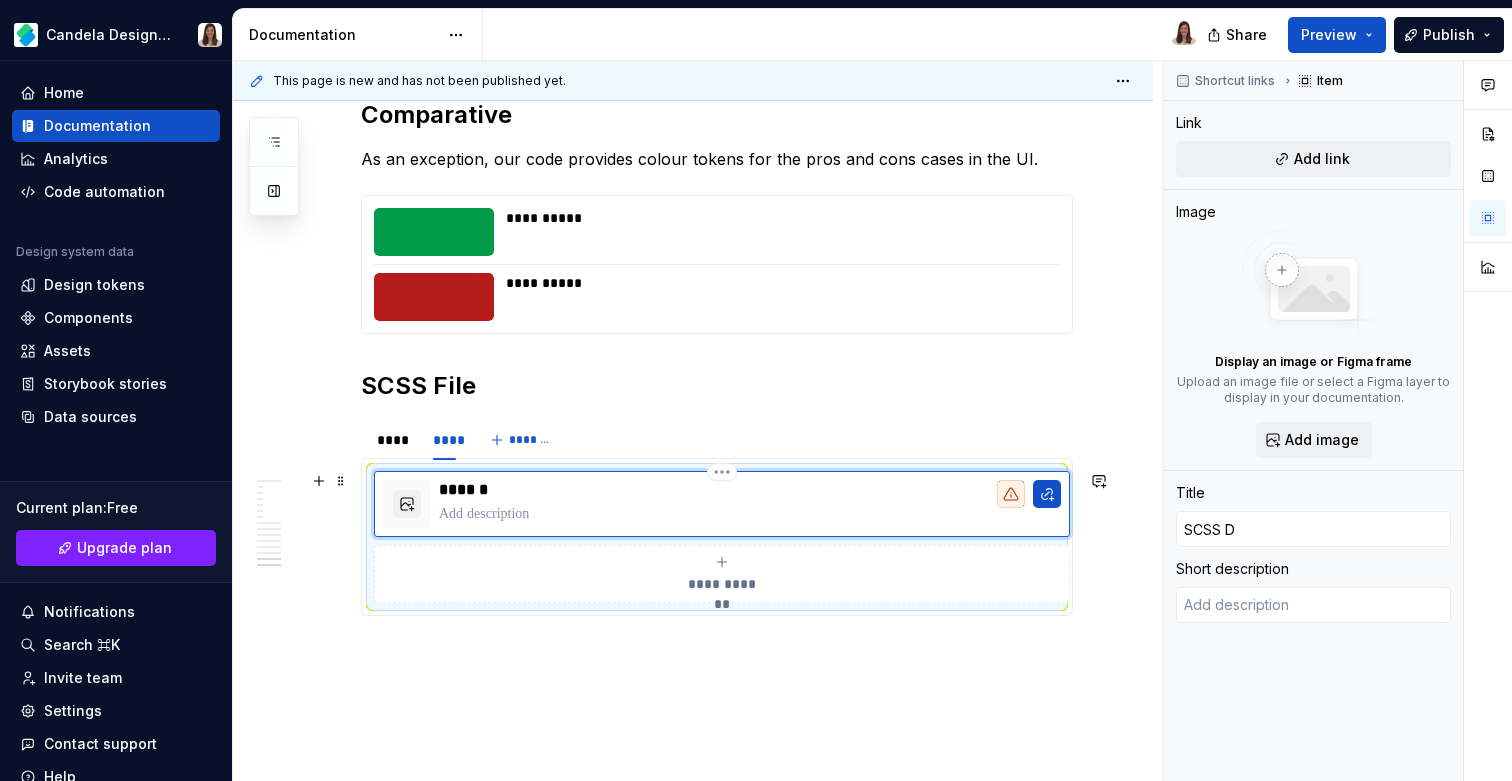 type on "SCSS Di" 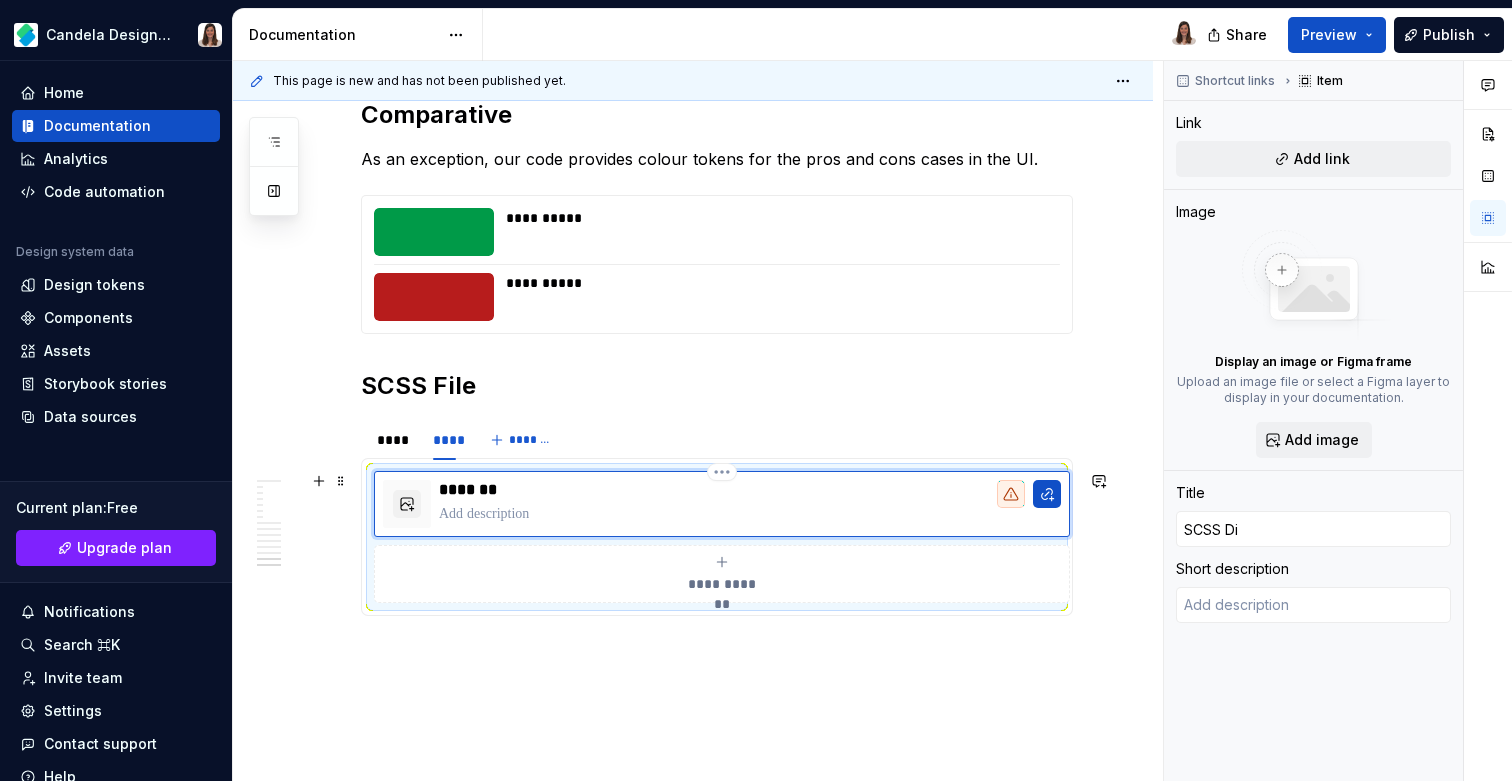 type on "*" 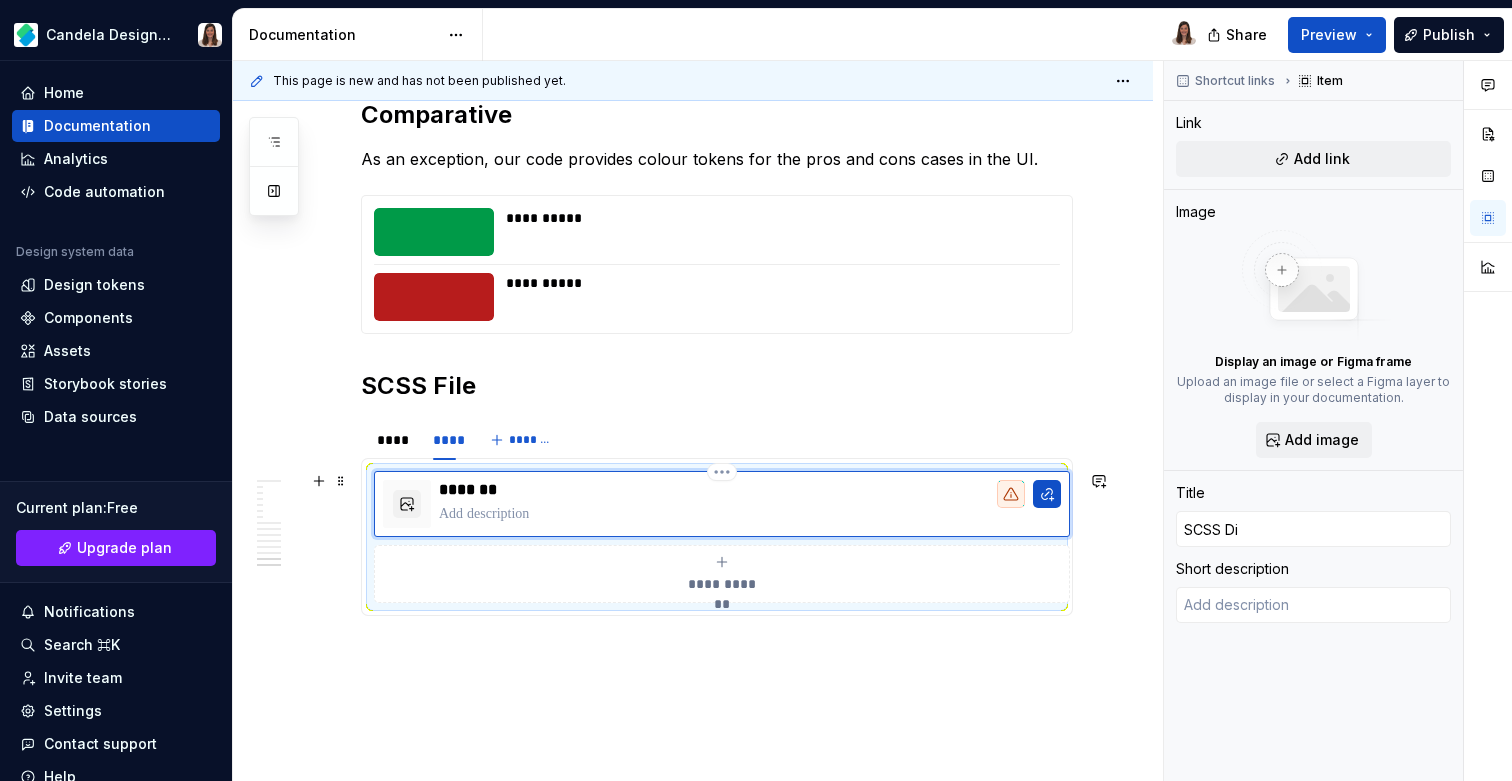 type on "SCSS D" 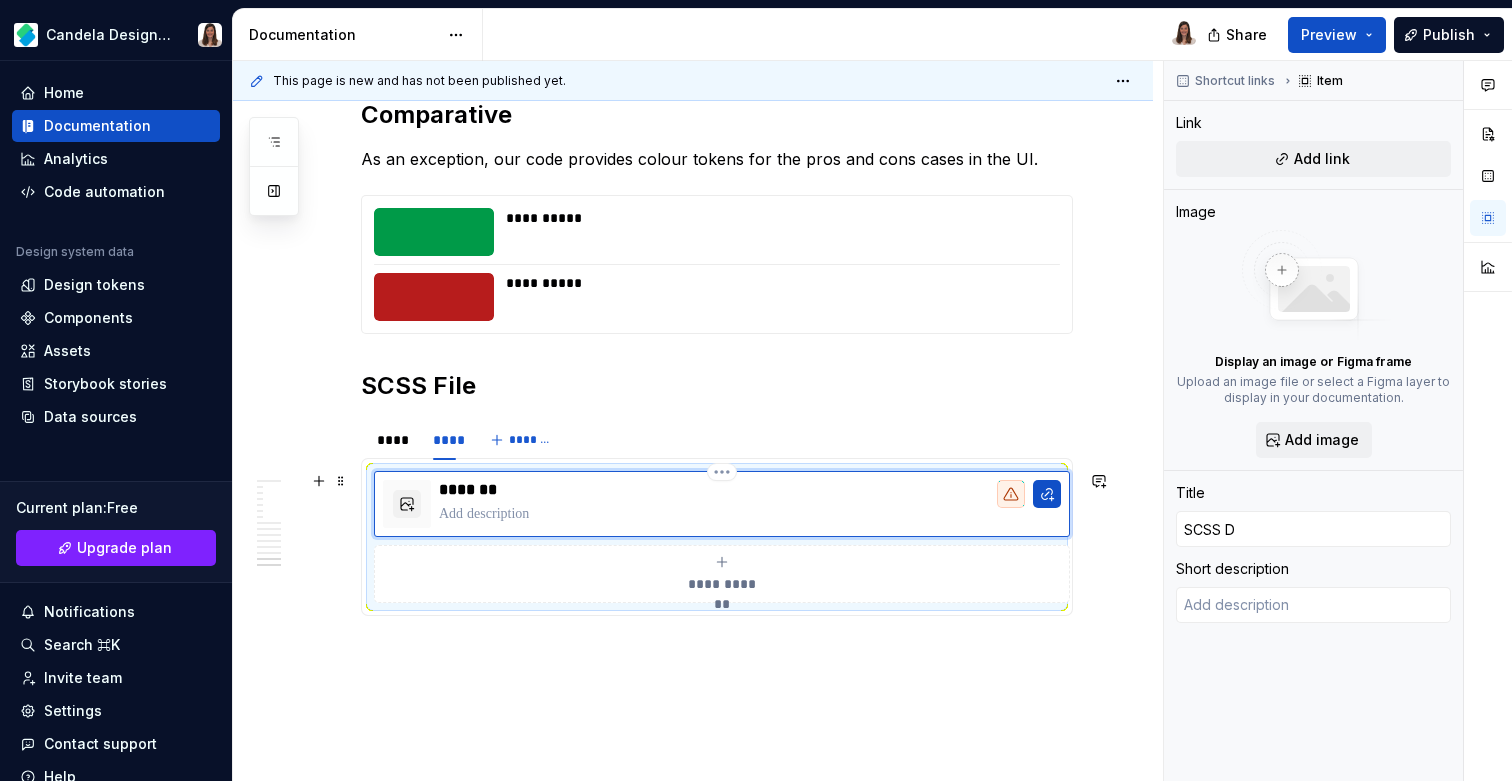 type on "*" 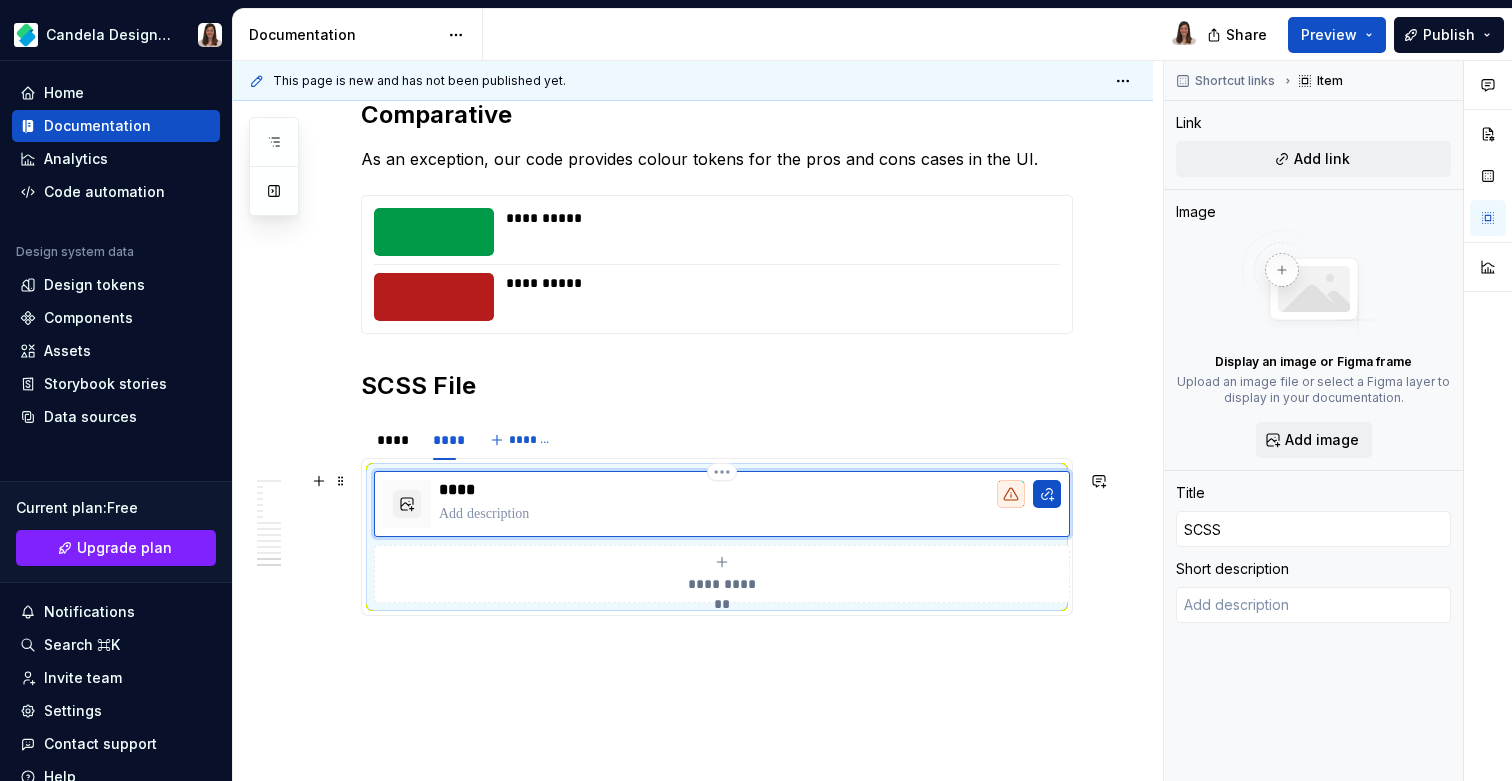type on "*" 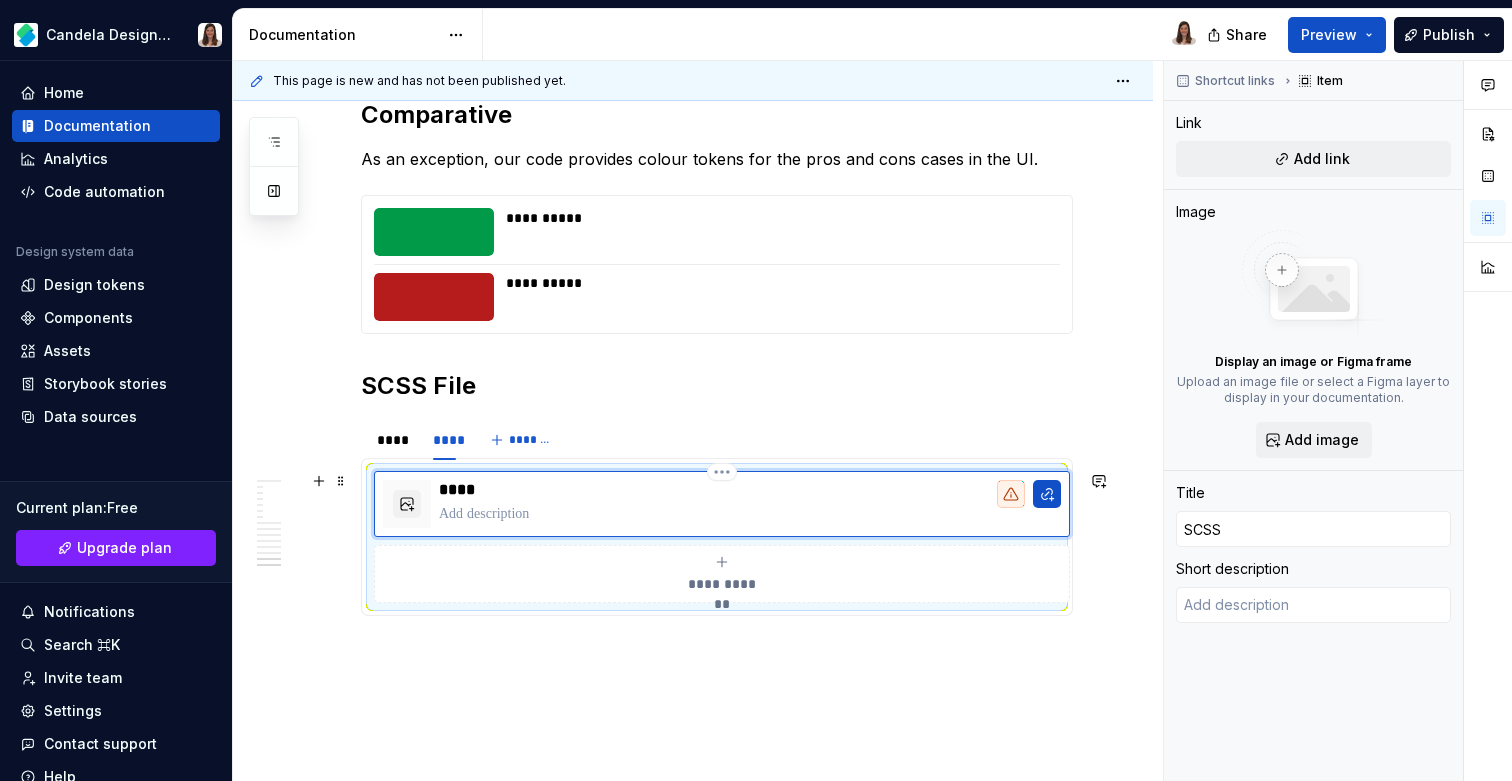 type on "SCSS F" 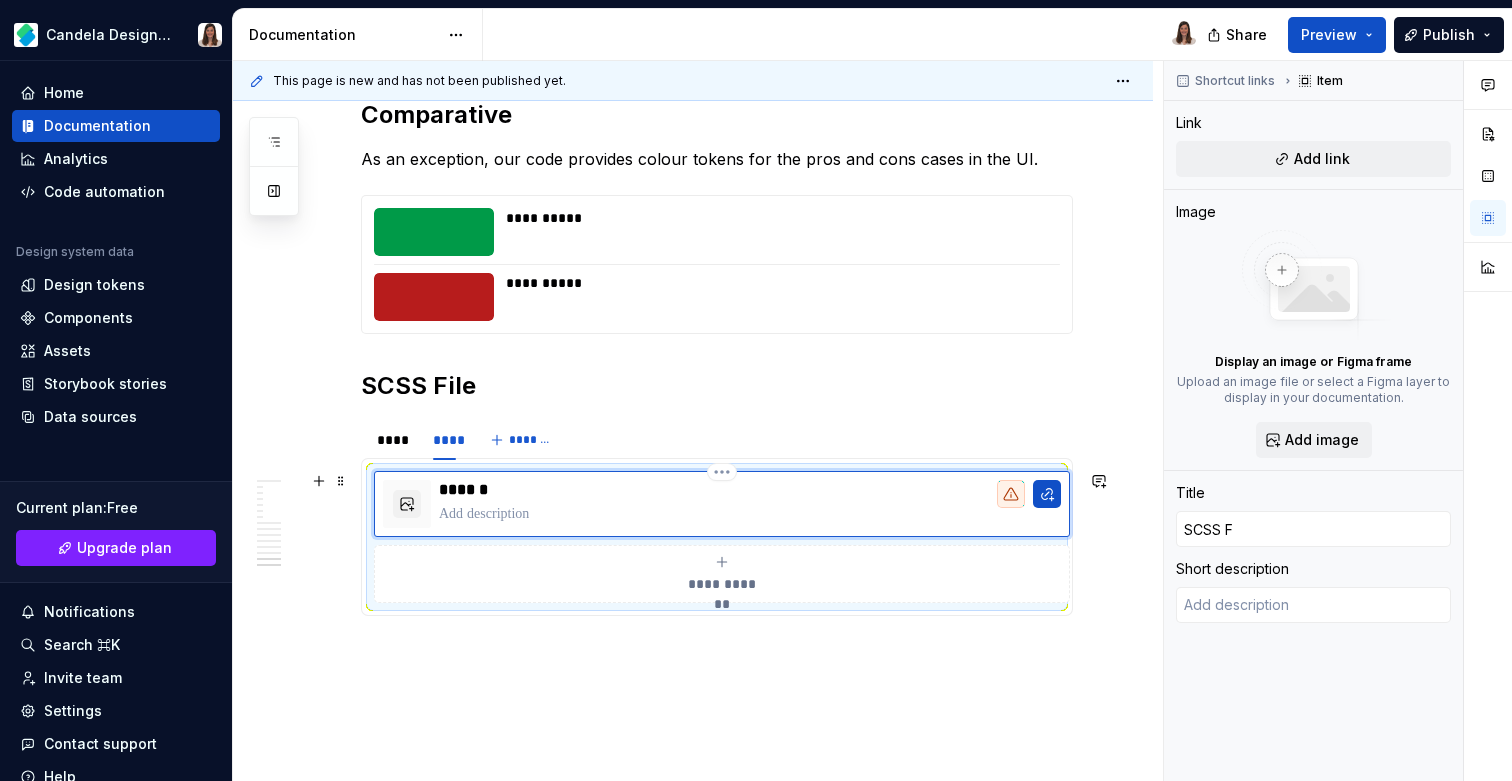 type on "*" 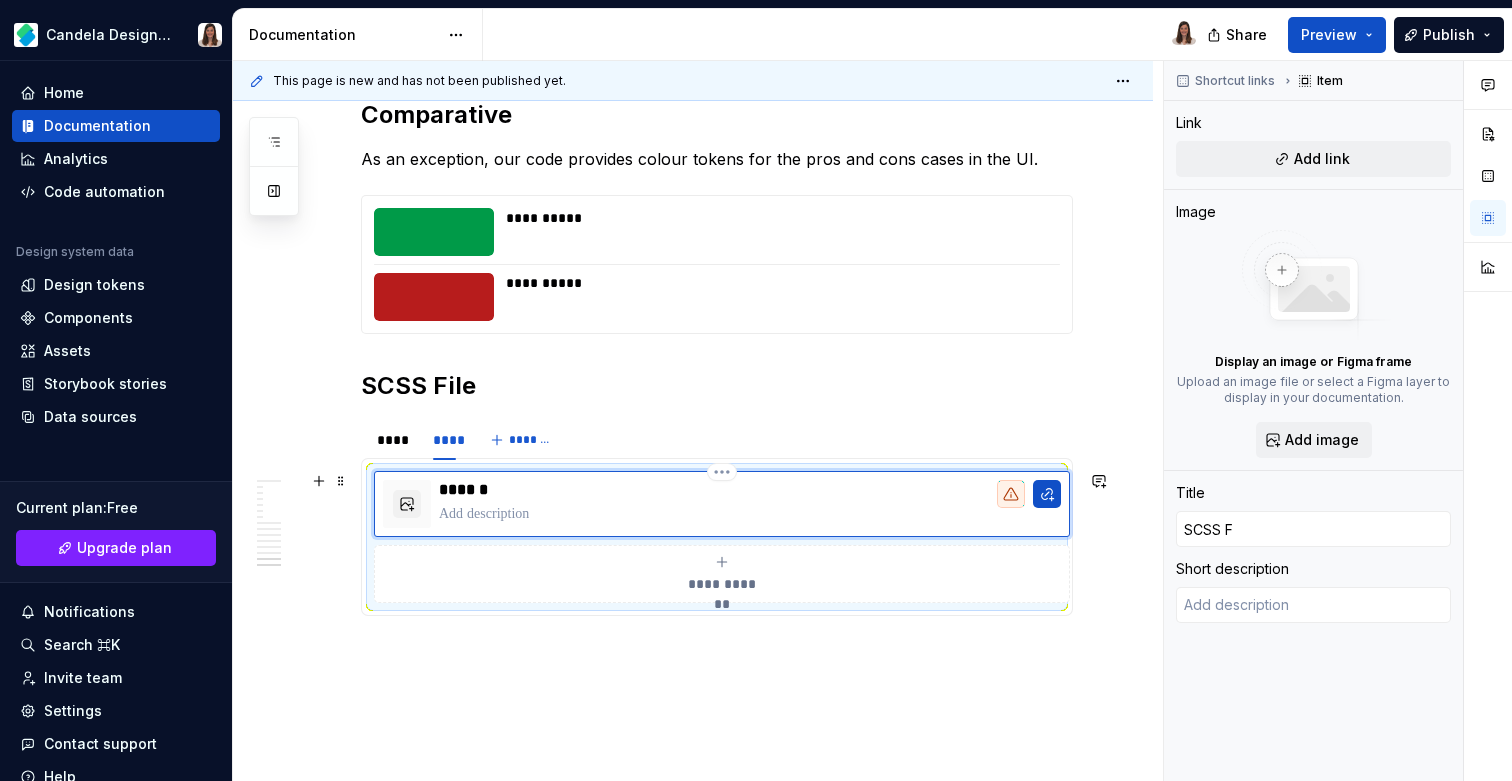 type on "SCSS Fi" 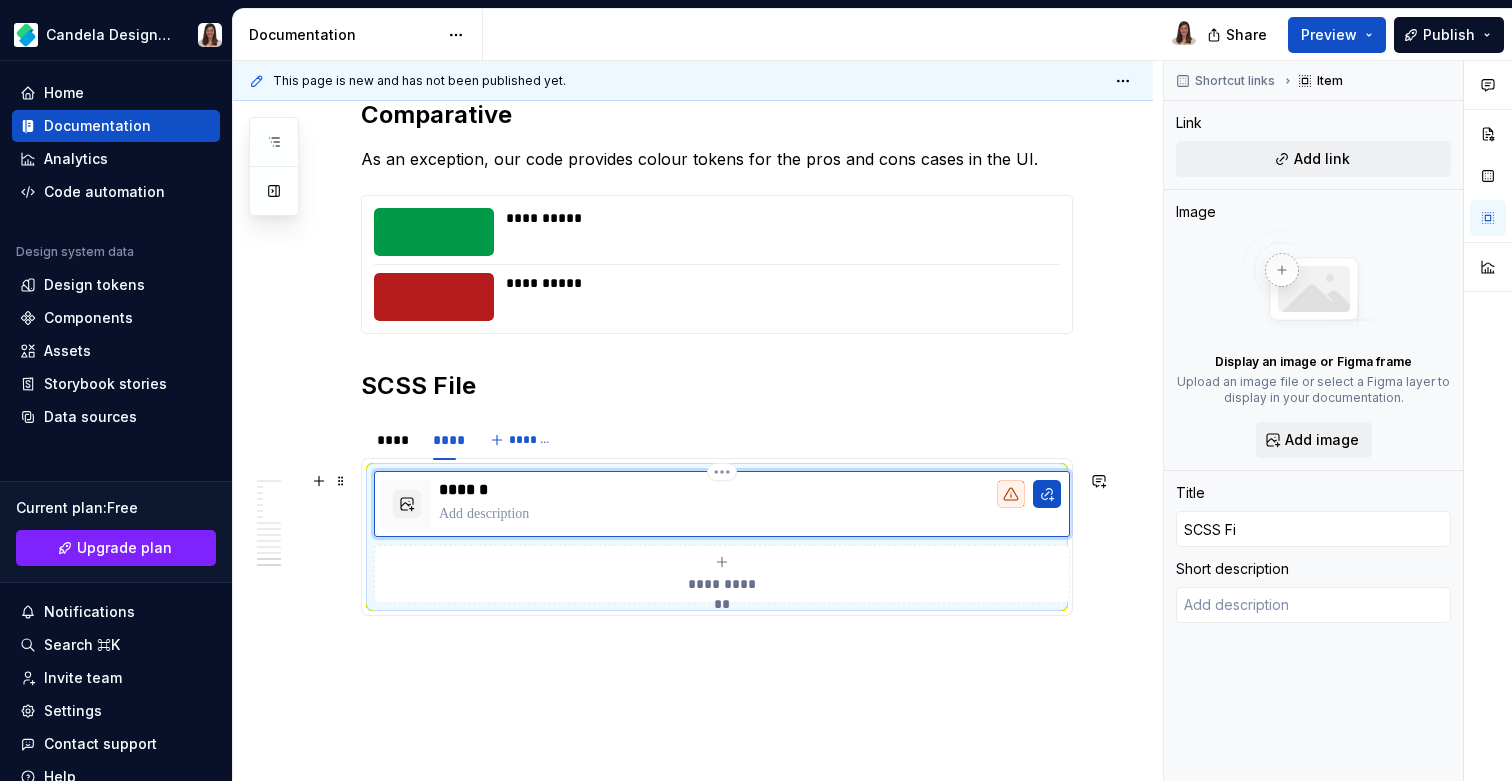 type on "*" 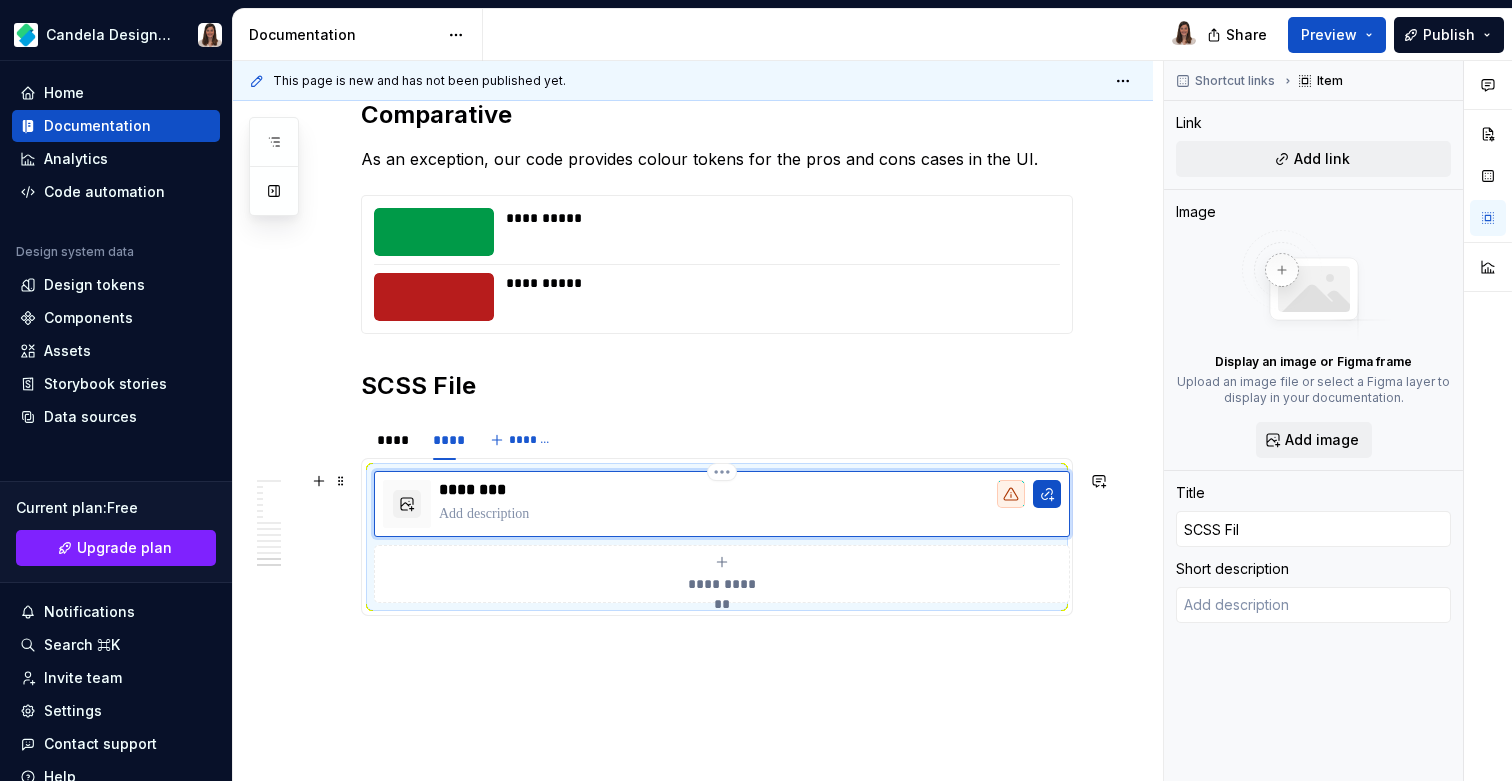 type on "*" 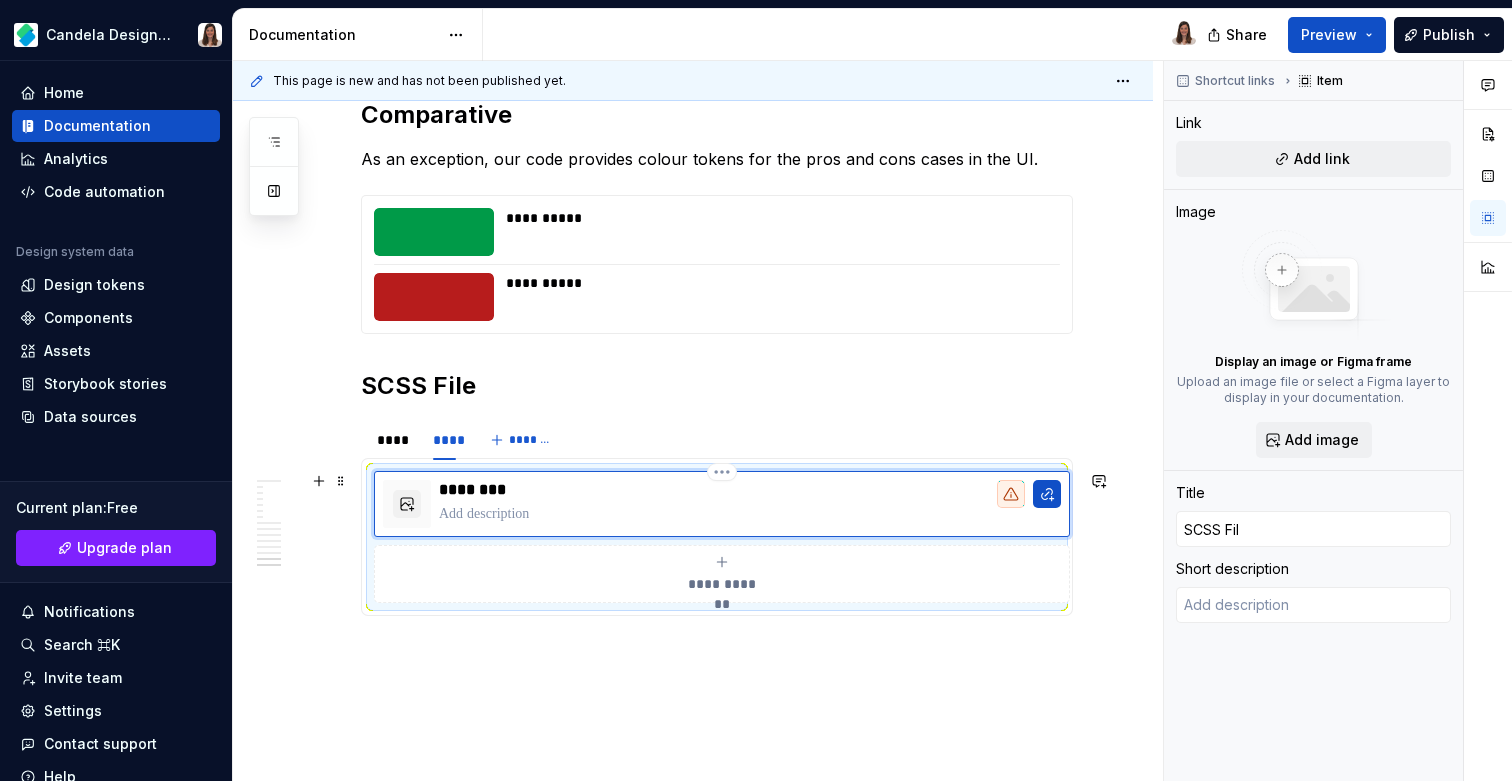 type on "SCSS File" 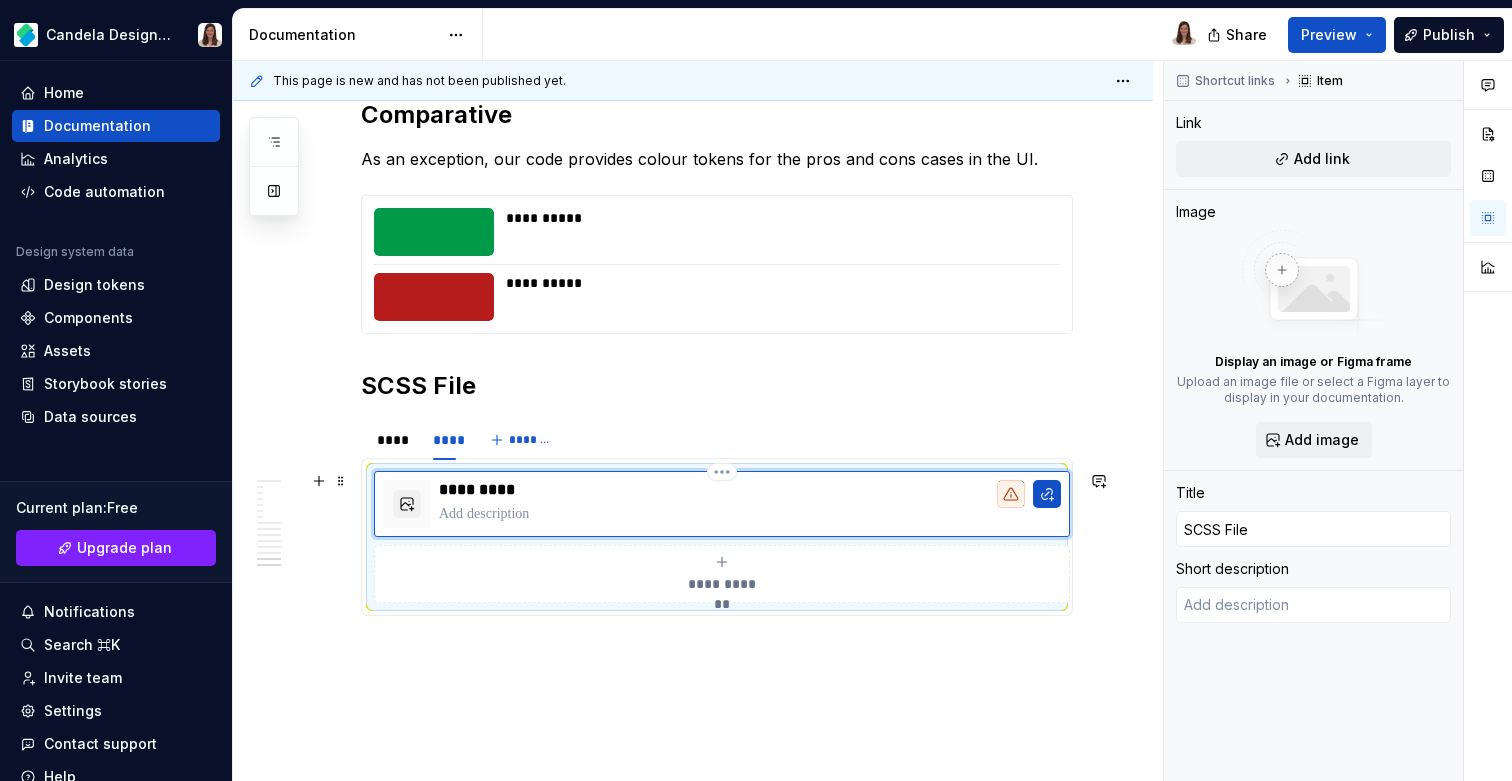 click at bounding box center (750, 514) 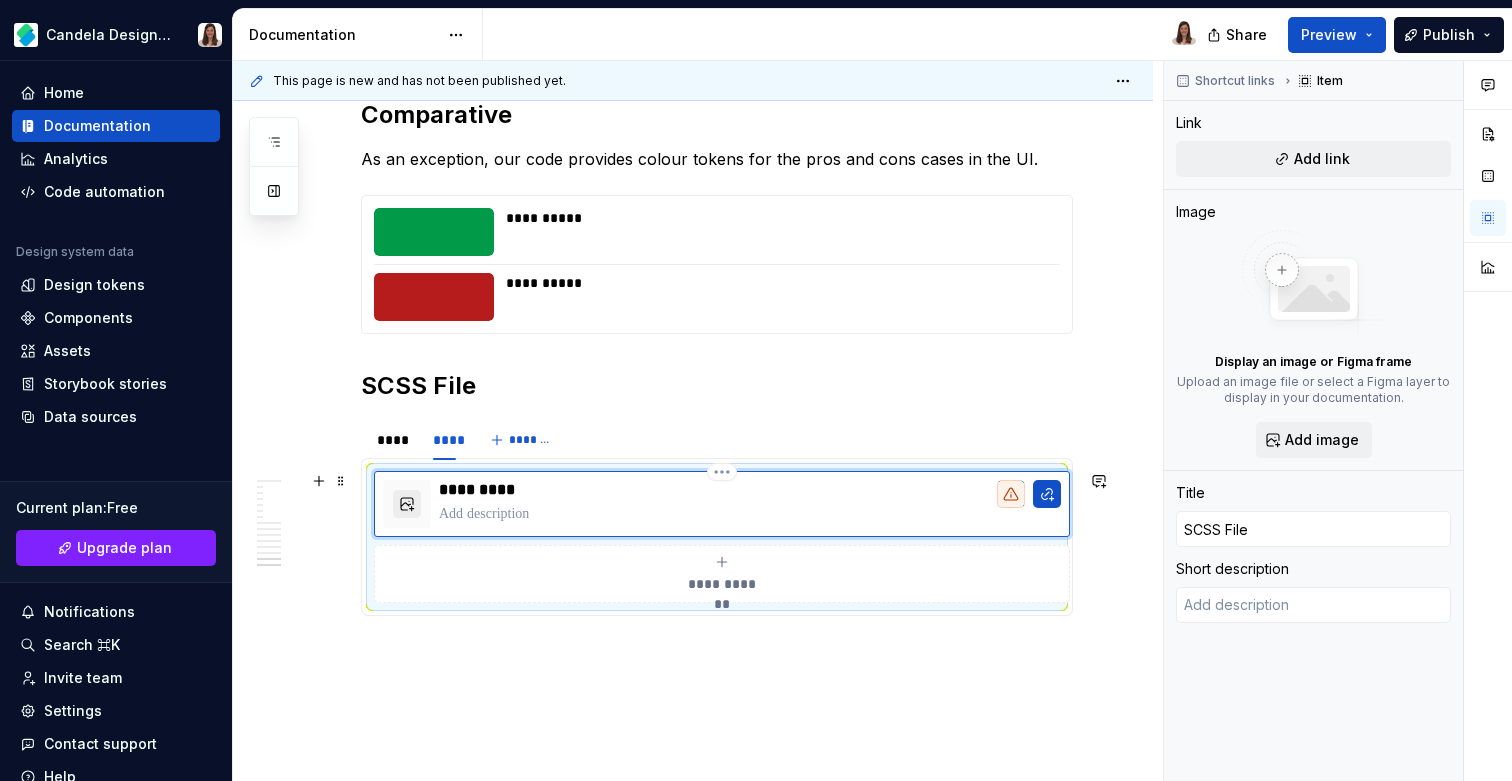 click at bounding box center (407, 504) 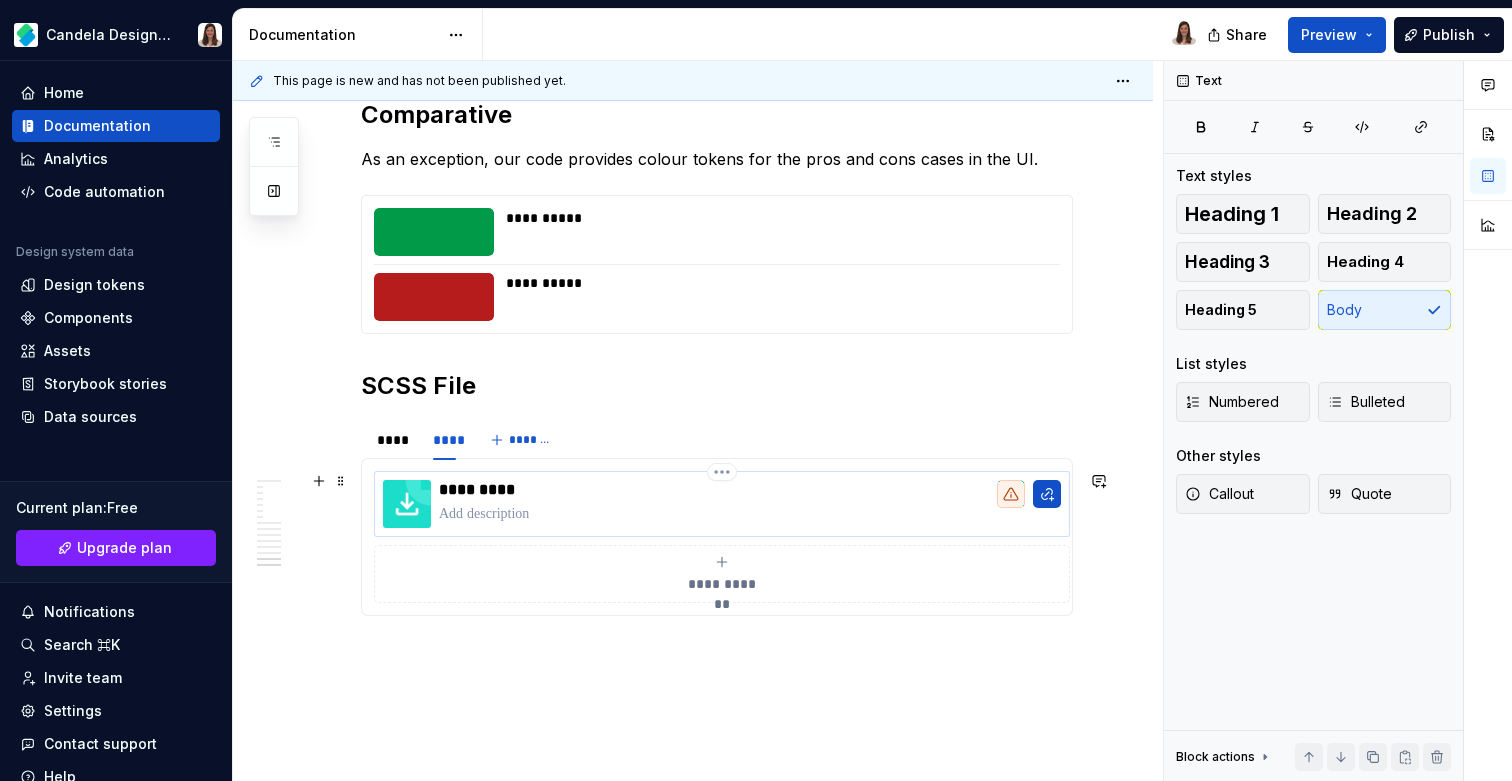 click at bounding box center [750, 514] 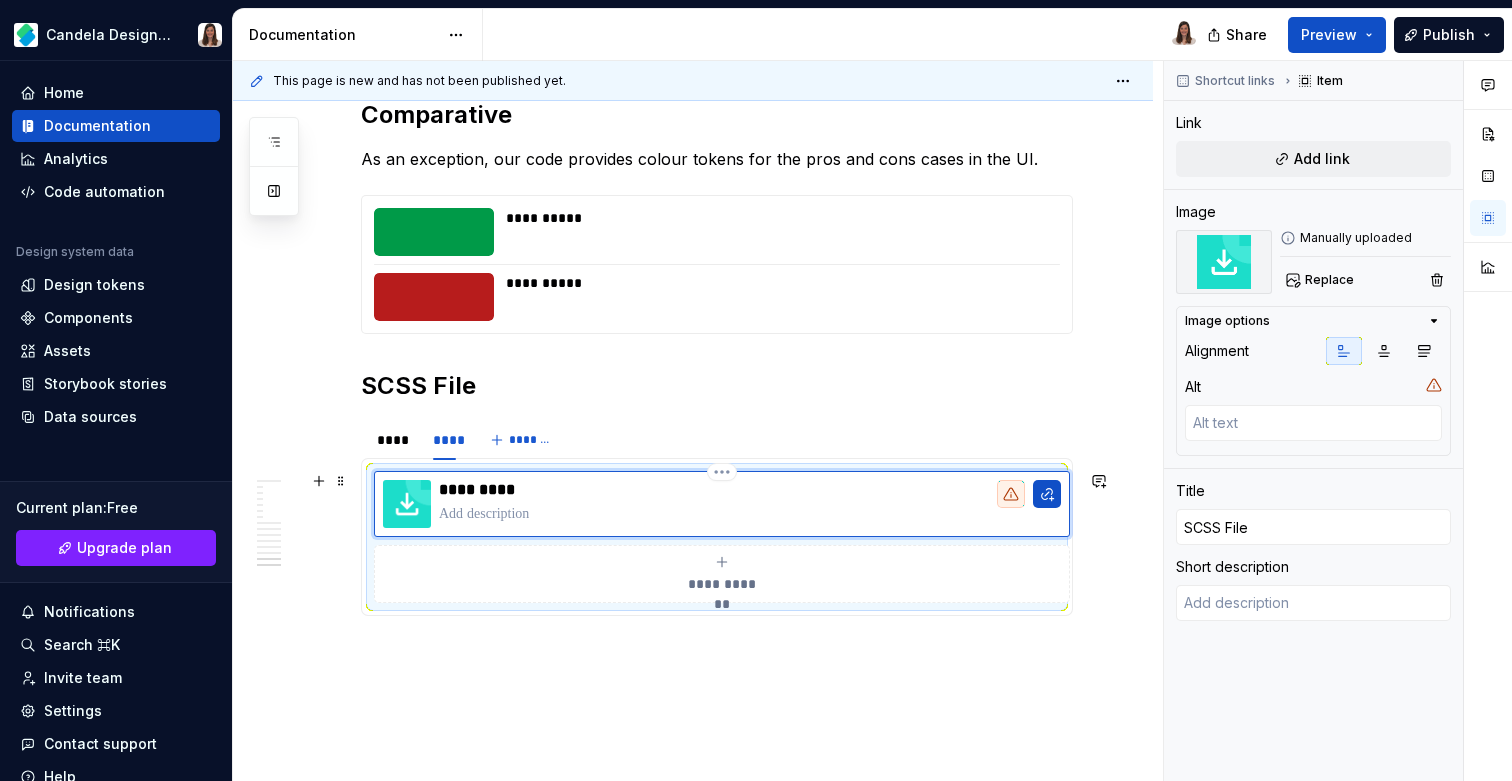 click at bounding box center [750, 514] 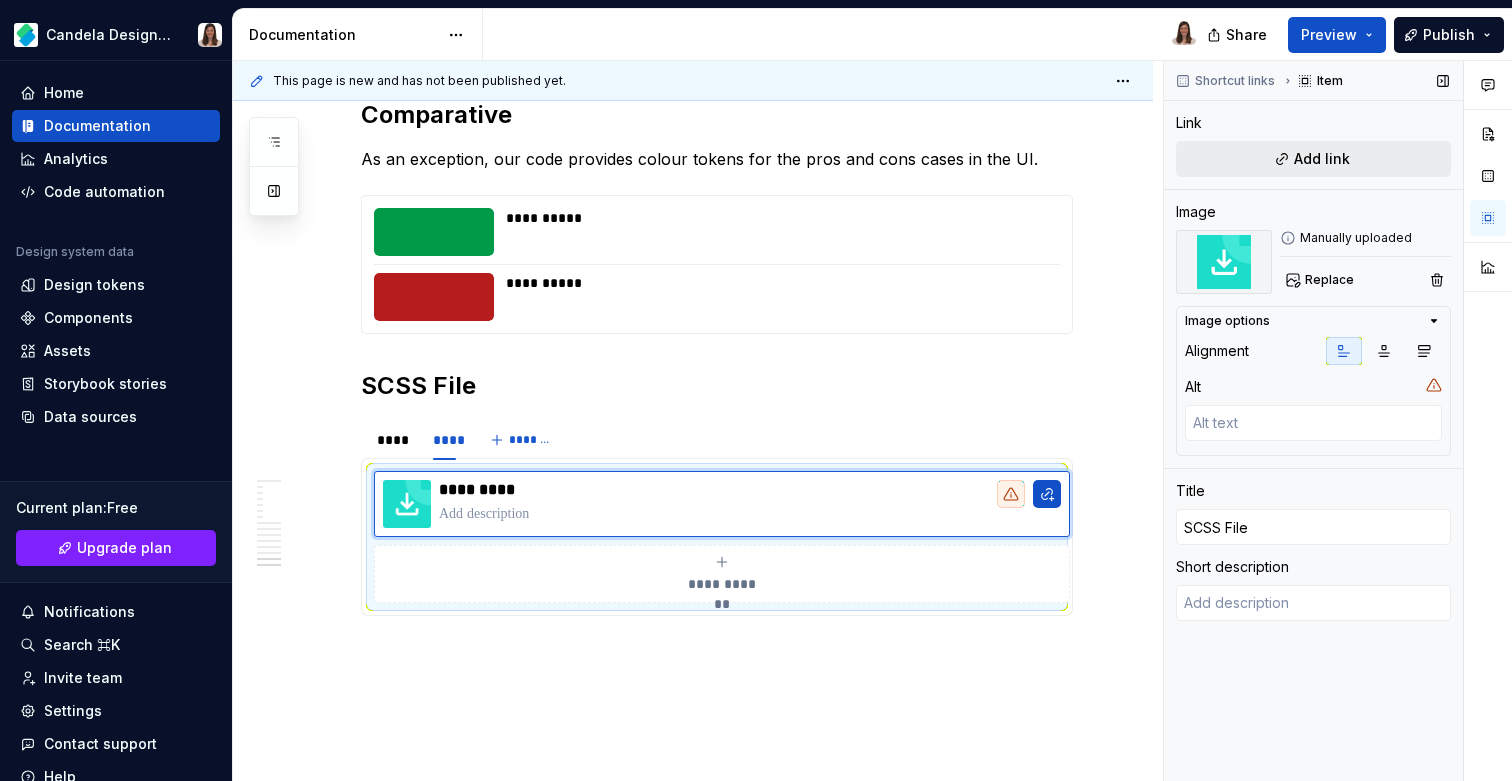click on "Add link" at bounding box center [1322, 159] 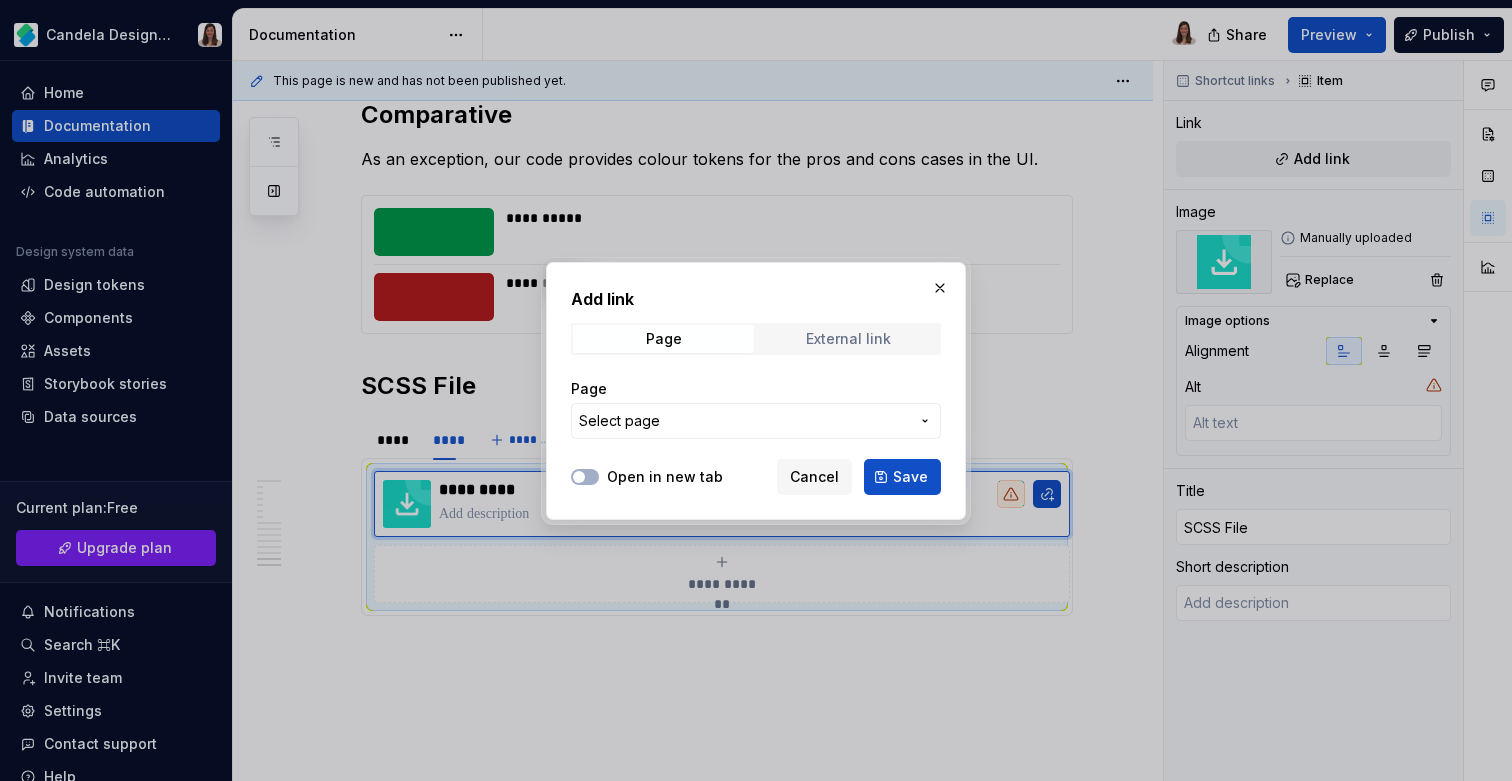 click on "External link" at bounding box center (848, 339) 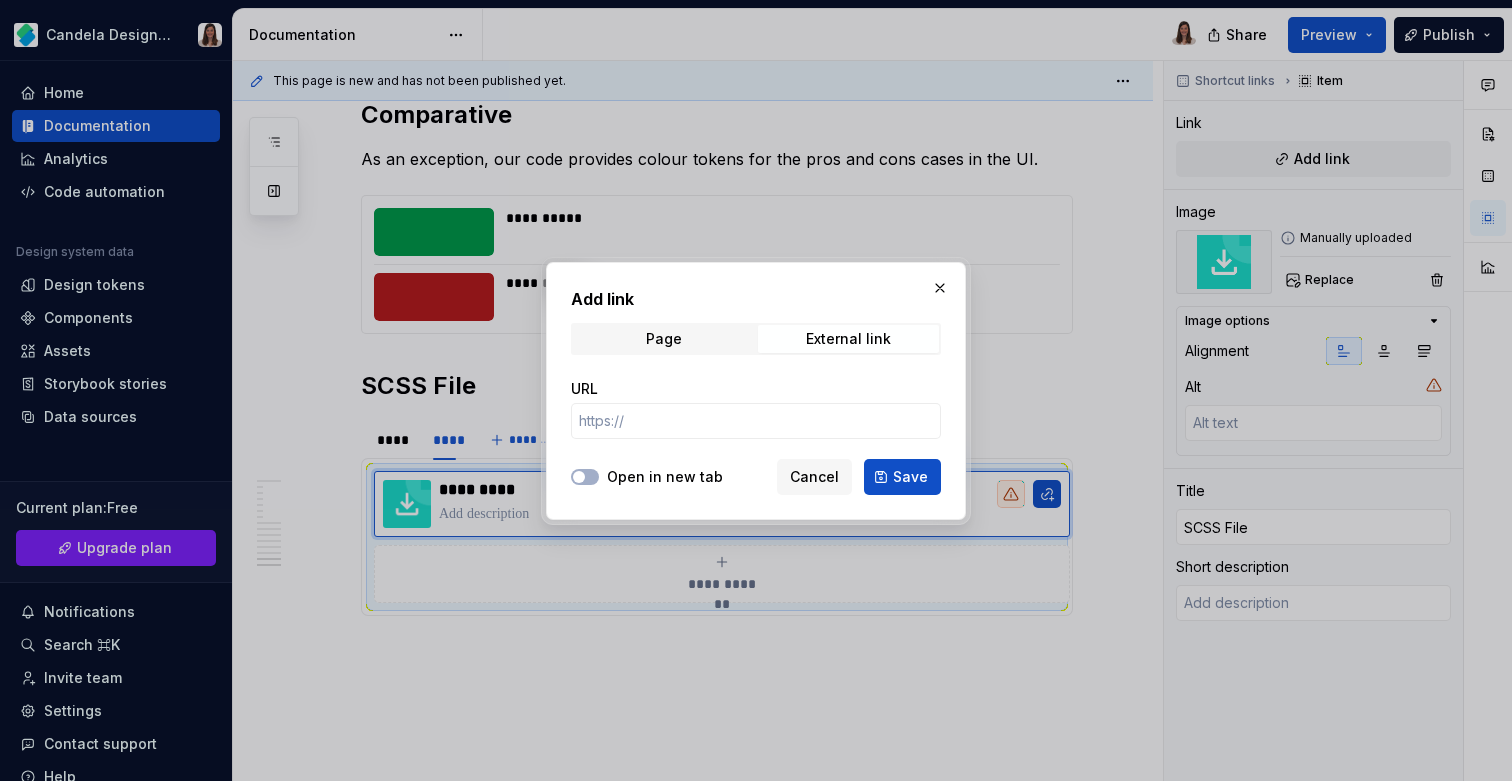 click on "Open in new tab" at bounding box center [665, 477] 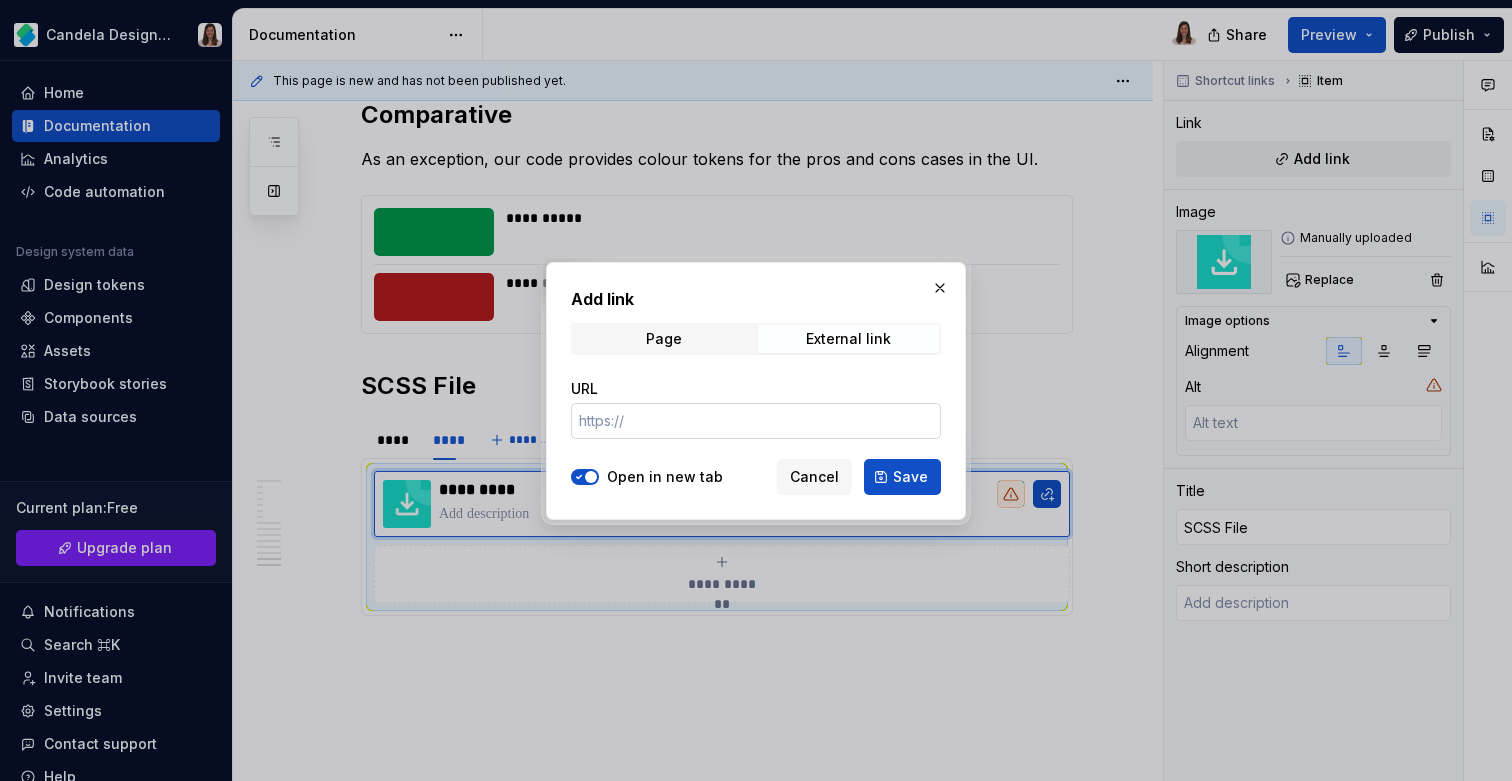 click on "URL" at bounding box center (756, 421) 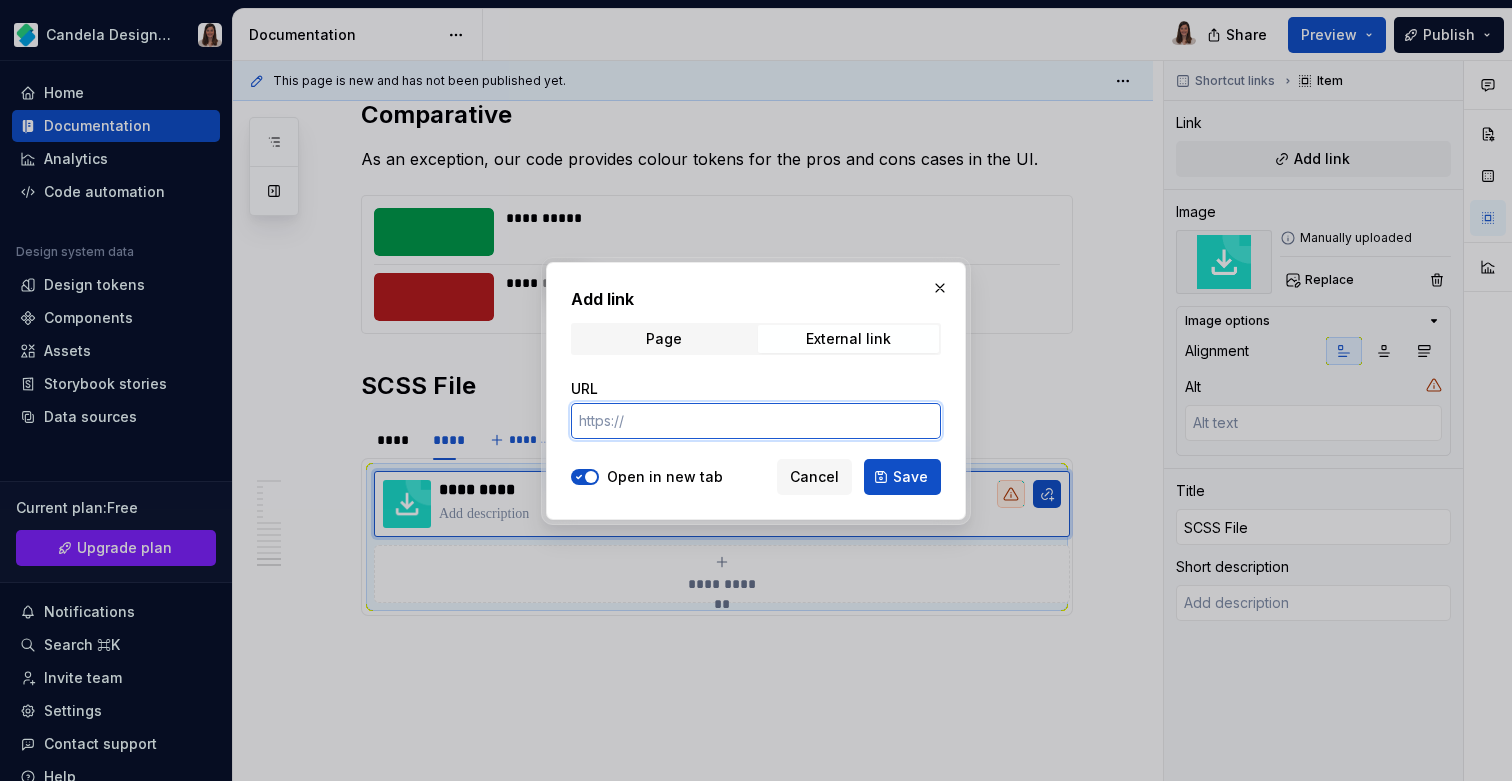 click on "URL" at bounding box center [756, 421] 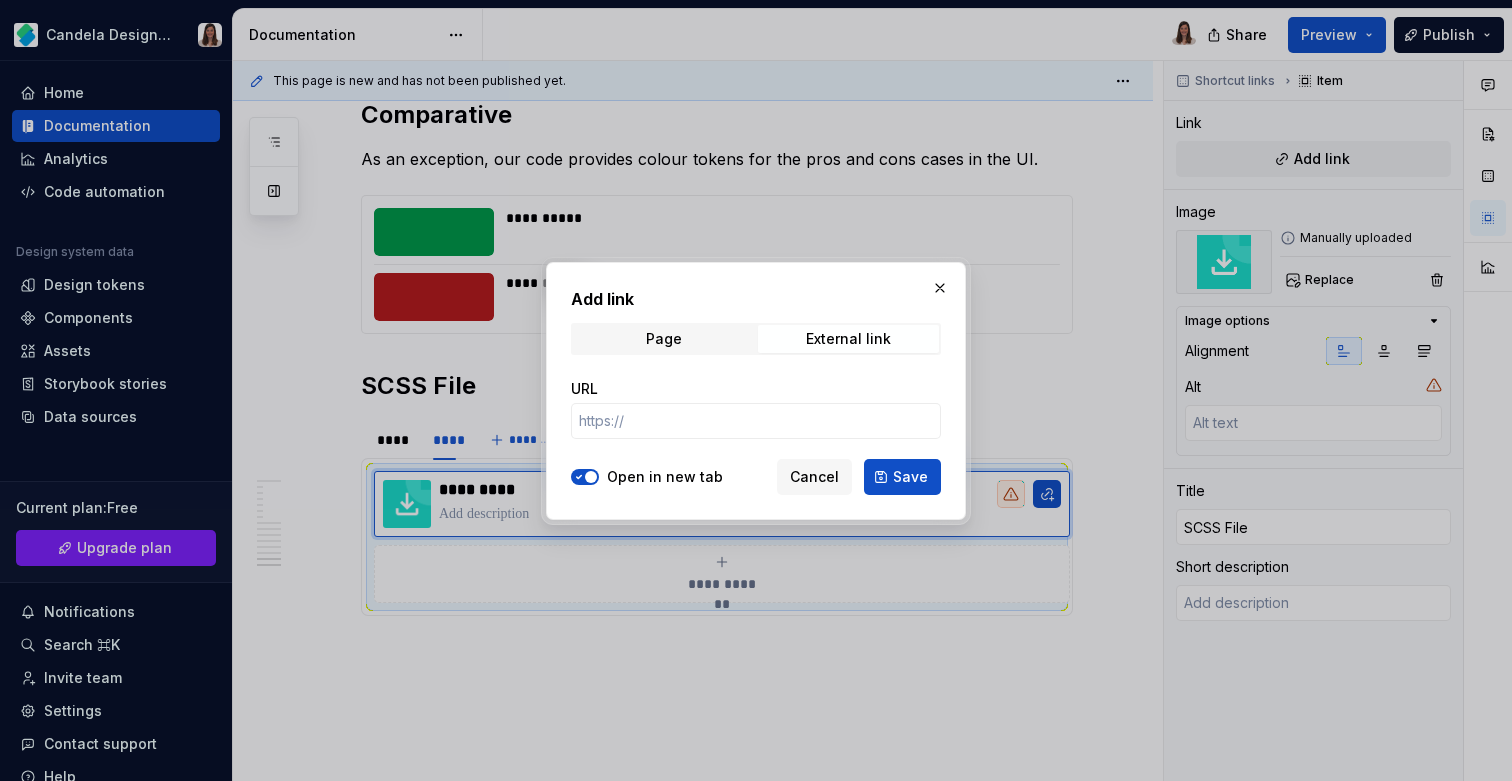 click on "Add link Page External link URL Open in new tab Cancel Save" at bounding box center [756, 391] 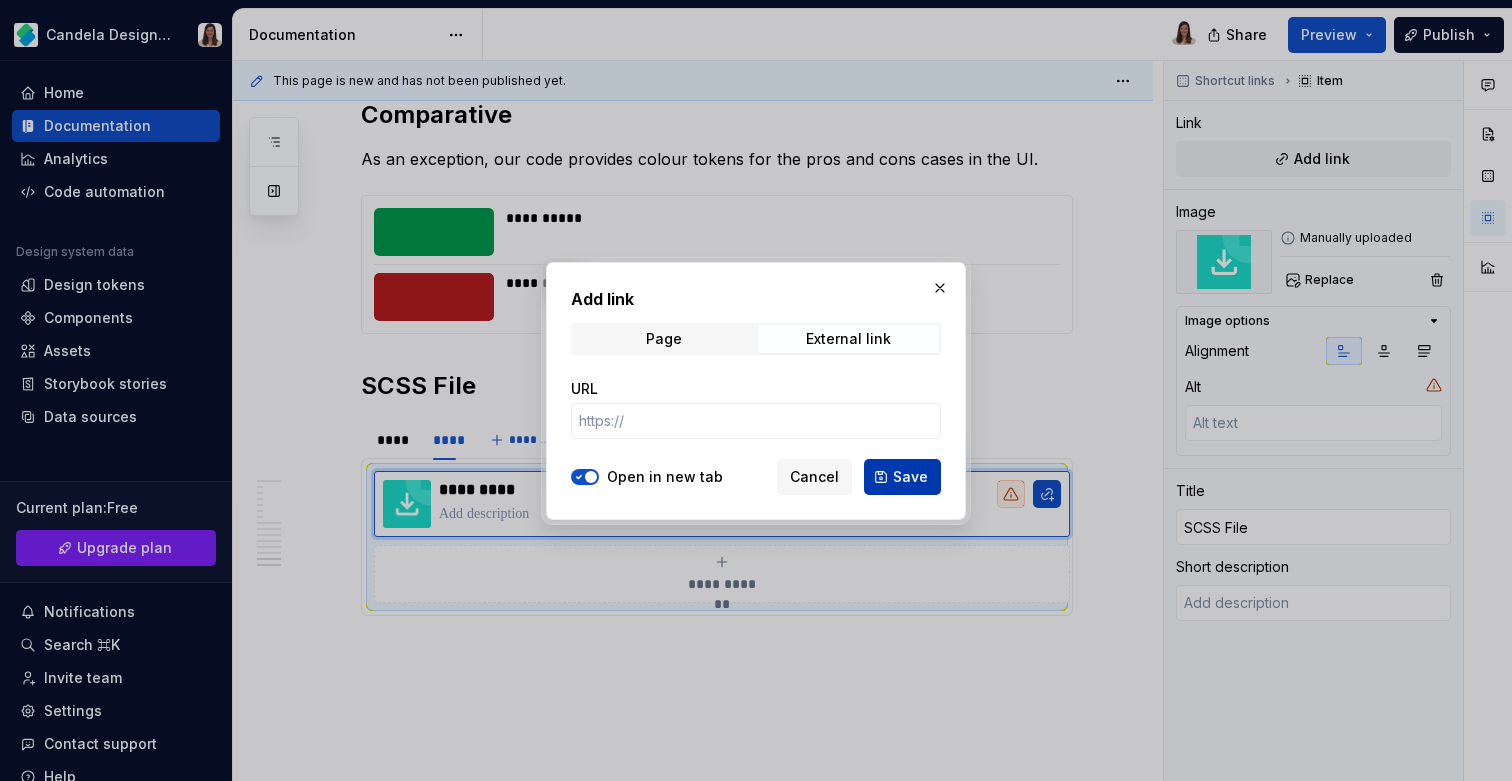 click on "Save" at bounding box center (910, 477) 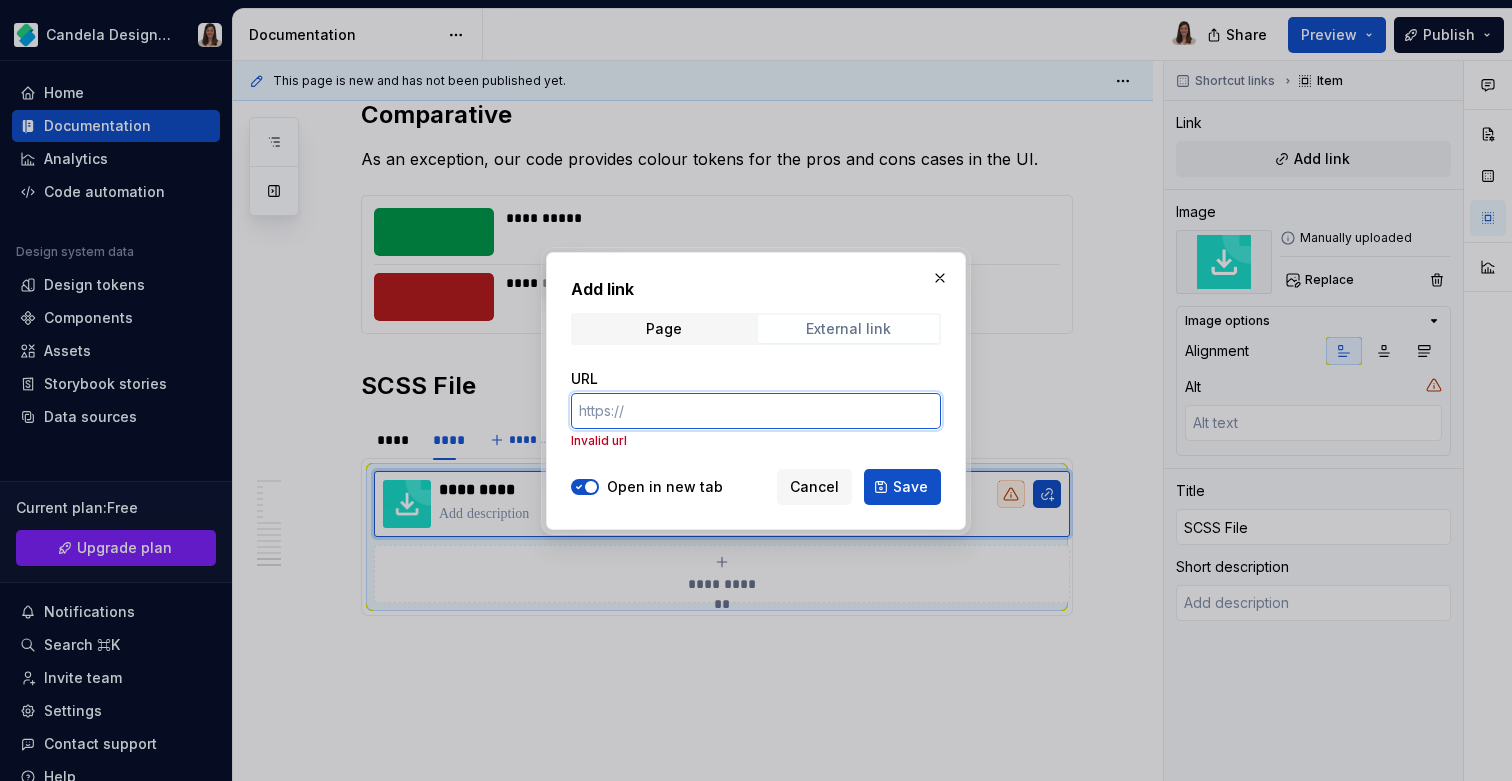 type on "*" 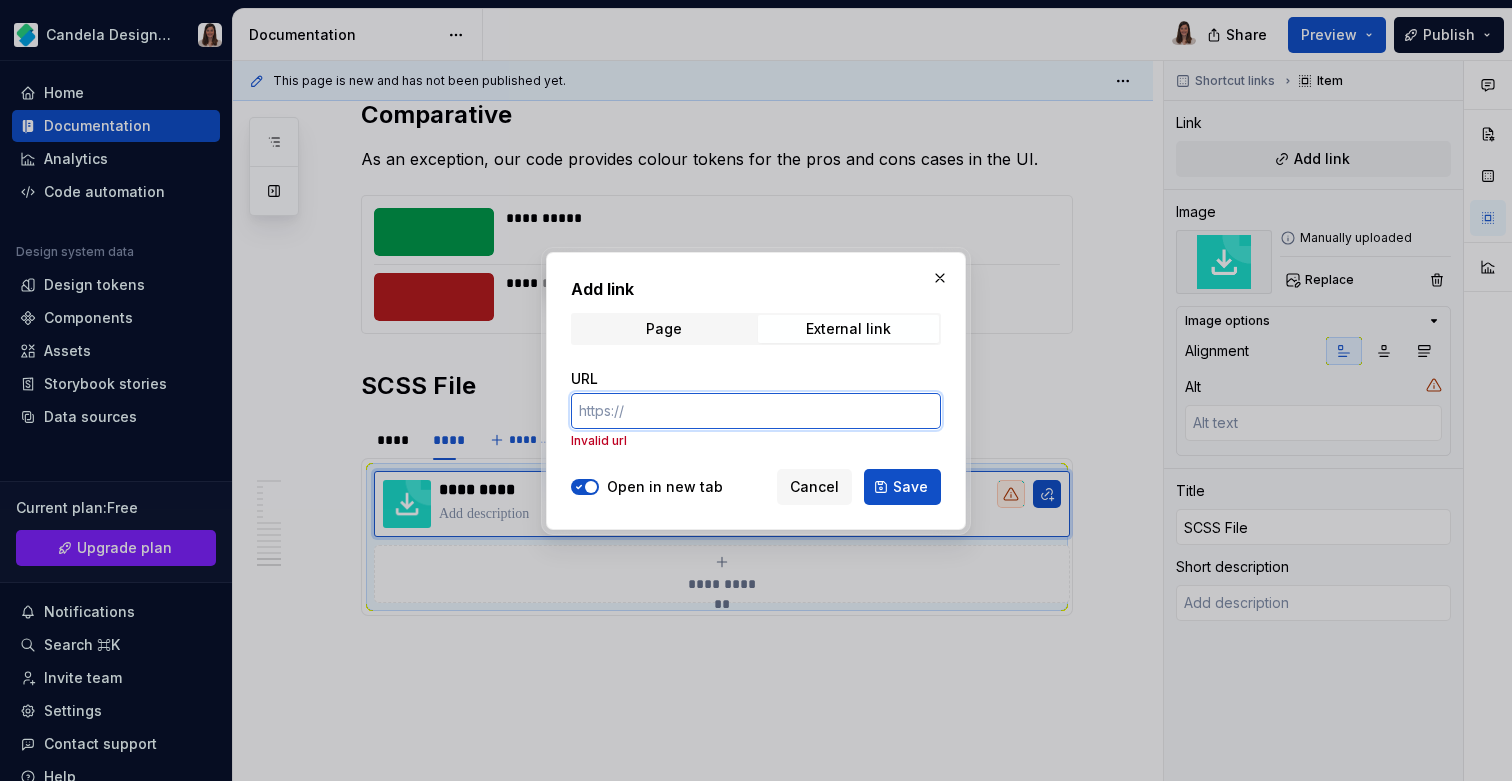 paste on "https://drive.google.com/file/d/1dZCjIZm6dM_gy16JaZvJokqir8J7IEUG/view?usp=sharing" 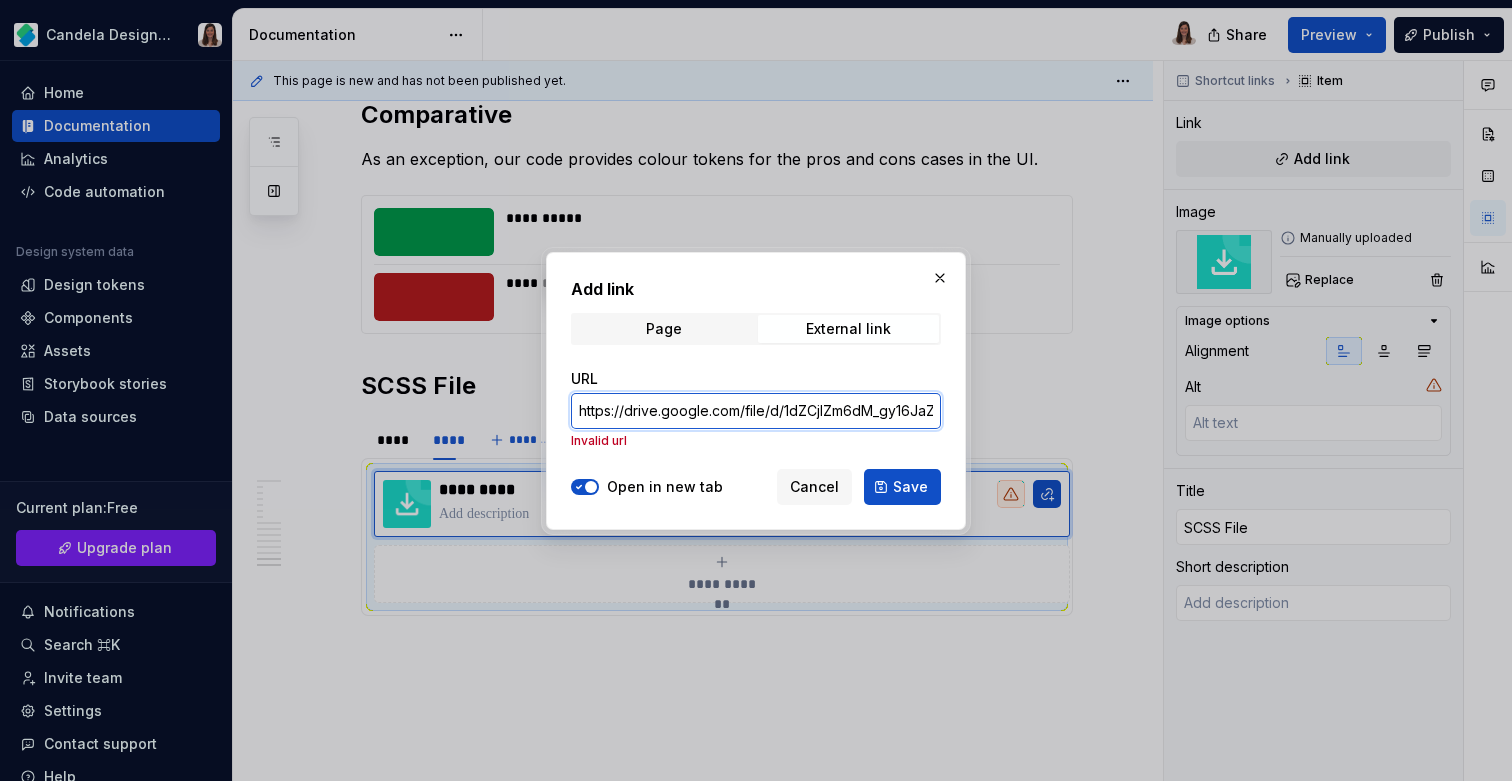 scroll, scrollTop: 0, scrollLeft: 236, axis: horizontal 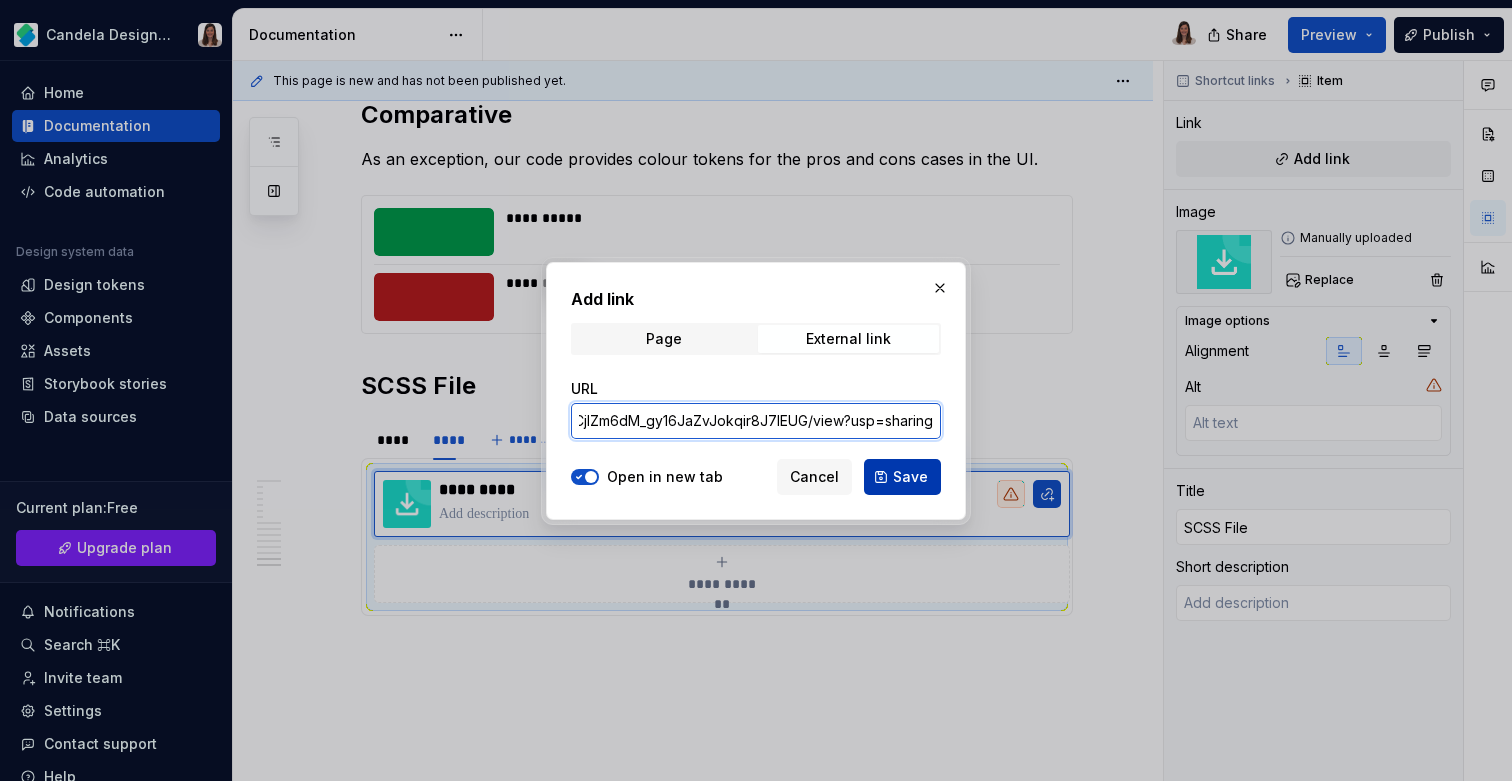 type on "https://drive.google.com/file/d/1dZCjIZm6dM_gy16JaZvJokqir8J7IEUG/view?usp=sharing" 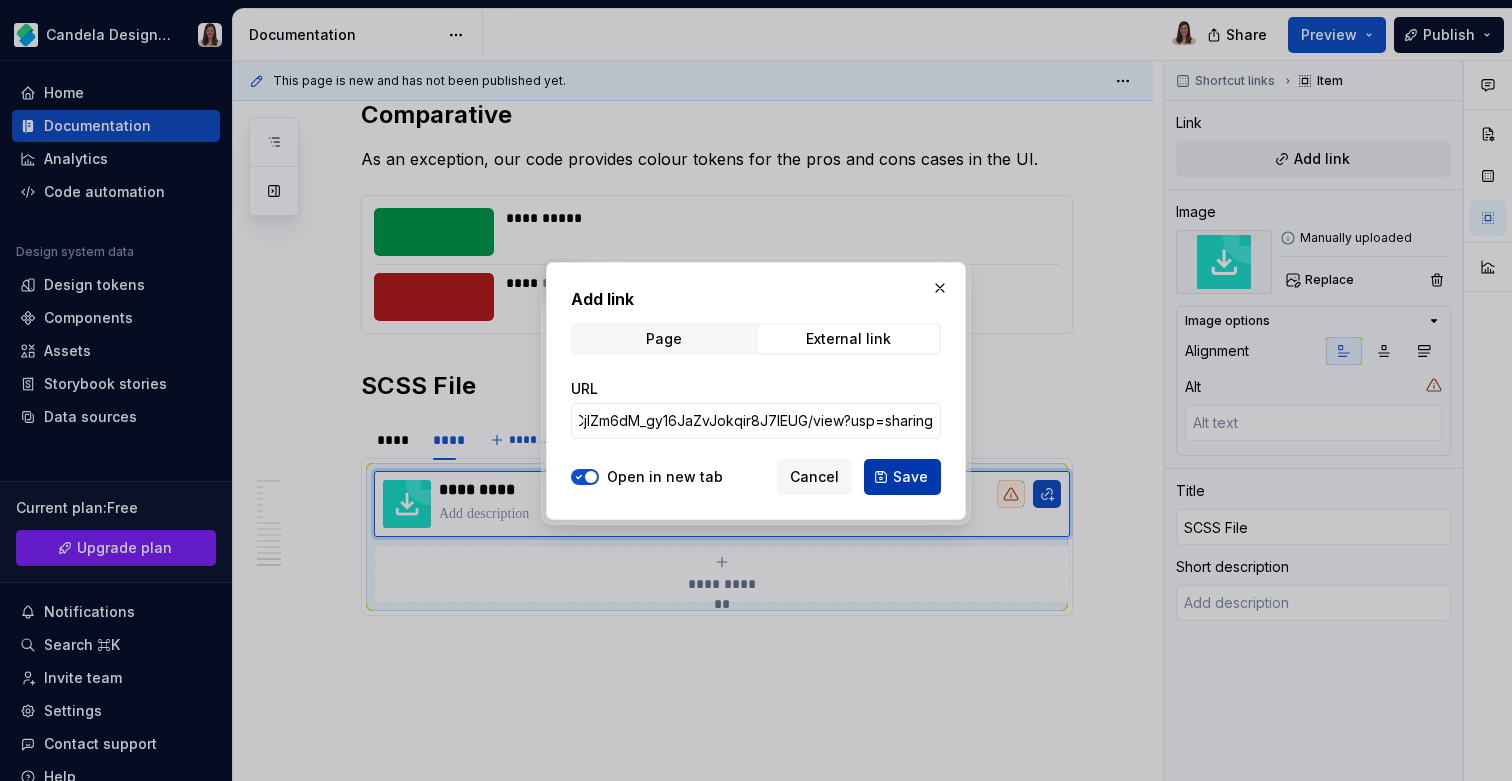 scroll, scrollTop: 0, scrollLeft: 0, axis: both 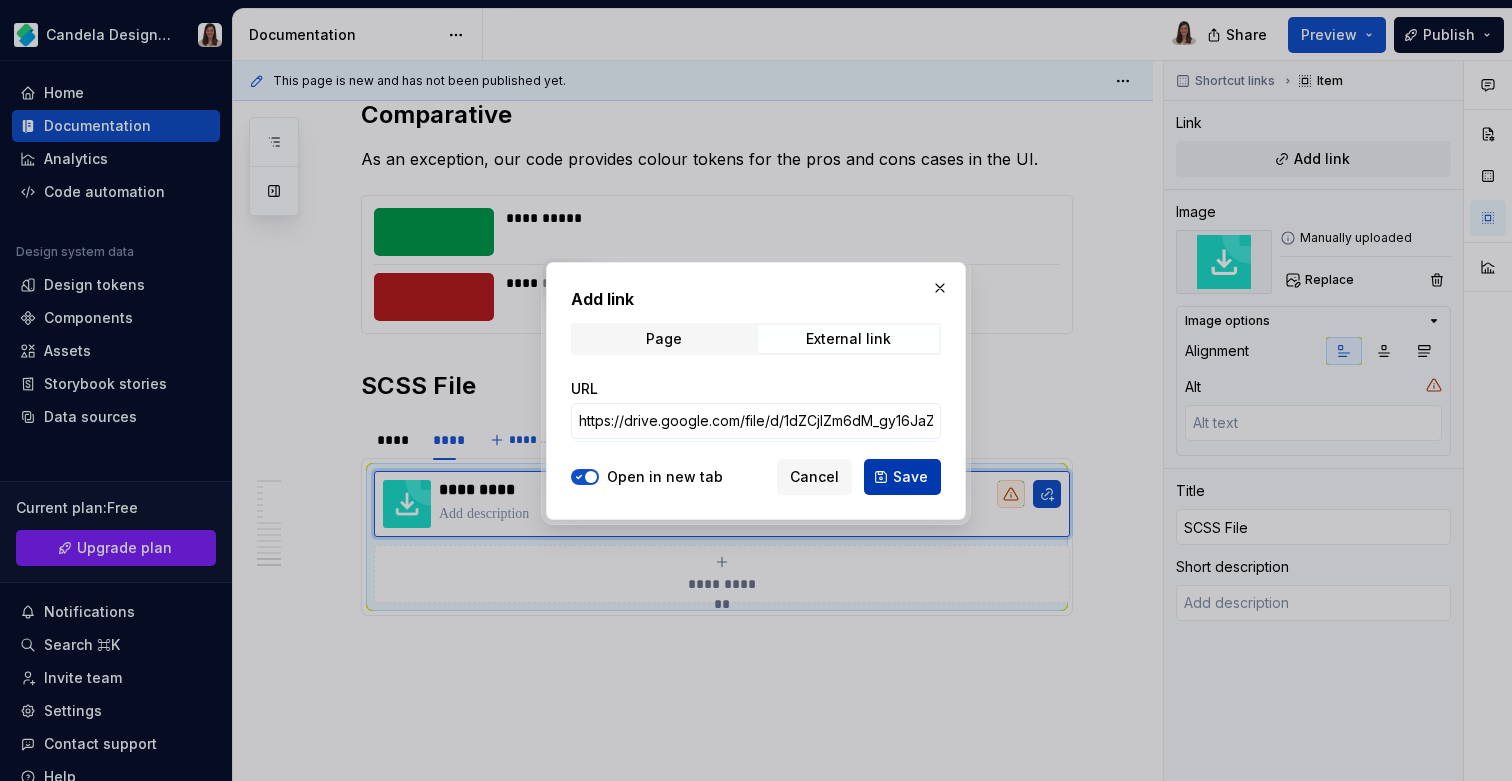 click on "Save" at bounding box center (910, 477) 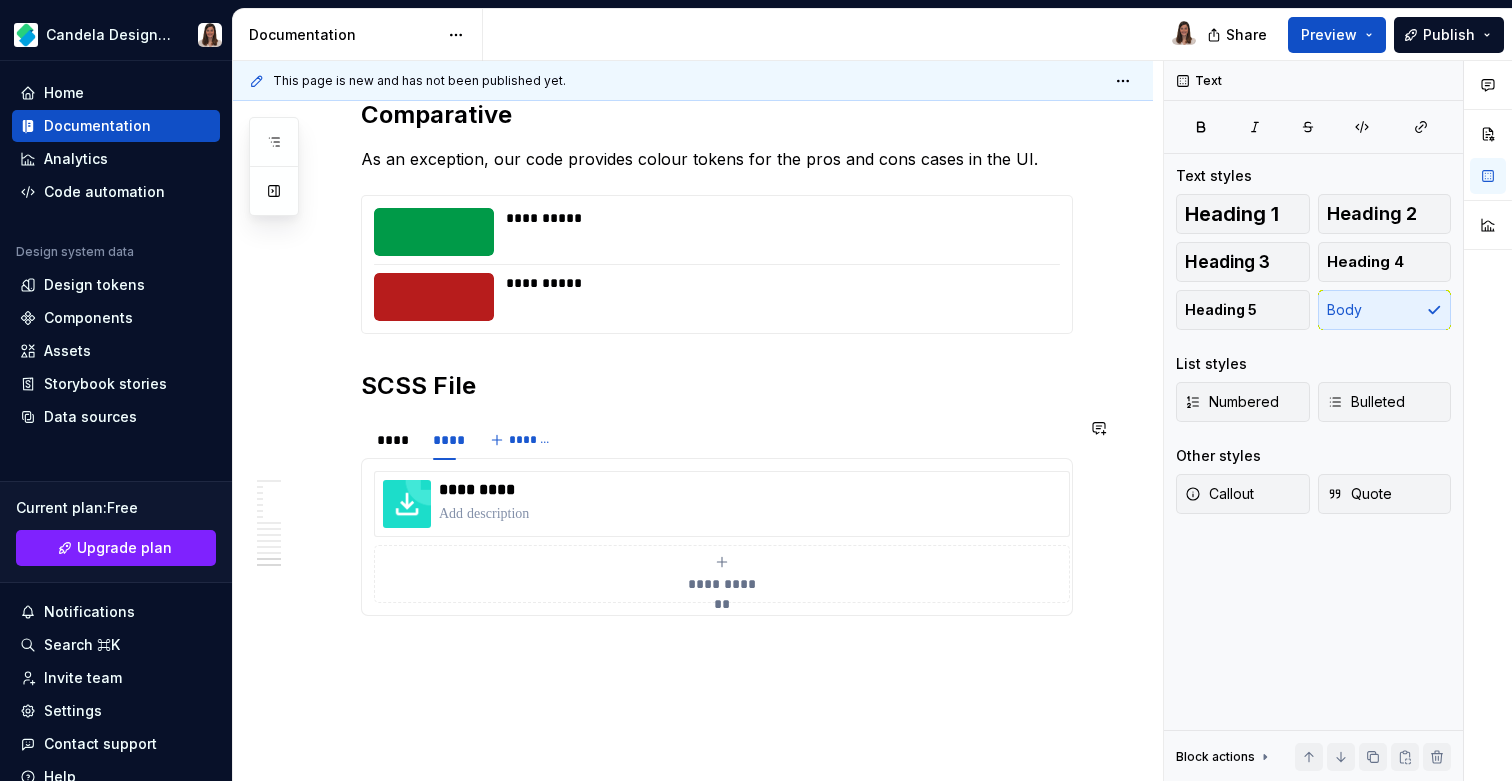 click on "**********" at bounding box center (717, -1628) 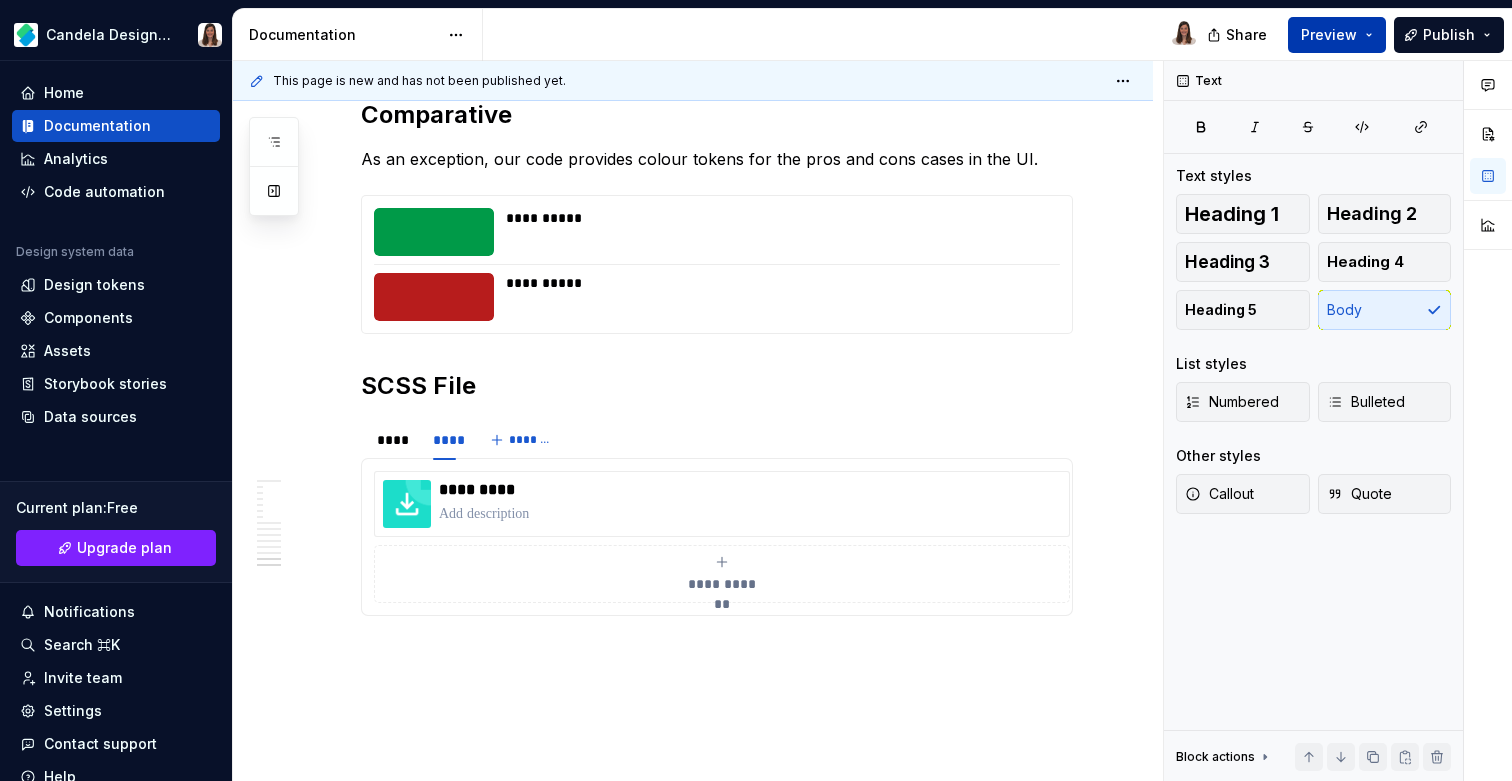 click on "Preview" at bounding box center (1329, 35) 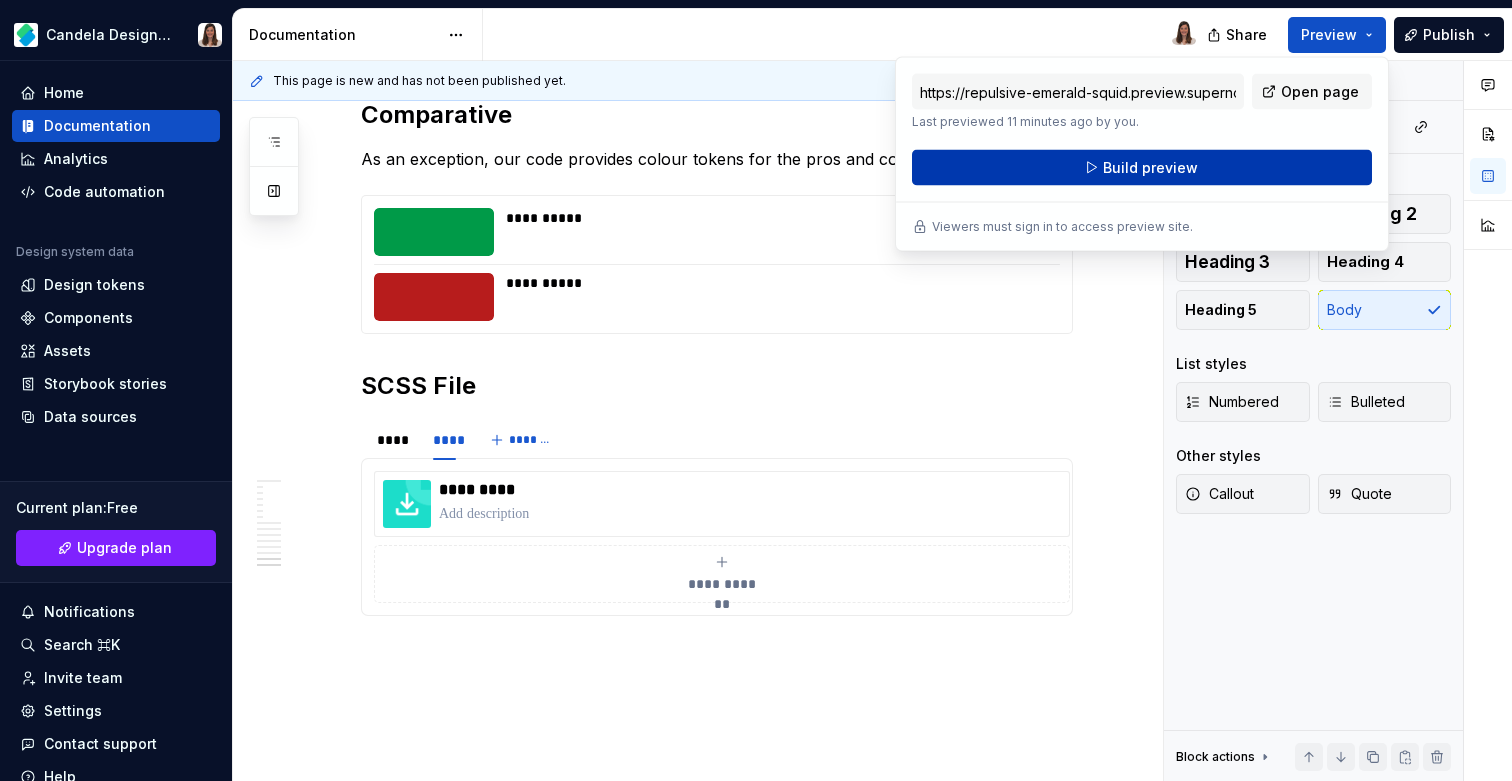 click on "Build preview" at bounding box center (1142, 168) 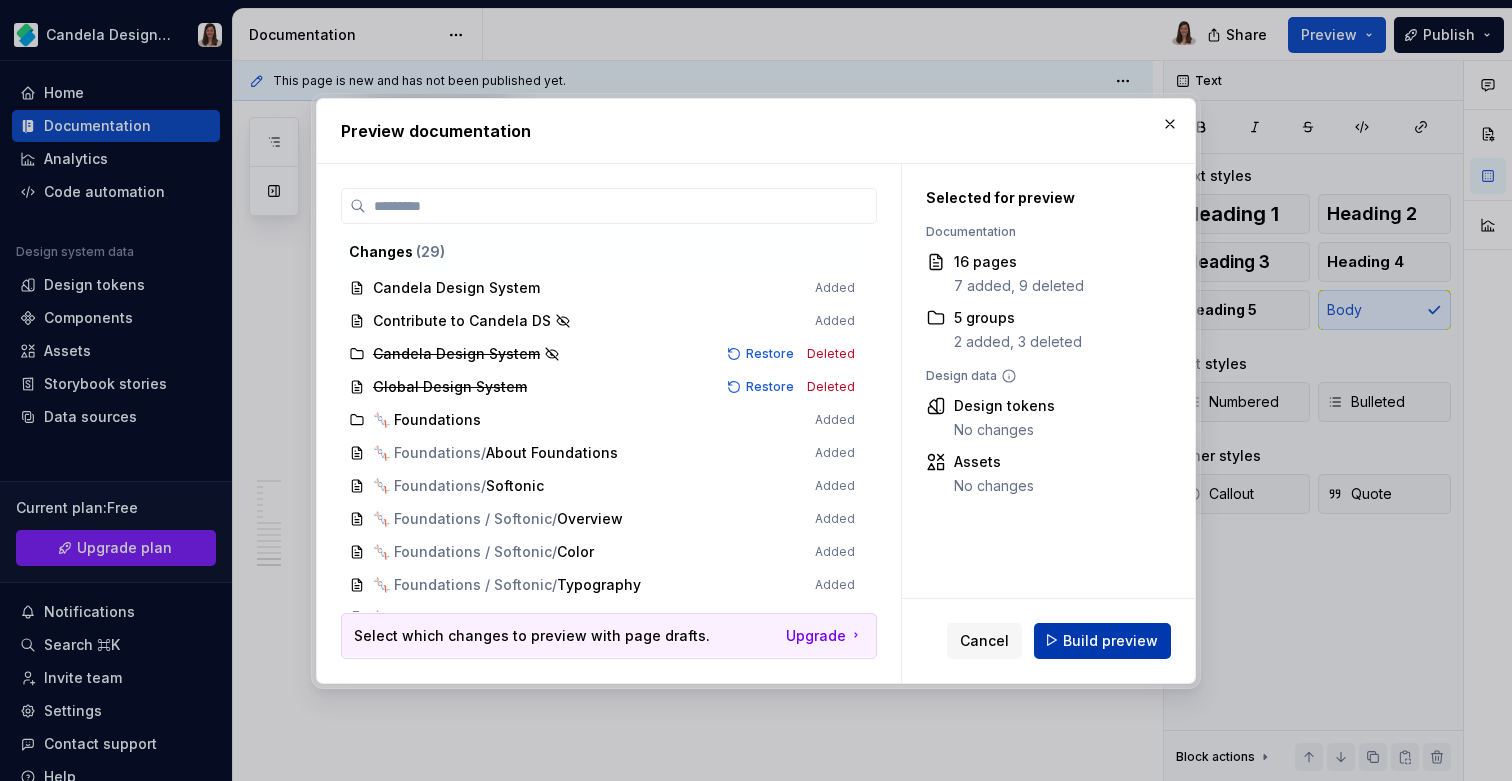 click on "Build preview" at bounding box center (1102, 640) 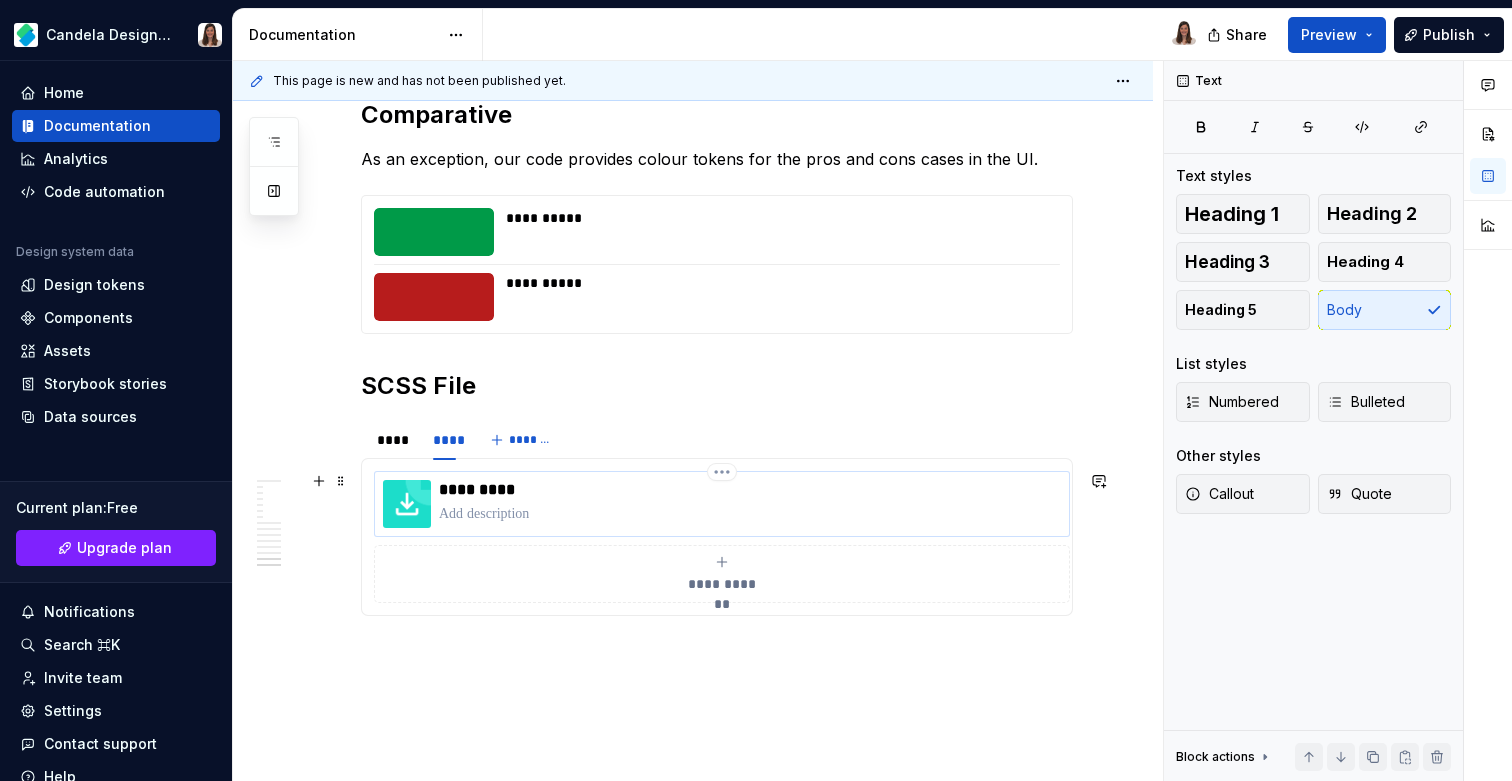click at bounding box center [750, 514] 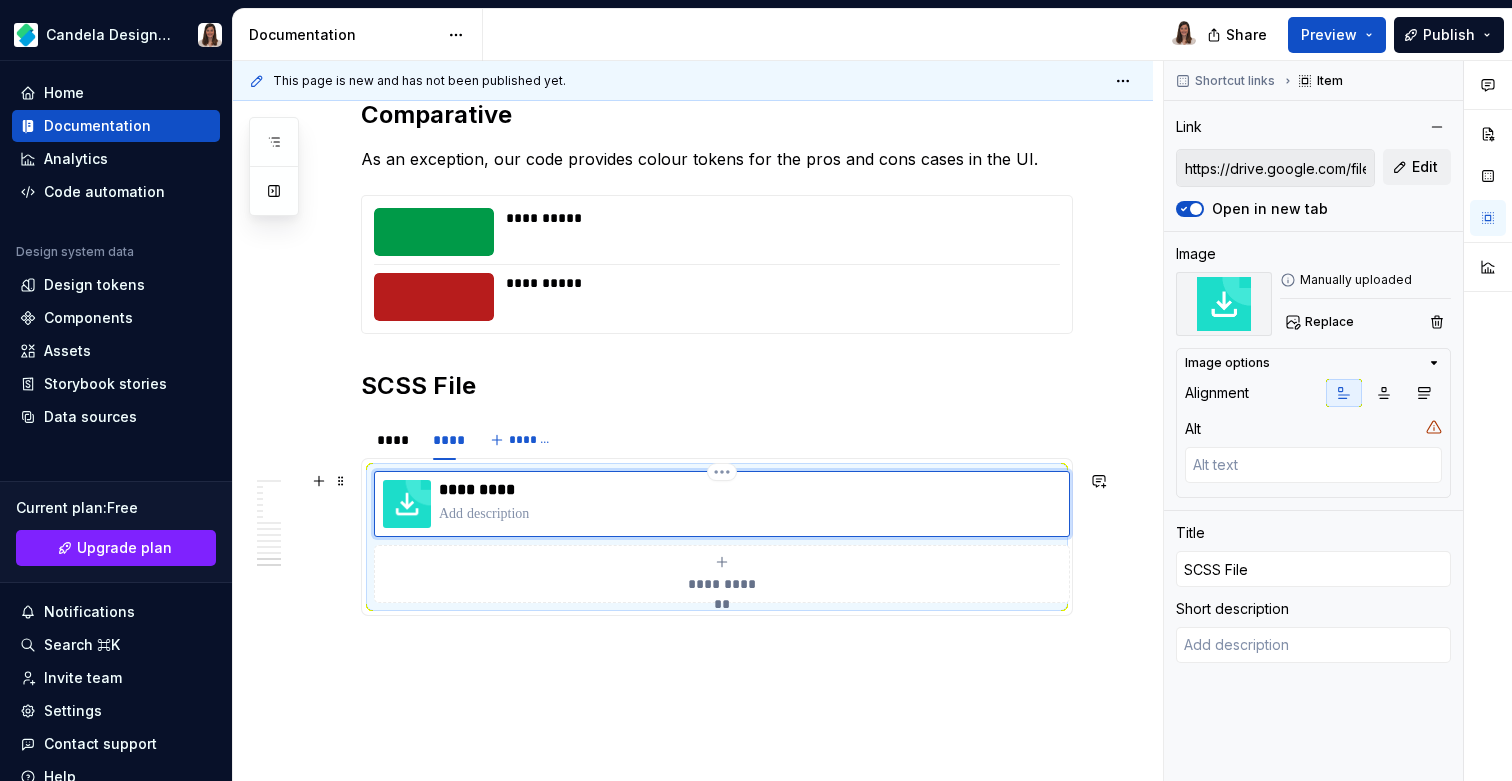 type on "*" 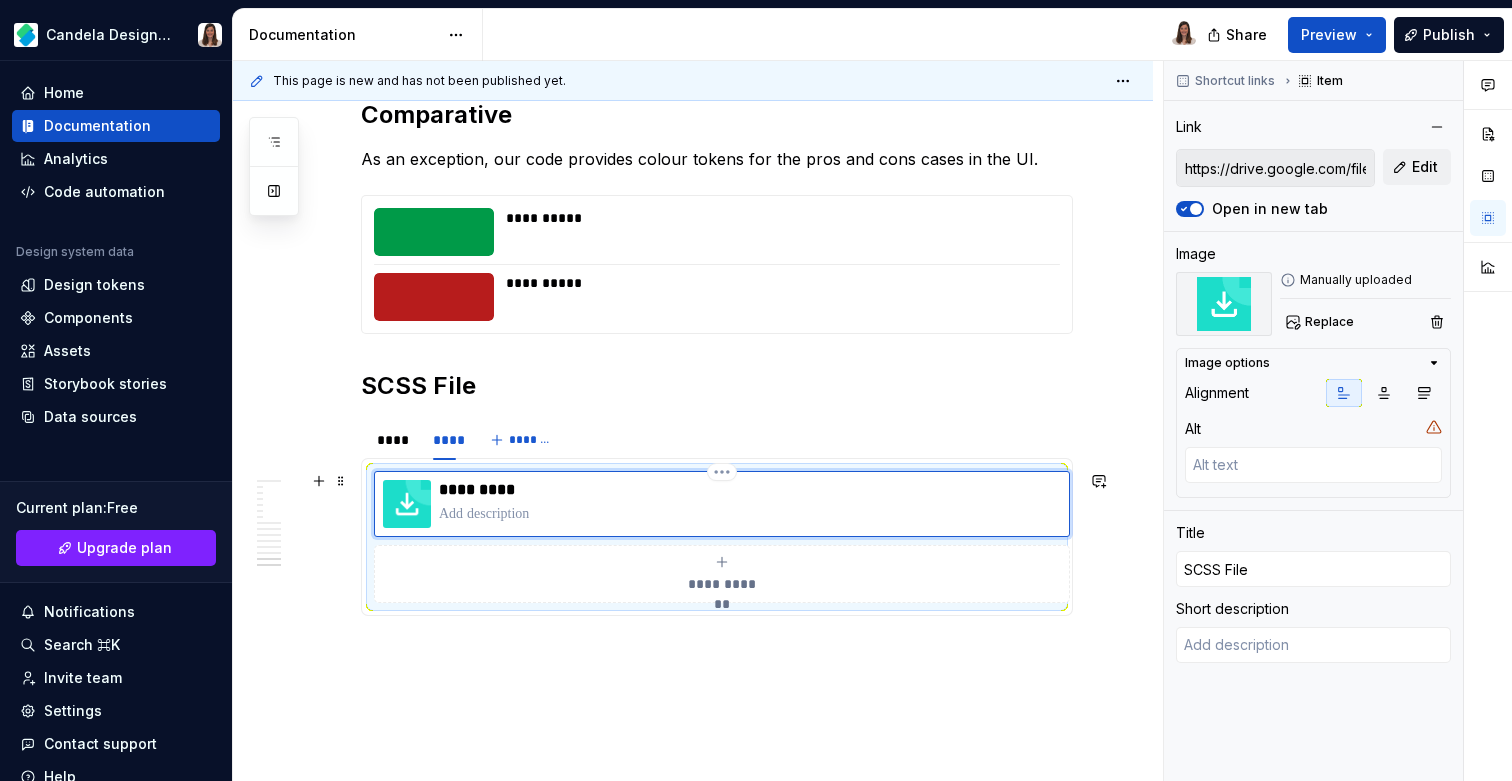 type 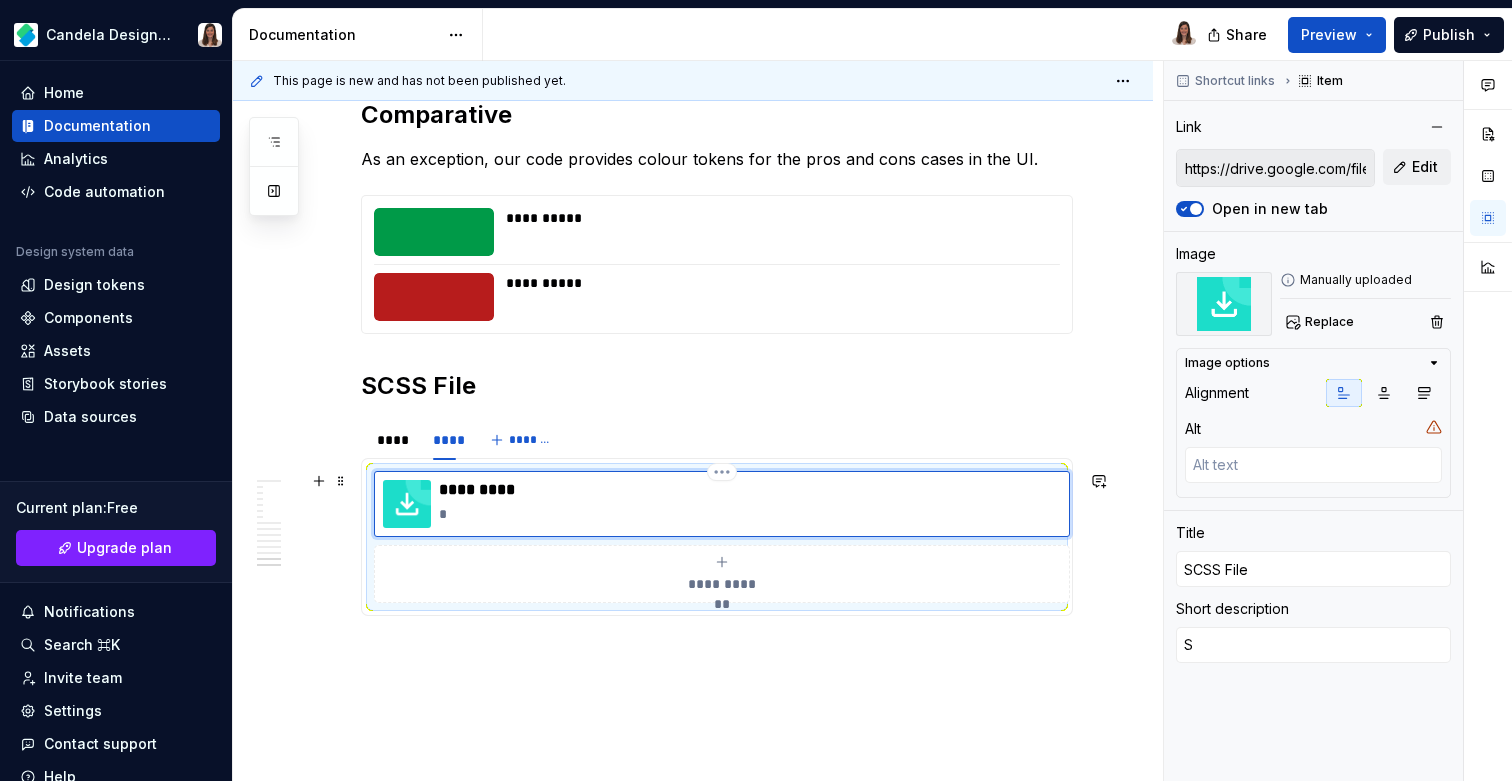 type on "*" 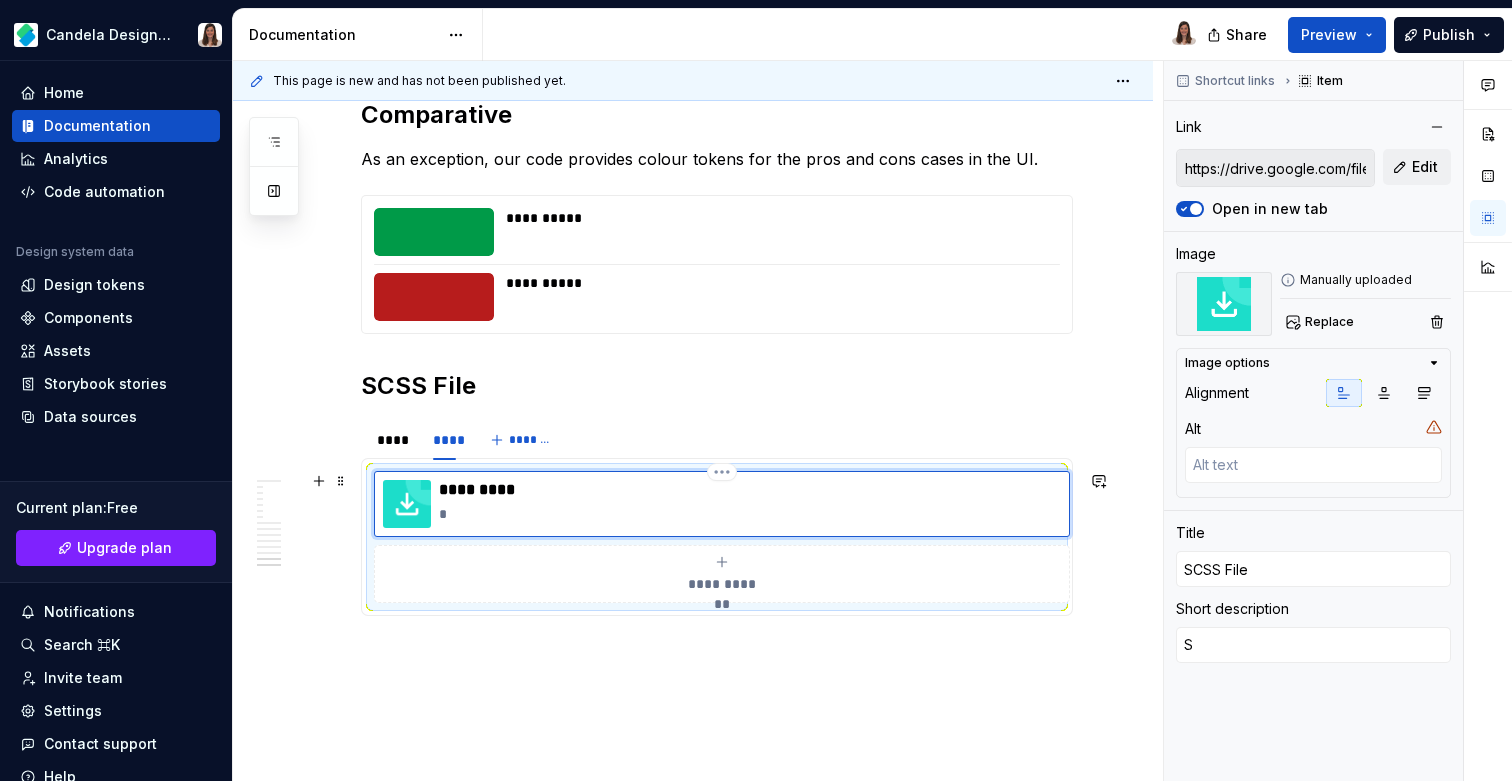 type on "So" 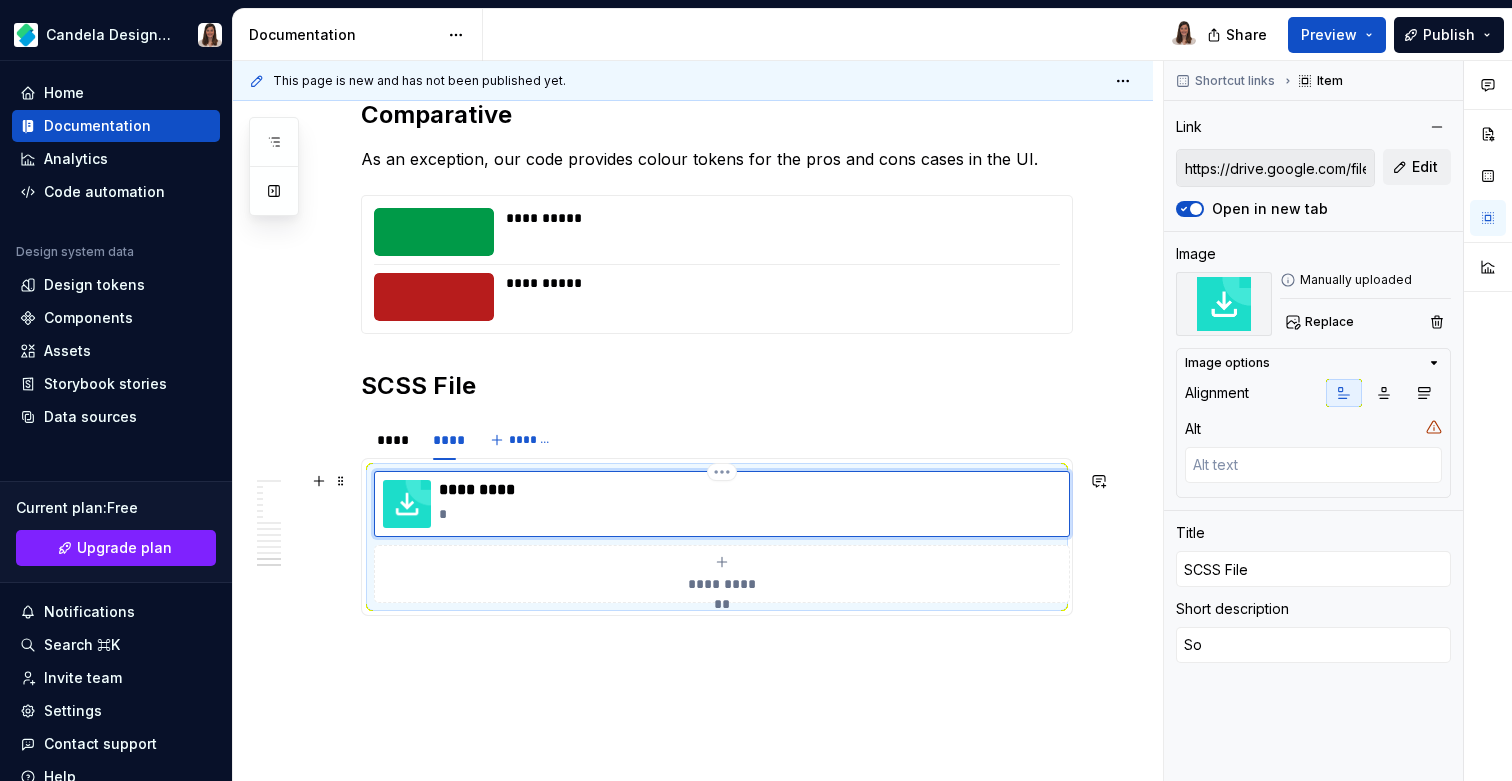 type on "*" 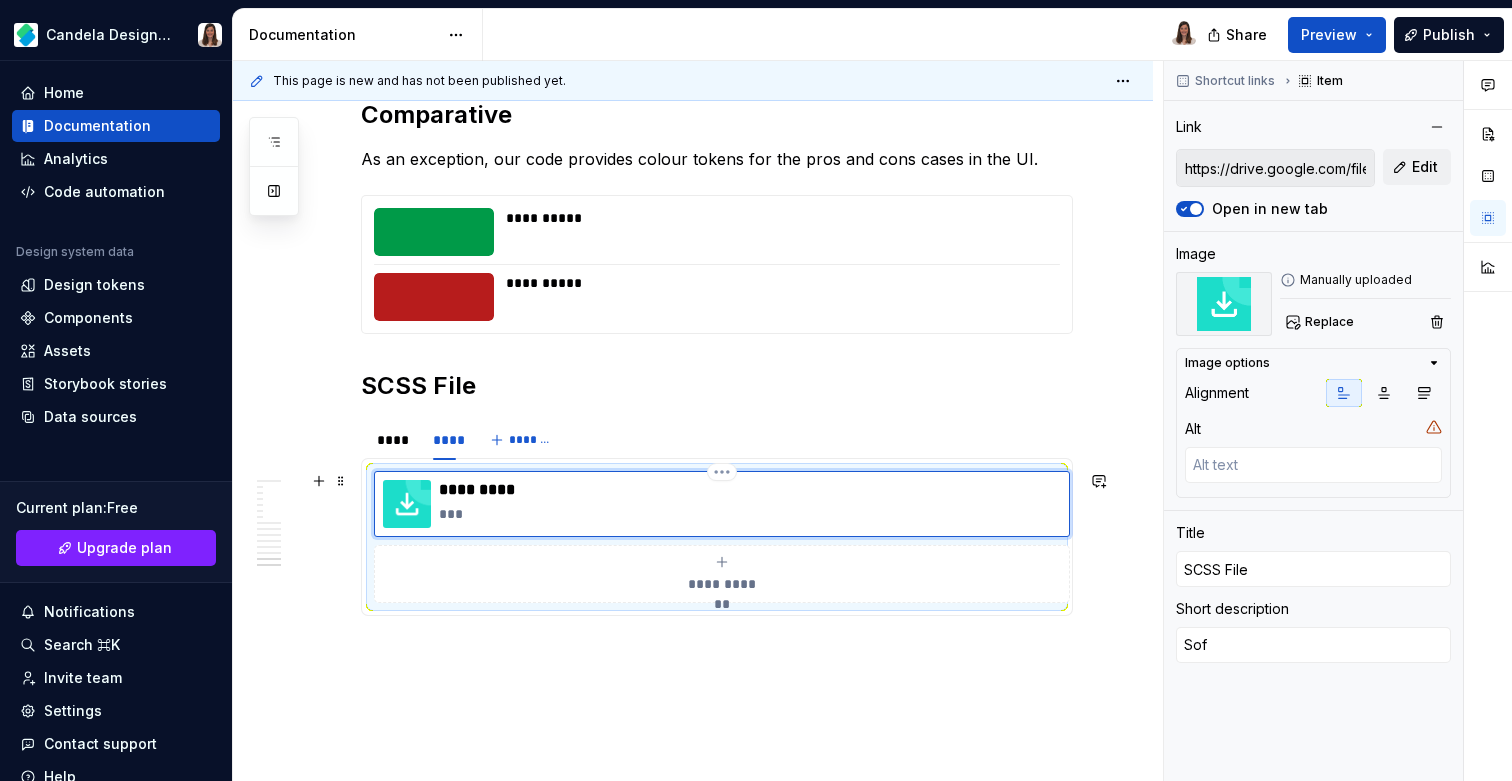 type on "*" 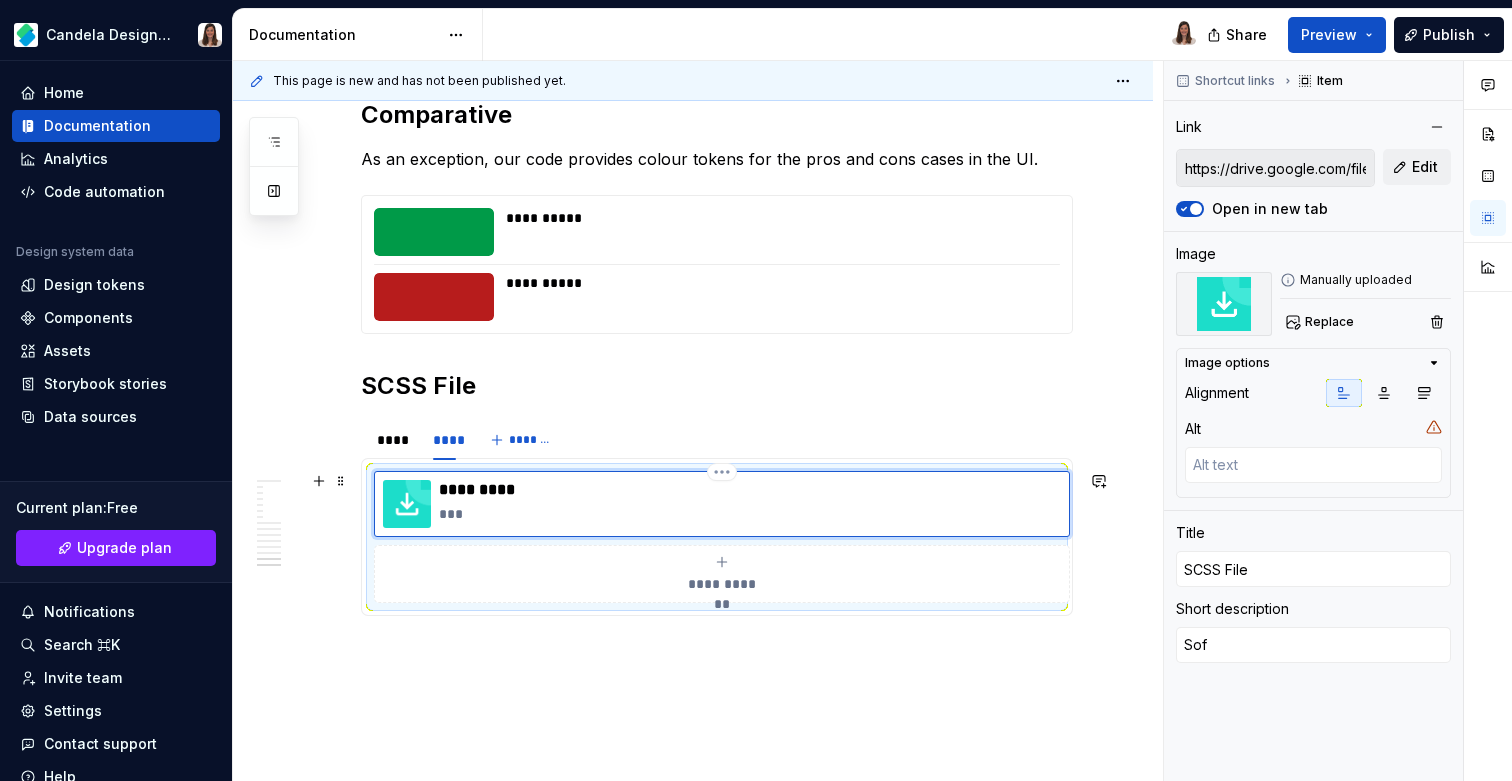 type on "Soft" 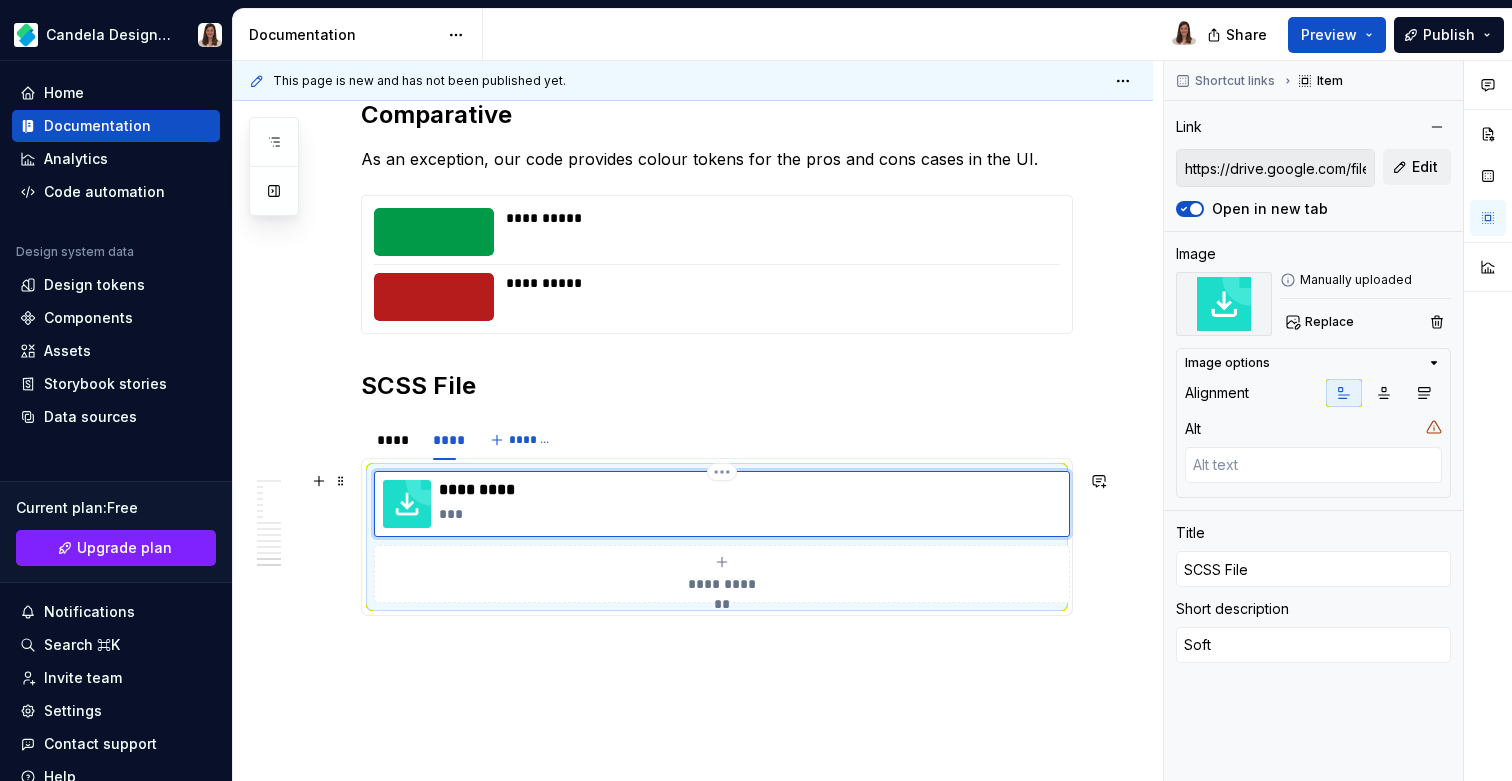 type on "*" 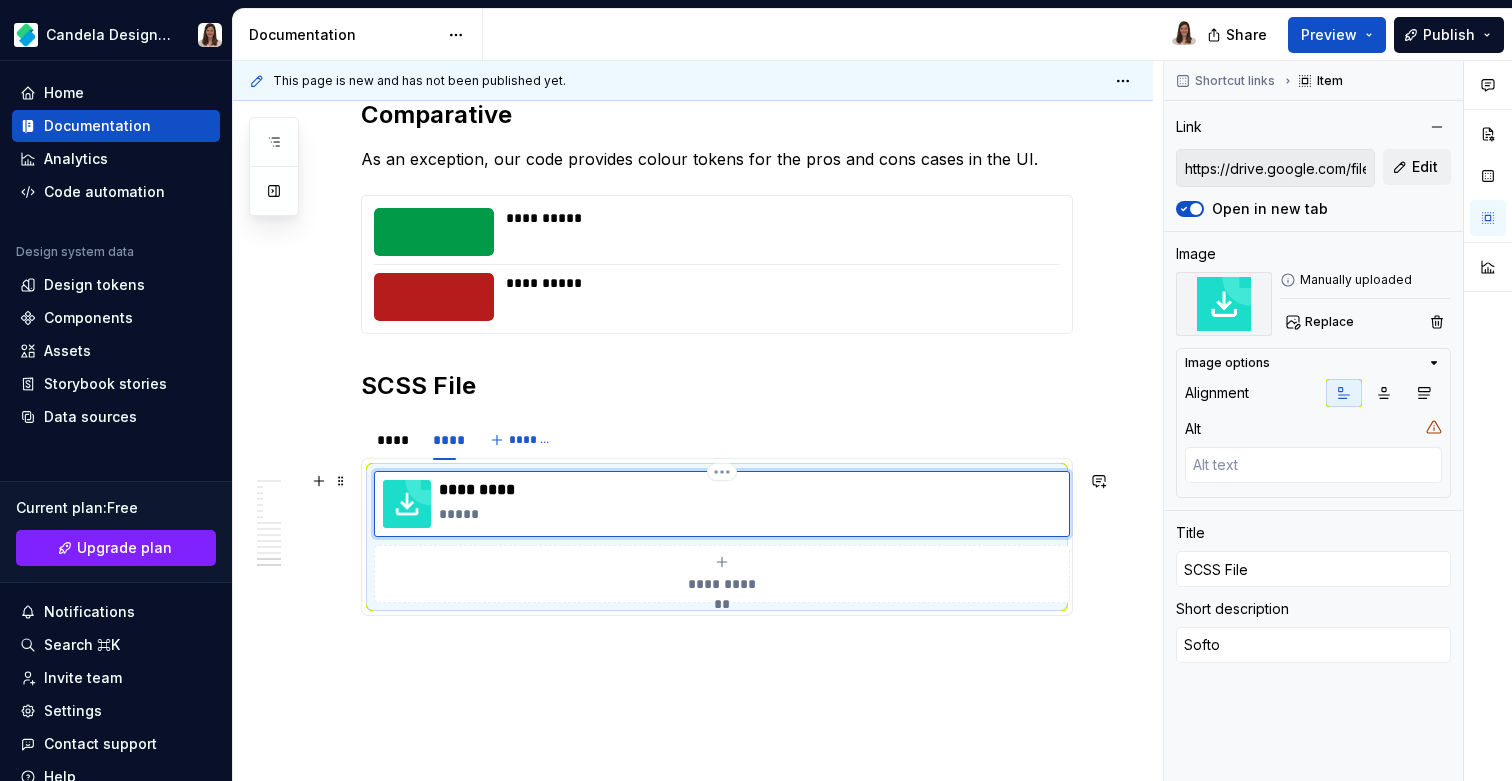 type on "*" 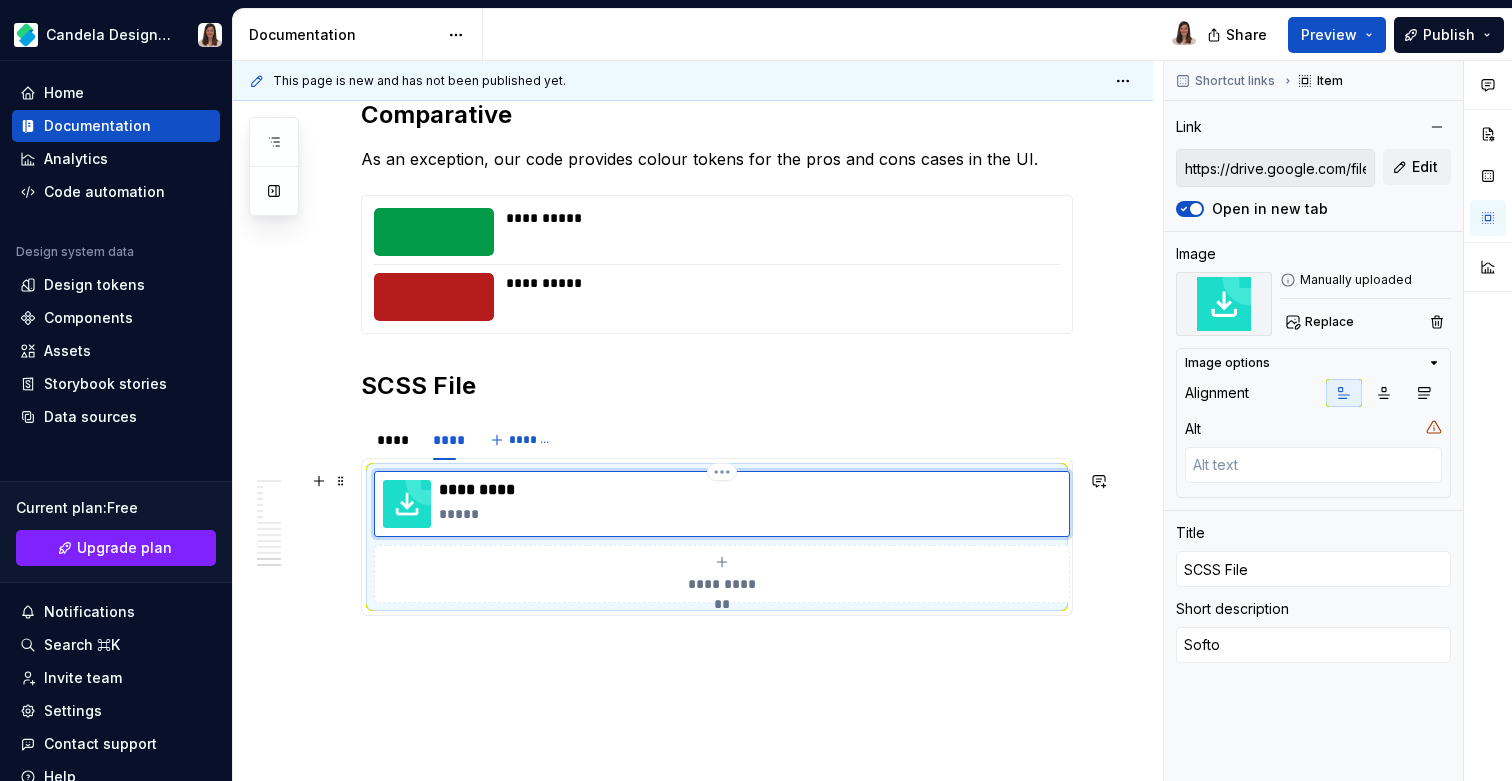 type on "Softon" 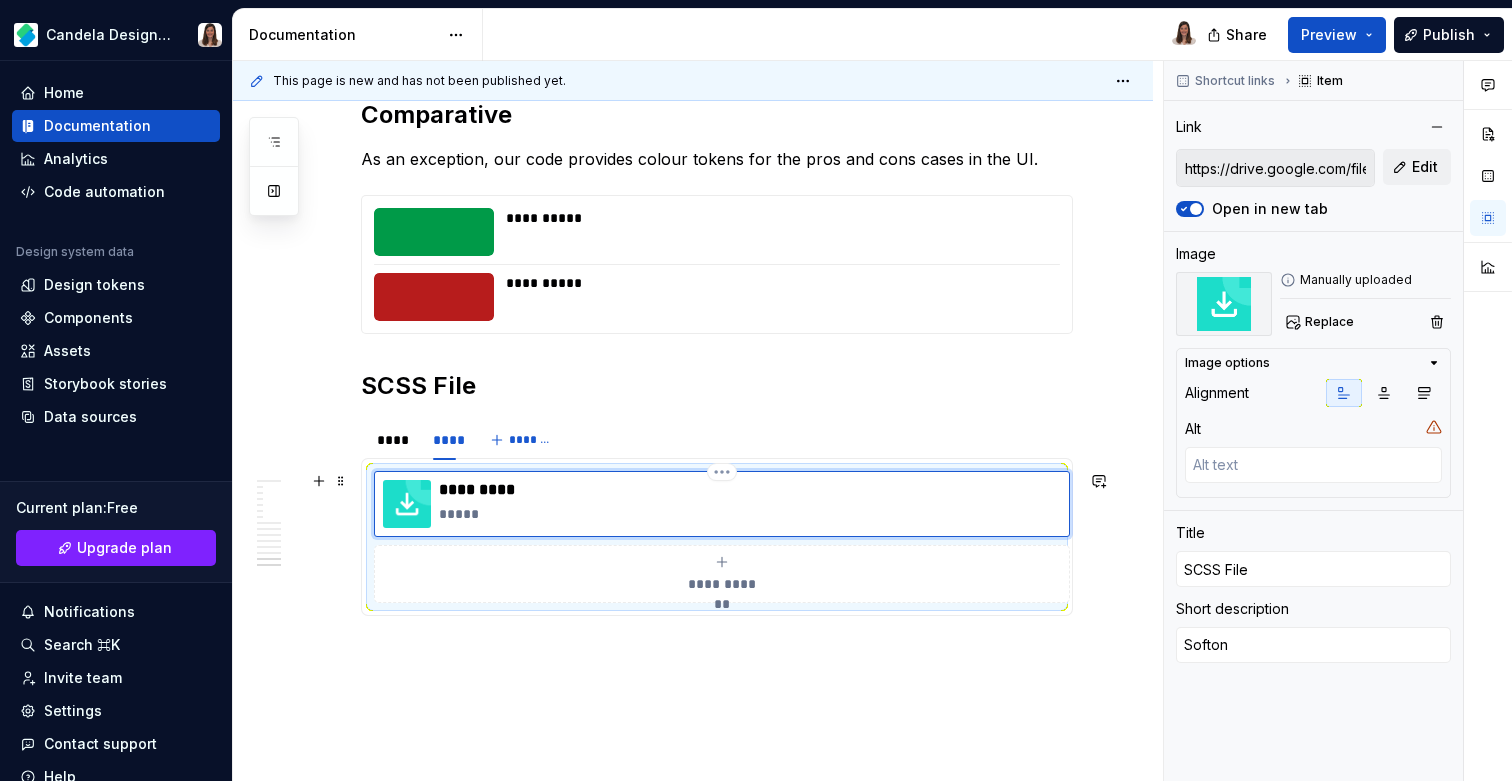 type on "*" 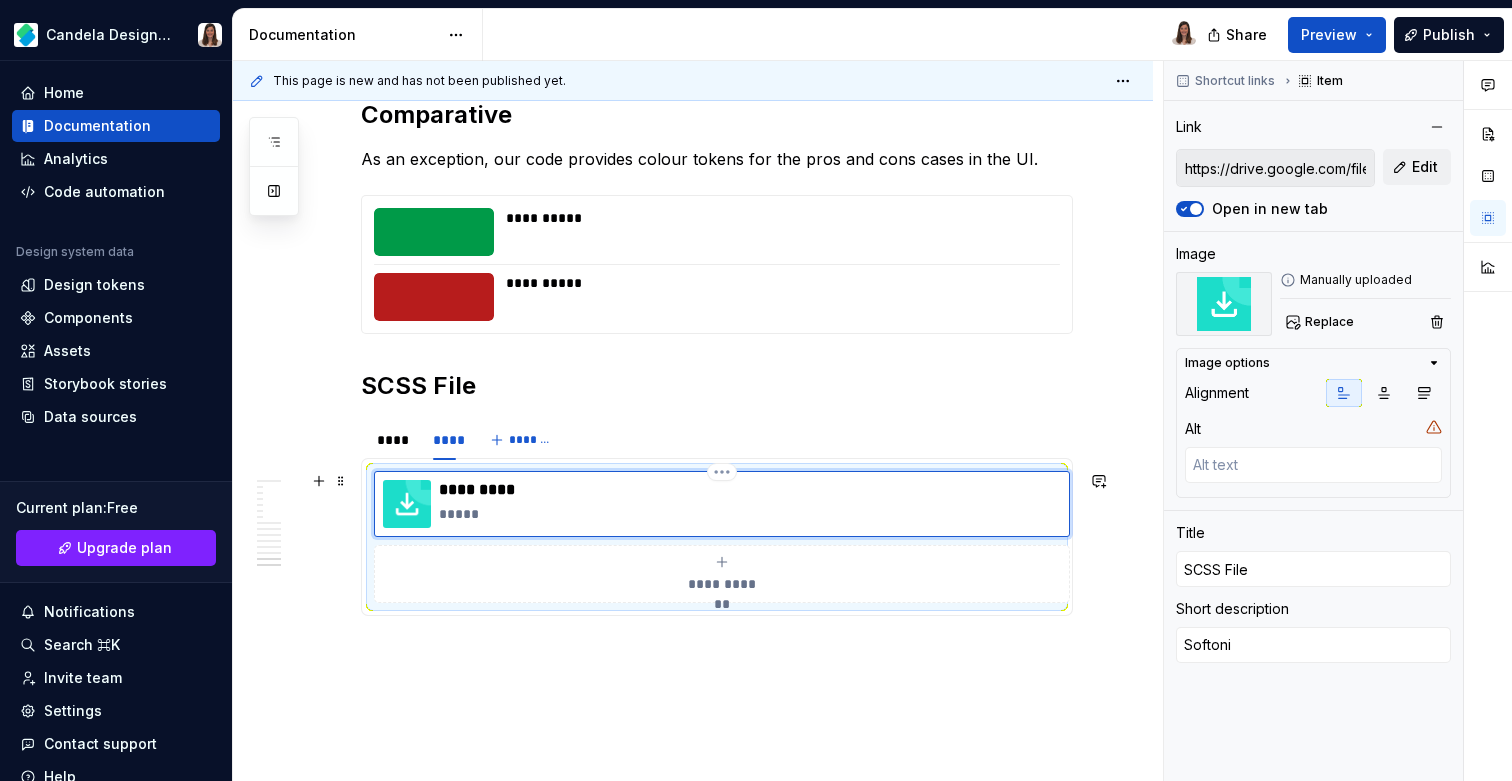 type on "*" 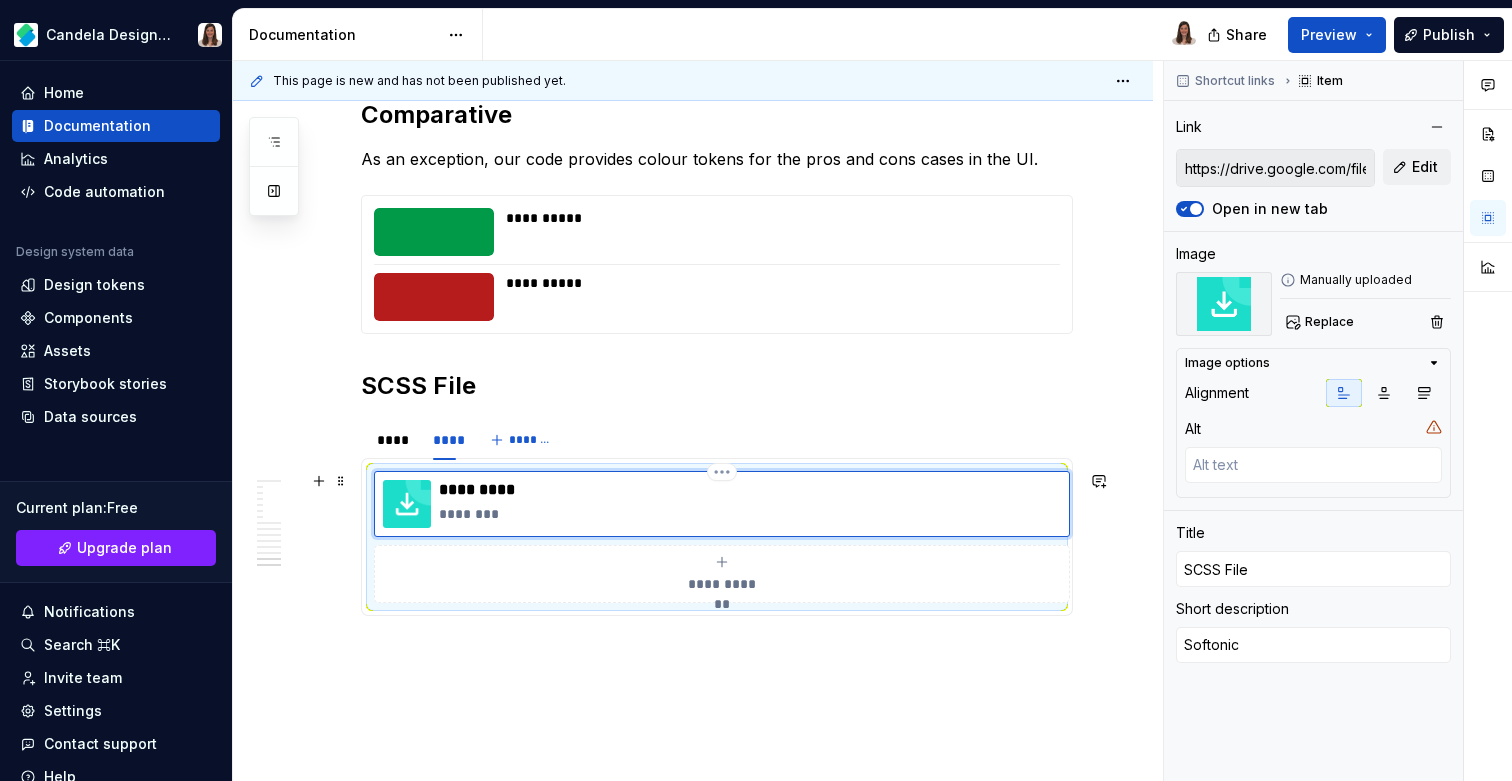 type on "*" 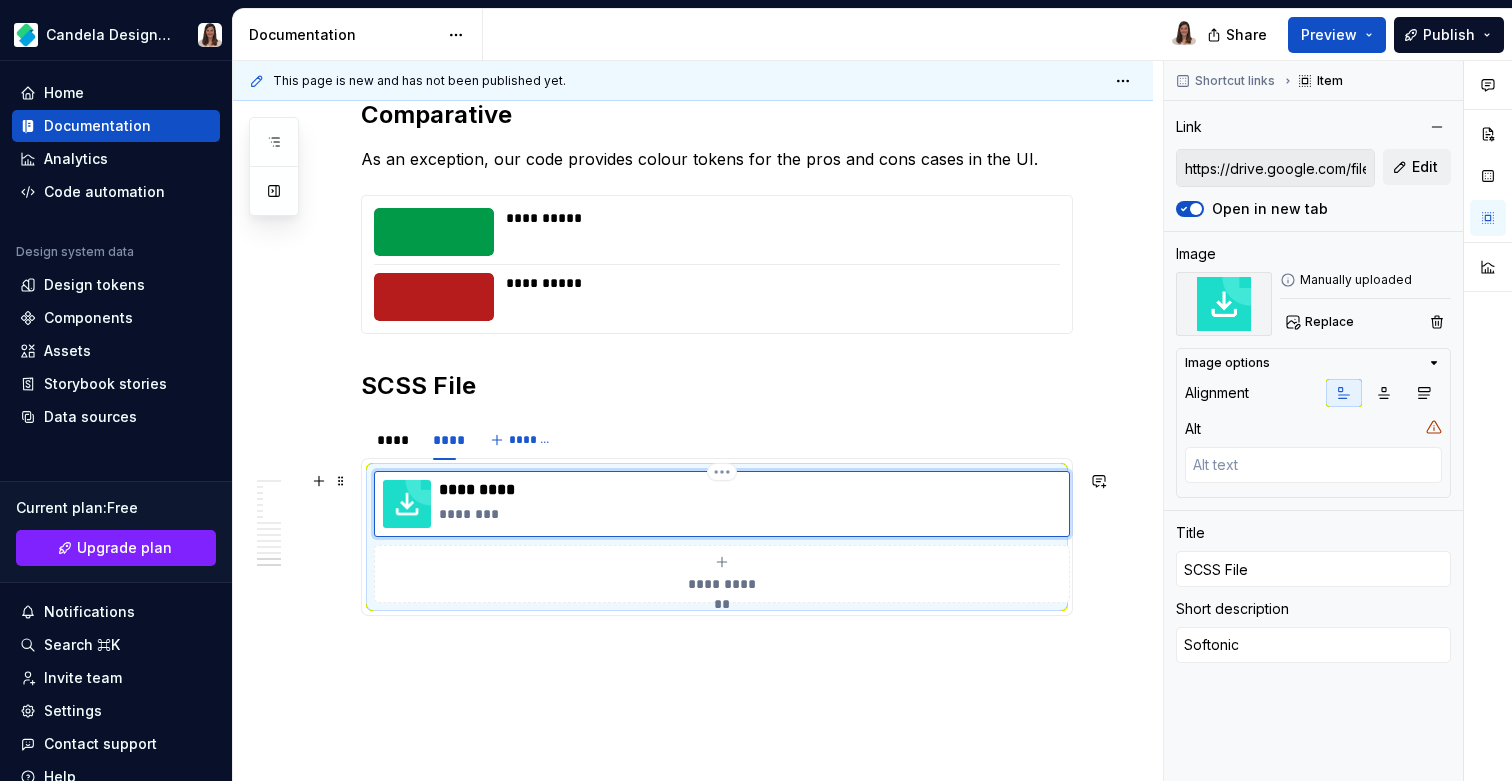 type on "Softonic" 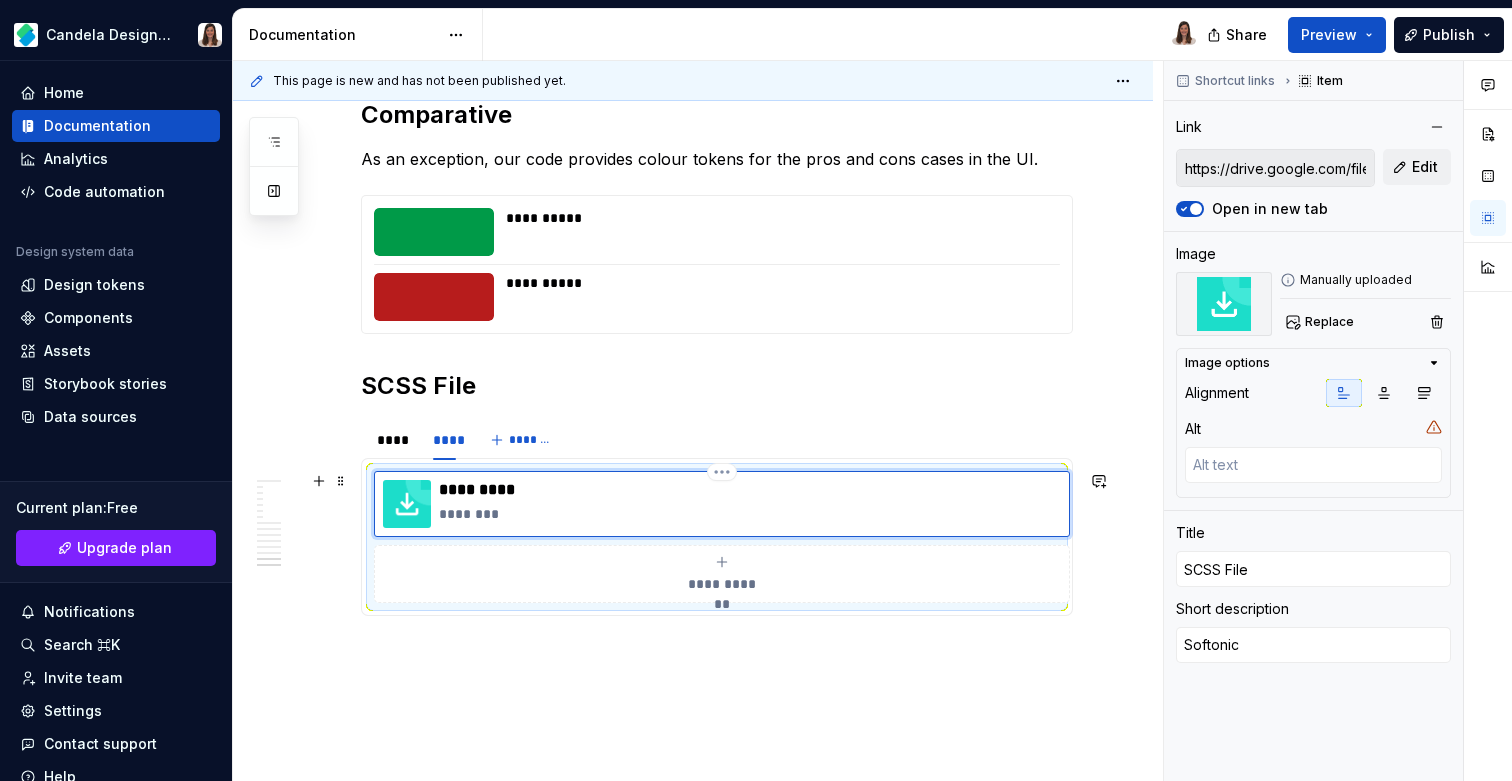 type on "*" 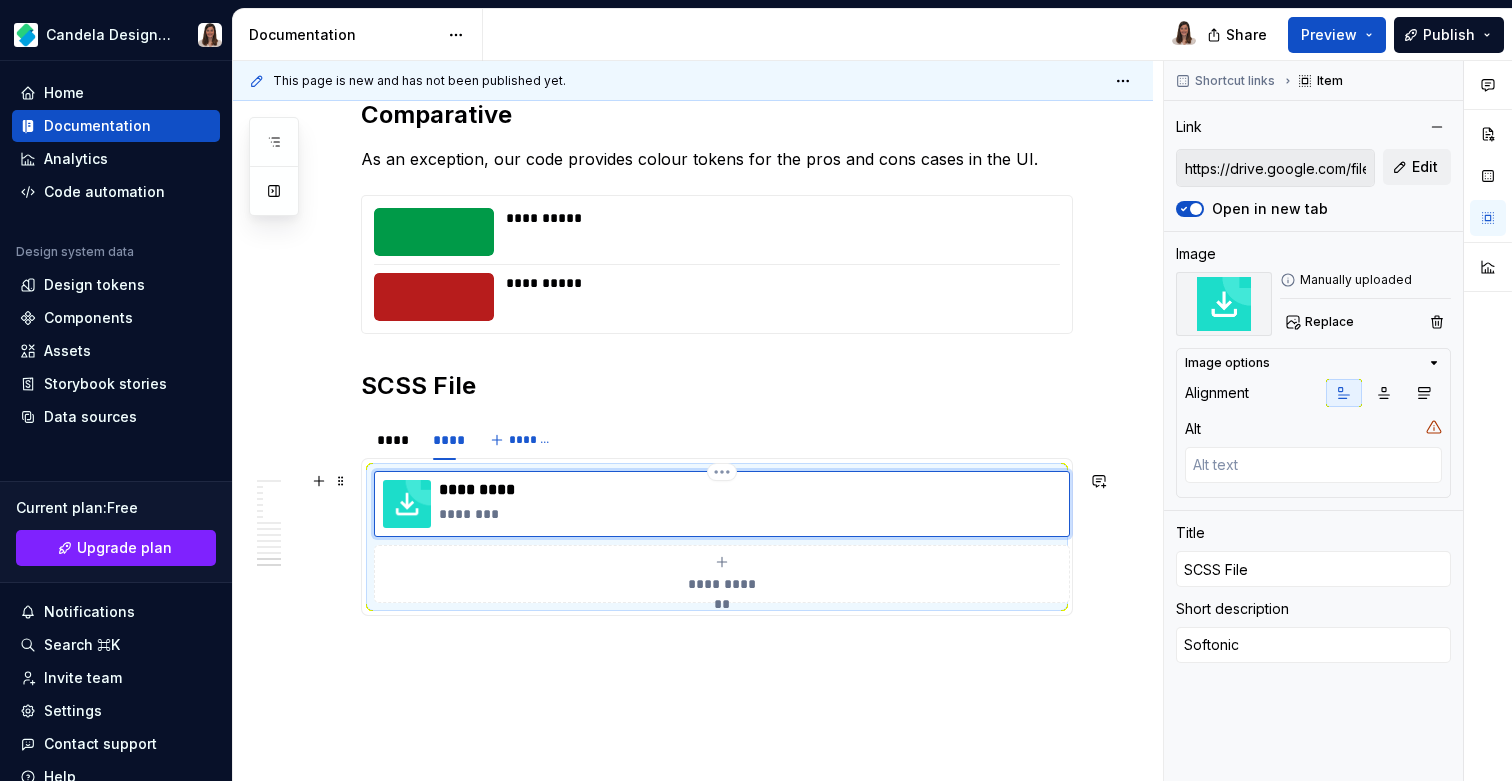 type on "Softonic V" 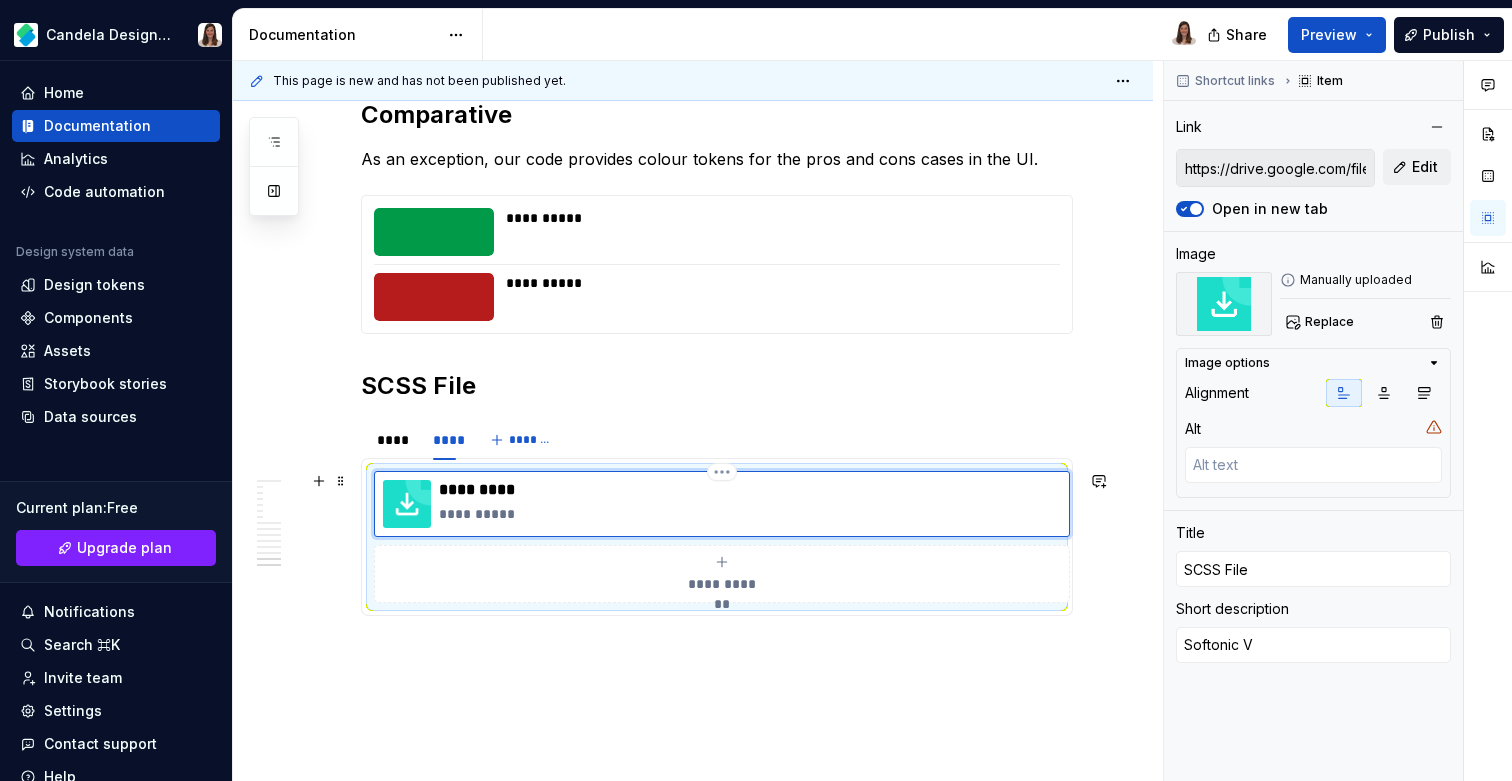 type on "*" 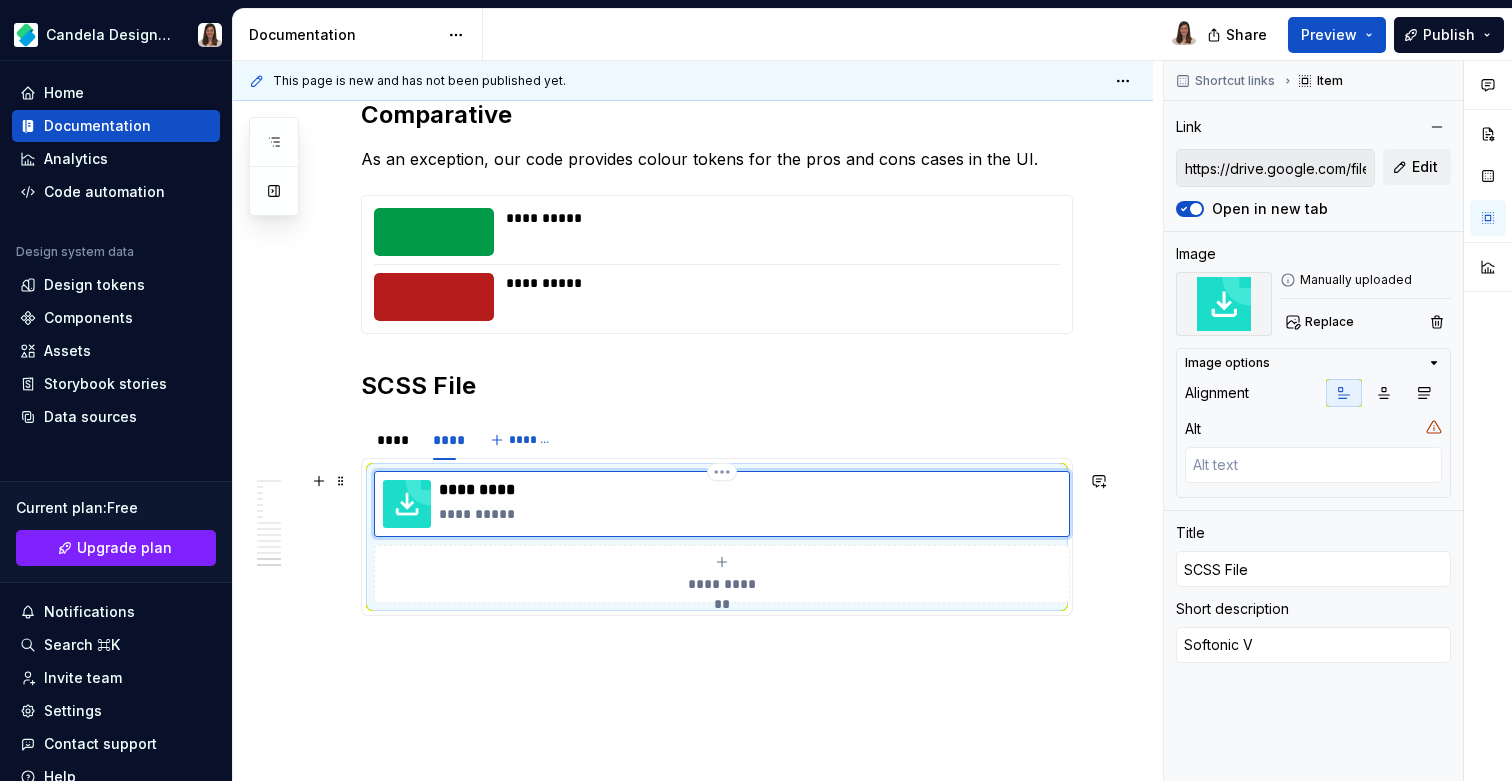 type on "Softonic Vo" 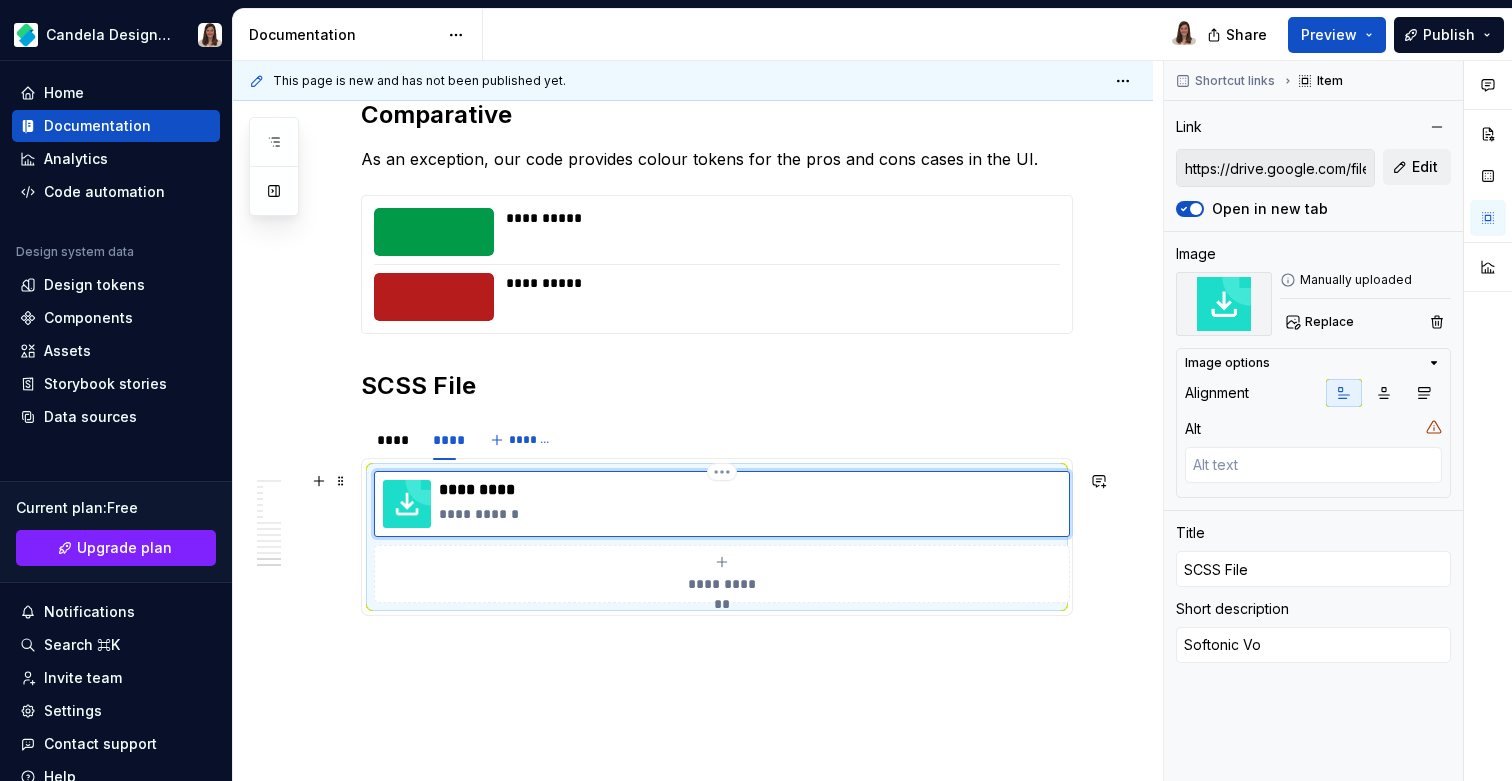 type on "*" 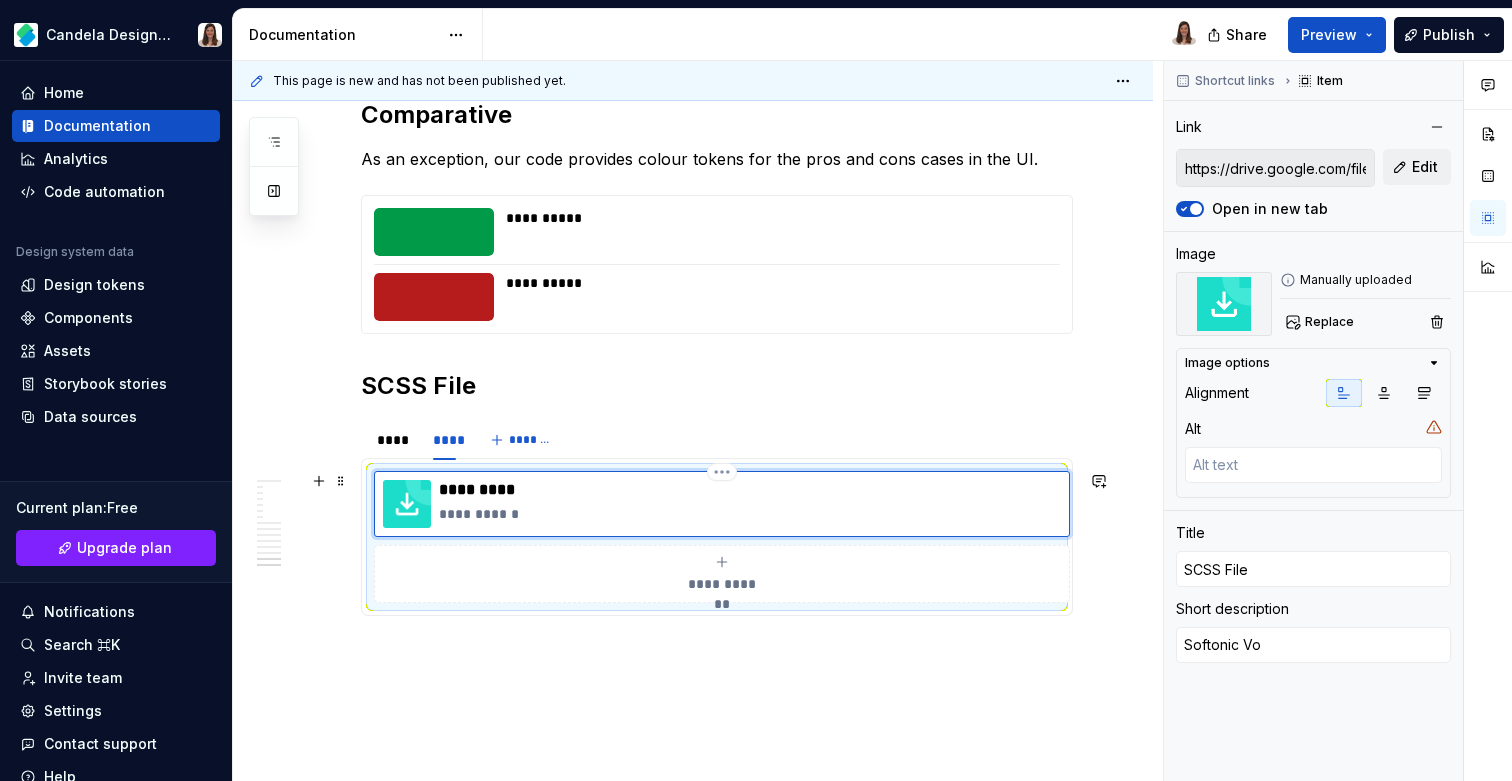 type on "Softonic V" 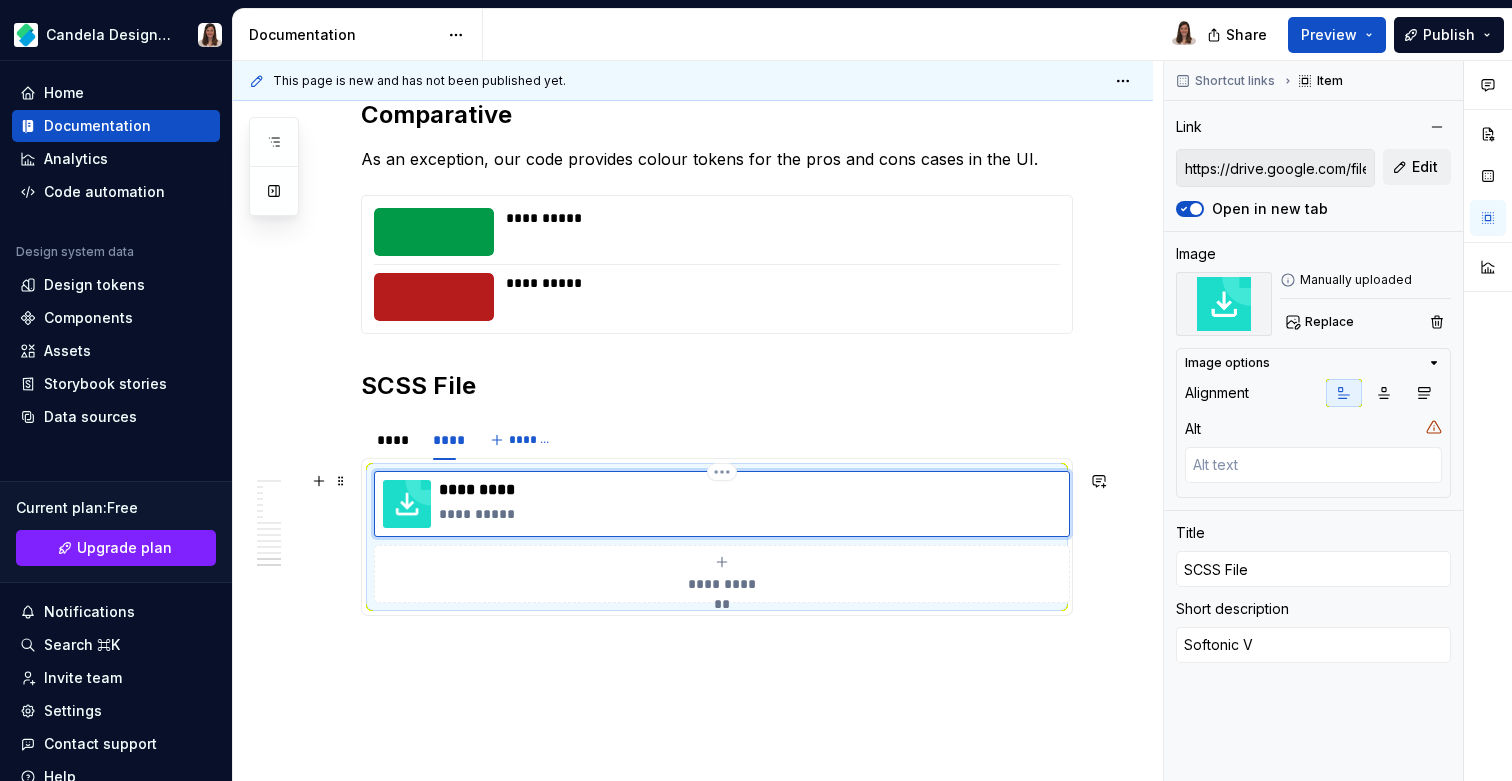 type on "*" 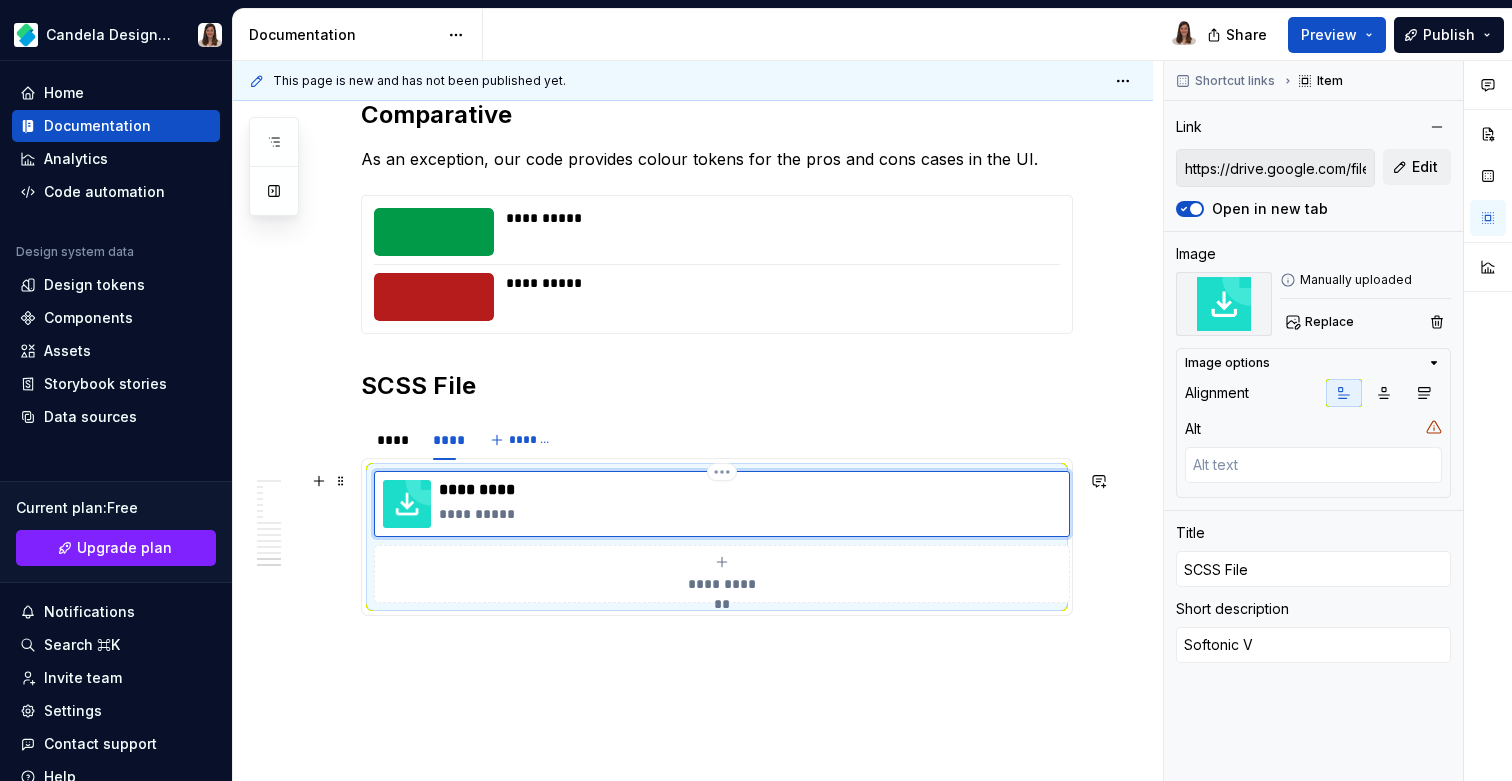 type on "Softonic" 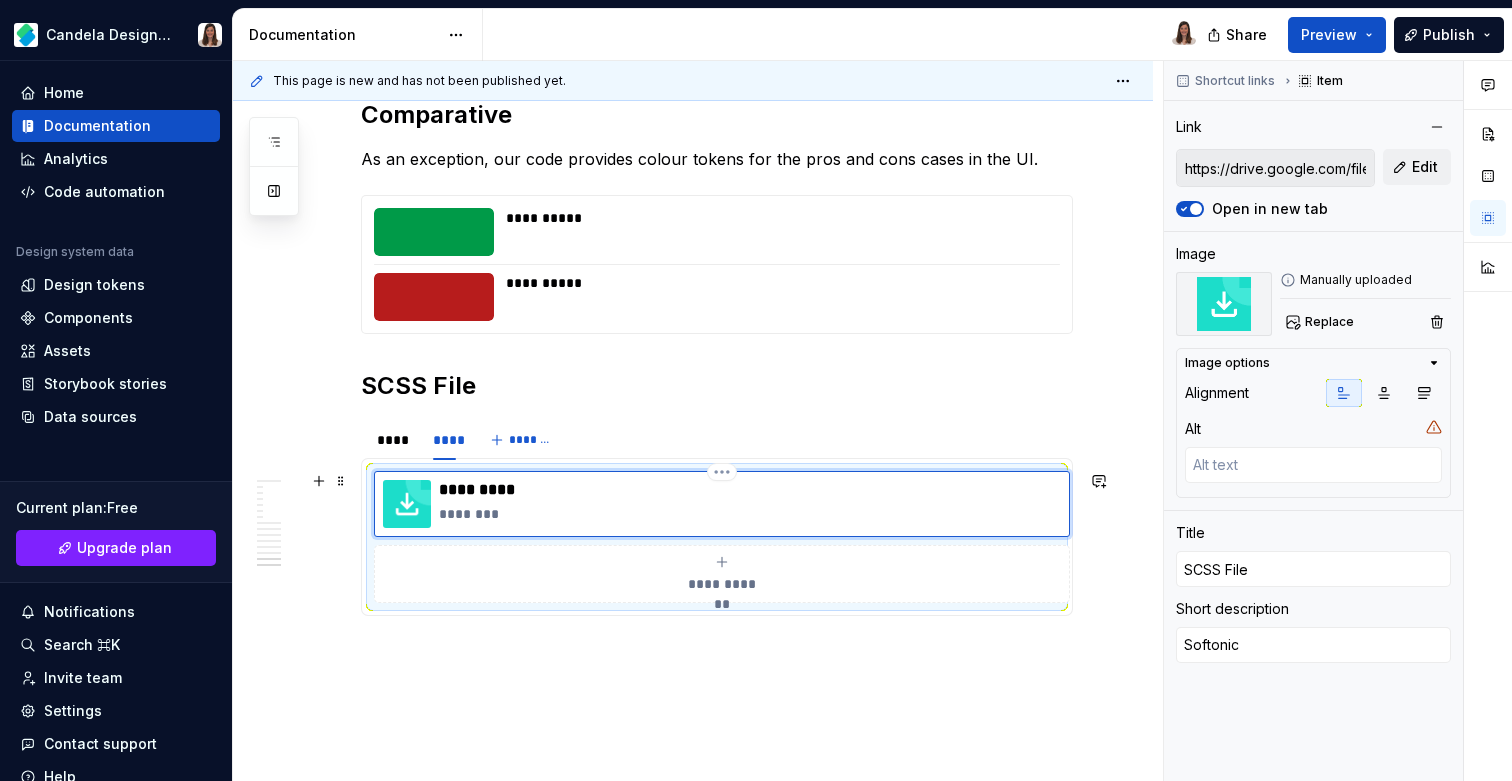 type on "*" 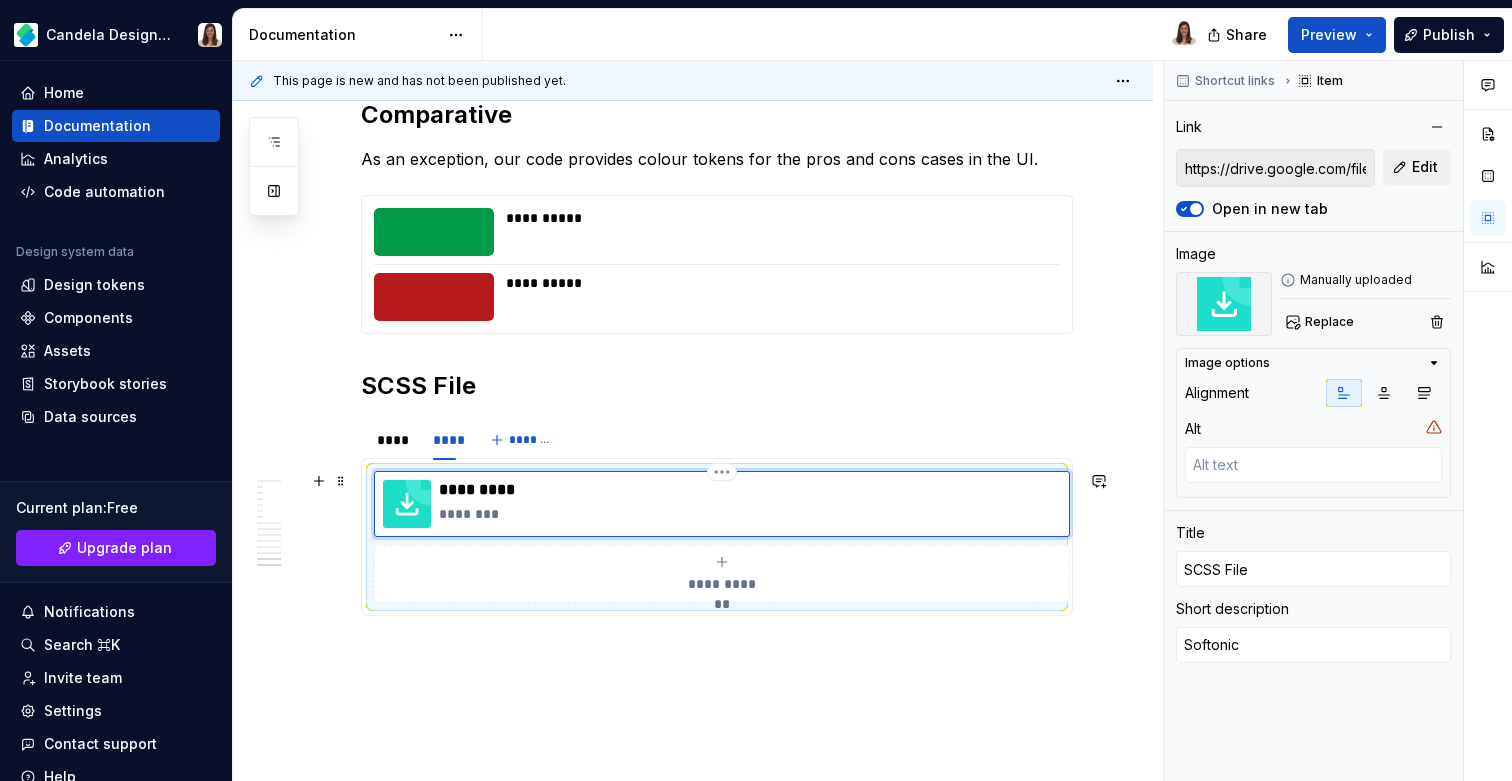 type on "Softonic C" 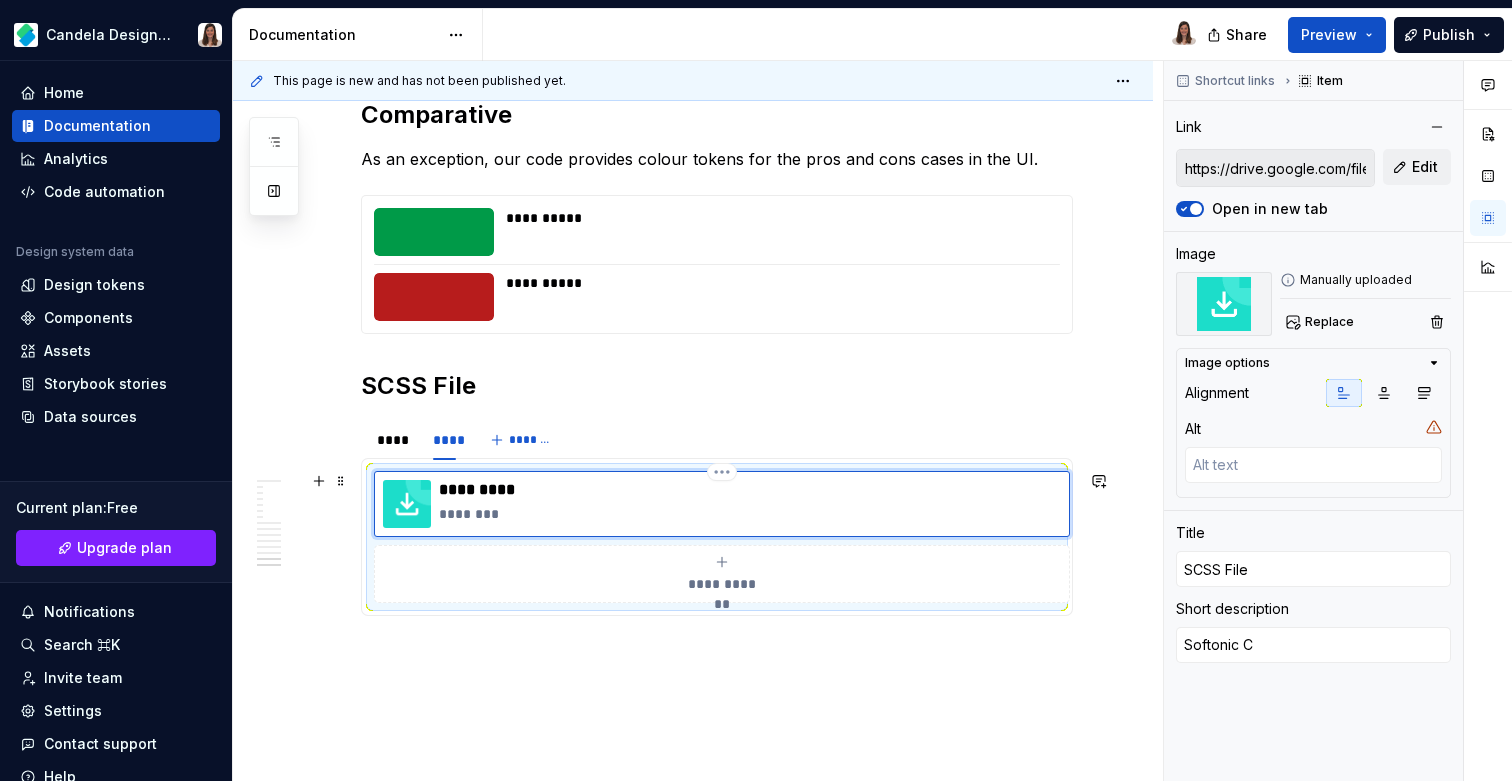 type on "*" 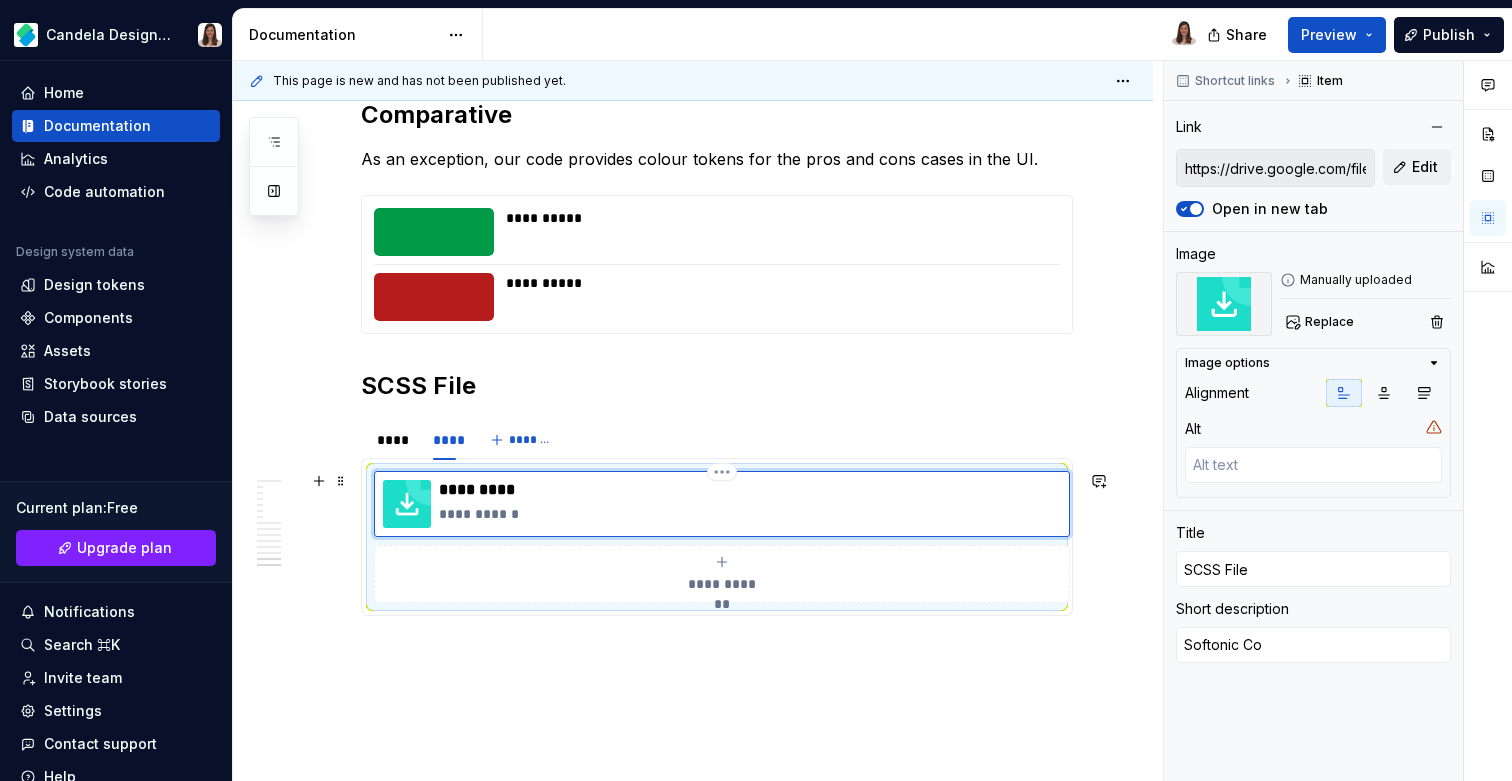 type on "*" 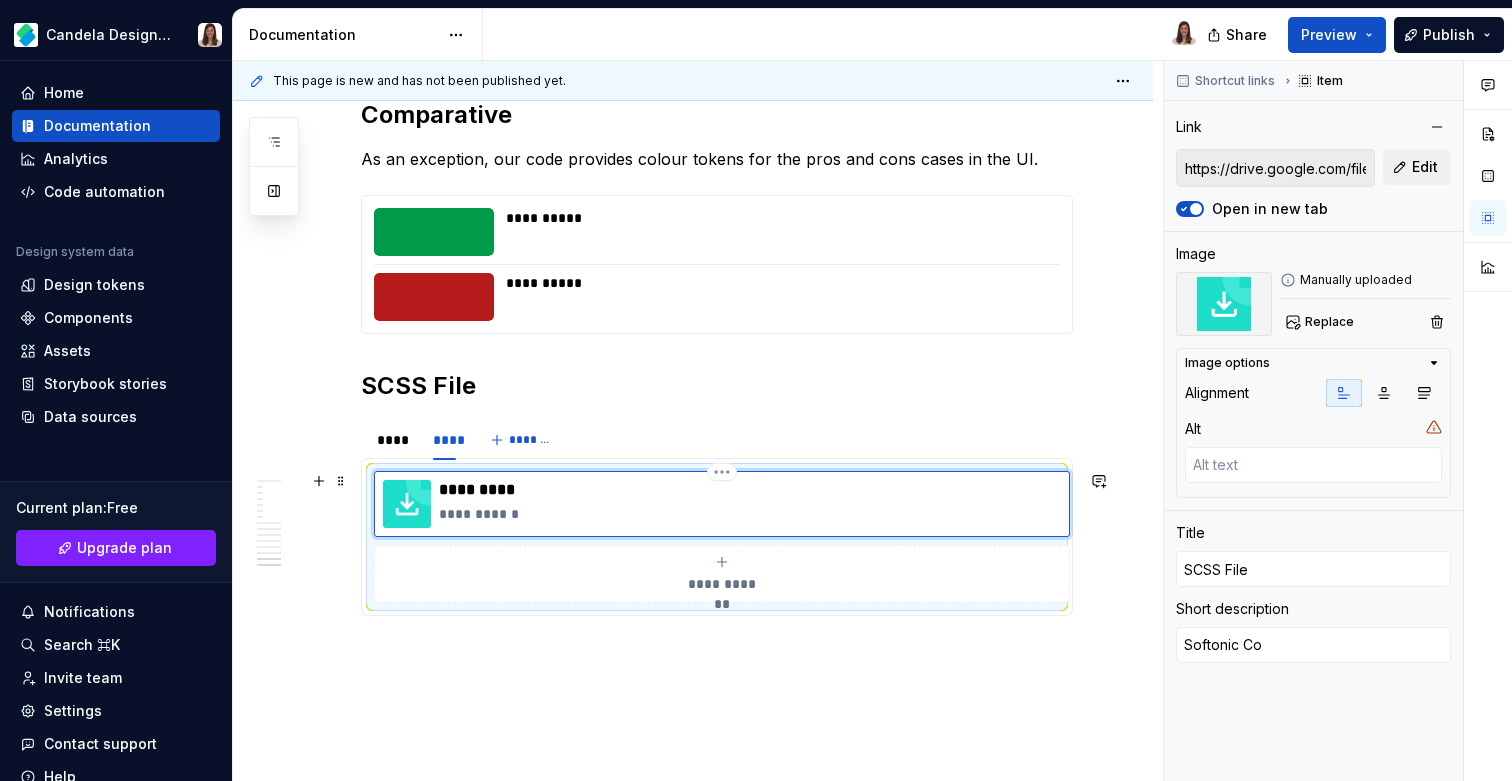 type on "Softonic Col" 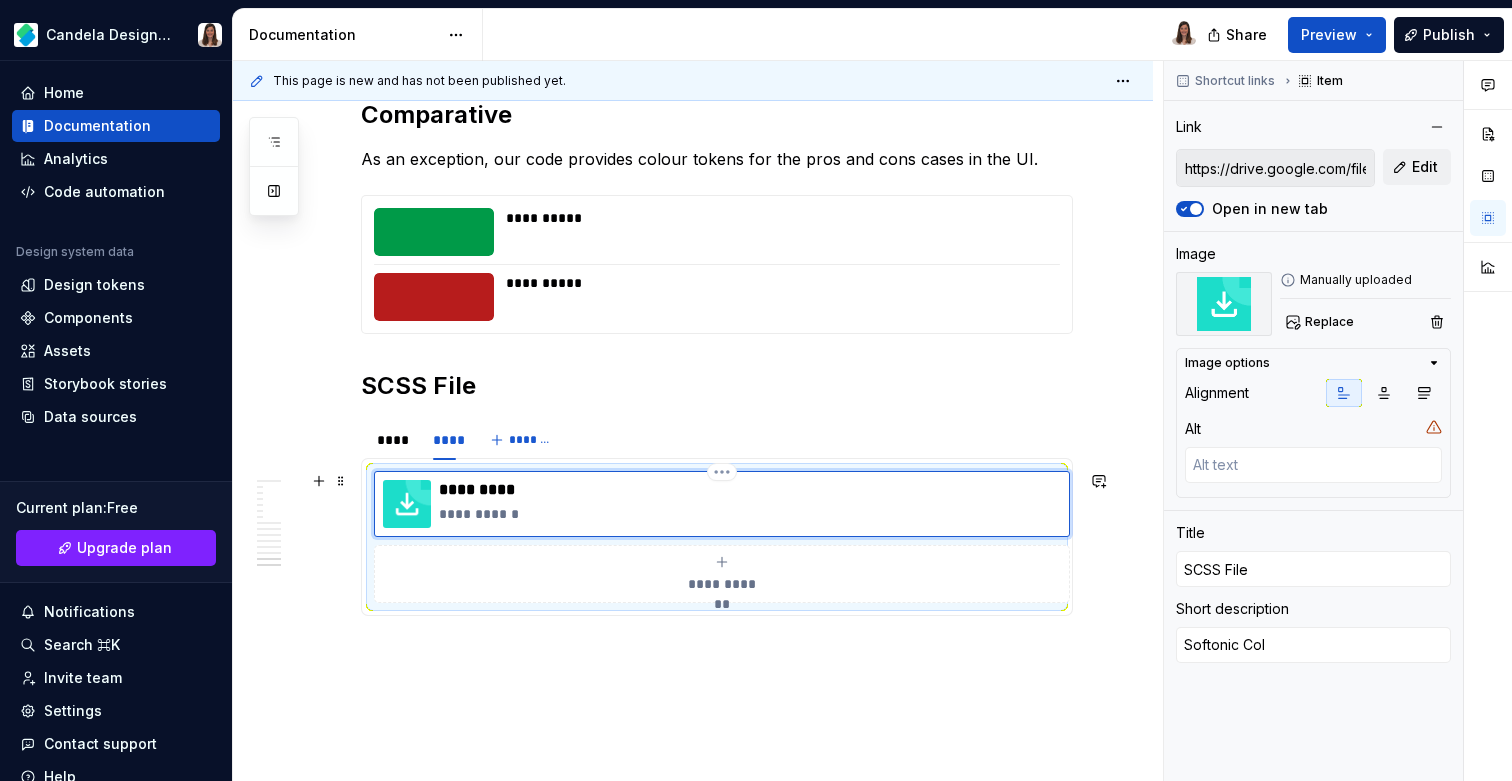 type on "*" 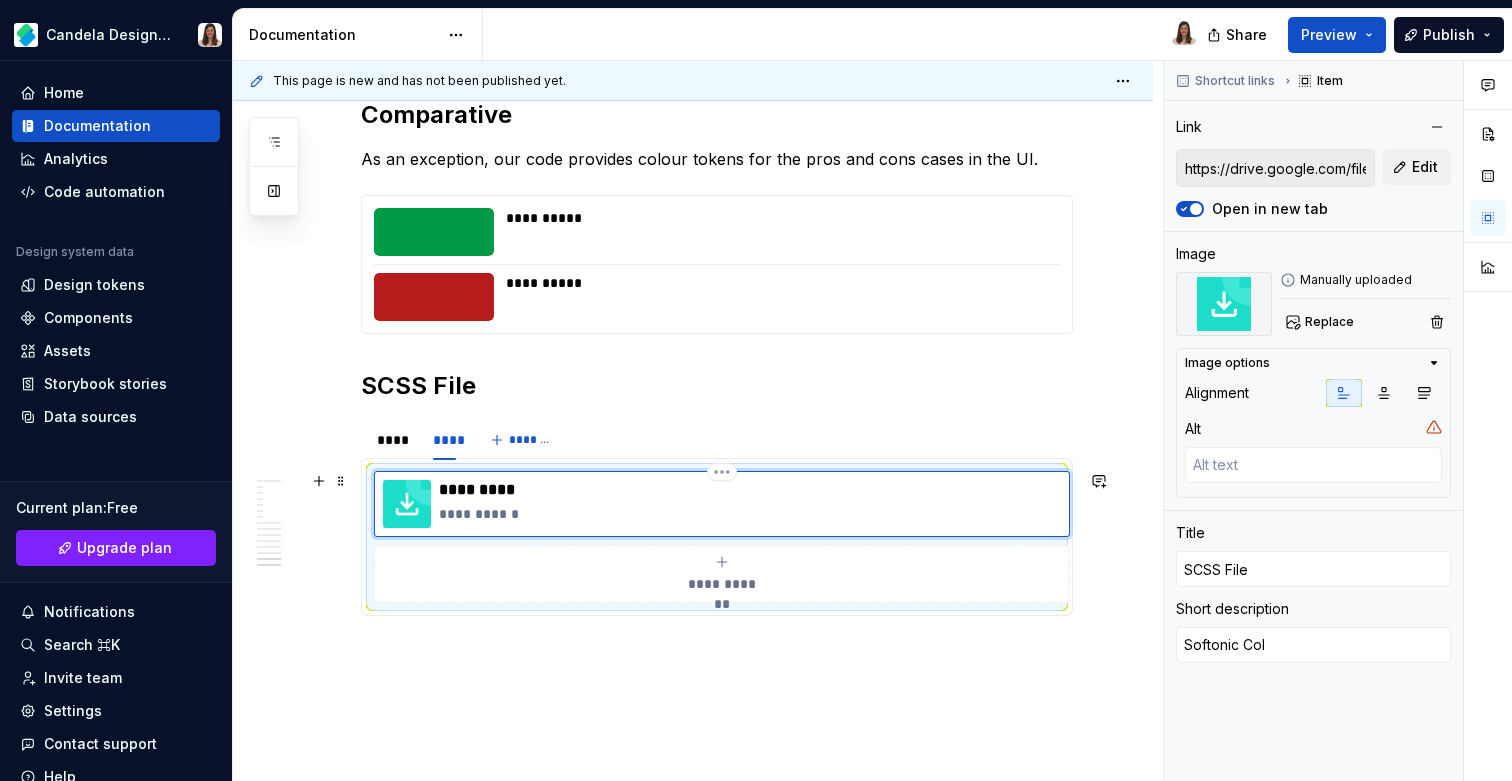 type on "Softonic Color" 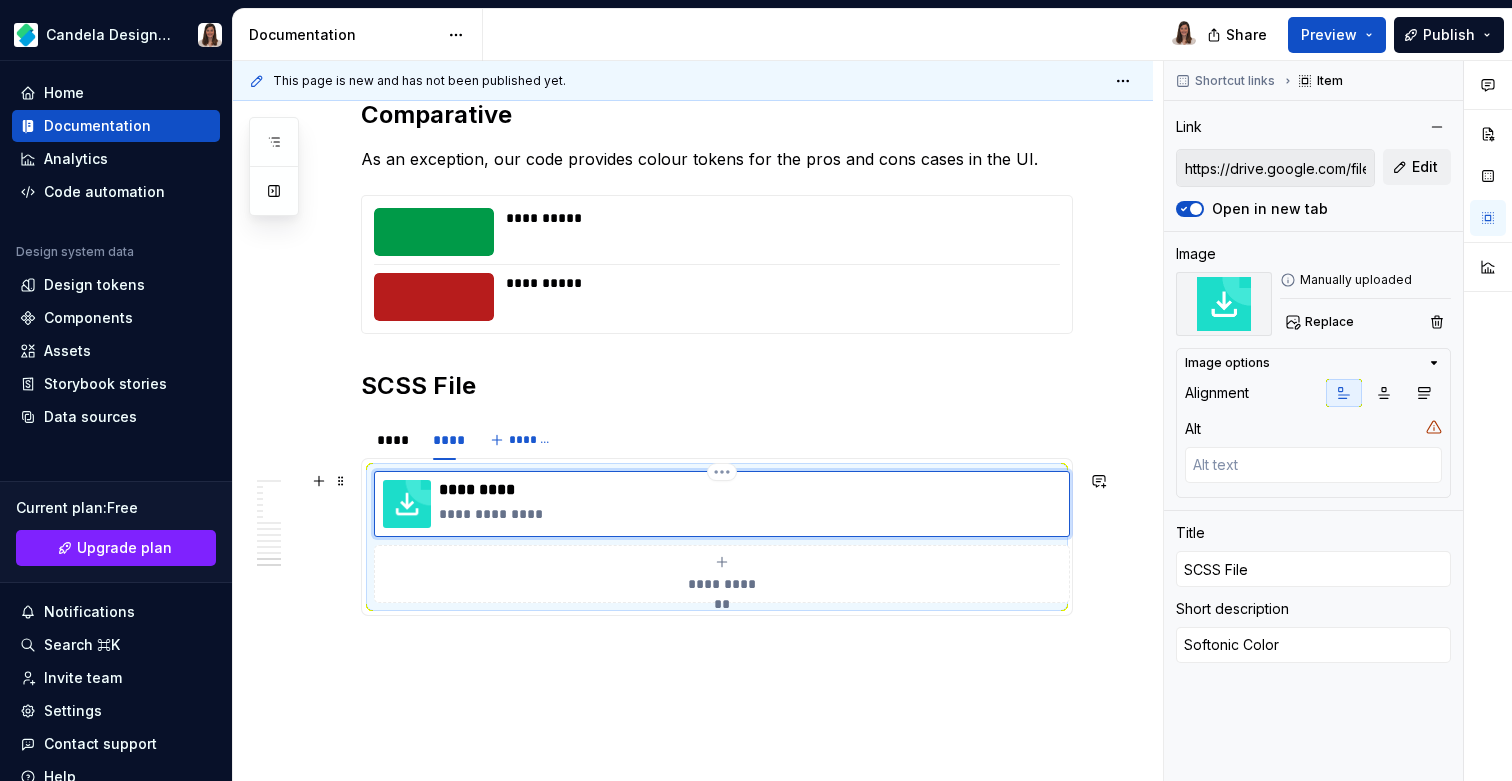 type on "*" 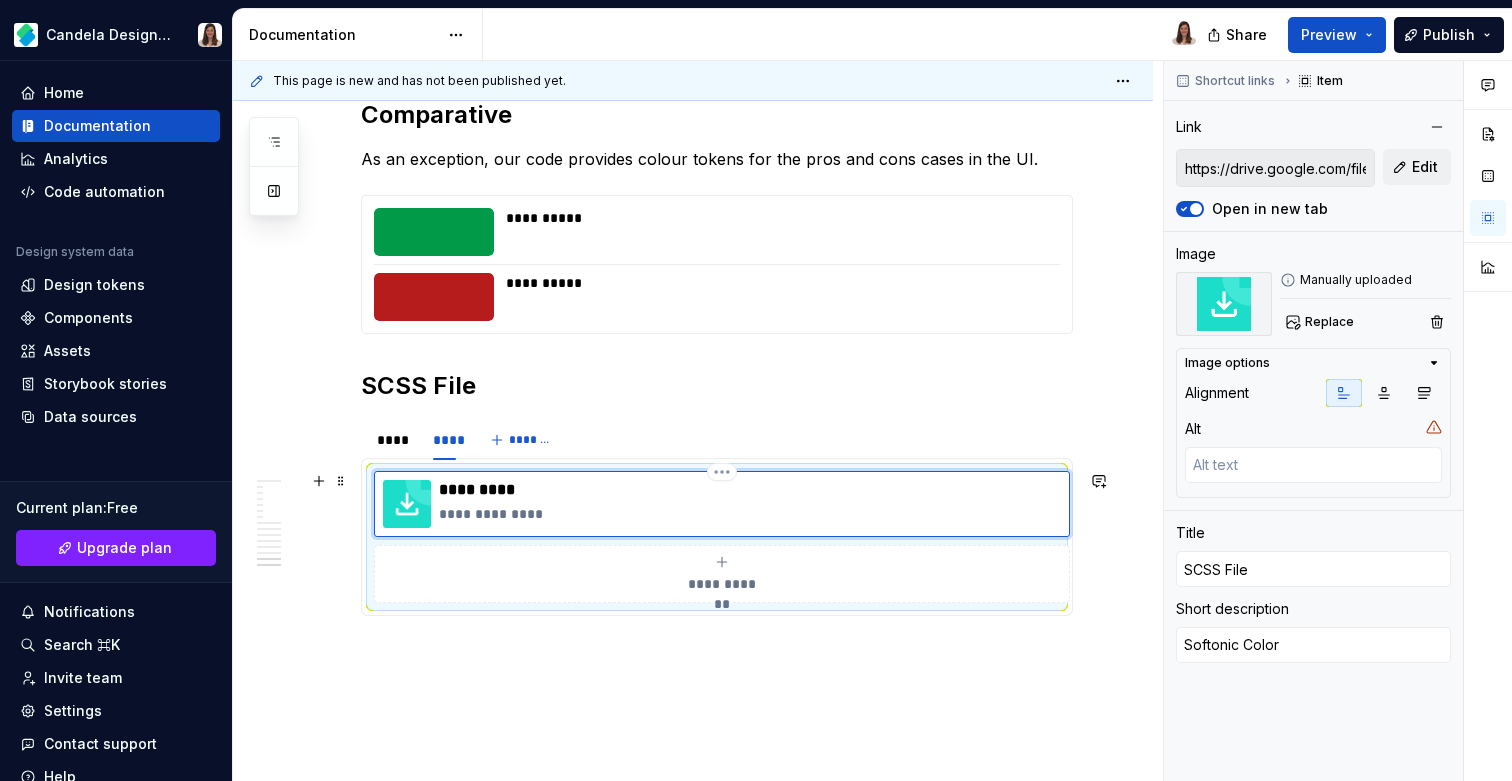 type on "Softonic Color" 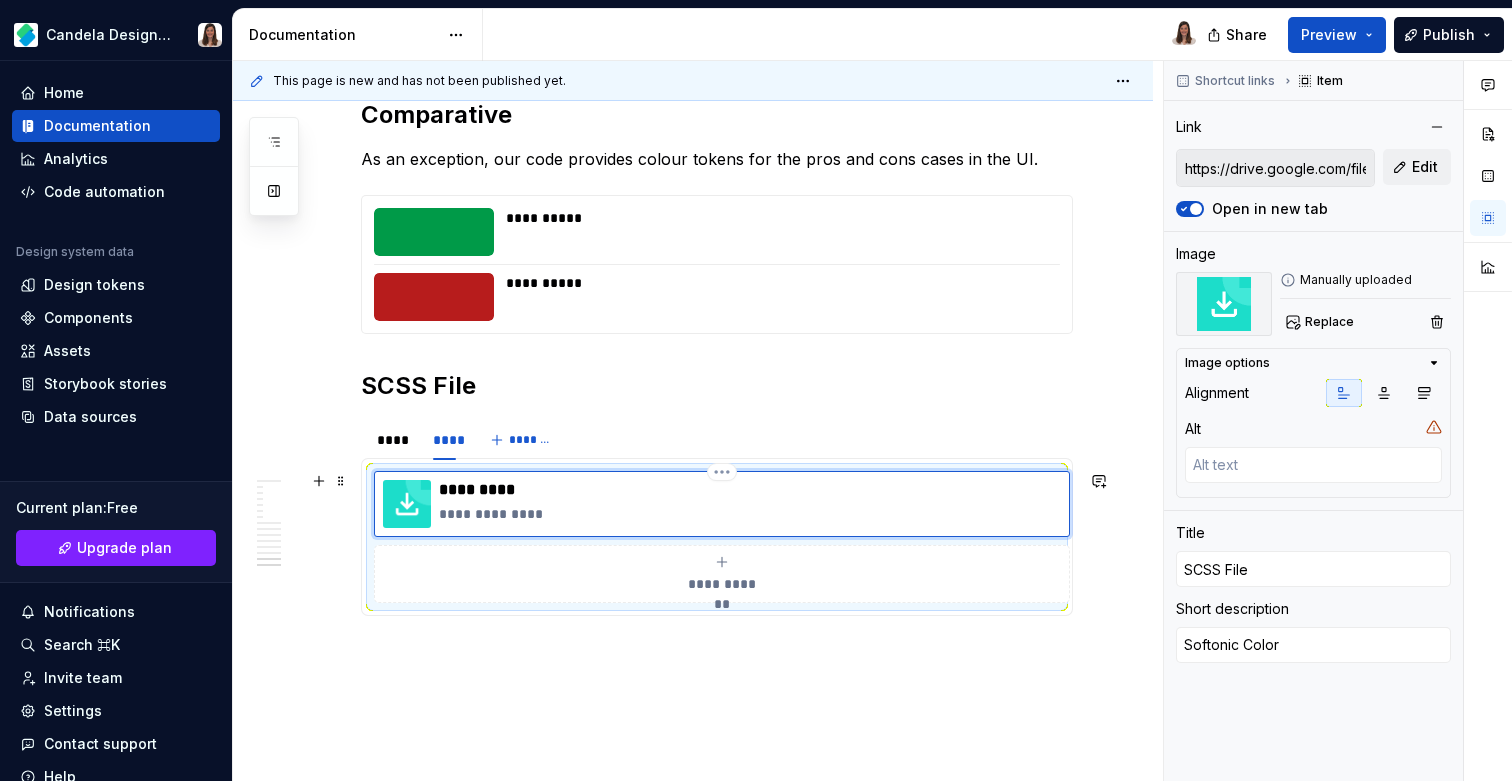 type on "*" 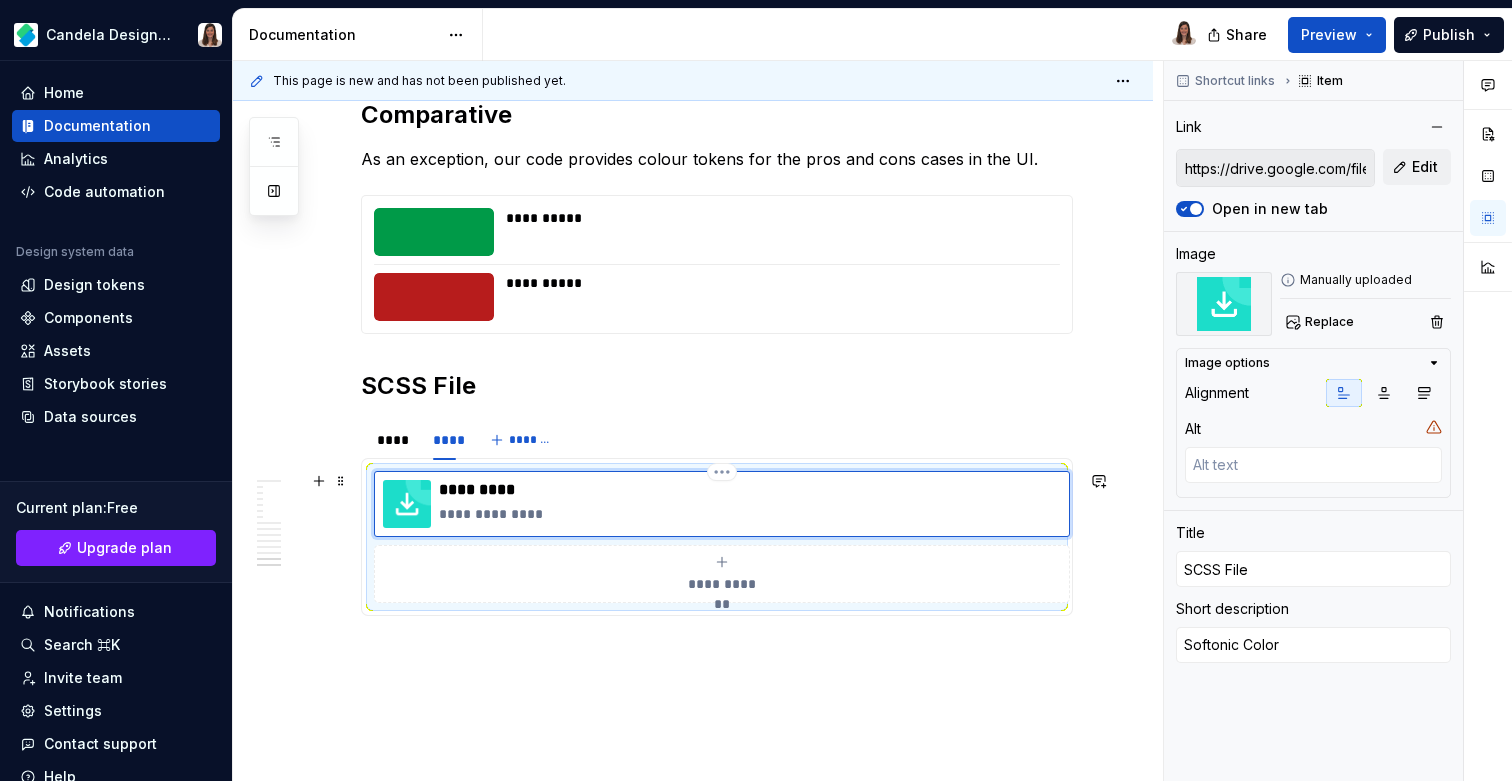 type on "Softonic Color t" 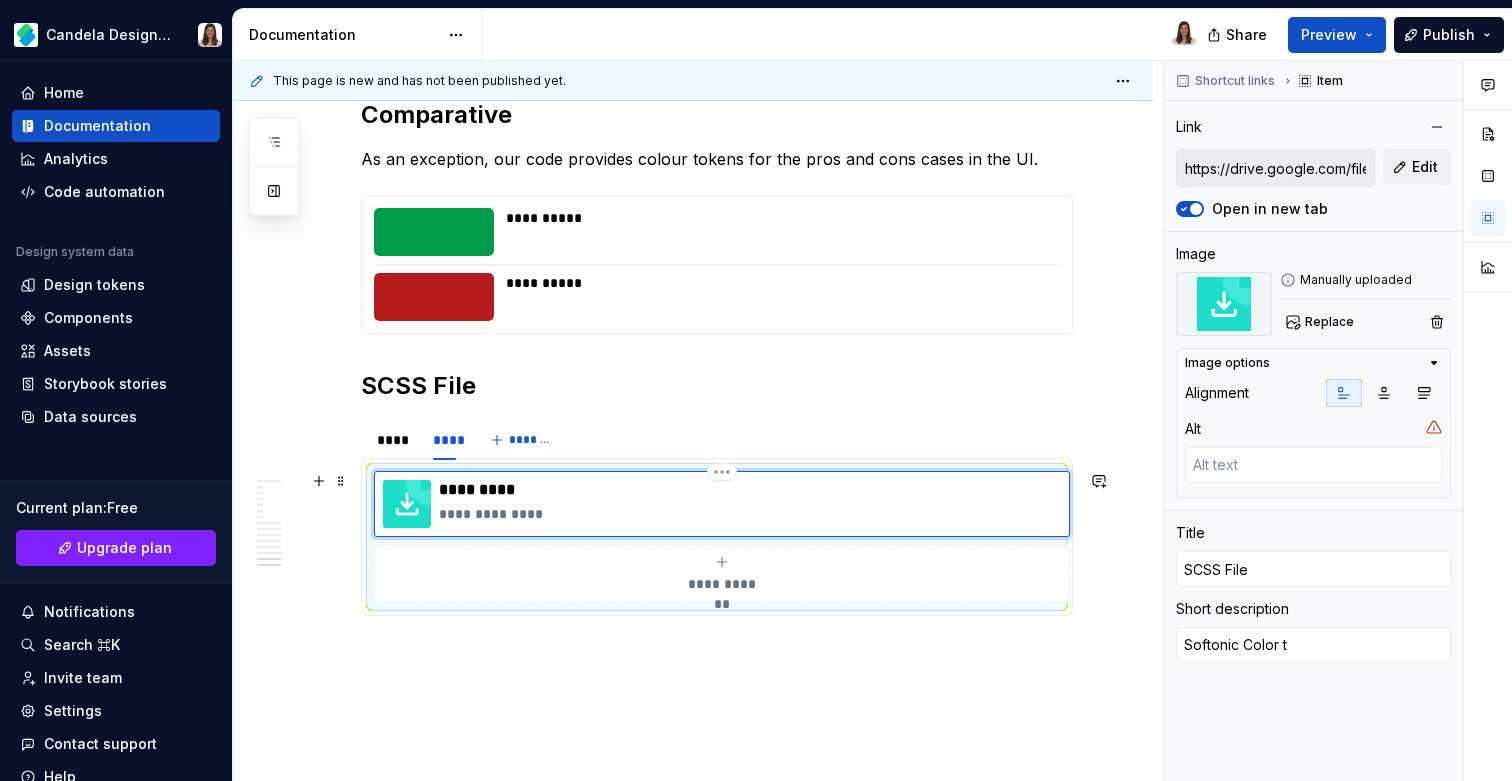 type on "*" 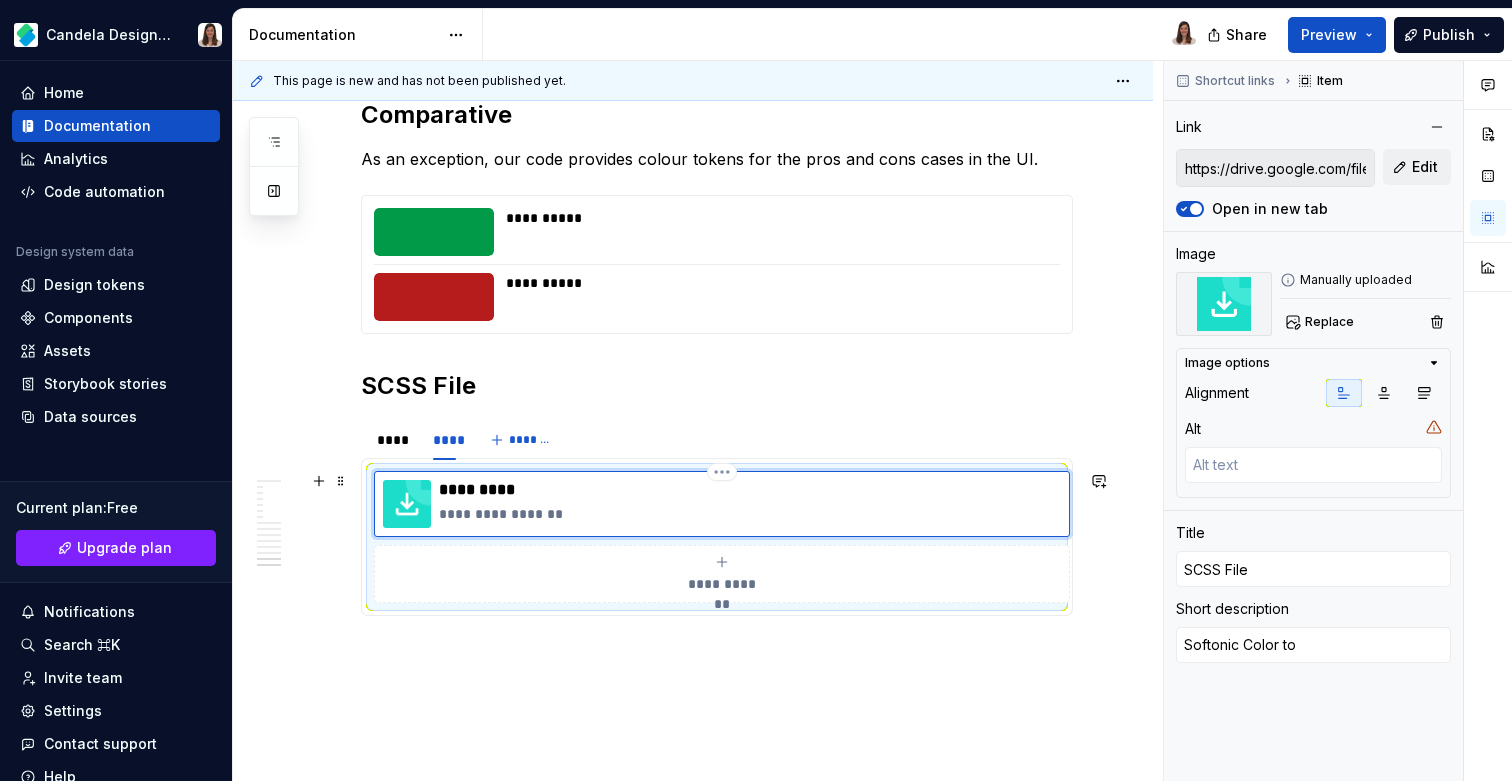 type on "*" 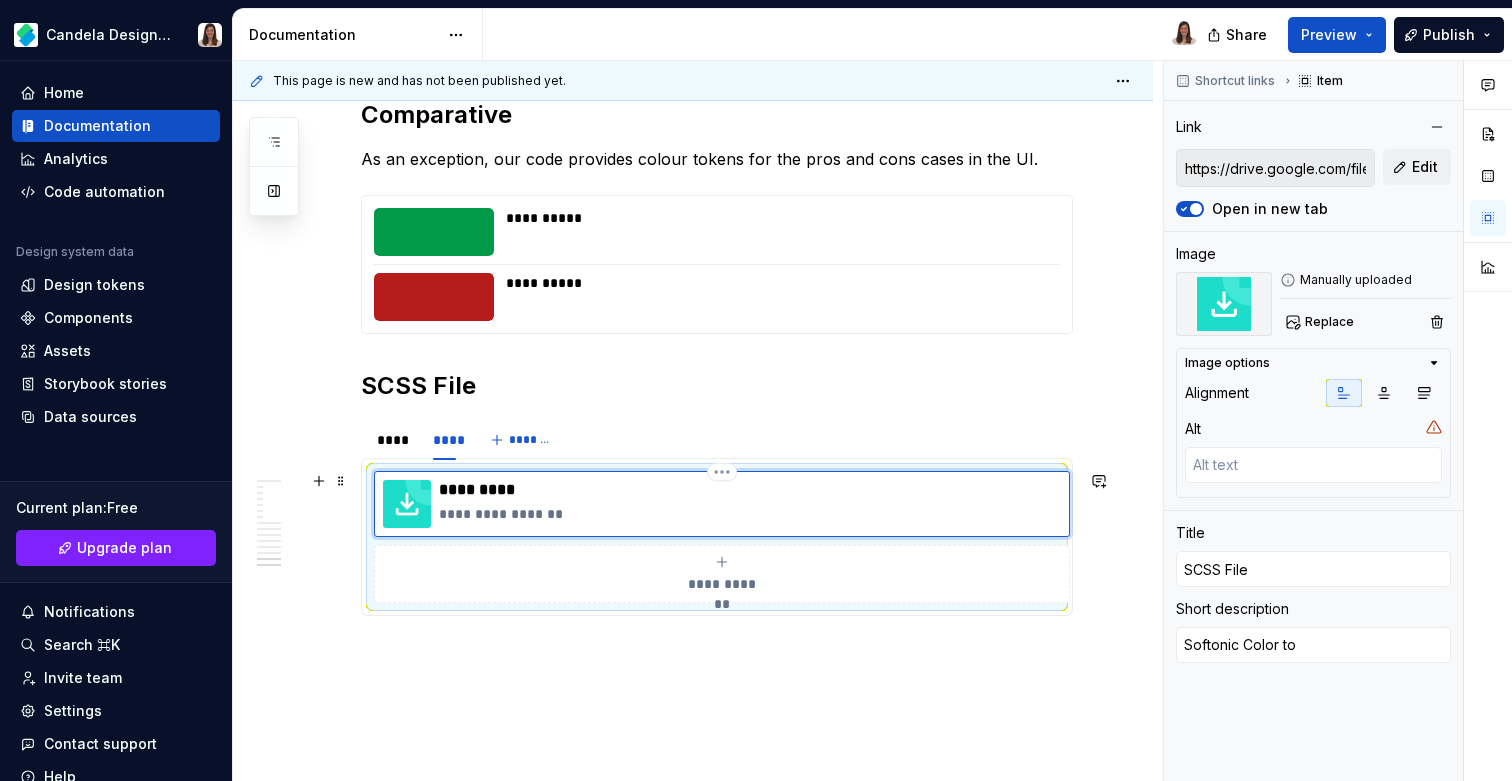 type on "Softonic Color tok" 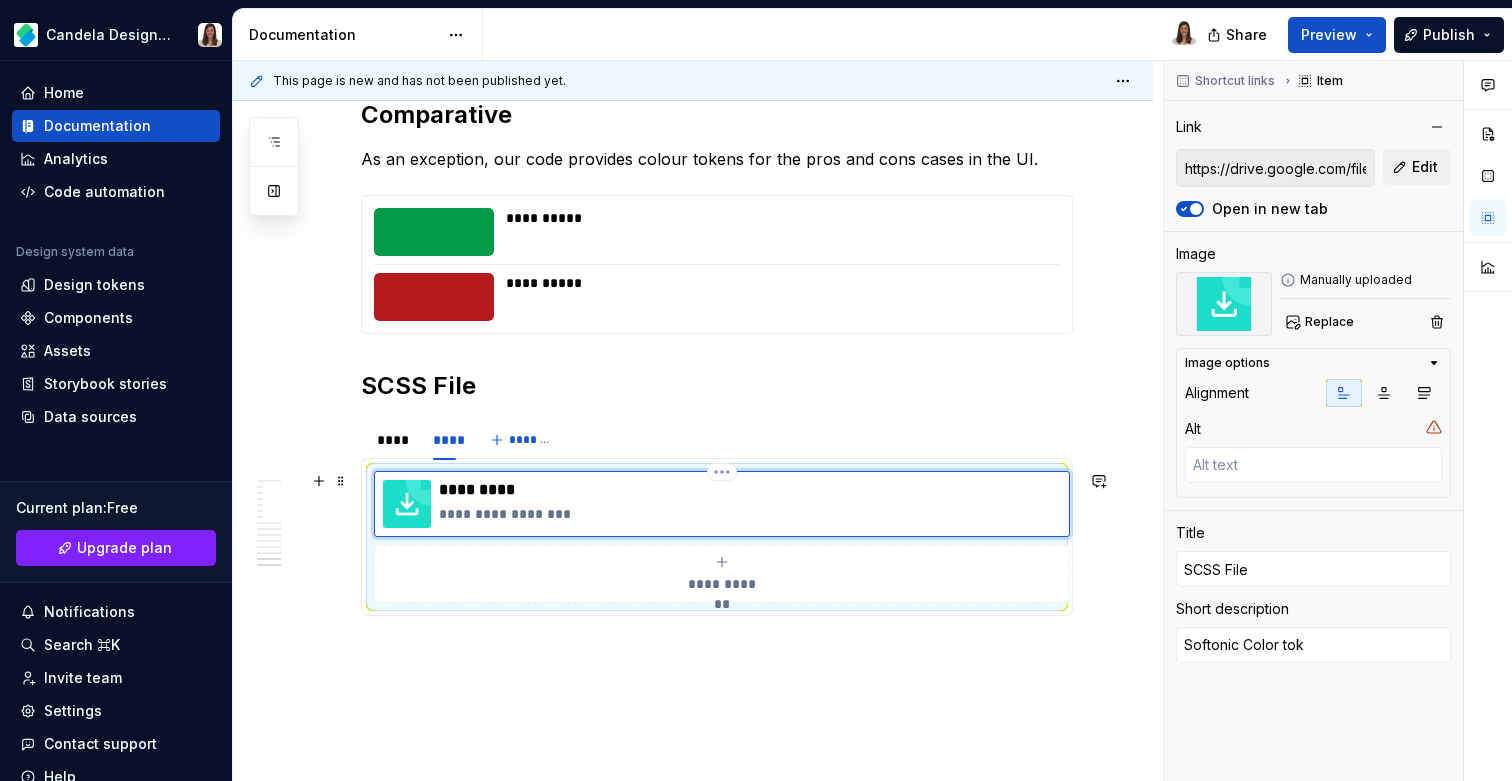 type on "*" 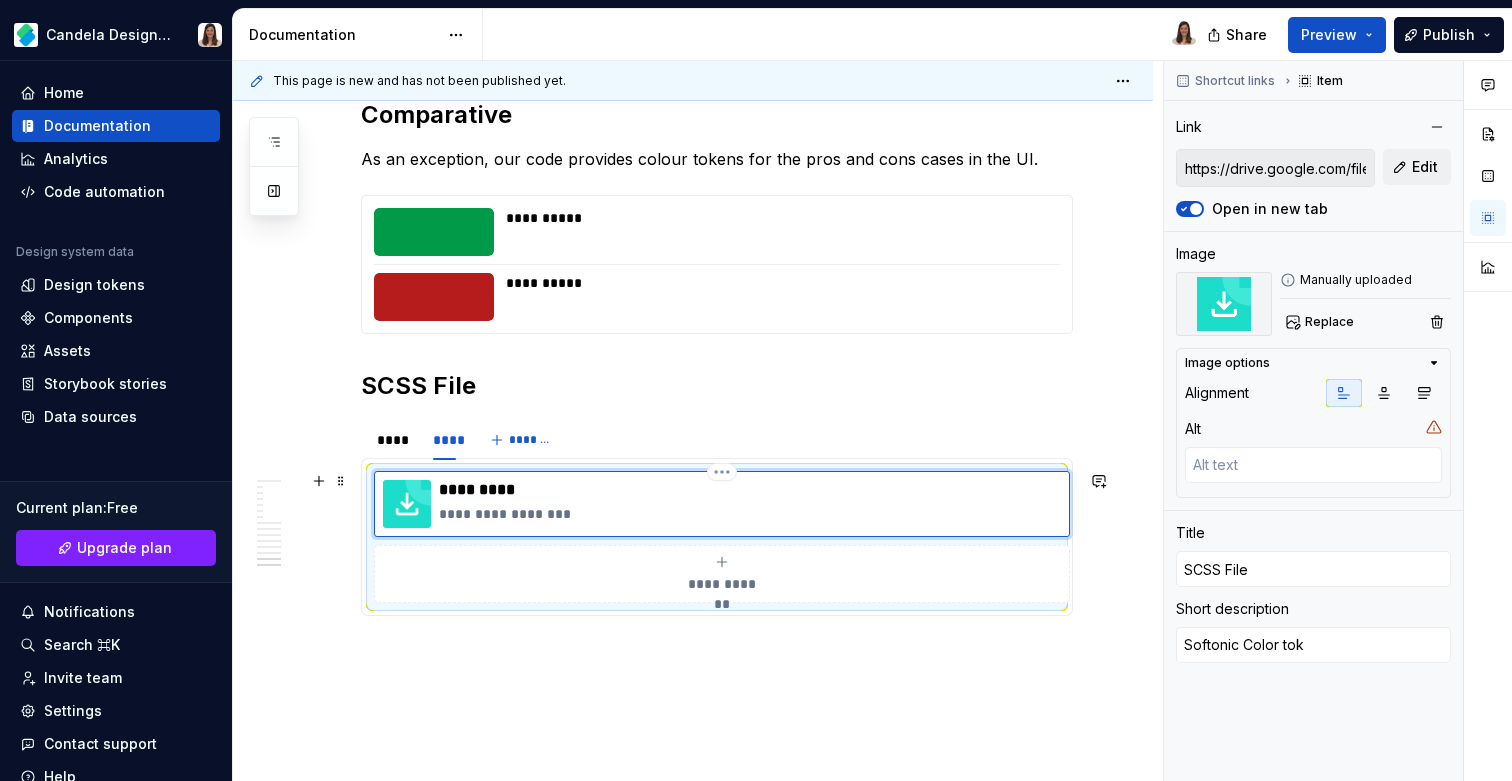 type on "Softonic Color toke" 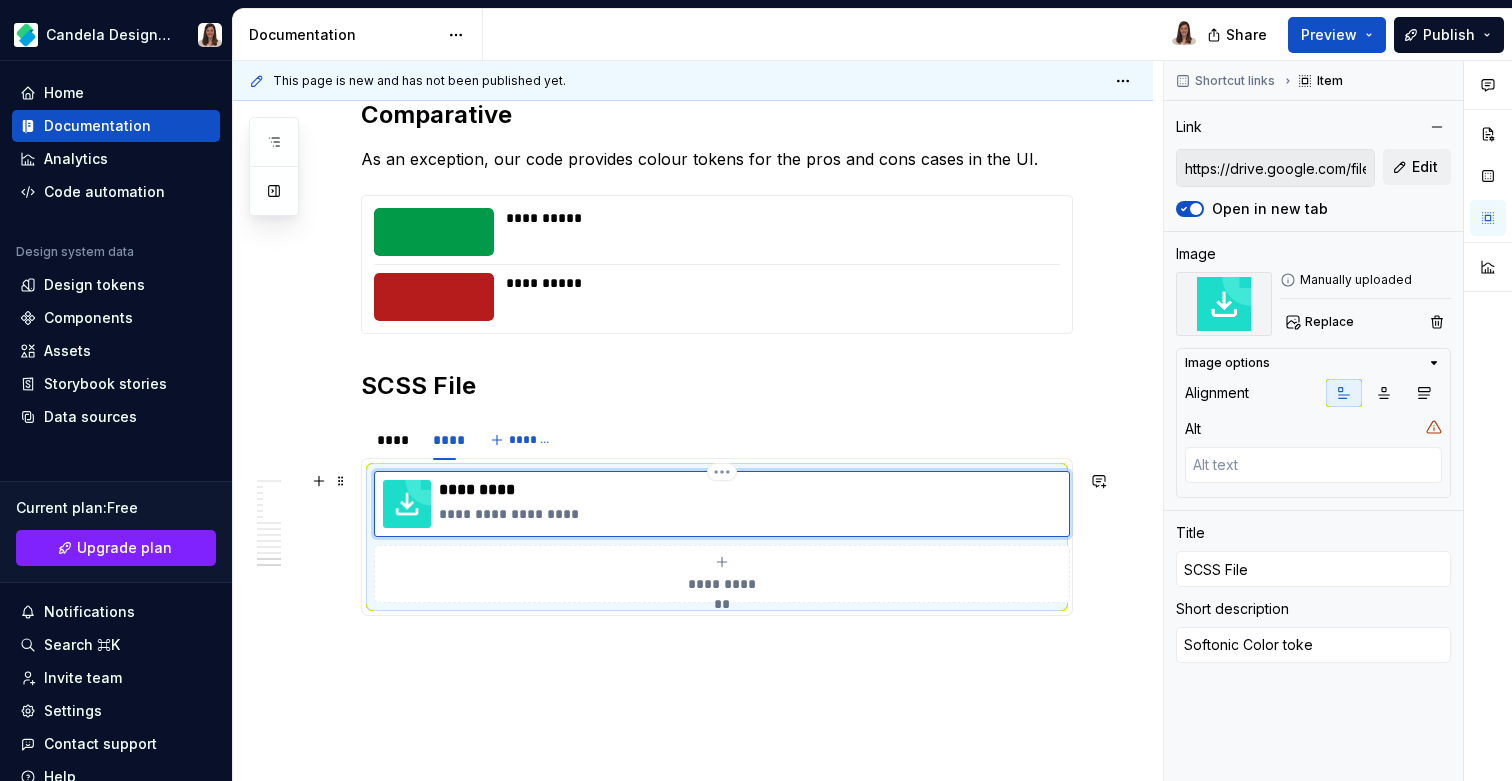 type on "*" 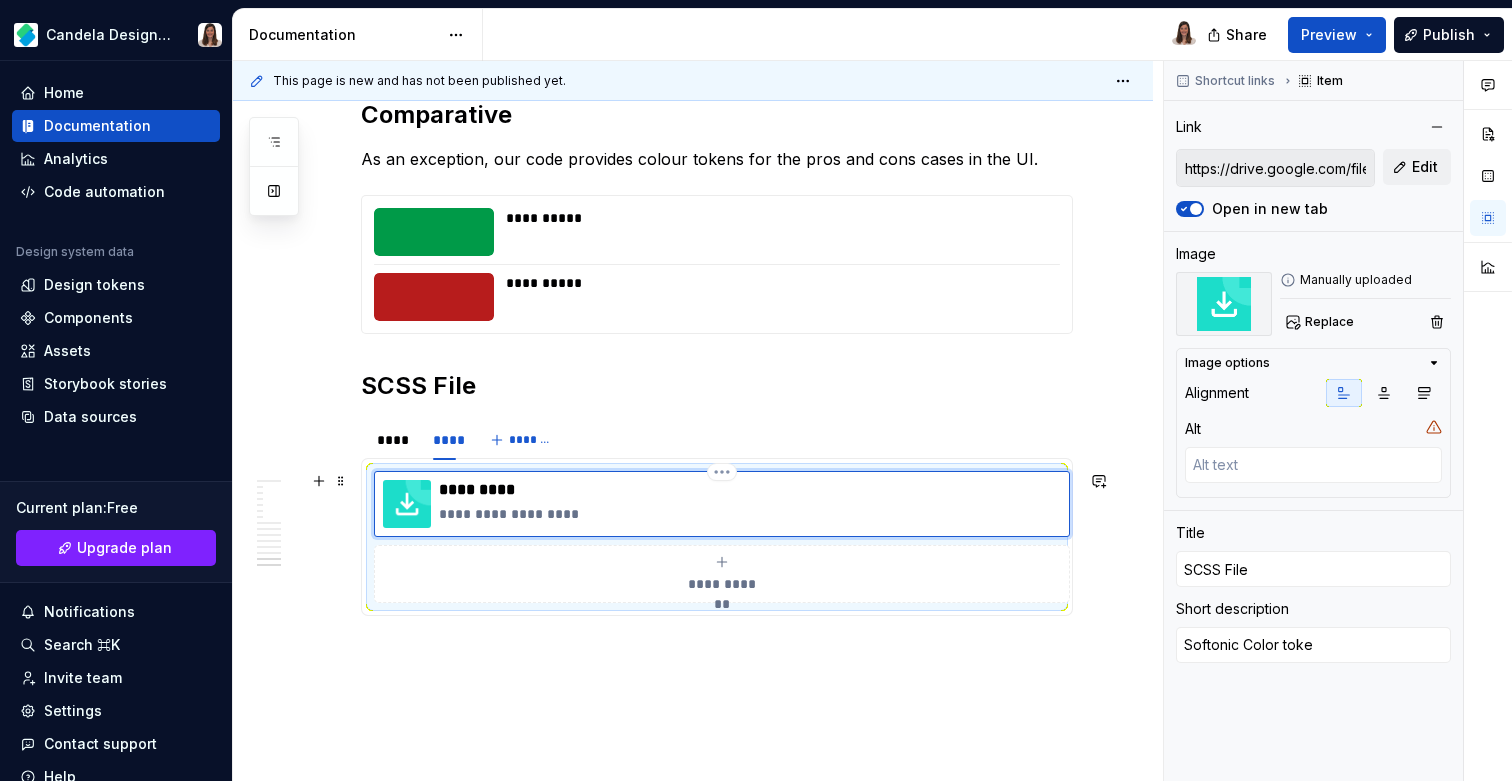 type on "Softonic Color token" 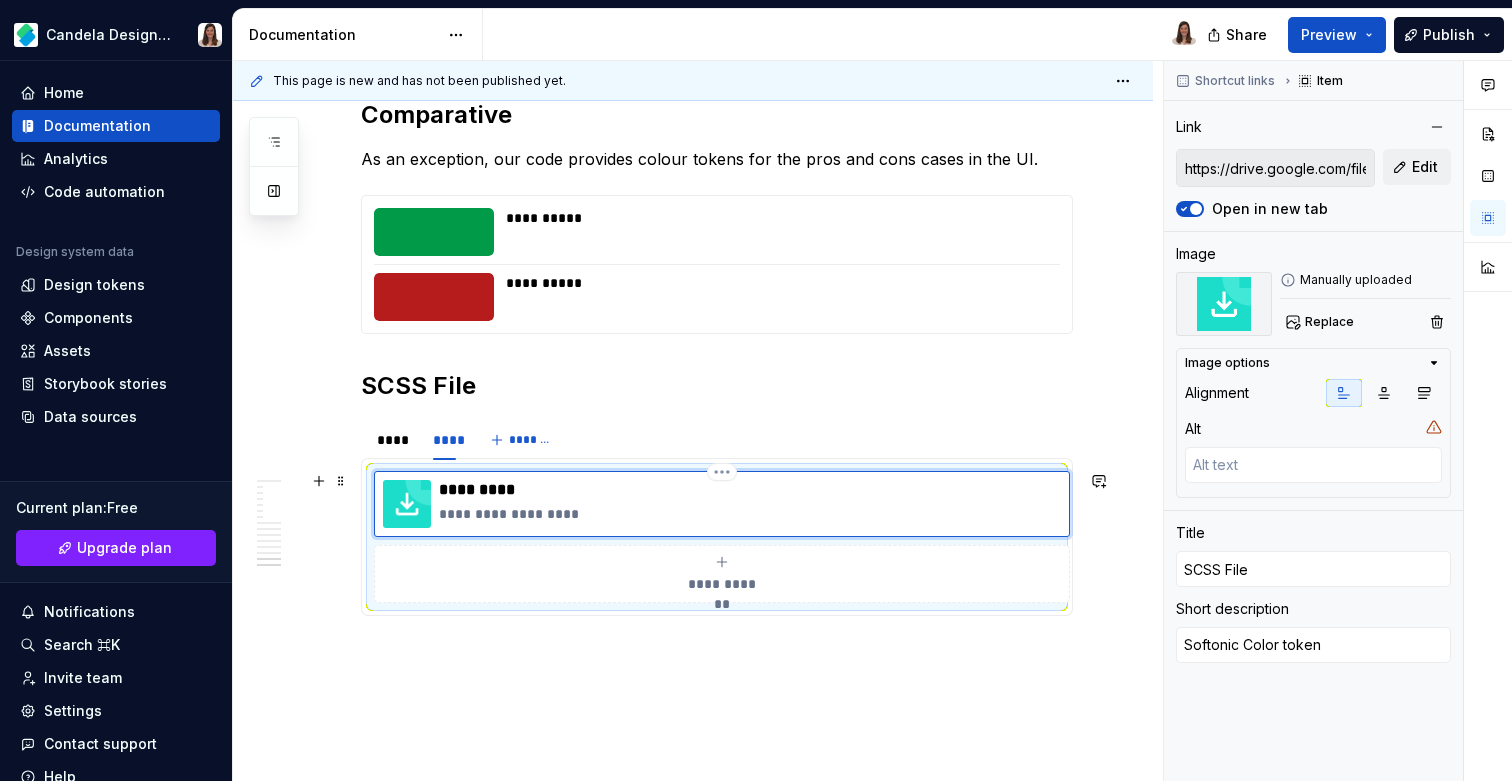 type on "*" 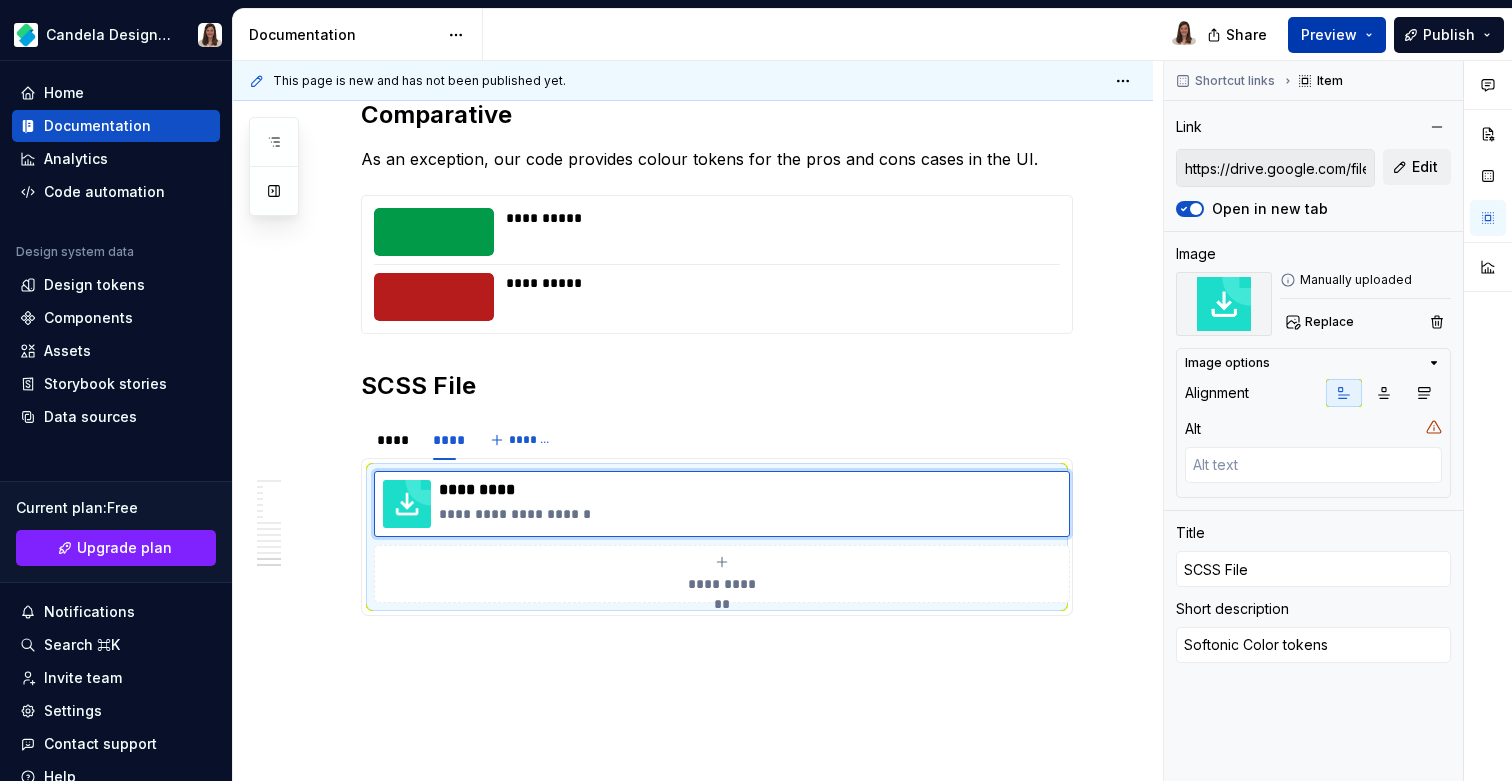 click on "Preview" at bounding box center (1329, 35) 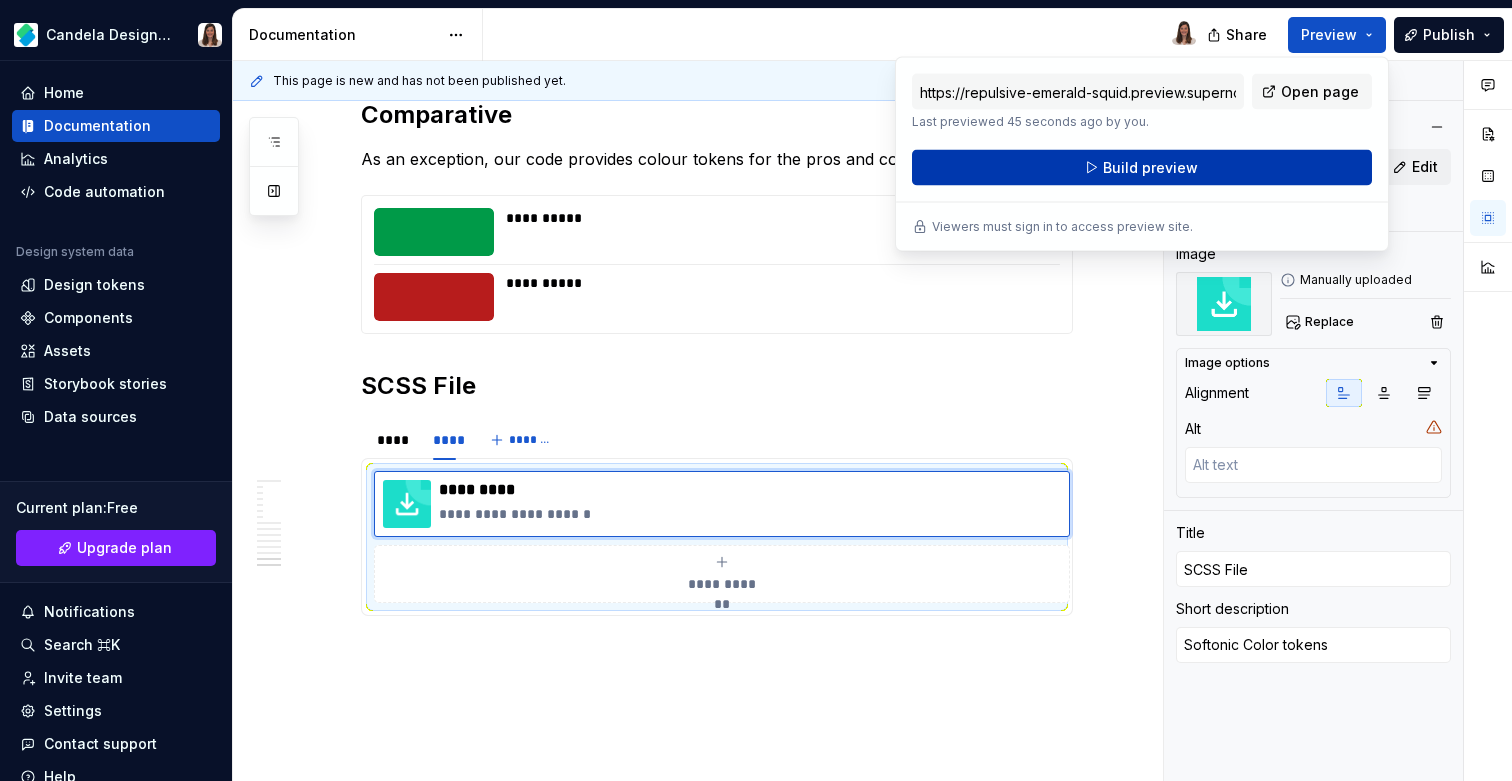 click on "Build preview" at bounding box center [1150, 168] 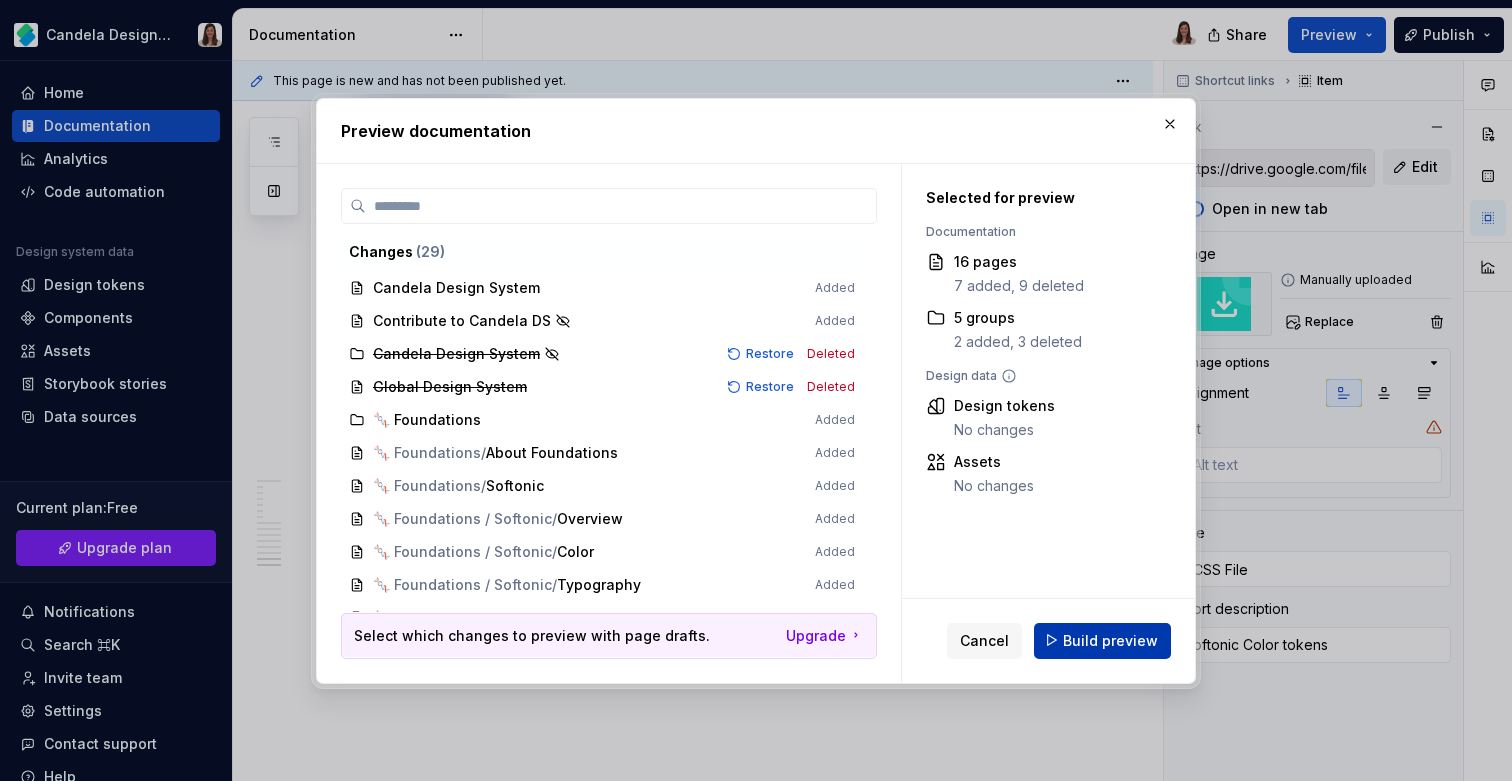 click on "Build preview" at bounding box center (1110, 640) 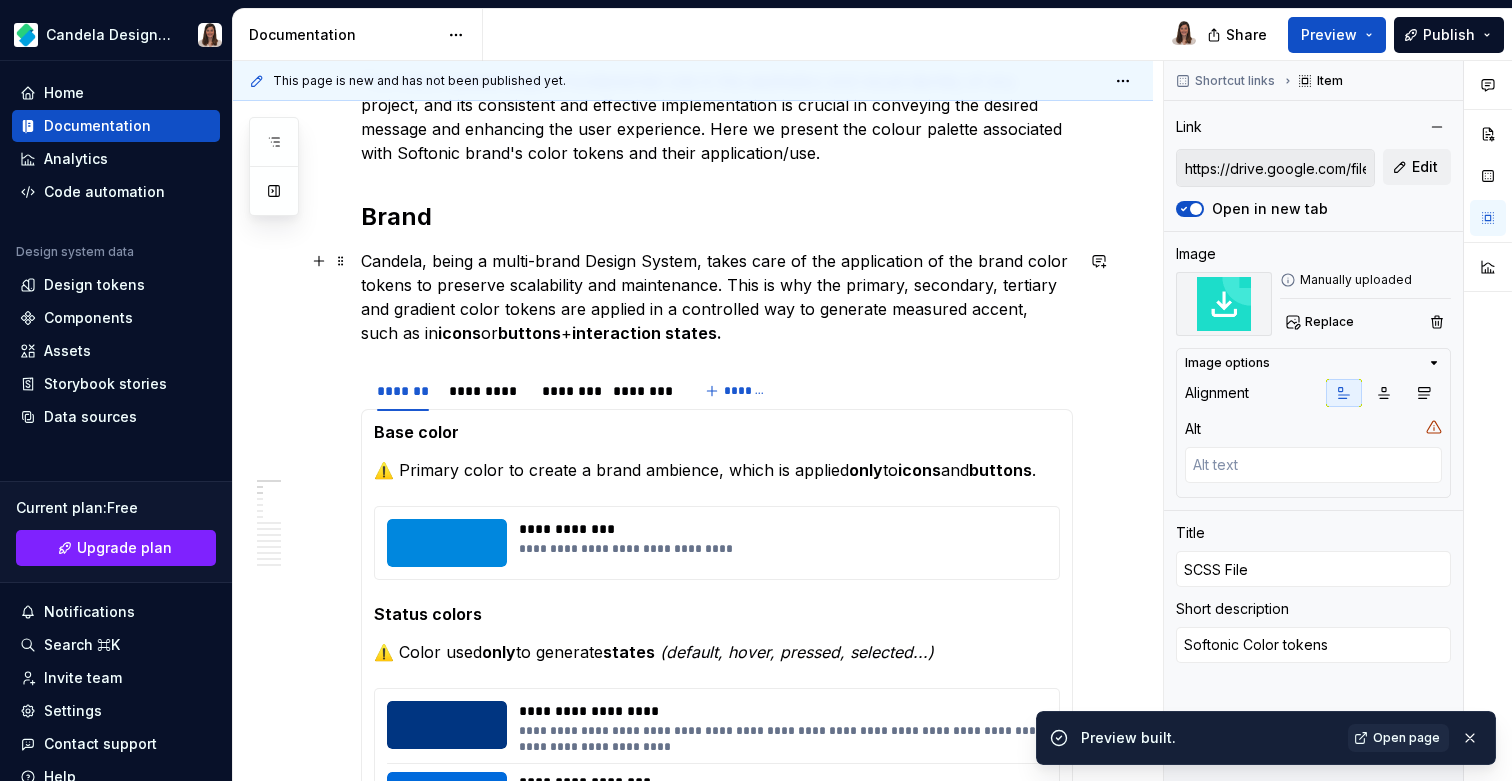 scroll, scrollTop: 330, scrollLeft: 0, axis: vertical 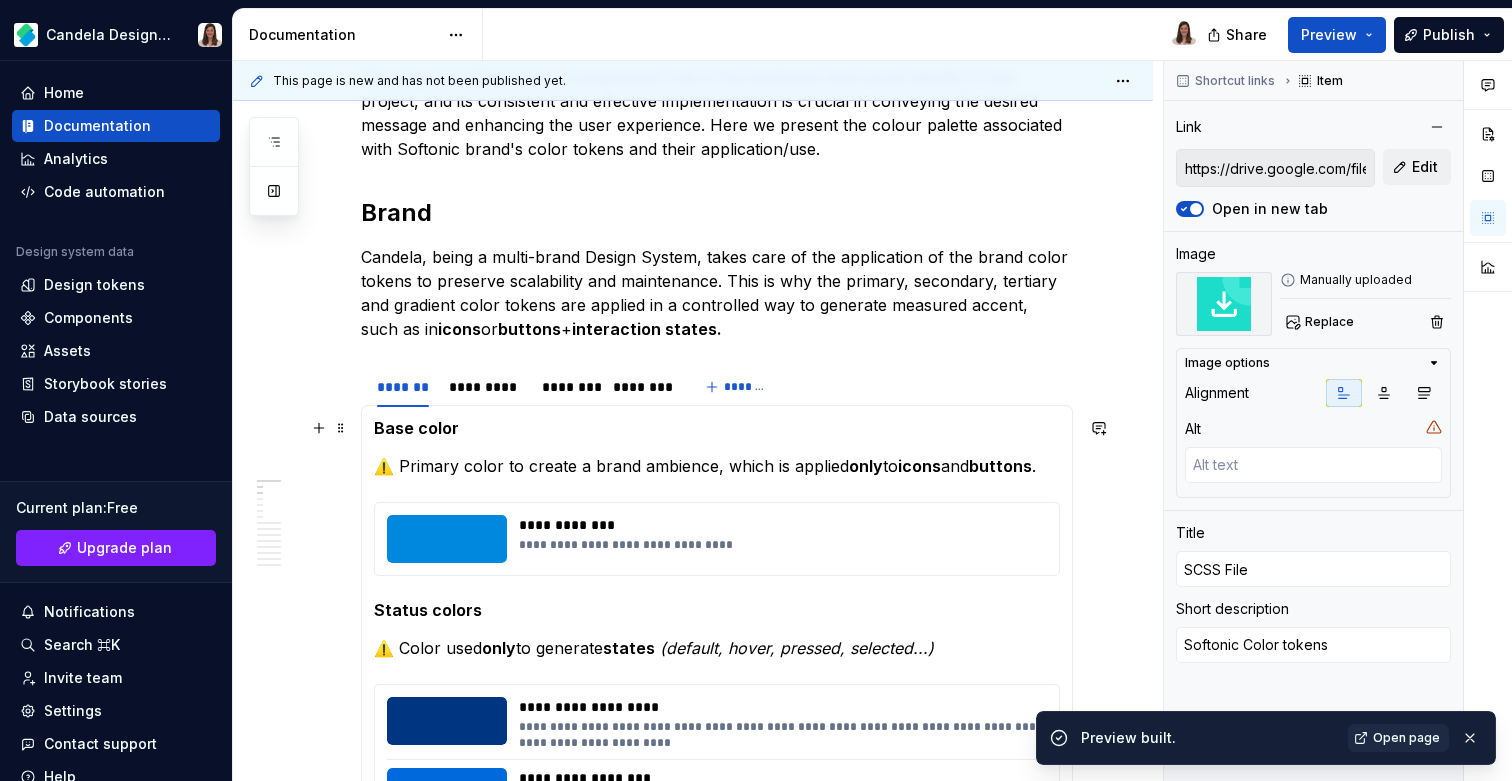 click on "Base color" at bounding box center (717, 428) 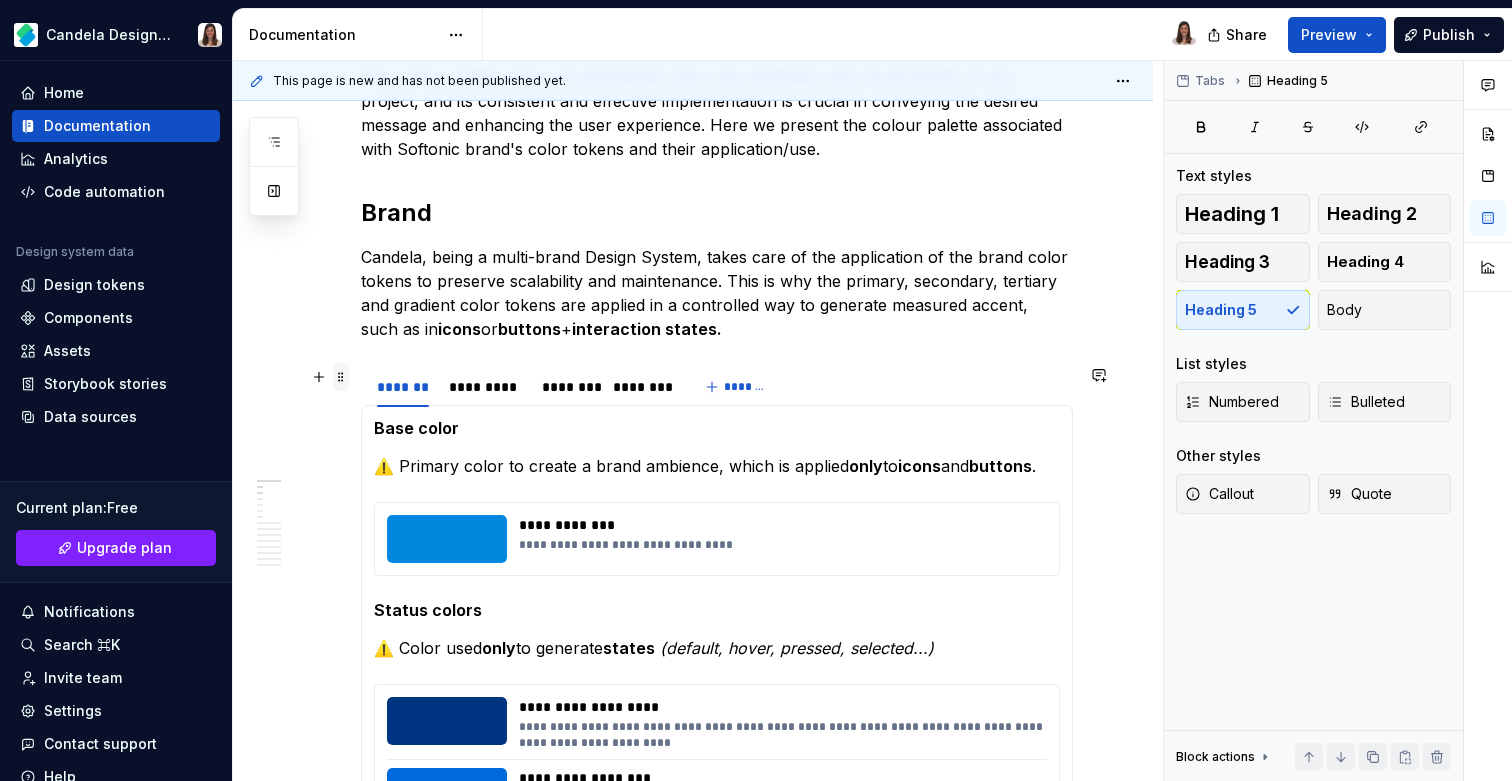 click at bounding box center [341, 377] 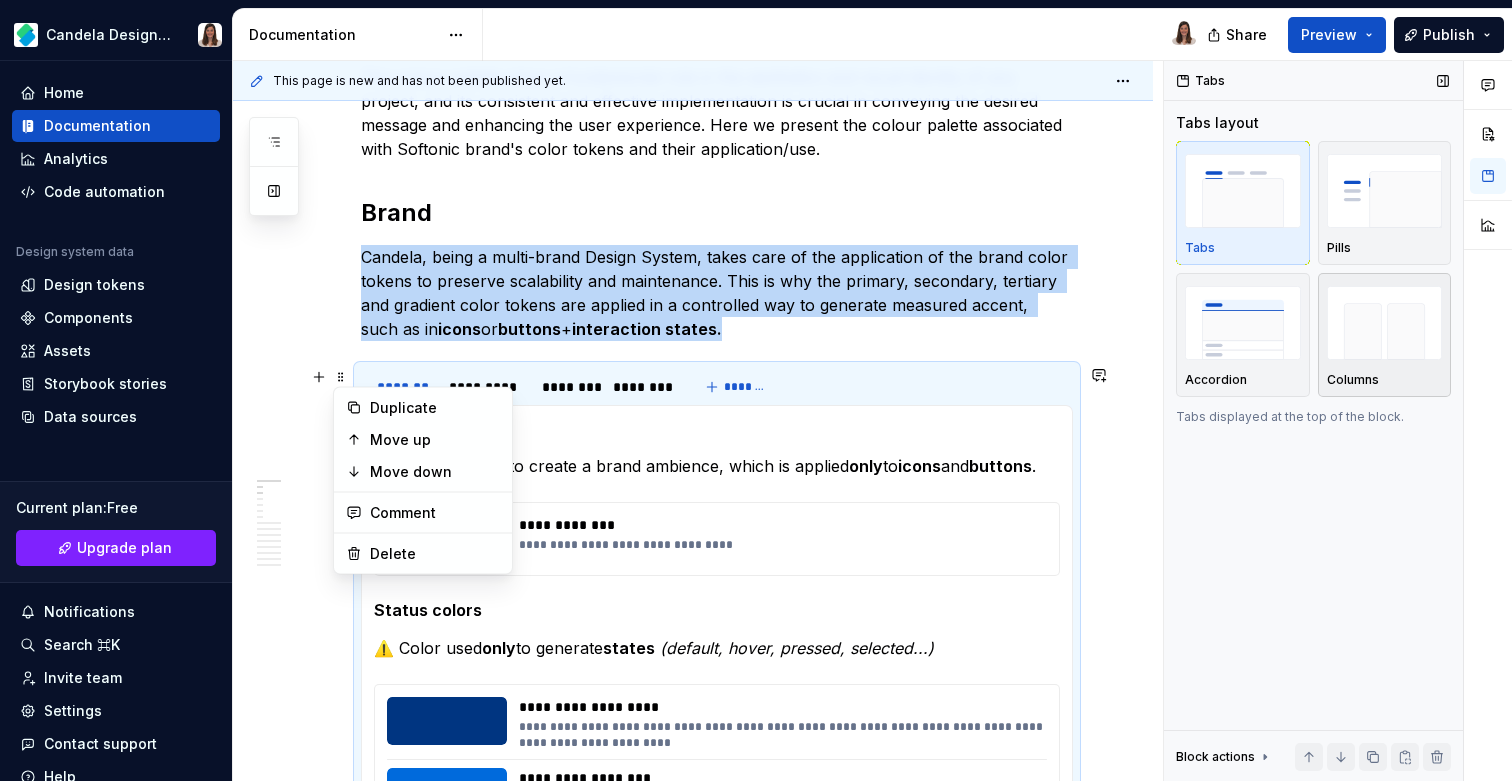 click at bounding box center (1385, 322) 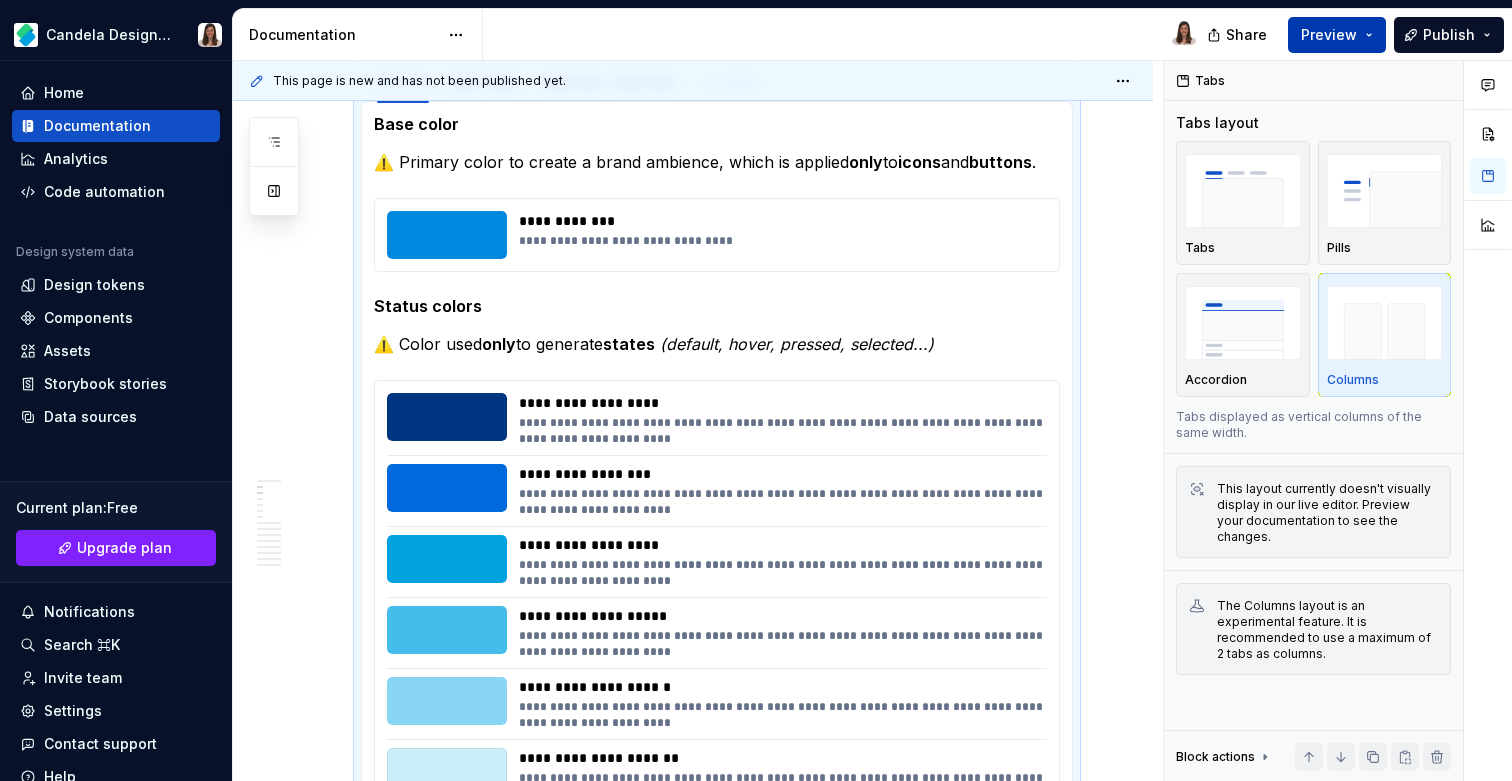 click on "Preview" at bounding box center (1329, 35) 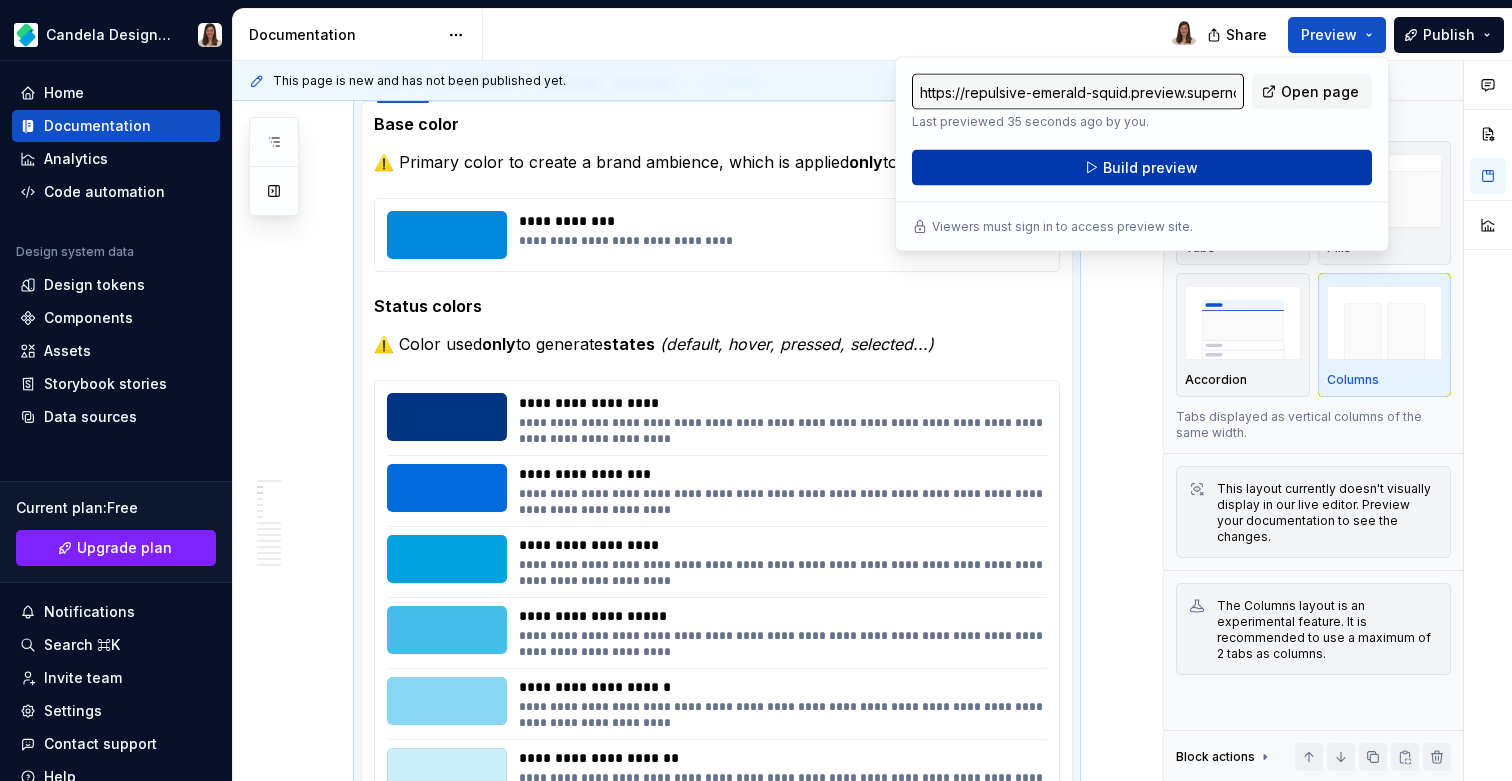 click on "Build preview" at bounding box center (1142, 168) 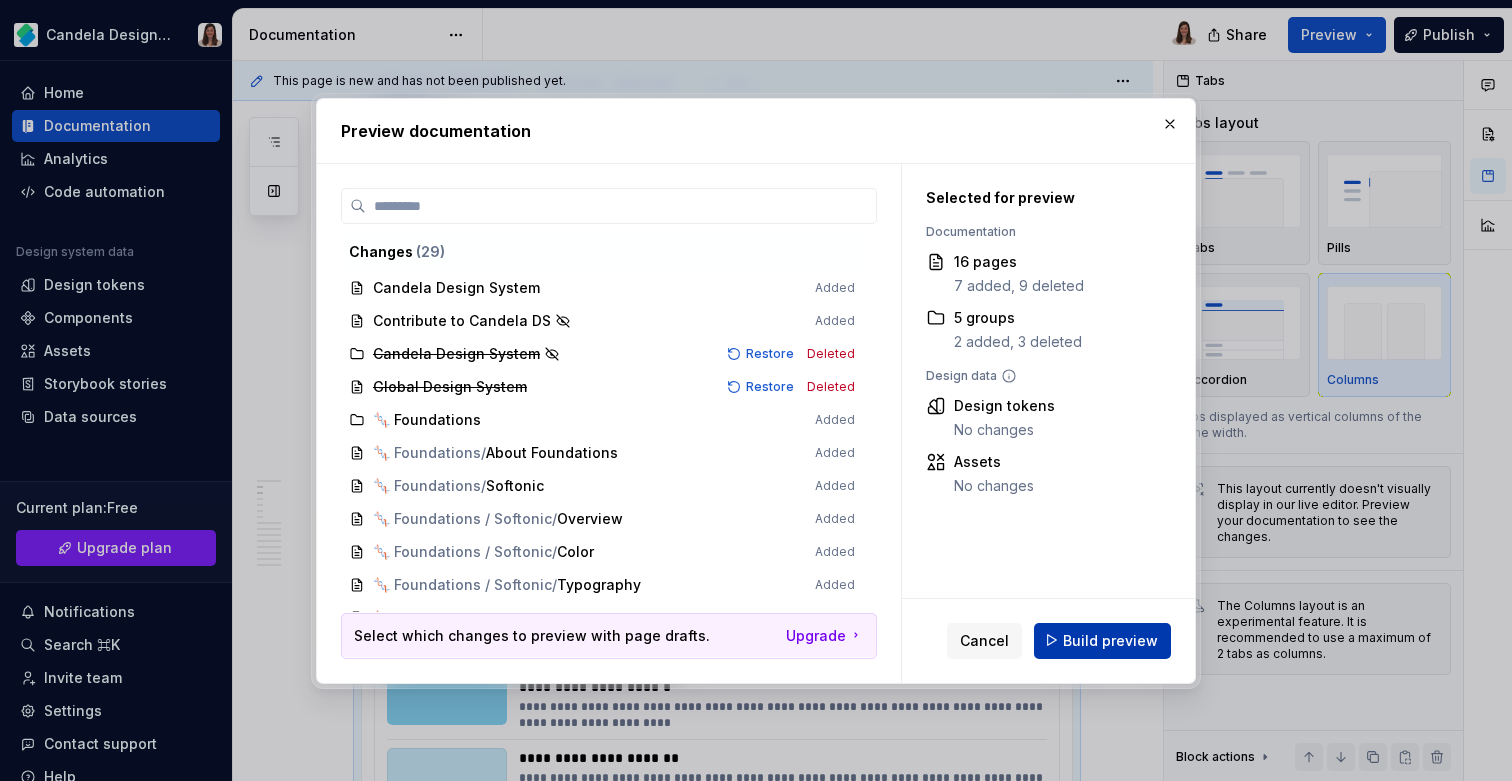 click on "Build preview" at bounding box center [1110, 640] 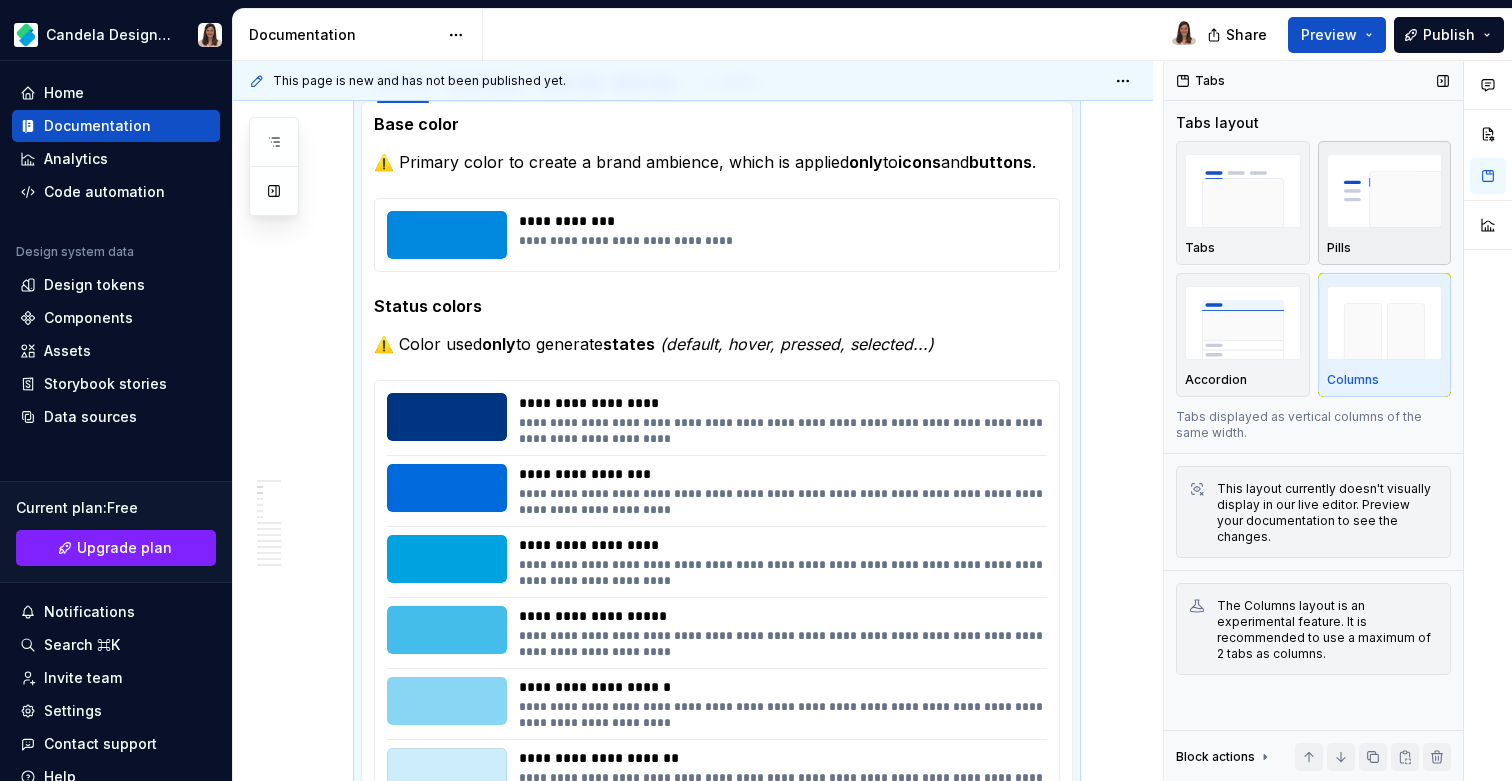 click at bounding box center [1385, 190] 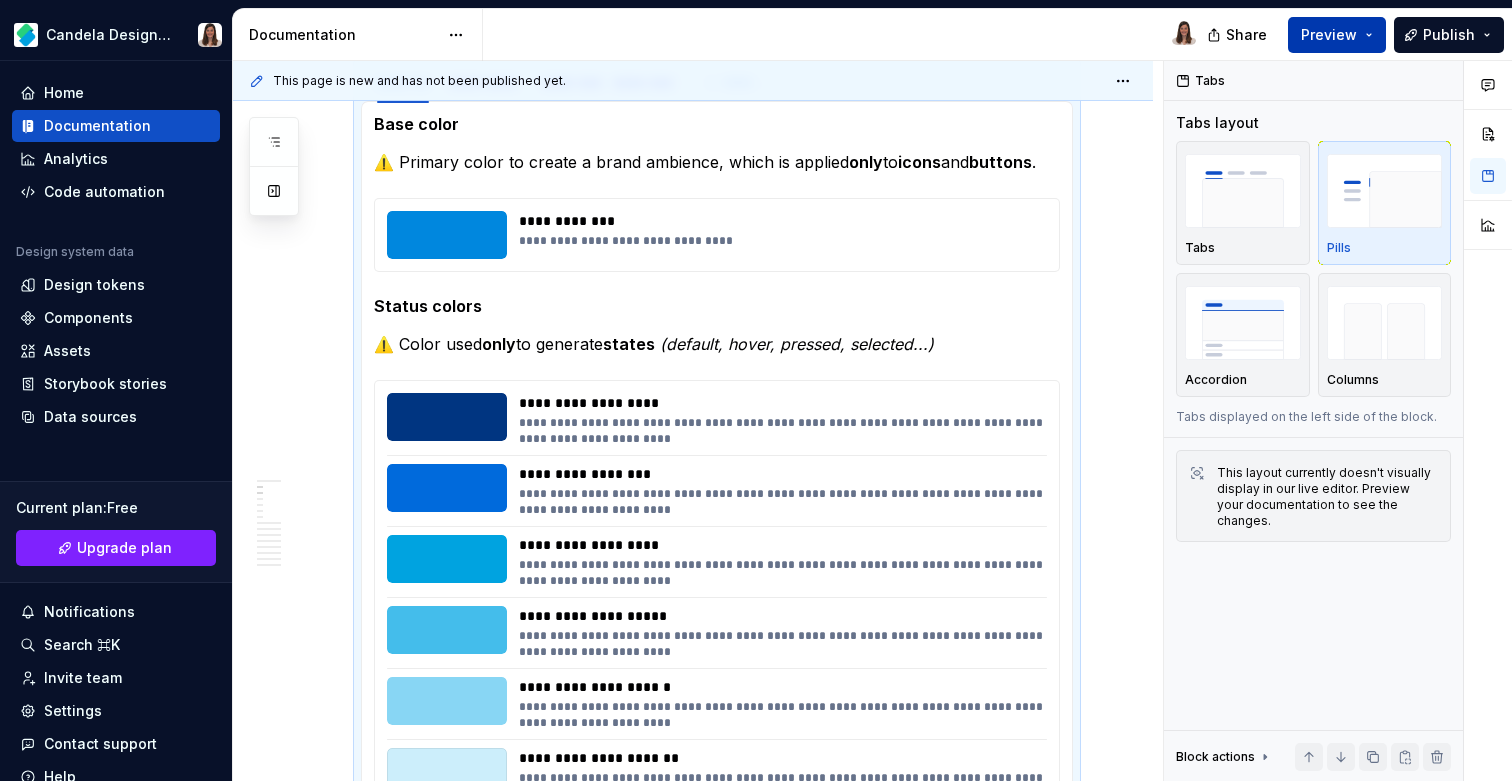 click on "Preview" at bounding box center [1329, 35] 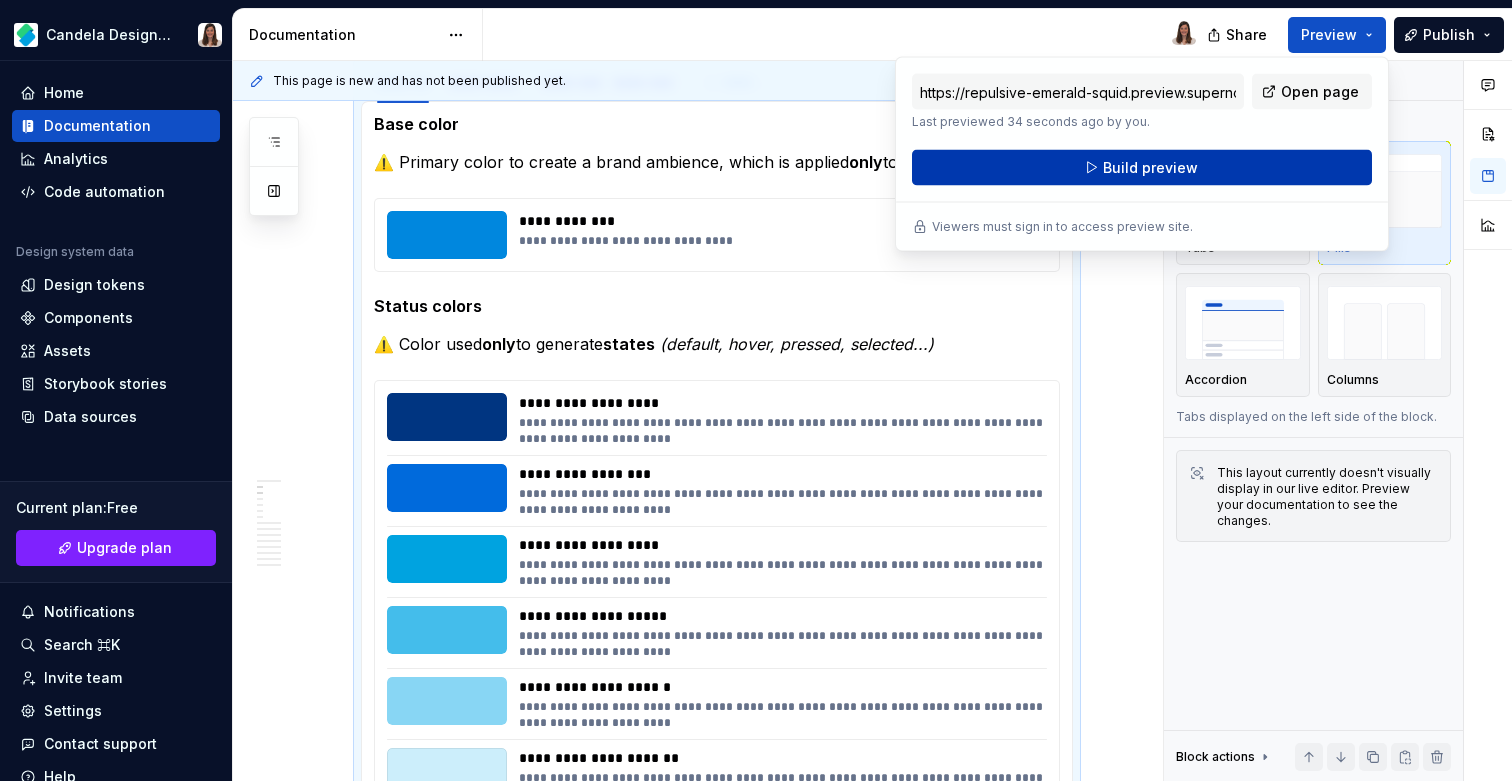 click on "Build preview" at bounding box center [1142, 168] 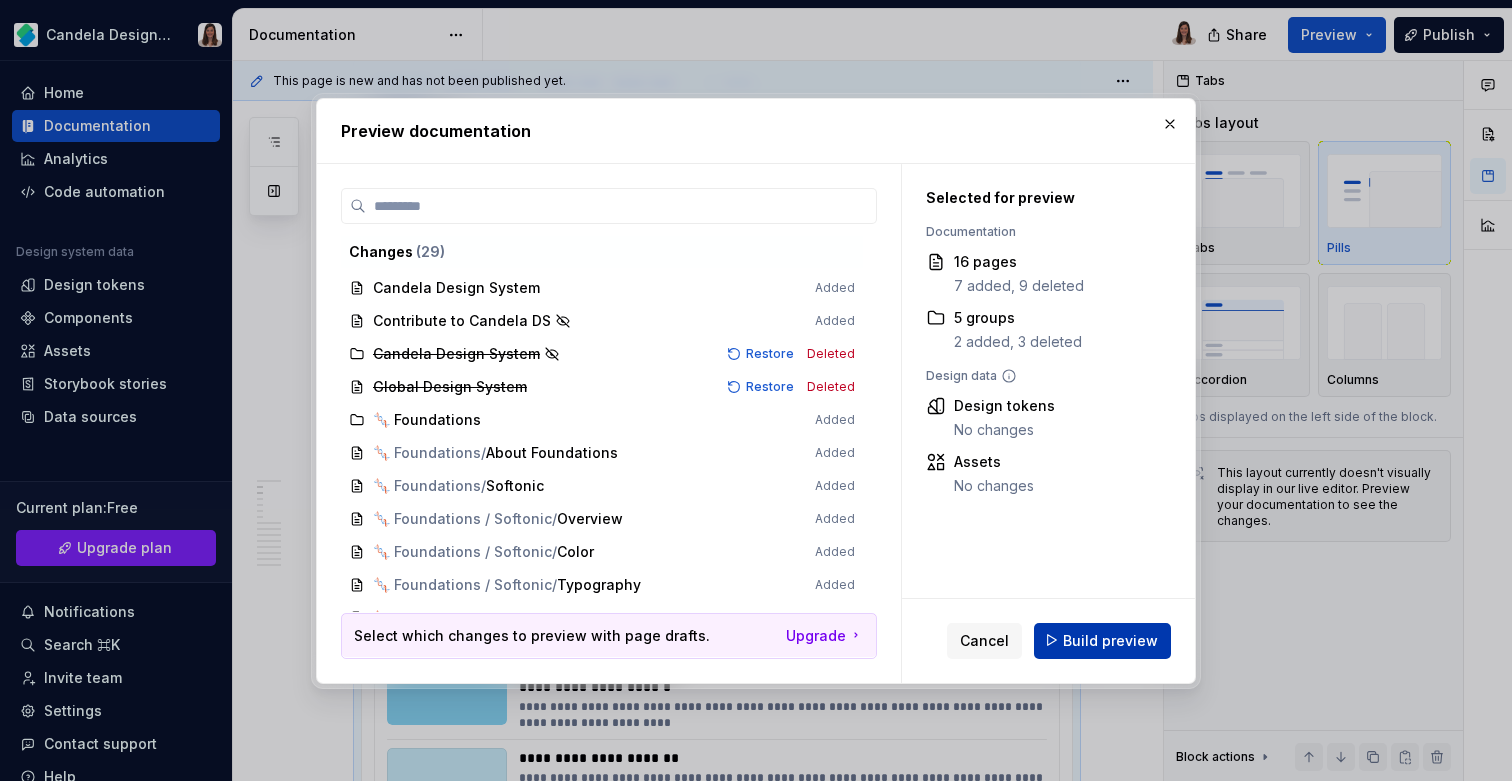 click on "Build preview" at bounding box center [1110, 640] 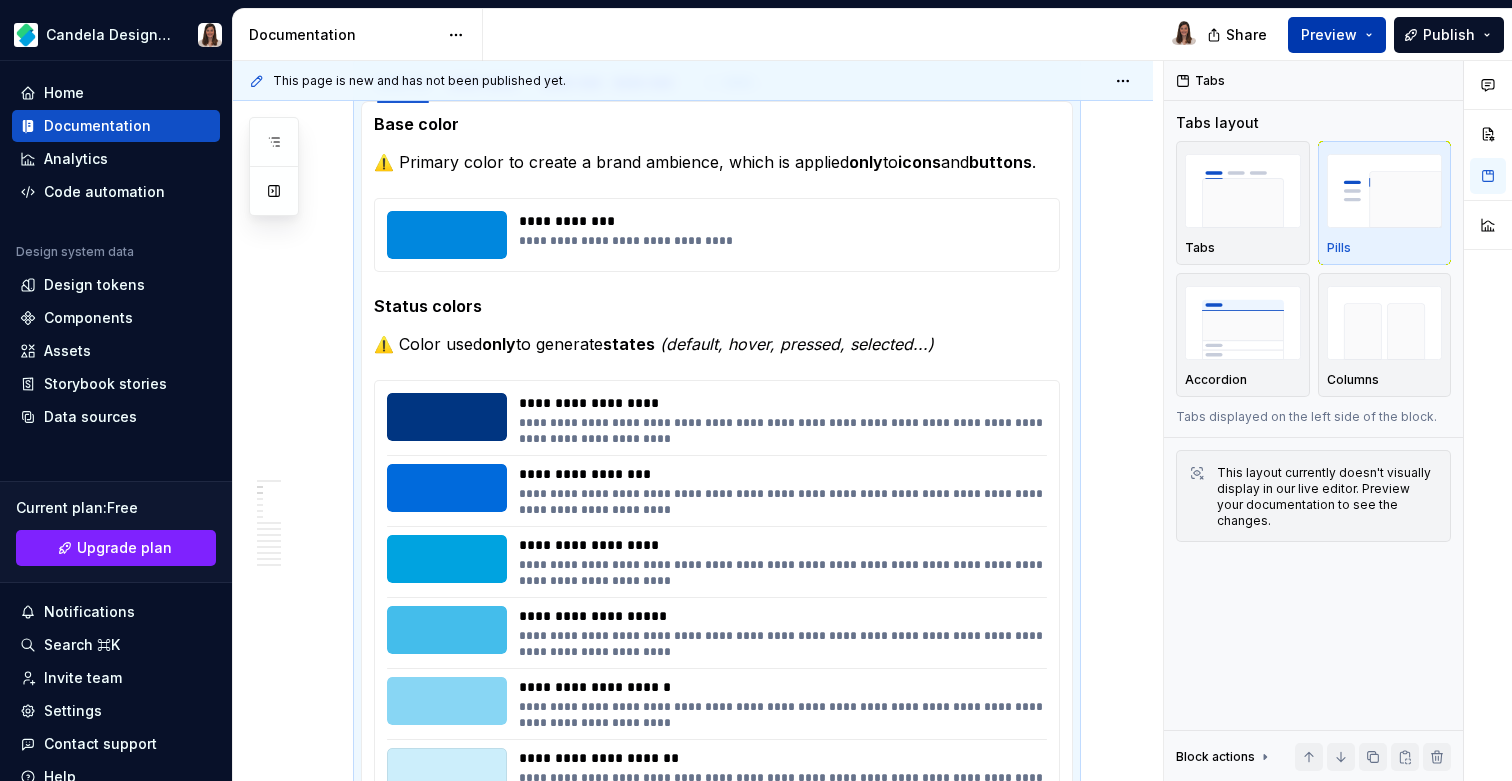 click on "Preview" at bounding box center [1337, 35] 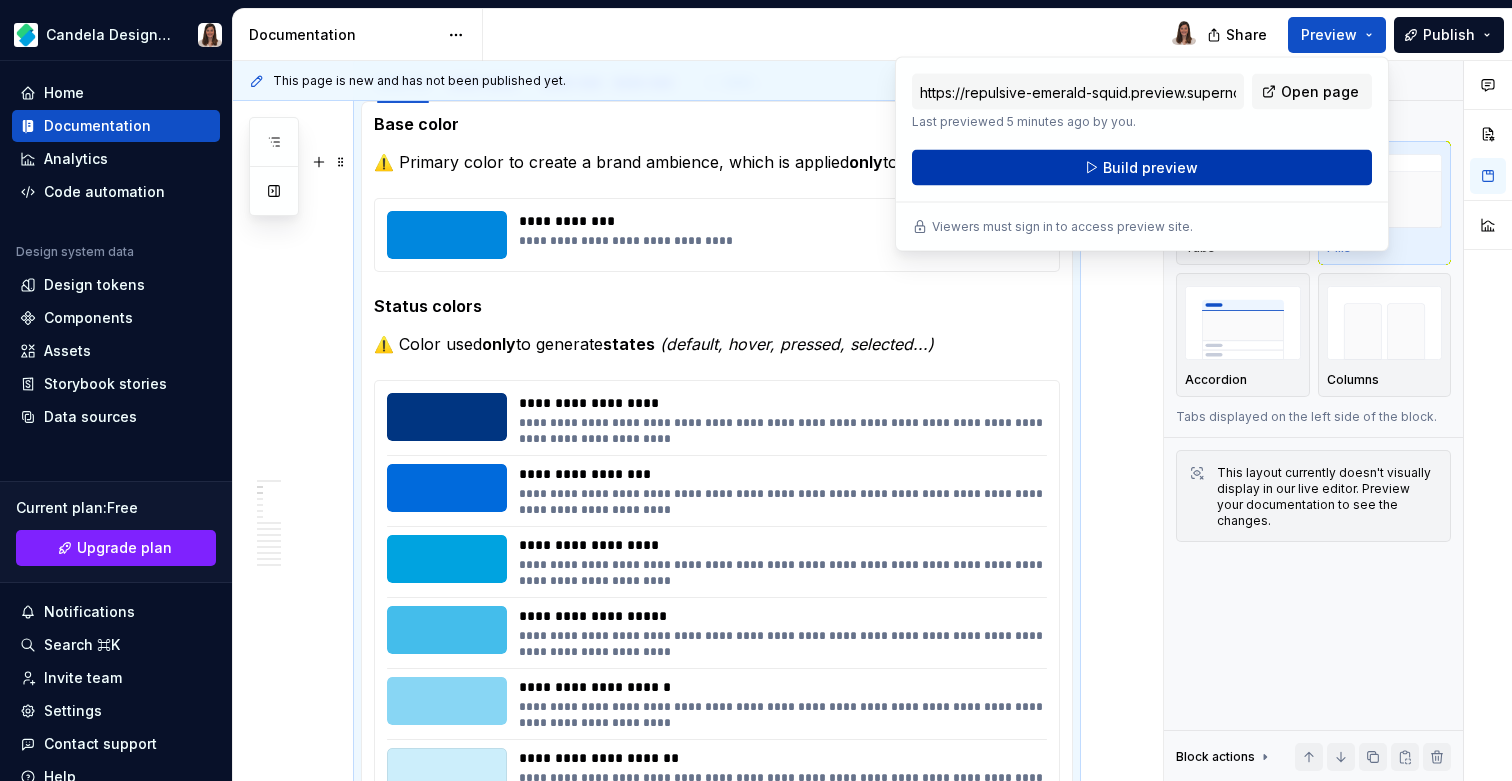 click on "Build preview" at bounding box center [1150, 168] 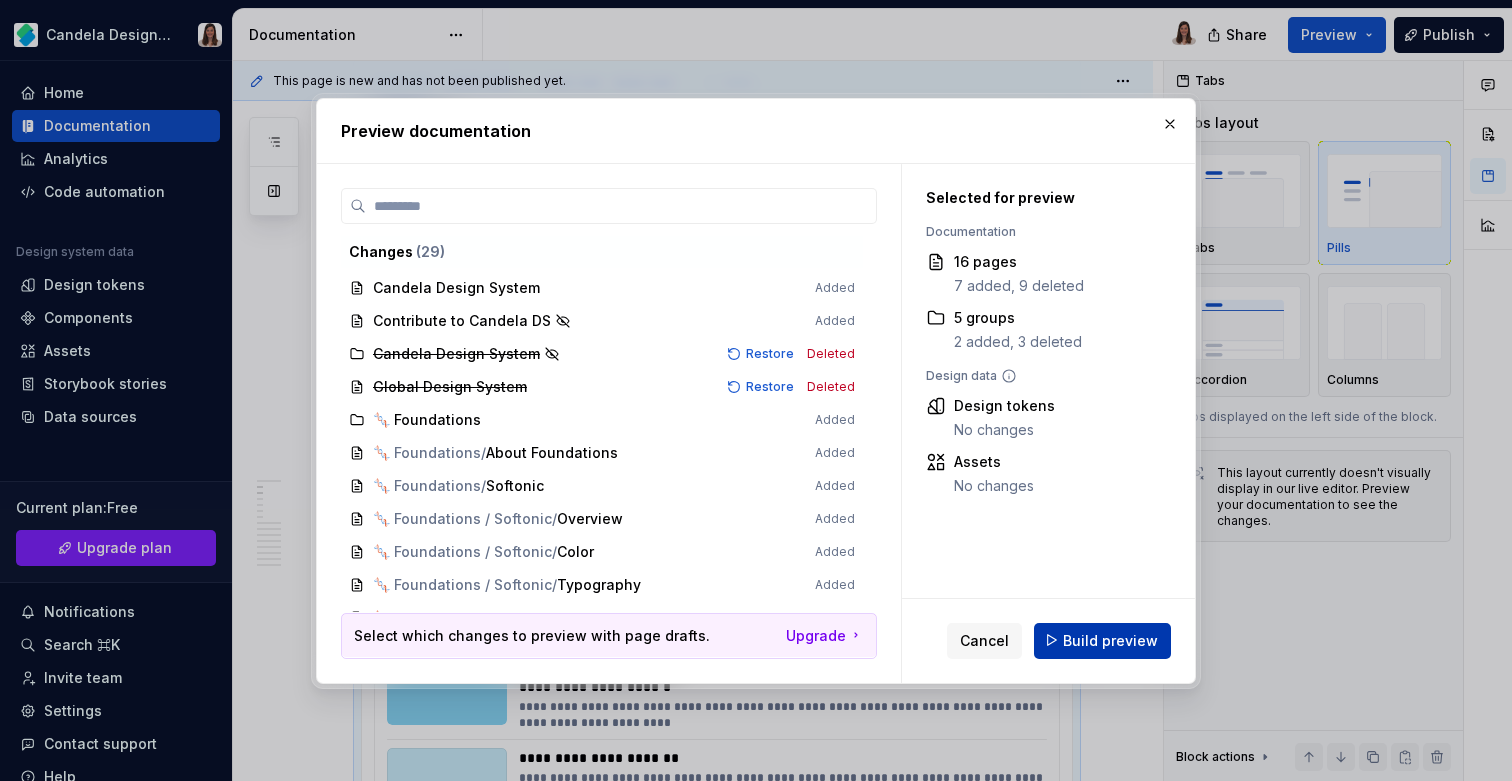 click on "Build preview" at bounding box center (1110, 640) 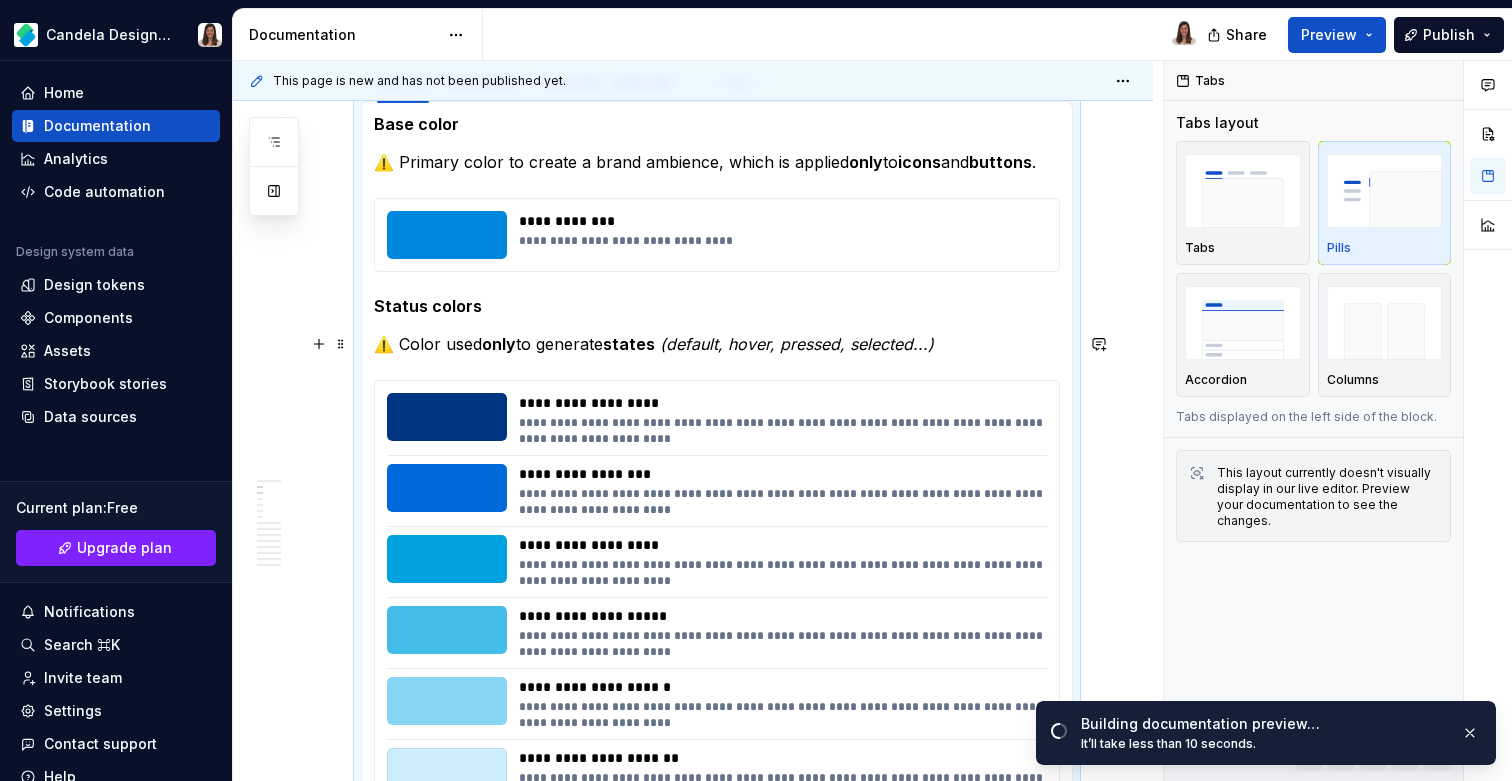 click on "**********" at bounding box center [717, 464] 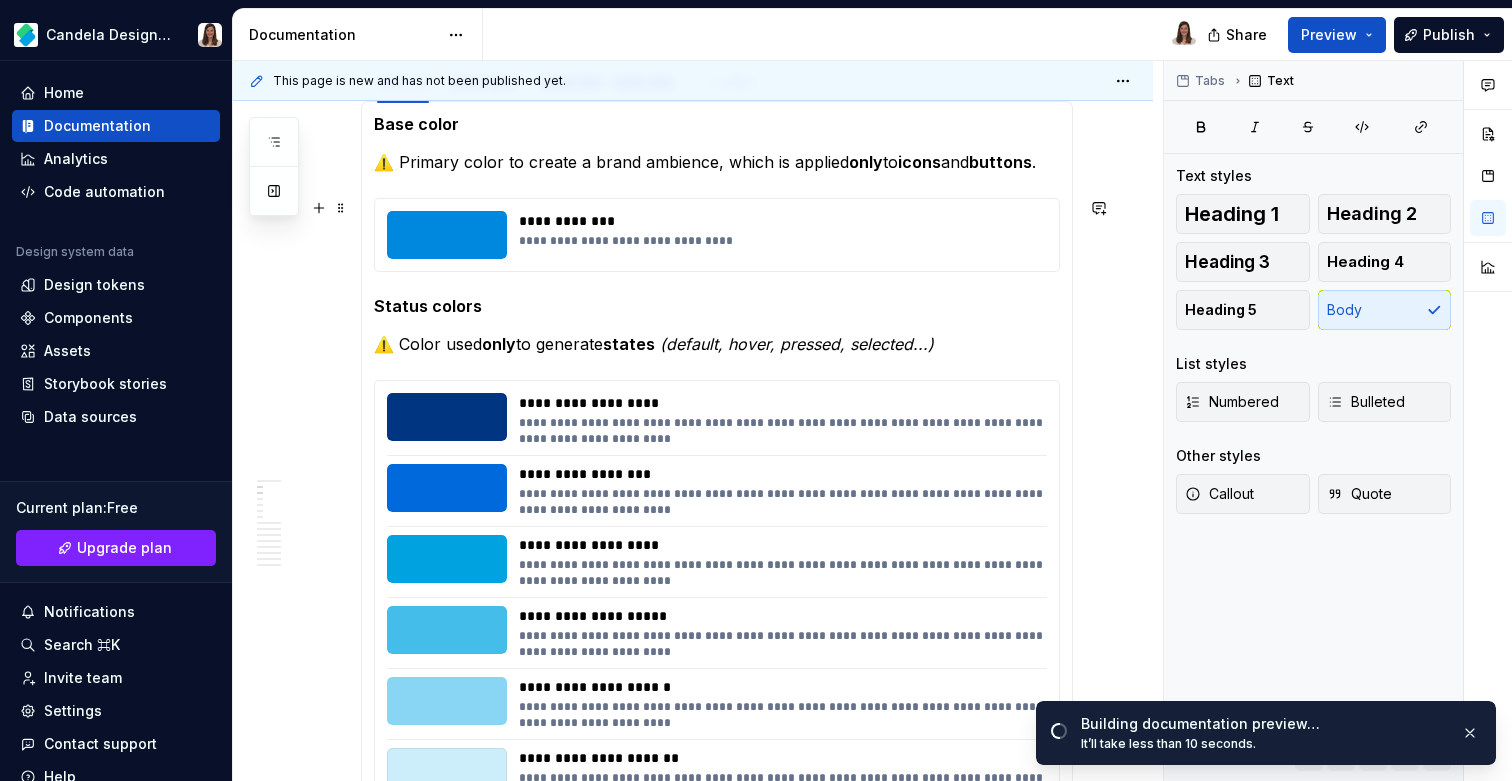 click on "**********" at bounding box center [717, 464] 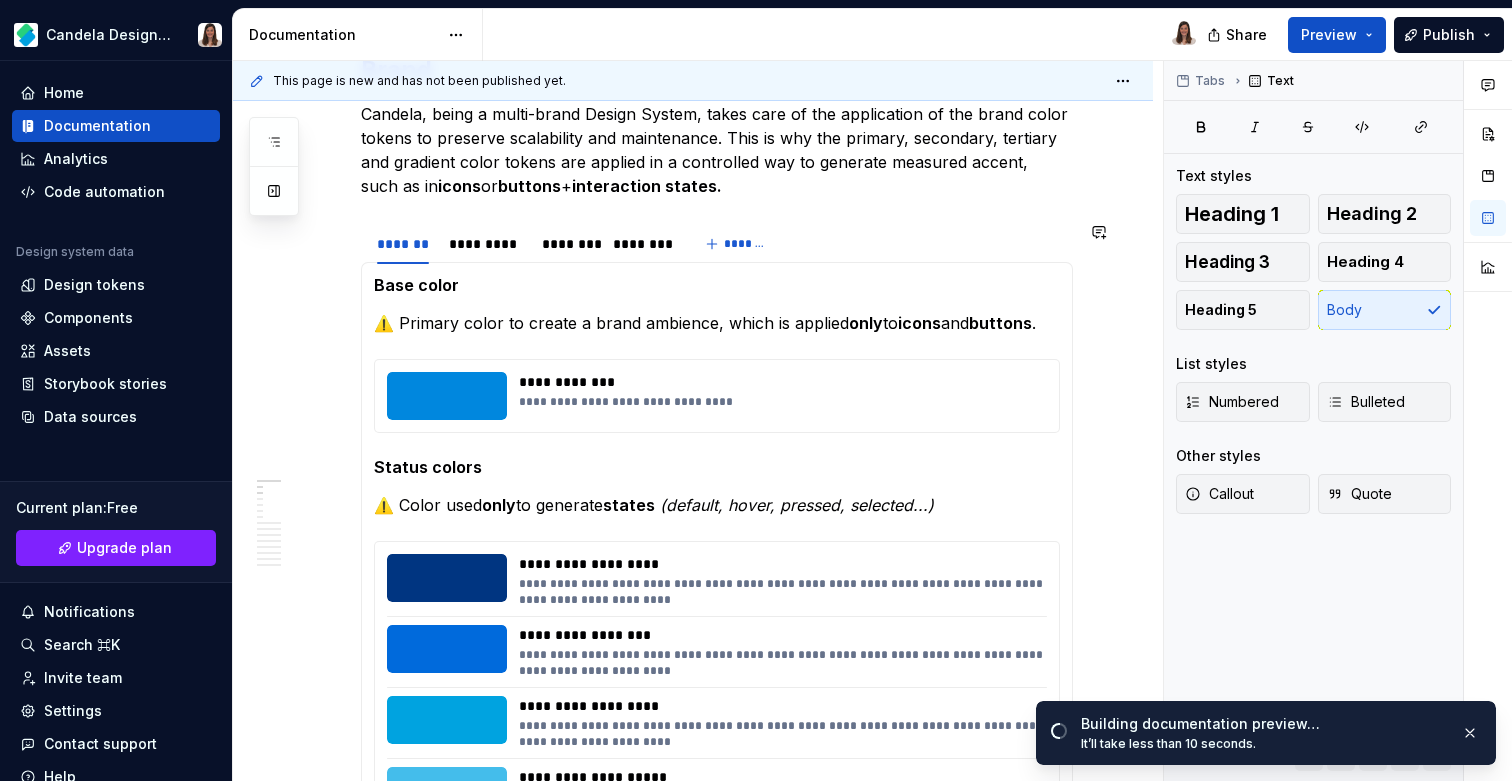 scroll, scrollTop: 406, scrollLeft: 0, axis: vertical 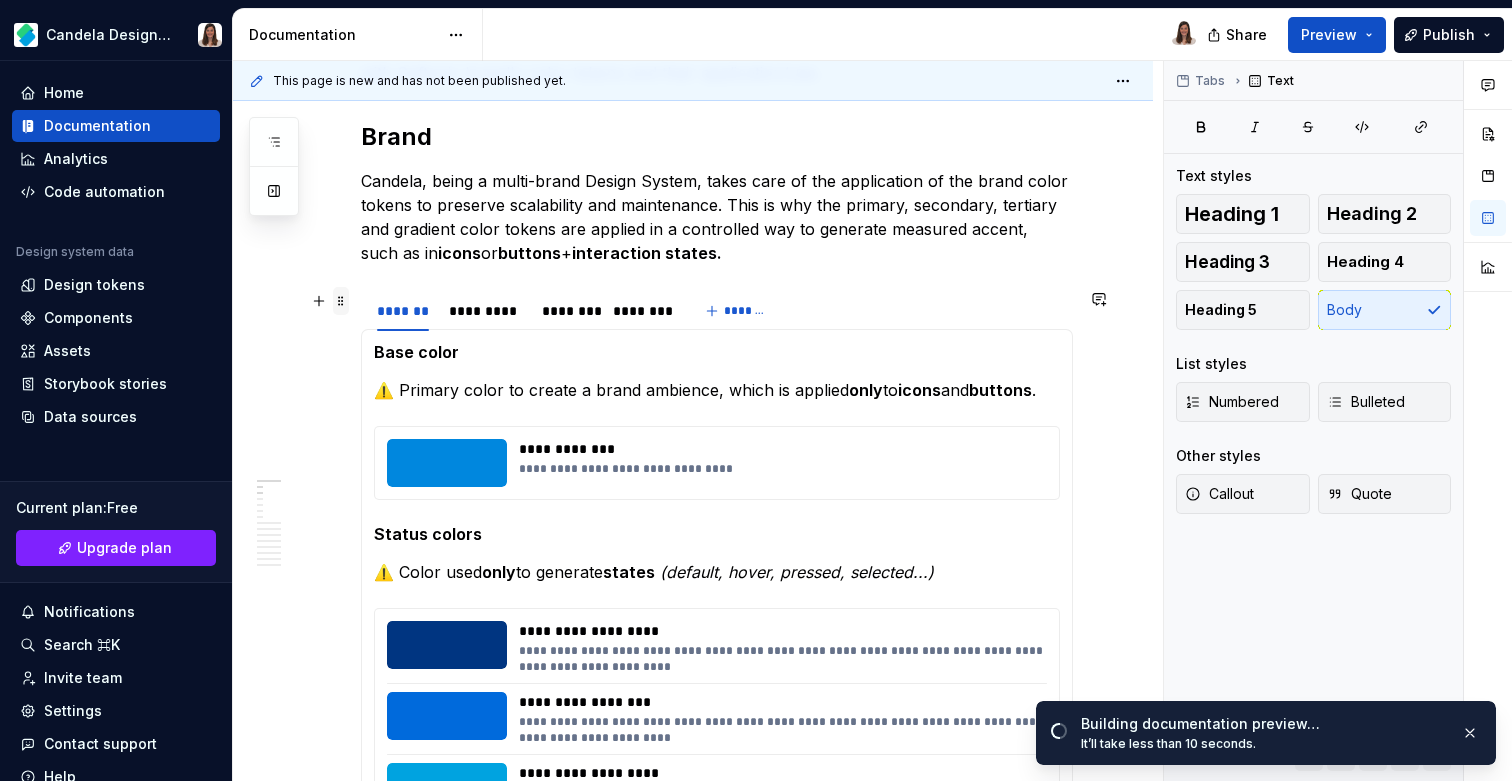 click at bounding box center [341, 301] 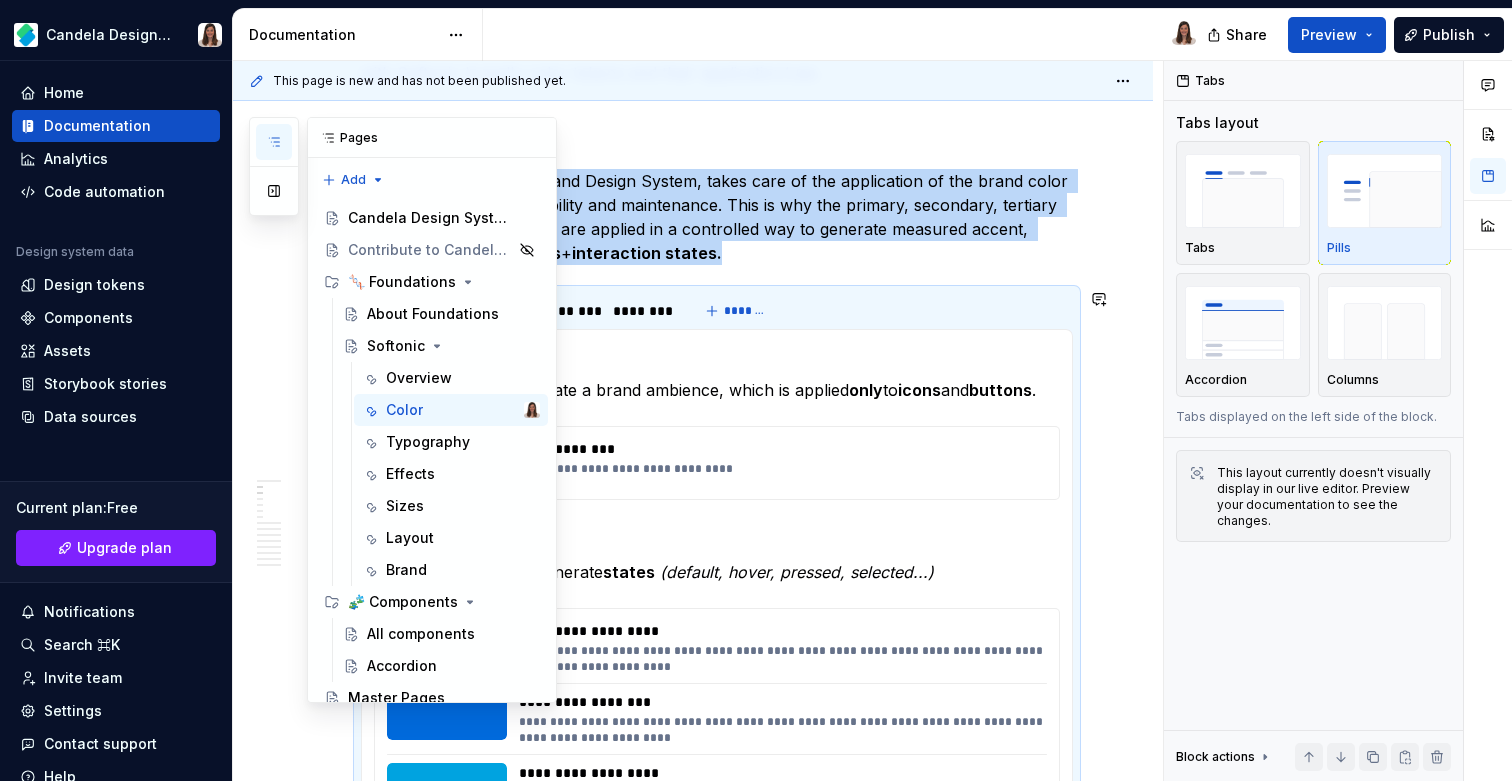 click 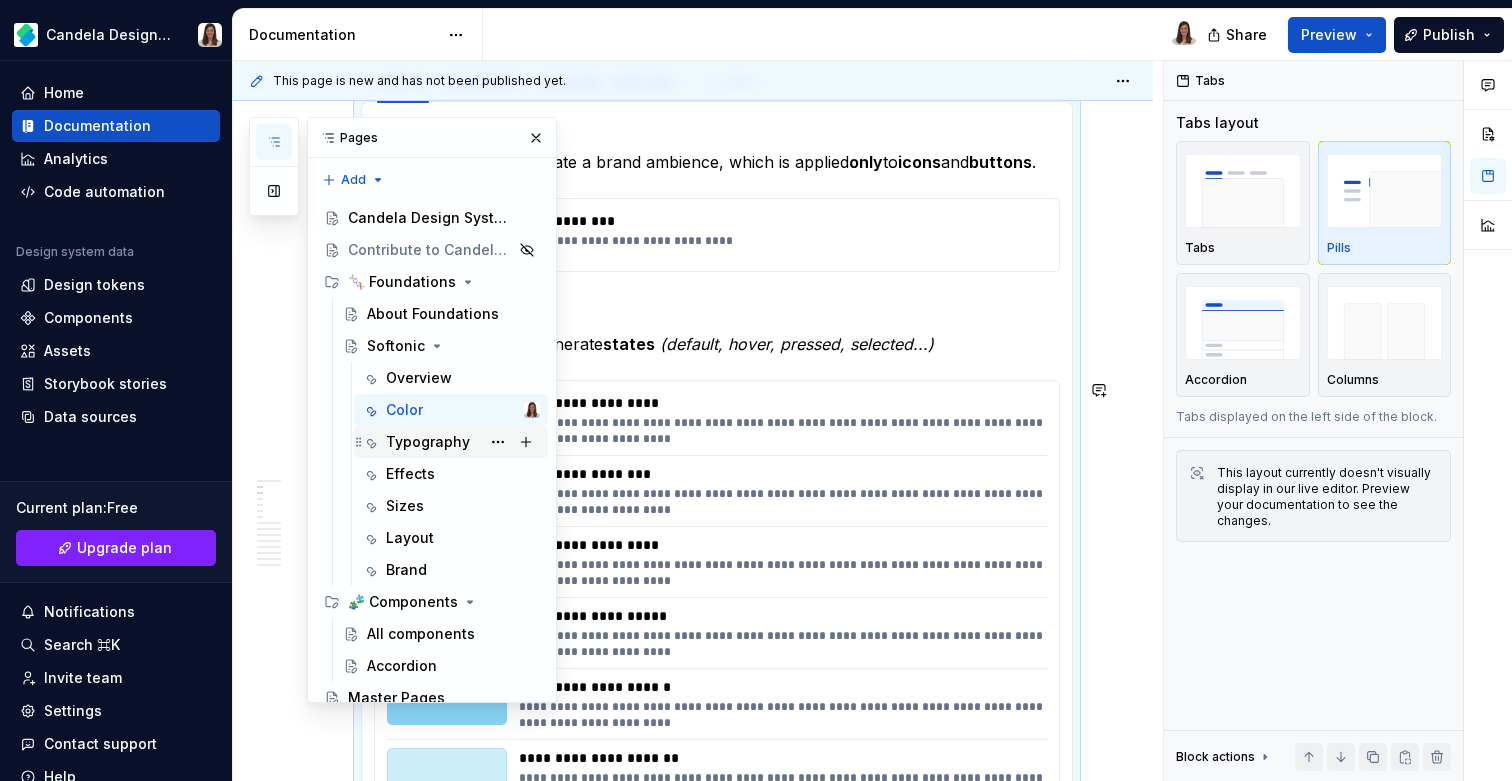 click on "Typography" at bounding box center [428, 442] 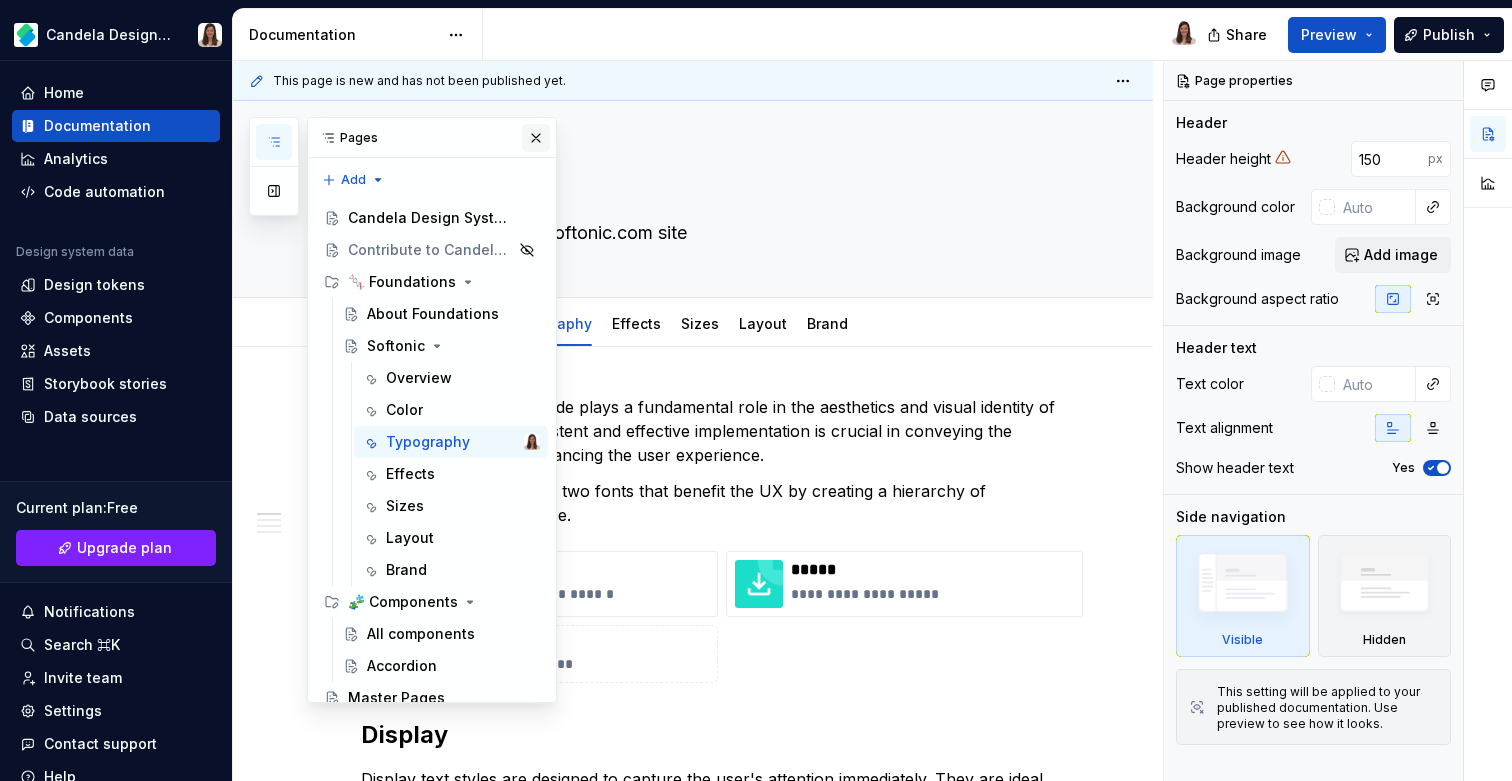 click at bounding box center (536, 138) 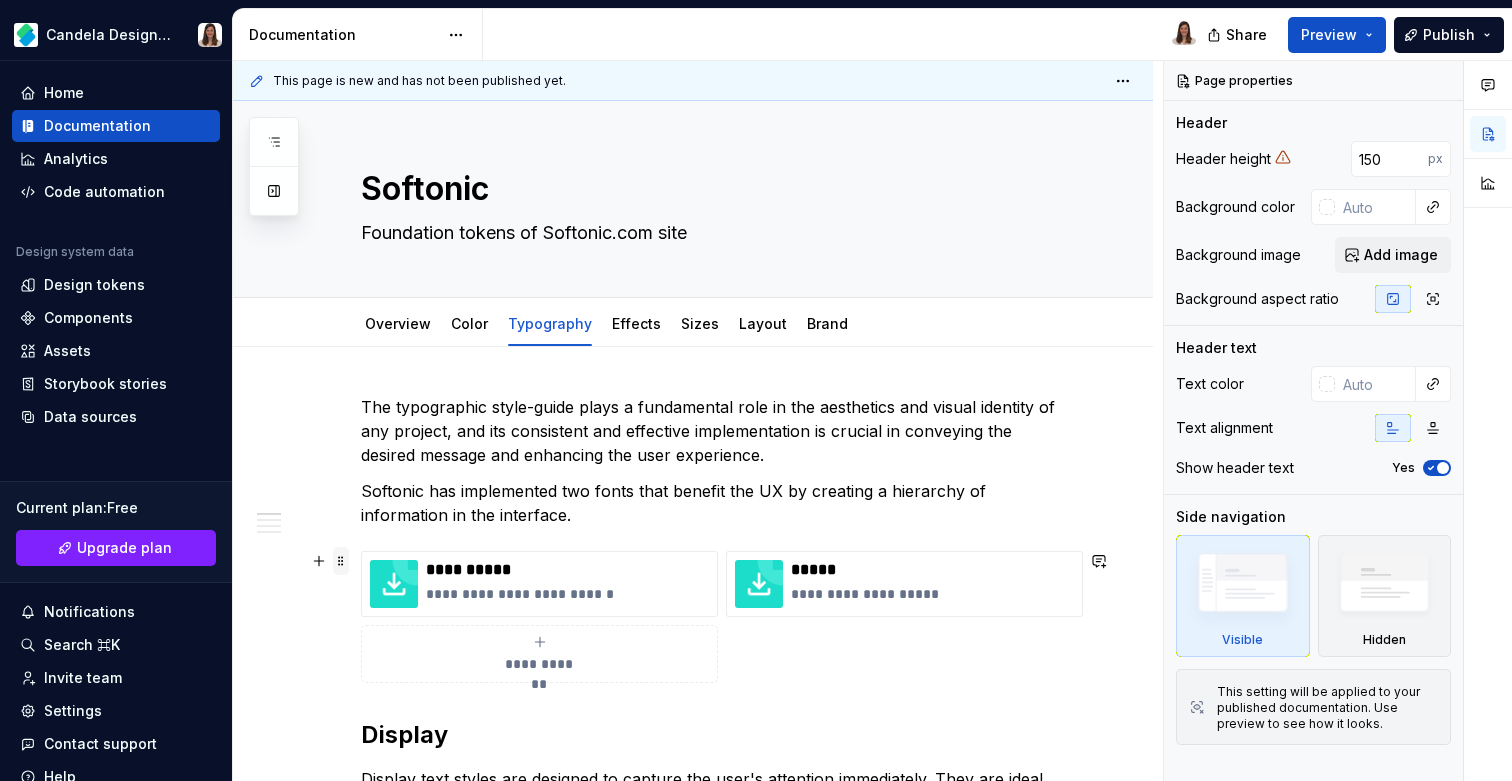 click at bounding box center (341, 561) 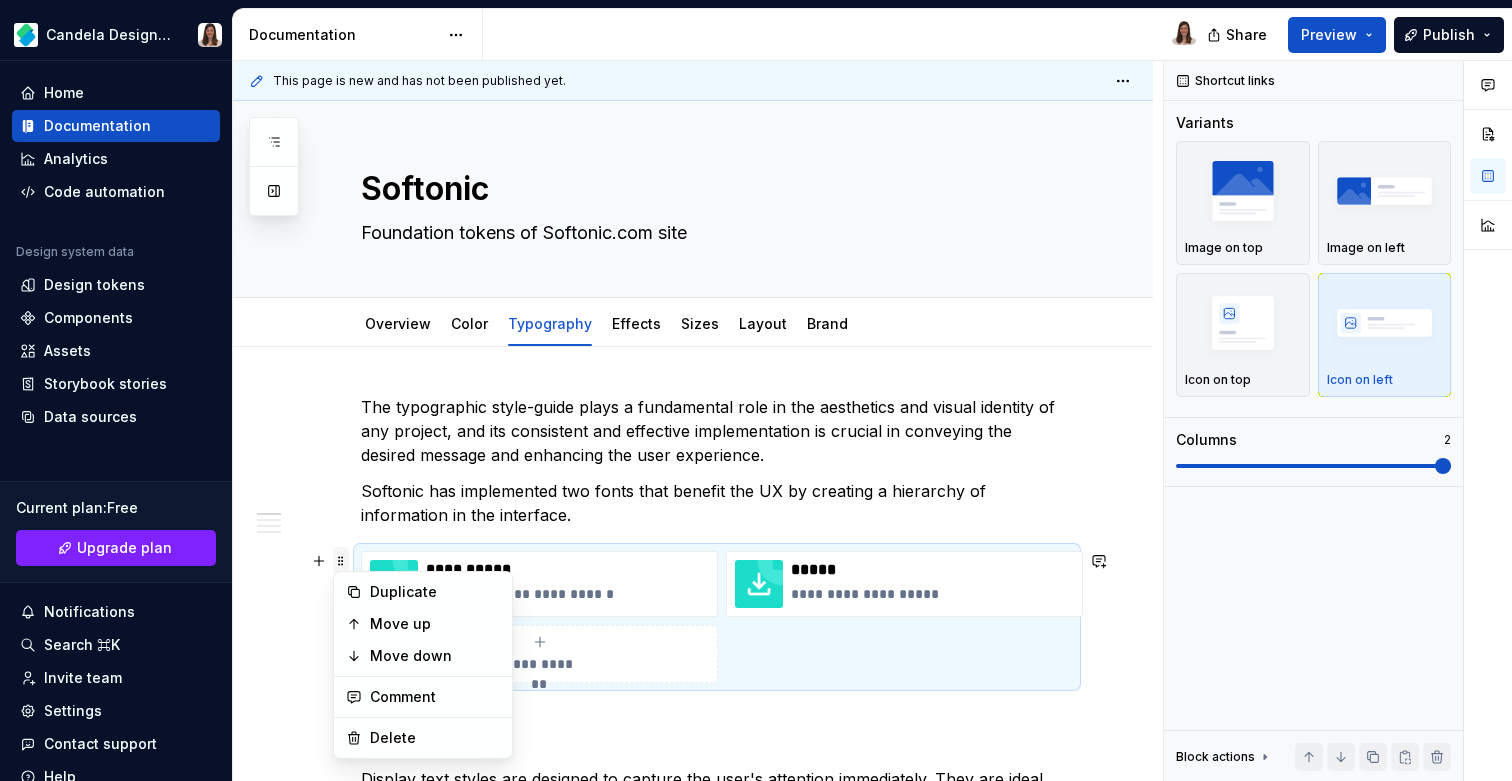 type on "*" 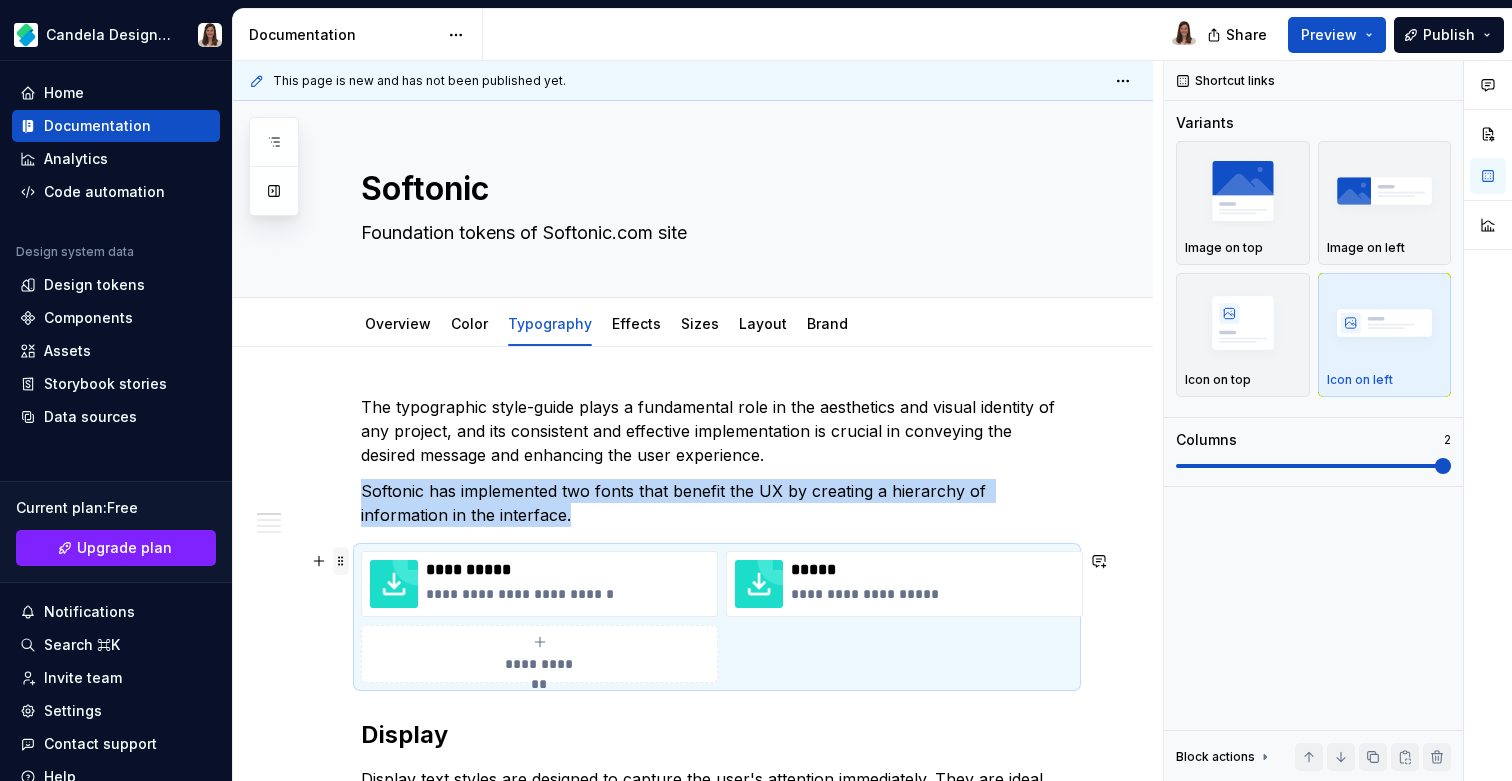 click at bounding box center [341, 561] 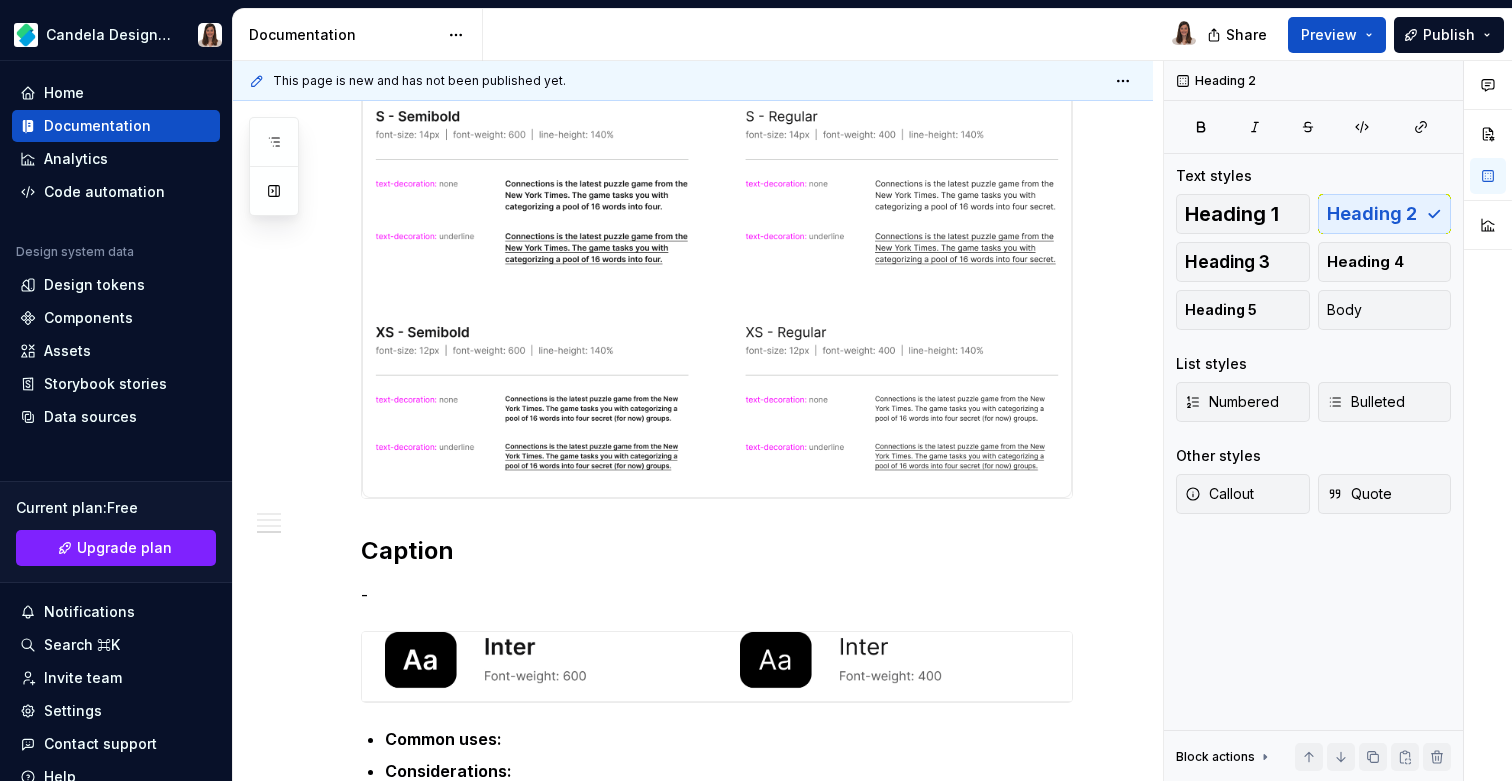 scroll, scrollTop: 4261, scrollLeft: 0, axis: vertical 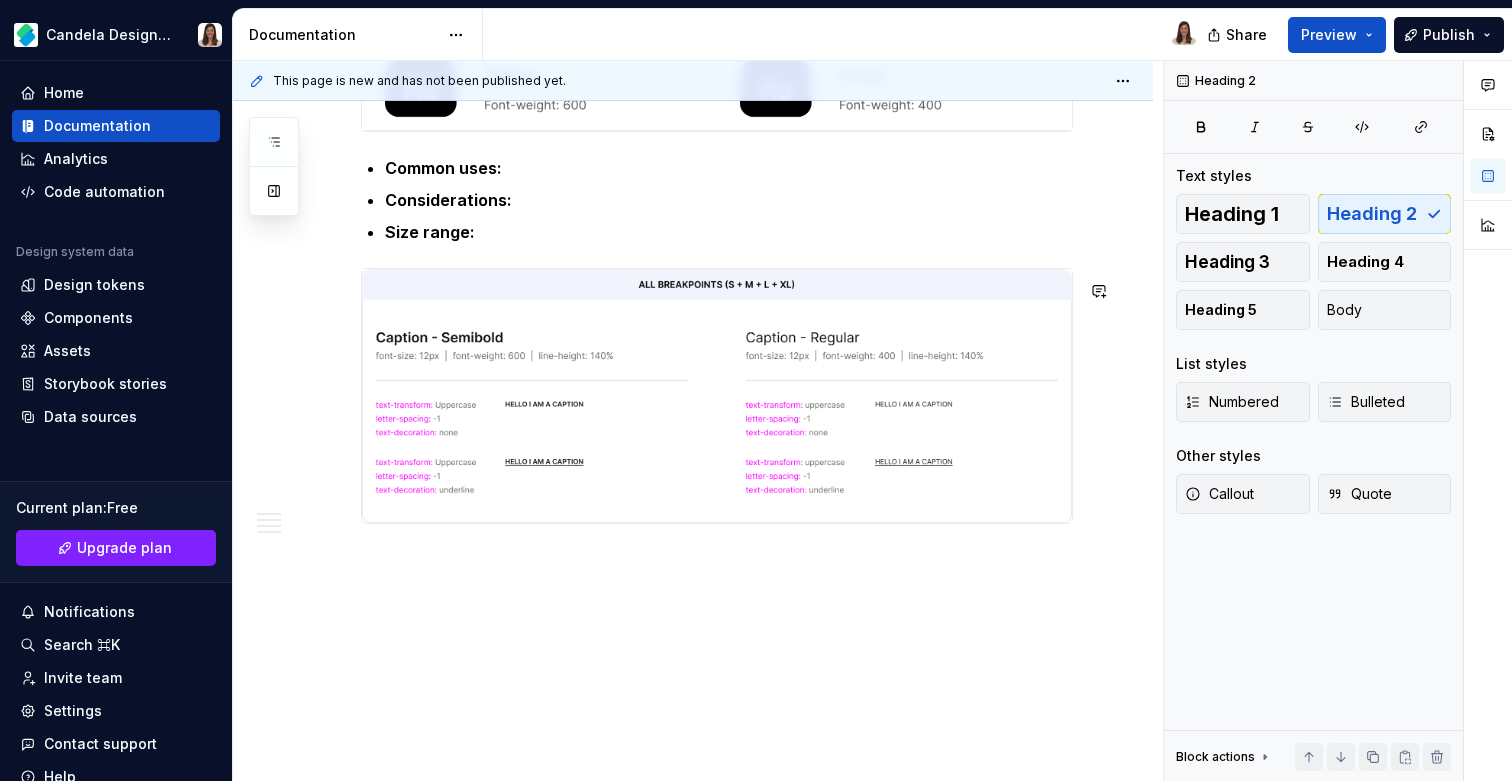 click on "The typographic style-guide plays a fundamental role in the aesthetics and visual identity of any project, and its consistent and effective implementation is crucial in conveying the desired message and enhancing the user experience. Softonic has implemented two fonts that benefit the UX by creating a hierarchy of information in the interface. Display Display text styles are designed to capture the user's attention immediately. They are ideal for high visual impact elements and work best in contexts where the priority is to stand out or communicate a clear and powerful message. Common uses:  Homepage or landing pages highlighted message. Considerations:  Use sparingly, as its size can become overwhelming if overused. Requires sufficient white space around it to ensure legibility and maintain a balanced design. Size range:  Headline Common uses:  Page title, Section title or headings in combination with a display text. Considerations: Size range: Body Common uses: Considerations: Size range: Caption -" at bounding box center (693, -1558) 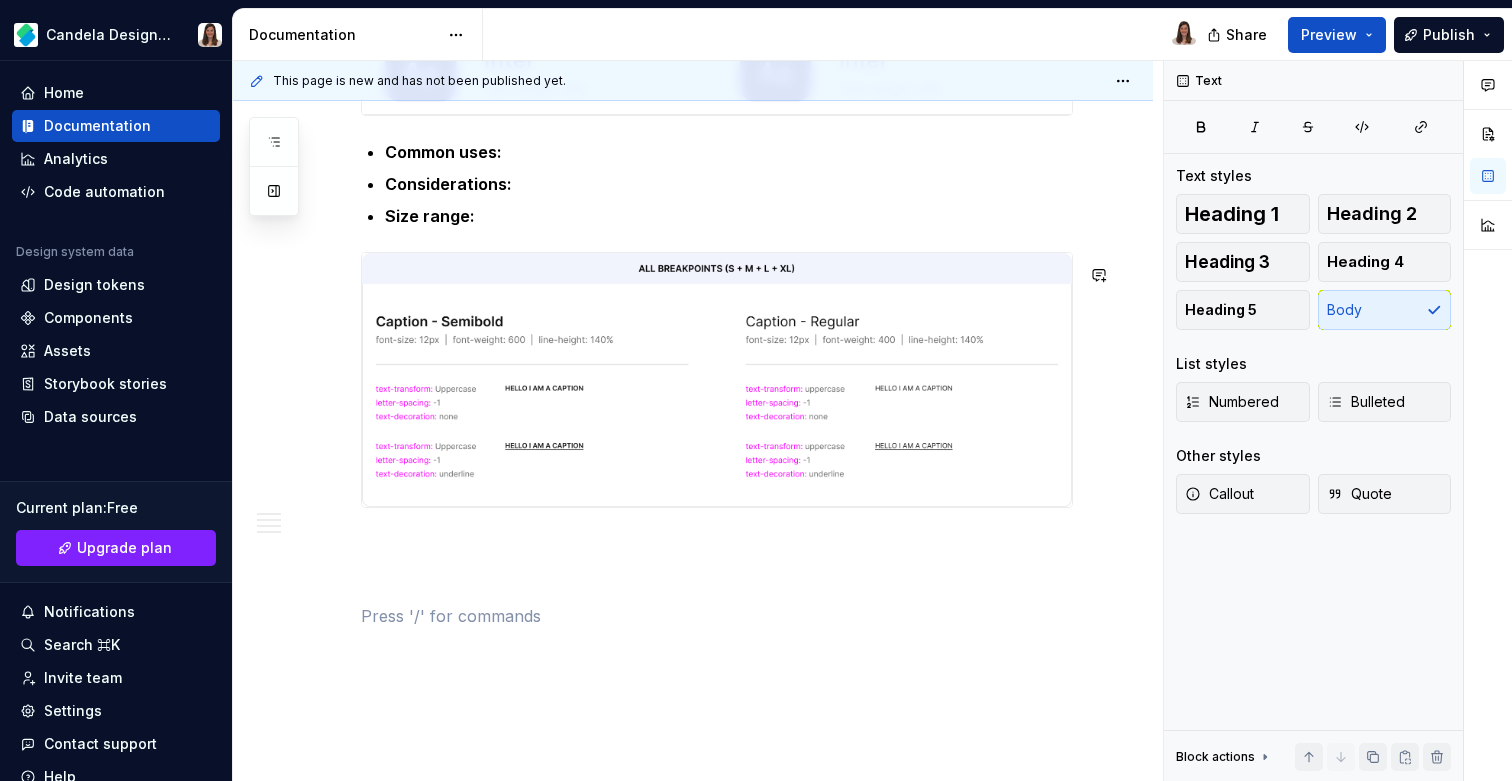 paste 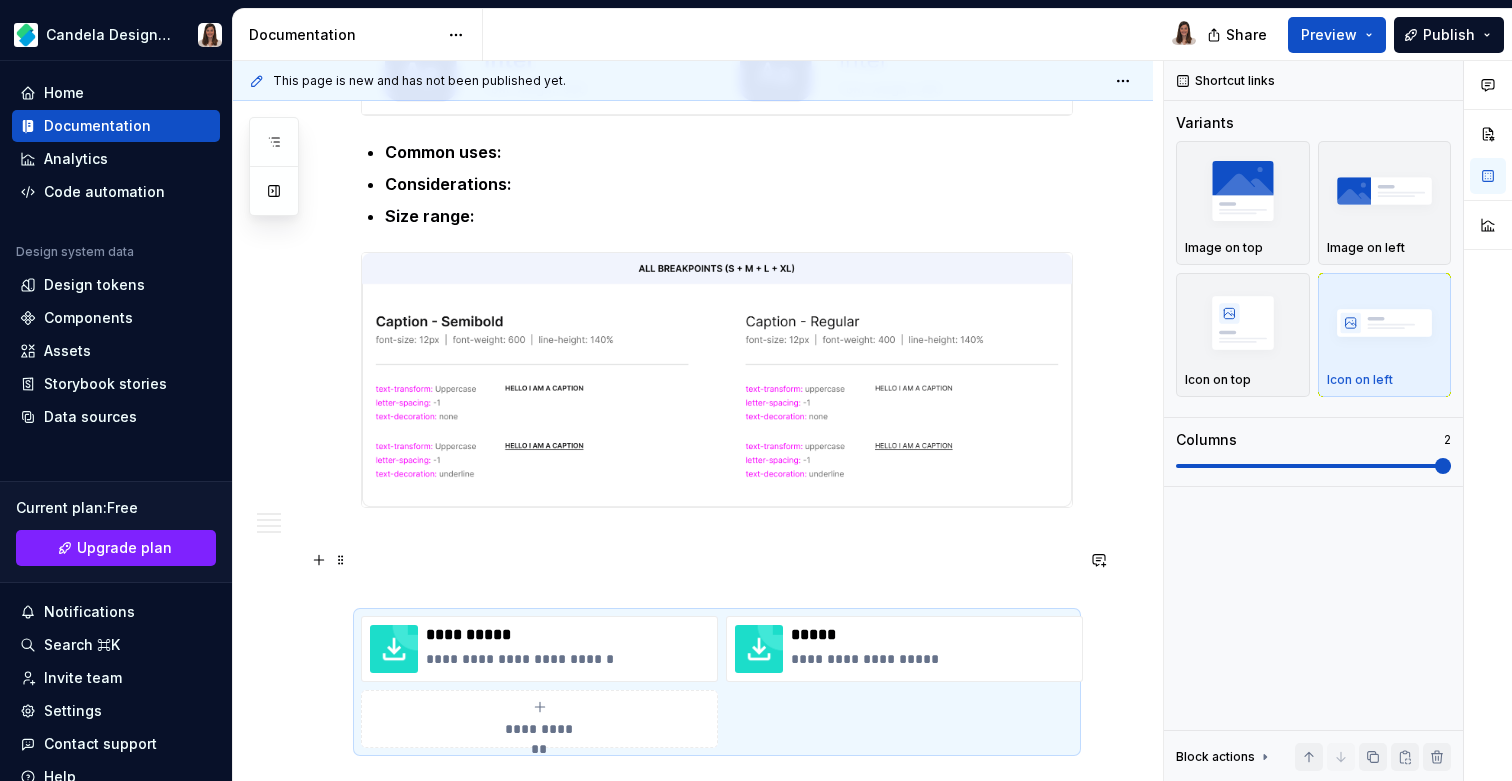 click on "The typographic style-guide plays a fundamental role in the aesthetics and visual identity of any project, and its consistent and effective implementation is crucial in conveying the desired message and enhancing the user experience. Softonic has implemented two fonts that benefit the UX by creating a hierarchy of information in the interface. Display Display text styles are designed to capture the user's attention immediately. They are ideal for high visual impact elements and work best in contexts where the priority is to stand out or communicate a clear and powerful message. Common uses:  Homepage or landing pages highlighted message. Considerations:  Use sparingly, as its size can become overwhelming if overused. Requires sufficient white space around it to ensure legibility and maintain a balanced design. Size range:  Headline Common uses:  Page title, Section title or headings in combination with a display text. Considerations: Size range: Body Common uses: Considerations: Size range: Caption -" at bounding box center [717, -1559] 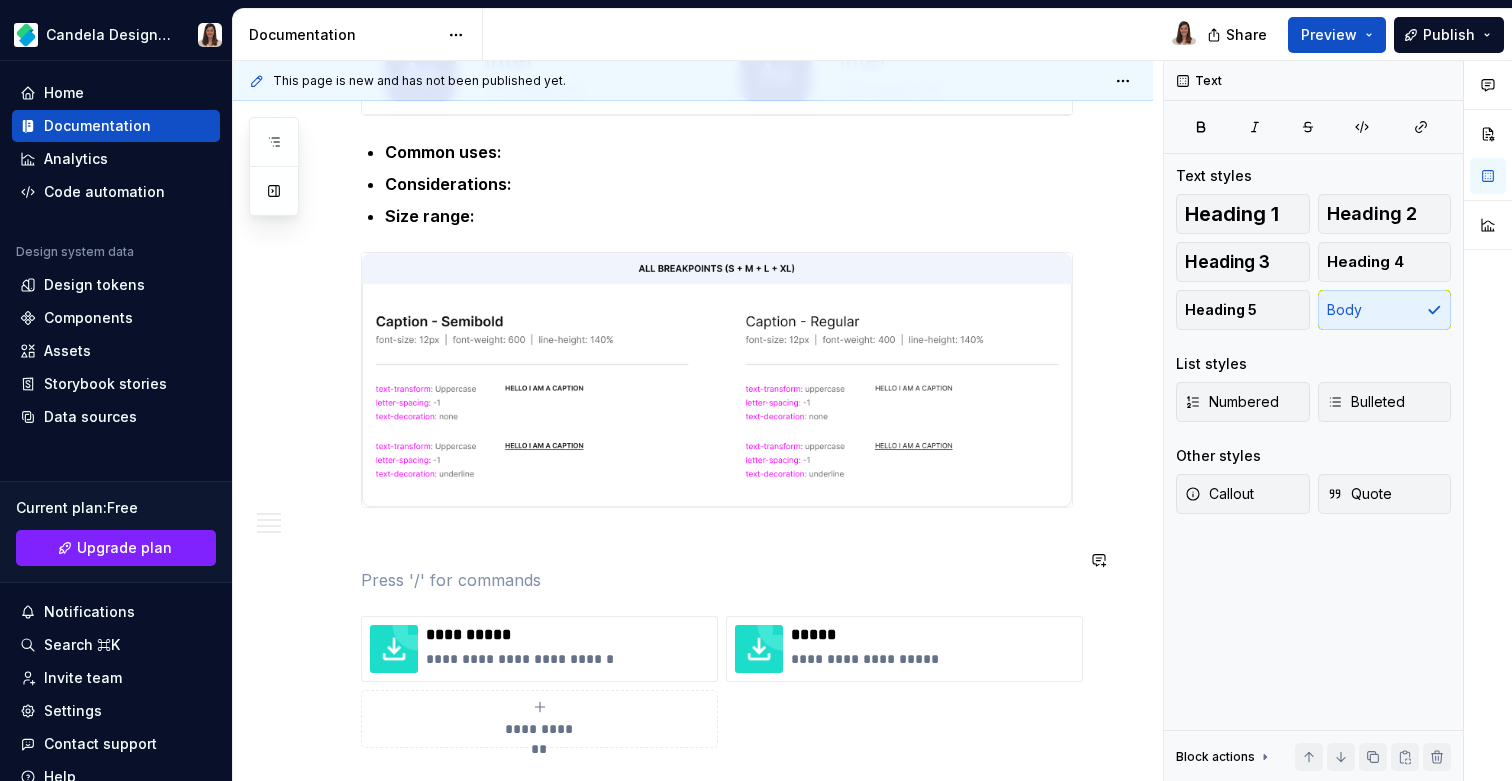 type 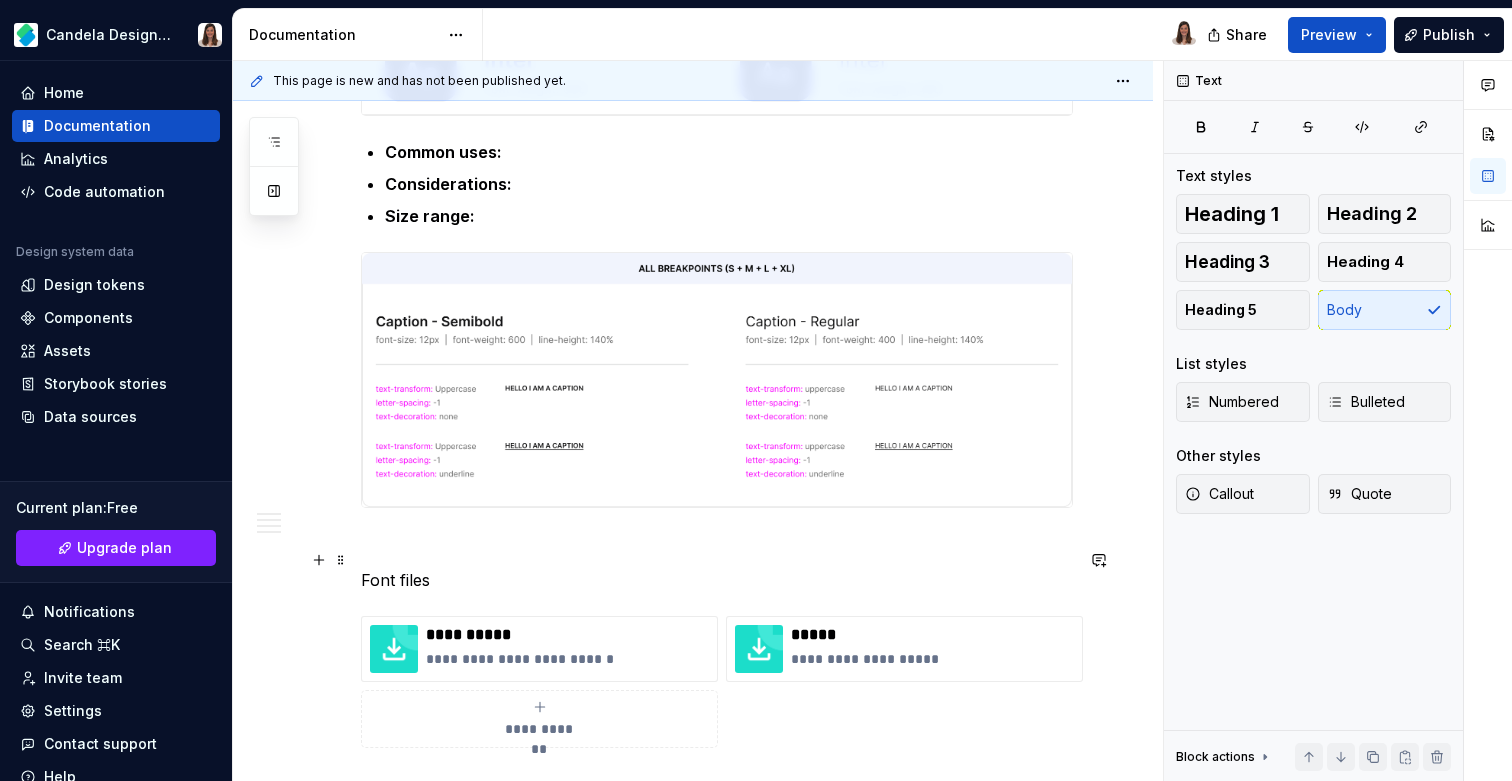 click on "Font files" at bounding box center (717, 580) 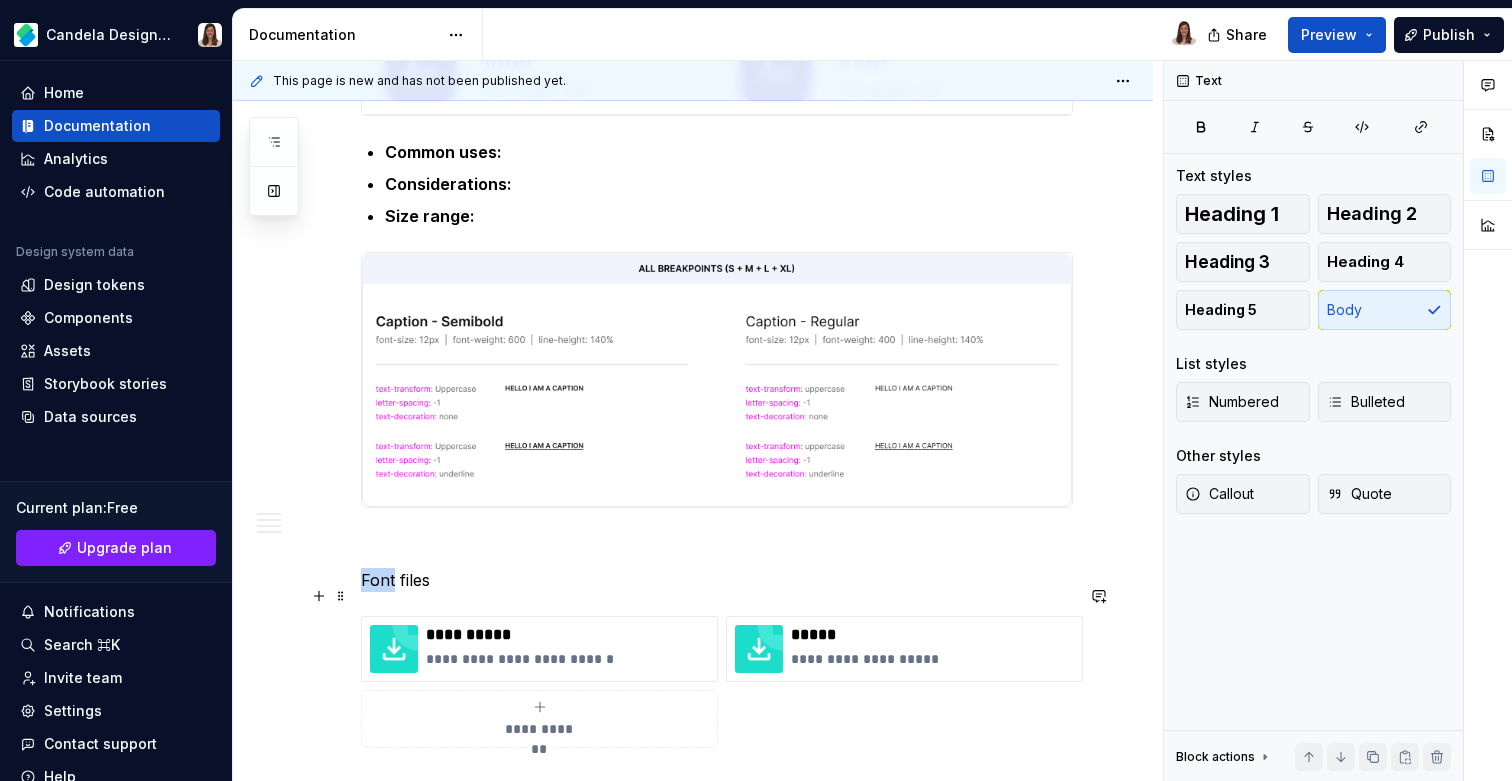 click on "Font files" at bounding box center [717, 580] 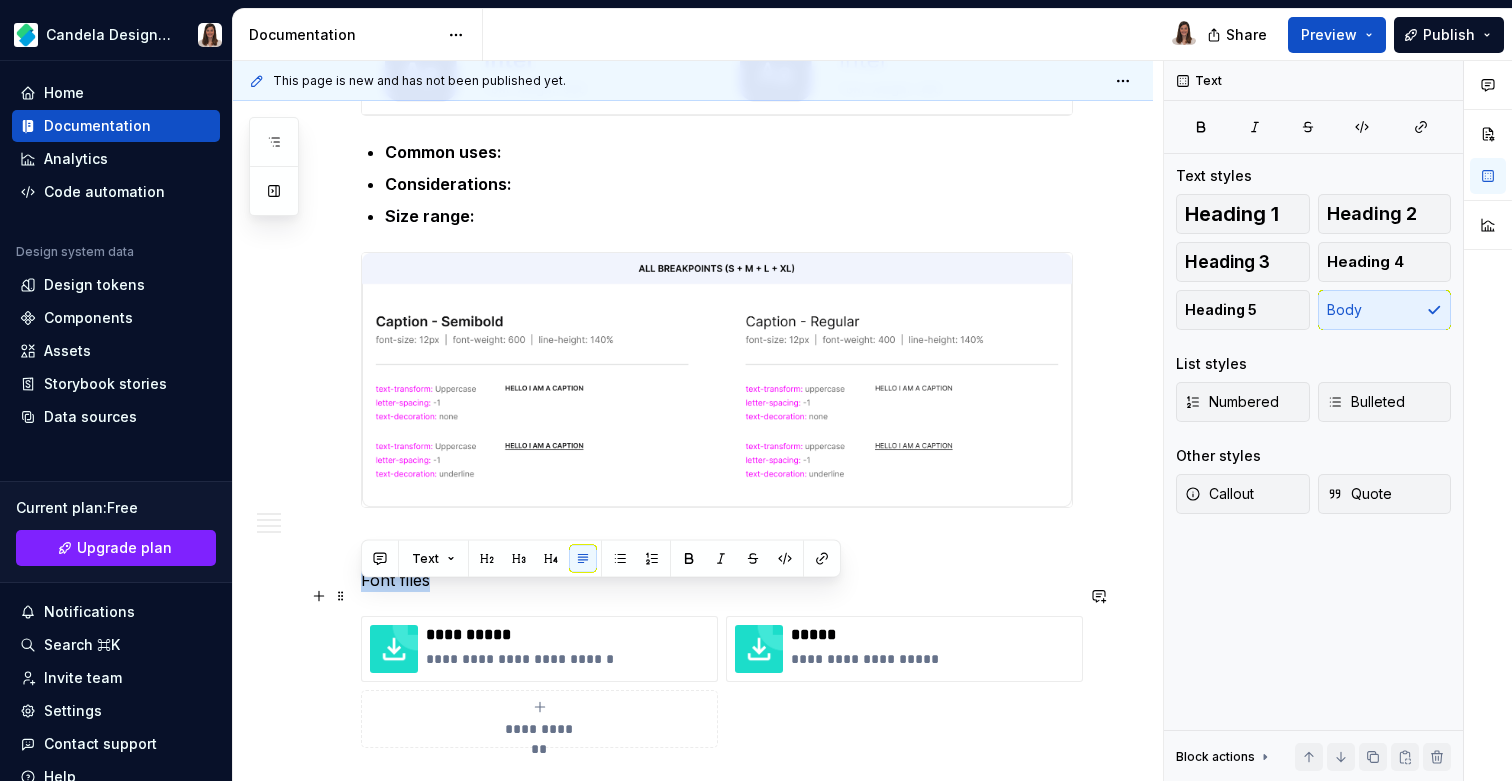 click on "Font files" at bounding box center [717, 580] 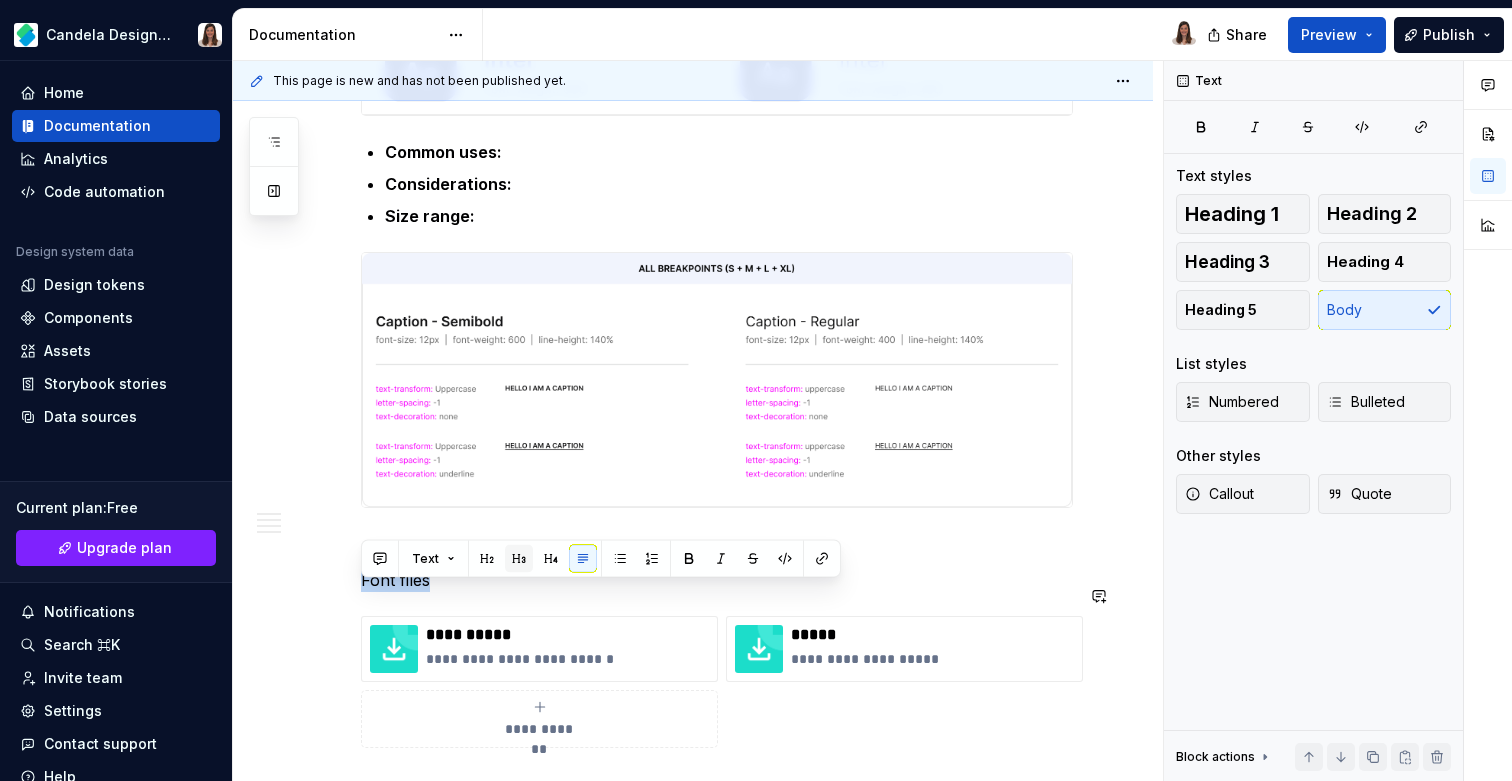 click at bounding box center (519, 559) 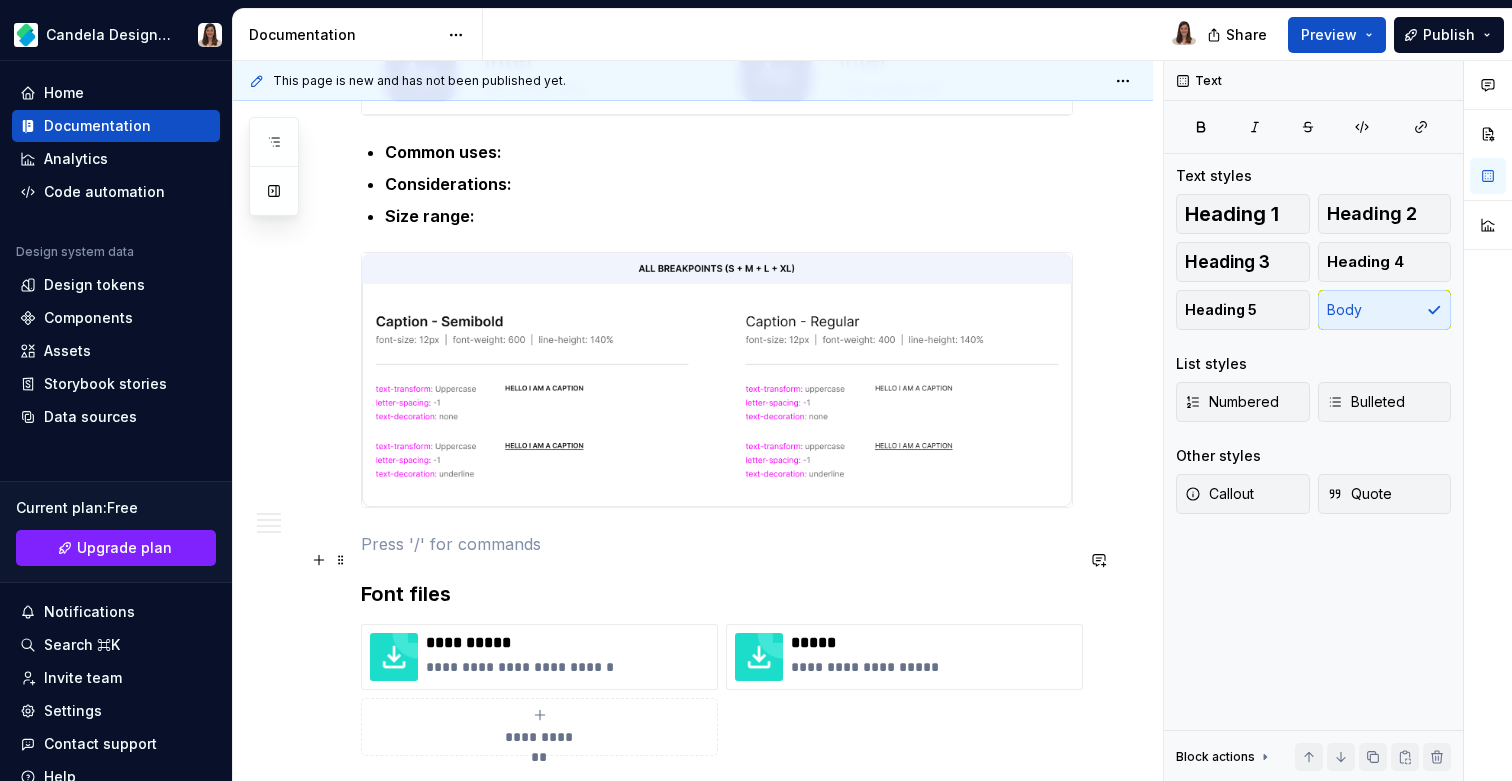 click at bounding box center (717, 544) 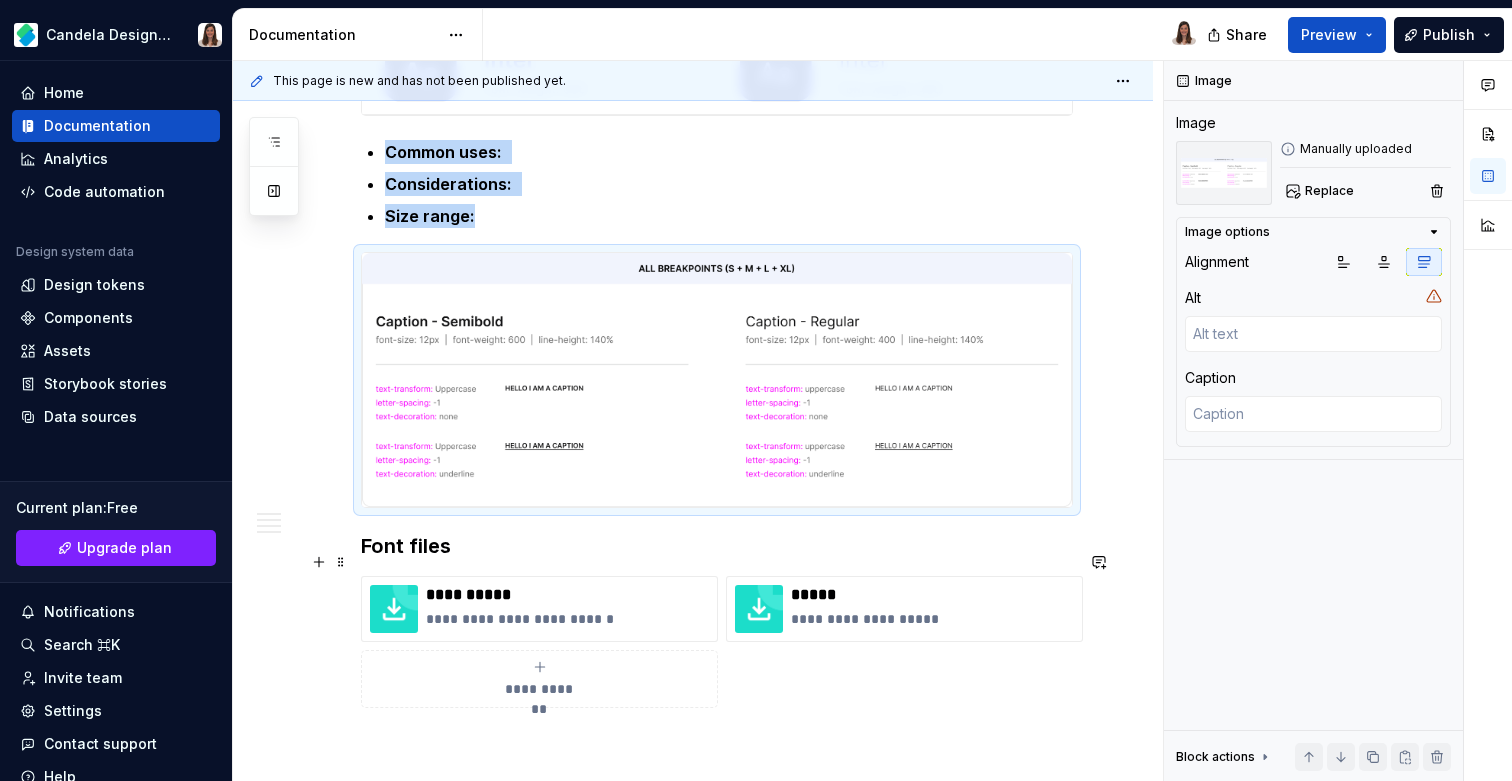 click on "Font files" at bounding box center [717, 546] 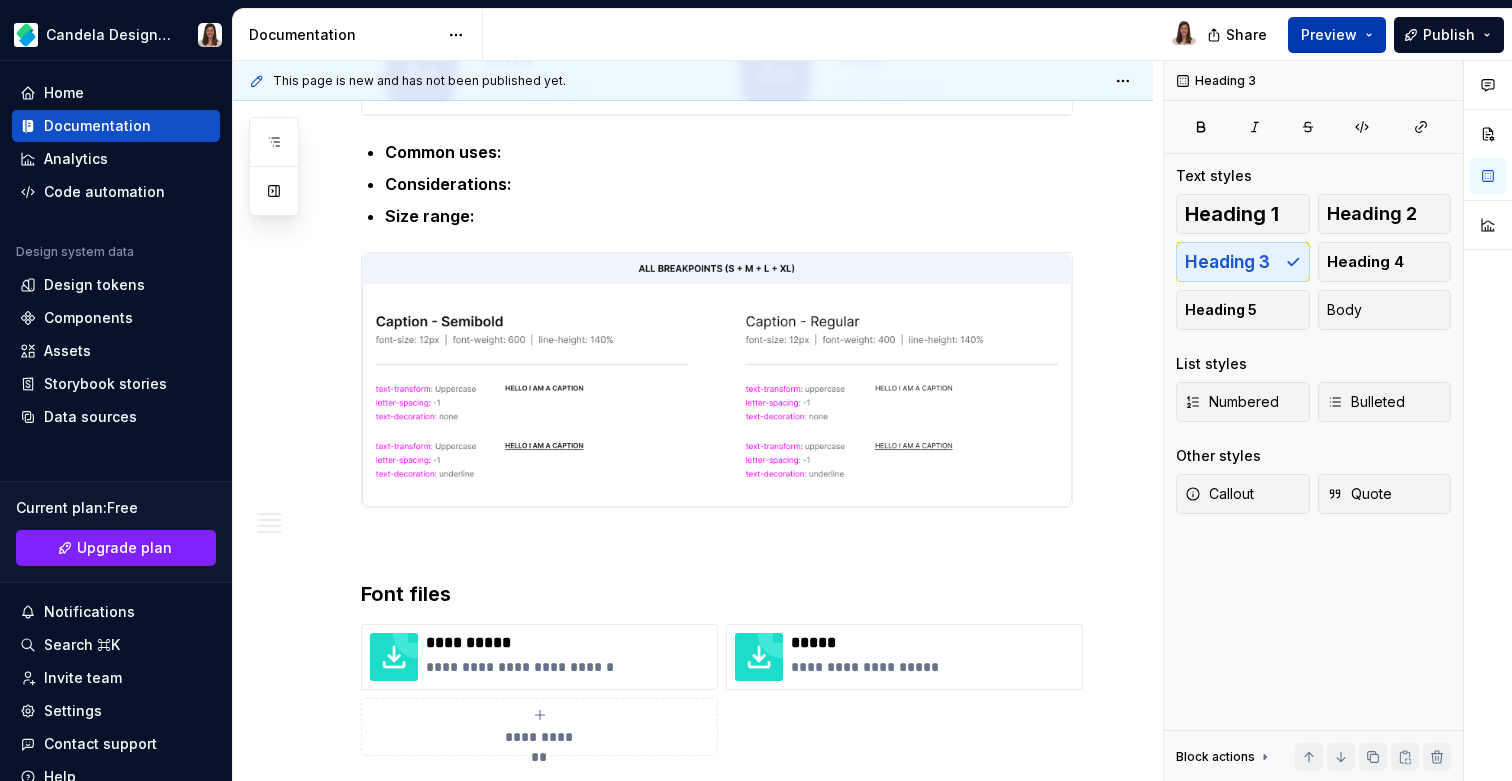 click on "Preview" at bounding box center (1329, 35) 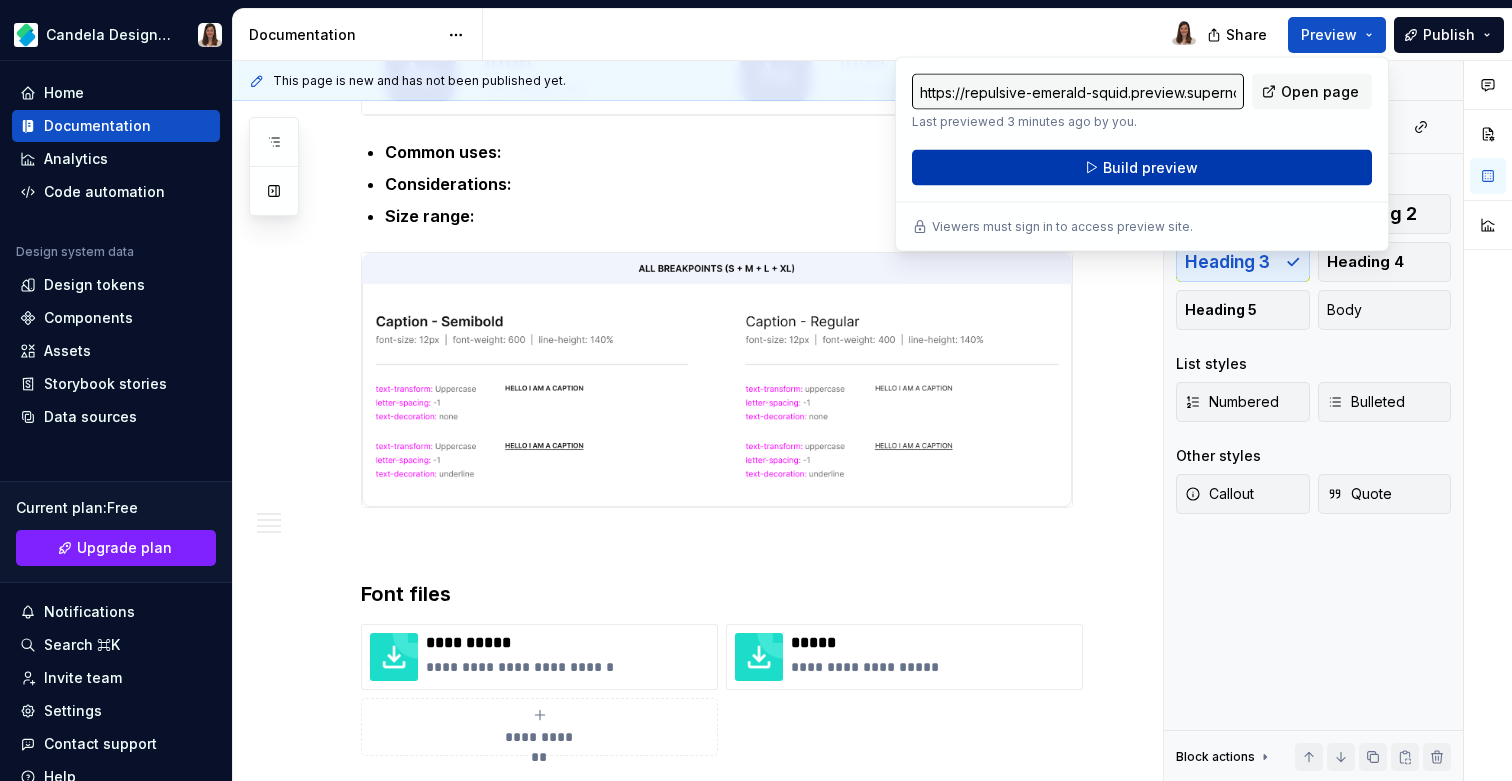 click on "Build preview" at bounding box center (1150, 168) 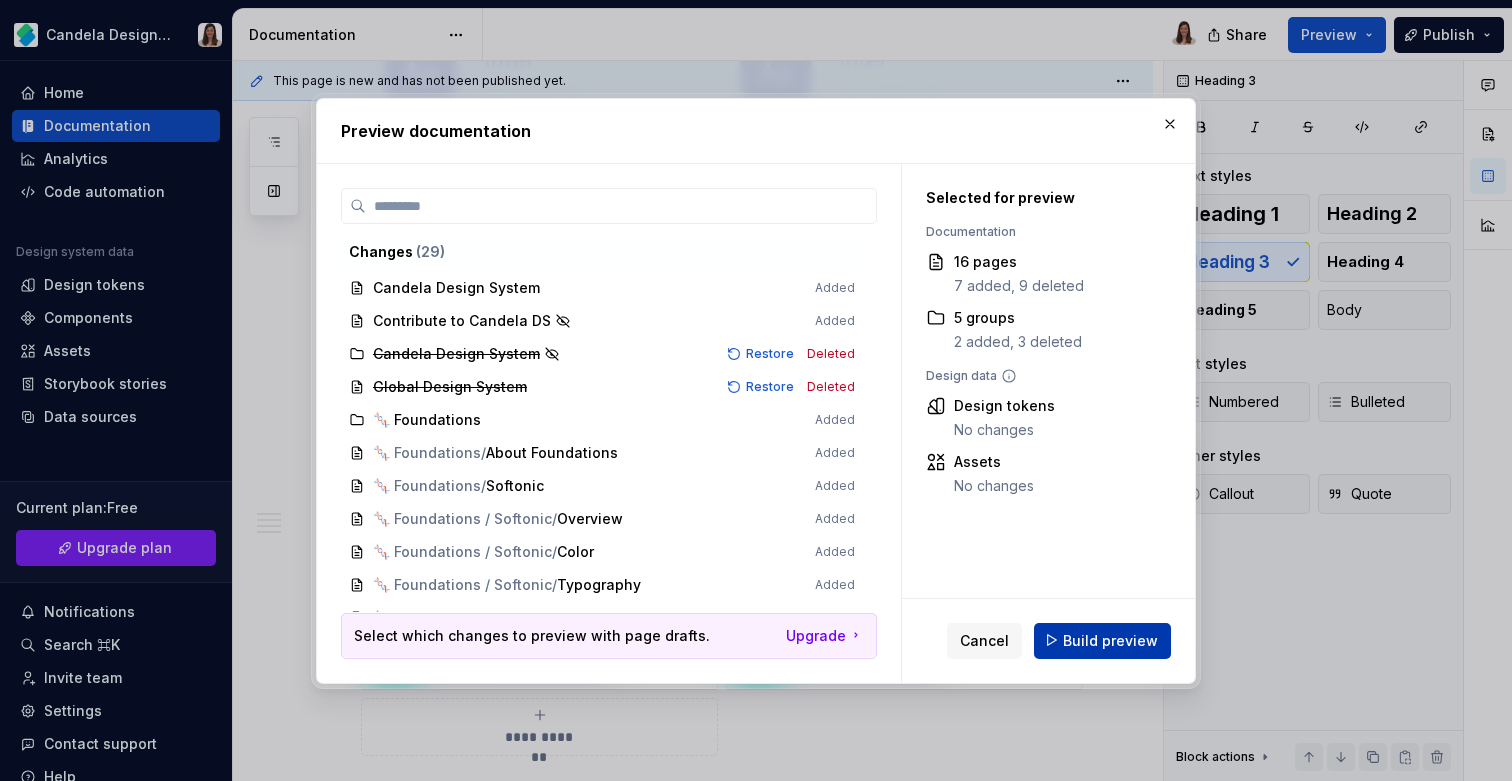 click on "Build preview" at bounding box center (1110, 640) 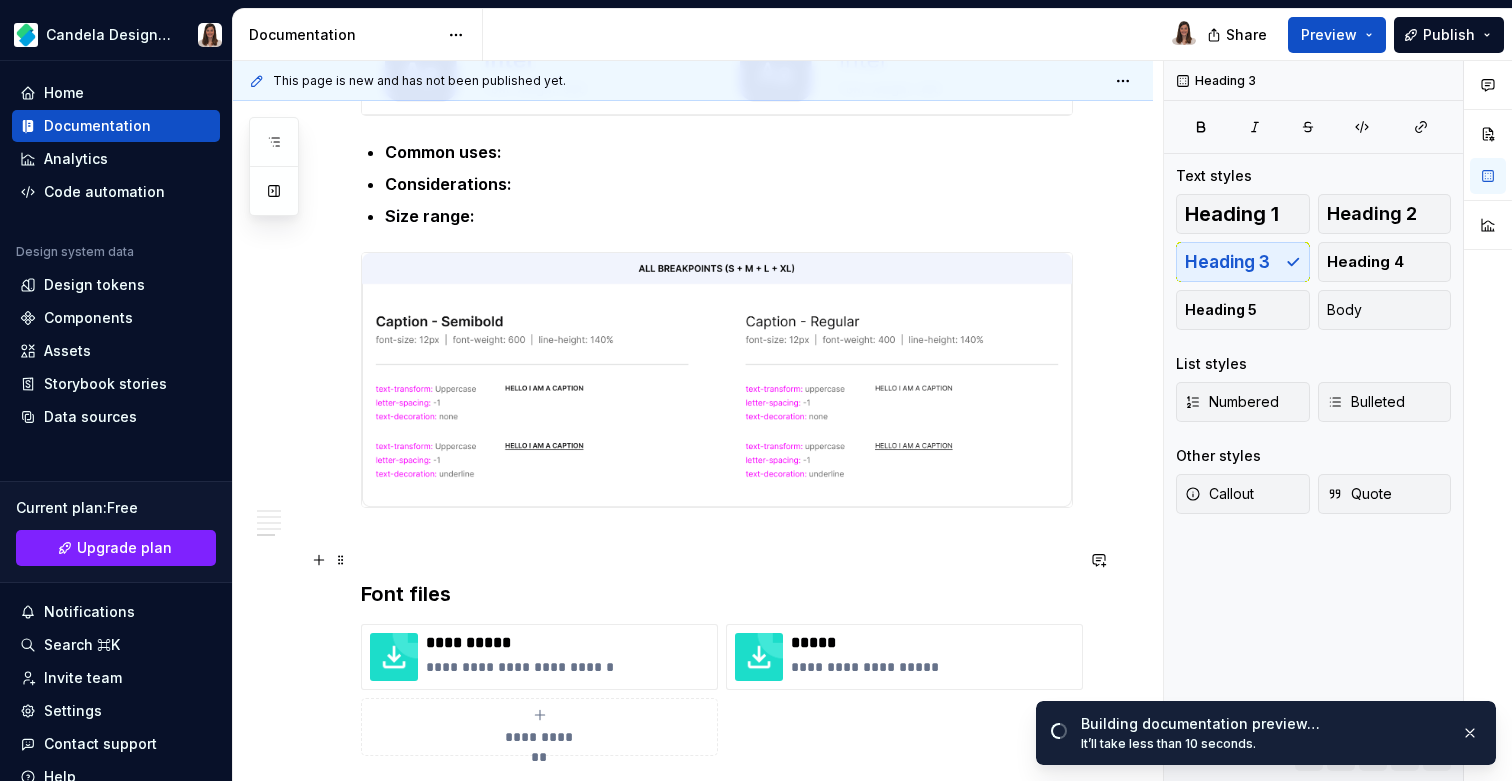 click at bounding box center (717, 544) 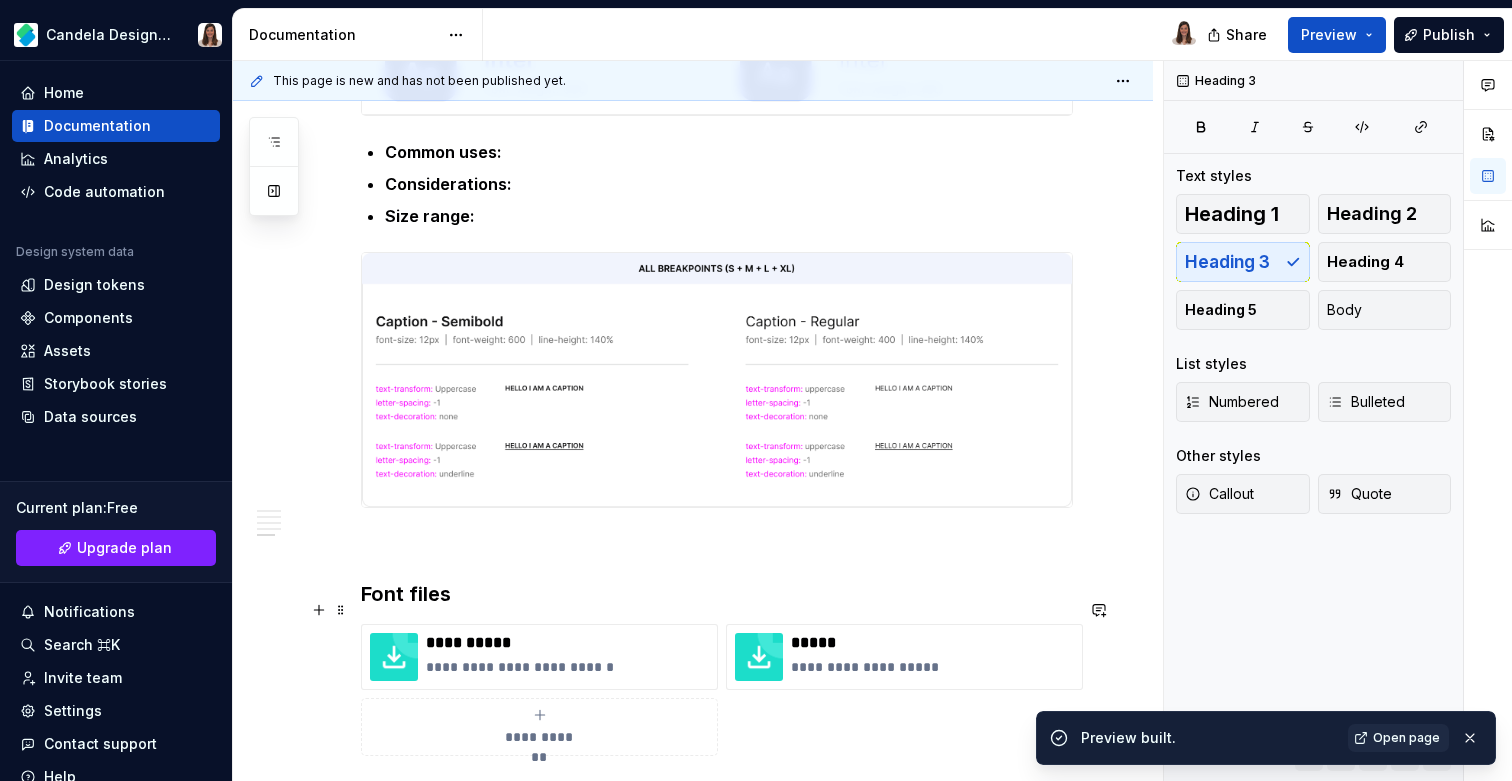 click on "Font files" at bounding box center (717, 594) 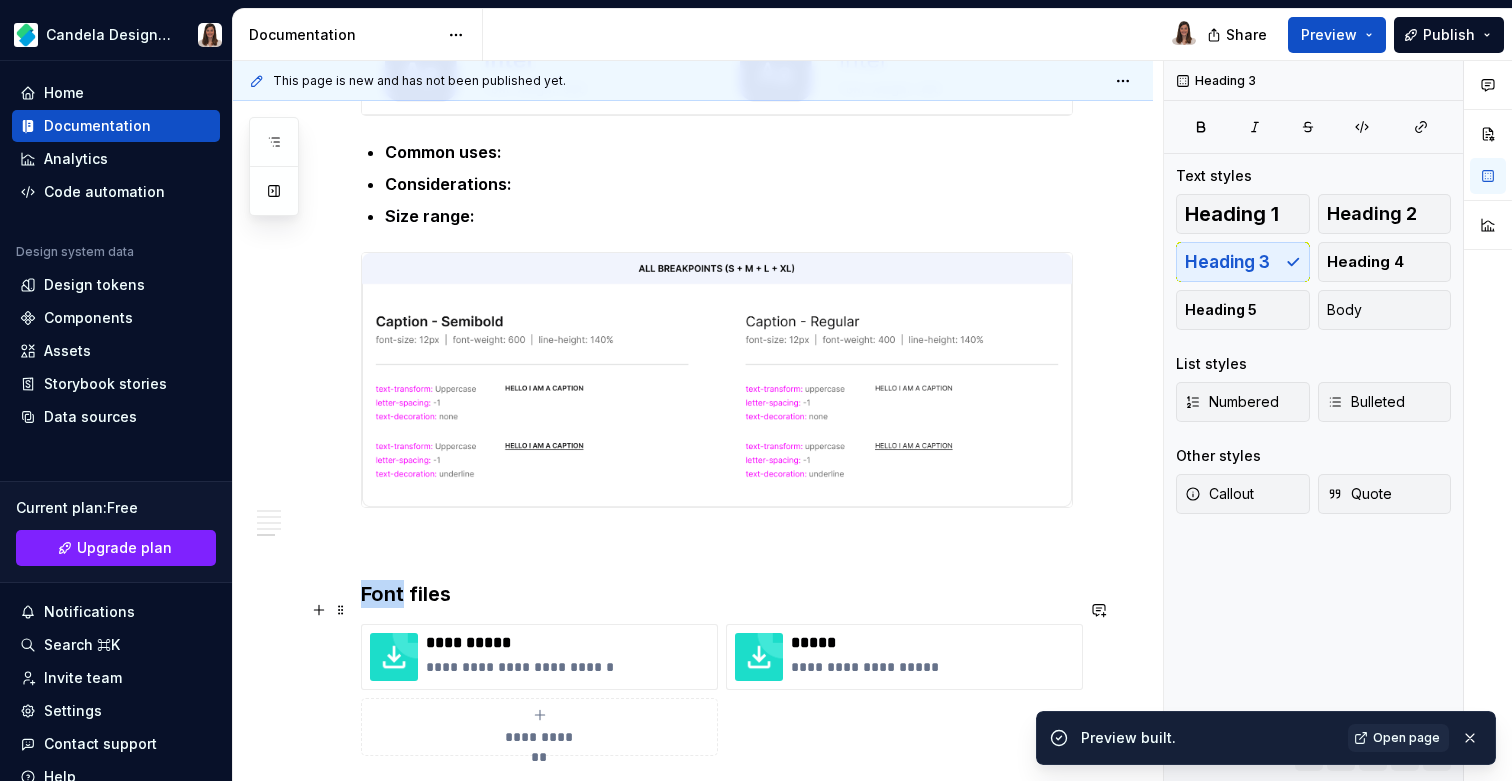 click on "Font files" at bounding box center [717, 594] 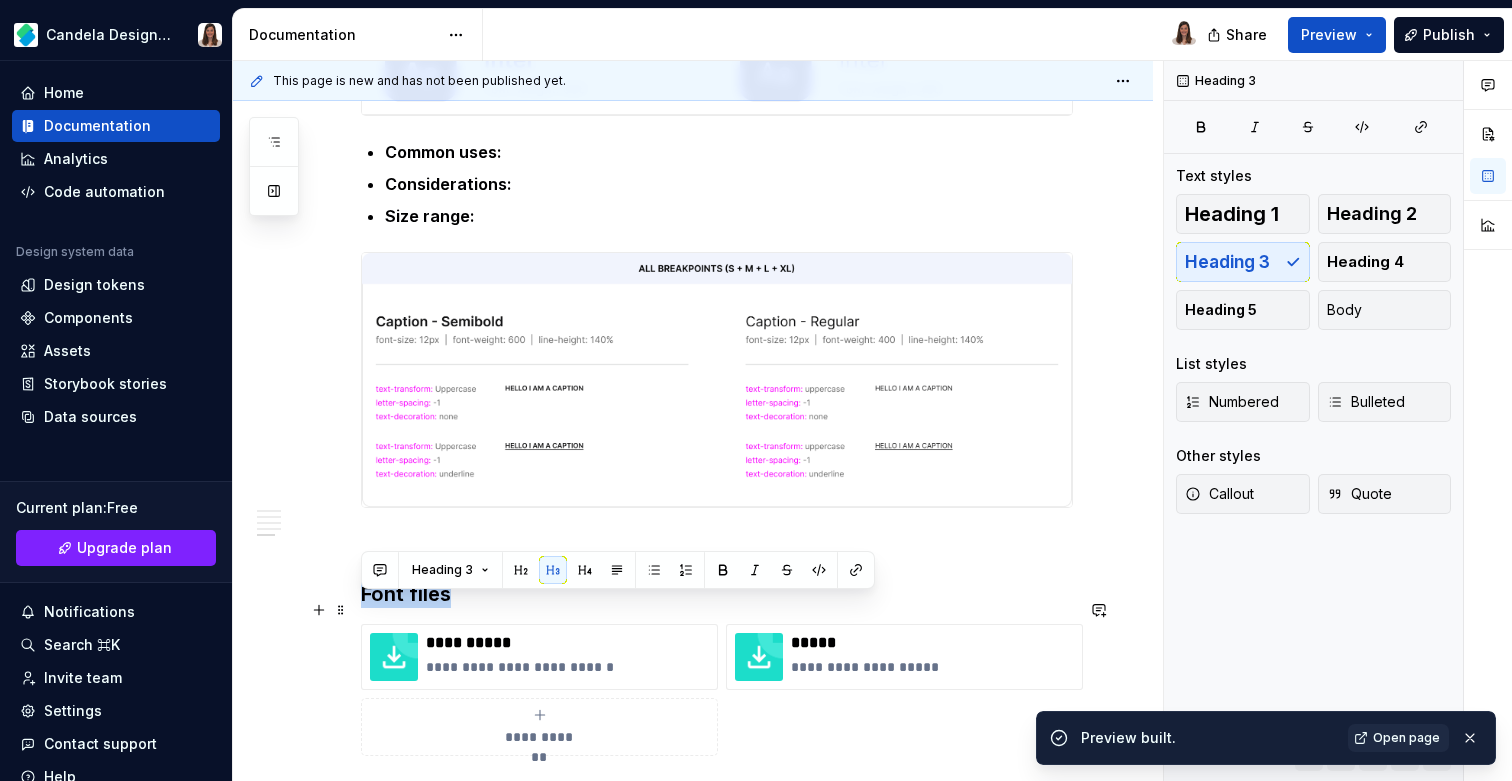click on "Font files" at bounding box center [717, 594] 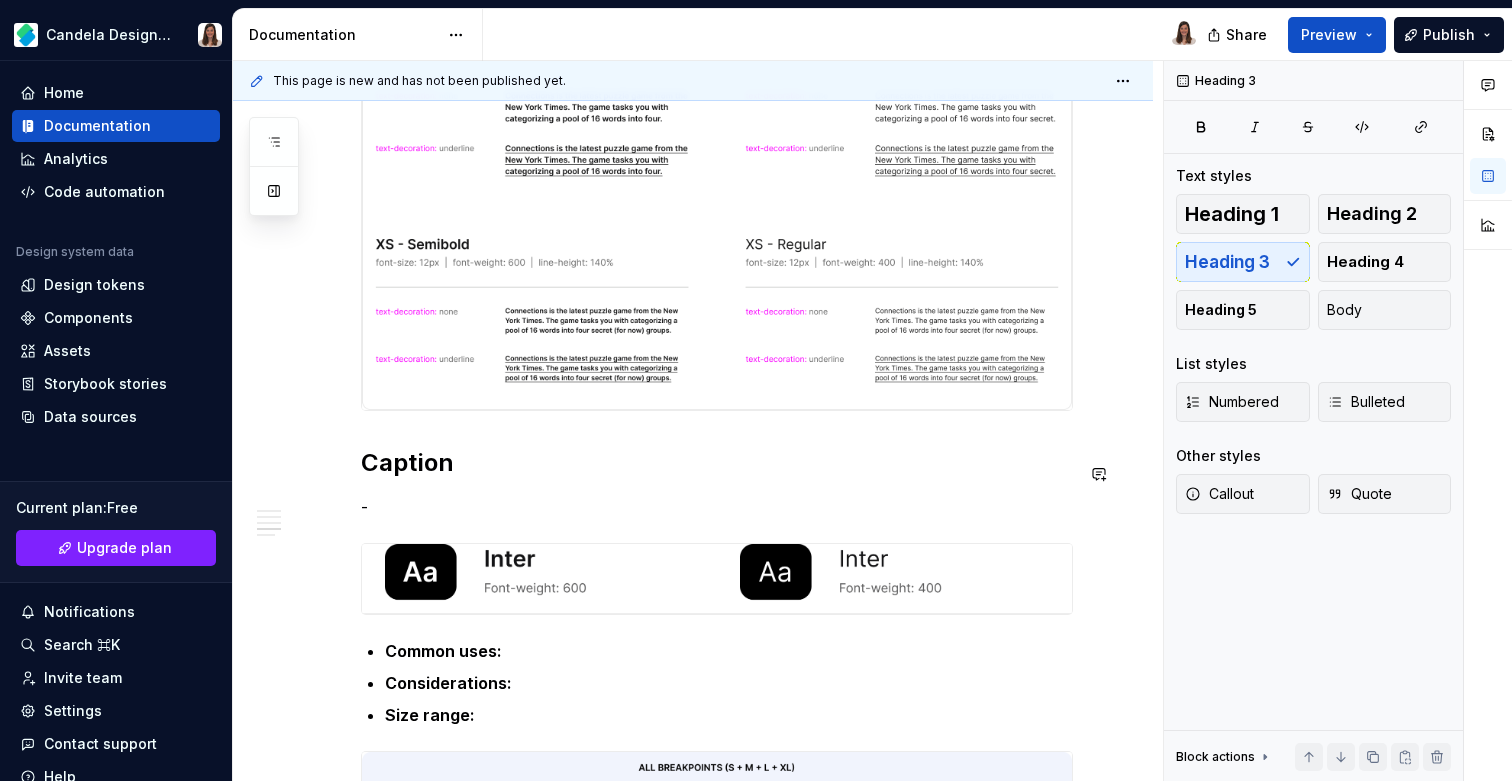 scroll, scrollTop: 3702, scrollLeft: 0, axis: vertical 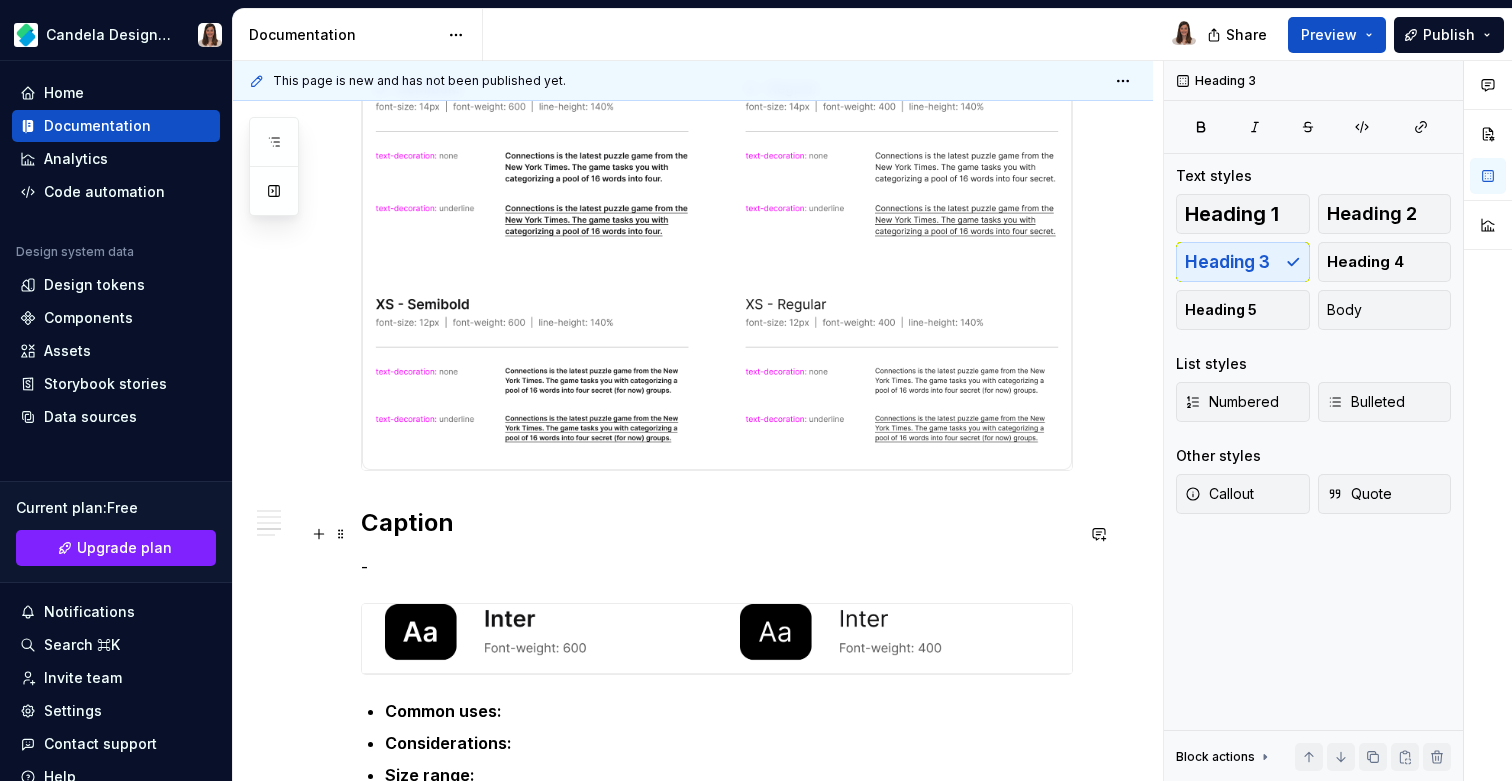 click on "Caption" at bounding box center [717, 523] 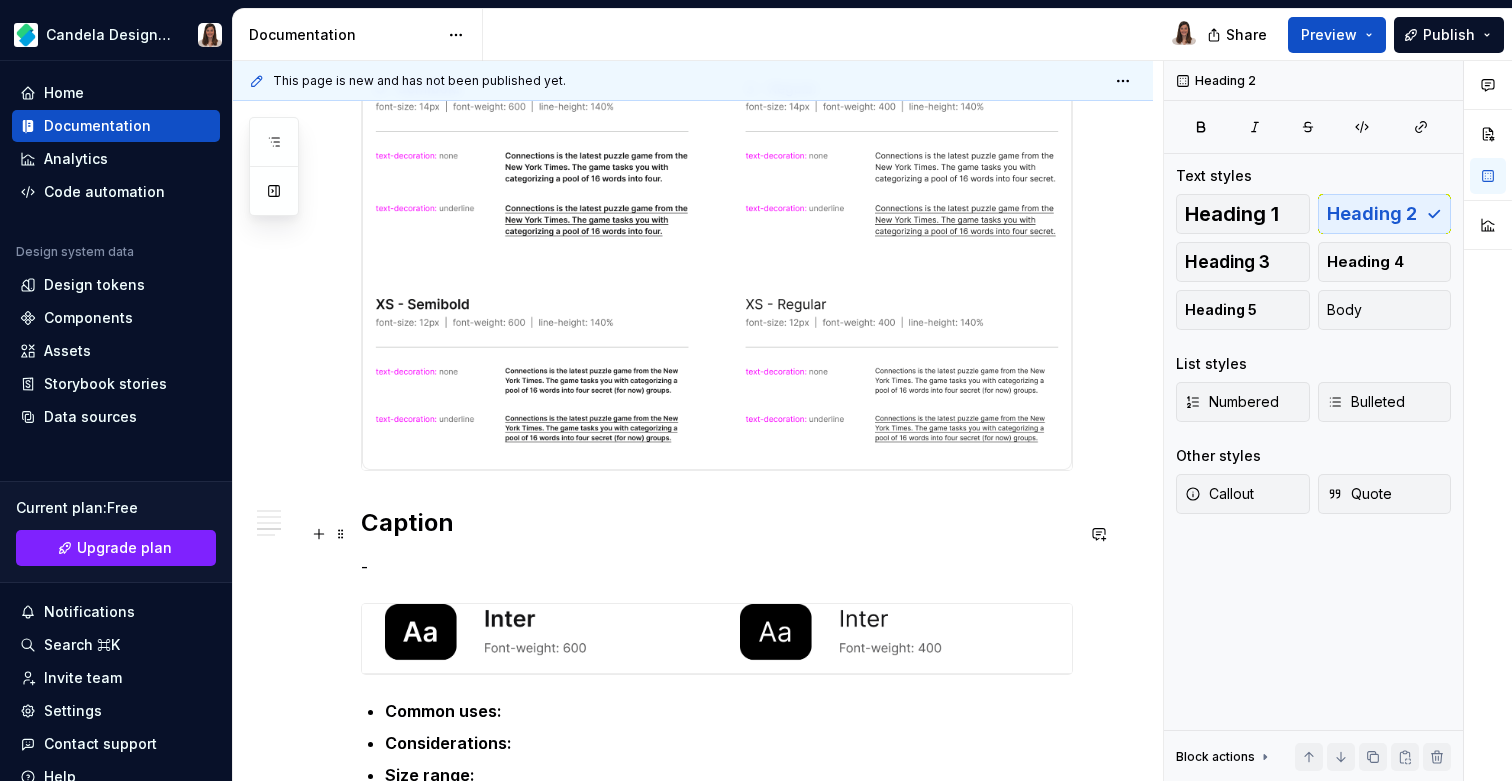 click on "Caption" at bounding box center (717, 523) 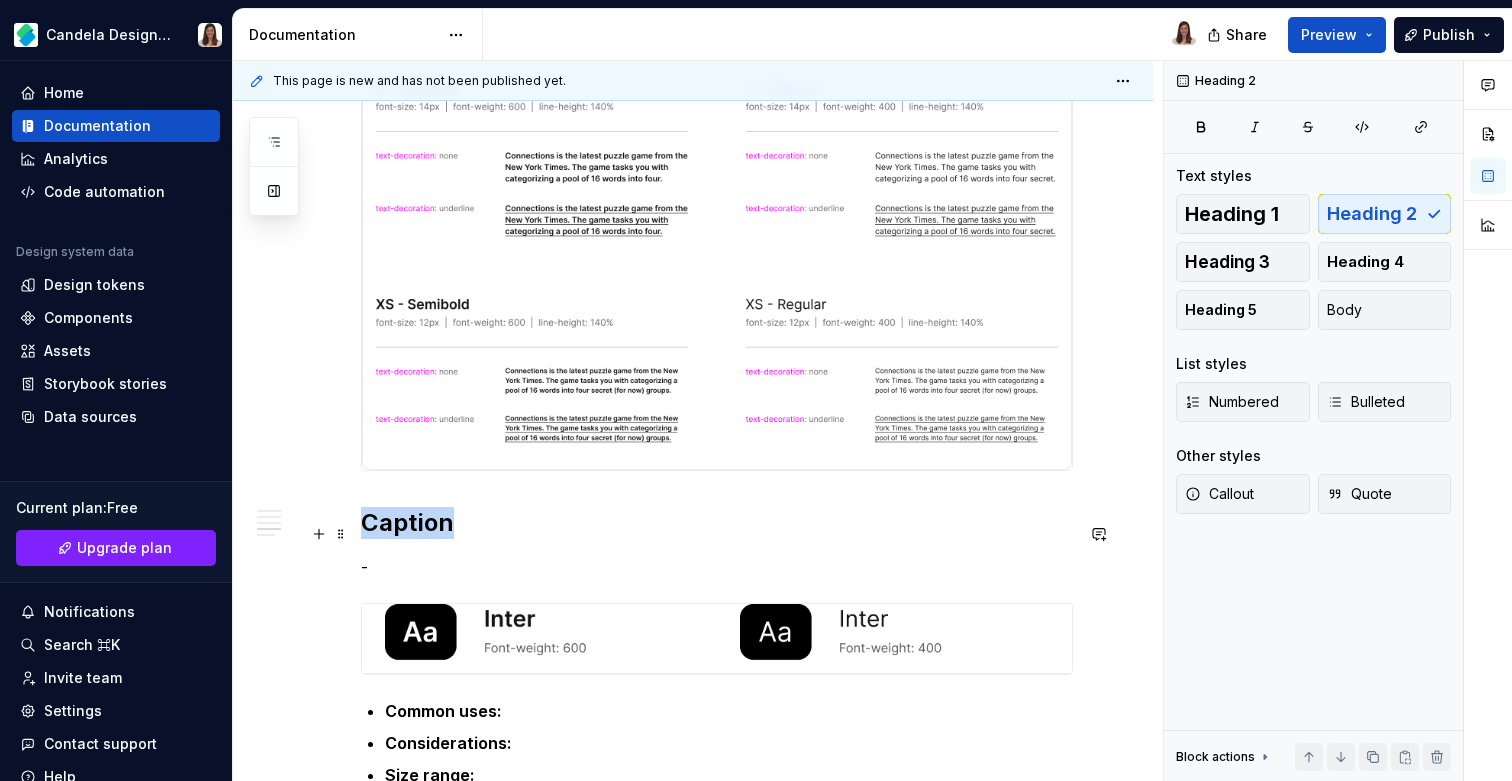 click on "Caption" at bounding box center (717, 523) 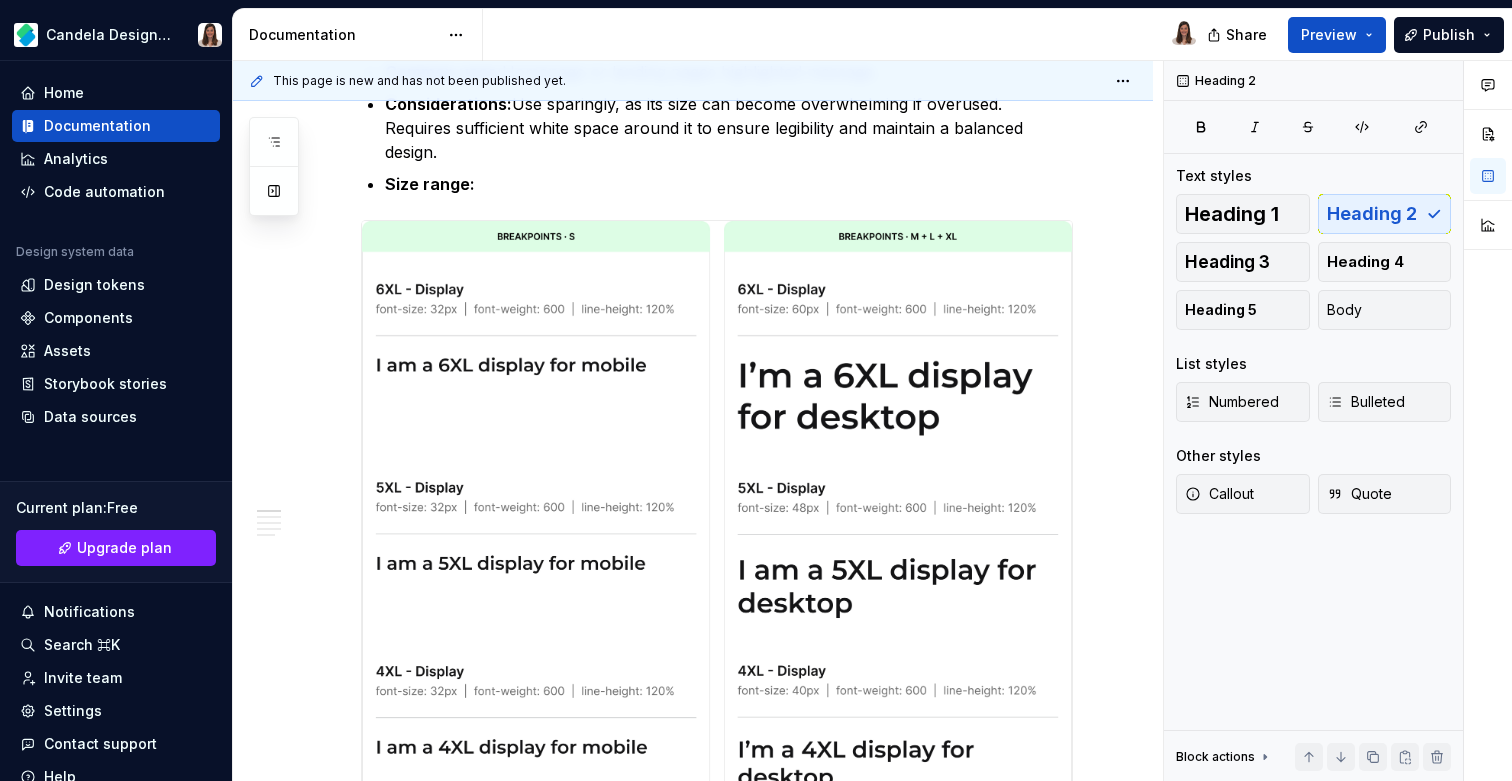 scroll, scrollTop: 0, scrollLeft: 0, axis: both 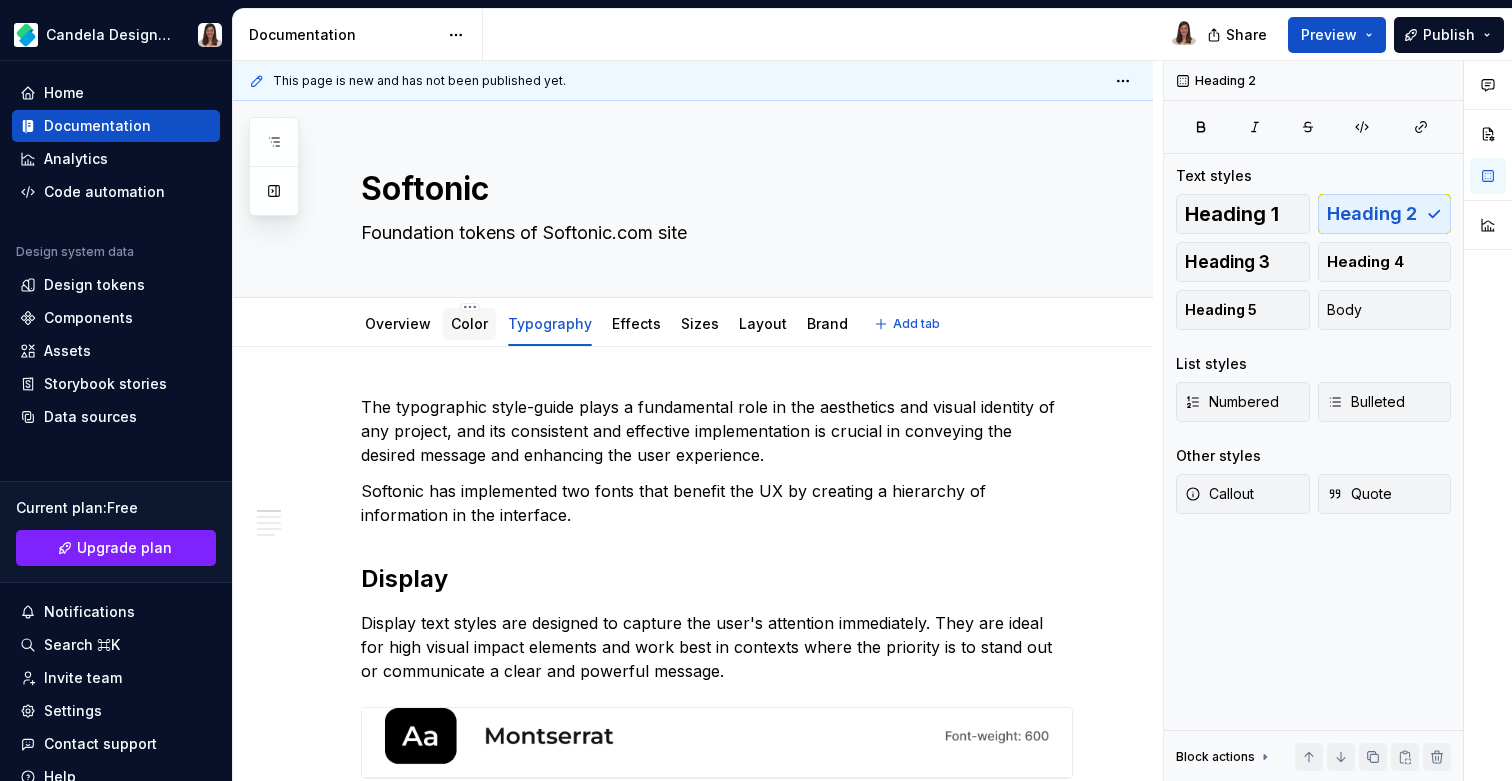 click on "Color" at bounding box center (469, 324) 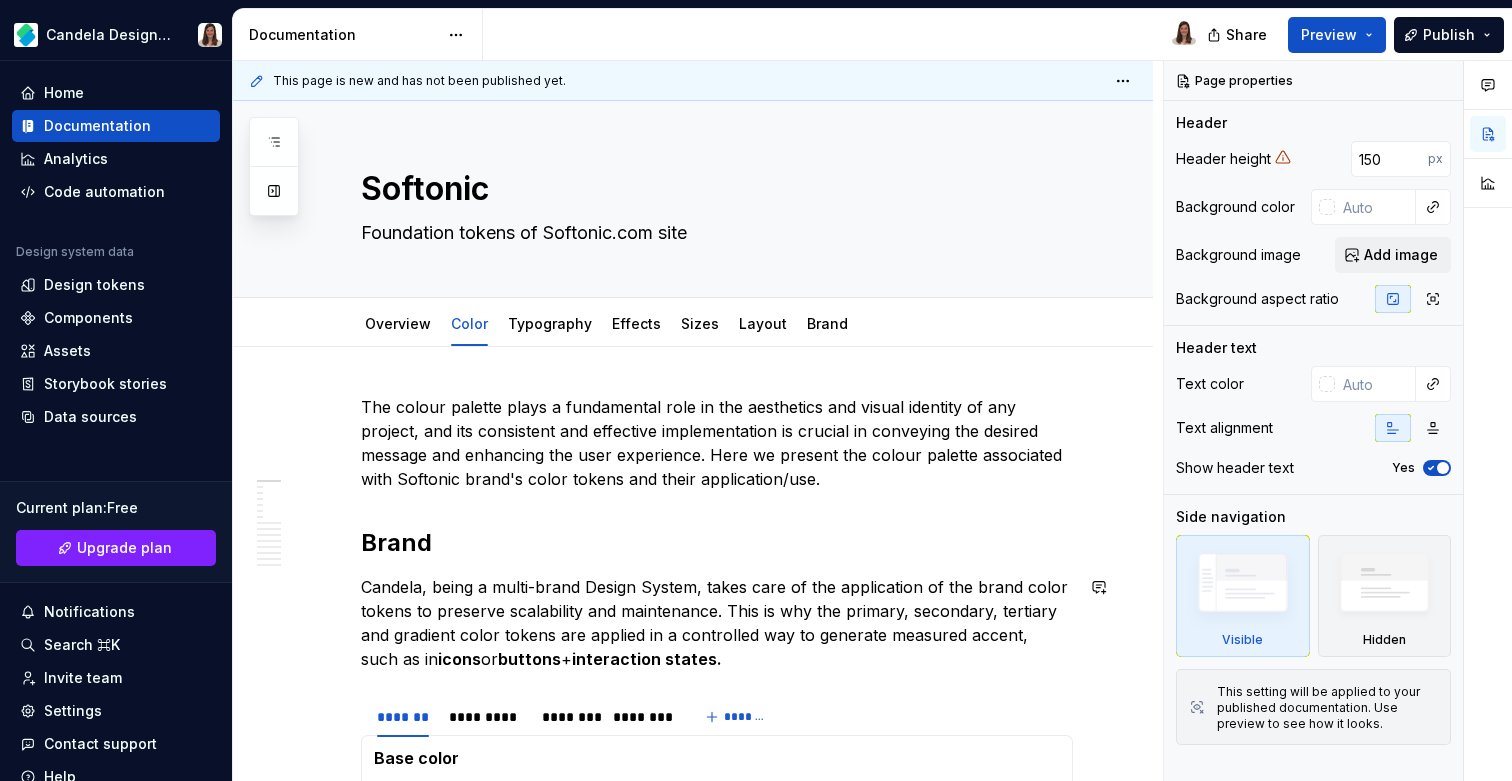 click on "Brand" at bounding box center (717, 543) 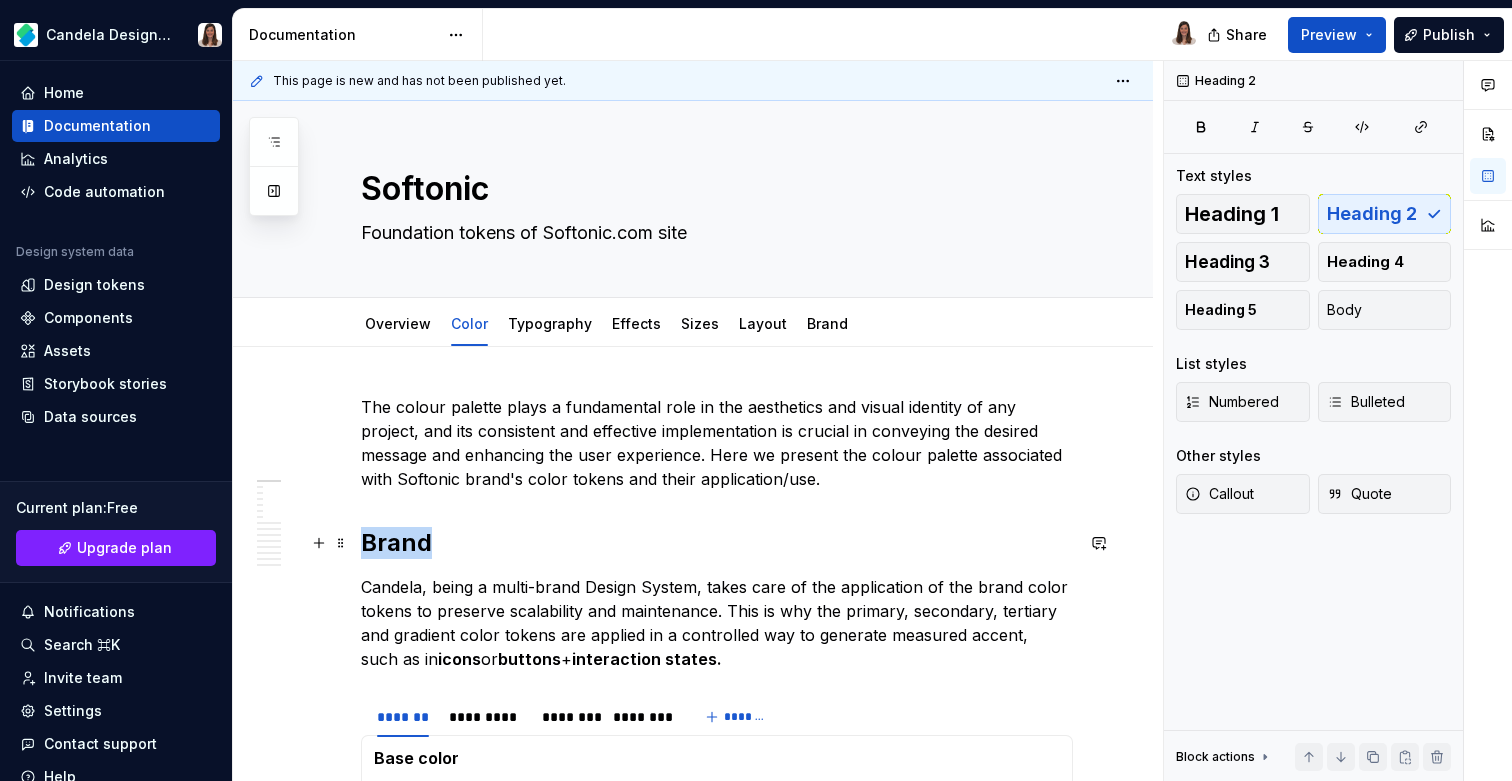 click on "Brand" at bounding box center (717, 543) 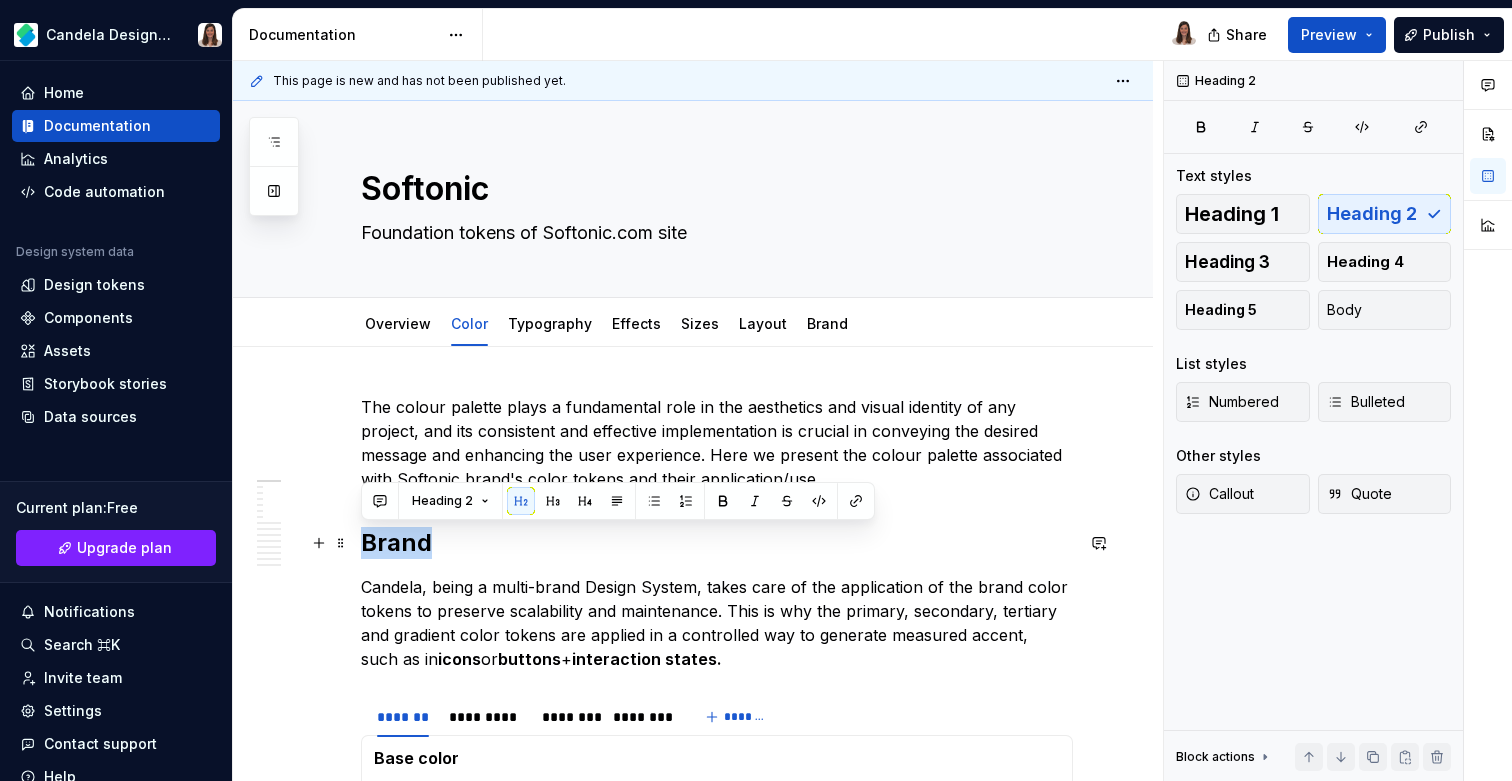 click on "Brand" at bounding box center (717, 543) 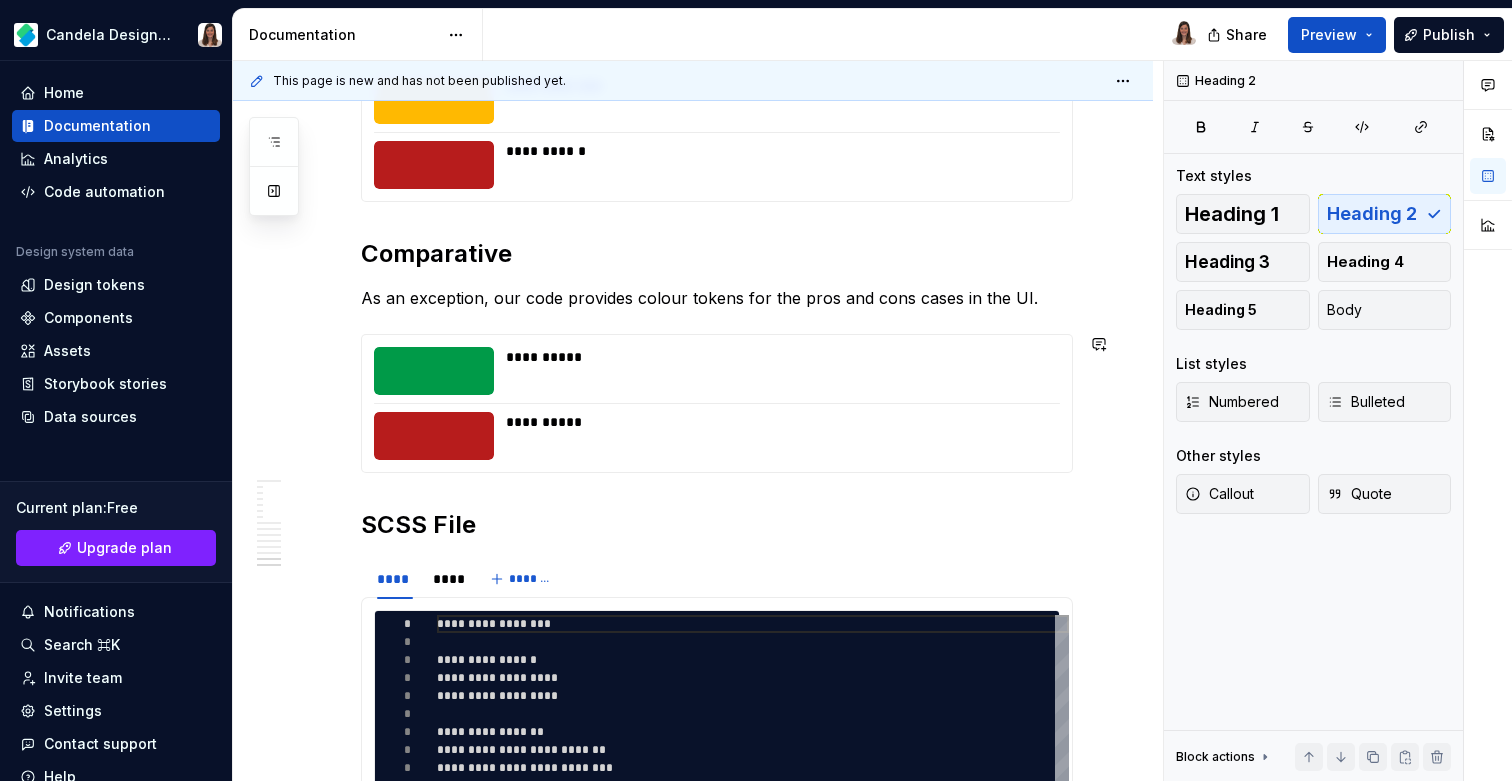 scroll, scrollTop: 4235, scrollLeft: 0, axis: vertical 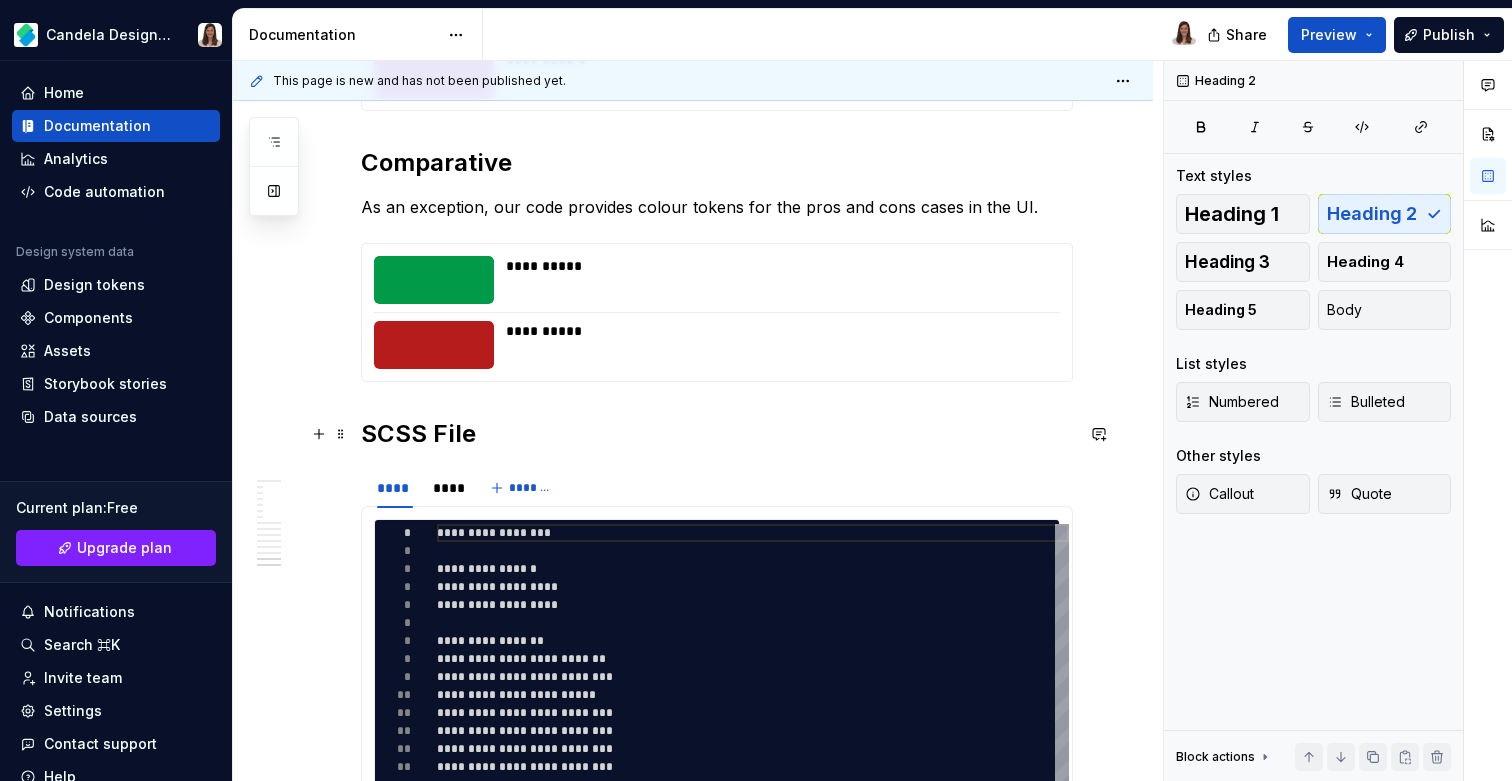 click on "SCSS File" at bounding box center [717, 434] 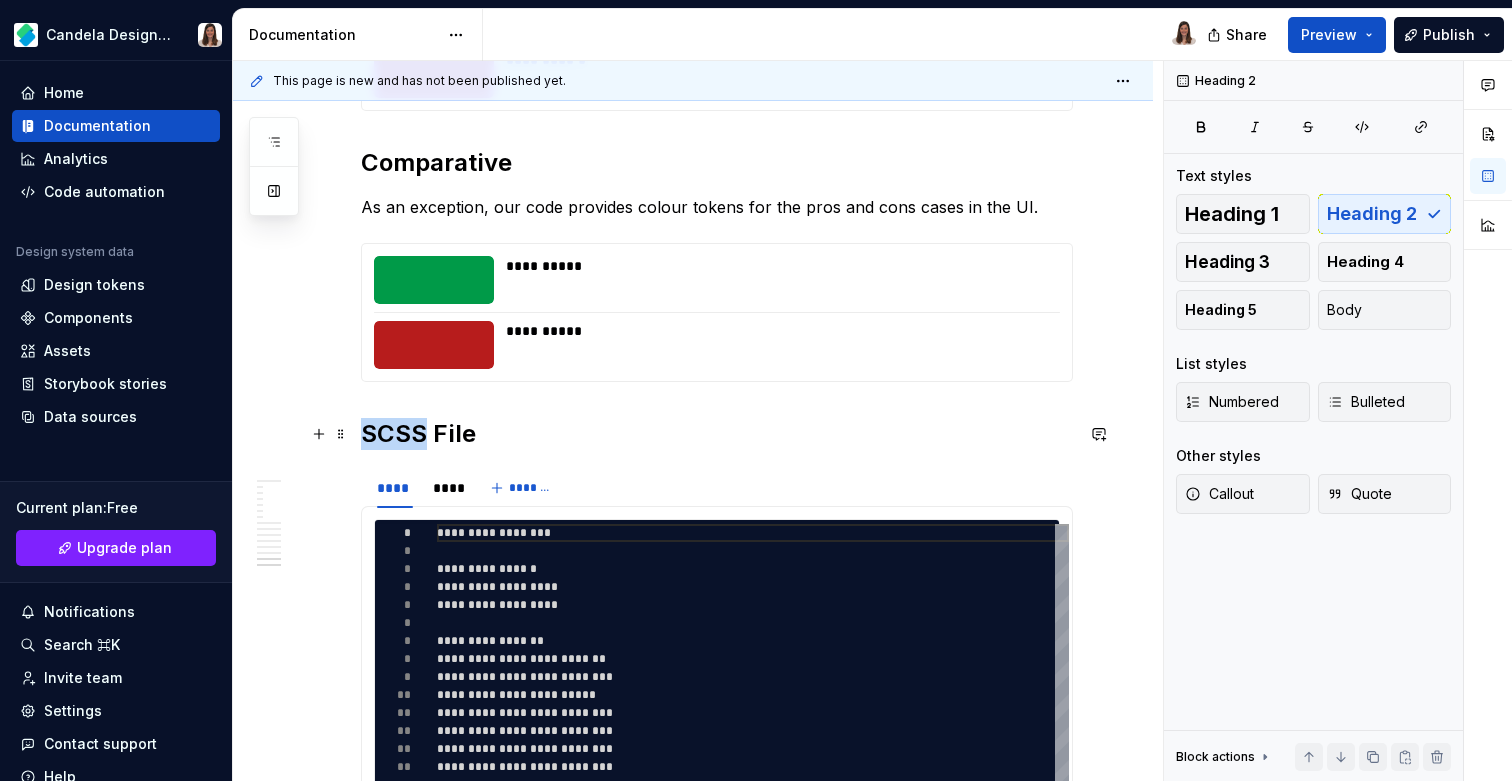 click on "SCSS File" at bounding box center (717, 434) 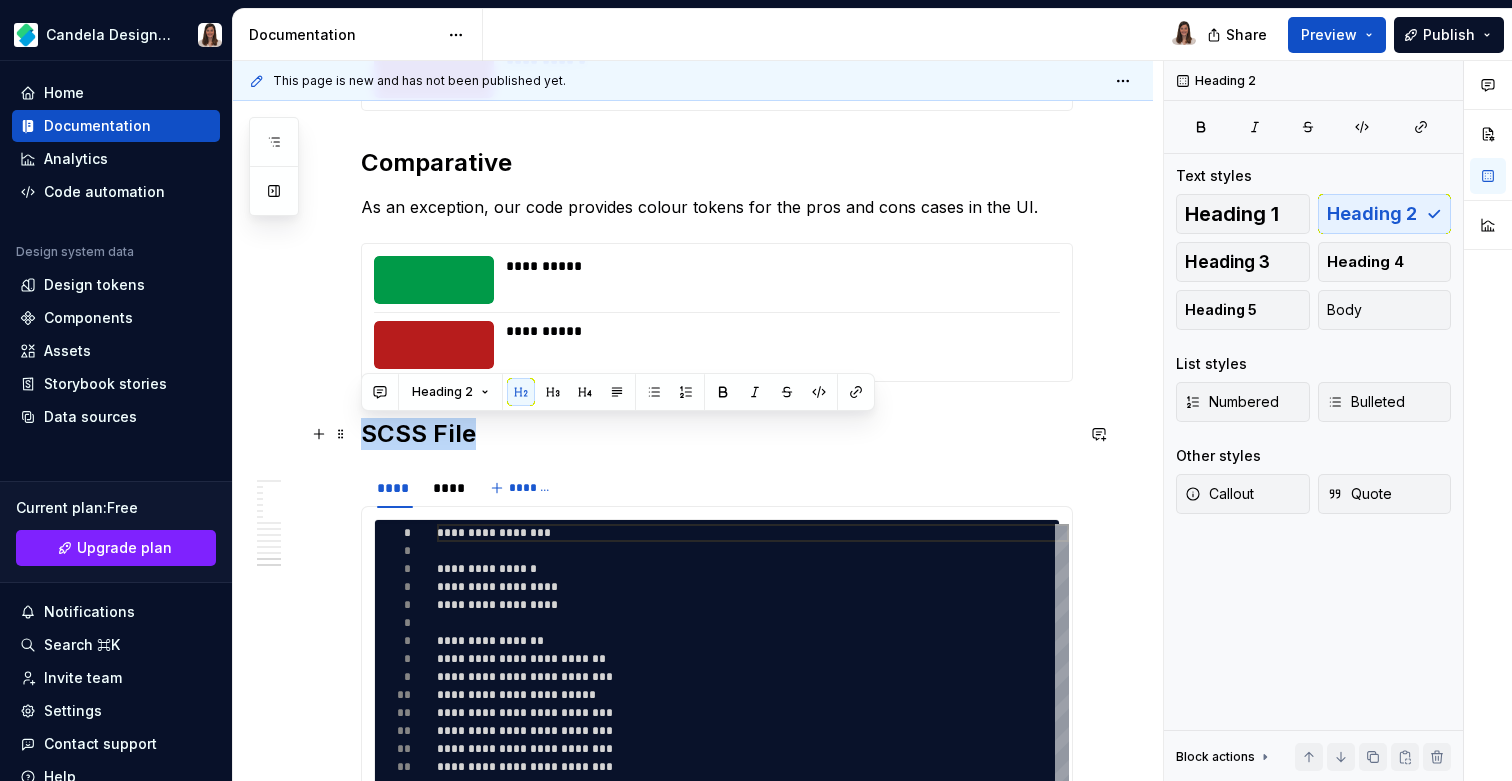click on "SCSS File" at bounding box center [717, 434] 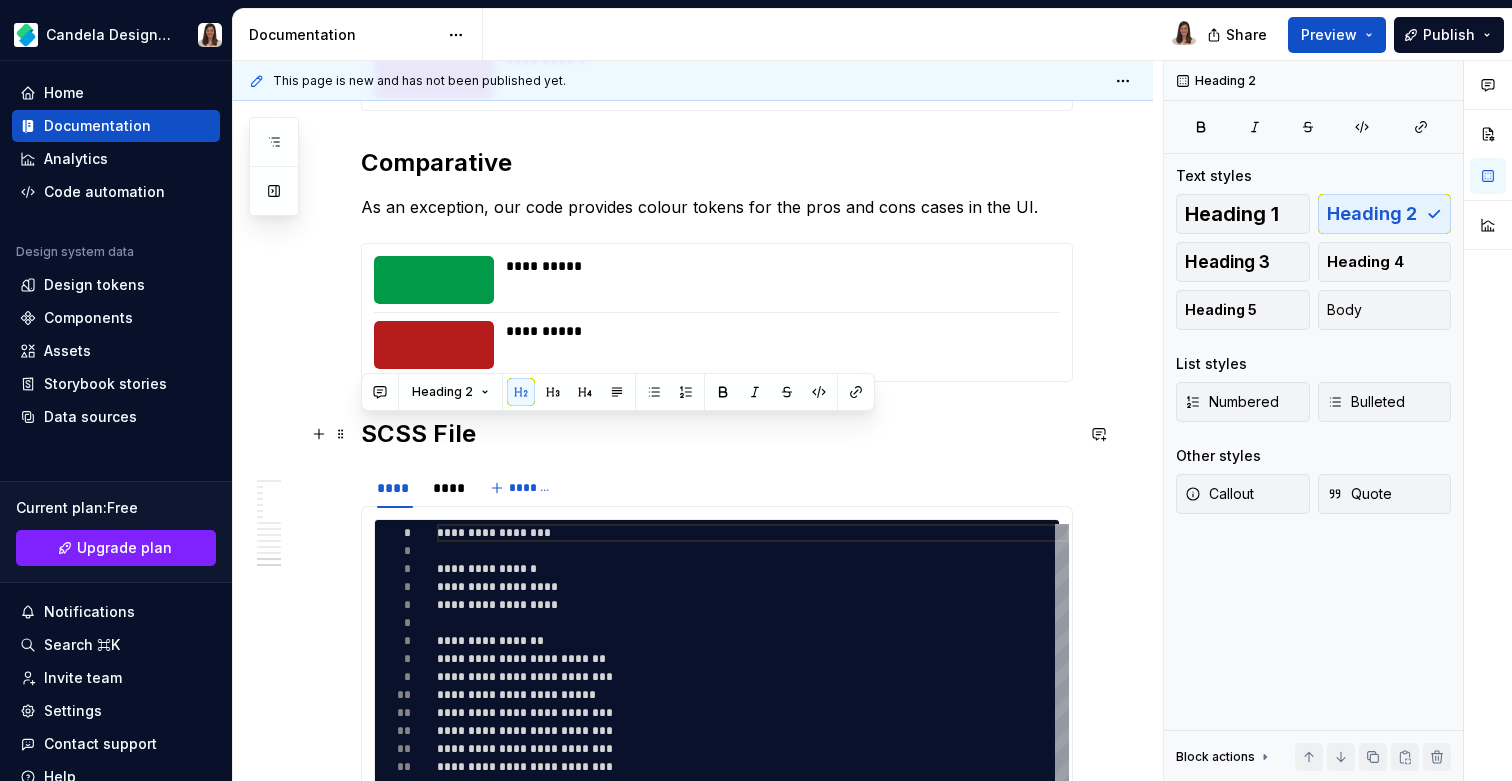 click on "SCSS File" at bounding box center (717, 434) 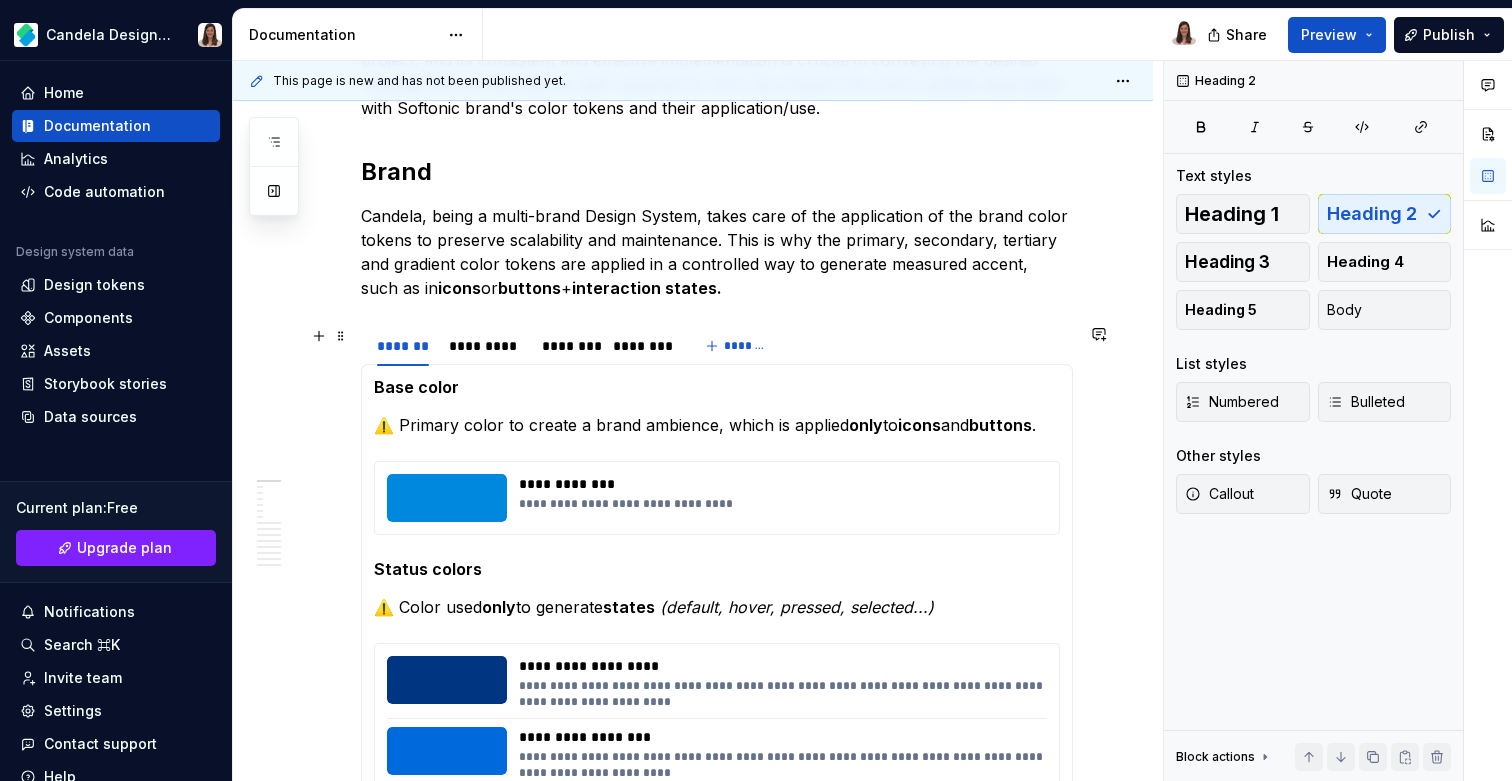 scroll, scrollTop: 0, scrollLeft: 0, axis: both 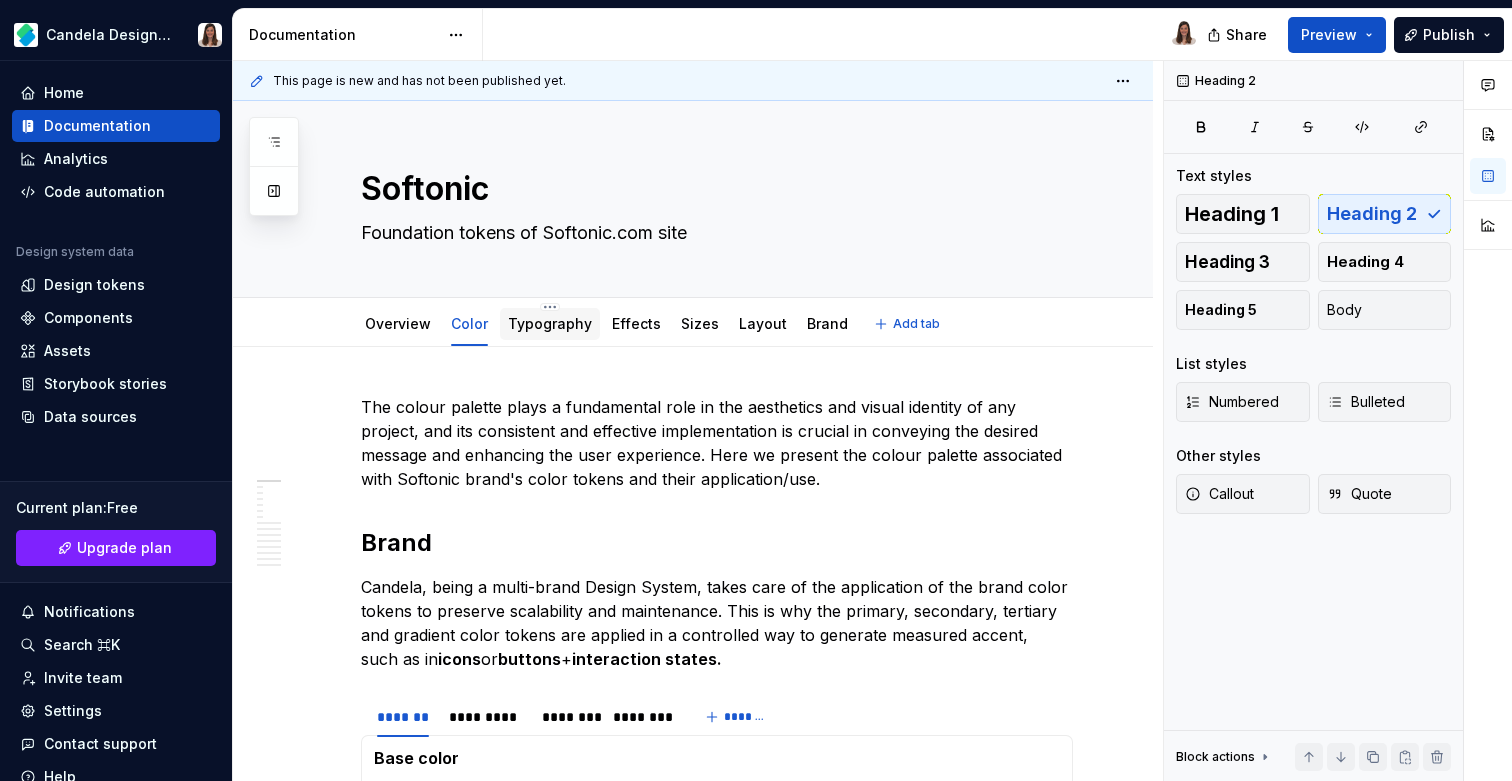 click on "Typography" at bounding box center [550, 323] 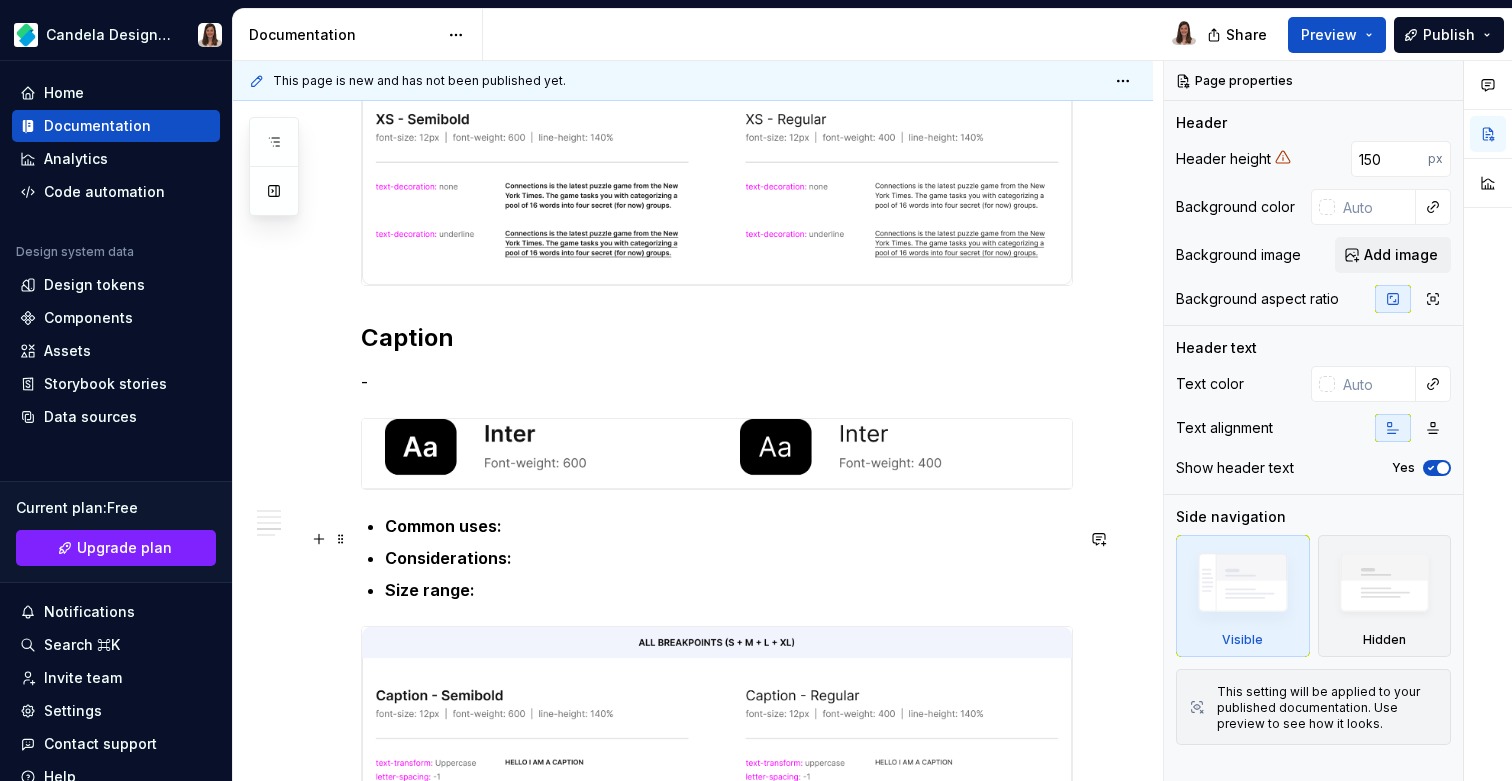 scroll, scrollTop: 4509, scrollLeft: 0, axis: vertical 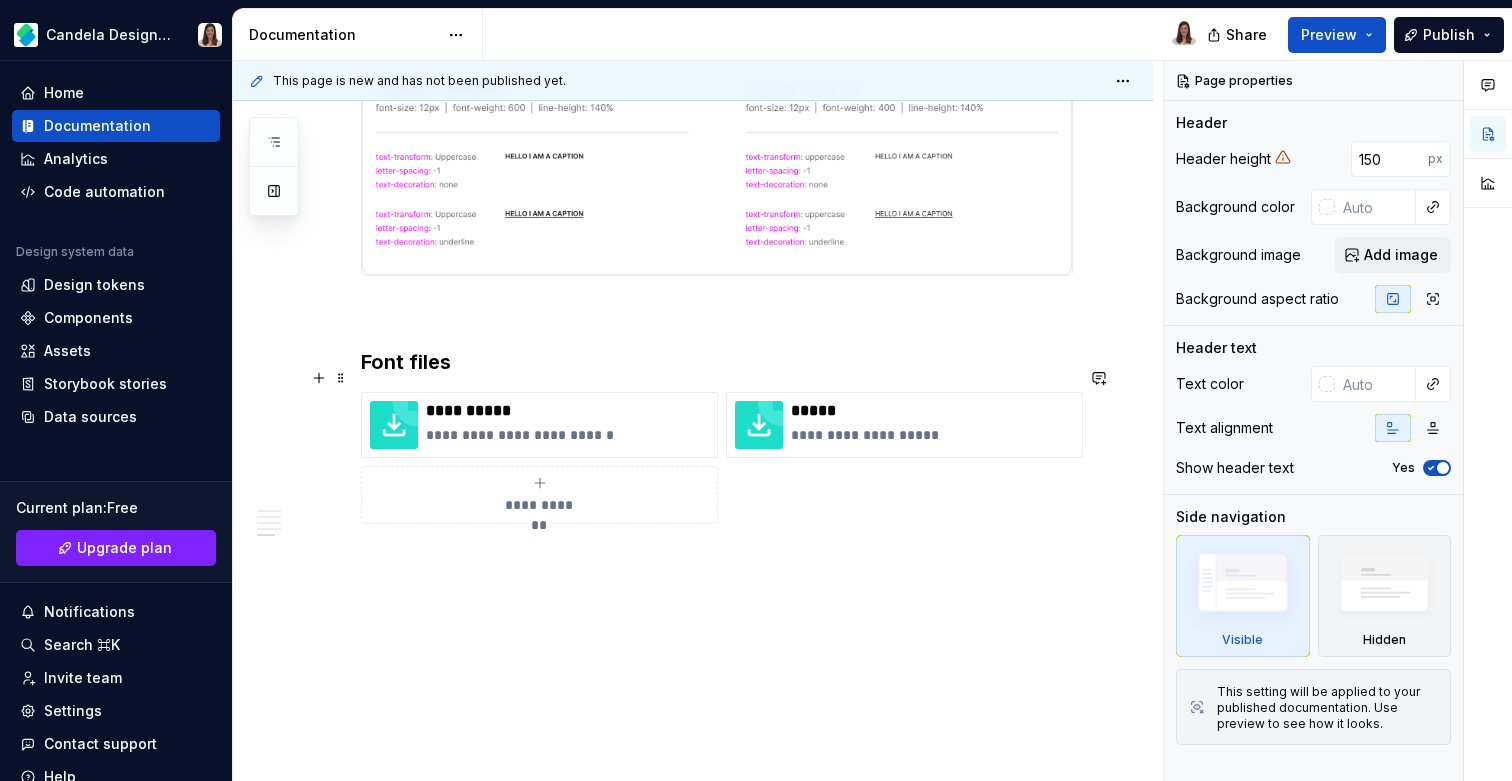 click on "Font files" at bounding box center [717, 362] 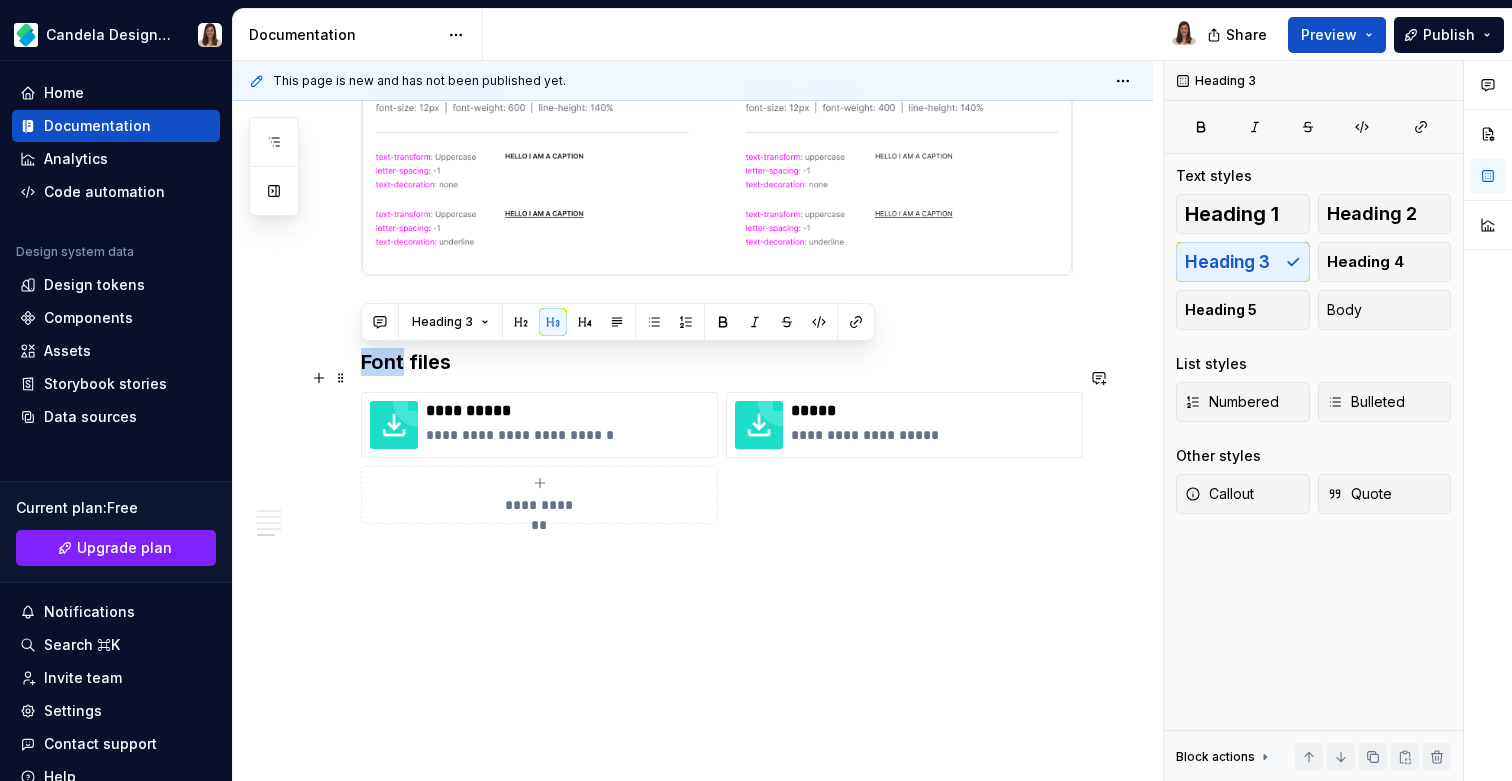 click on "Font files" at bounding box center [717, 362] 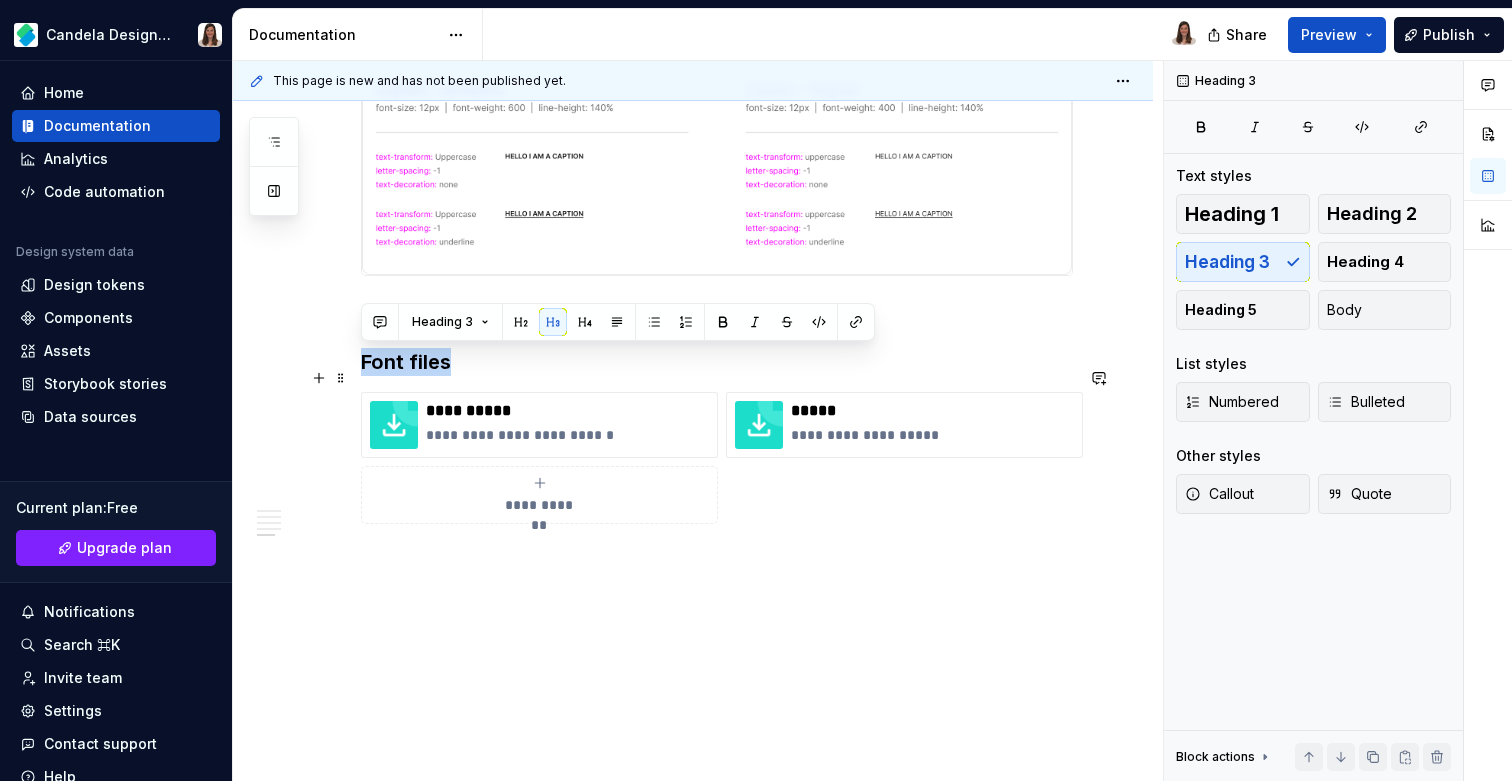 click on "Font files" at bounding box center [717, 362] 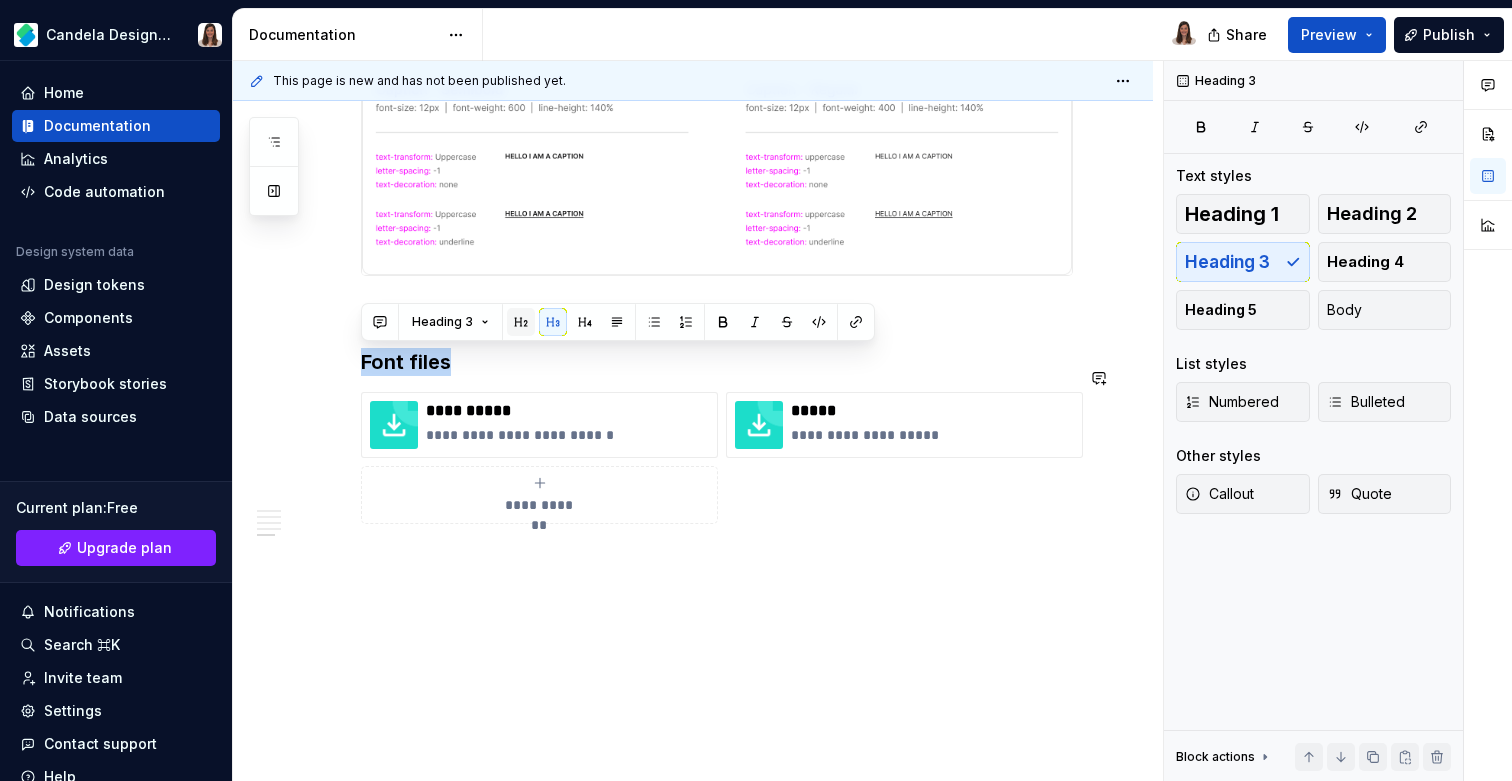 click at bounding box center [521, 322] 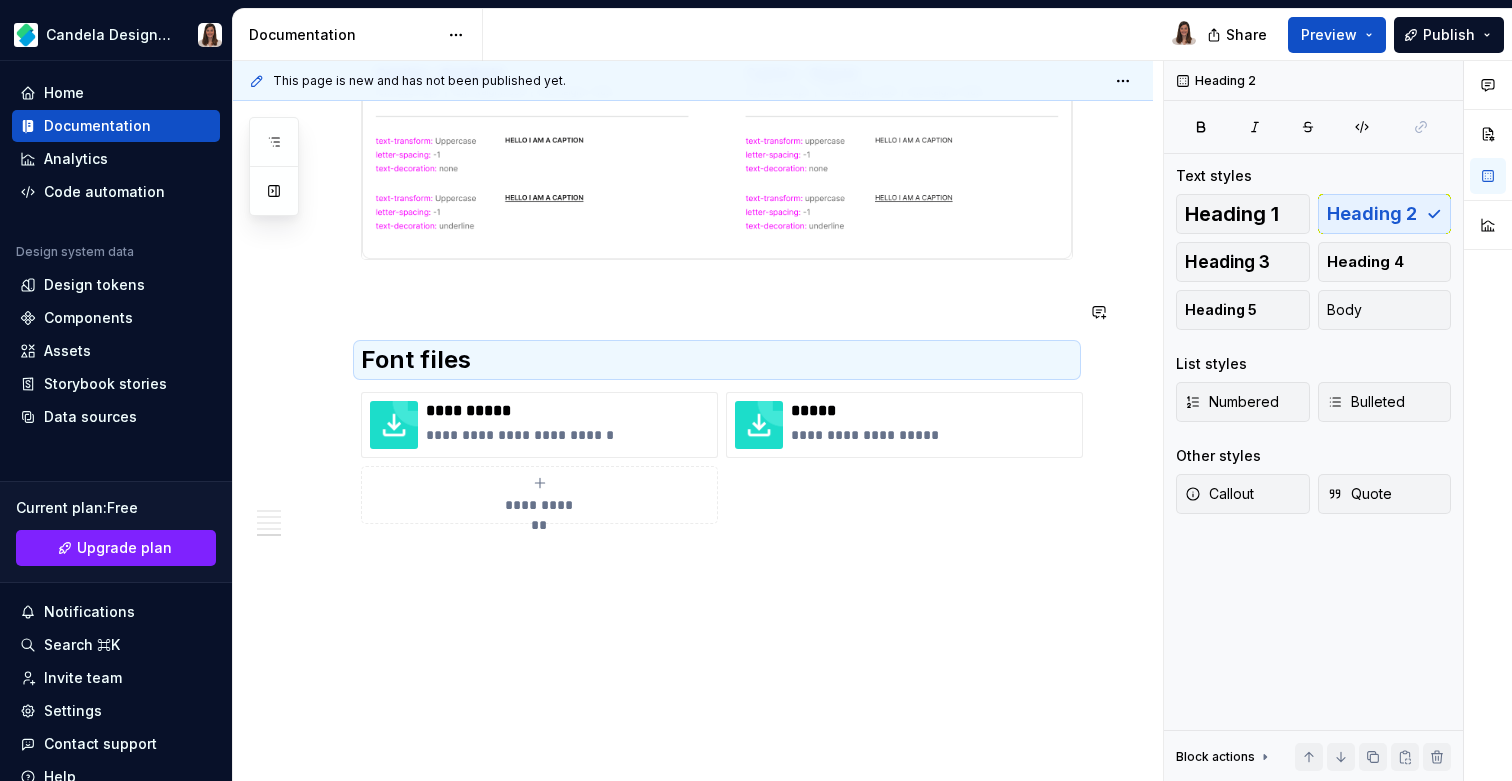 click on "The typographic style-guide plays a fundamental role in the aesthetics and visual identity of any project, and its consistent and effective implementation is crucial in conveying the desired message and enhancing the user experience. Softonic has implemented two fonts that benefit the UX by creating a hierarchy of information in the interface. Display Display text styles are designed to capture the user's attention immediately. They are ideal for high visual impact elements and work best in contexts where the priority is to stand out or communicate a clear and powerful message. Common uses:  Homepage or landing pages highlighted message. Considerations:  Use sparingly, as its size can become overwhelming if overused. Requires sufficient white space around it to ensure legibility and maintain a balanced design. Size range:  Headline Common uses:  Page title, Section title or headings in combination with a display text. Considerations: Size range: Body Common uses: Considerations: Size range: Caption -" at bounding box center [717, -1795] 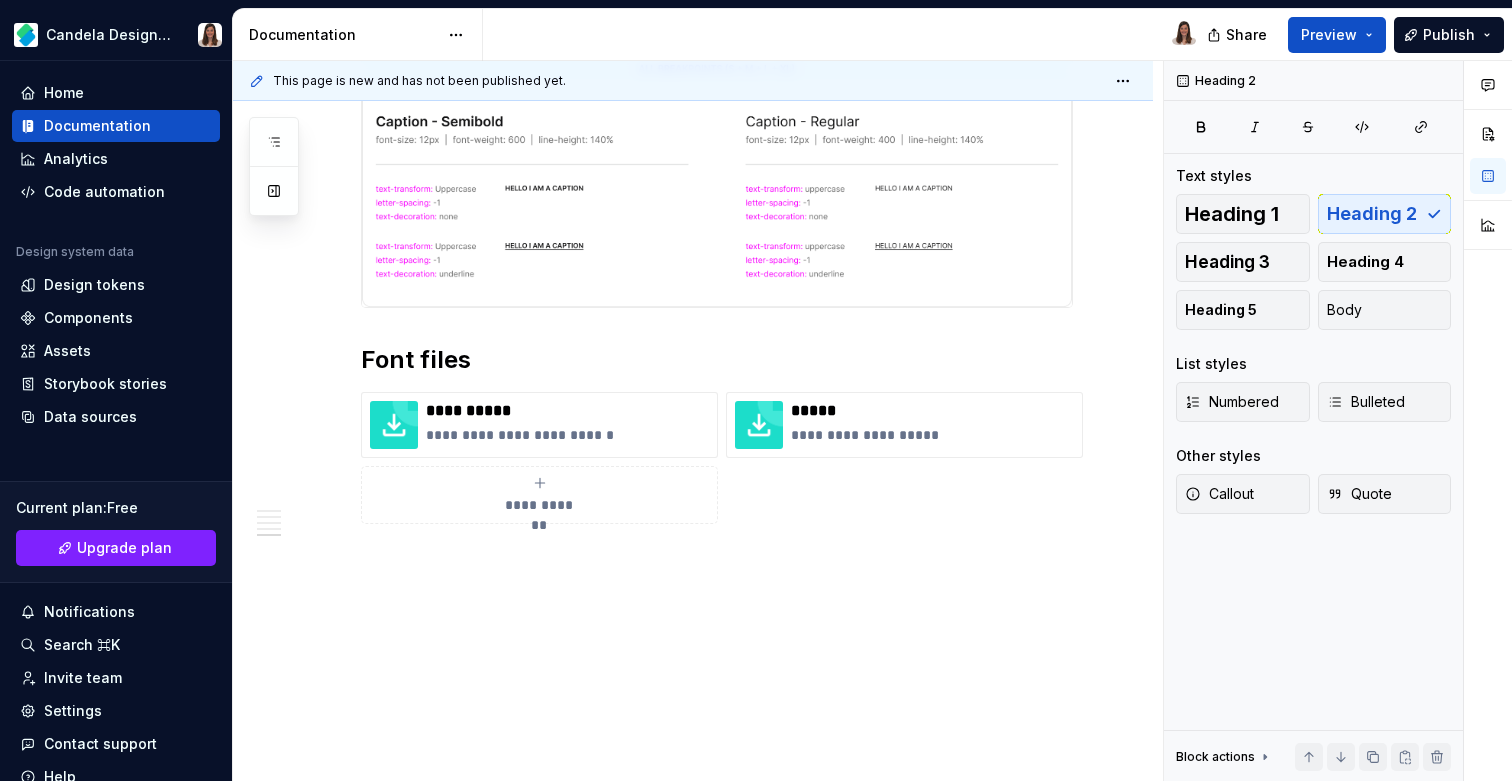 scroll, scrollTop: 4477, scrollLeft: 0, axis: vertical 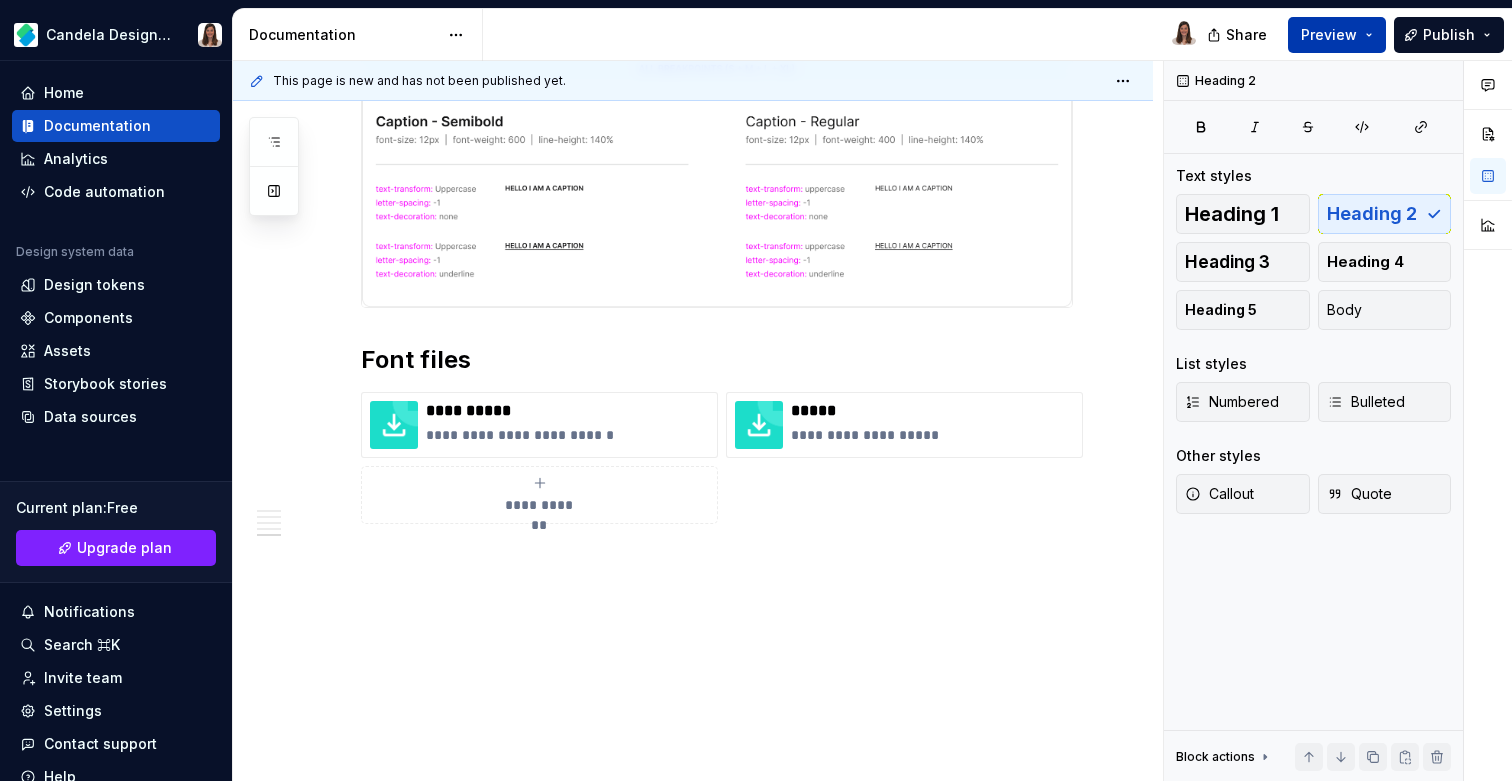 click on "Preview" at bounding box center [1329, 35] 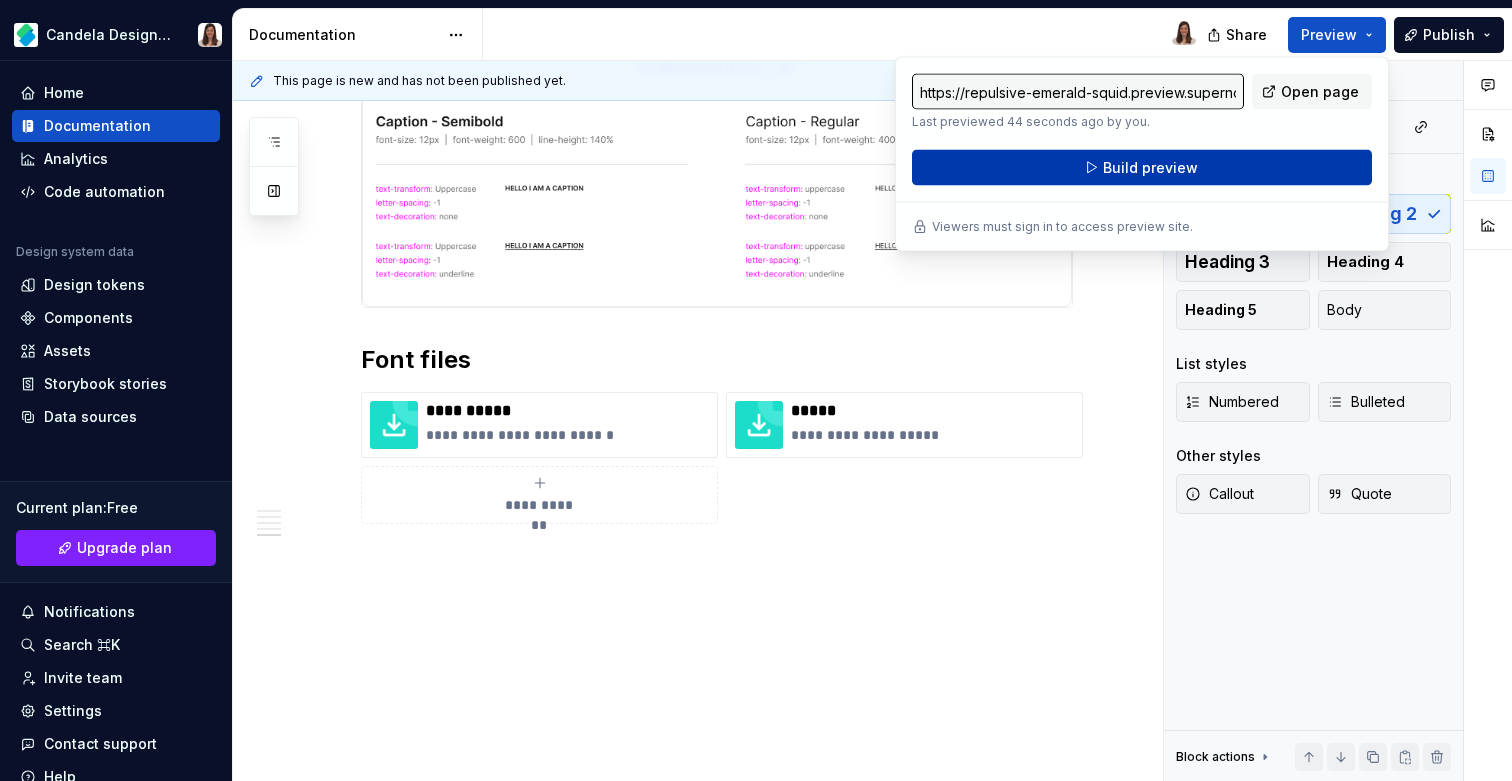 click on "Build preview" at bounding box center [1150, 168] 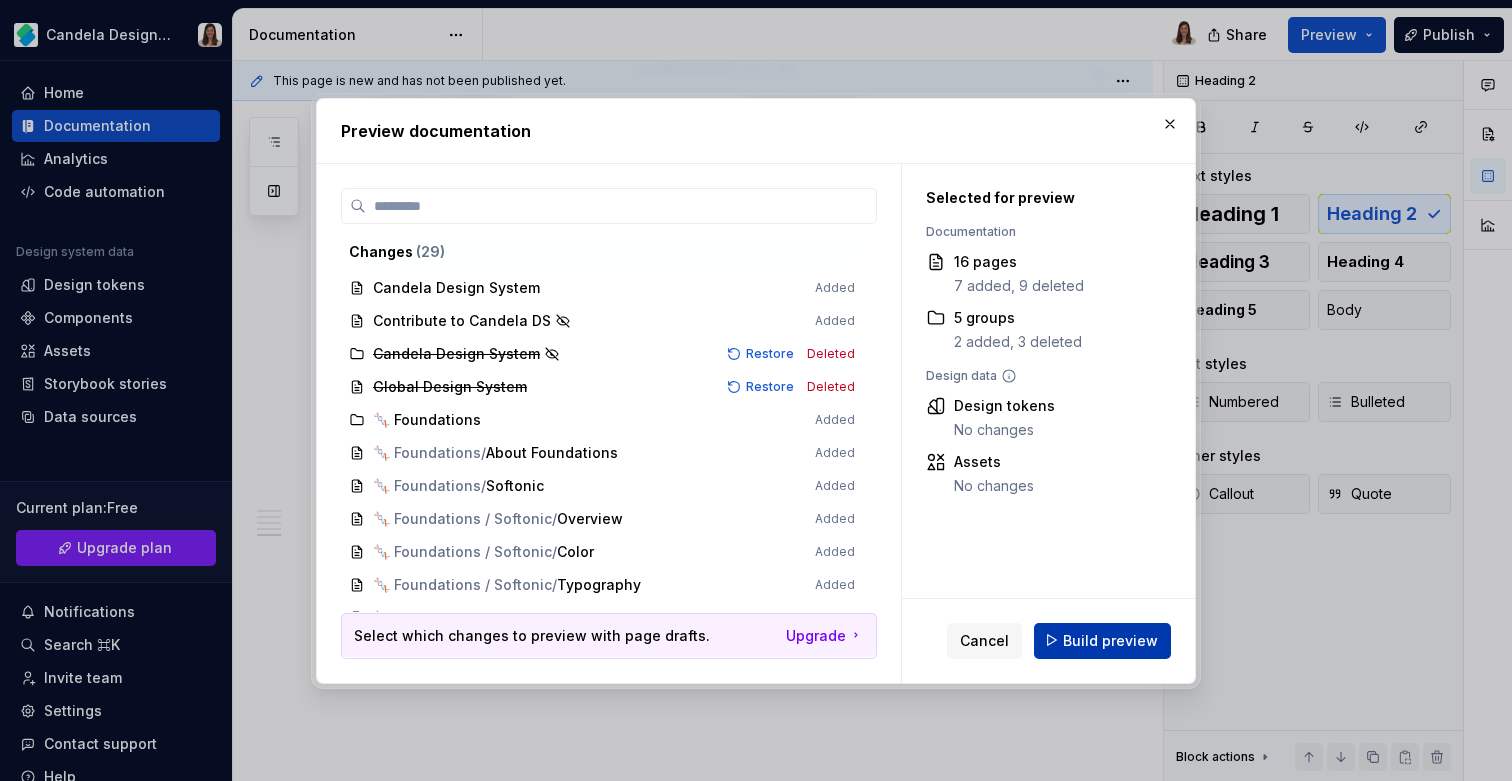 click on "Build preview" at bounding box center [1110, 640] 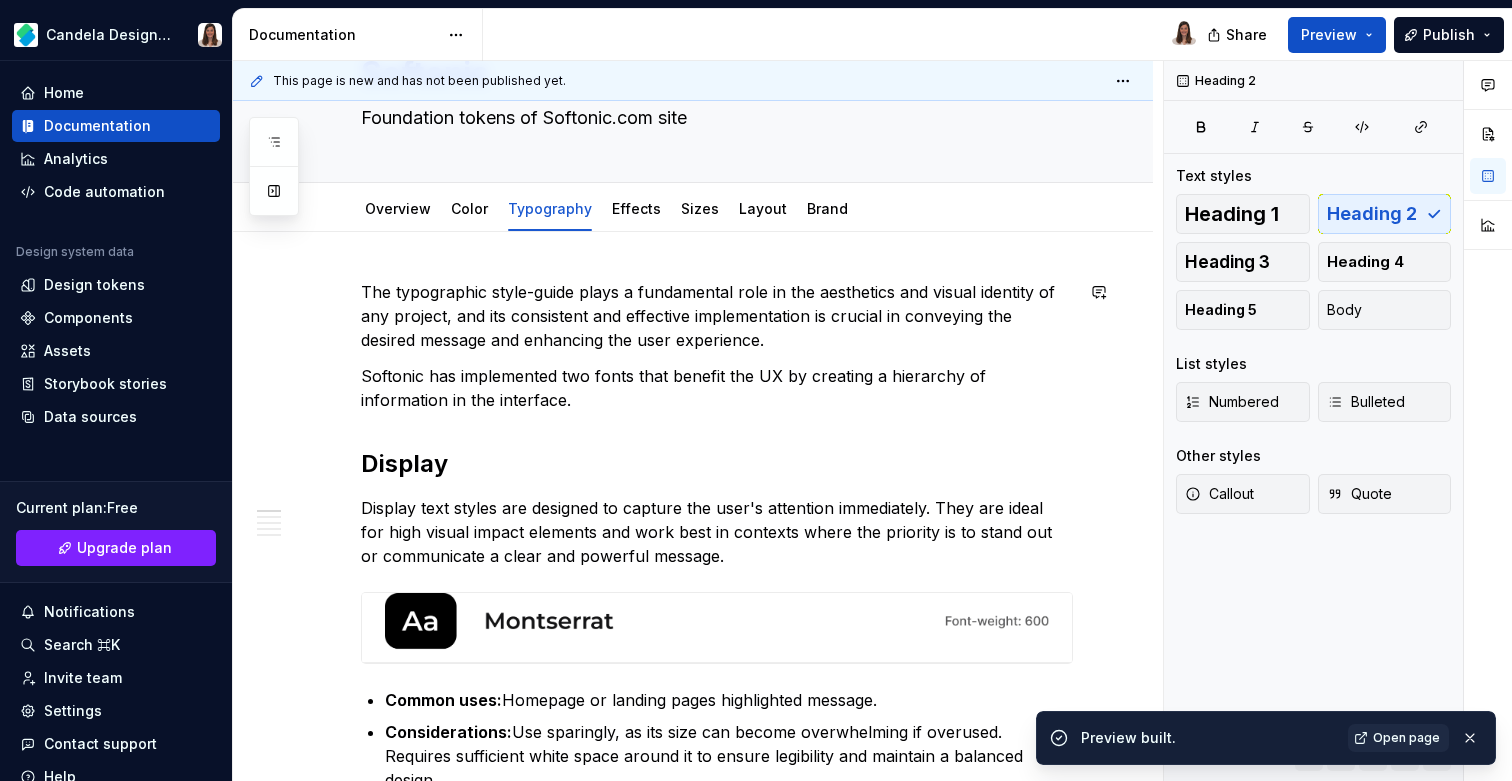 scroll, scrollTop: 0, scrollLeft: 0, axis: both 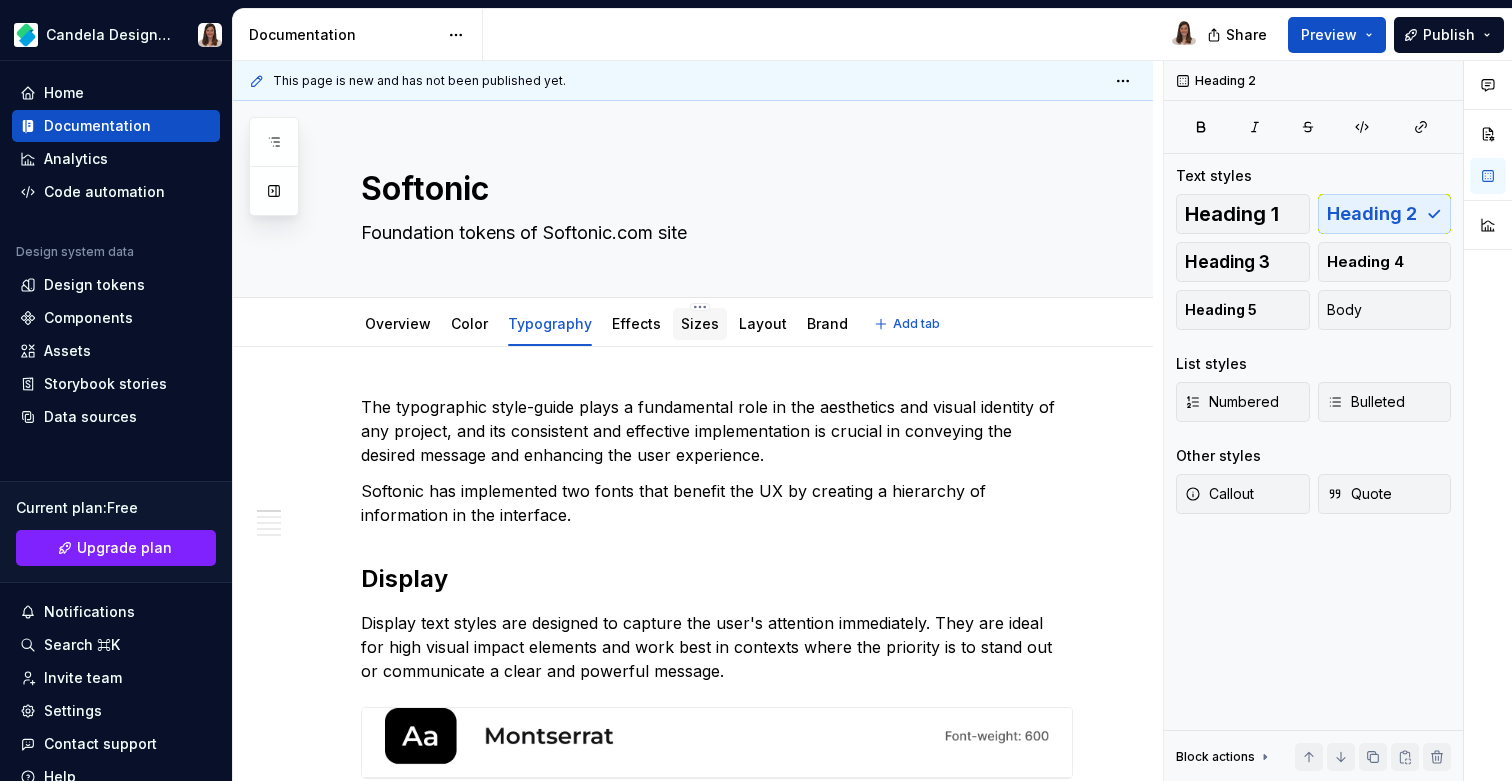 click on "Sizes" at bounding box center [700, 323] 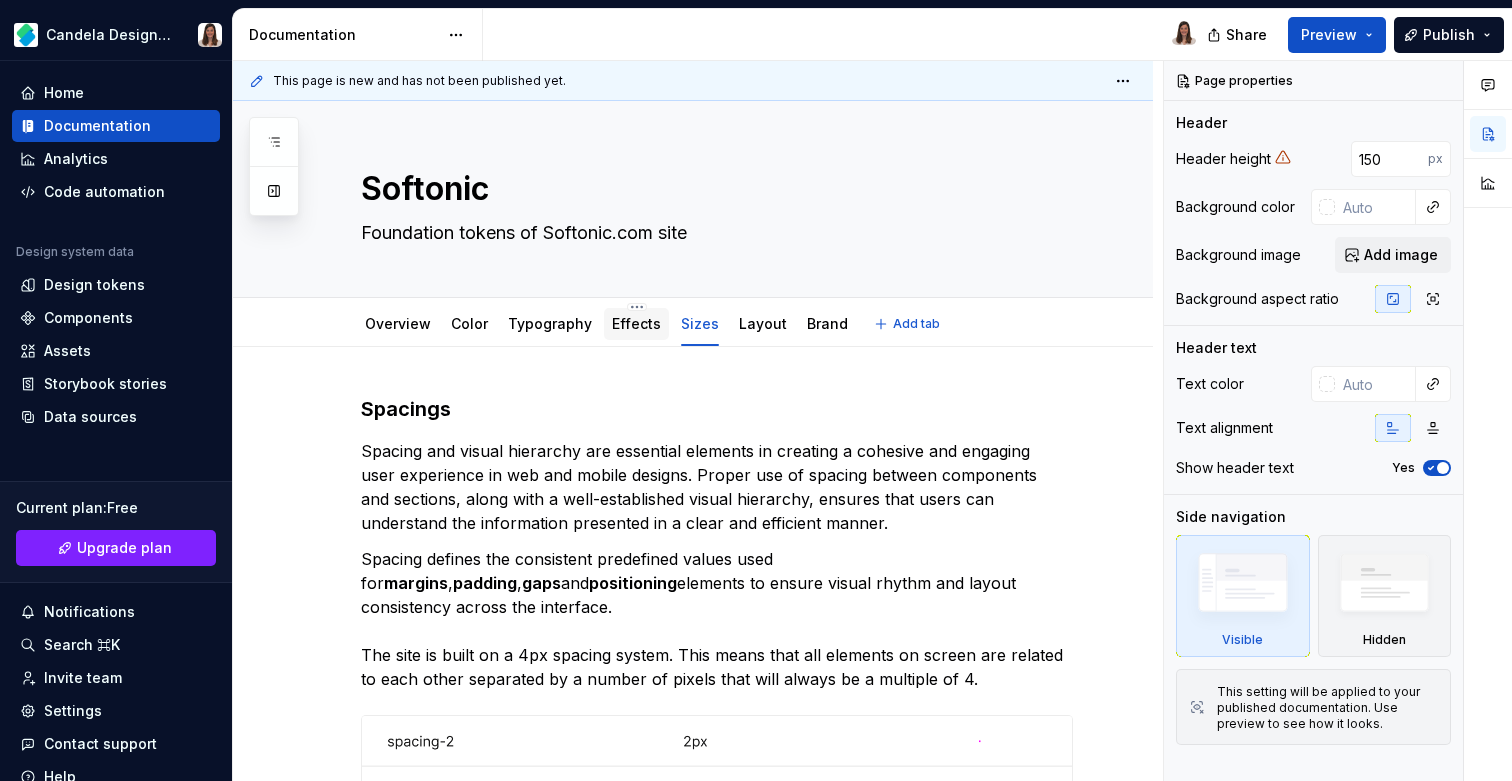 click on "Effects" at bounding box center (636, 323) 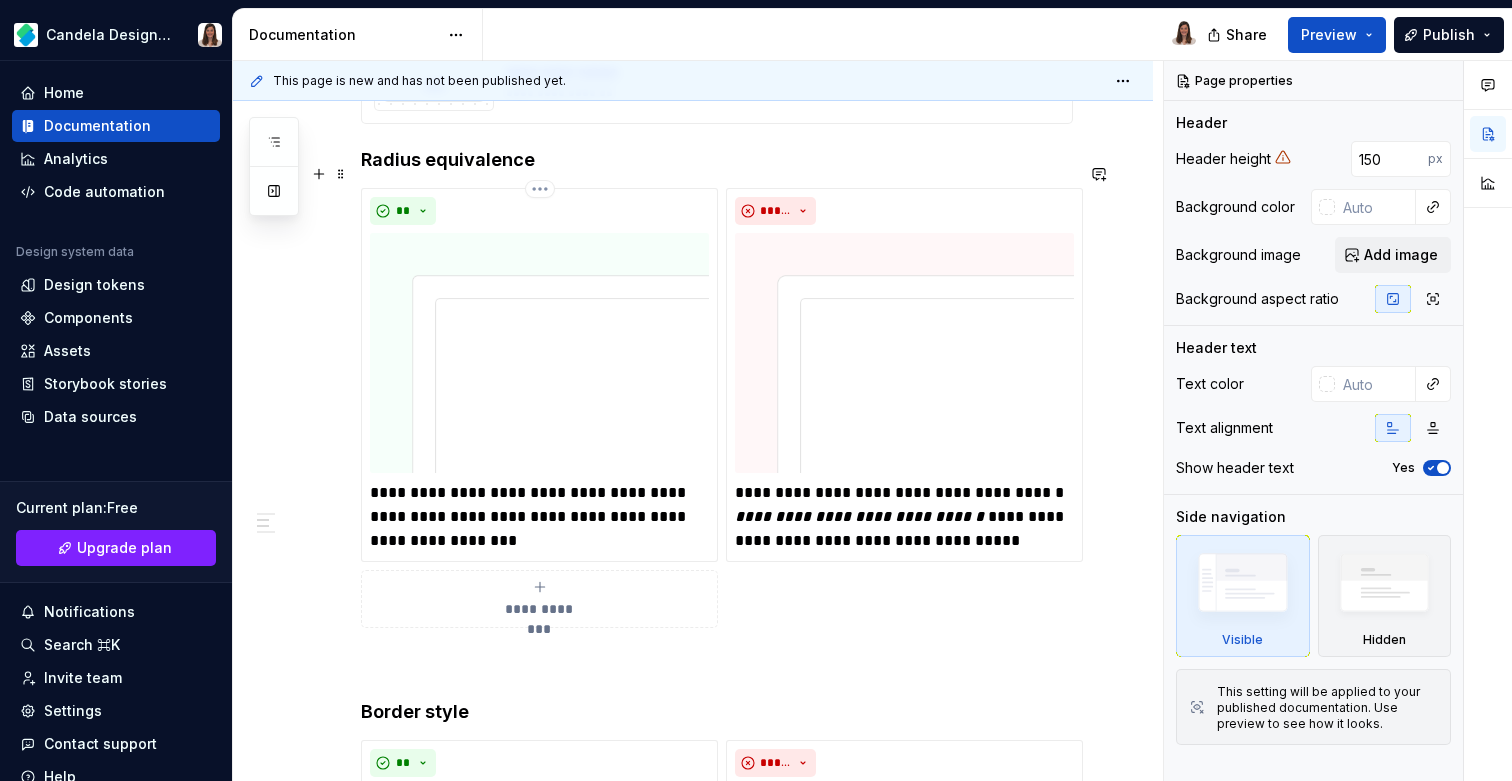 scroll, scrollTop: 507, scrollLeft: 0, axis: vertical 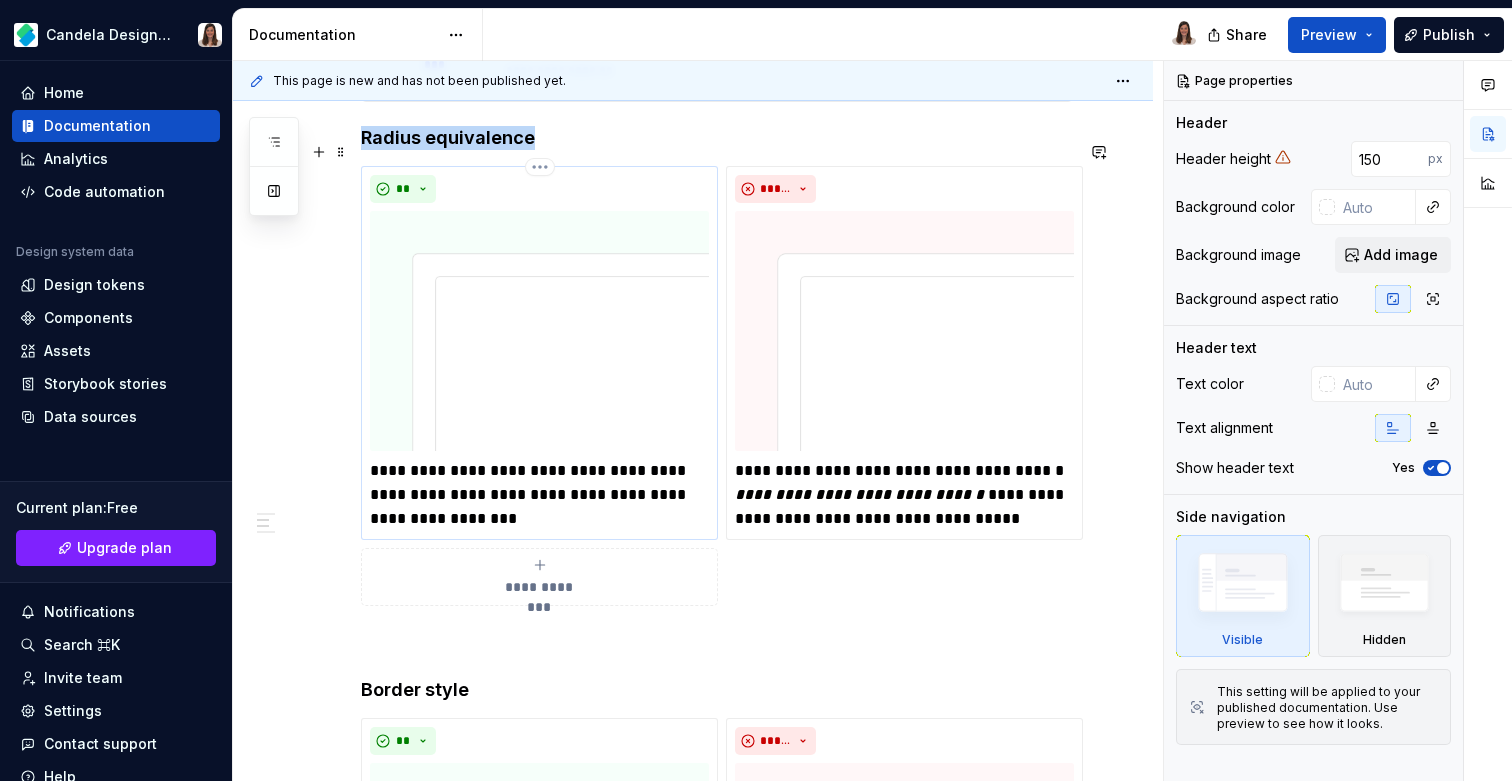 click at bounding box center [539, 331] 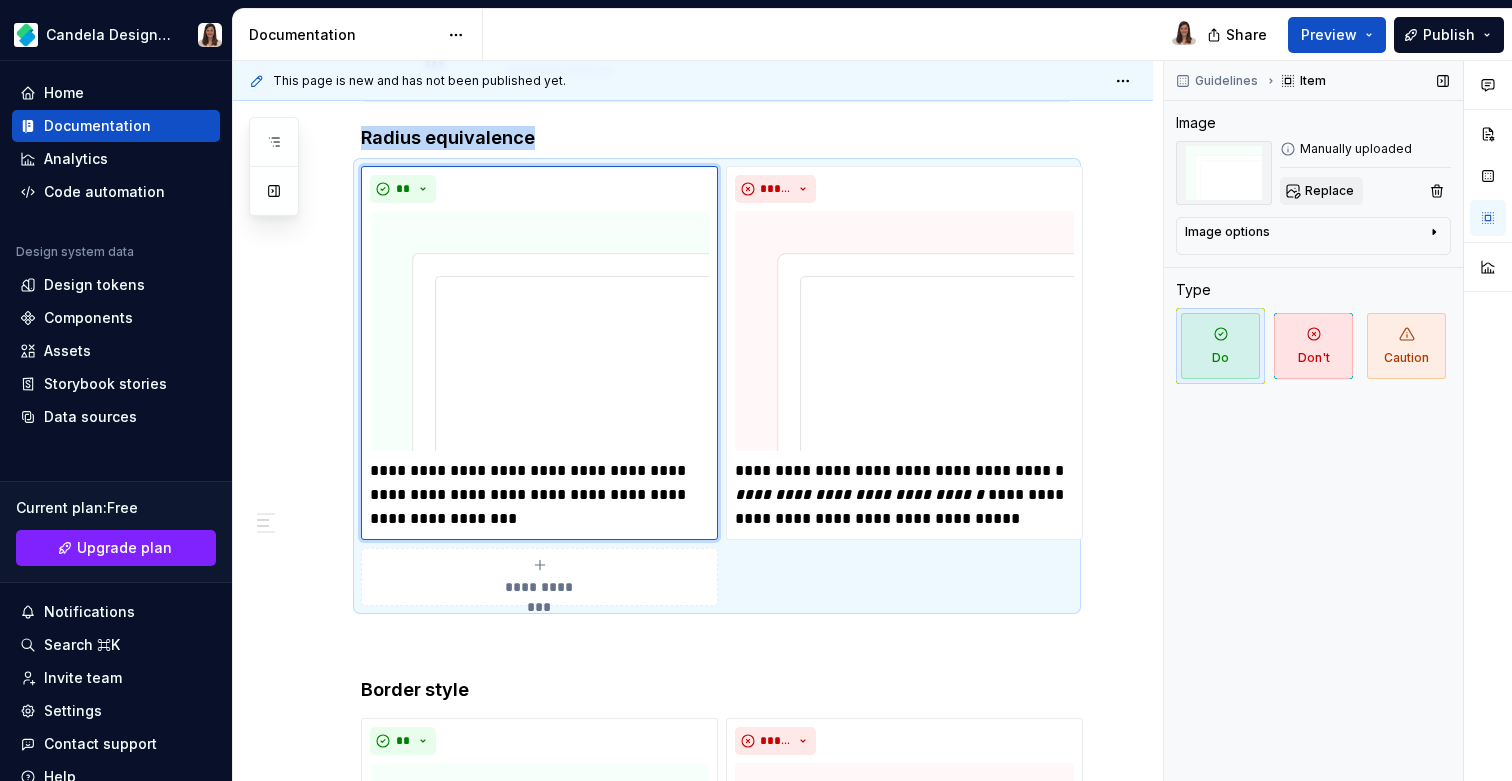 click on "Replace" at bounding box center [1329, 191] 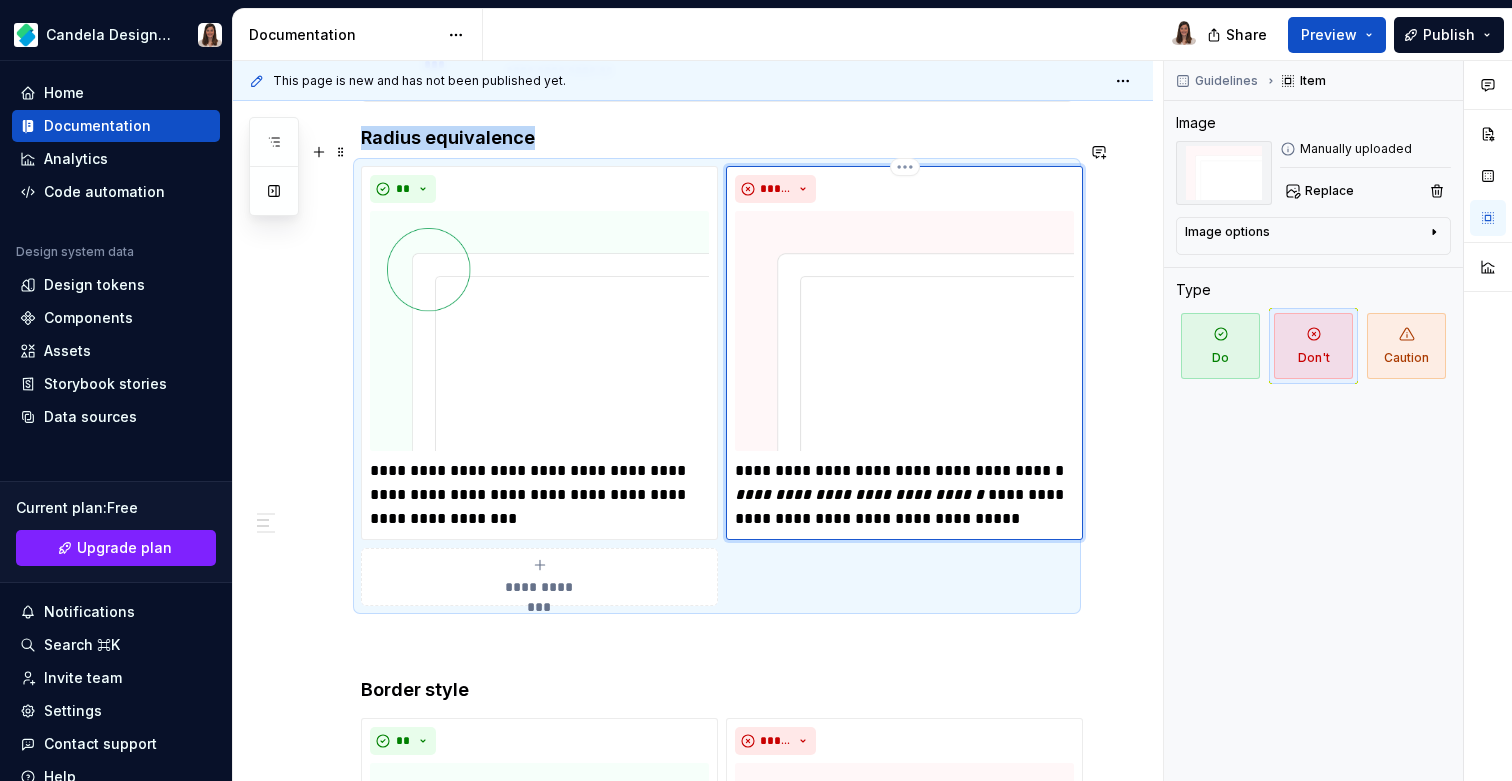 click at bounding box center [904, 331] 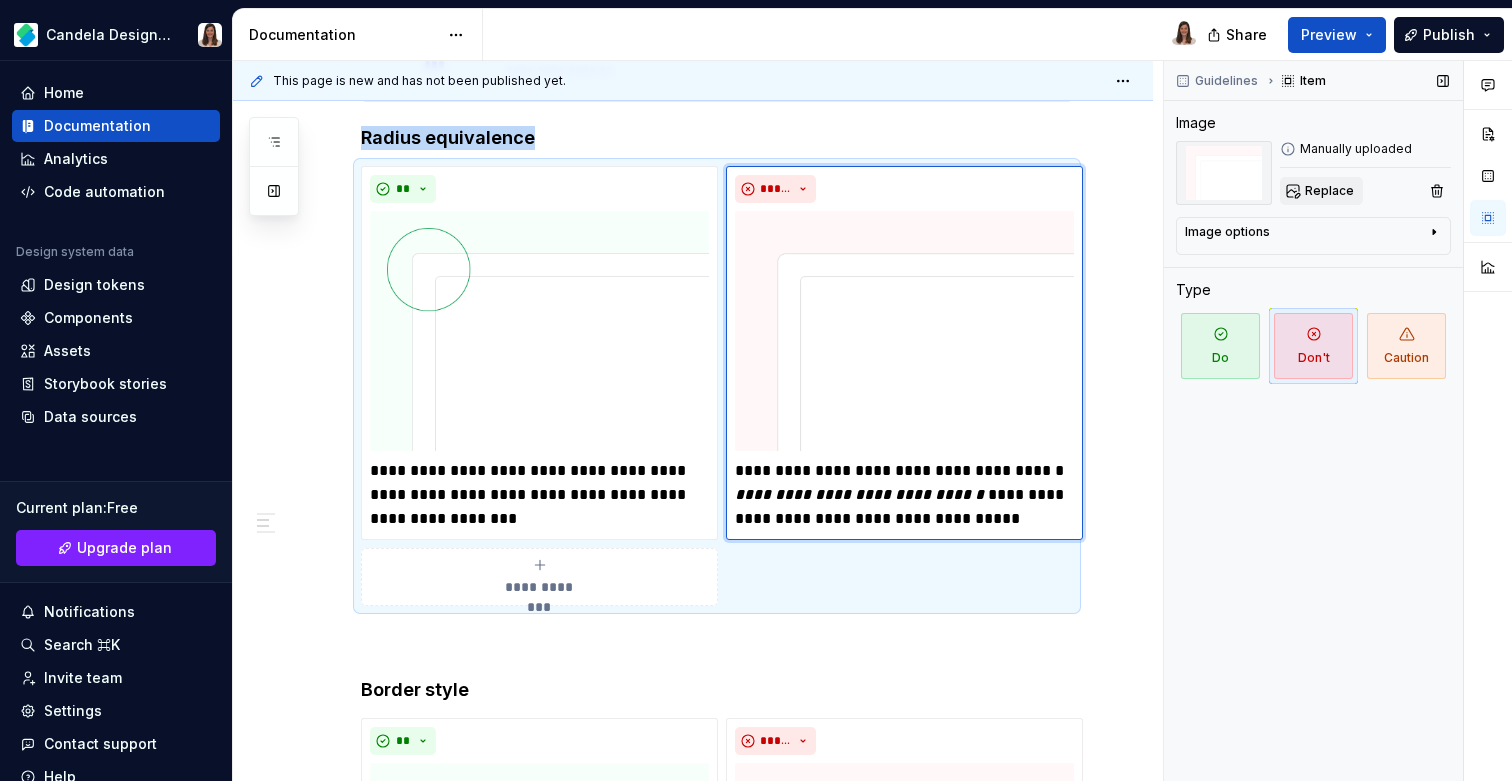 click on "Replace" at bounding box center [1321, 191] 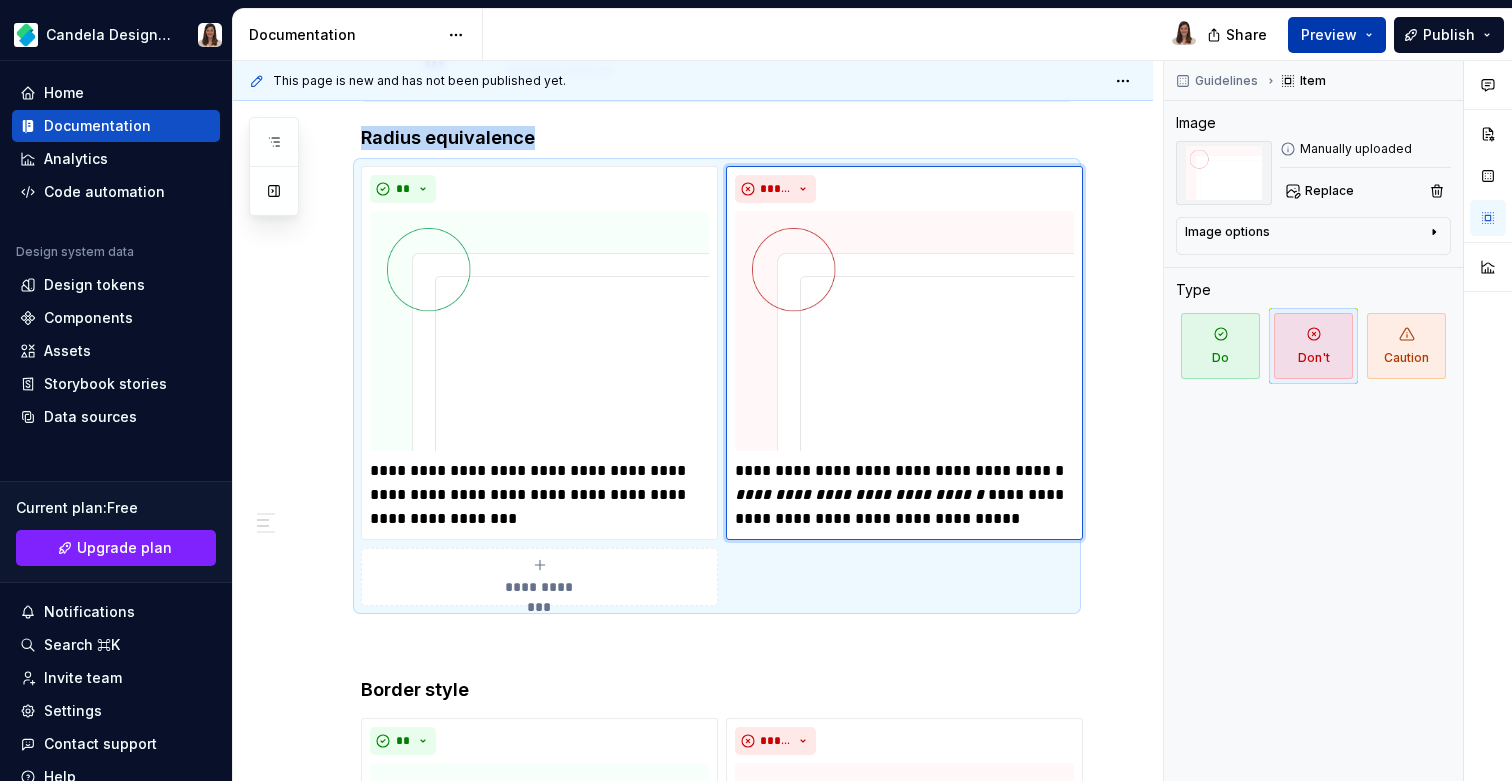 click on "Preview" at bounding box center (1329, 35) 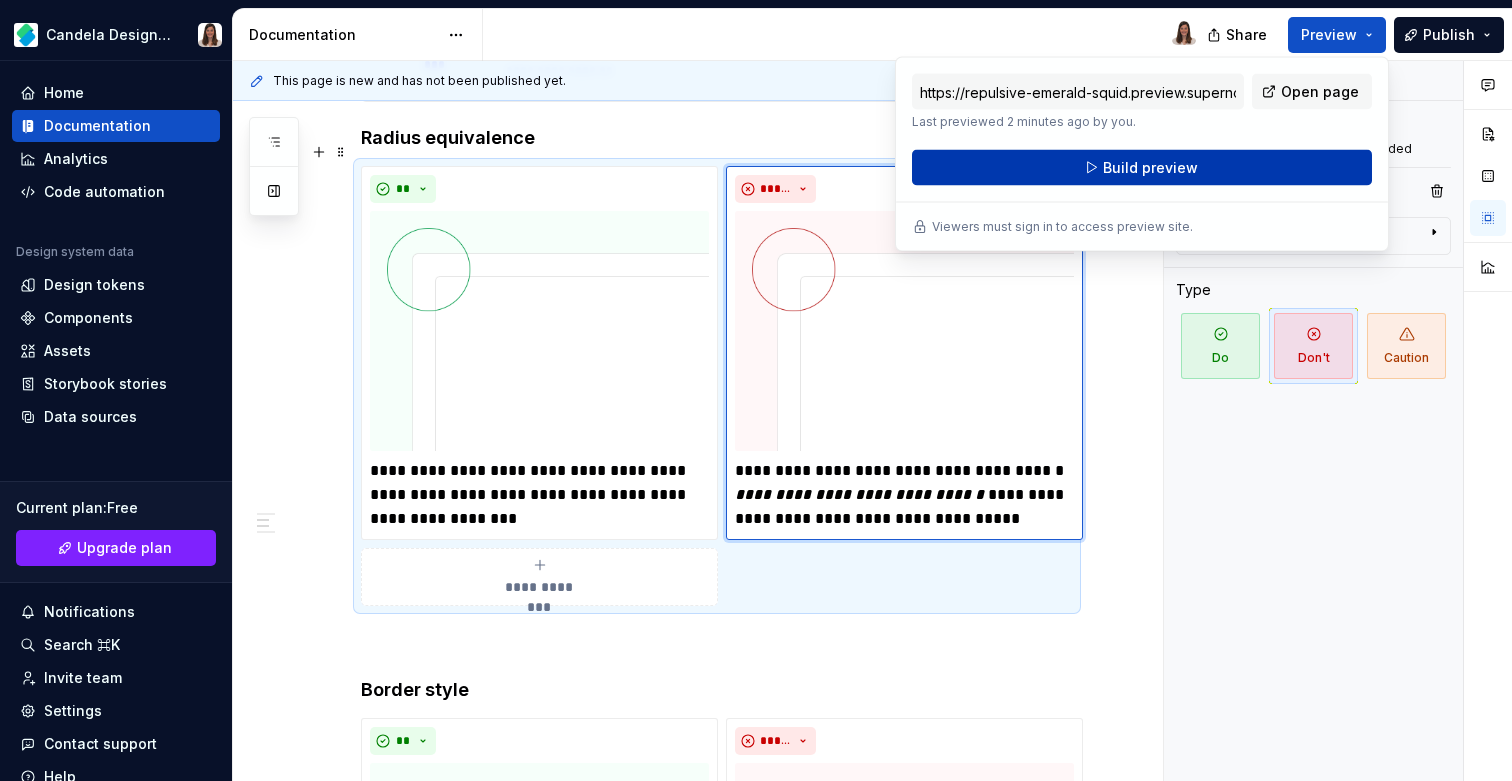 click on "Build preview" at bounding box center (1150, 168) 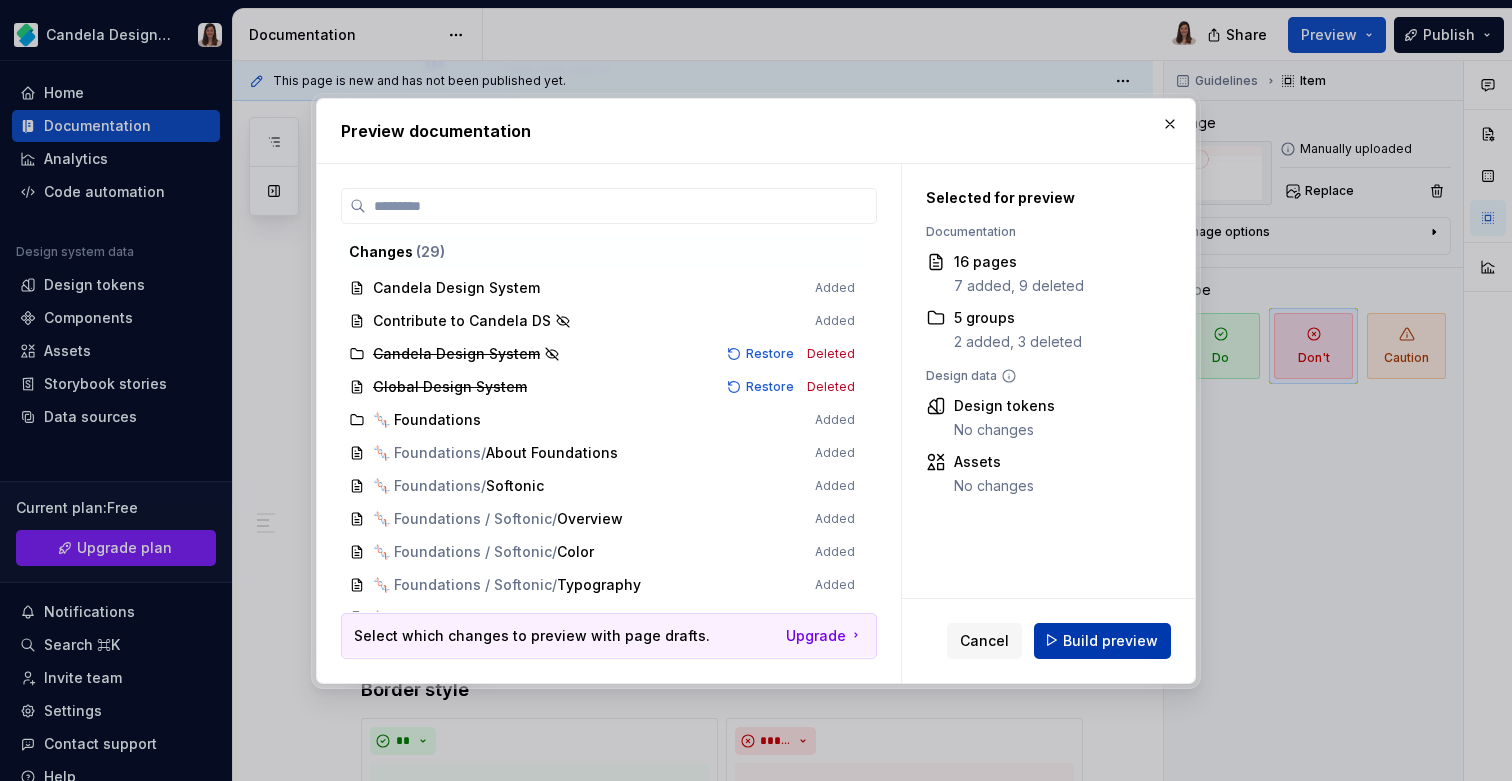 click on "Build preview" at bounding box center (1110, 640) 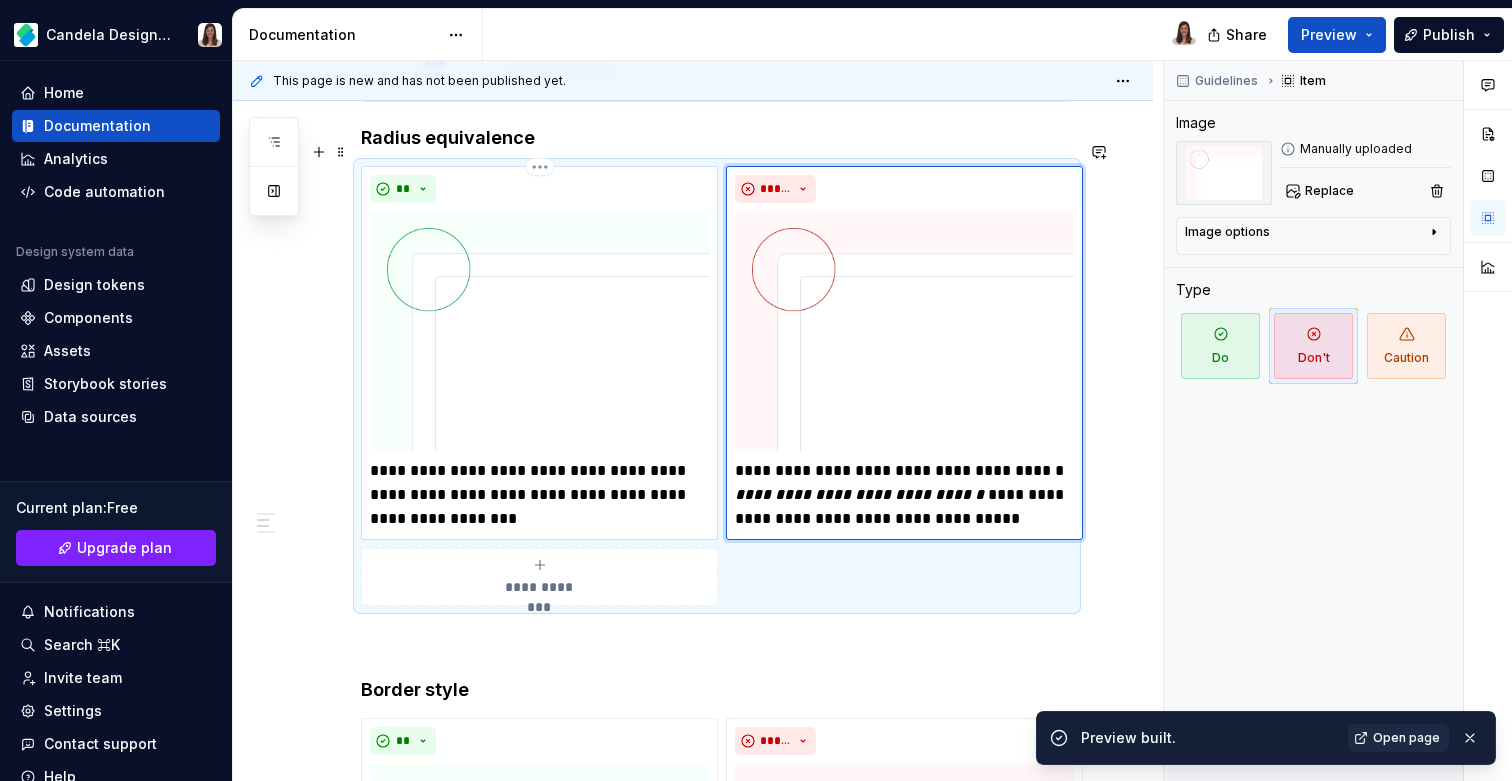 scroll, scrollTop: 0, scrollLeft: 0, axis: both 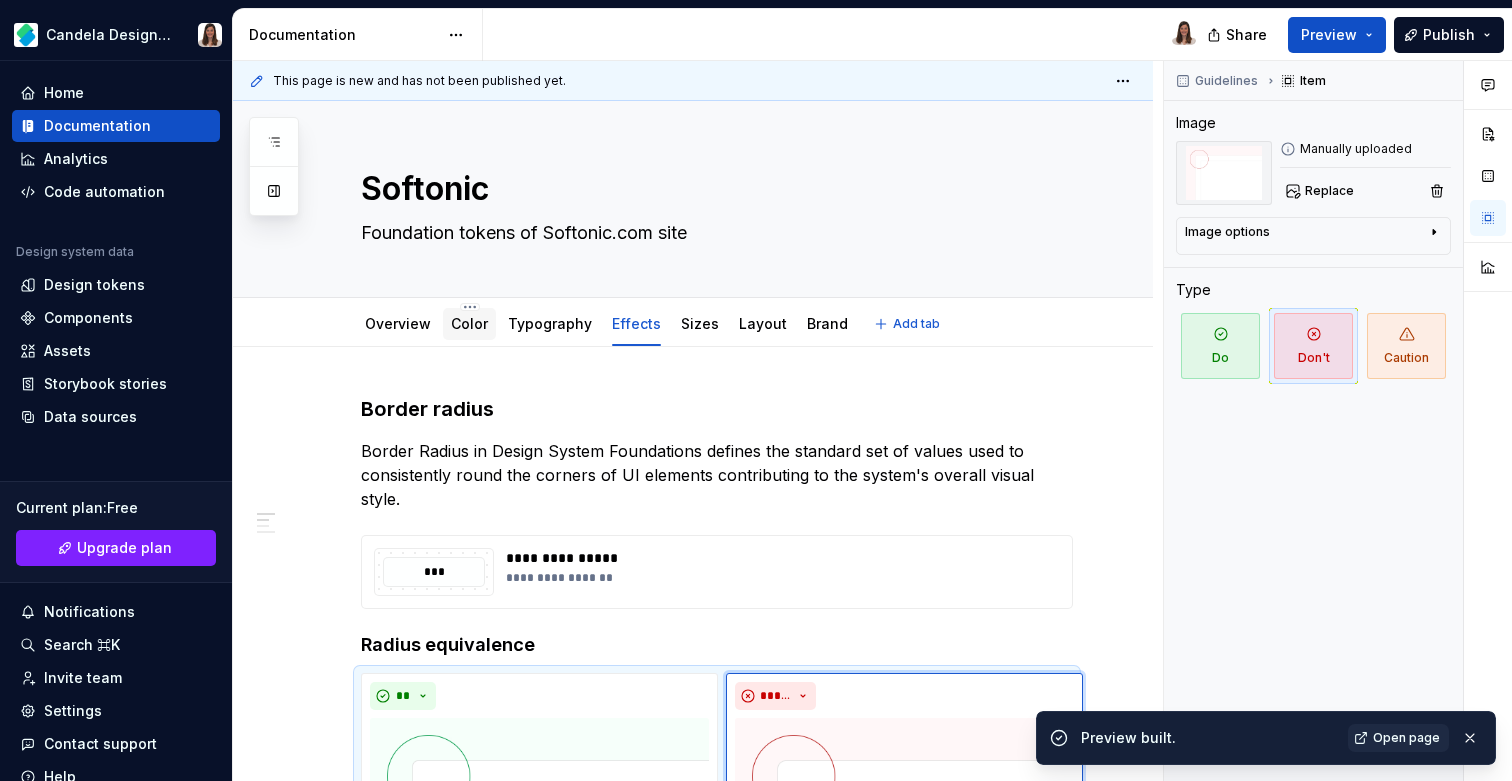 click on "Color" at bounding box center [469, 323] 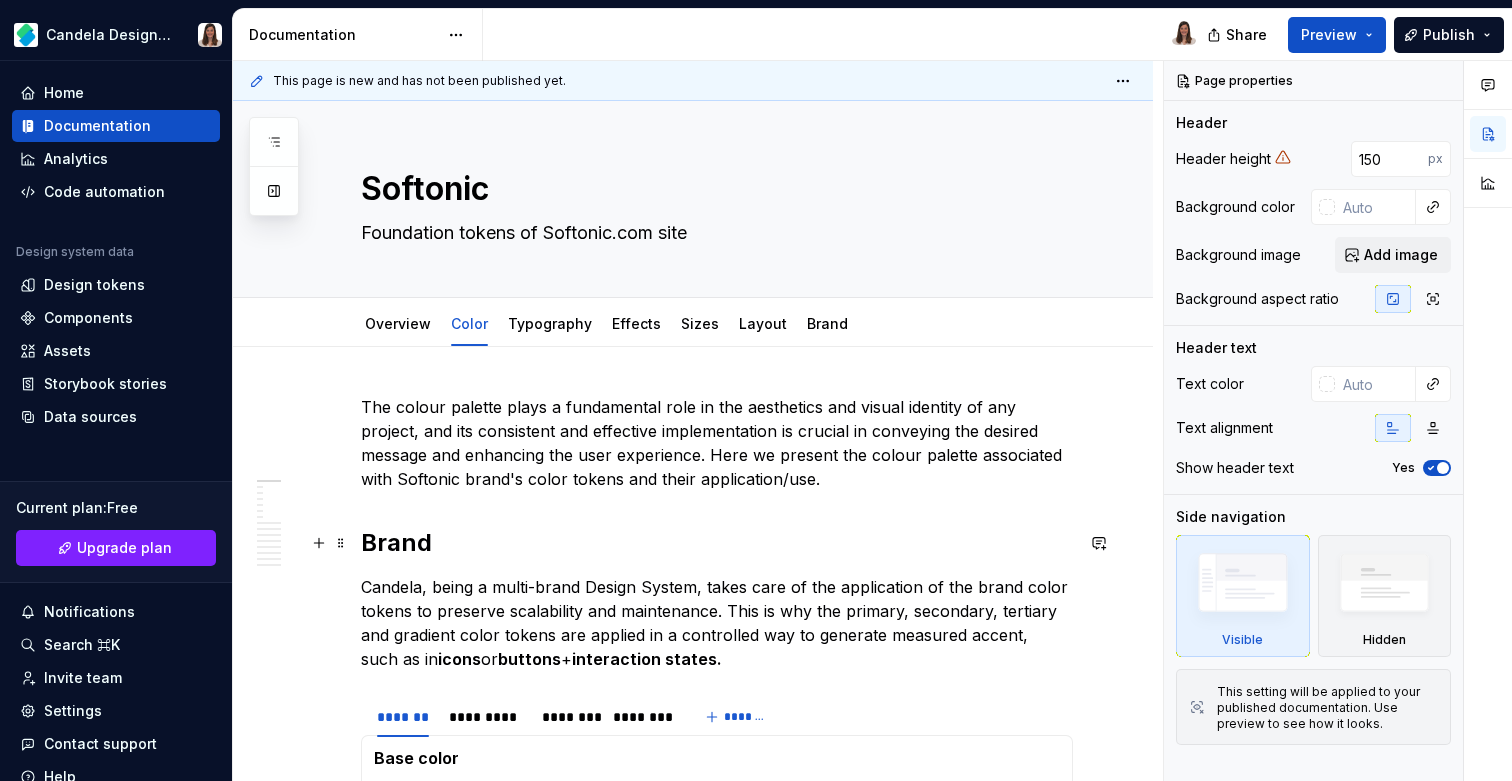 scroll, scrollTop: 42, scrollLeft: 0, axis: vertical 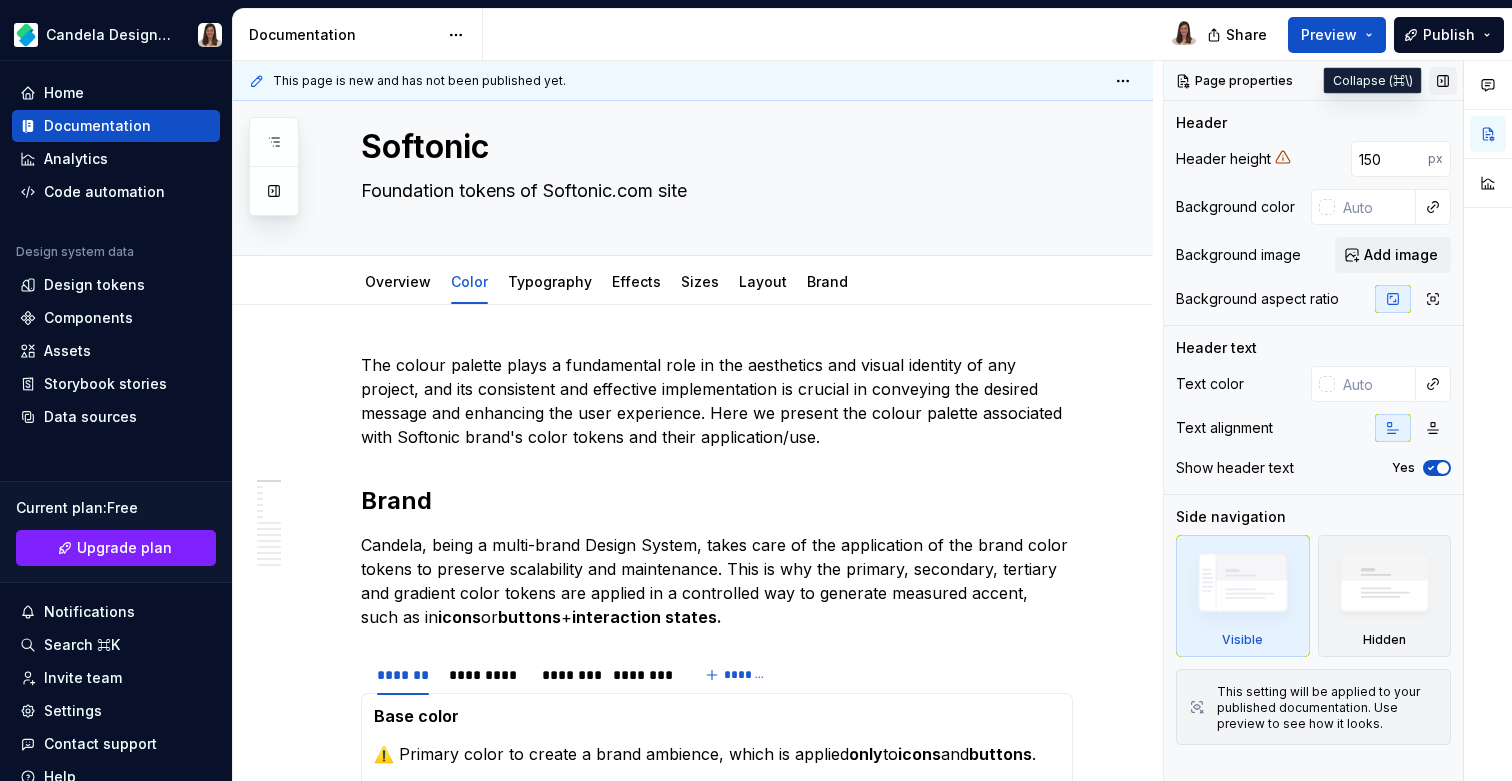 click at bounding box center (1443, 81) 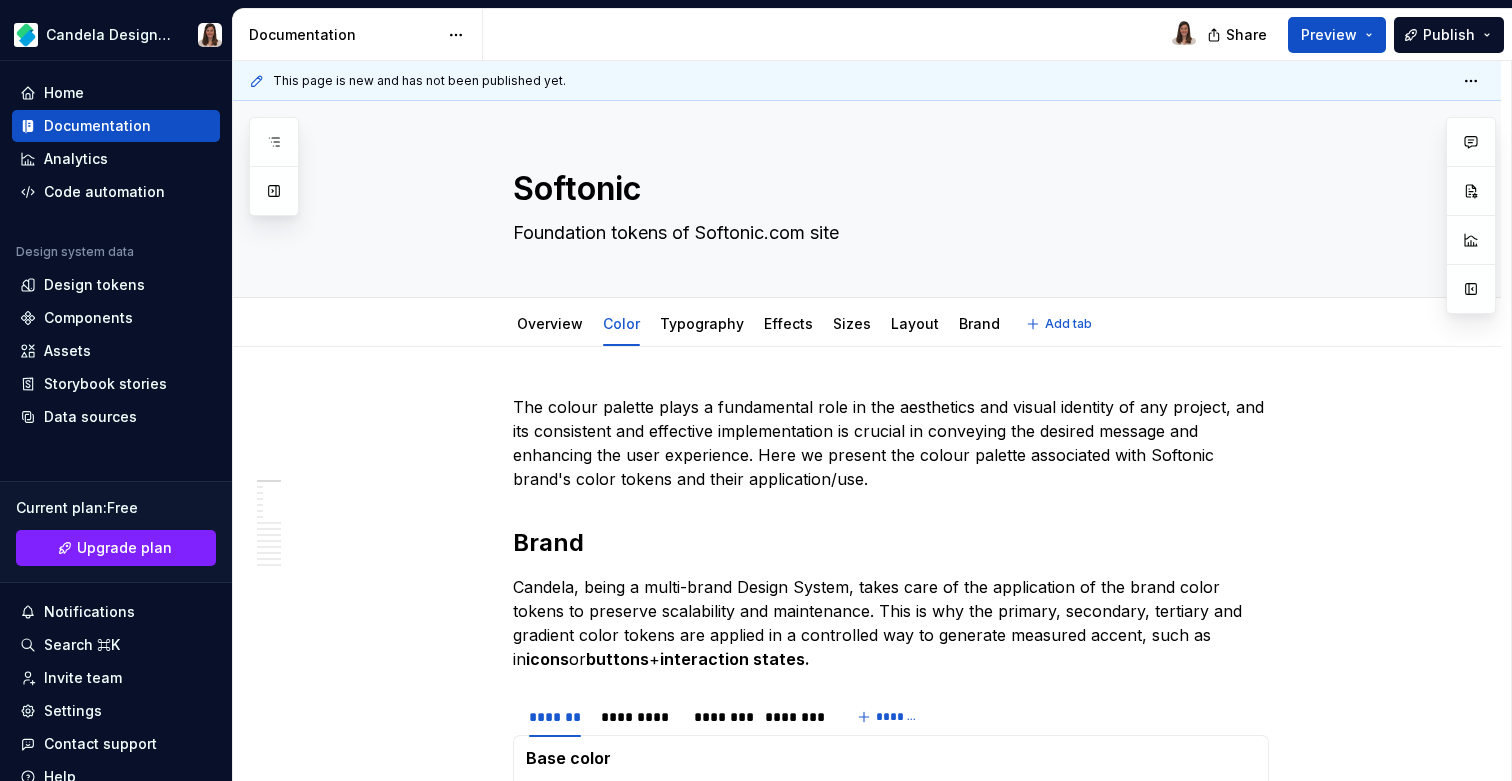 scroll, scrollTop: 104, scrollLeft: 0, axis: vertical 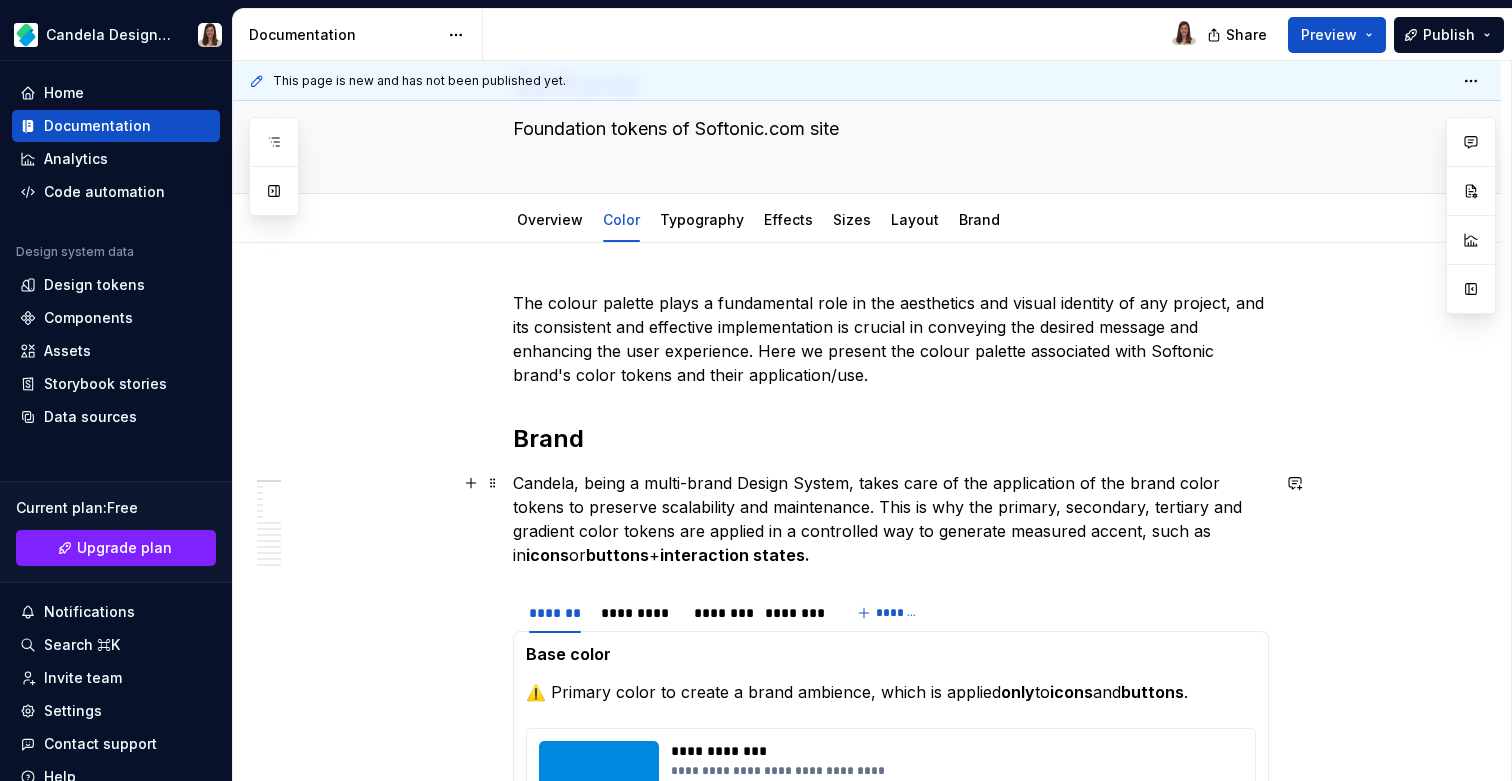type on "*" 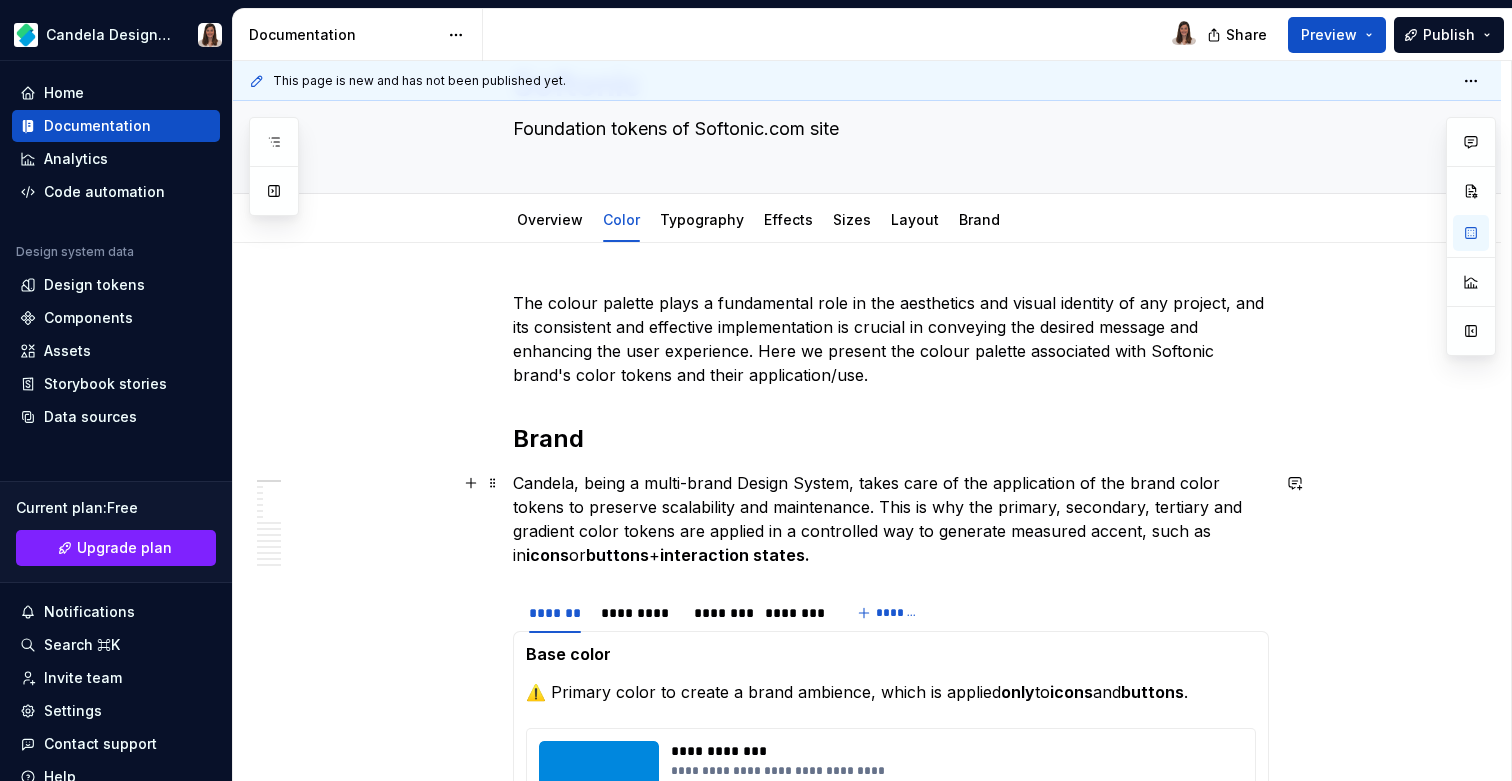 drag, startPoint x: 646, startPoint y: 557, endPoint x: 751, endPoint y: 557, distance: 105 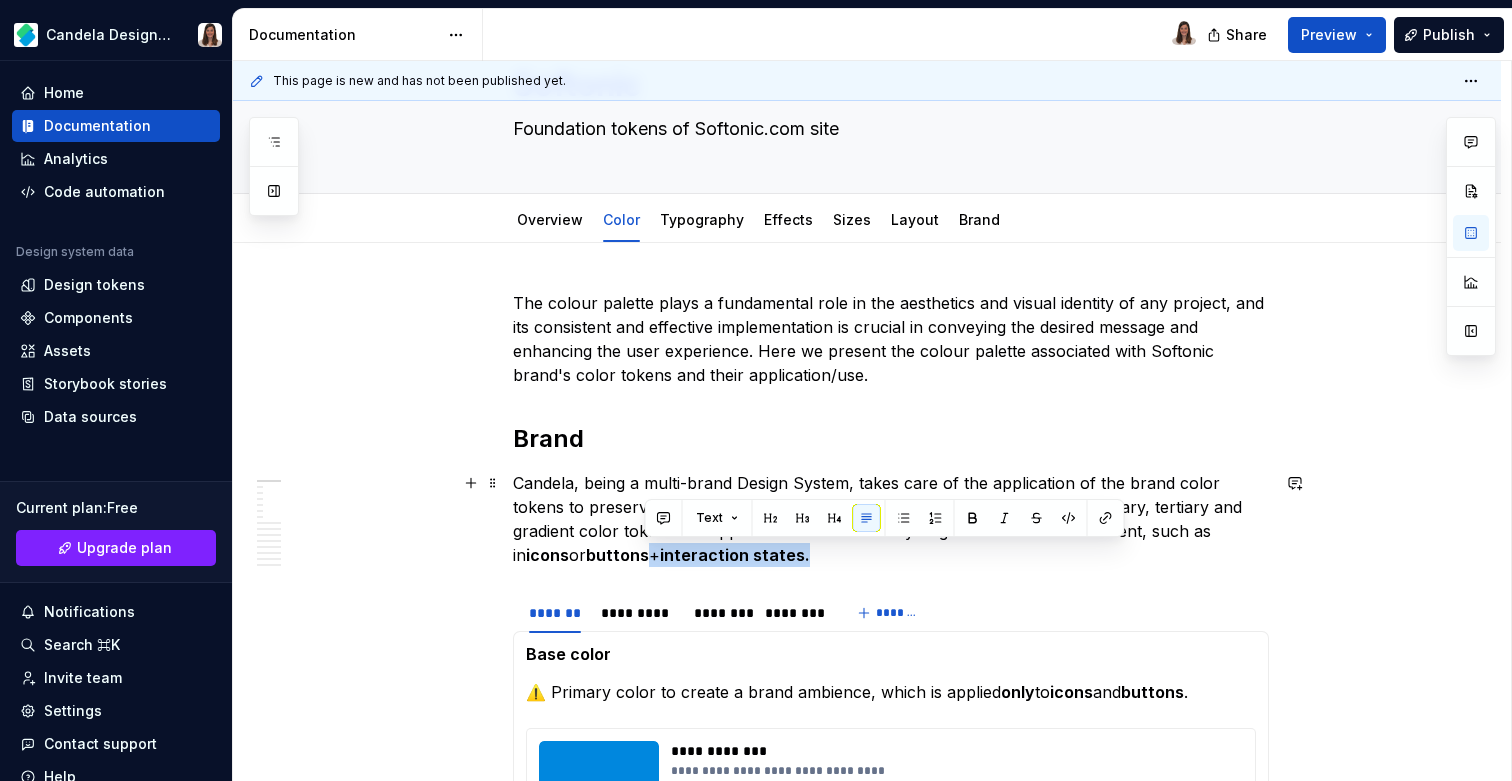 drag, startPoint x: 643, startPoint y: 556, endPoint x: 903, endPoint y: 556, distance: 260 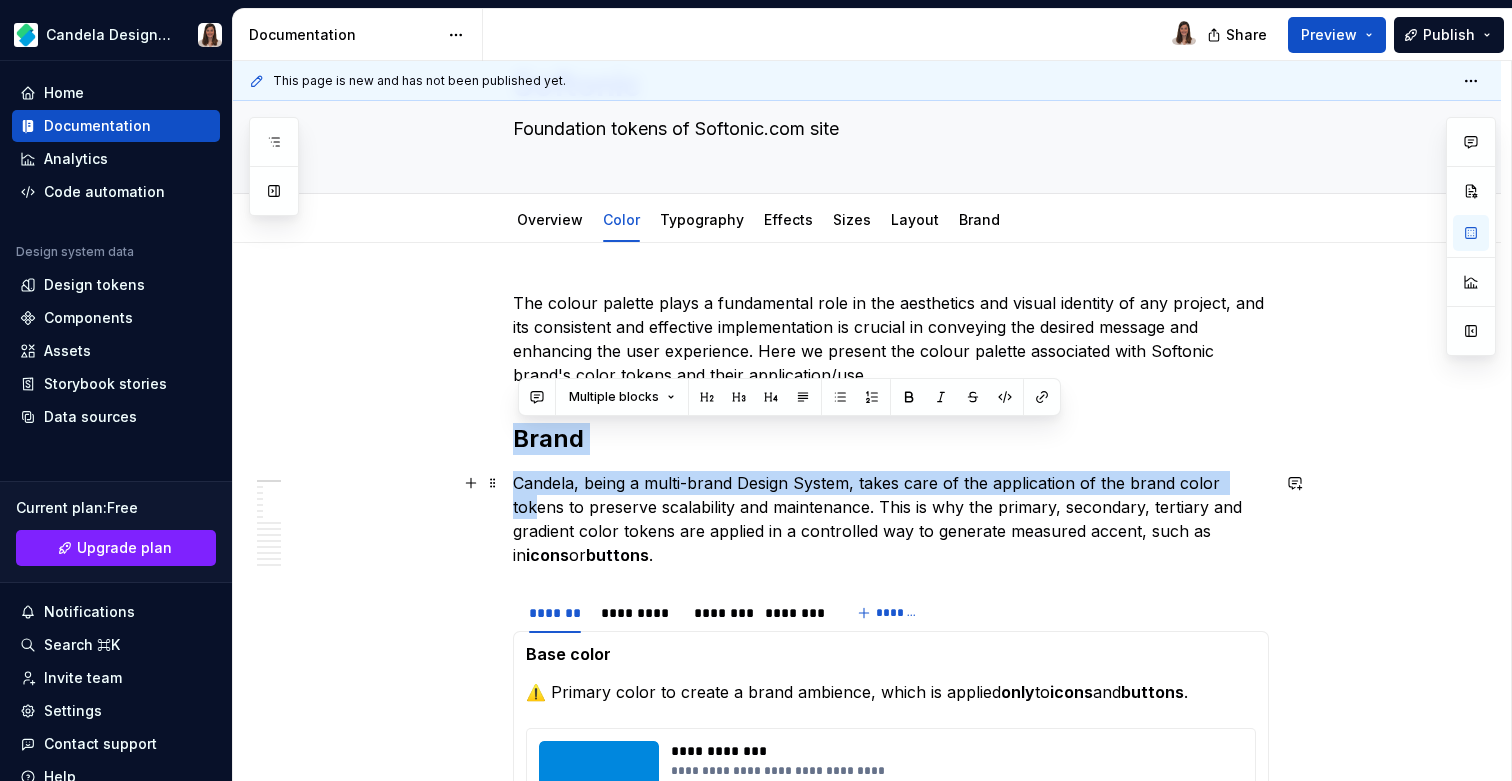 drag, startPoint x: 521, startPoint y: 437, endPoint x: 538, endPoint y: 501, distance: 66.21933 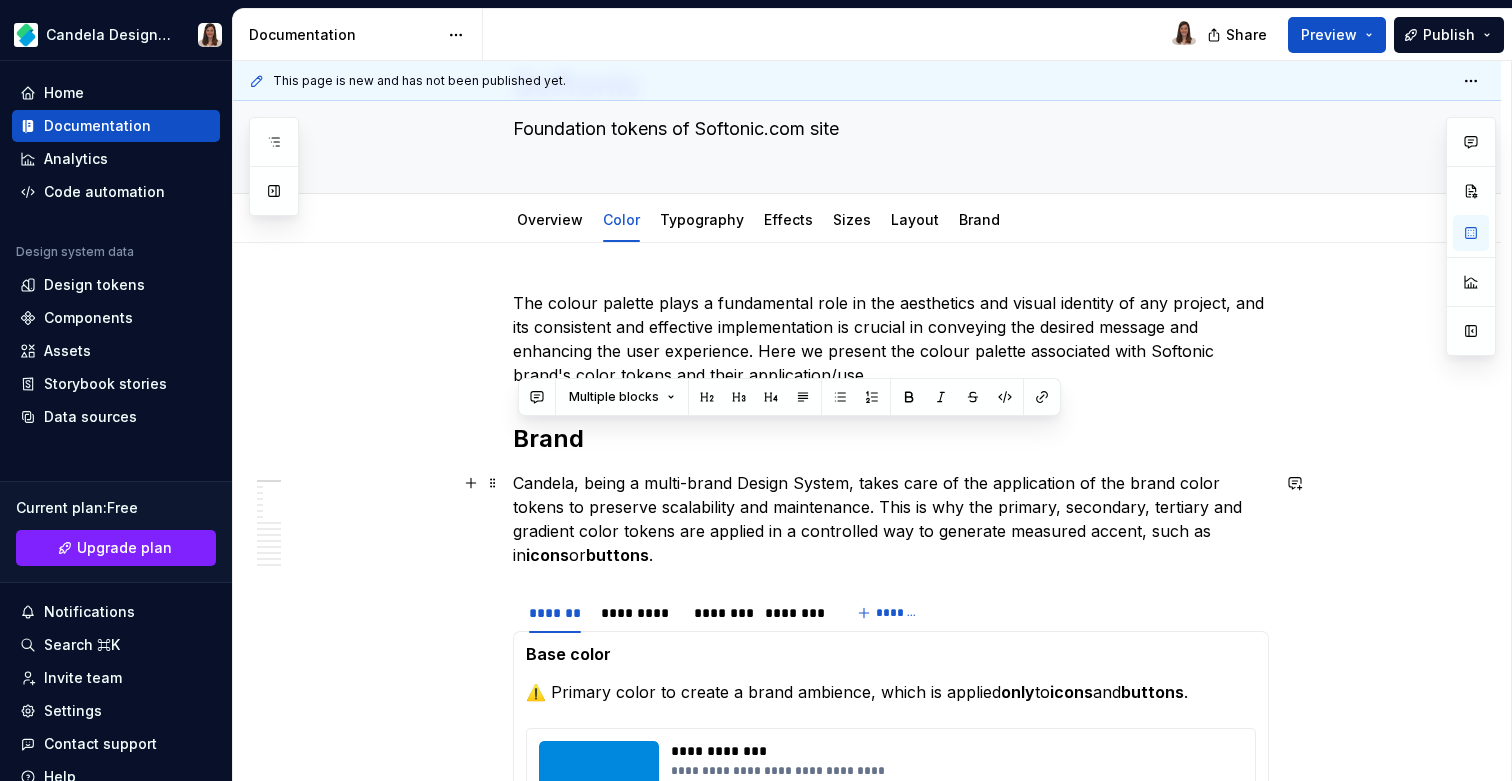 click on "Candela, being a multi-brand Design System, takes care of the application of the brand color tokens to preserve scalability and maintenance. This is why the primary, secondary, tertiary and gradient color tokens are applied in a controlled way to generate measured accent, such as in  icons  or  buttons ." at bounding box center [891, 519] 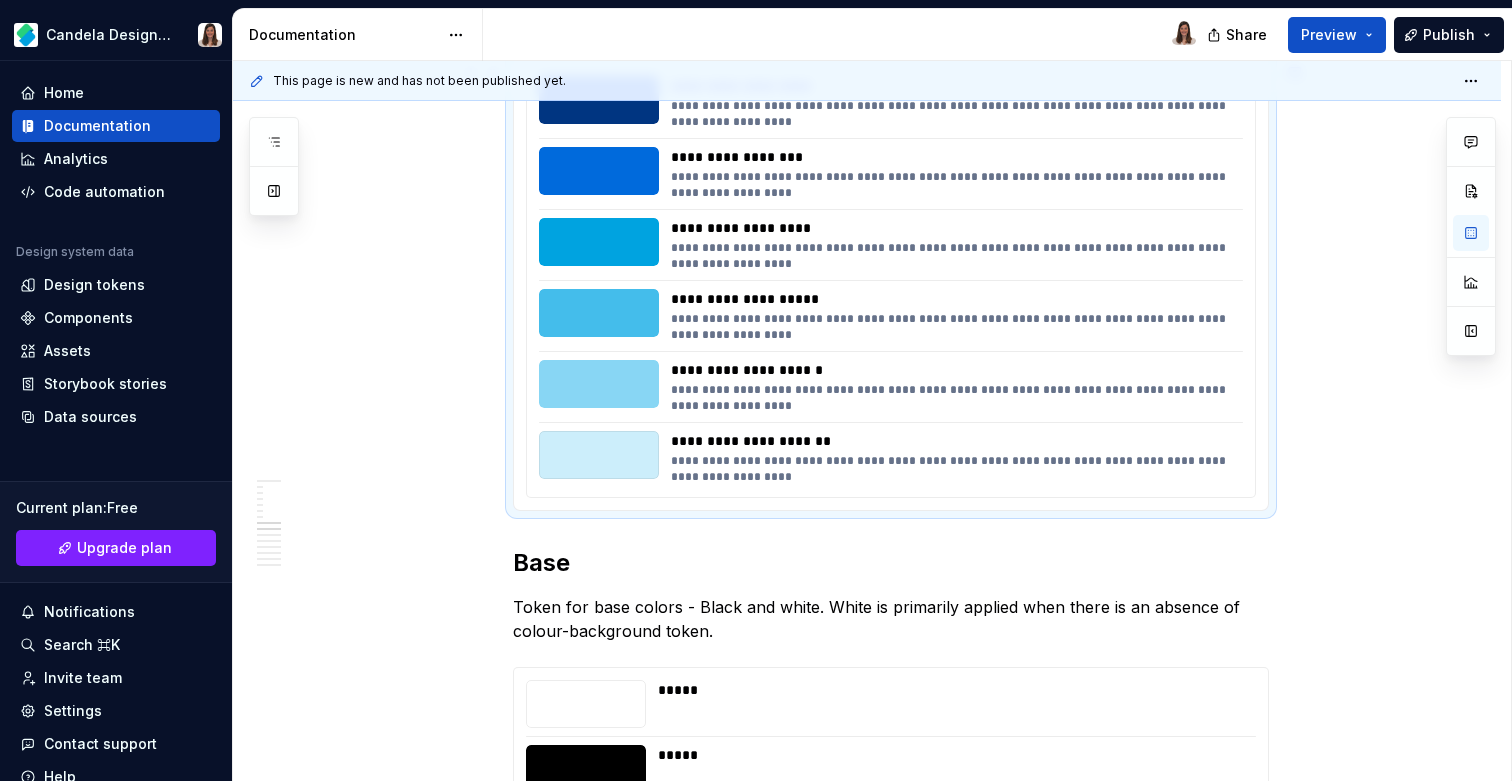 scroll, scrollTop: 827, scrollLeft: 0, axis: vertical 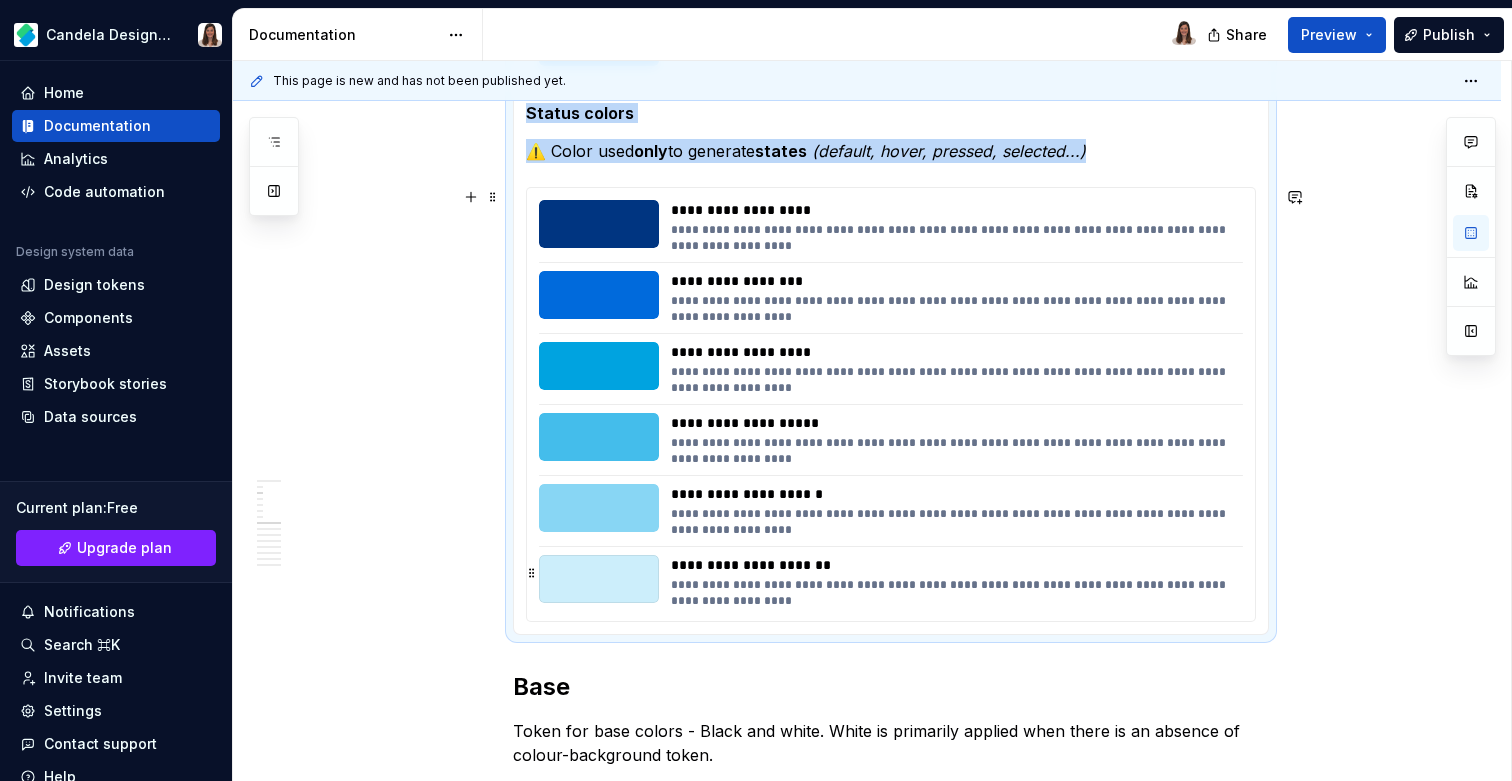 drag, startPoint x: 518, startPoint y: 440, endPoint x: 1099, endPoint y: 572, distance: 595.80615 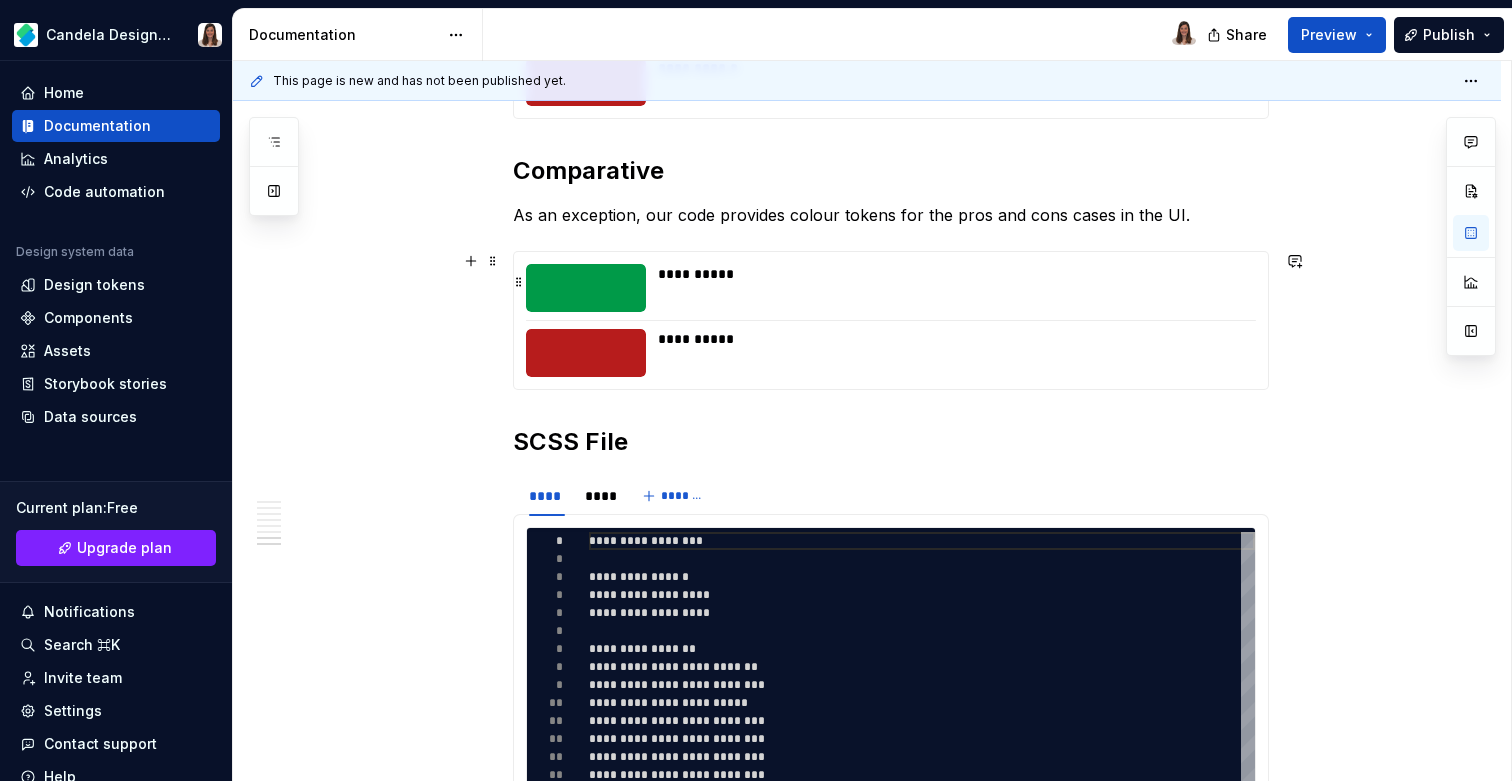scroll, scrollTop: 3211, scrollLeft: 0, axis: vertical 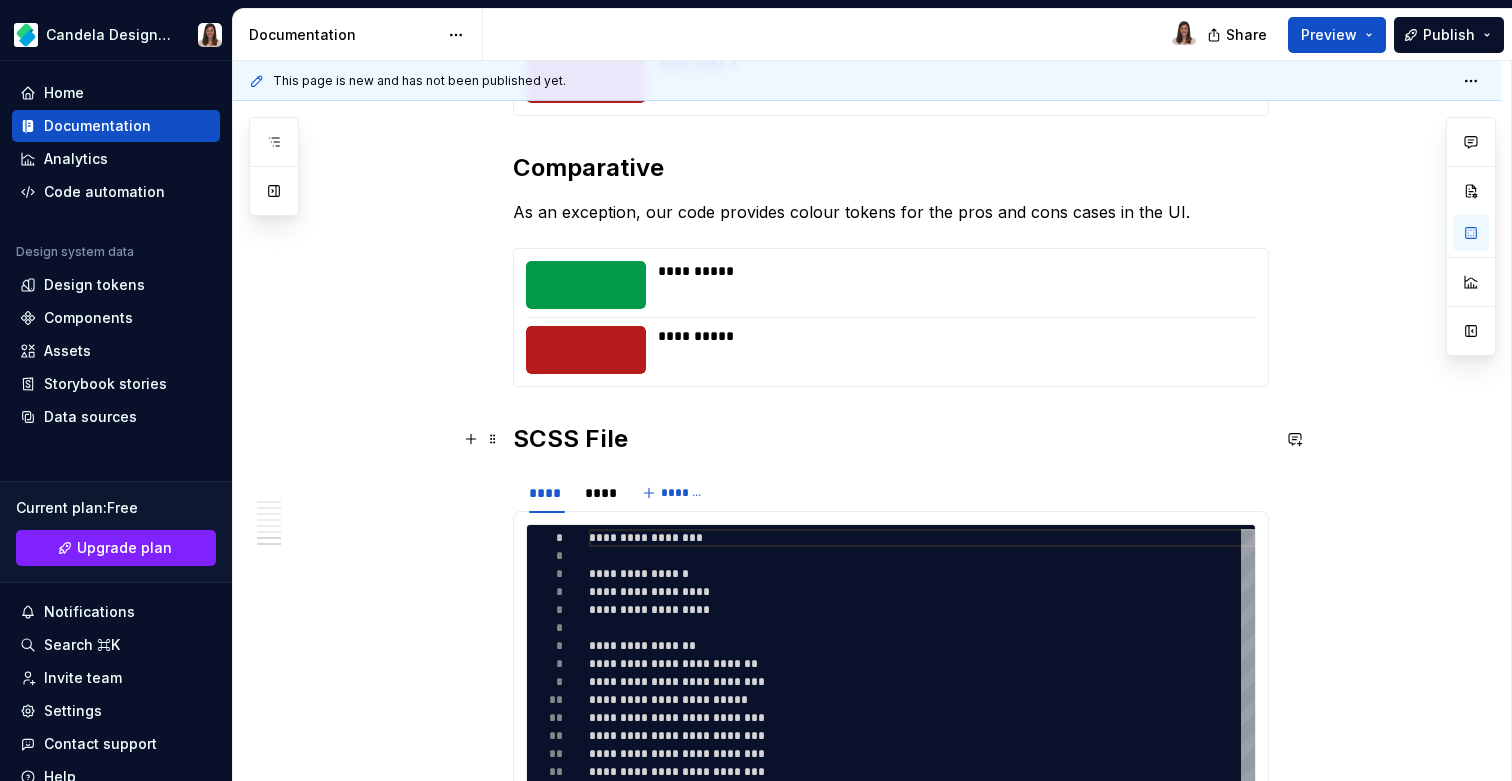 click on "SCSS File" at bounding box center [891, 439] 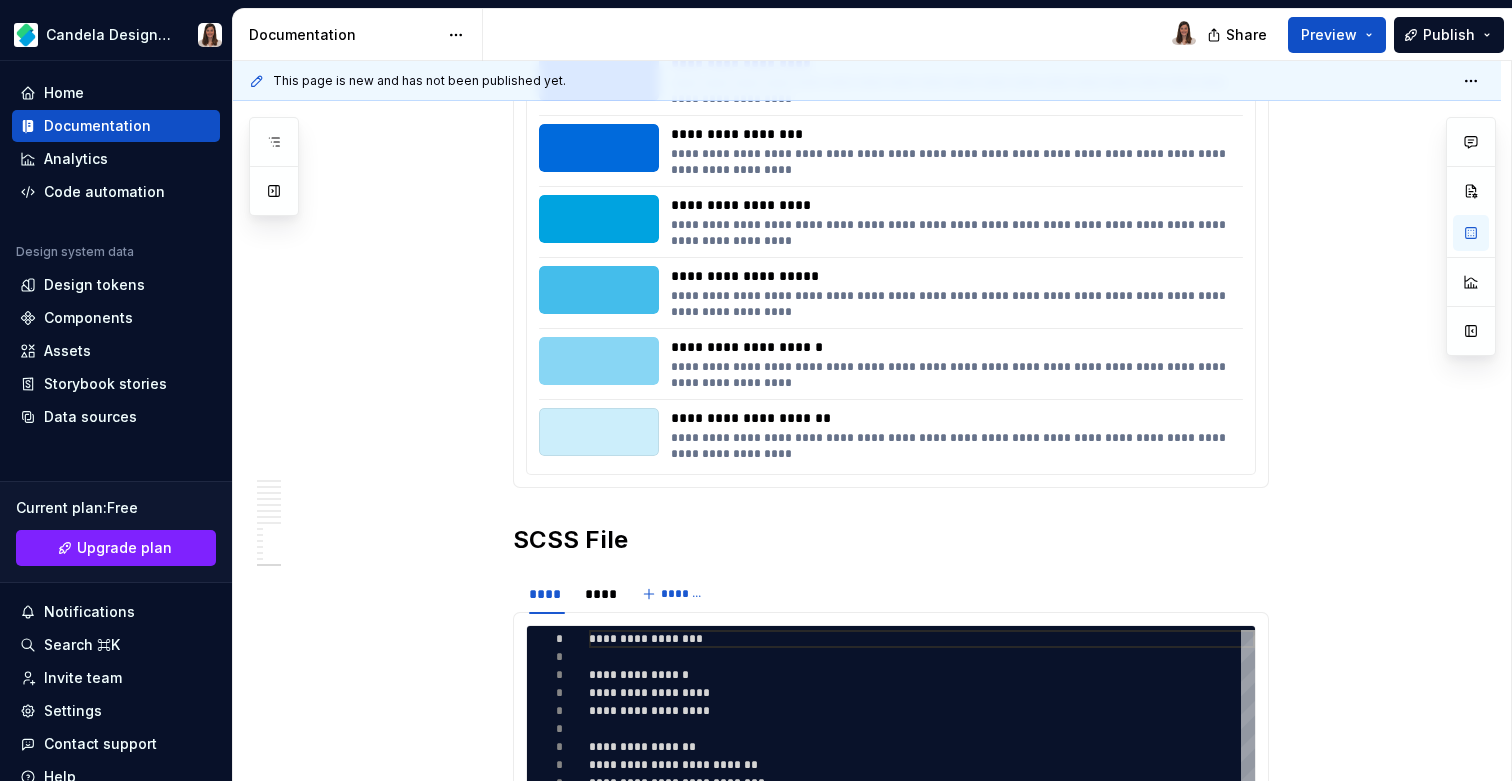 scroll, scrollTop: 4145, scrollLeft: 0, axis: vertical 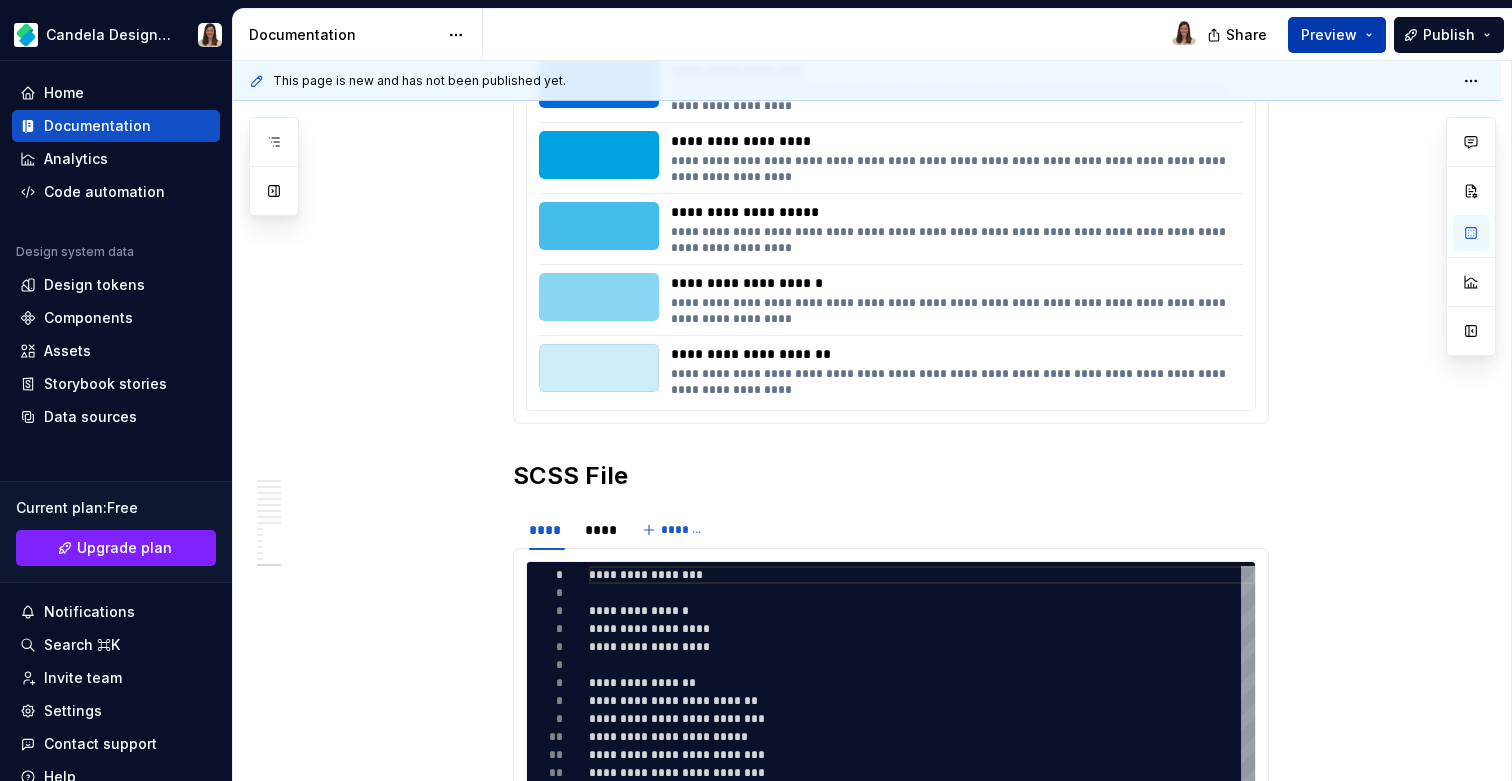 click on "Preview" at bounding box center [1337, 35] 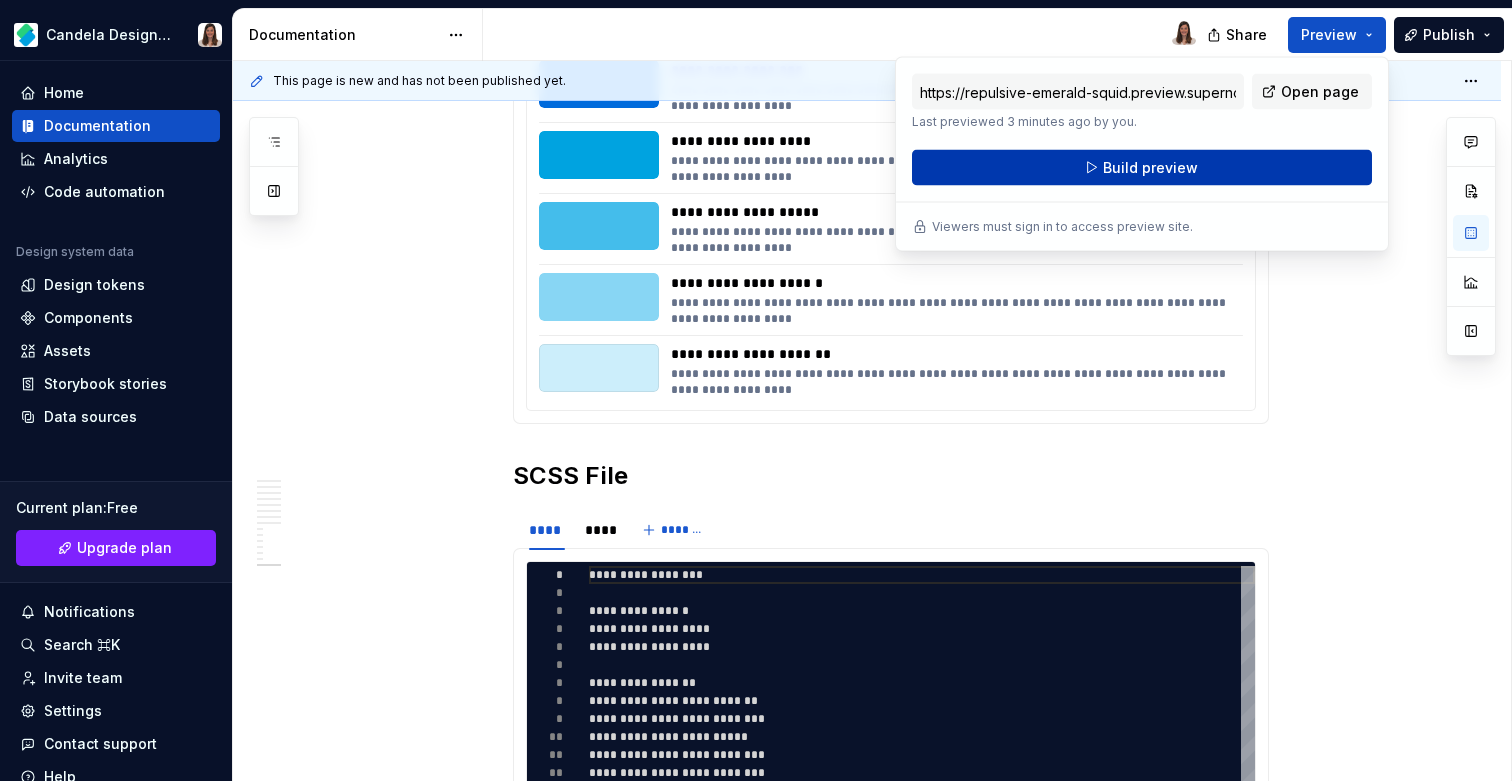 click on "Build preview" at bounding box center (1142, 168) 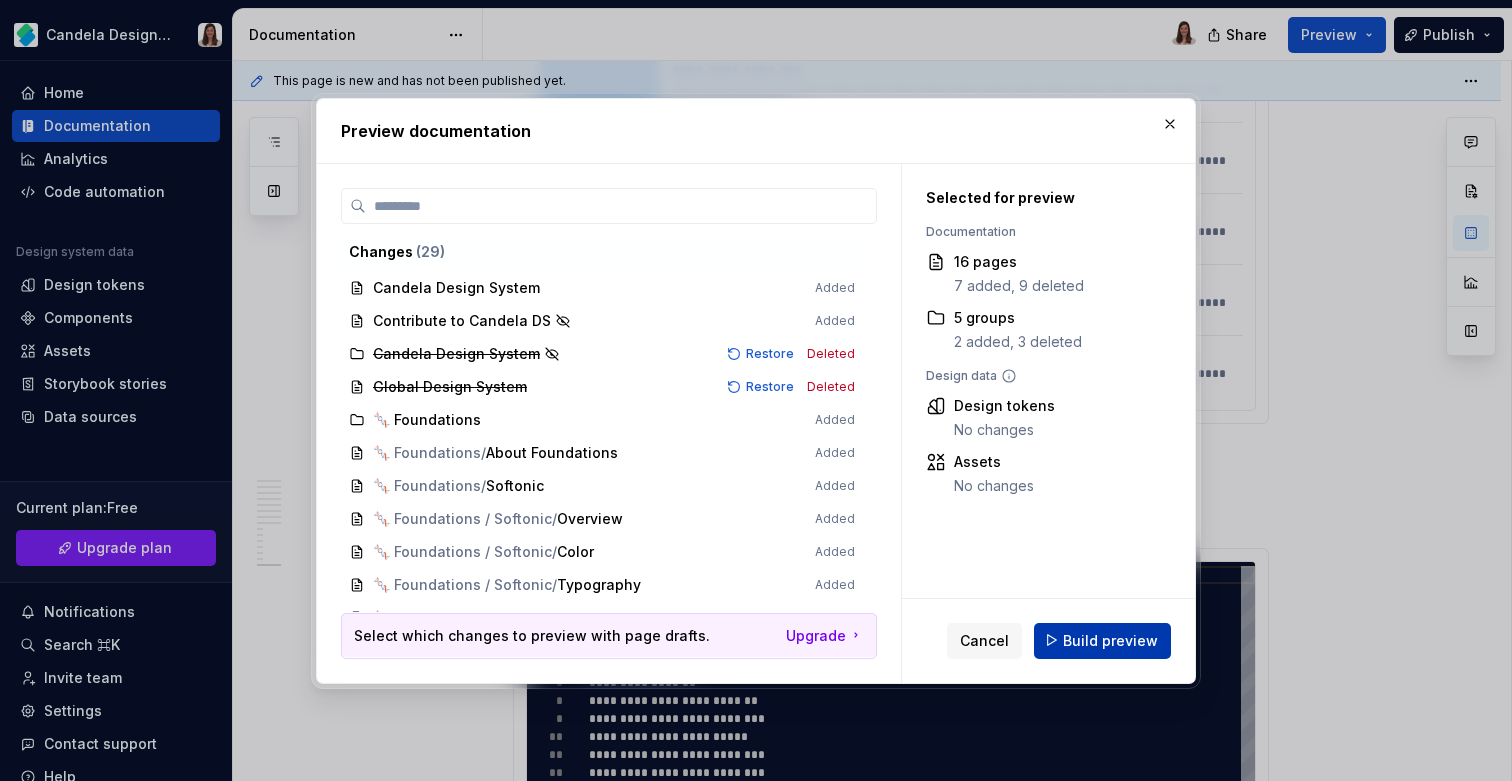click on "Build preview" at bounding box center (1110, 640) 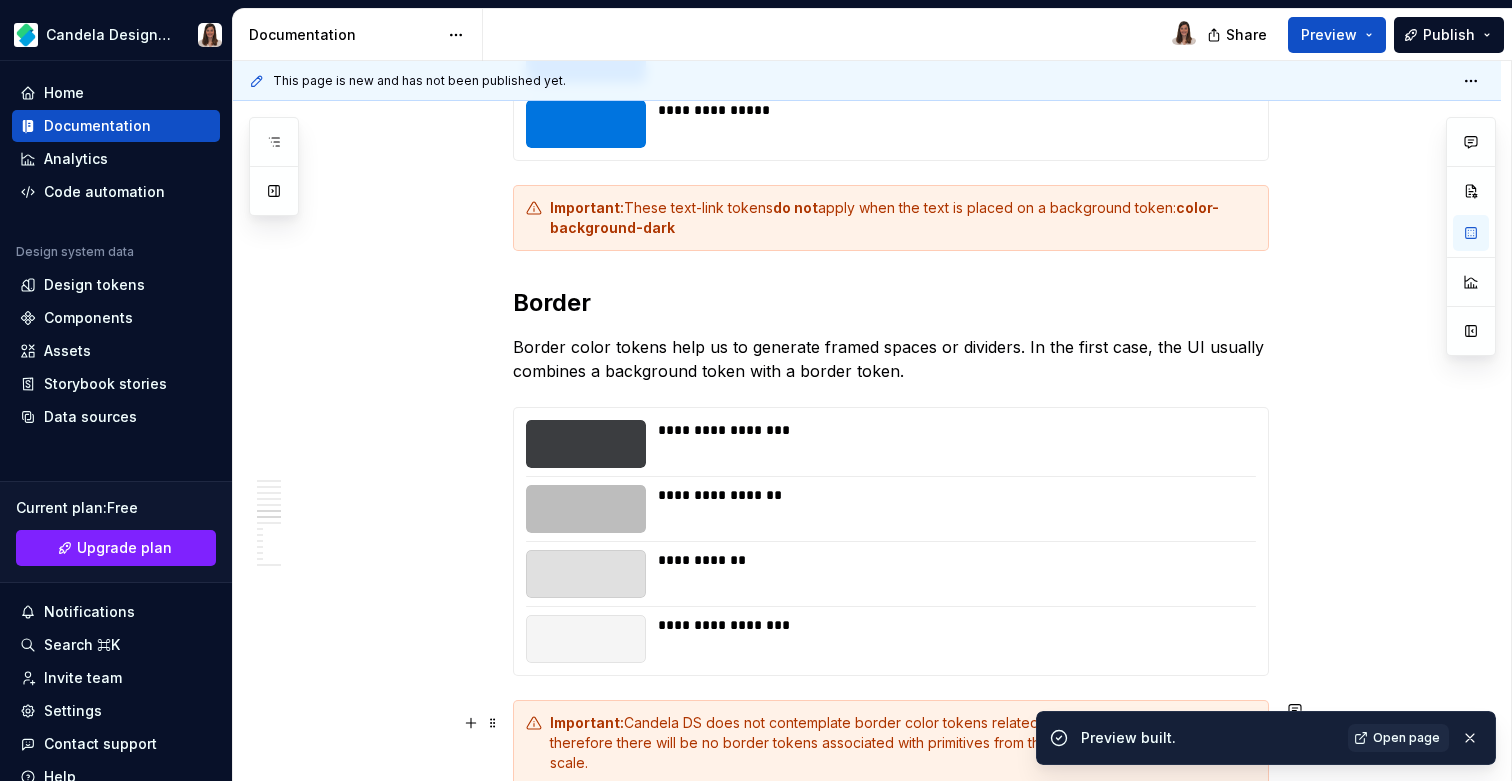 scroll, scrollTop: 1726, scrollLeft: 0, axis: vertical 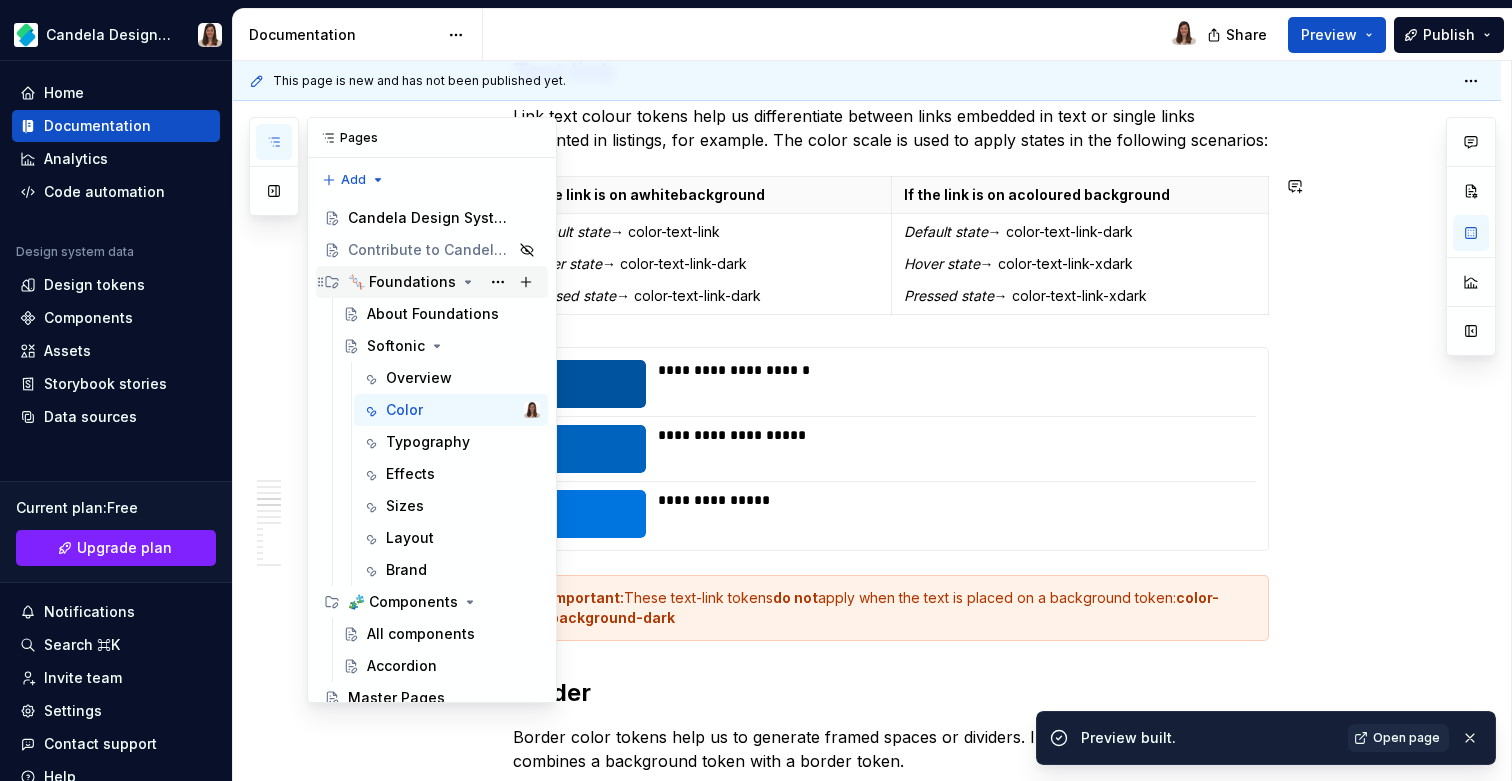 click on "🧬 Foundations" at bounding box center (402, 282) 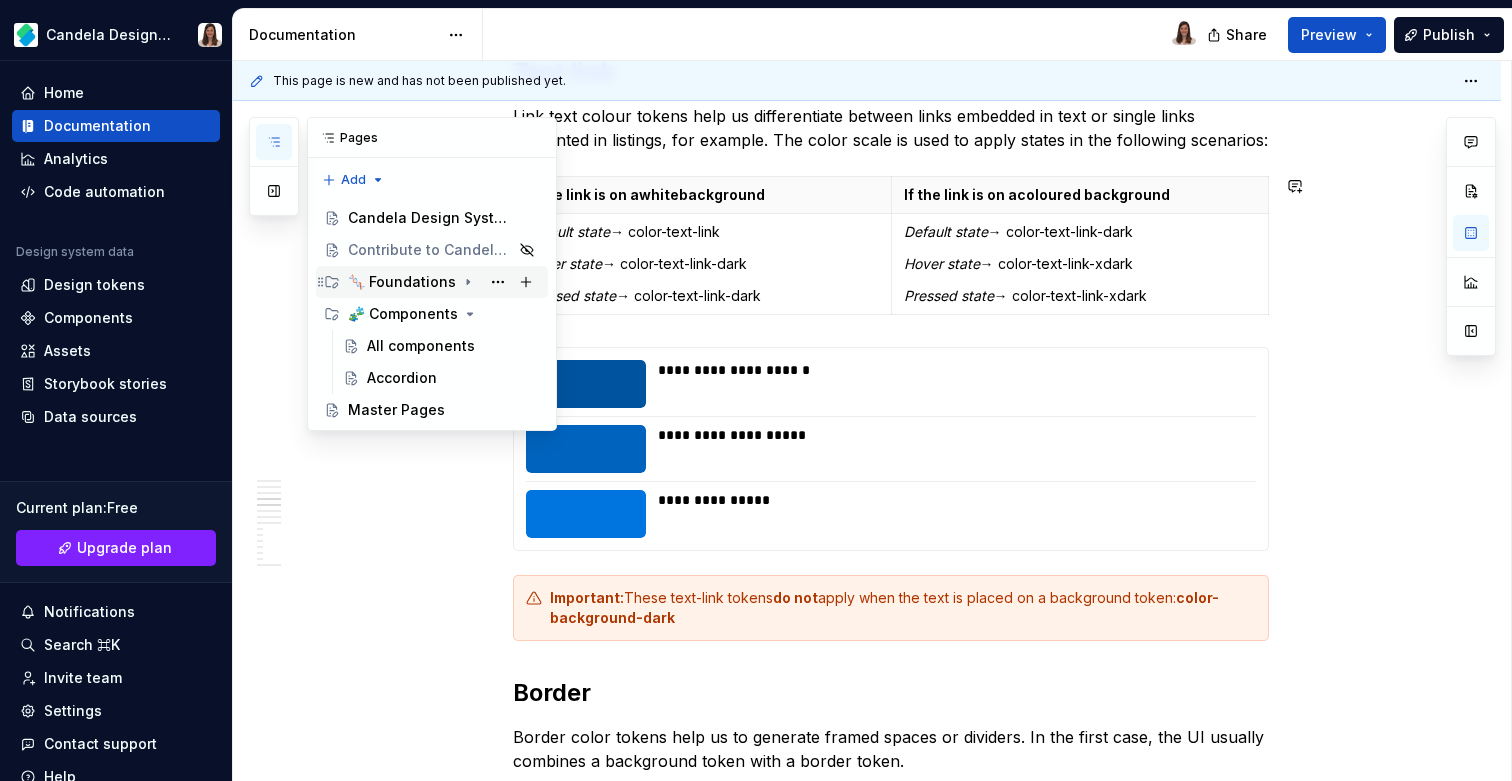 click on "🧬 Foundations" at bounding box center [444, 282] 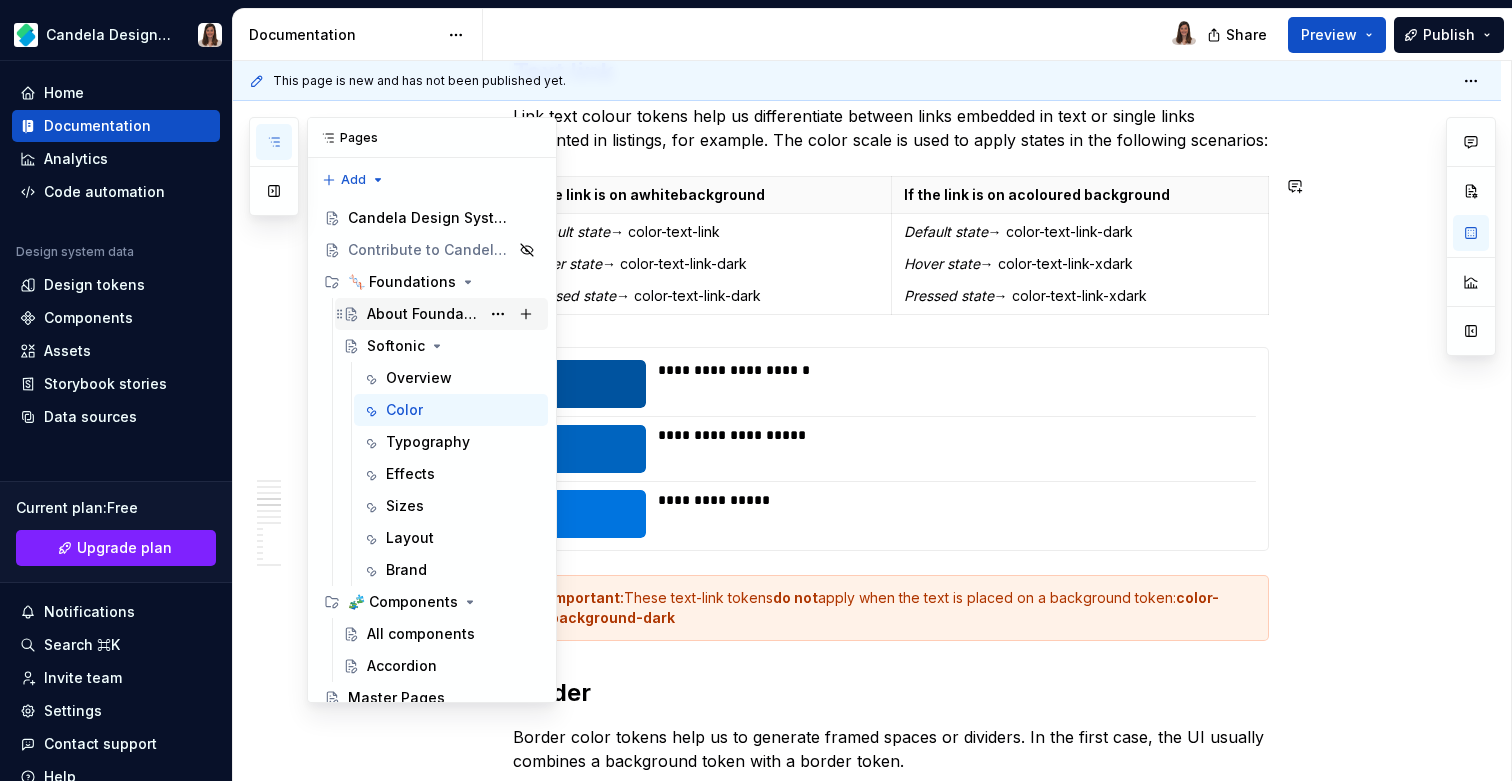 click on "About Foundations" at bounding box center [423, 314] 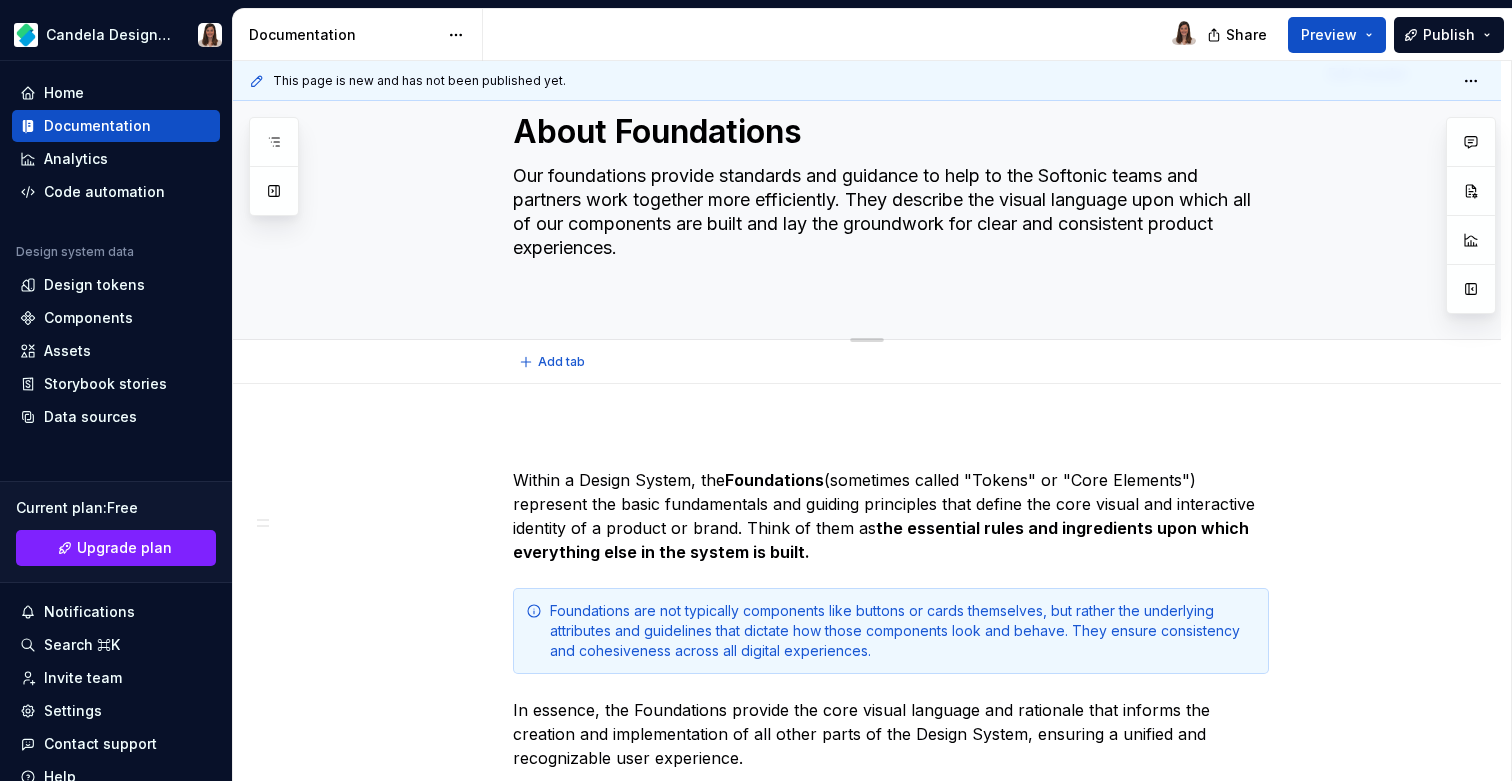 type on "*" 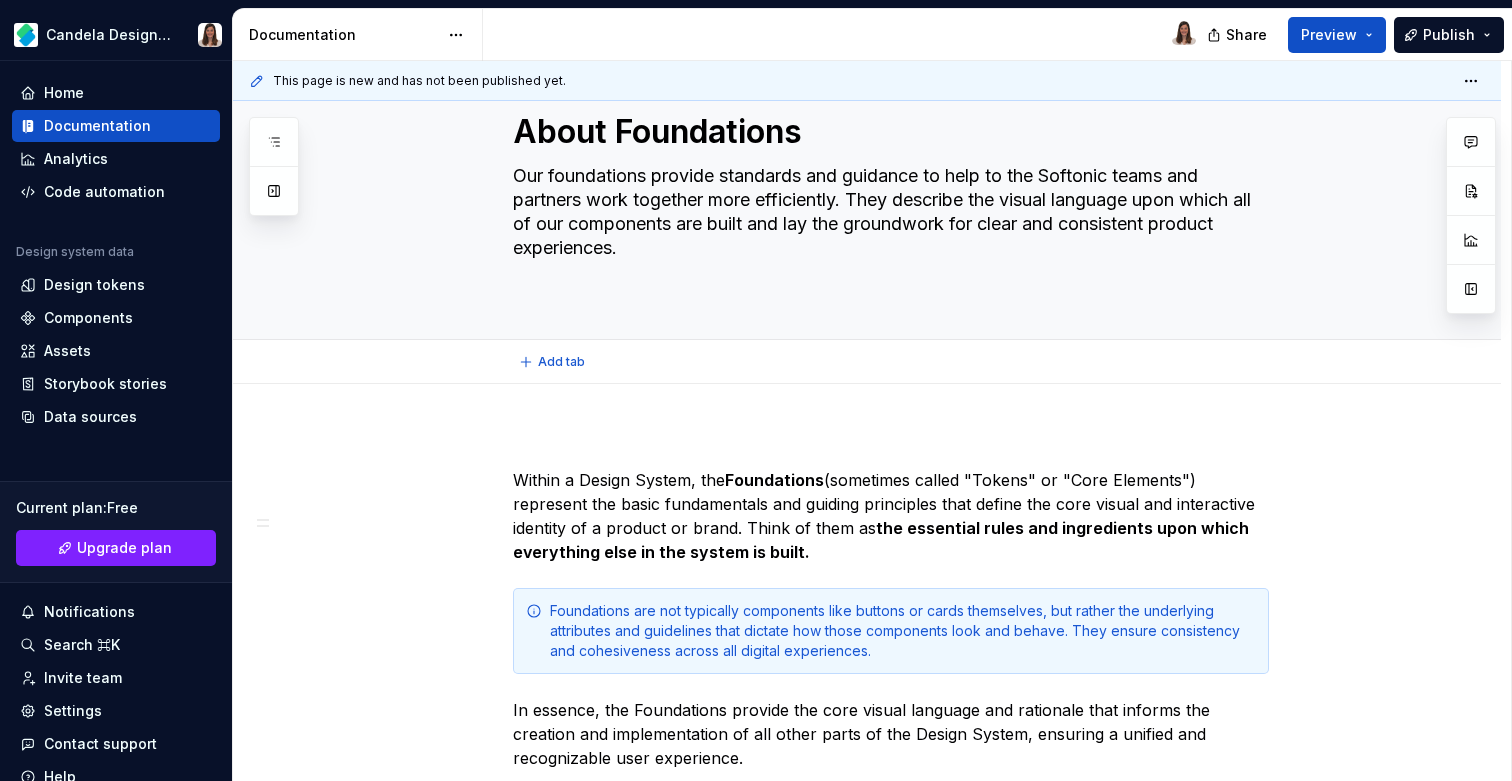 scroll, scrollTop: 66, scrollLeft: 0, axis: vertical 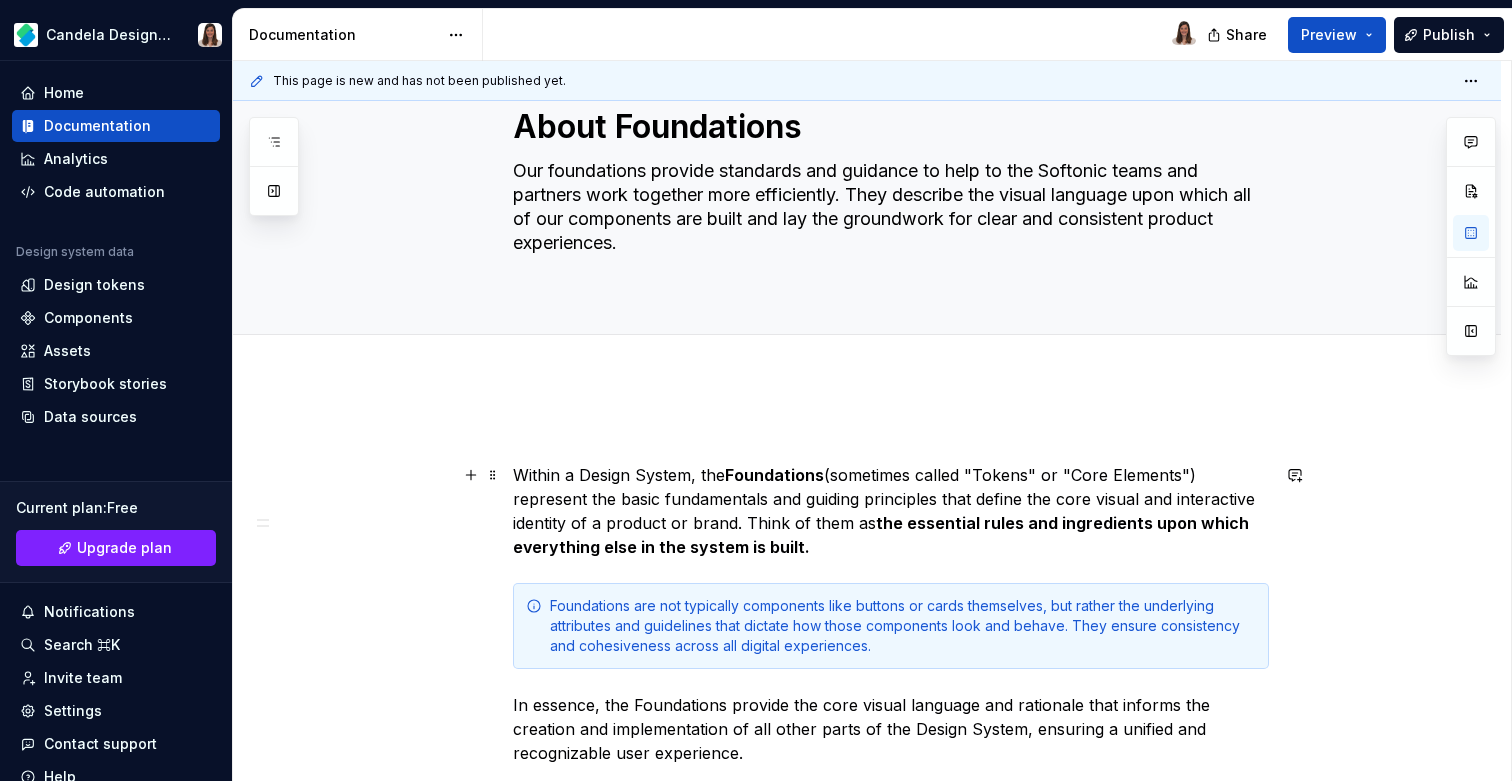 click on "Within a Design System, the  Foundations  (sometimes called "Tokens" or "Core Elements") represent the basic fundamentals and guiding principles that define the core visual and interactive identity of a product or brand. Think of them as  the essential rules and ingredients upon which everything else in the system is built." at bounding box center (891, 511) 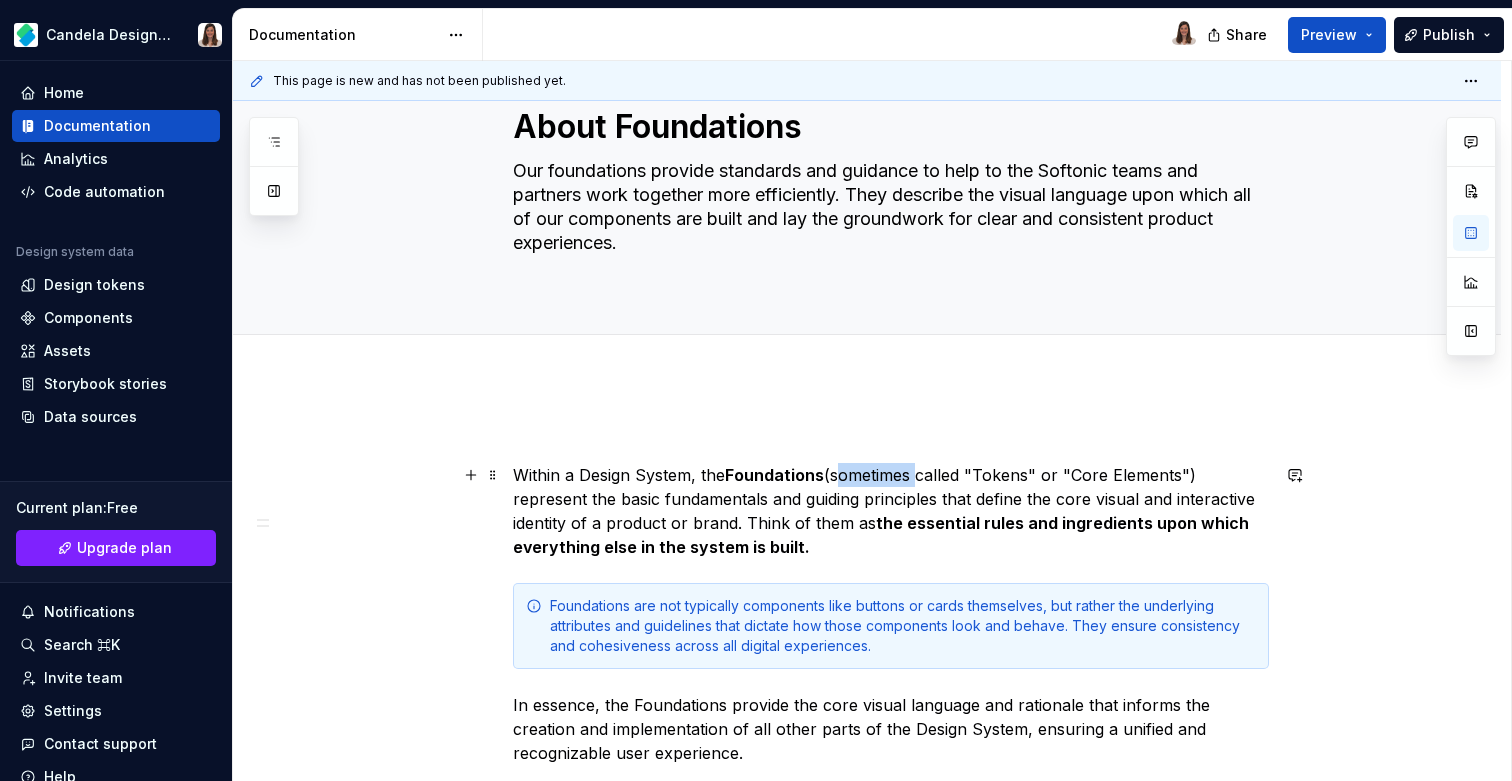 click on "Within a Design System, the  Foundations  (sometimes called "Tokens" or "Core Elements") represent the basic fundamentals and guiding principles that define the core visual and interactive identity of a product or brand. Think of them as  the essential rules and ingredients upon which everything else in the system is built." at bounding box center [891, 511] 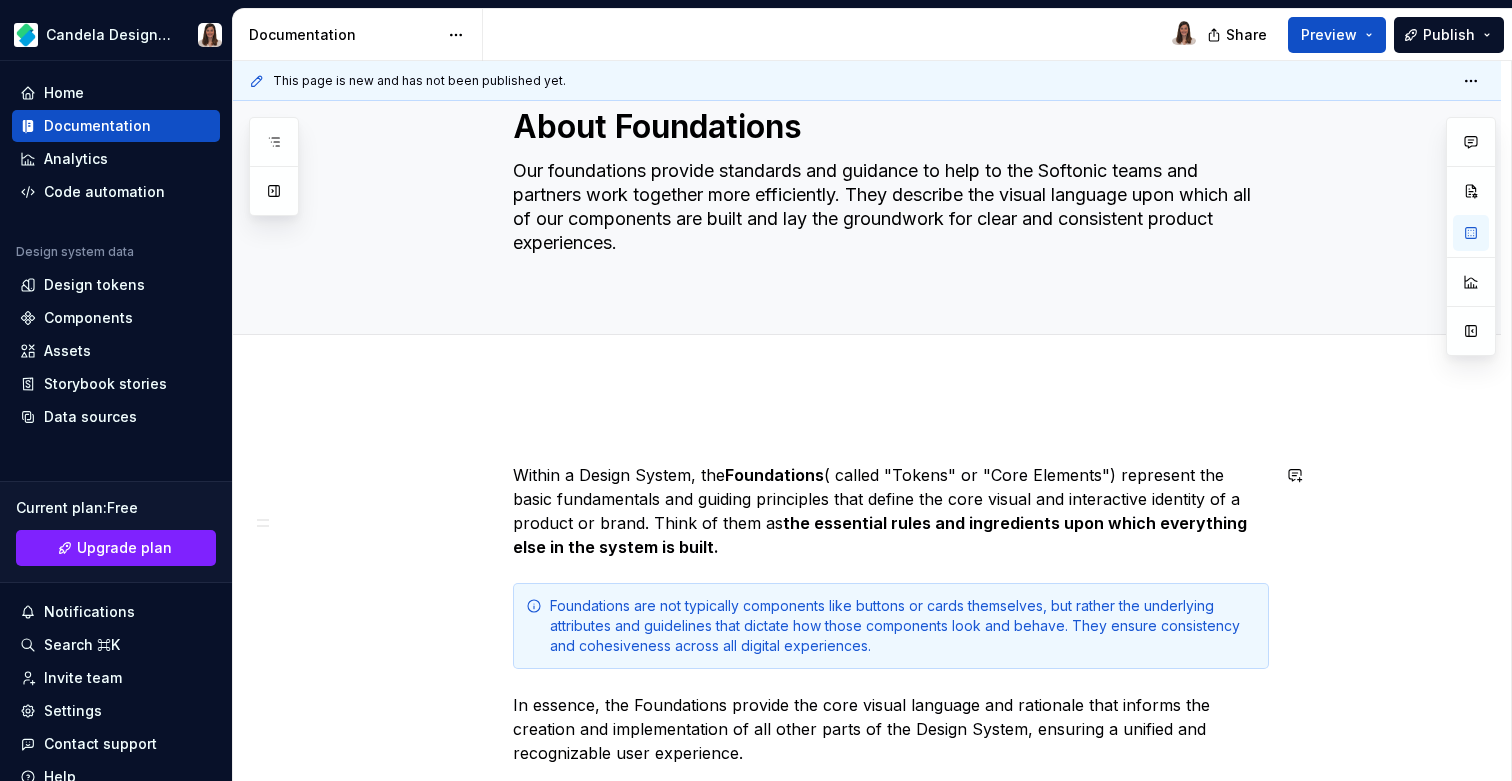 type 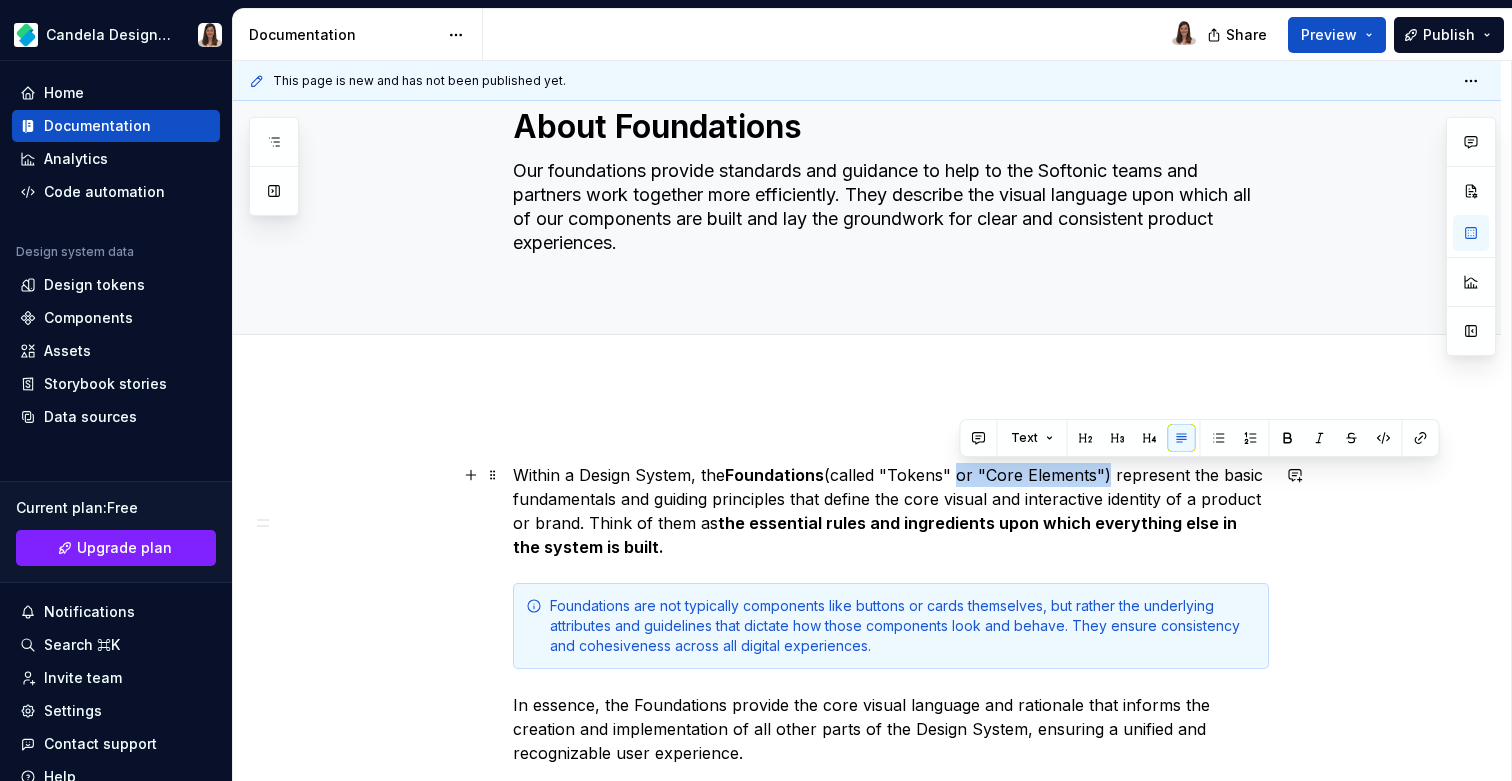 drag, startPoint x: 960, startPoint y: 476, endPoint x: 1106, endPoint y: 476, distance: 146 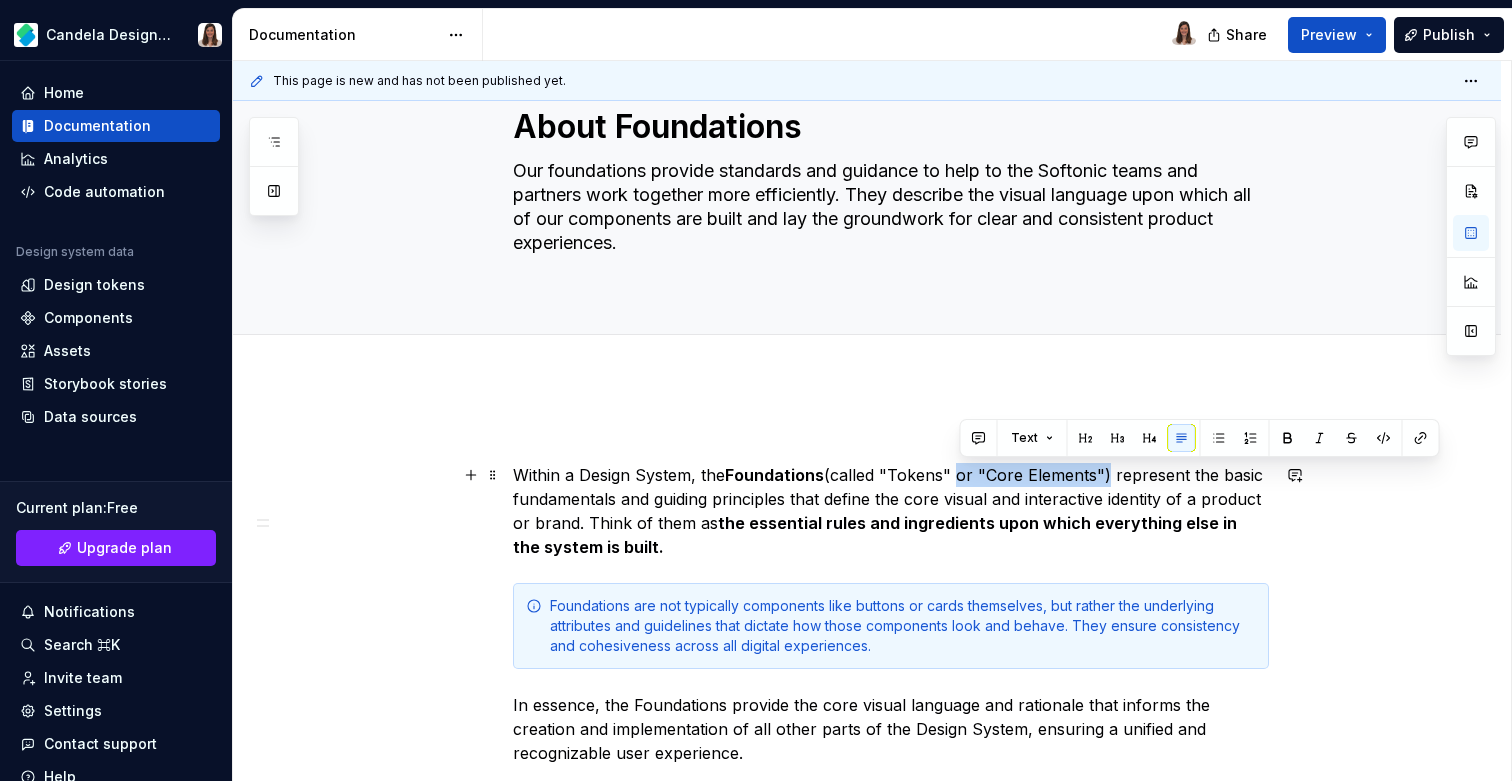 click on "Within a Design System, the  Foundations  (called "Tokens" or "Core Elements") represent the basic fundamentals and guiding principles that define the core visual and interactive identity of a product or brand. Think of them as  the essential rules and ingredients upon which everything else in the system is built." at bounding box center [891, 511] 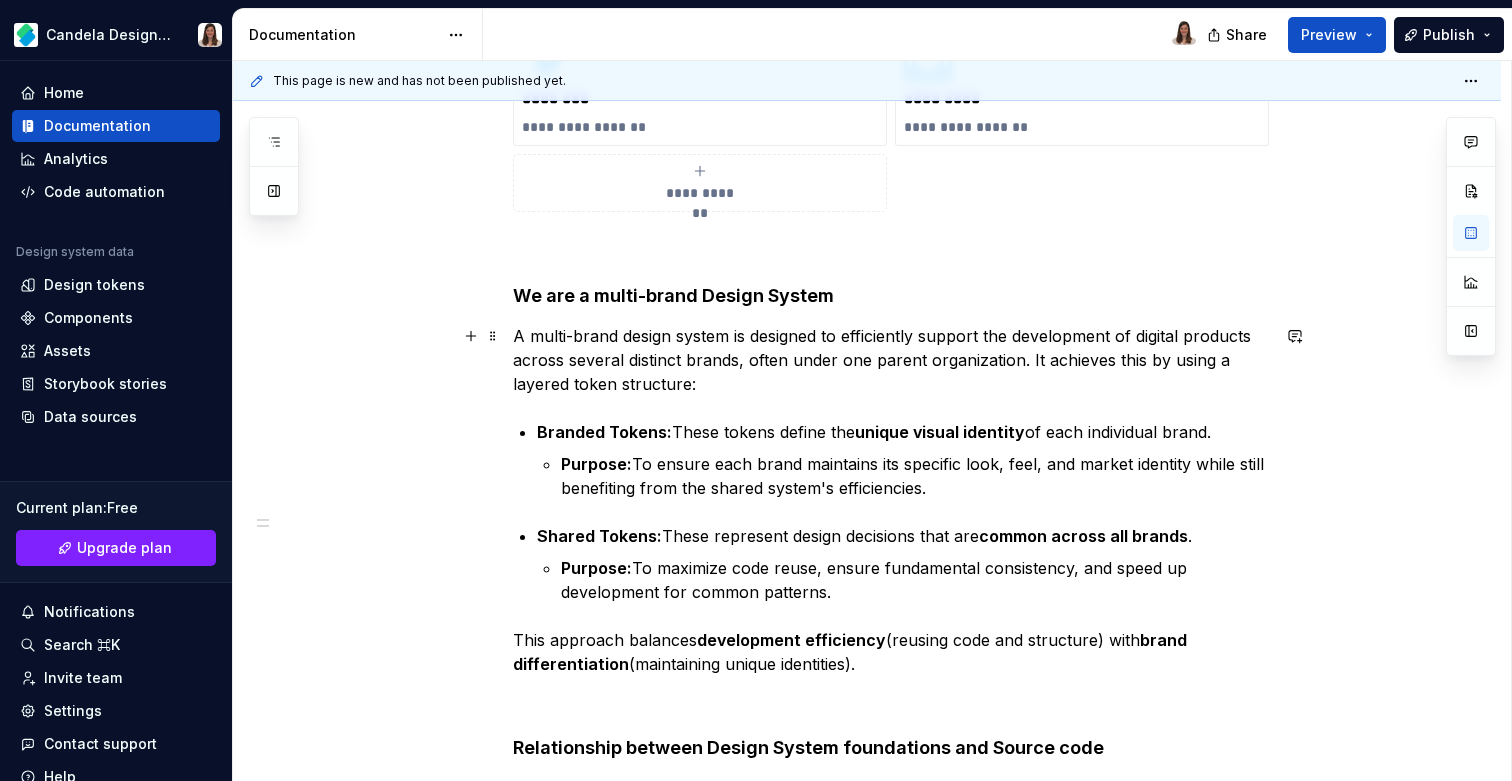 scroll, scrollTop: 802, scrollLeft: 0, axis: vertical 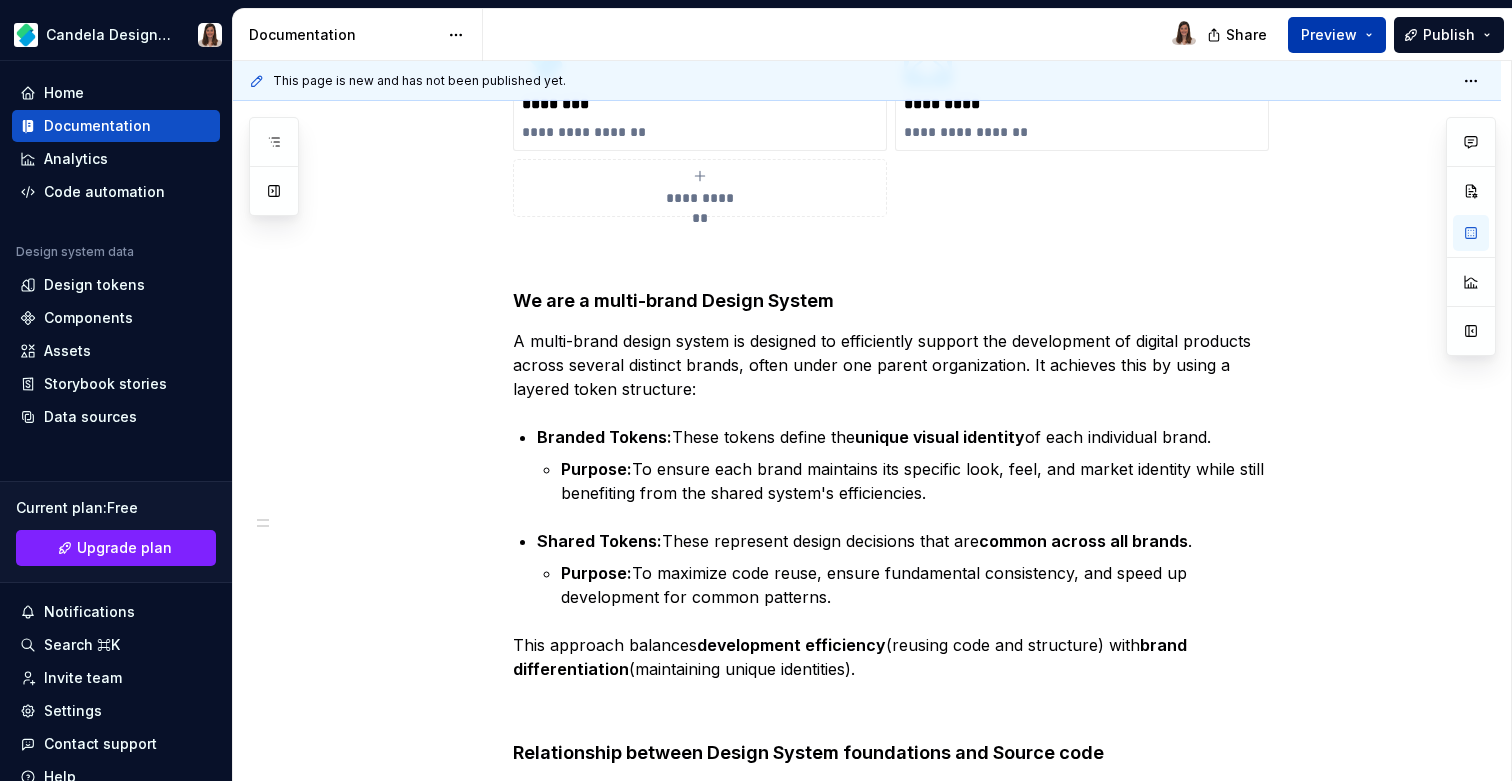click on "Preview" at bounding box center [1329, 35] 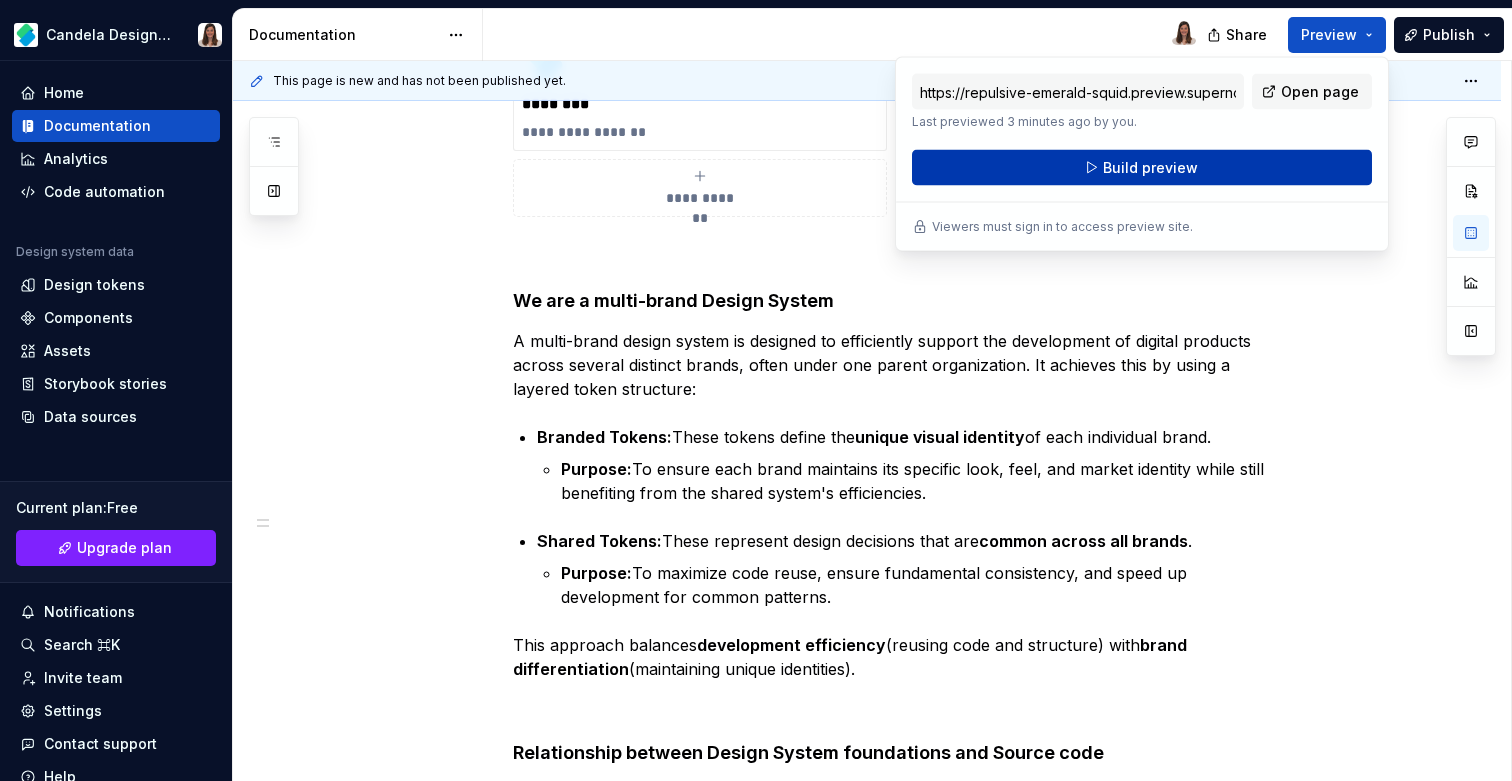 click on "Build preview" at bounding box center [1150, 168] 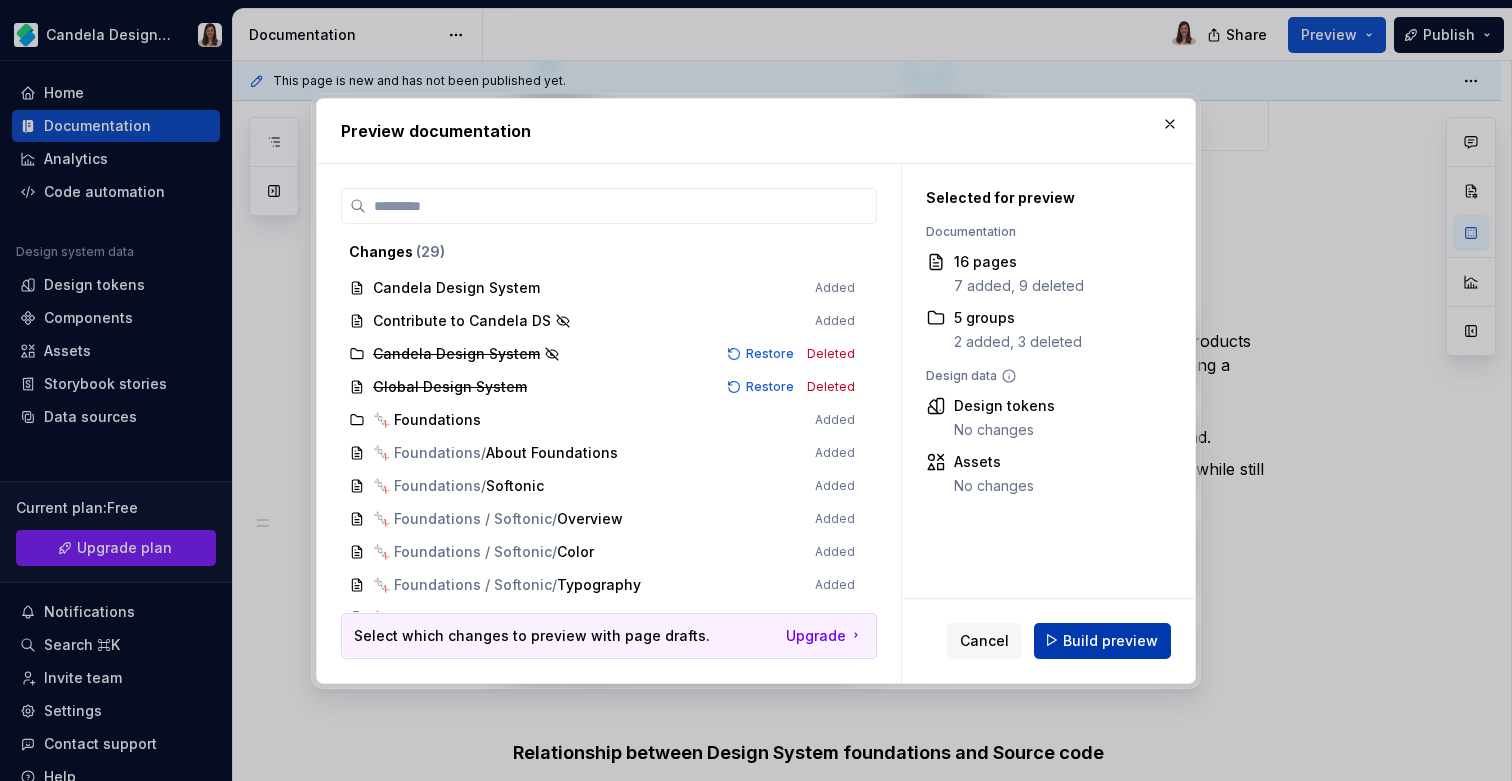 click on "Build preview" at bounding box center (1102, 640) 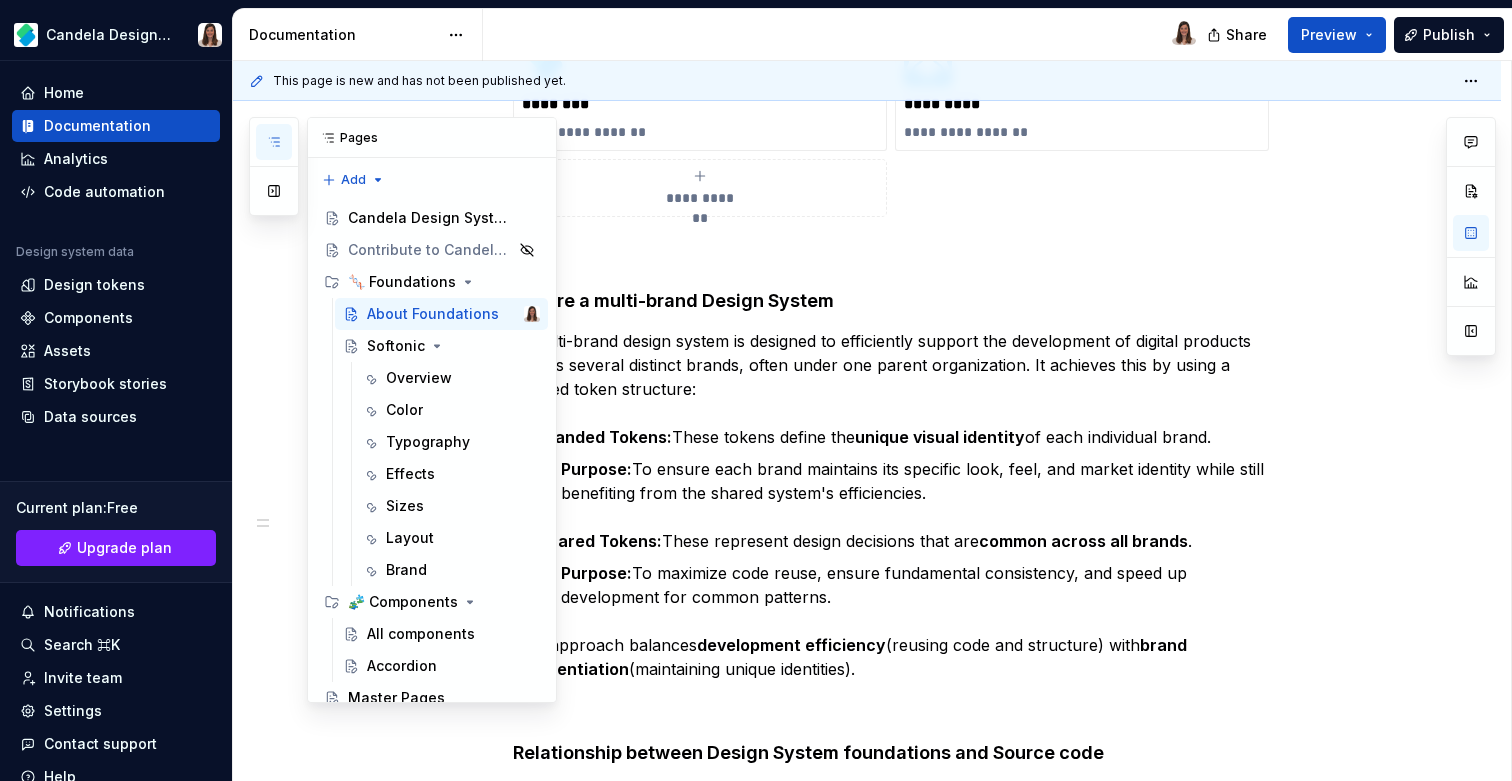 click 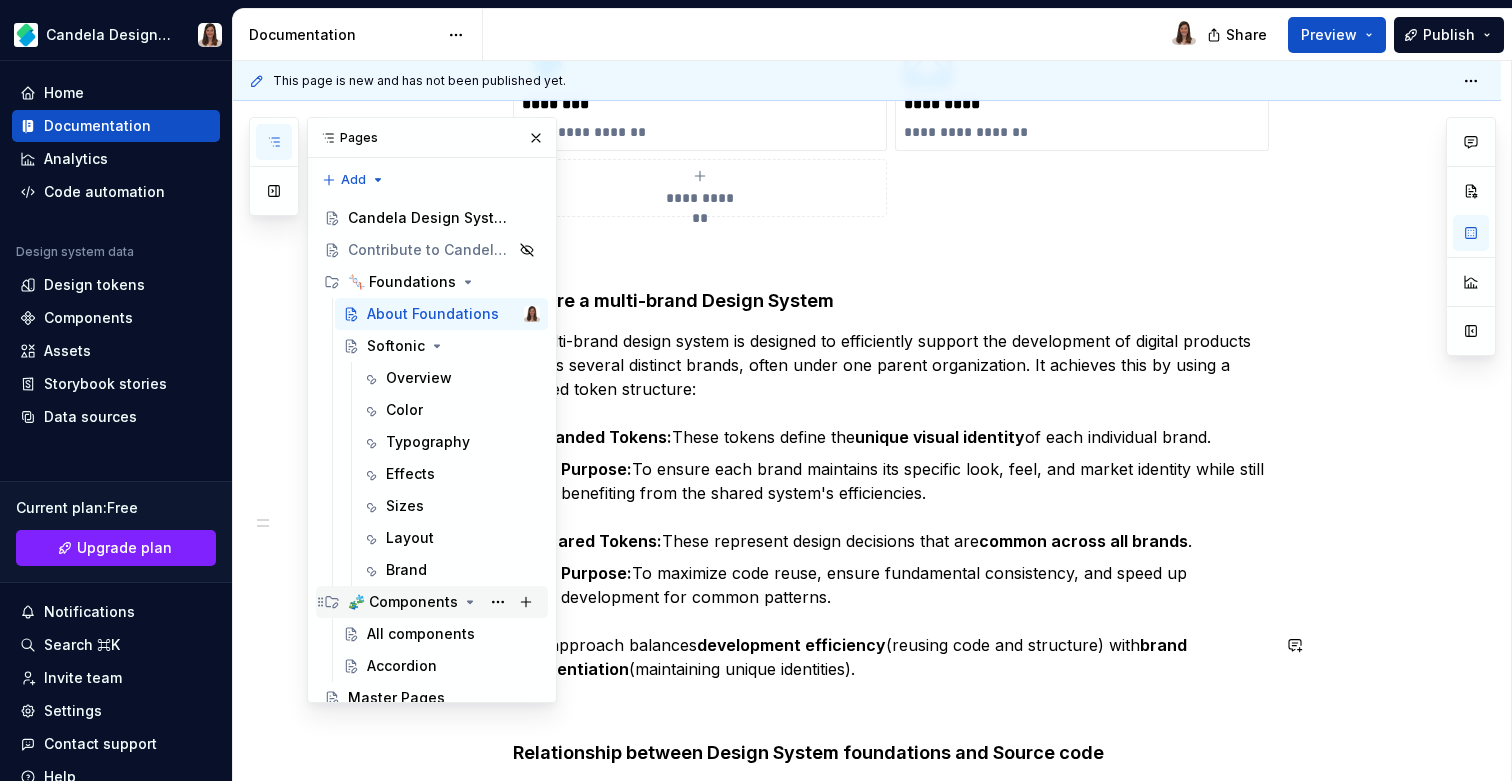 scroll, scrollTop: 16, scrollLeft: 0, axis: vertical 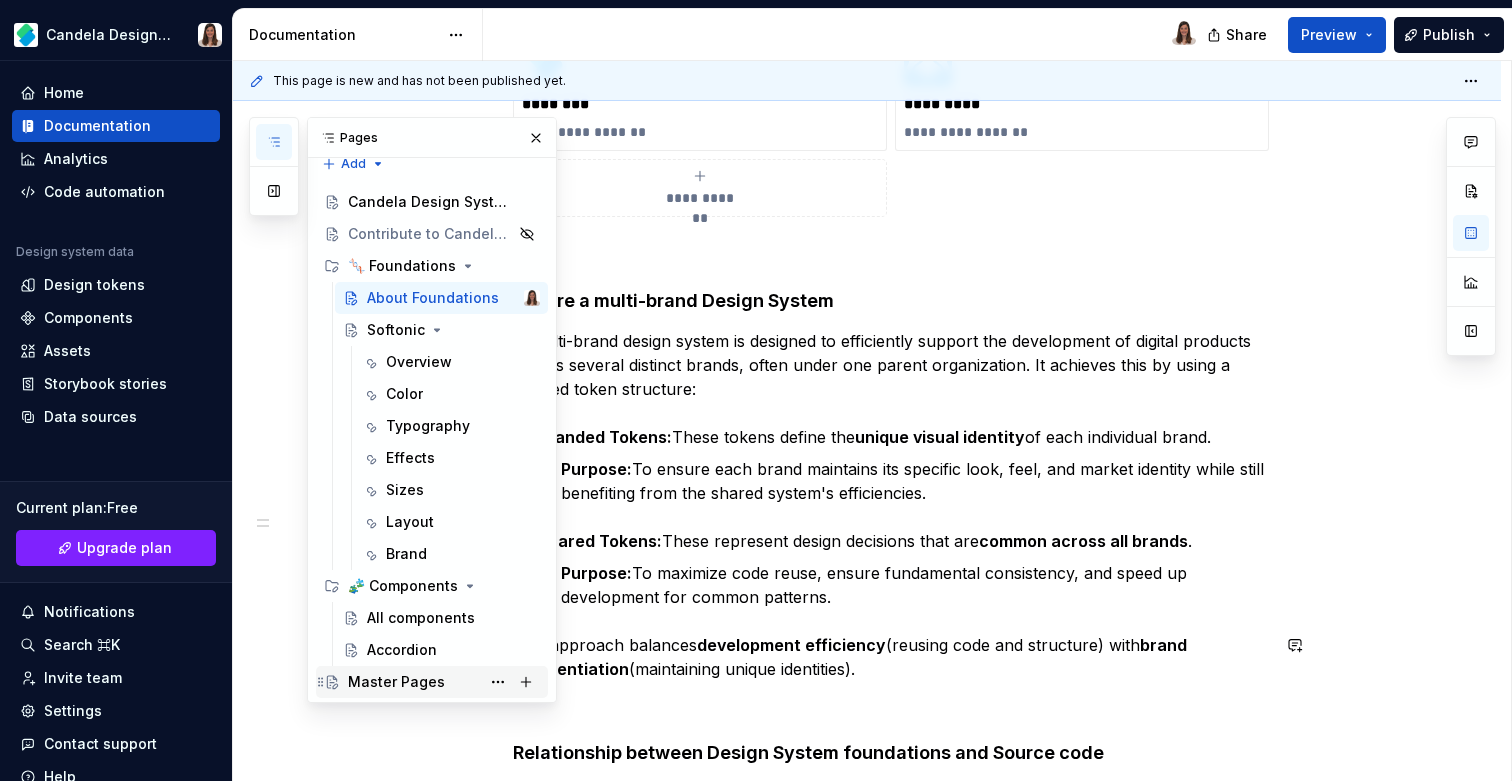 click on "Master Pages" at bounding box center (396, 682) 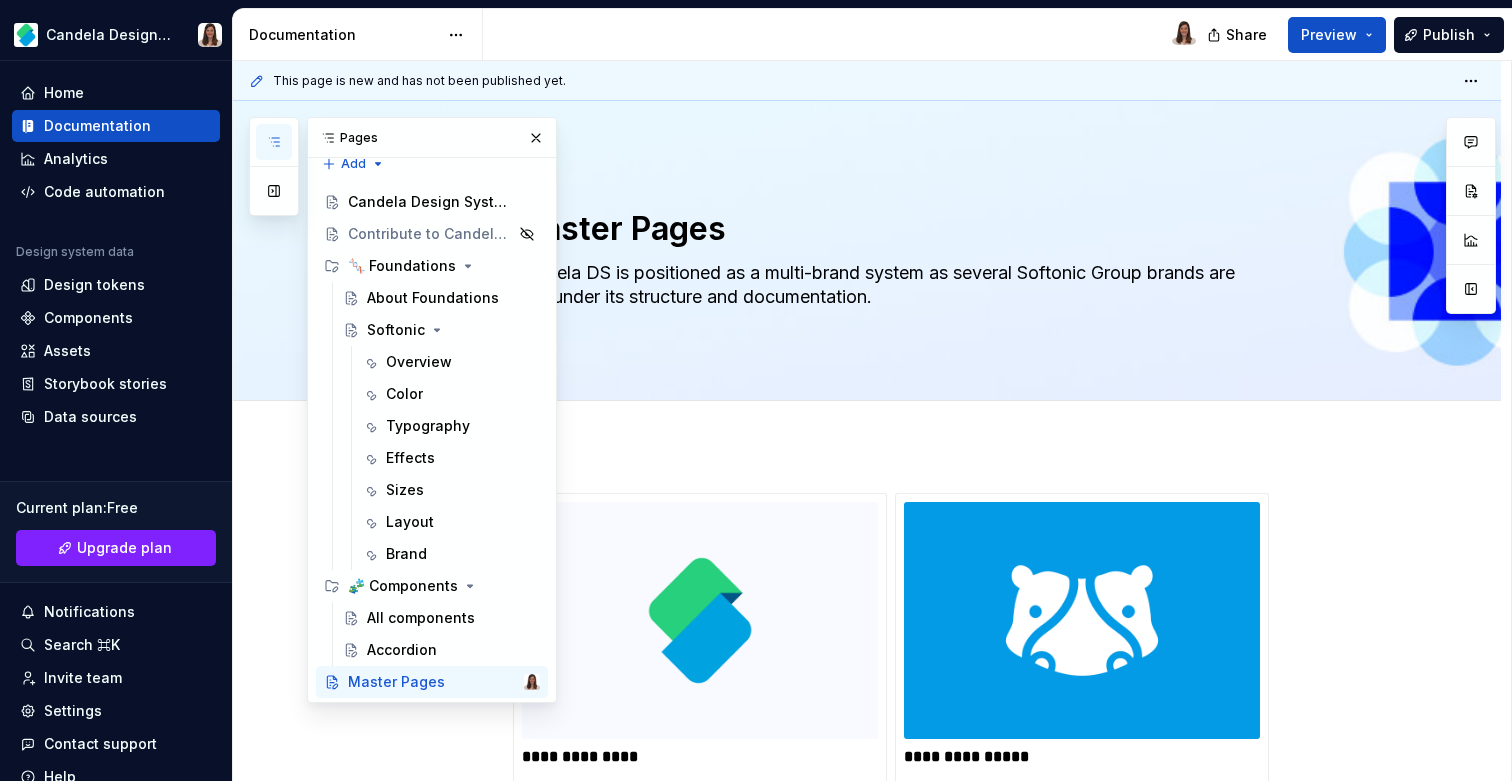 click on "**********" at bounding box center [867, 946] 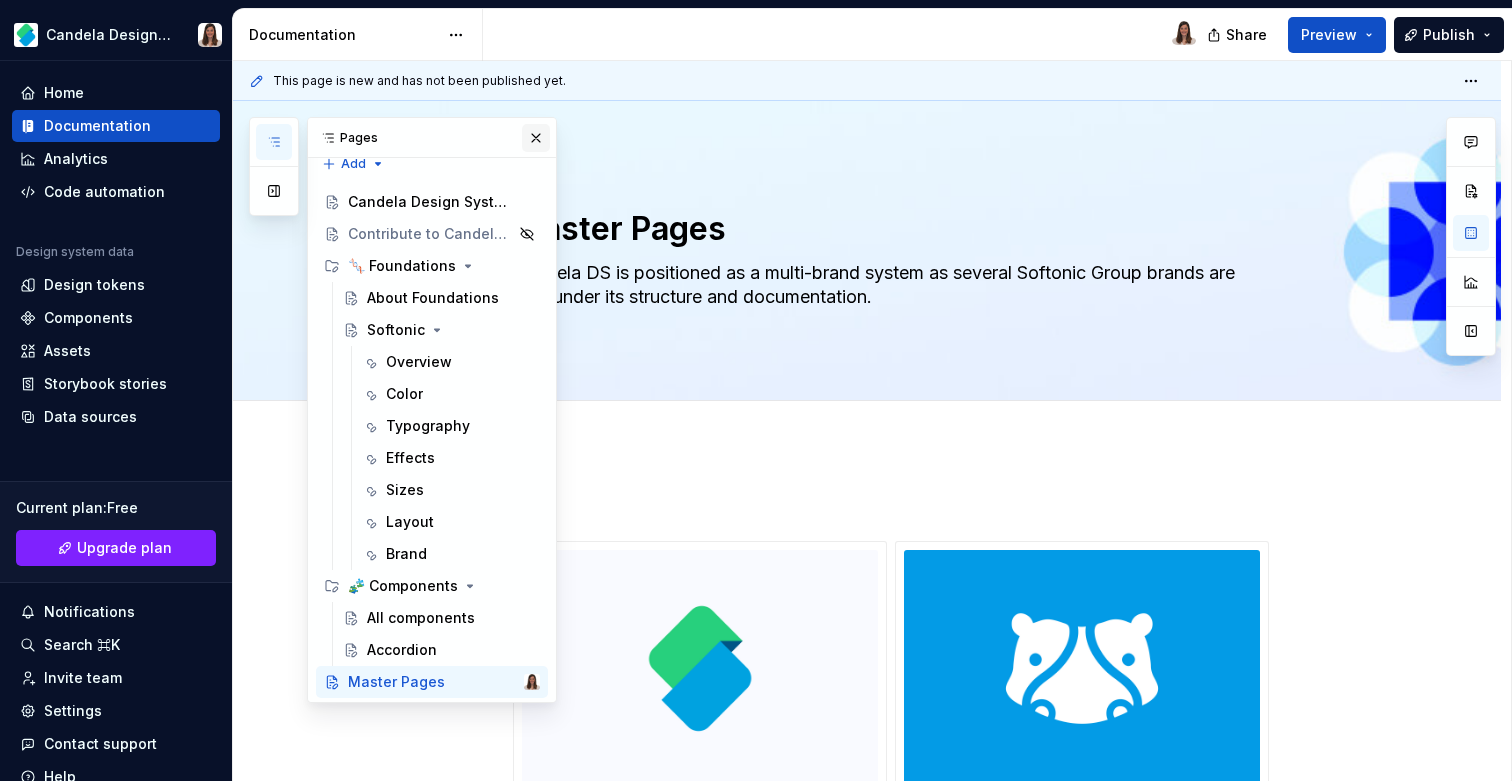 click at bounding box center [536, 138] 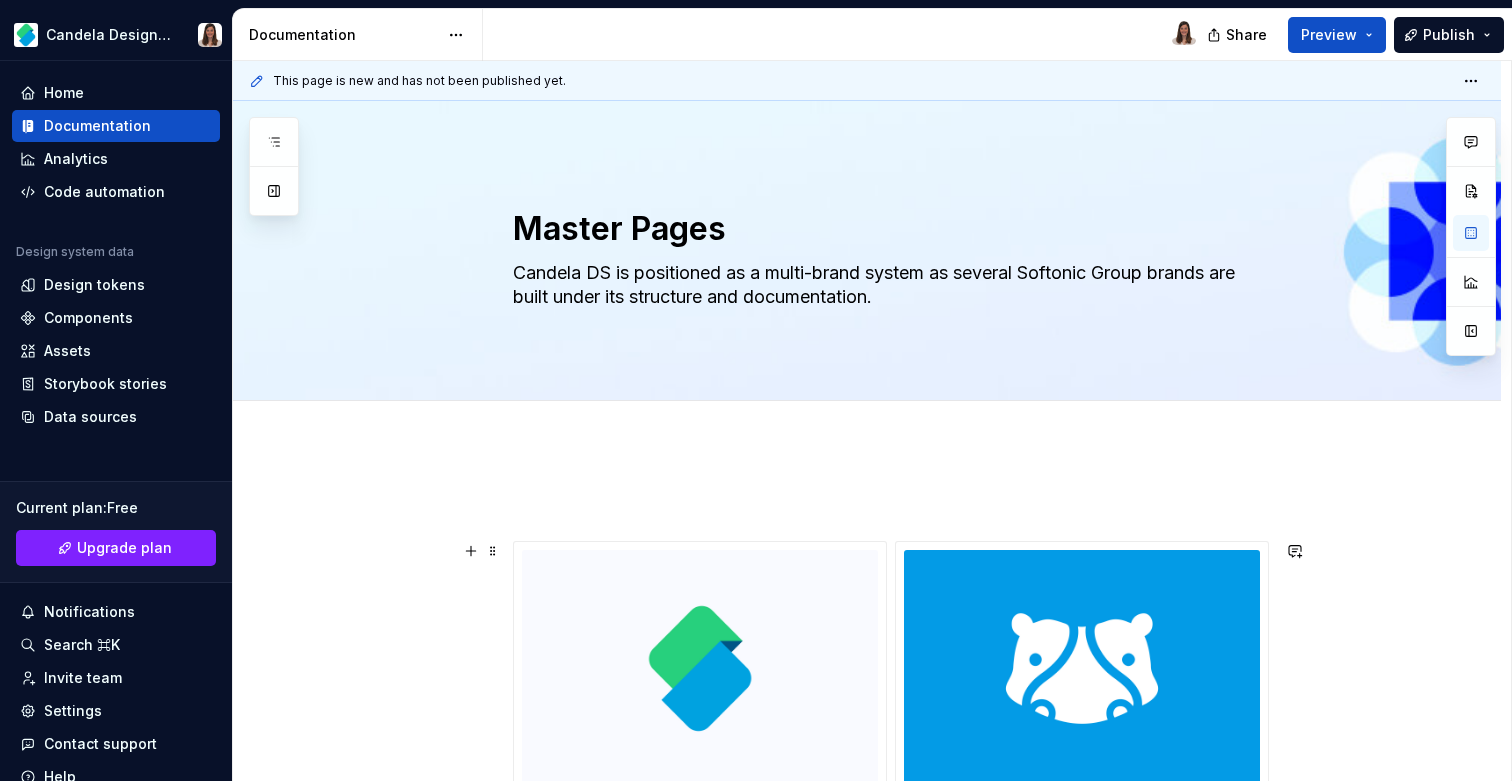 click on "**********" at bounding box center (867, 970) 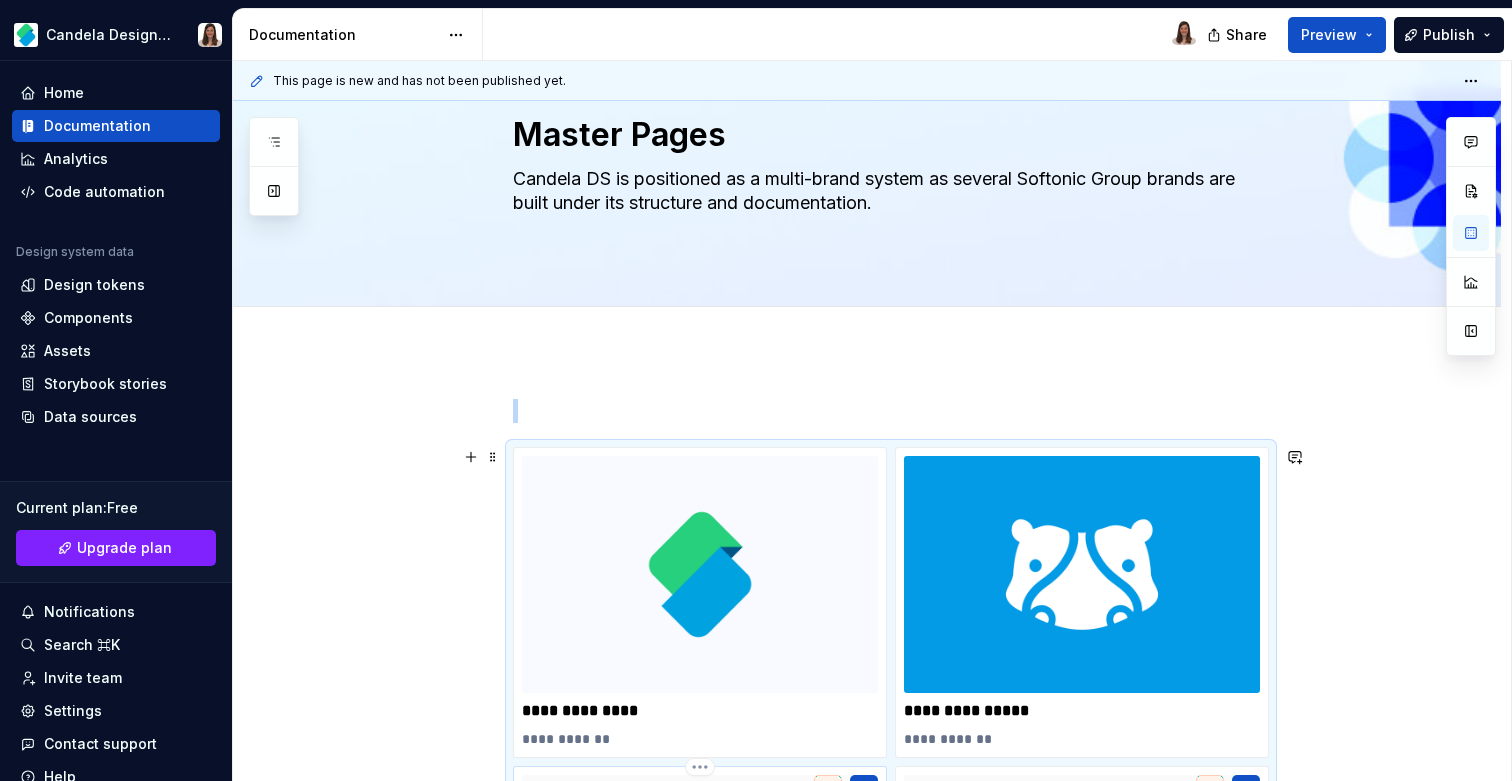 scroll, scrollTop: 0, scrollLeft: 0, axis: both 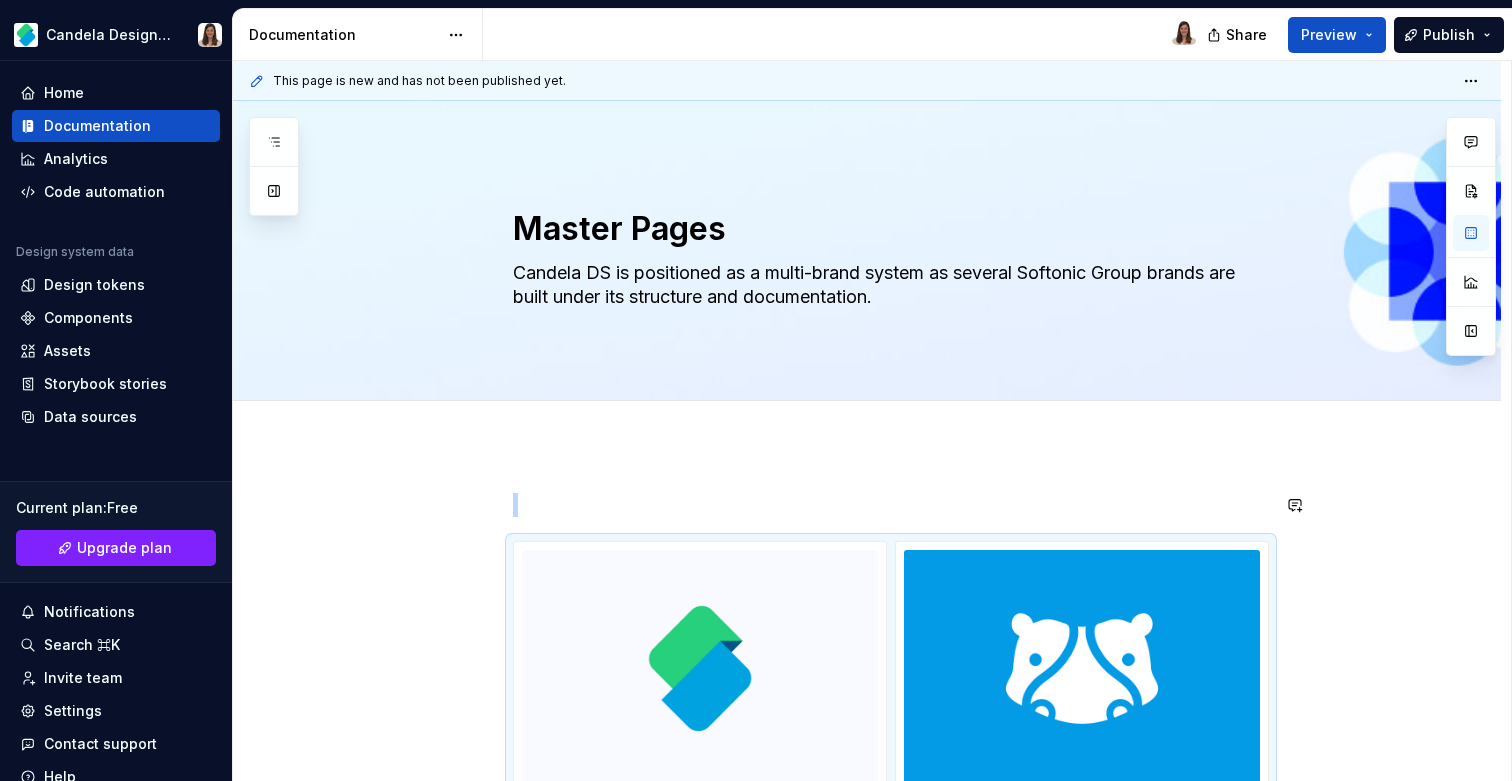 click on "**********" at bounding box center [872, 421] 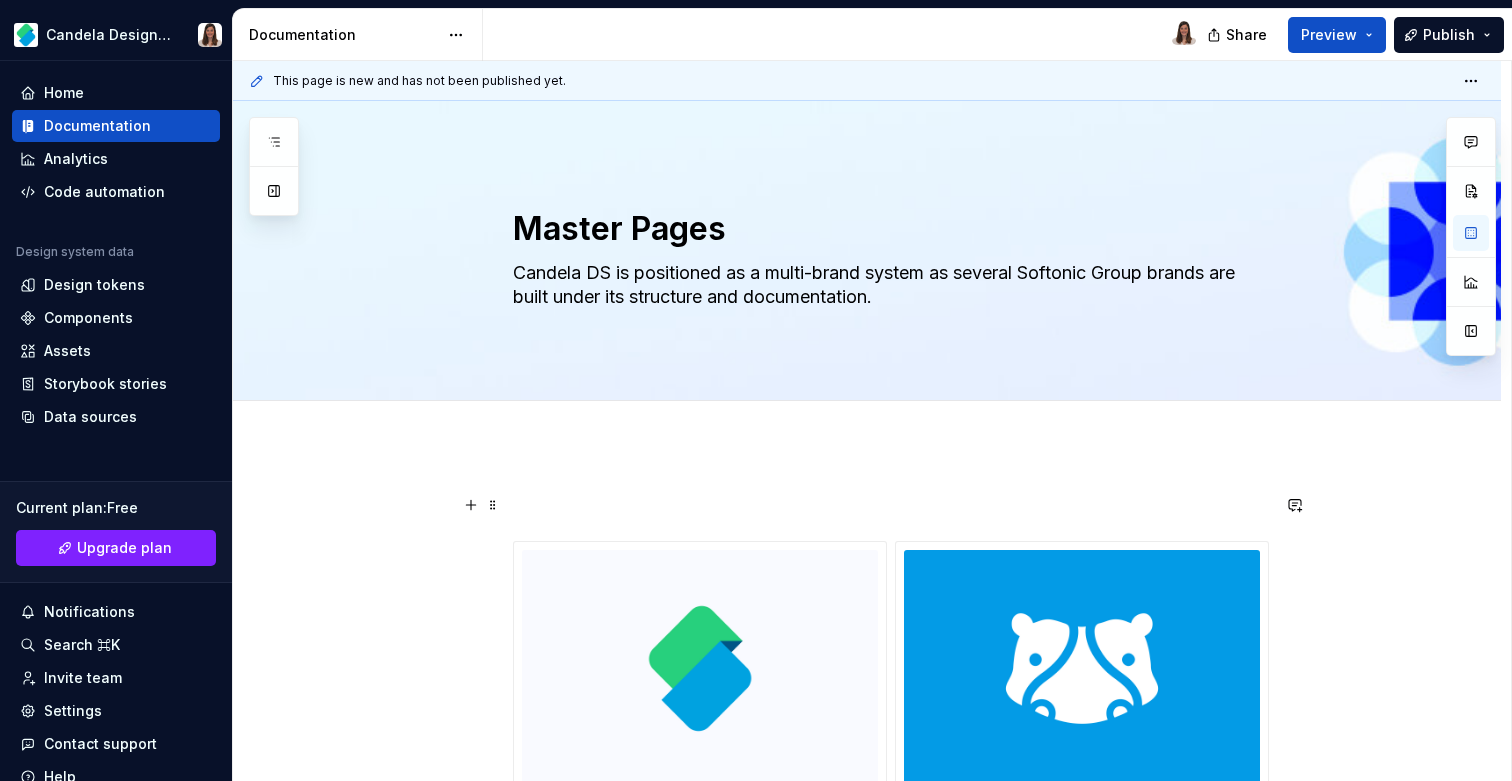 click at bounding box center [891, 505] 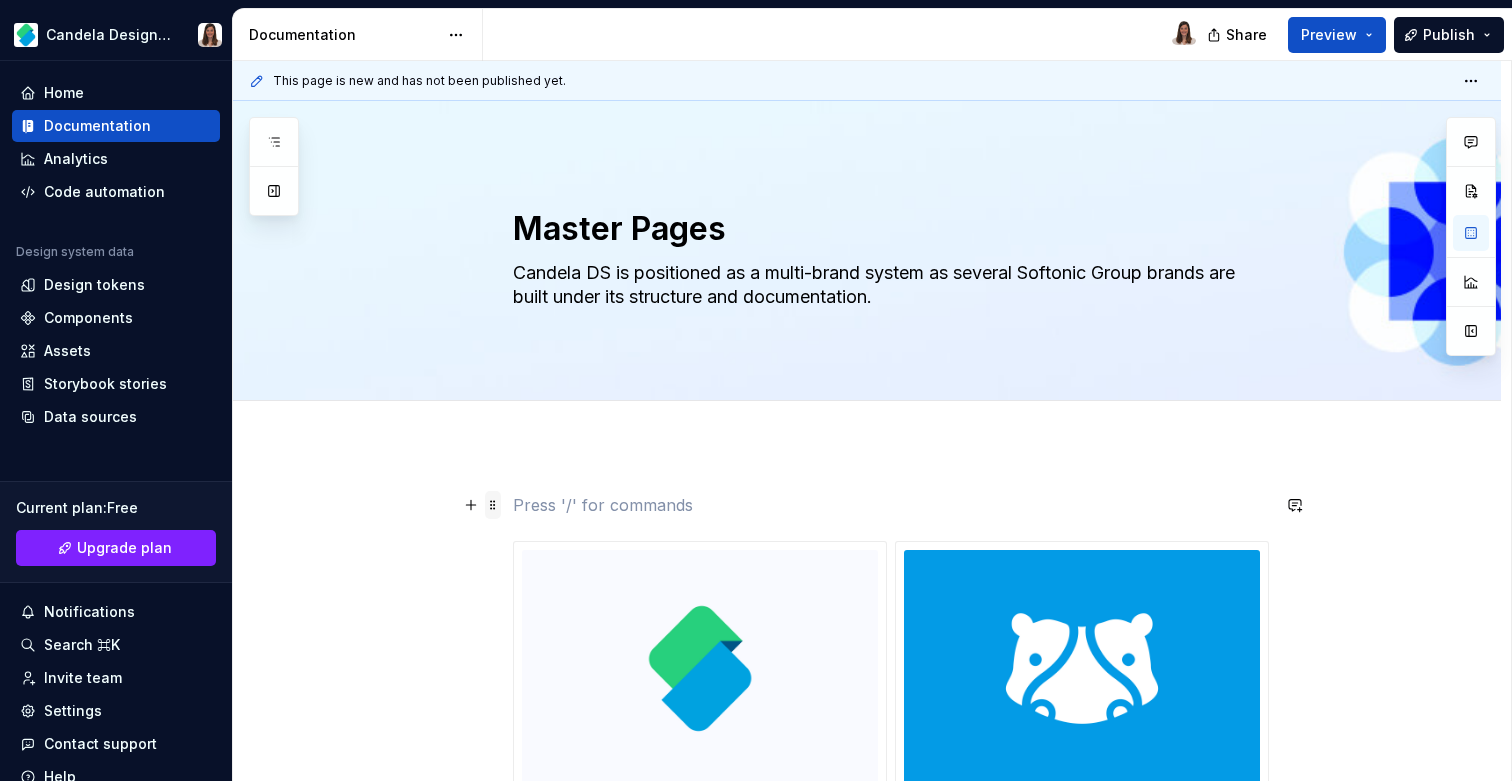 click at bounding box center [493, 505] 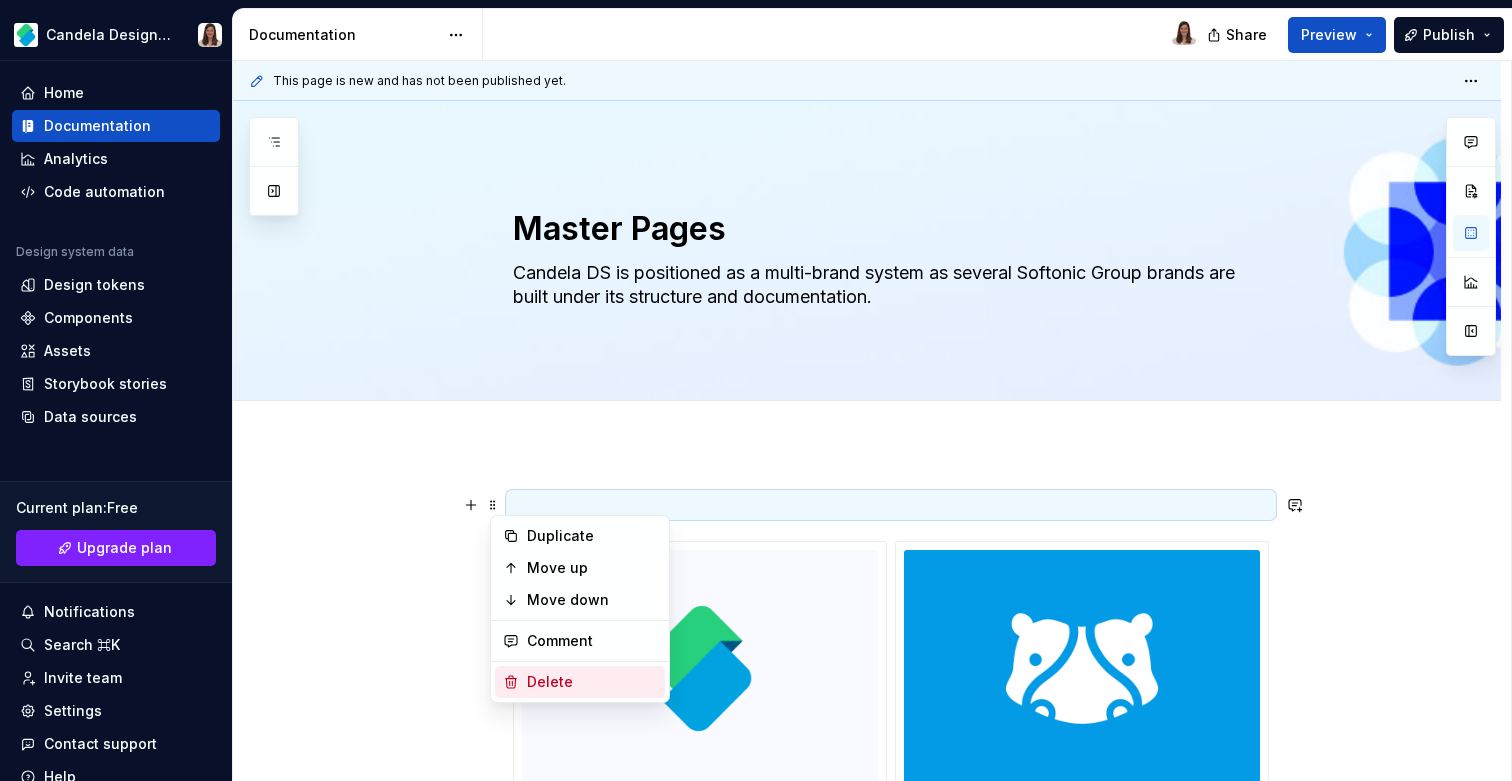 click on "Delete" at bounding box center (592, 682) 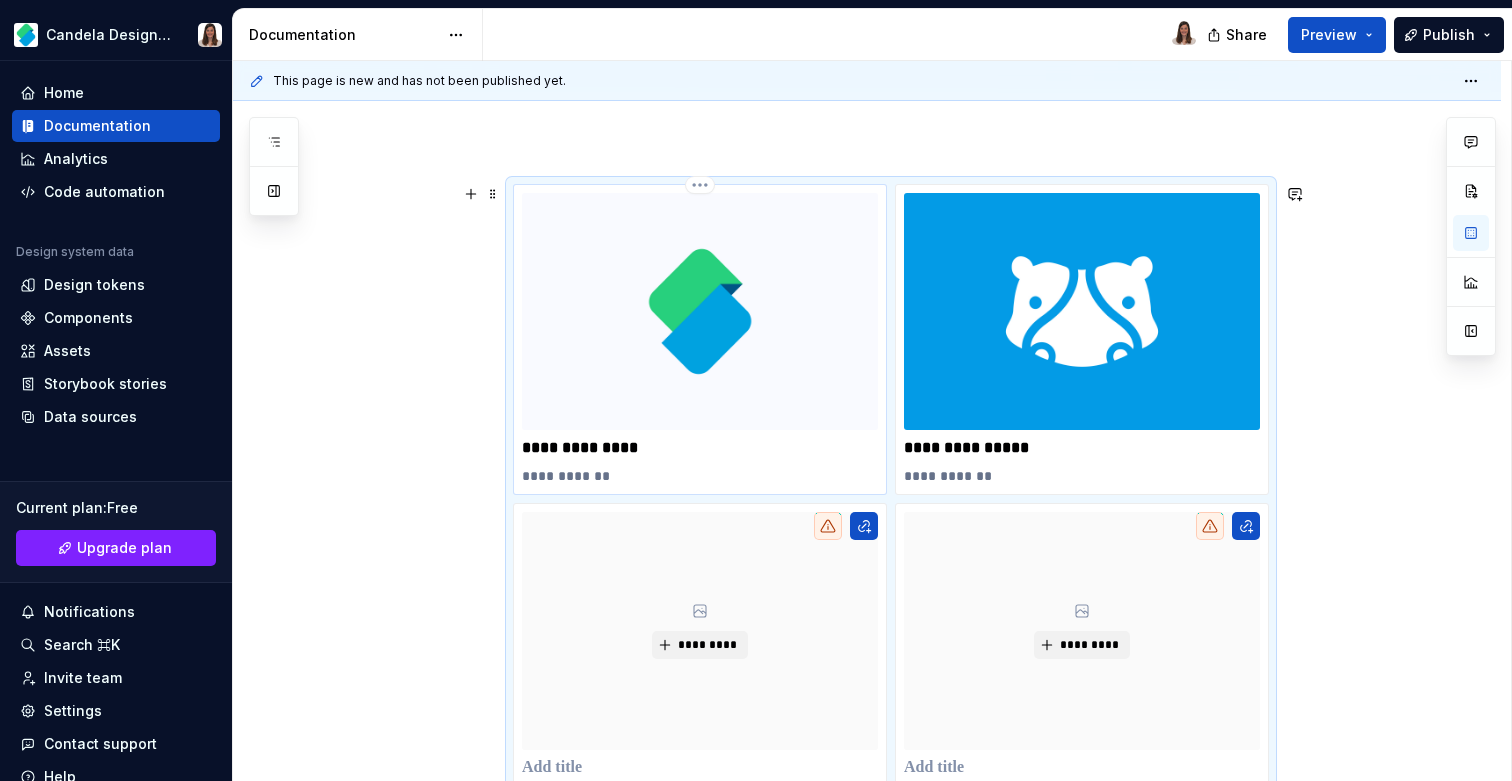 scroll, scrollTop: 233, scrollLeft: 0, axis: vertical 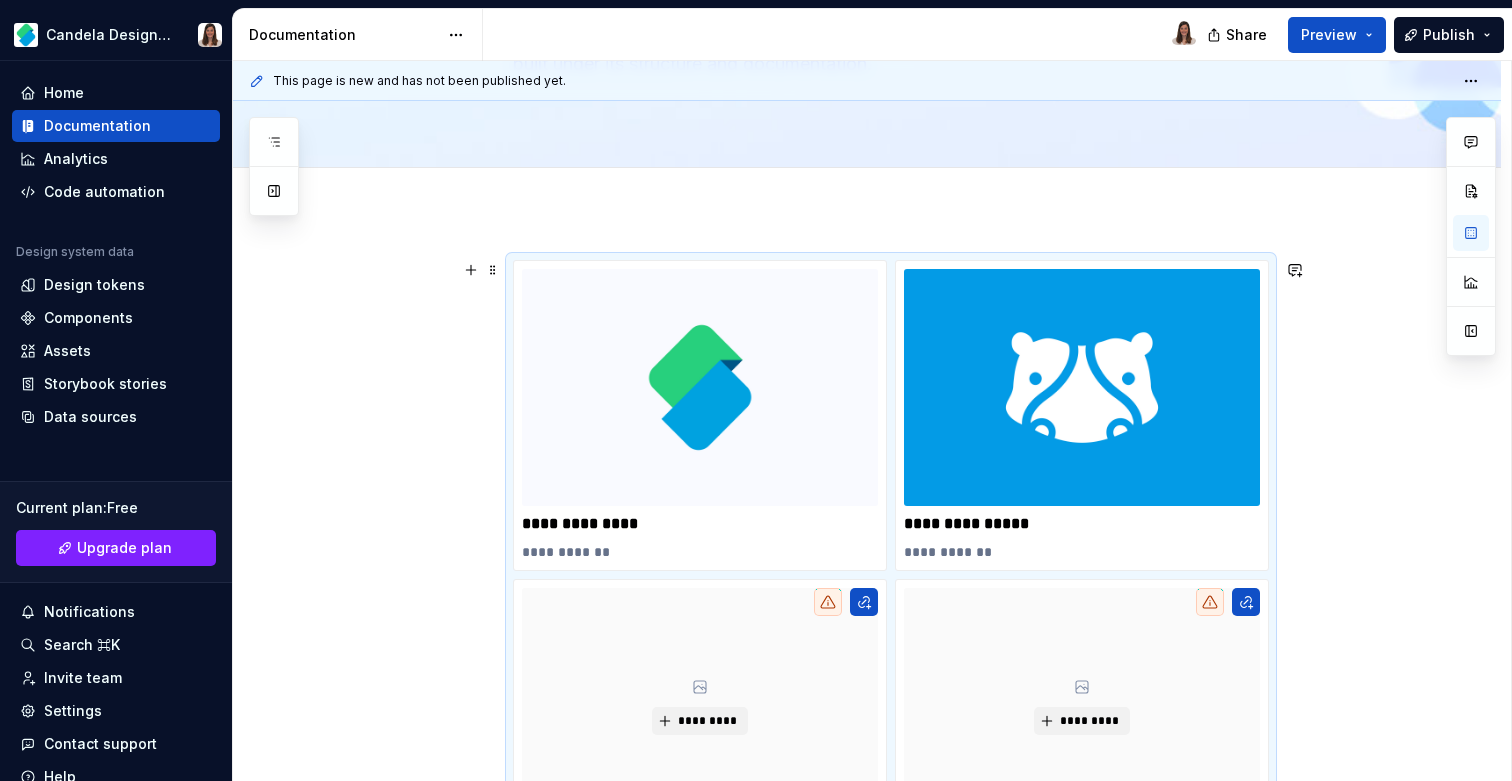 click on "**********" at bounding box center [891, 608] 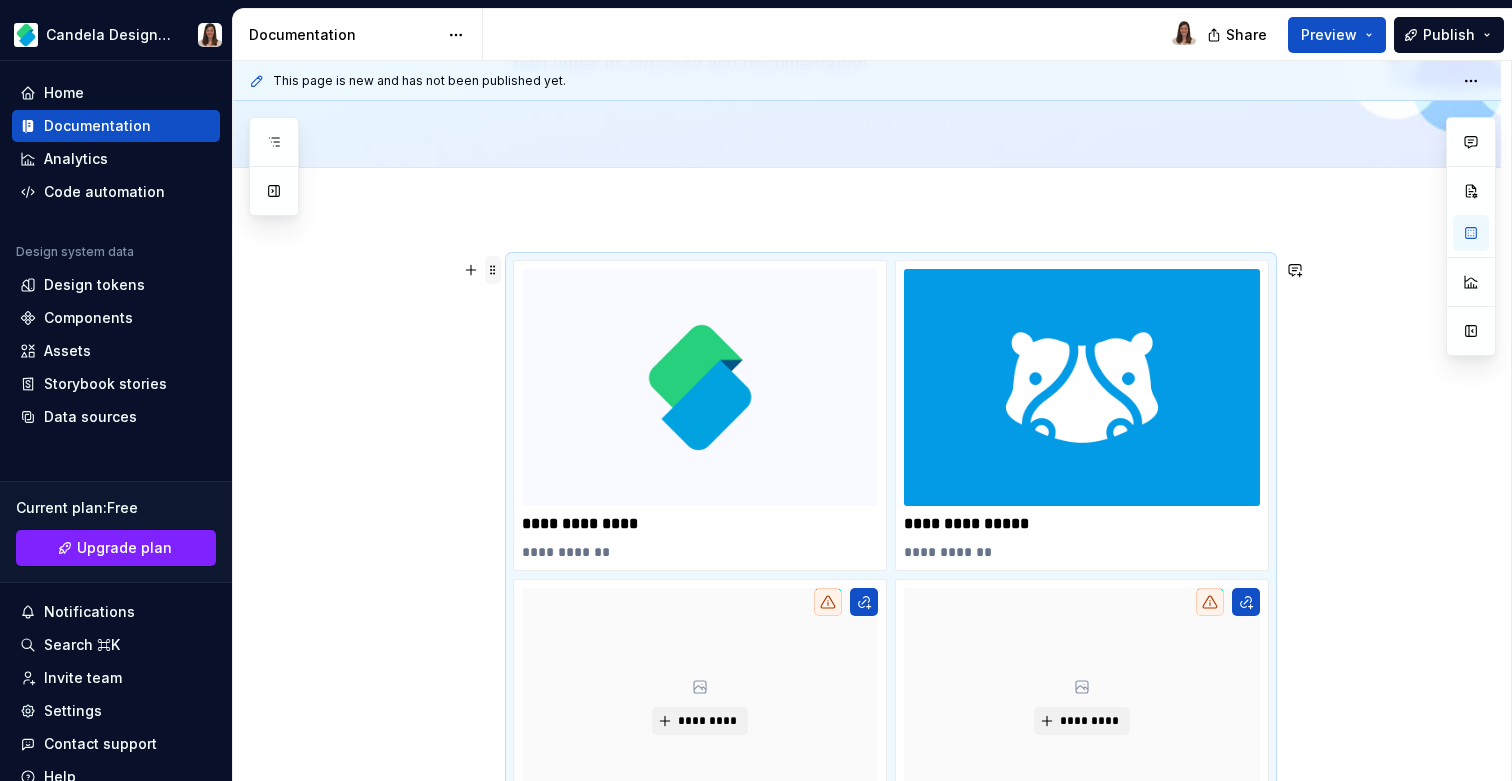 click at bounding box center (493, 270) 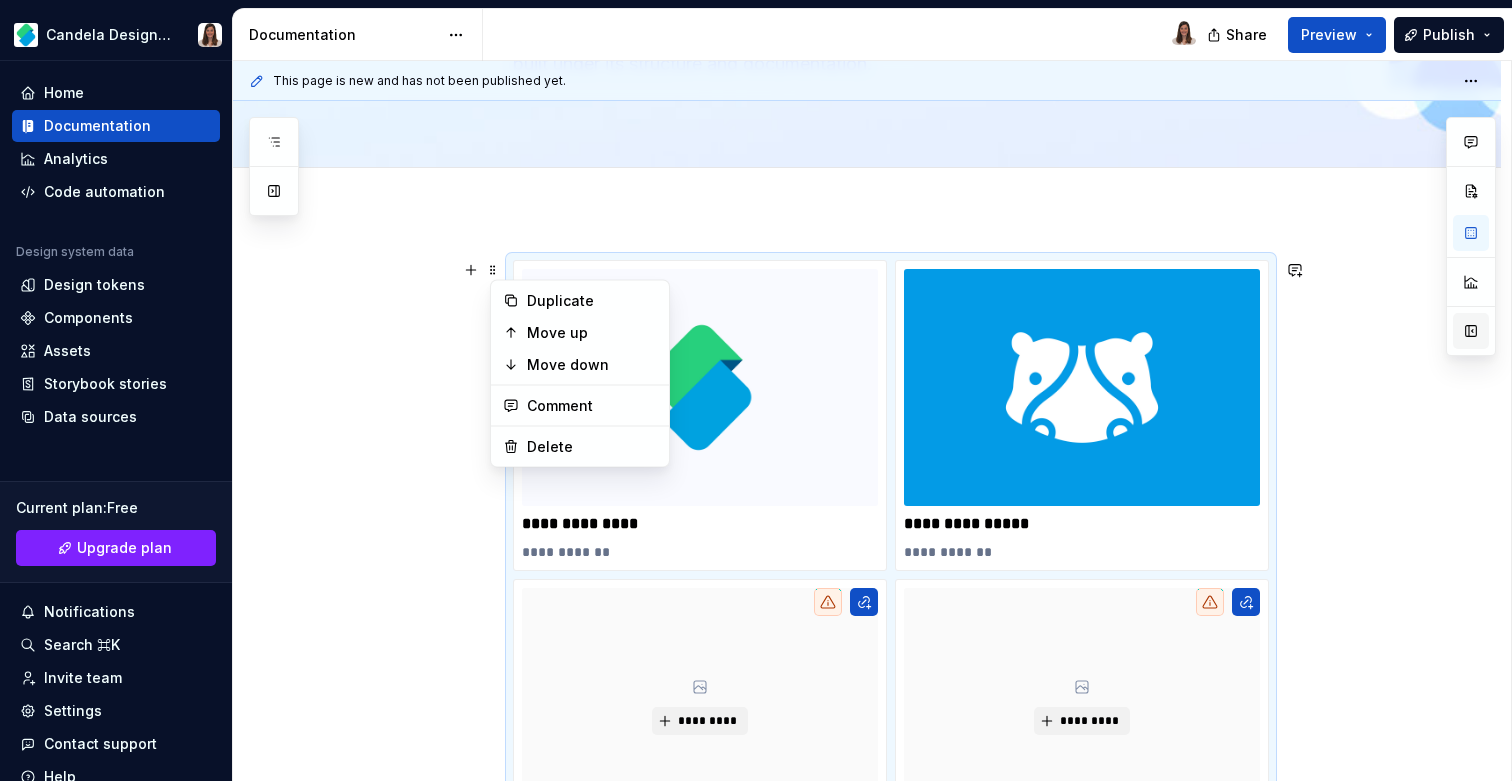 click at bounding box center (1471, 331) 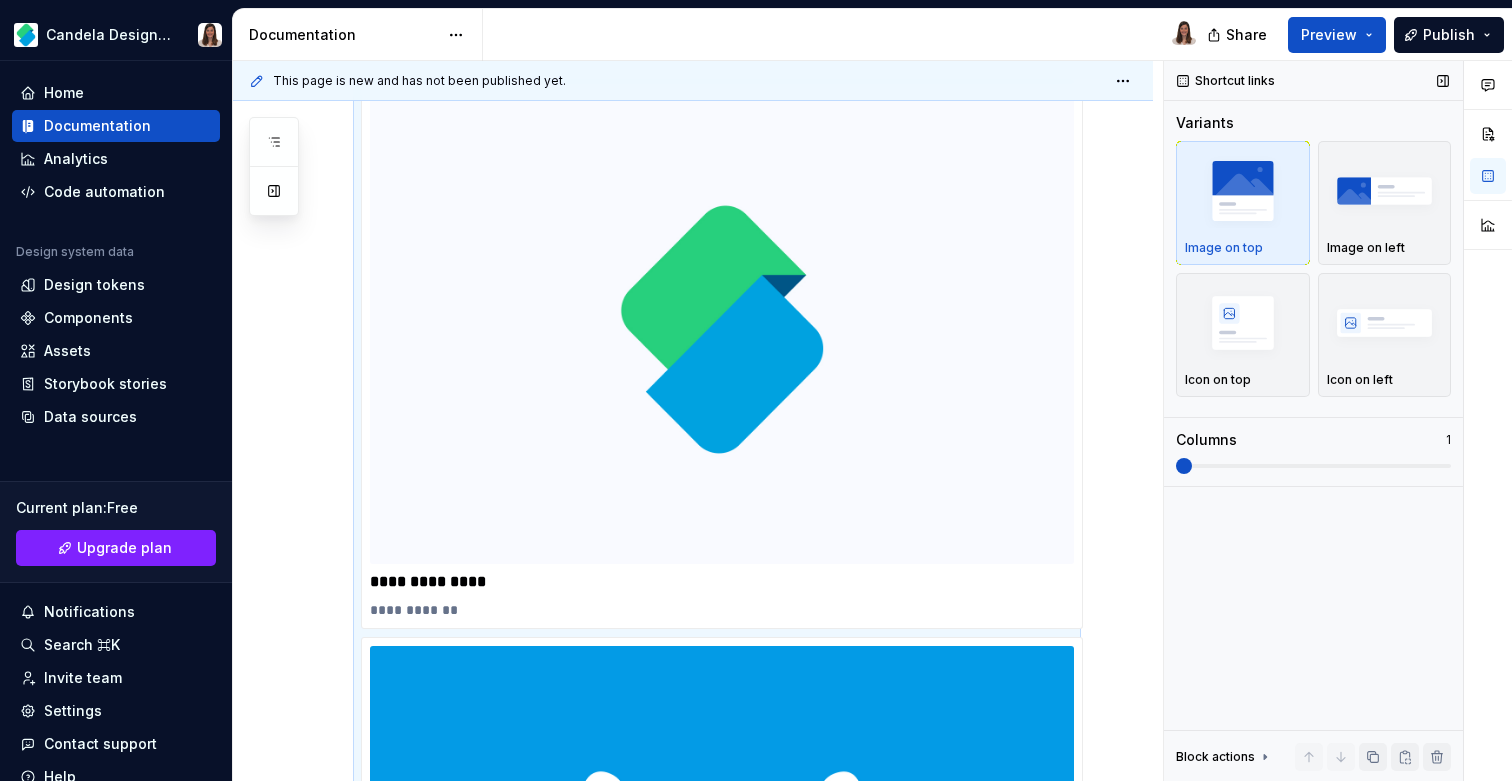 scroll, scrollTop: 432, scrollLeft: 0, axis: vertical 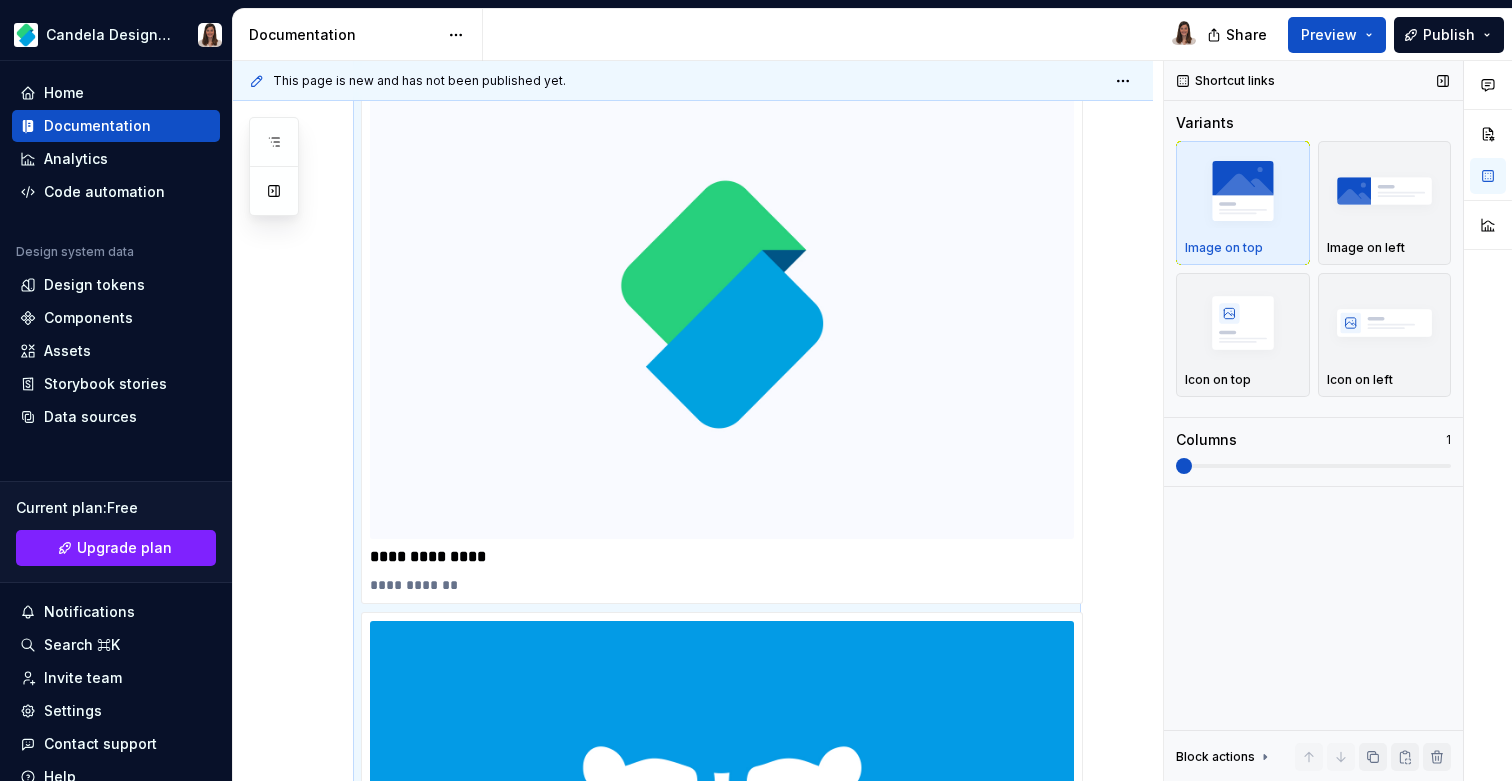 click at bounding box center [1184, 466] 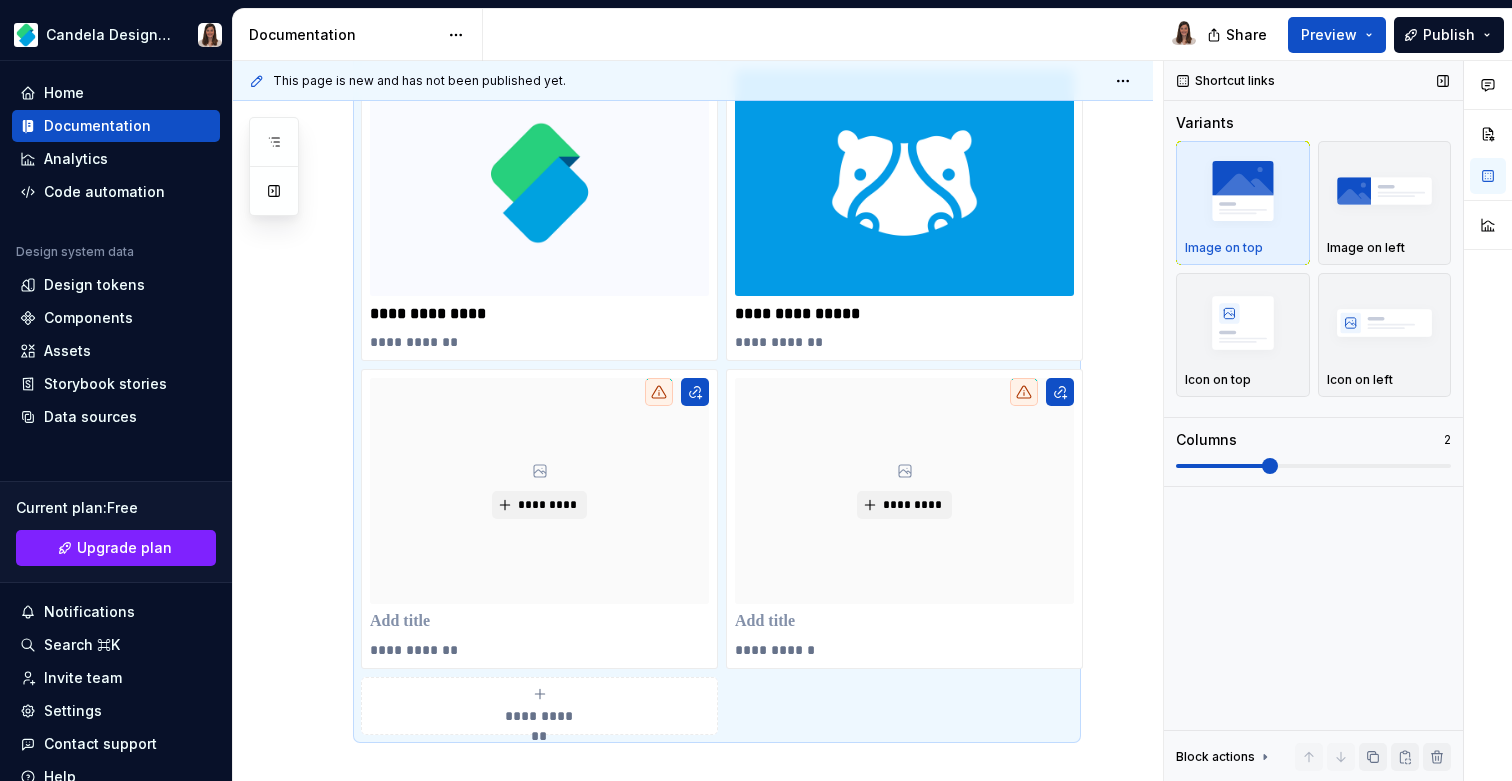 click at bounding box center [1270, 466] 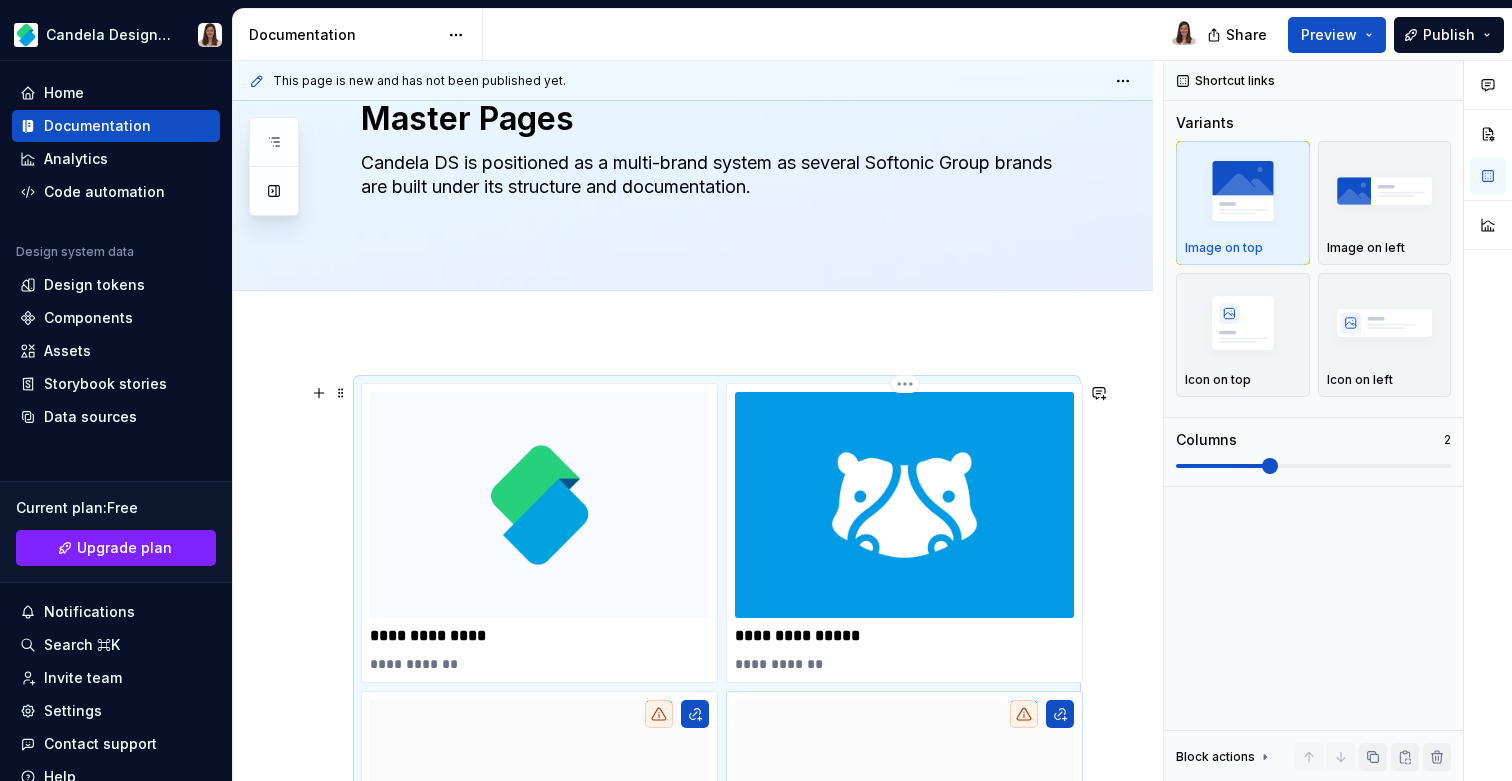 scroll, scrollTop: 0, scrollLeft: 0, axis: both 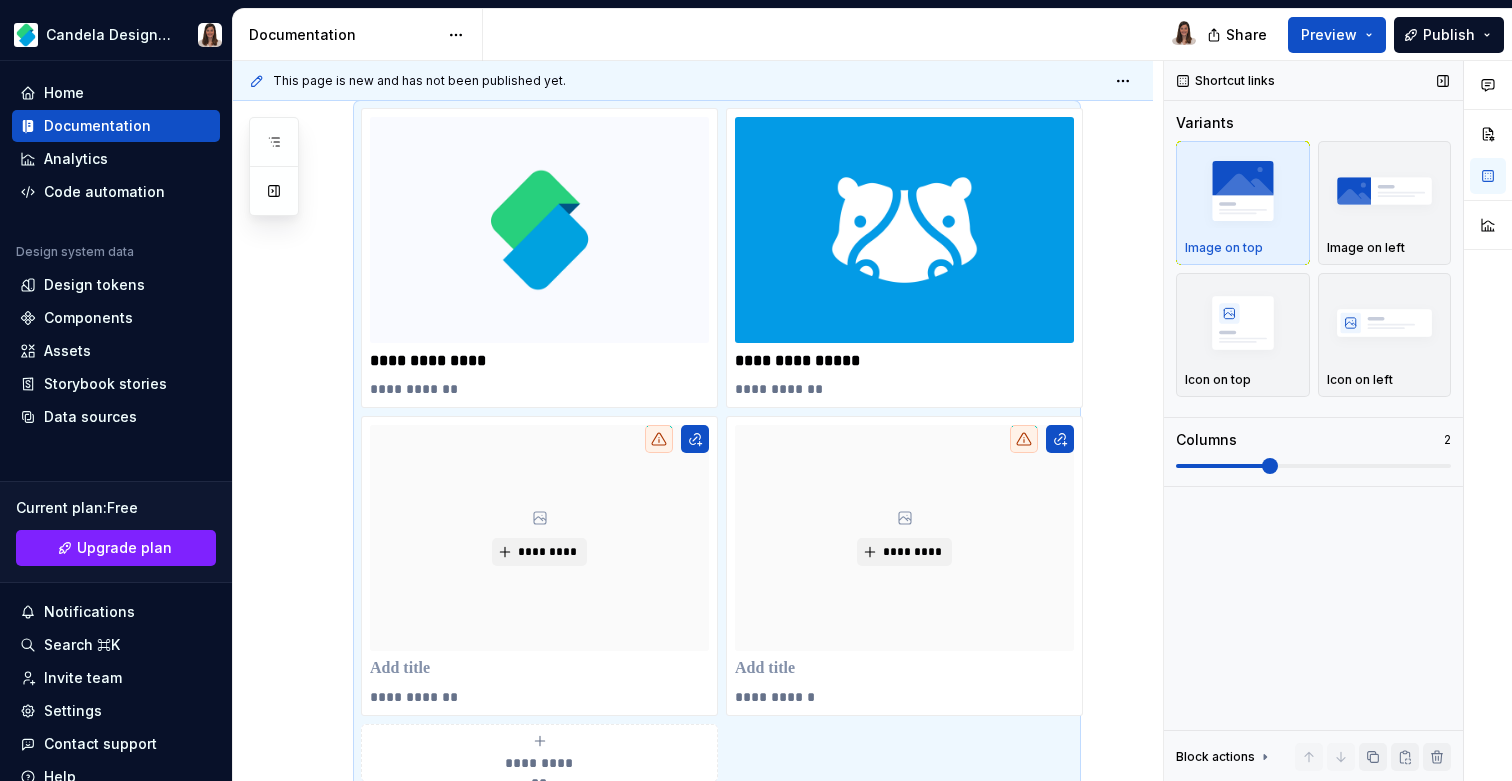 click at bounding box center (1270, 466) 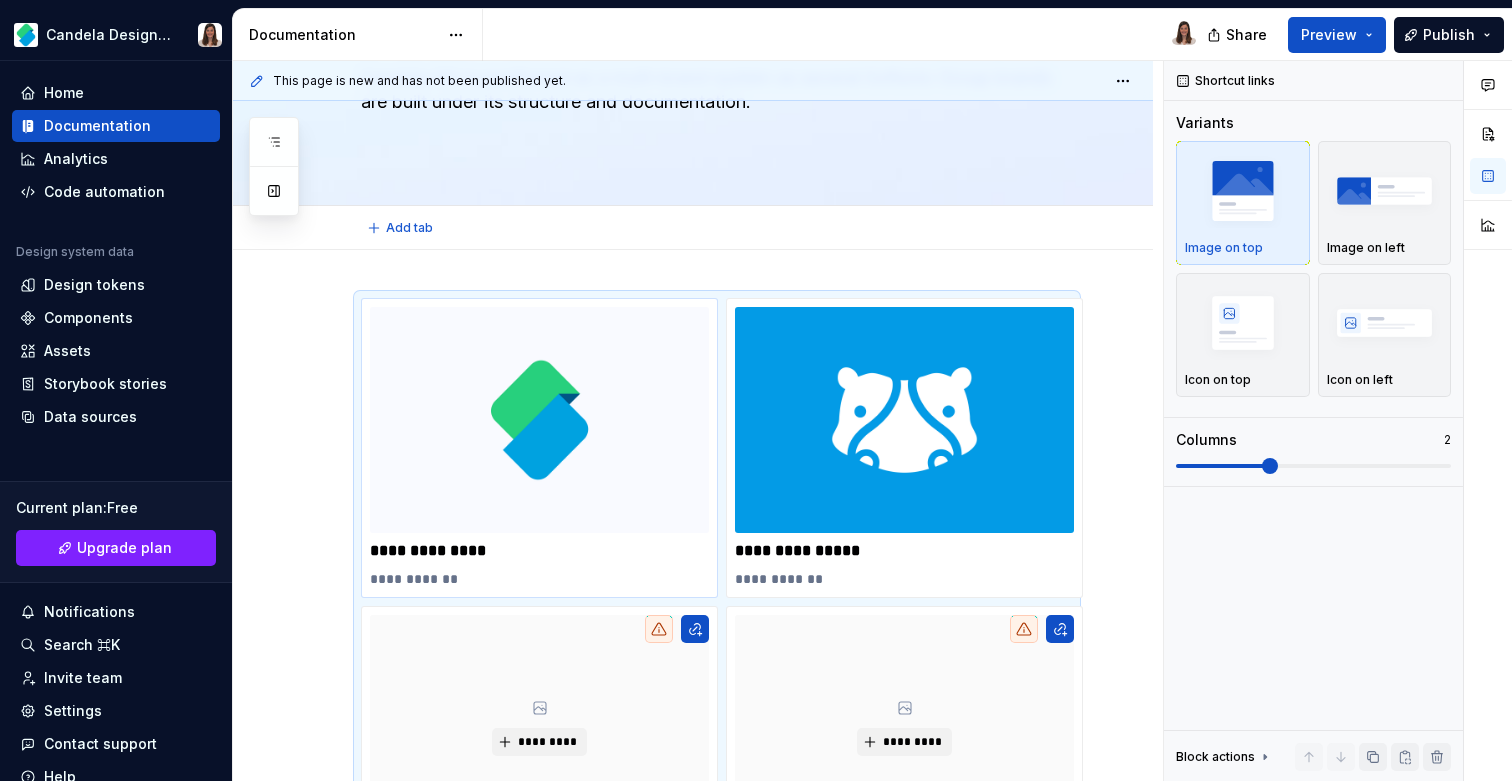 scroll, scrollTop: 0, scrollLeft: 0, axis: both 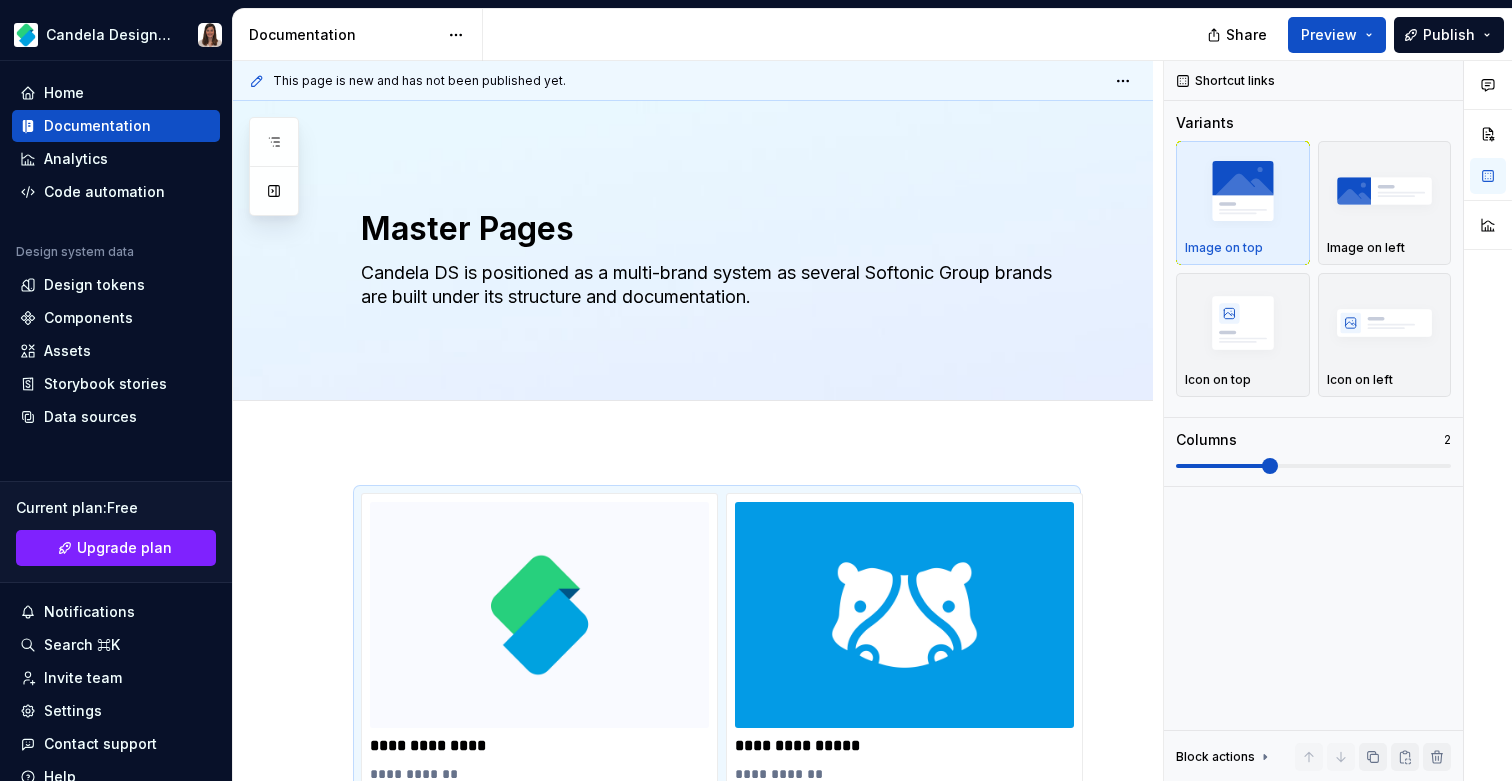 type on "*" 